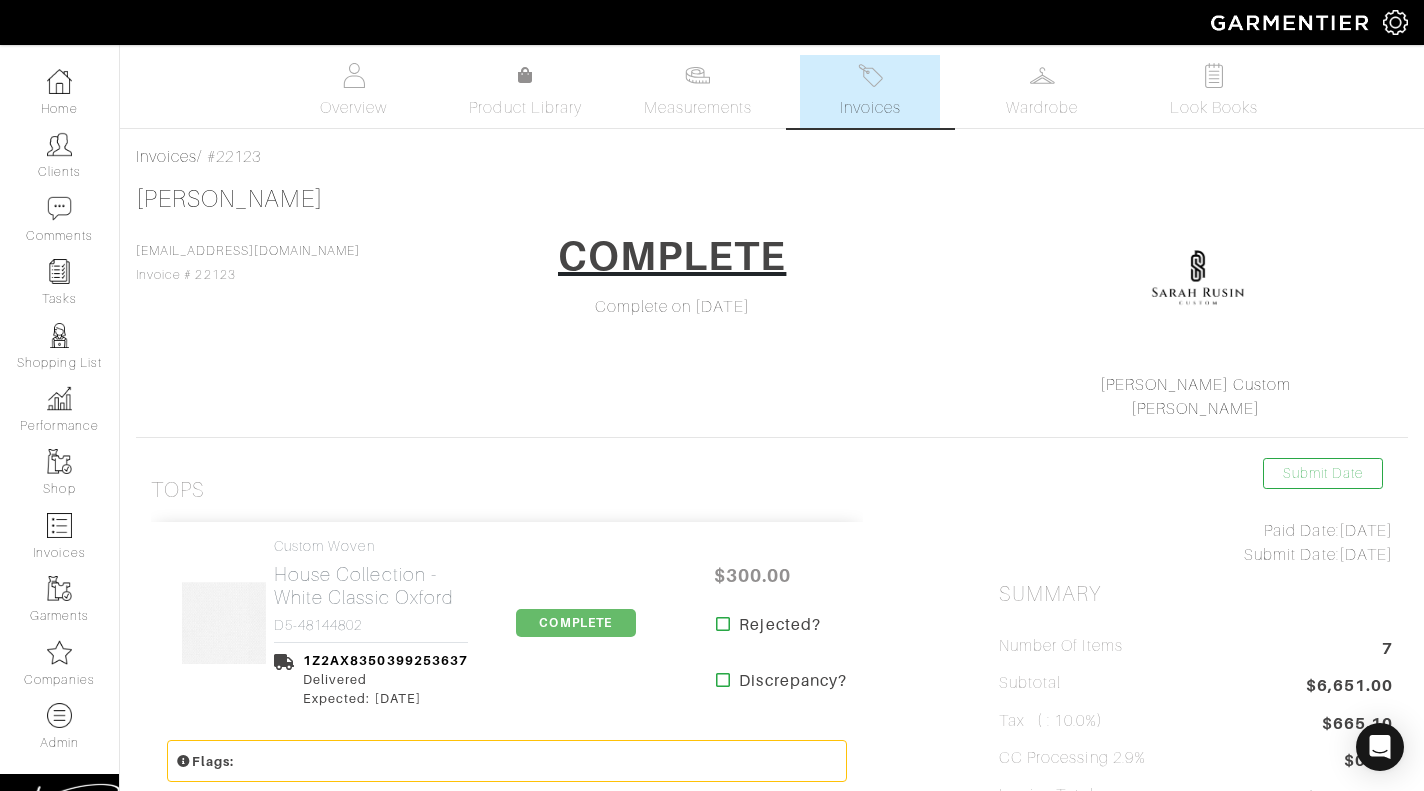scroll, scrollTop: 0, scrollLeft: 0, axis: both 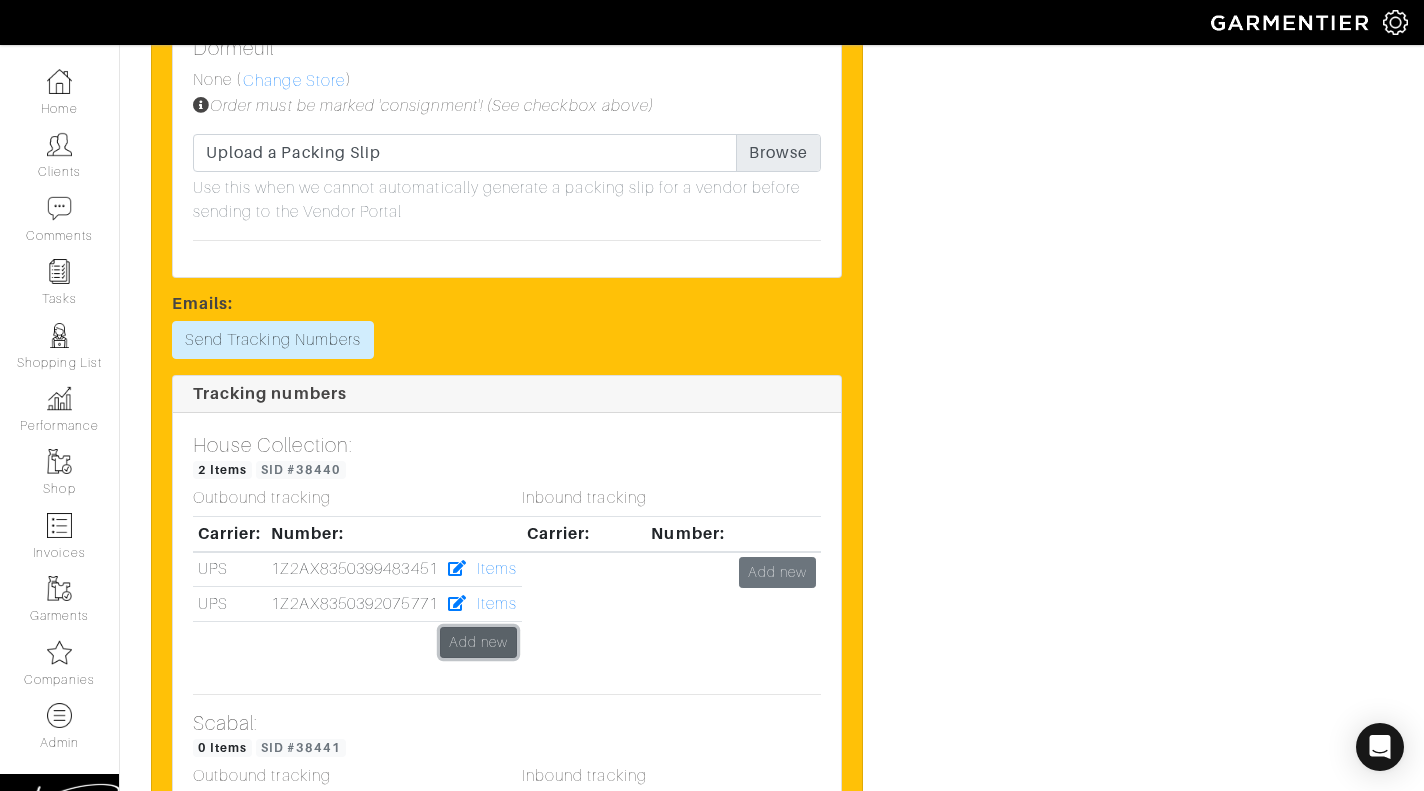 click on "Add new" at bounding box center (478, 642) 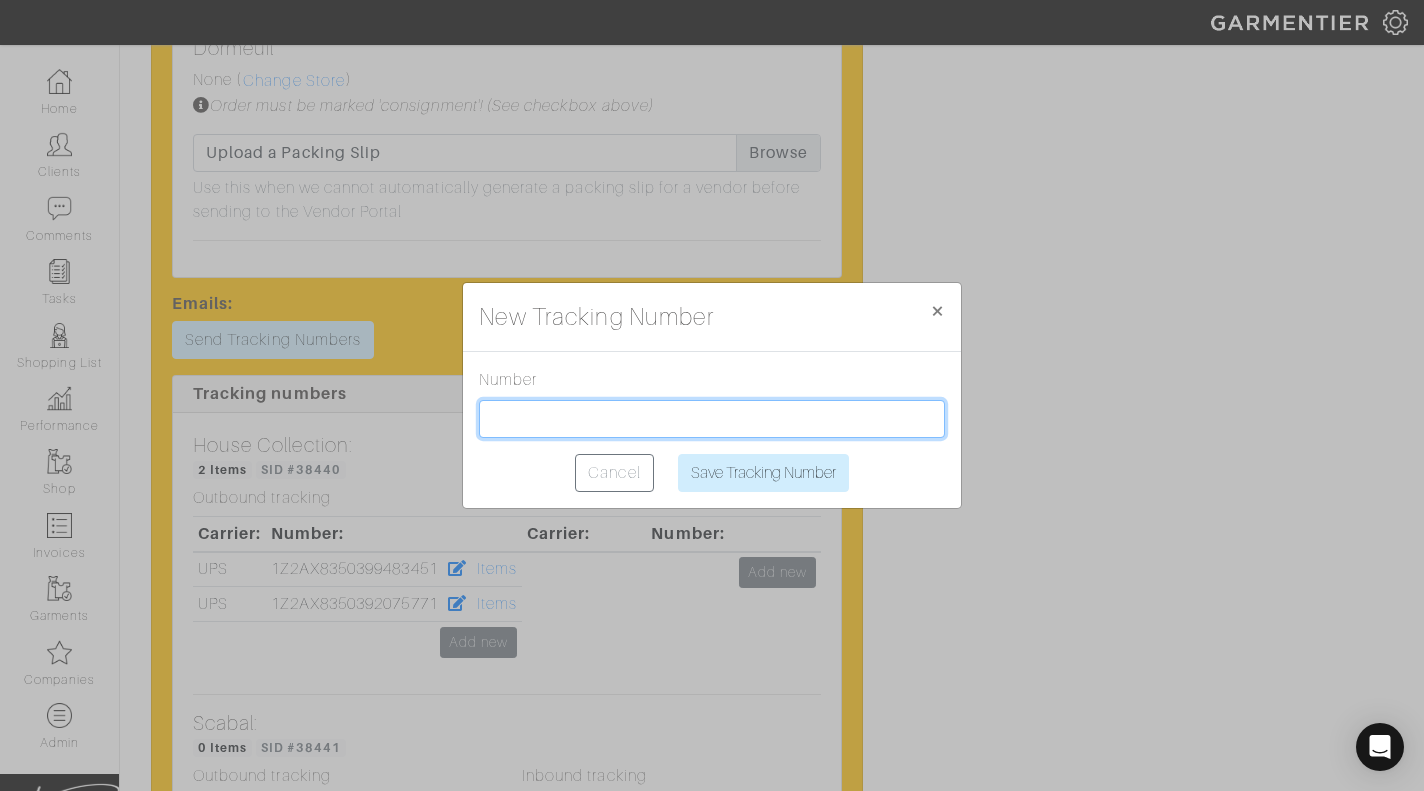 click at bounding box center [712, 419] 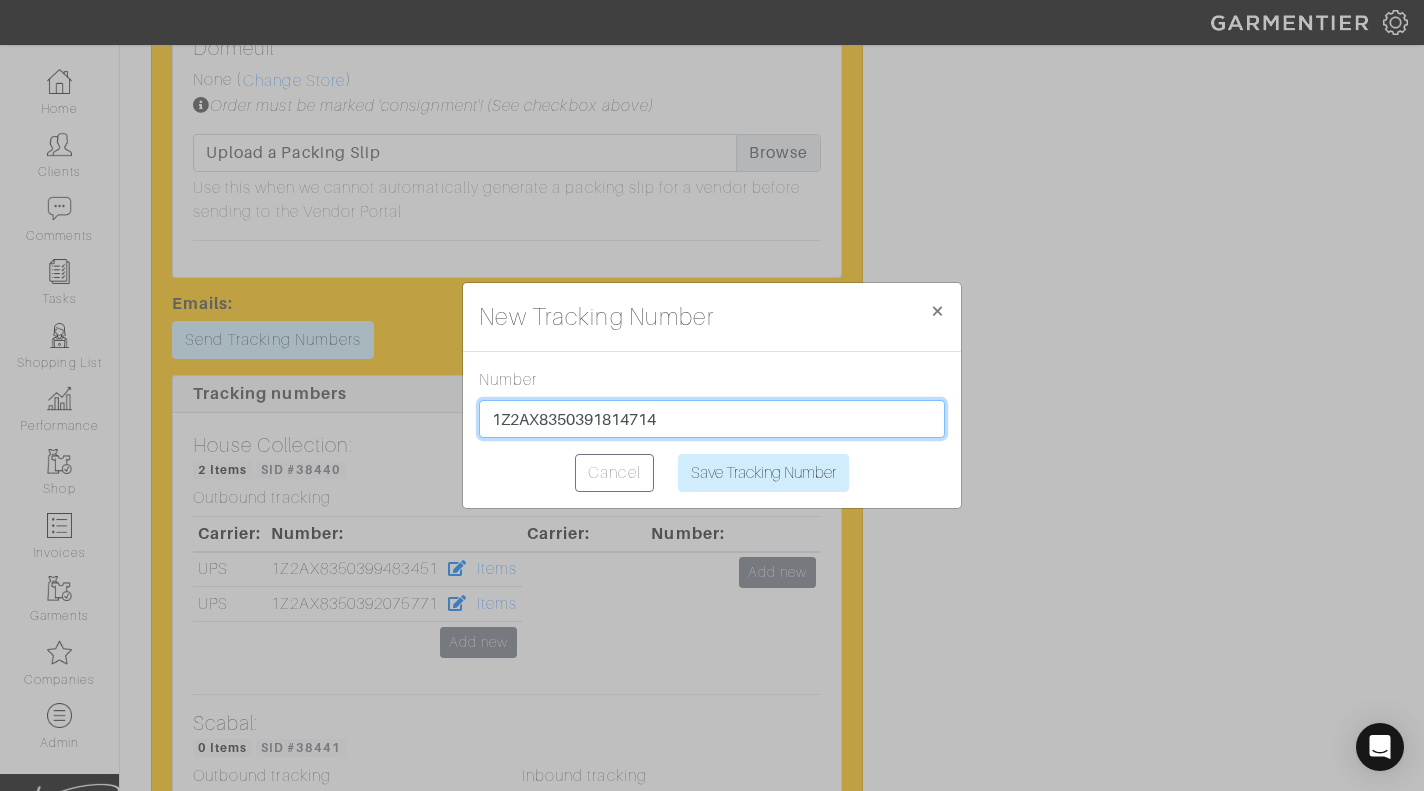type on "1Z2AX8350391814714" 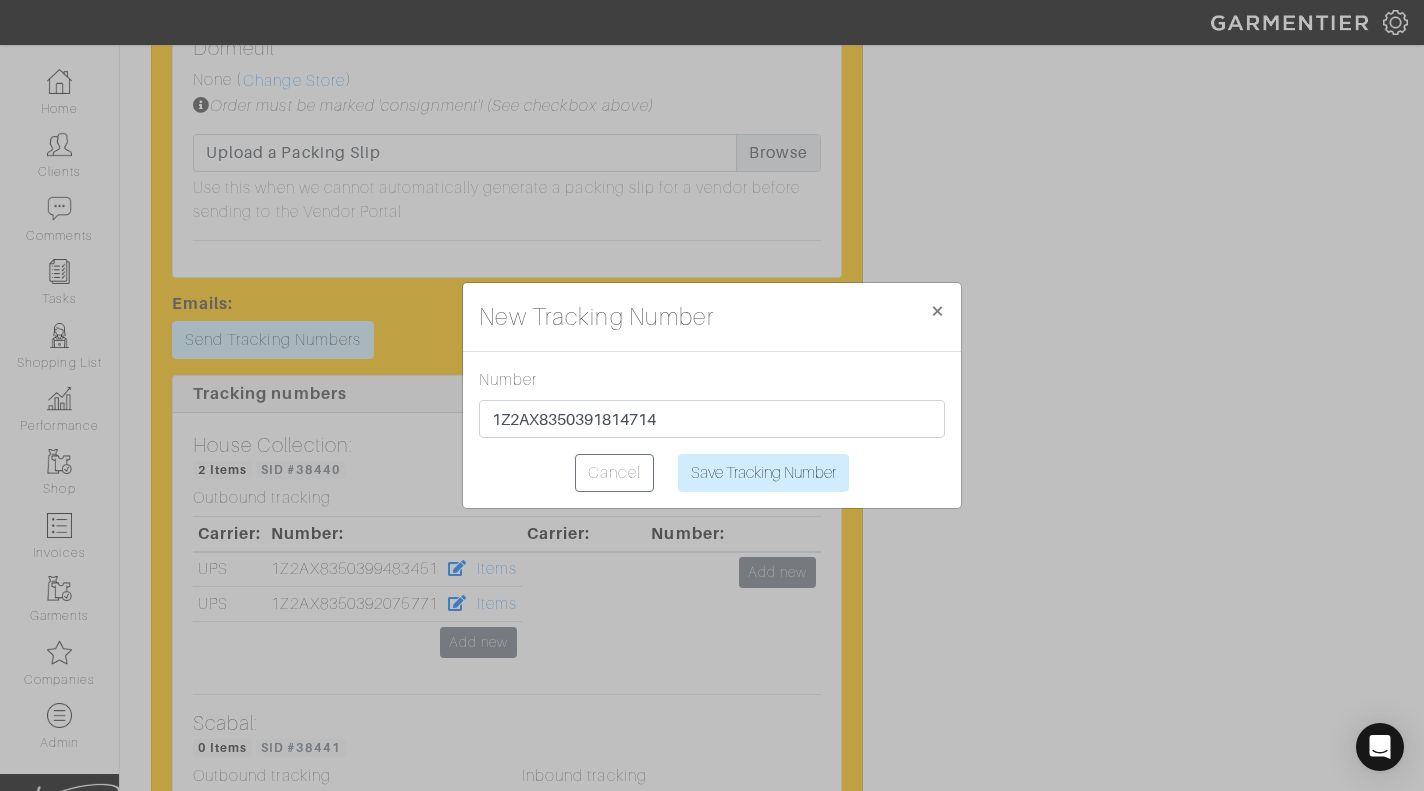 click on "New Tracking Number
× Close
Number
1Z2AX8350391814714
Cancel
Save Tracking Number" at bounding box center [712, 395] 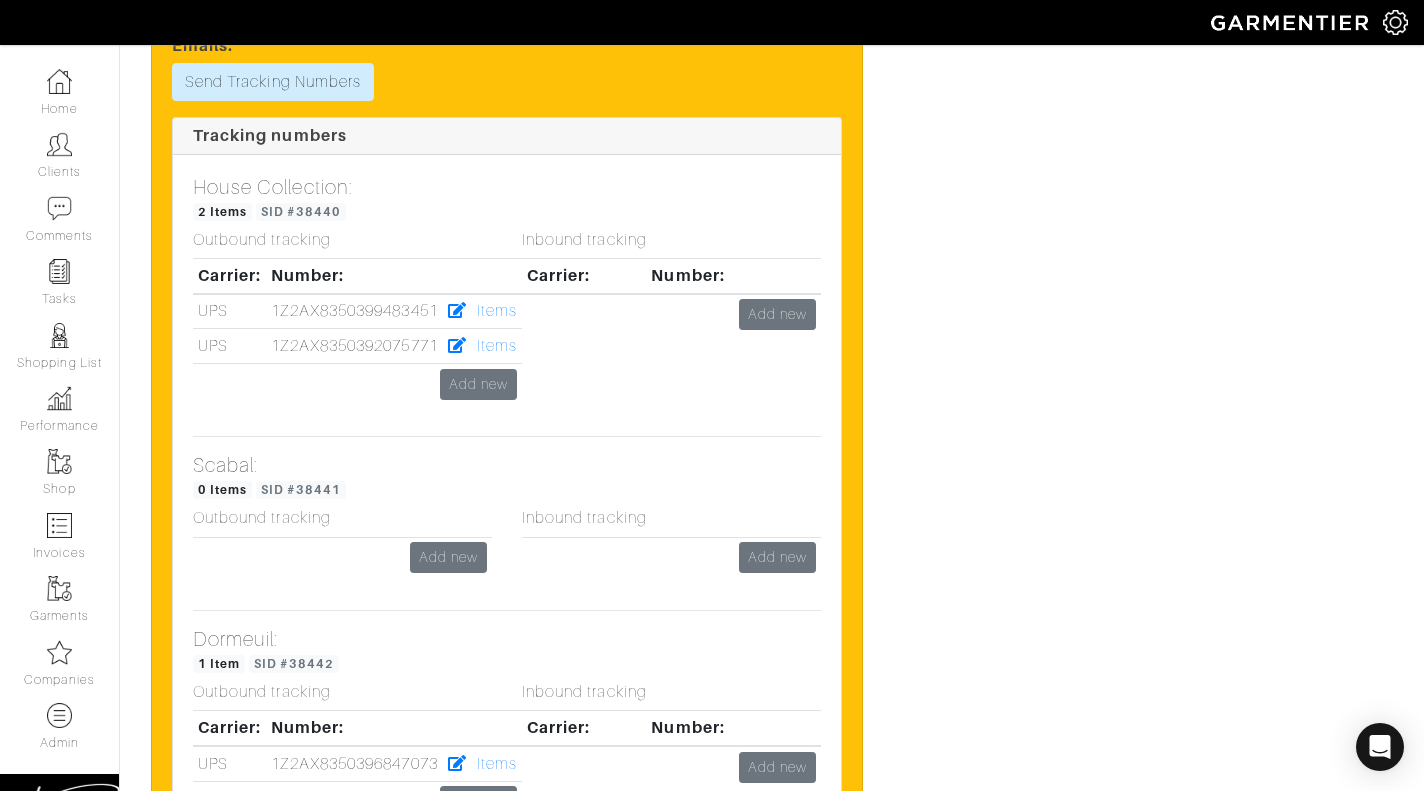 scroll, scrollTop: 3659, scrollLeft: 0, axis: vertical 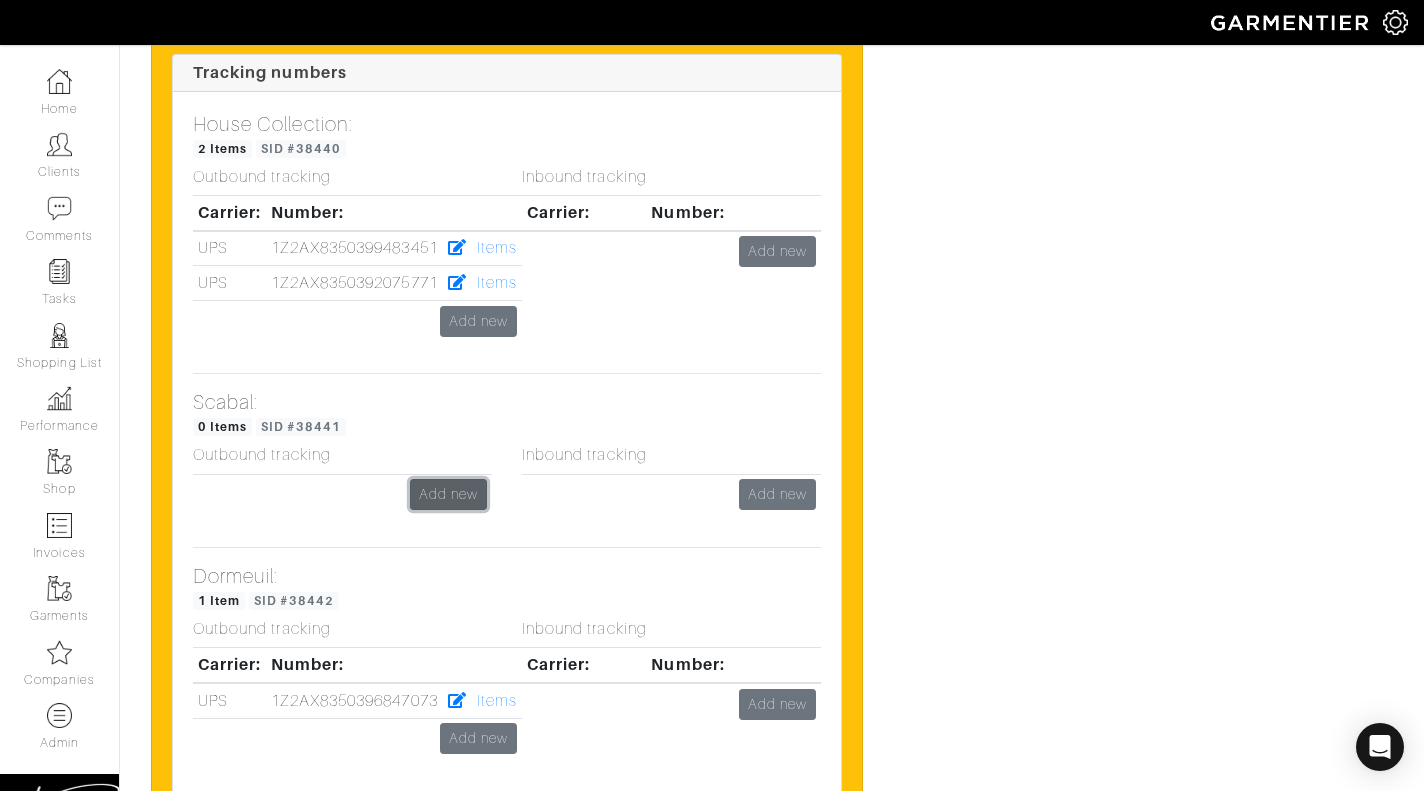 click on "Add new" at bounding box center [448, 494] 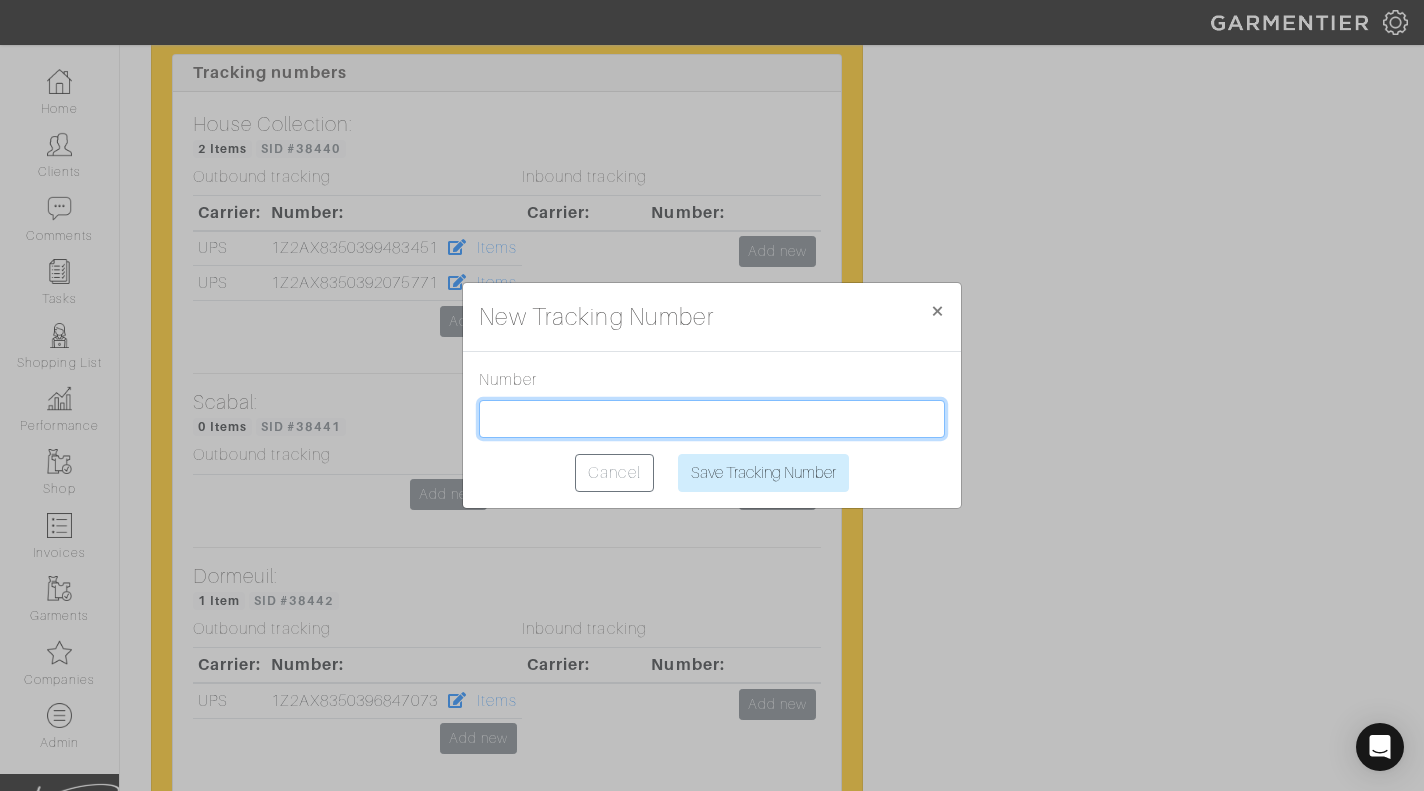 click at bounding box center (712, 419) 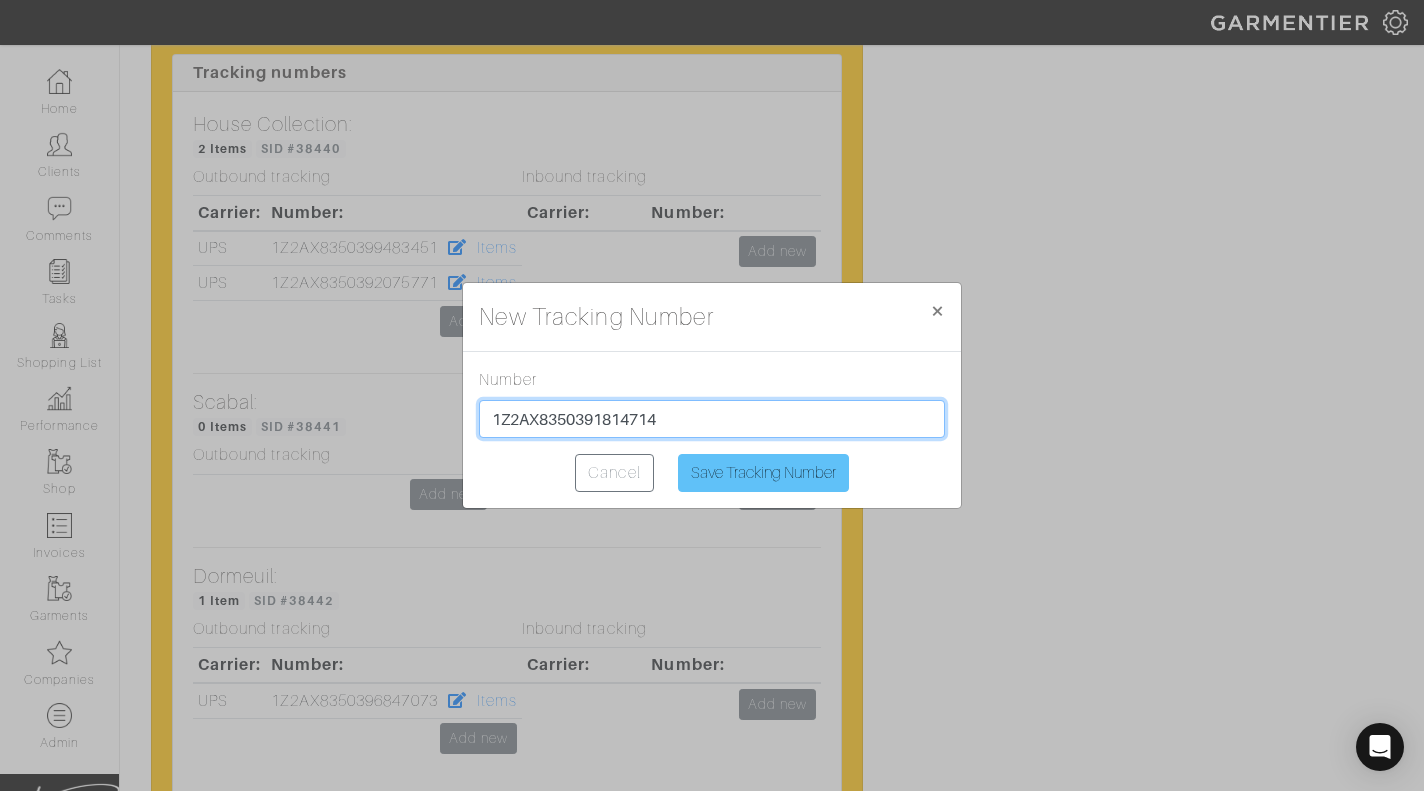 type on "1Z2AX8350391814714" 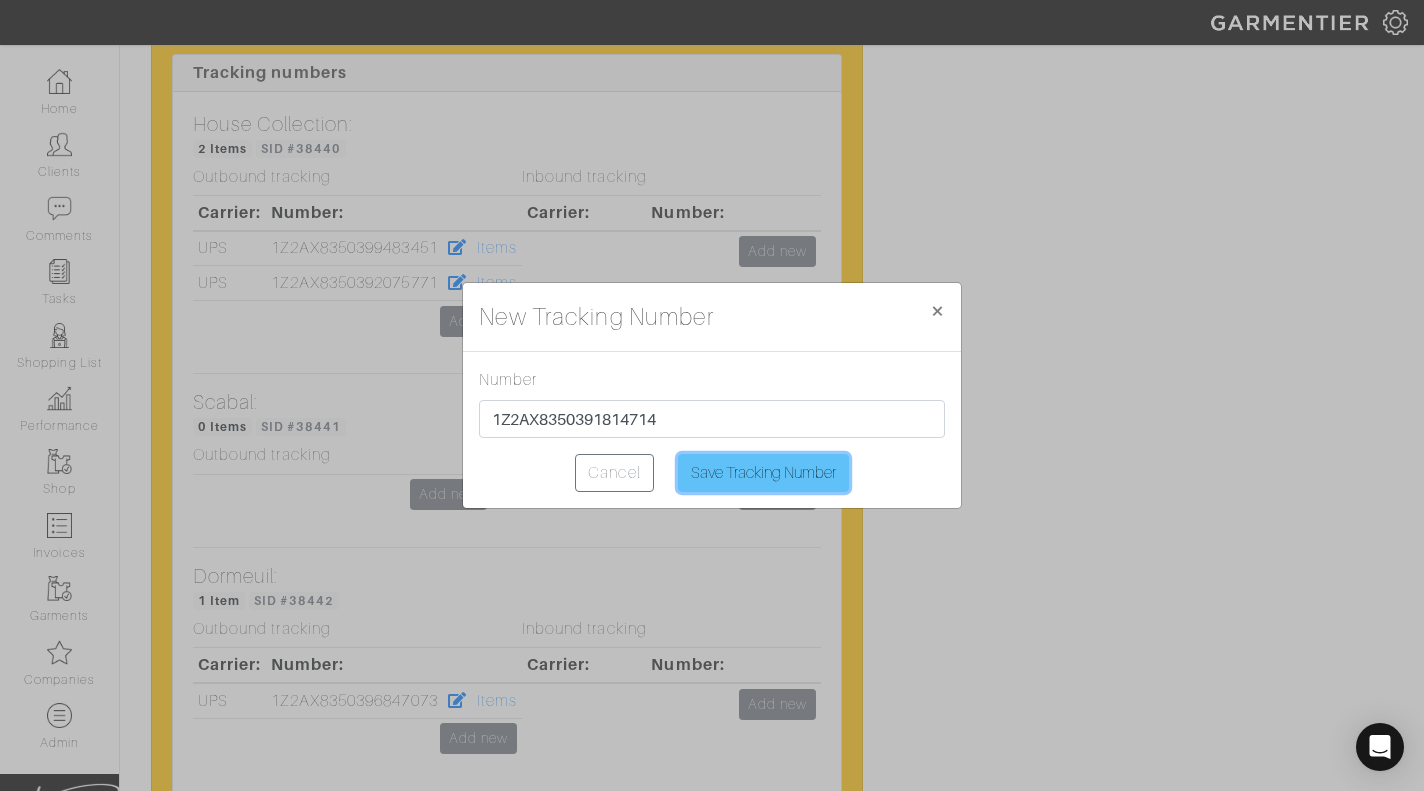 click on "Save Tracking Number" at bounding box center (763, 473) 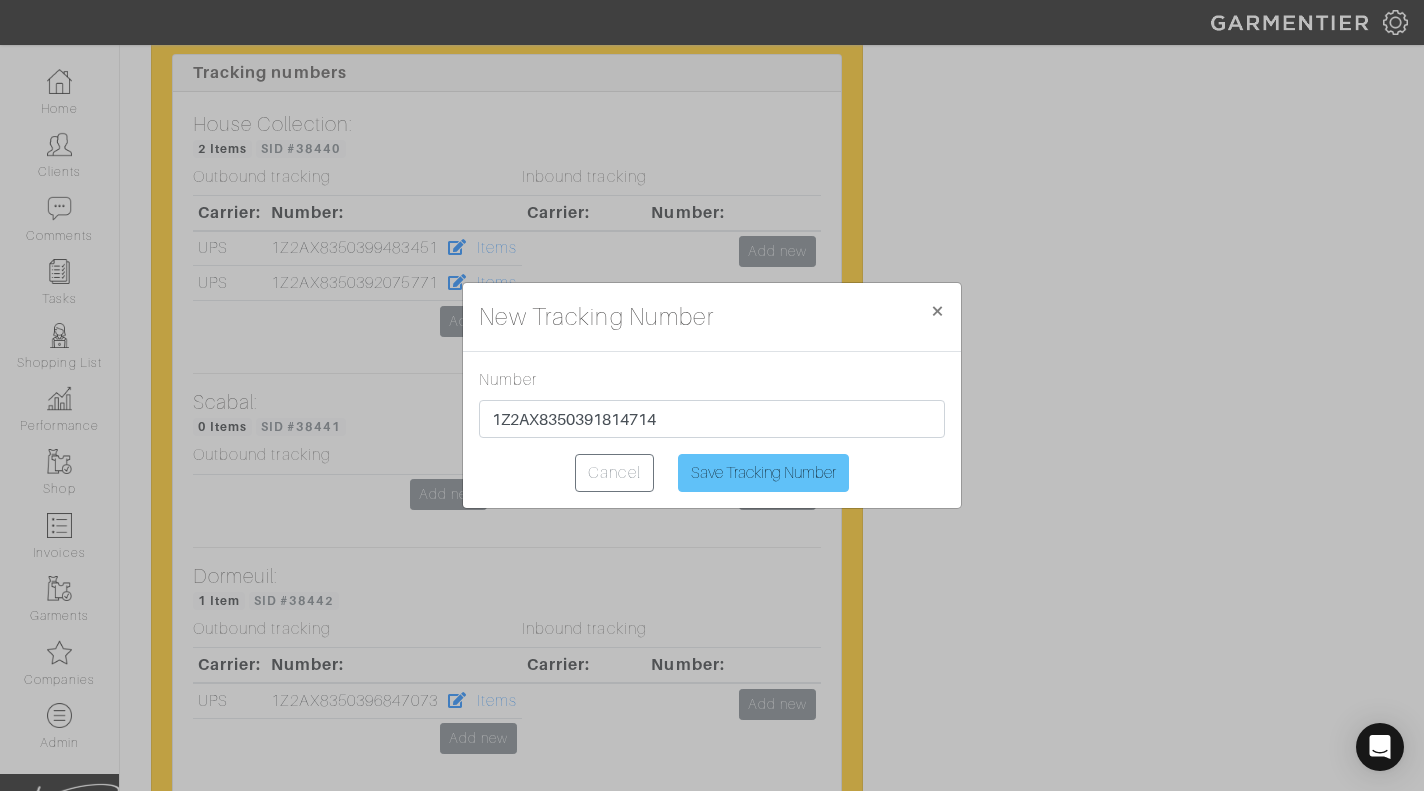 type on "Saving..." 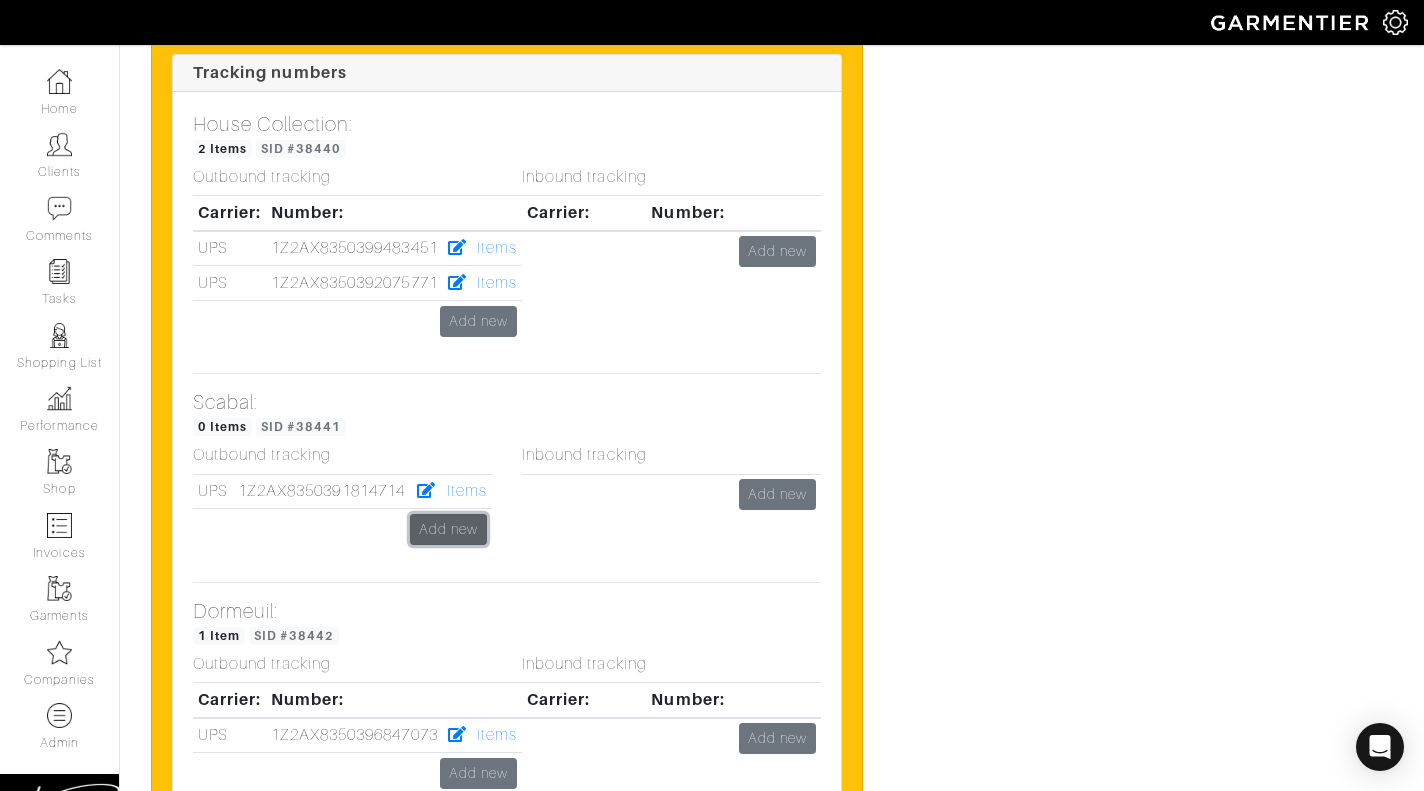 click on "Add new" at bounding box center (448, 529) 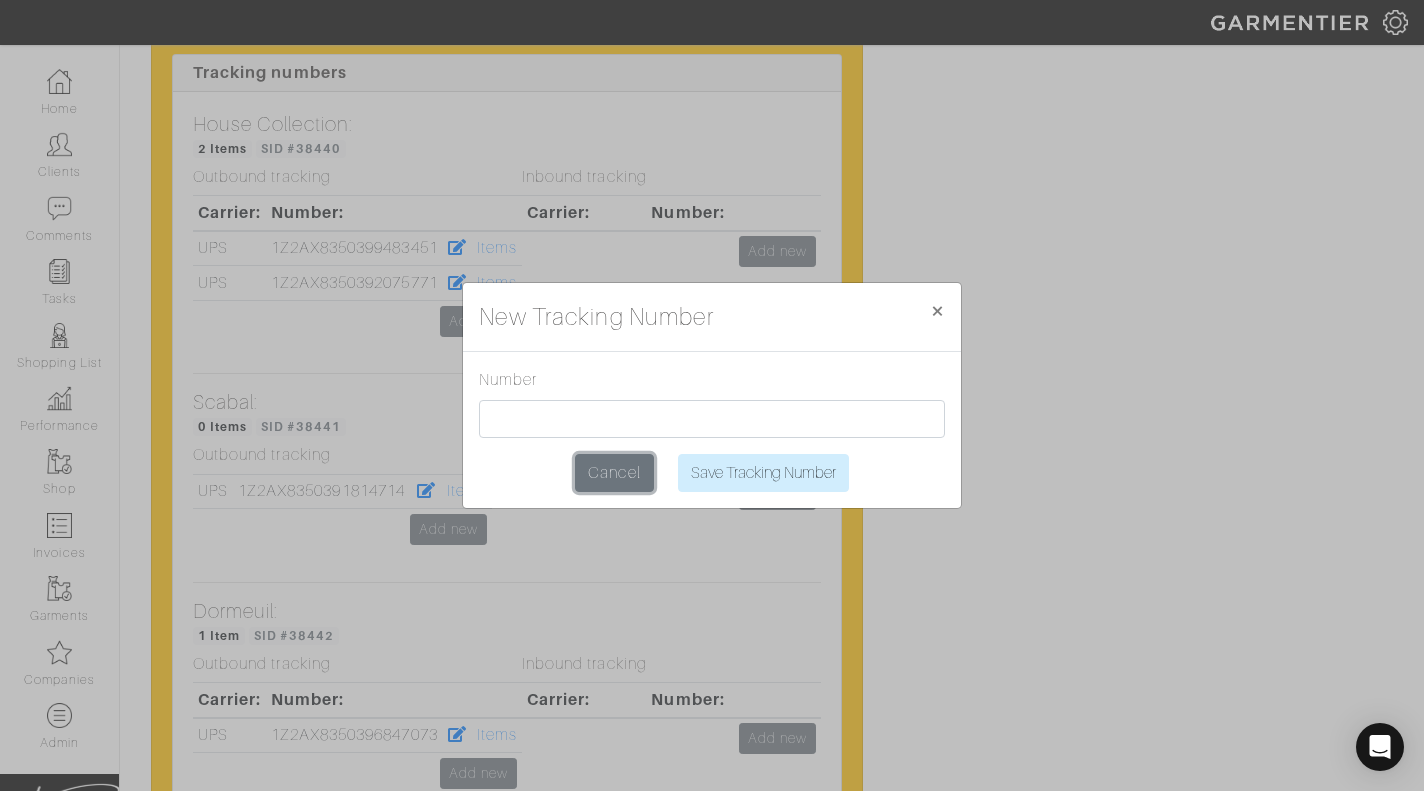 click on "Cancel" at bounding box center (614, 473) 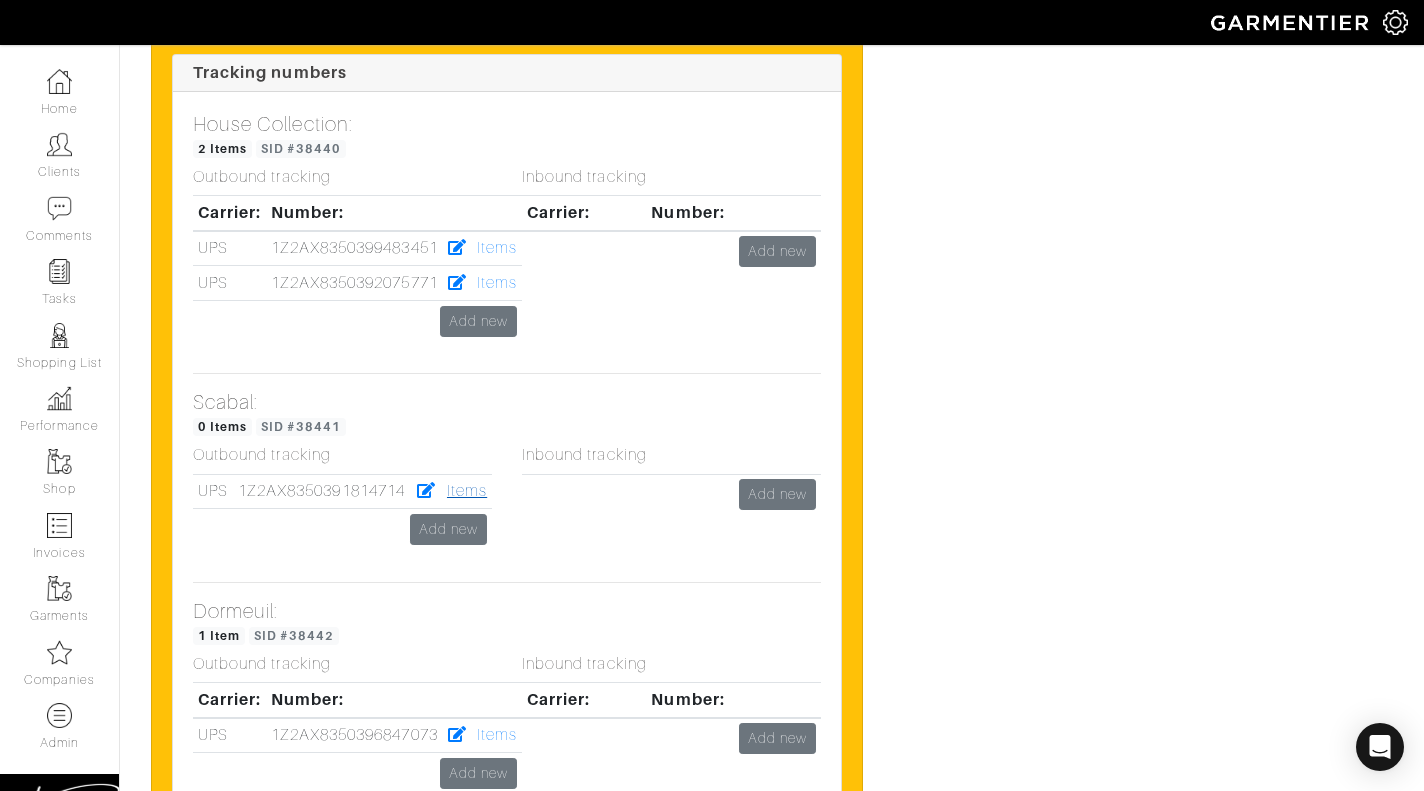 click on "Items" at bounding box center (467, 491) 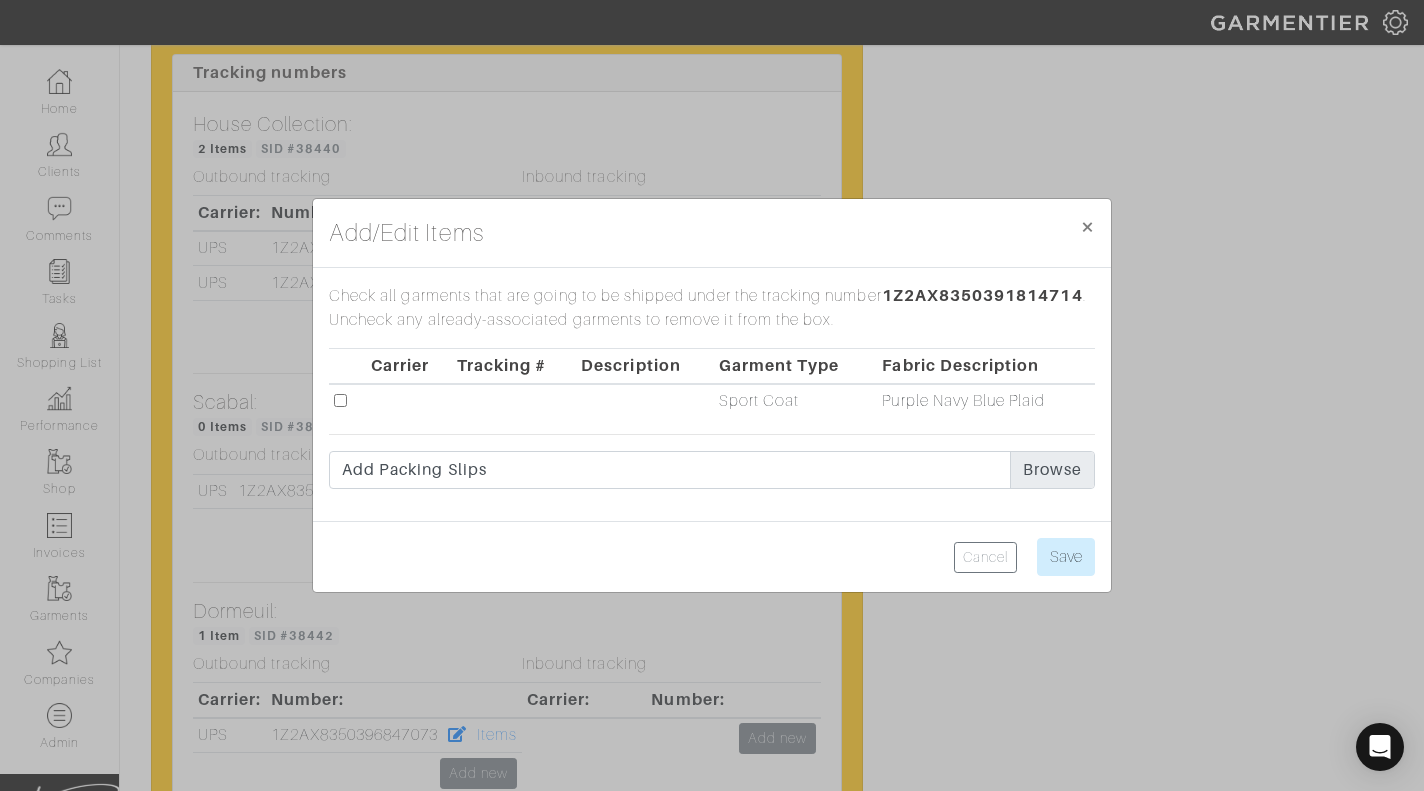 click at bounding box center [340, 400] 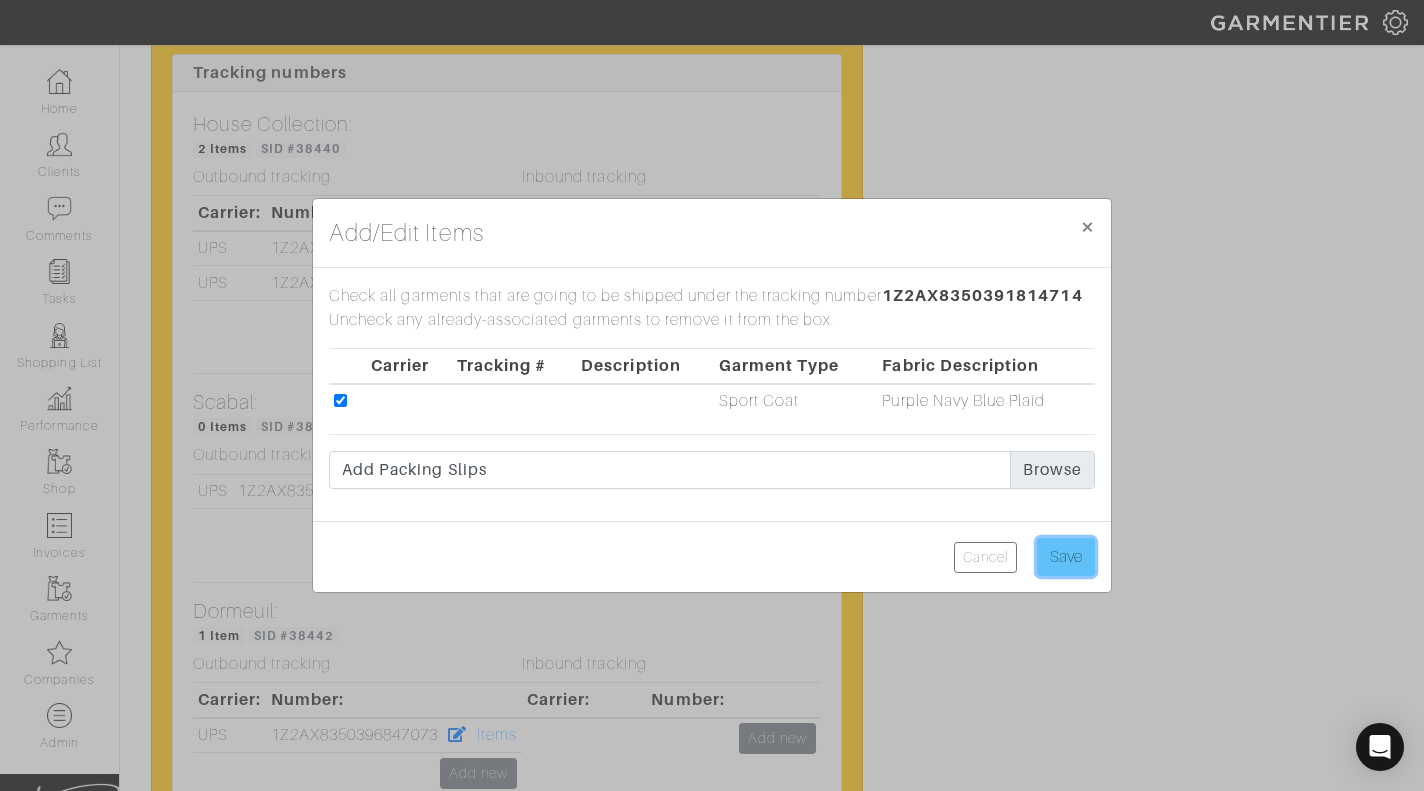click on "Save" at bounding box center [1066, 557] 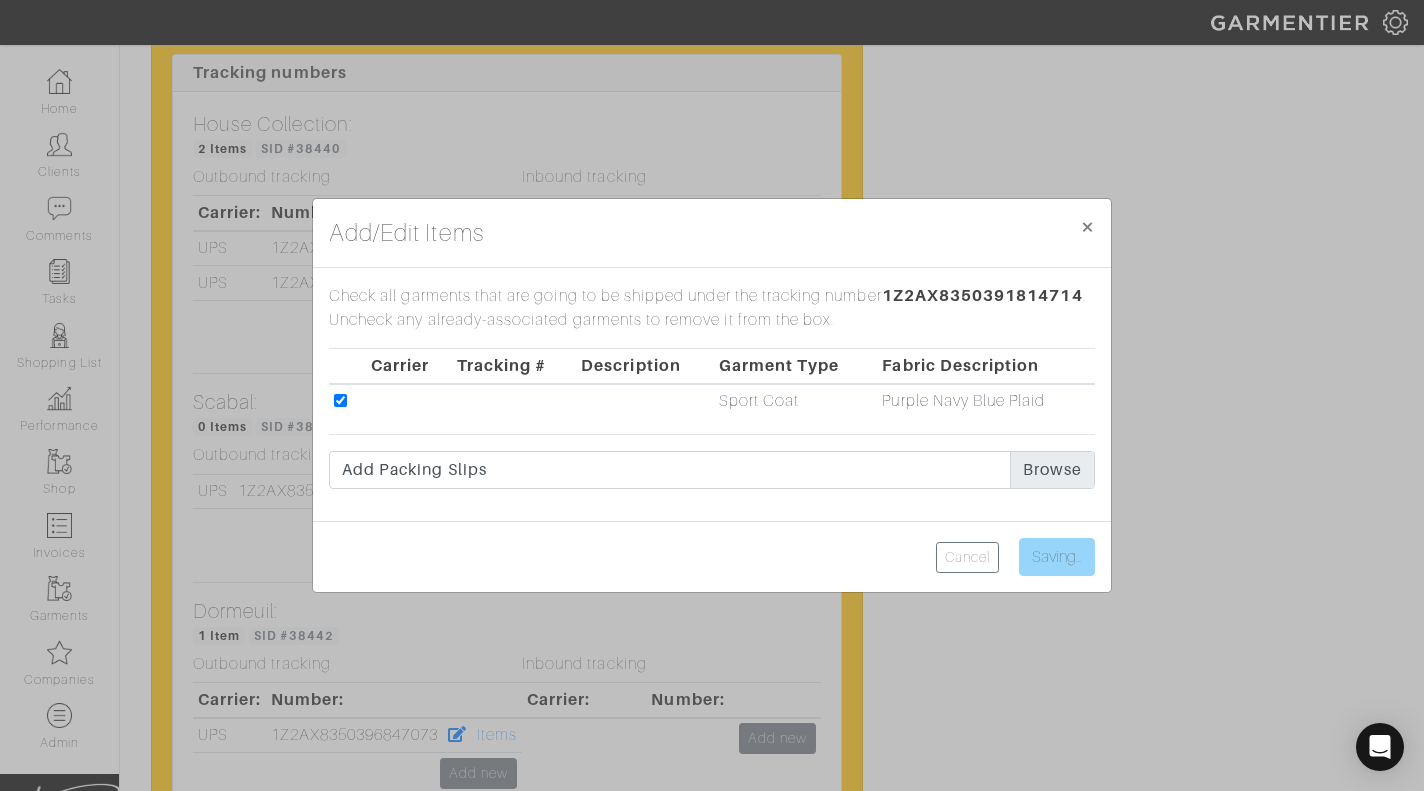 type on "Save" 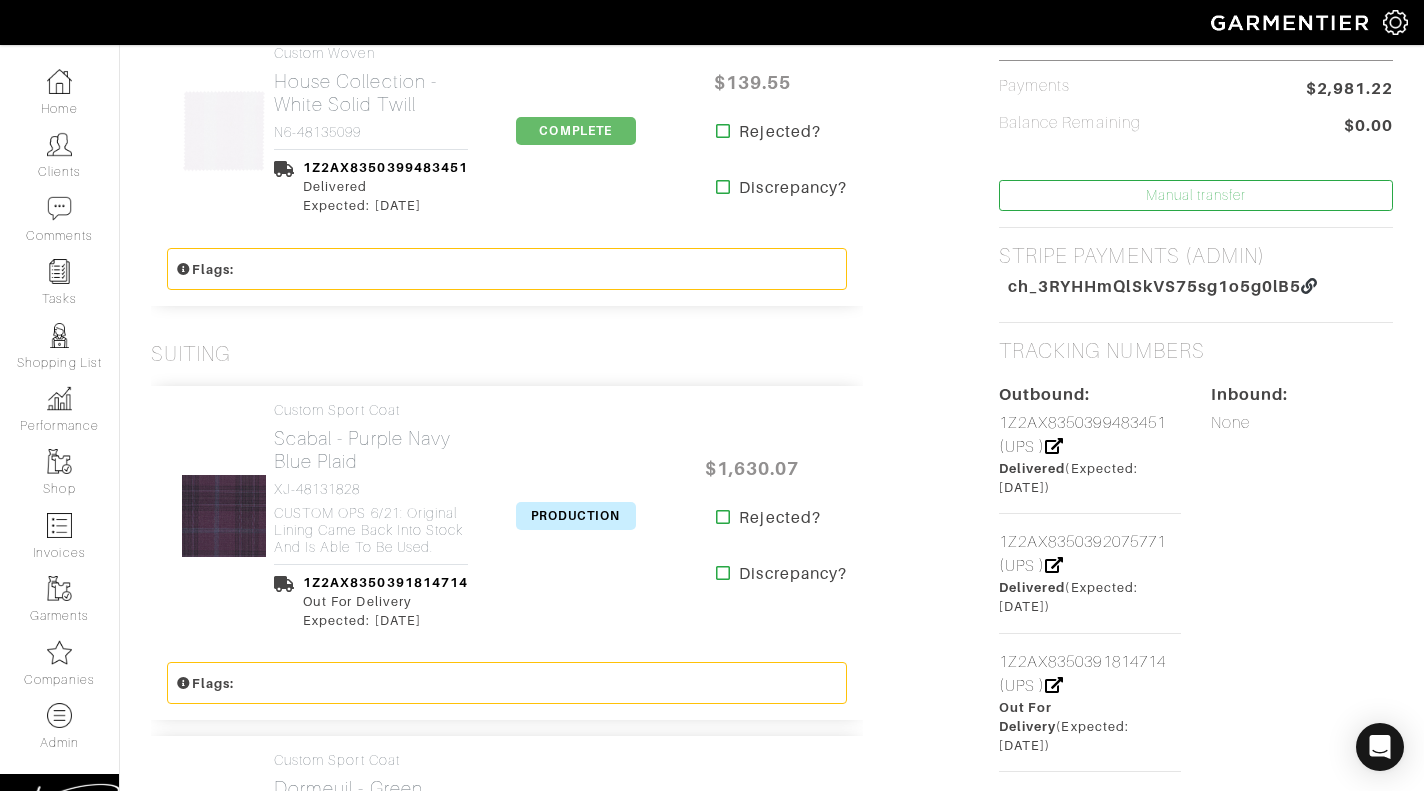 scroll, scrollTop: 788, scrollLeft: 0, axis: vertical 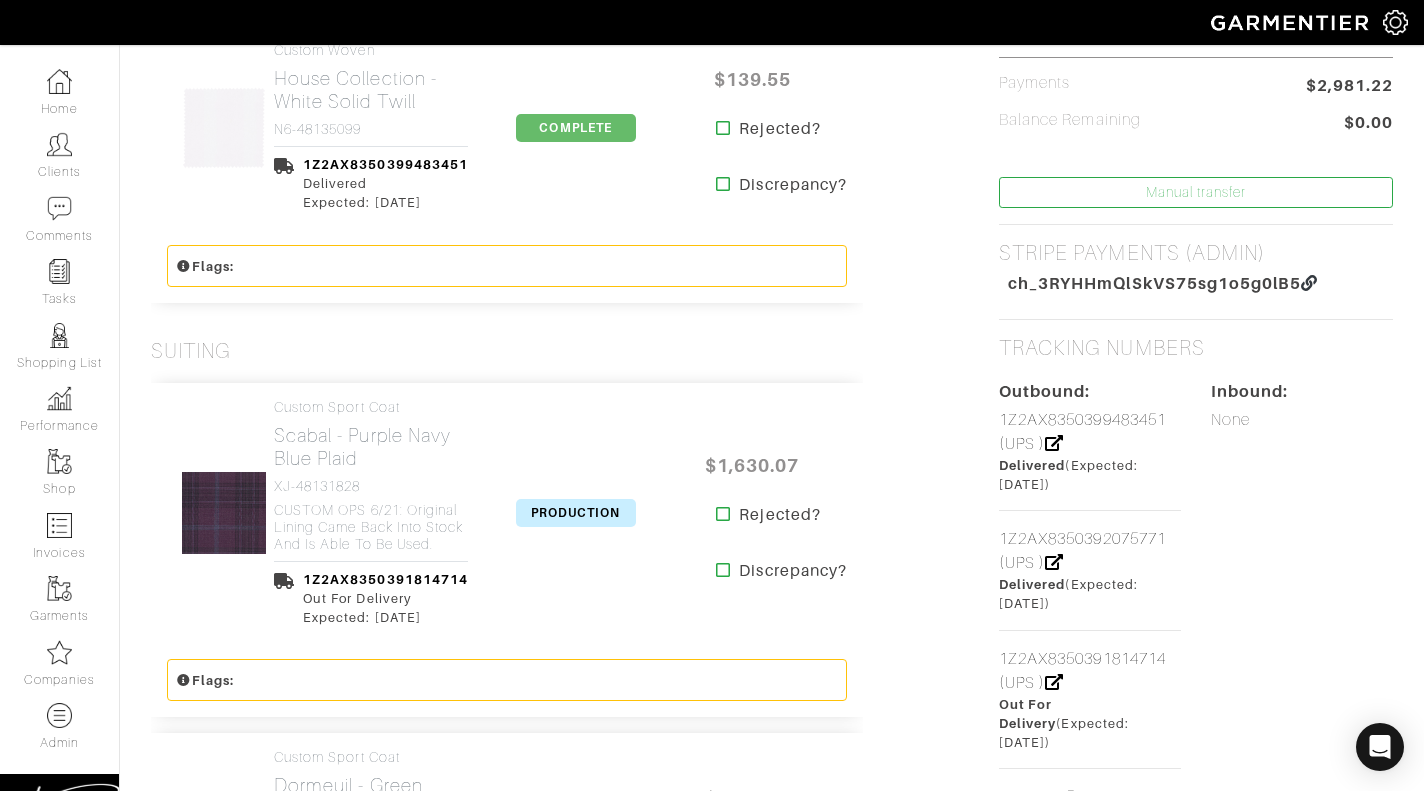 click on "PRODUCTION" at bounding box center [576, 513] 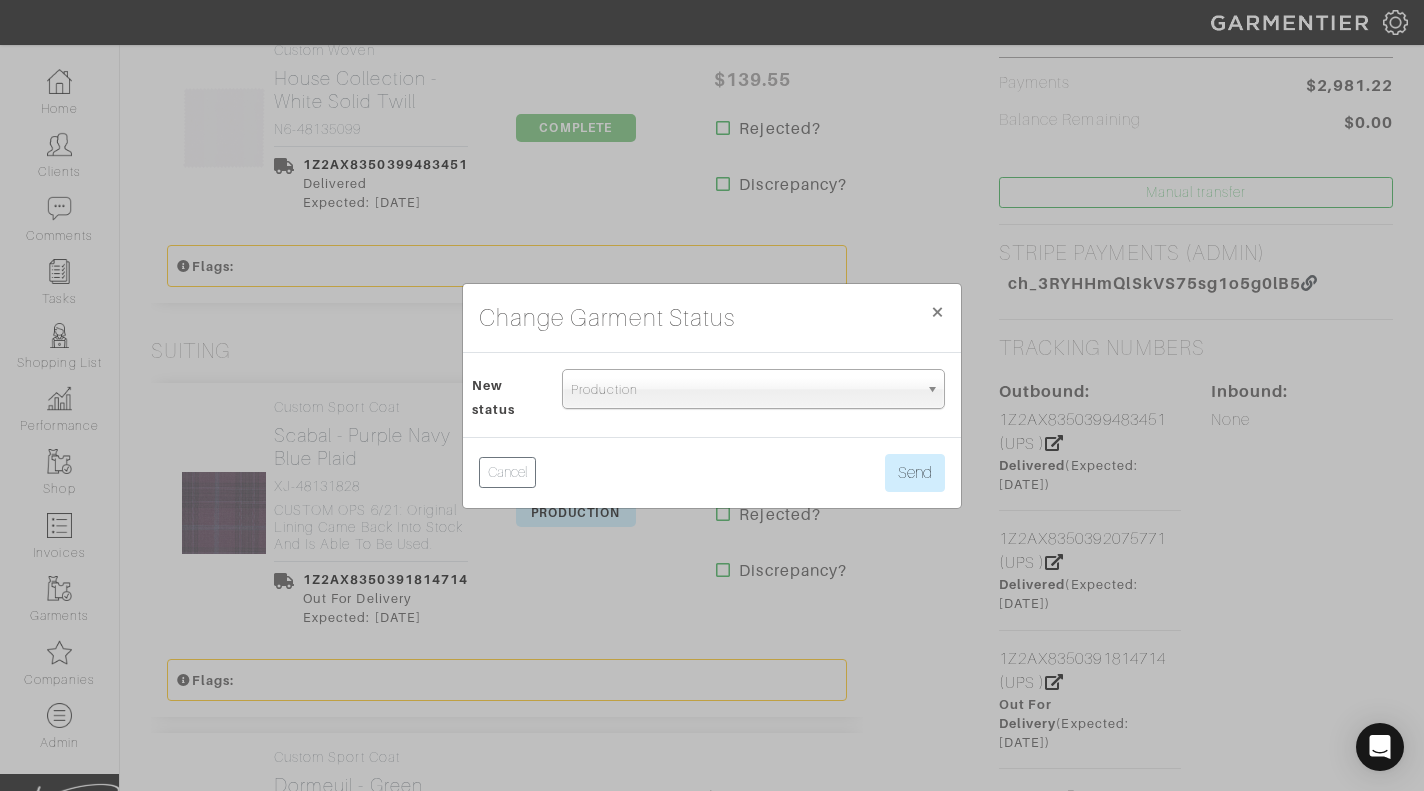 click on "Production" at bounding box center [753, 389] 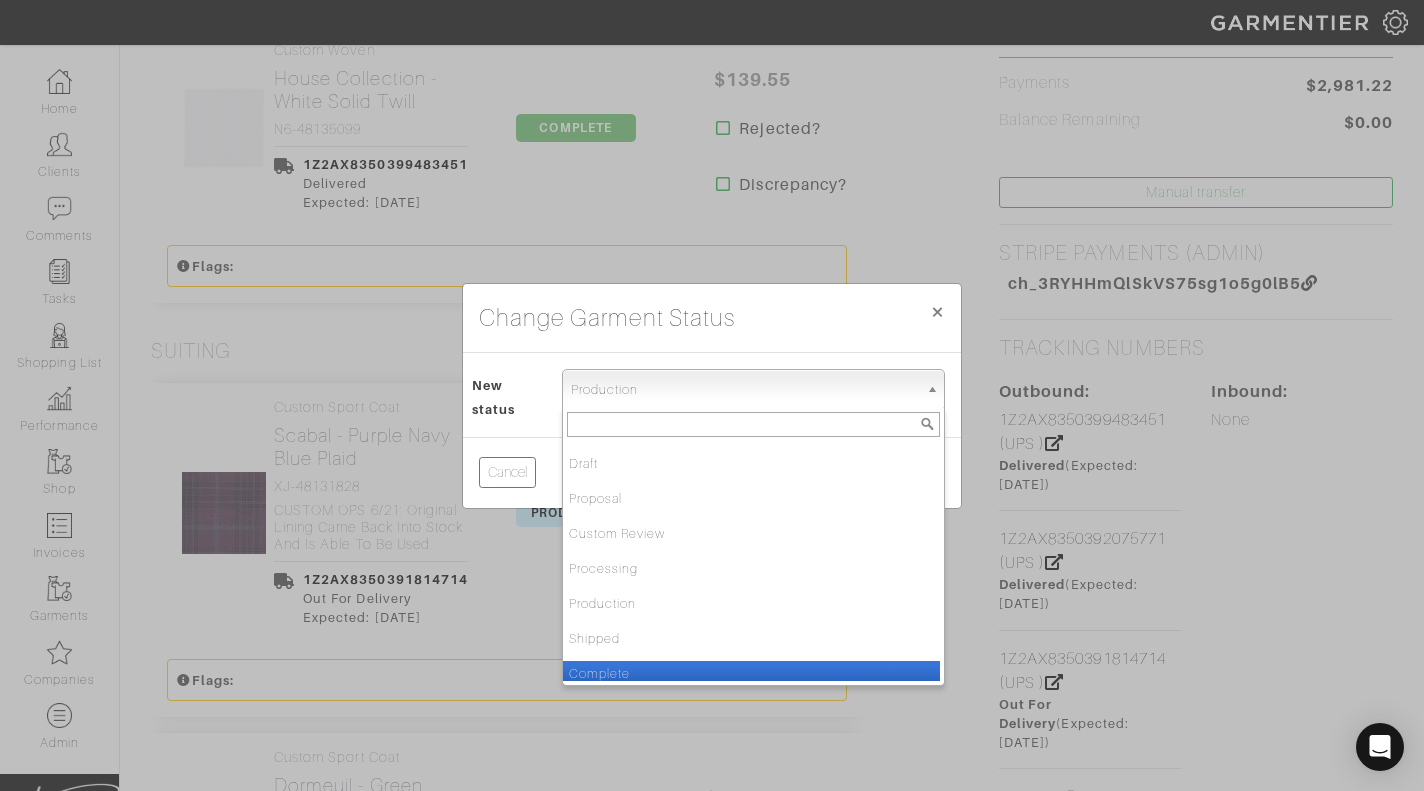 click on "Complete" at bounding box center [751, 673] 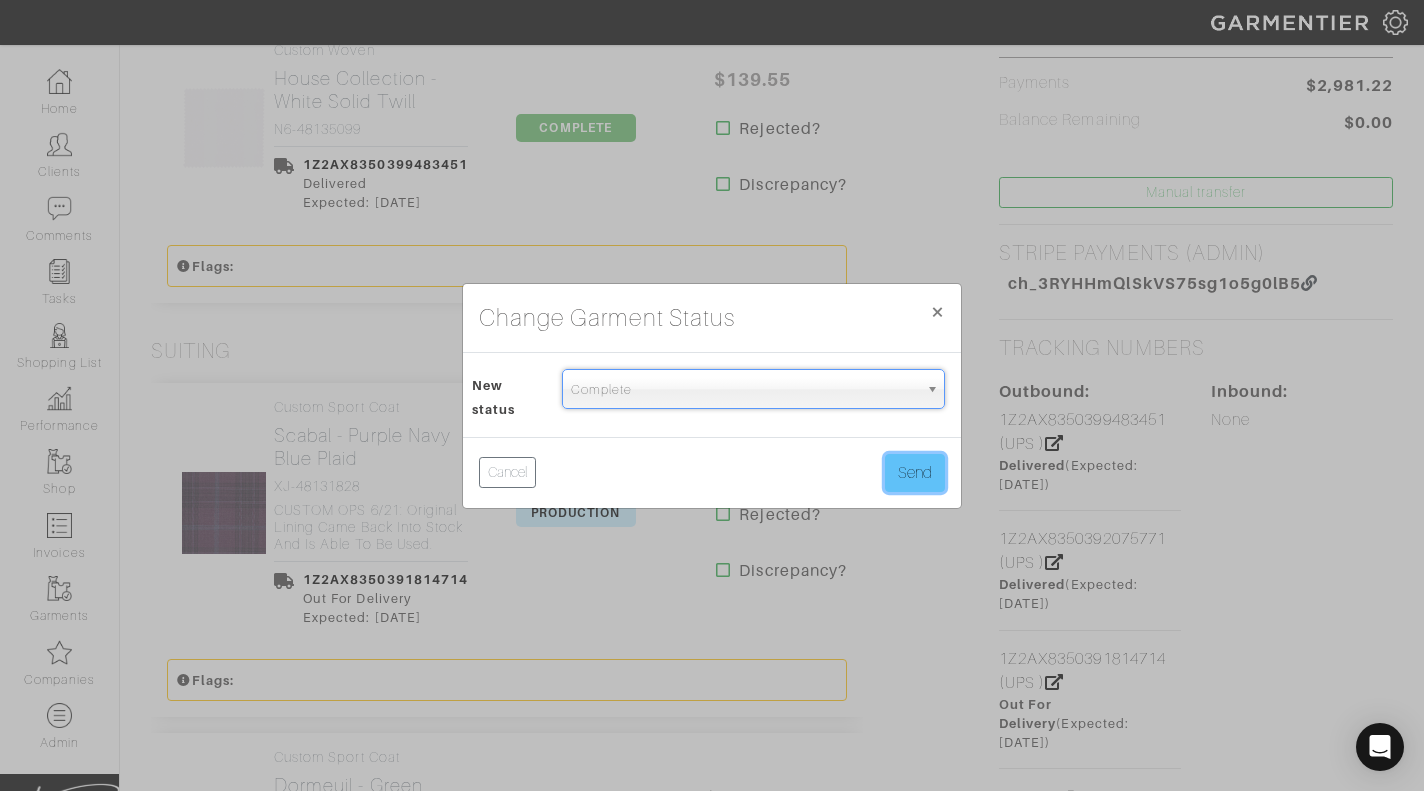 click on "Send" at bounding box center [915, 473] 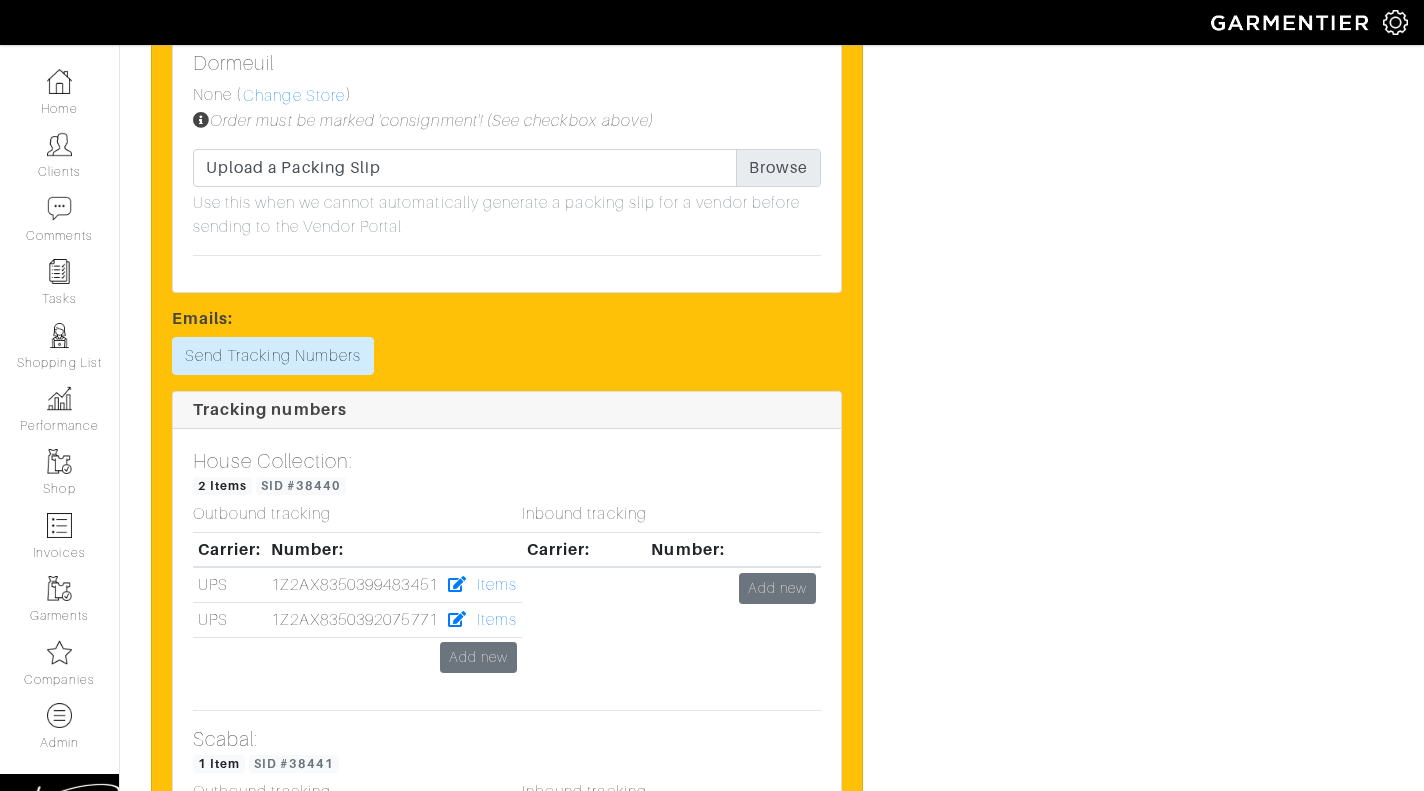 scroll, scrollTop: 3373, scrollLeft: 0, axis: vertical 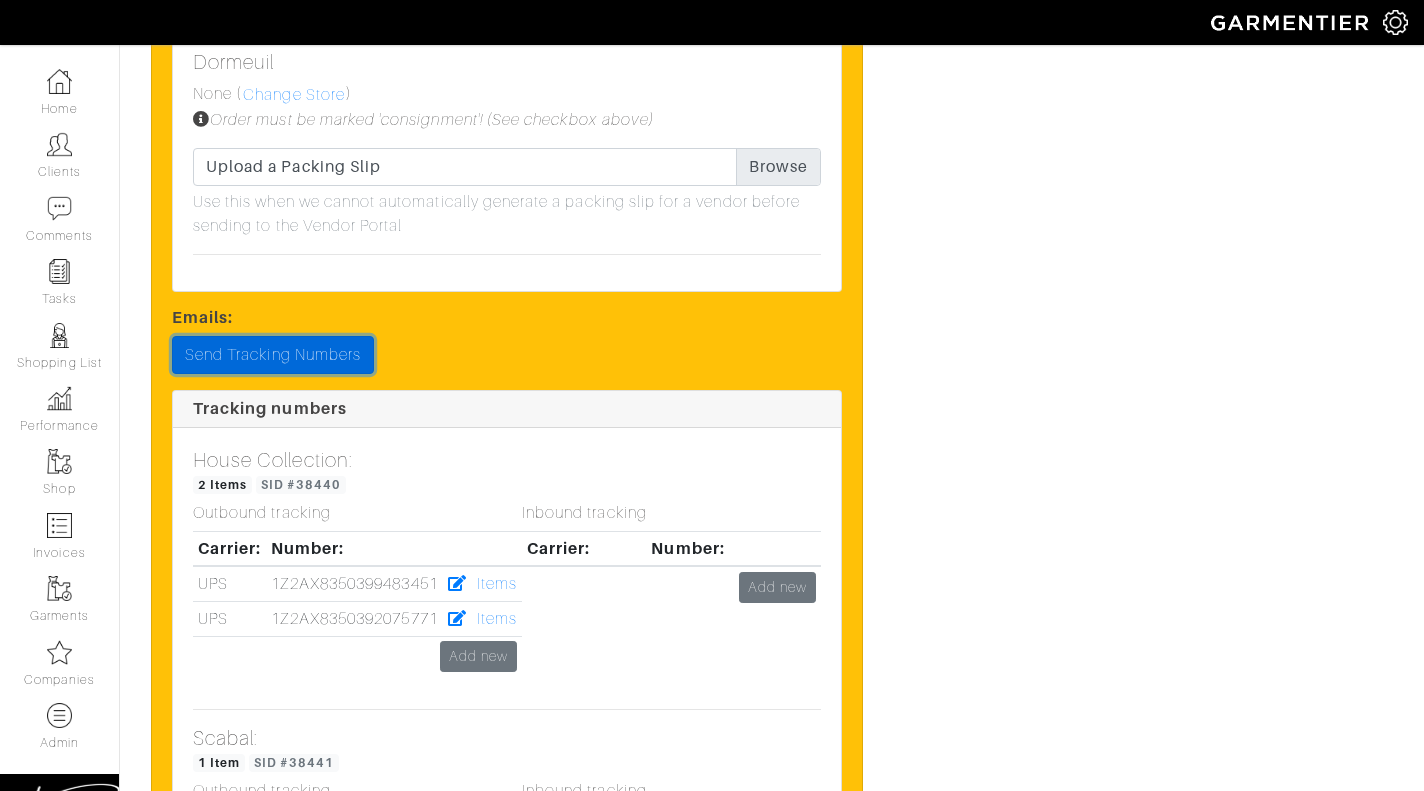 click on "Send Tracking Numbers" at bounding box center (273, 355) 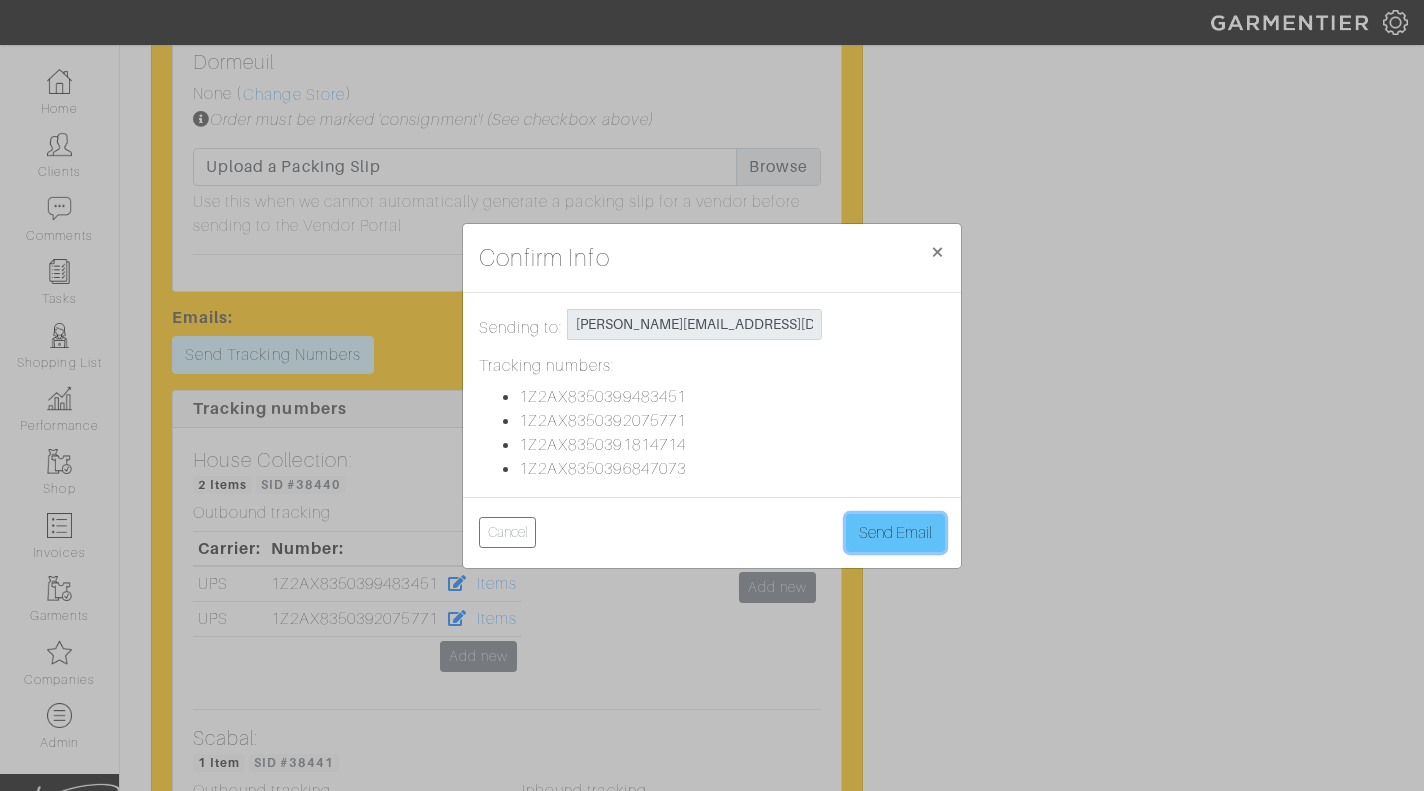 drag, startPoint x: 863, startPoint y: 525, endPoint x: 861, endPoint y: 536, distance: 11.18034 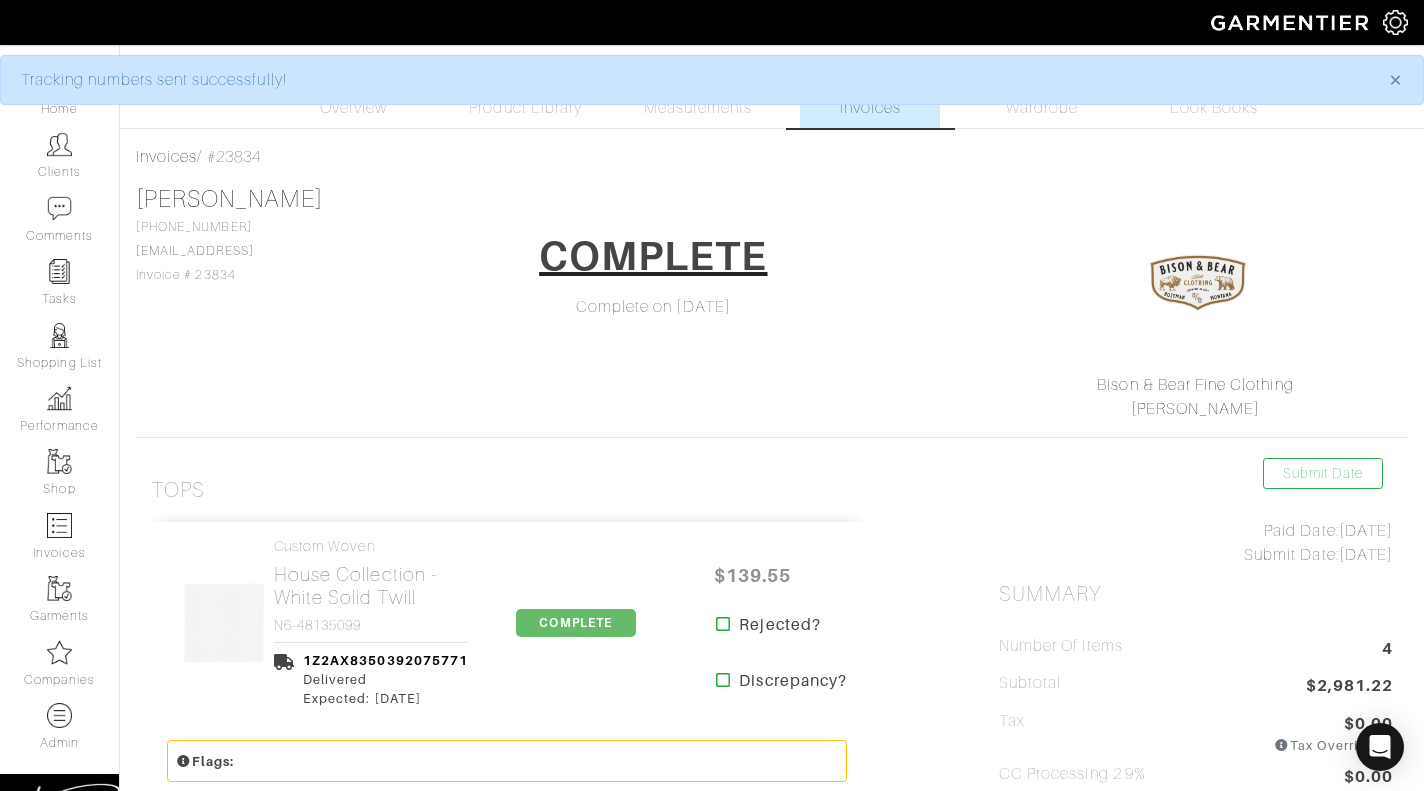 scroll, scrollTop: 0, scrollLeft: 0, axis: both 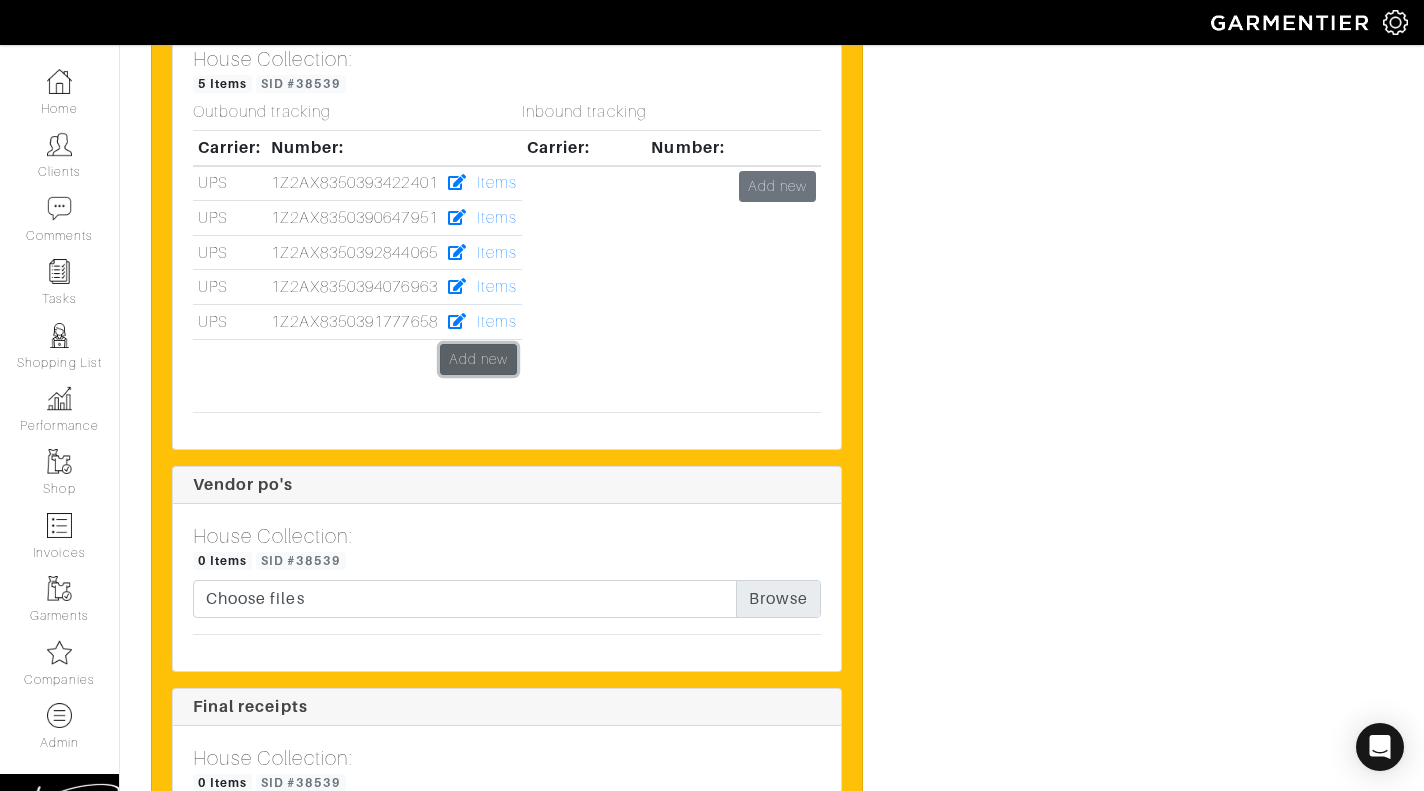 click on "Add new" at bounding box center [478, 359] 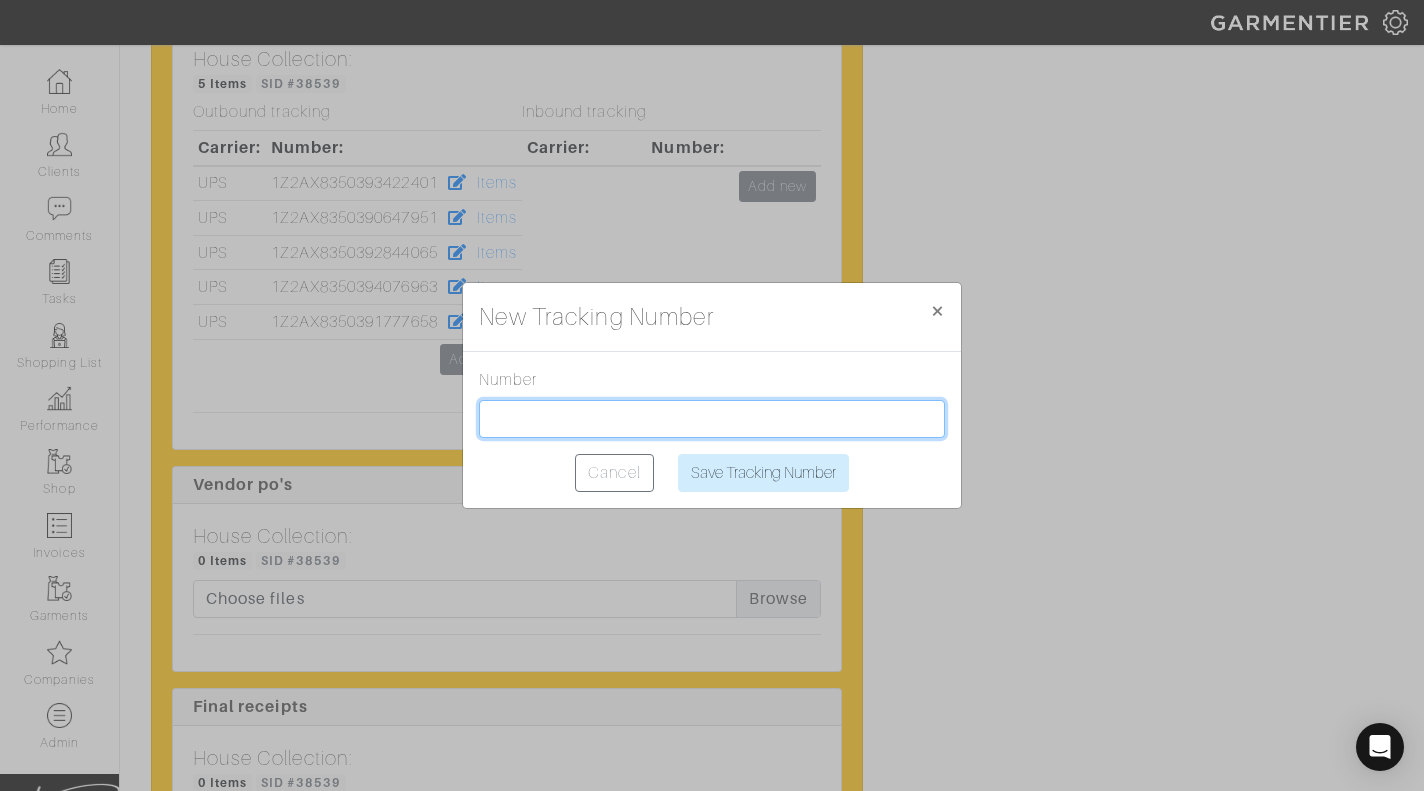 click at bounding box center [712, 419] 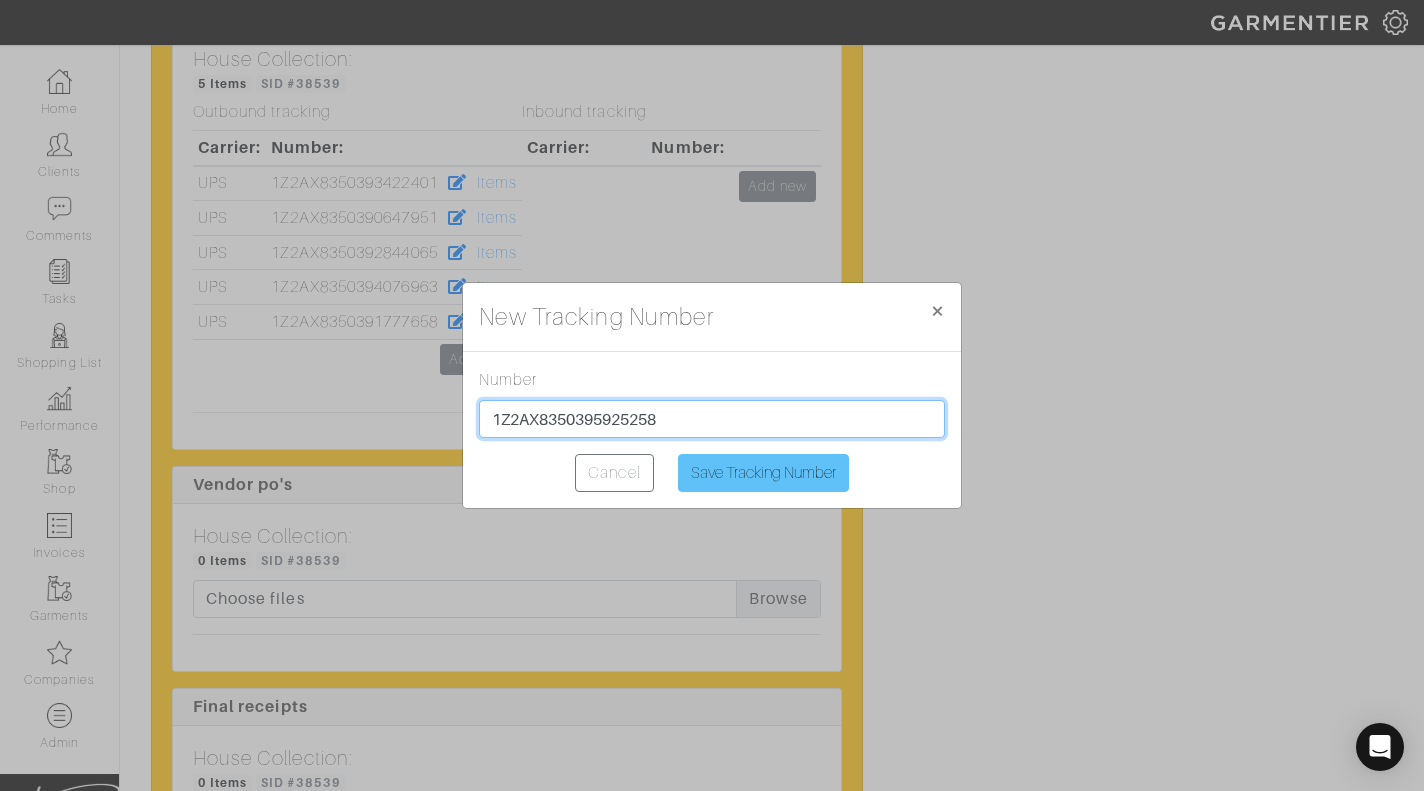 type on "1Z2AX8350395925258" 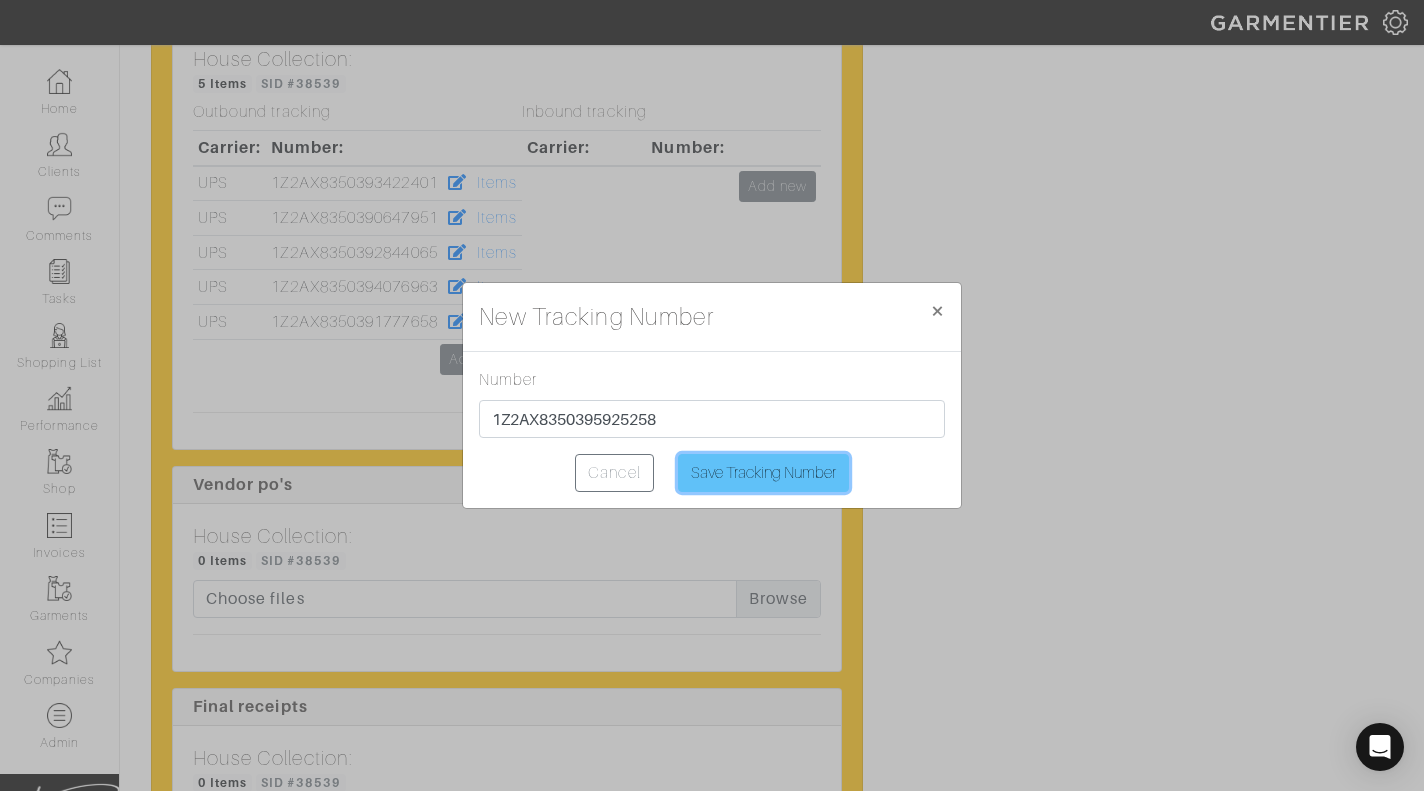 click on "Save Tracking Number" at bounding box center [763, 473] 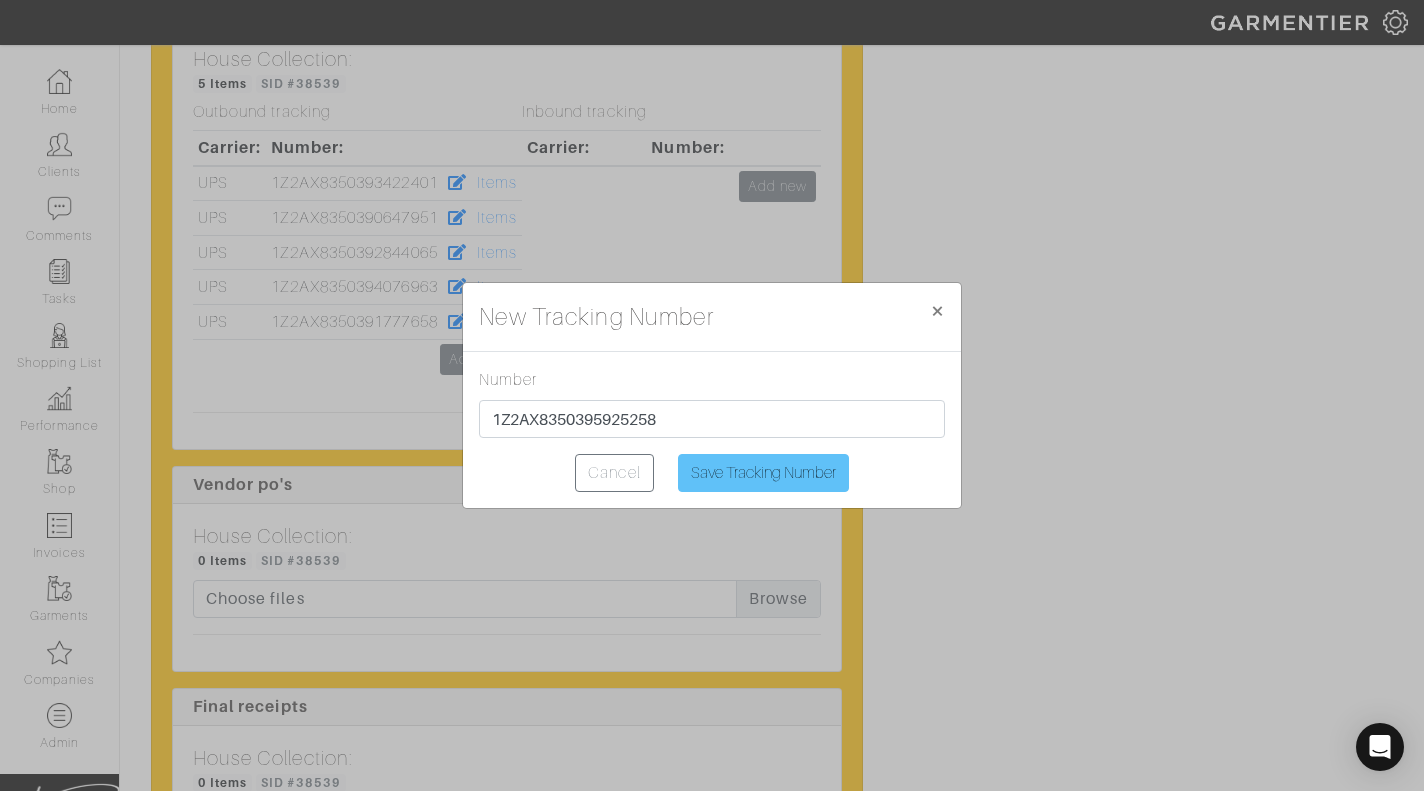 type on "Saving..." 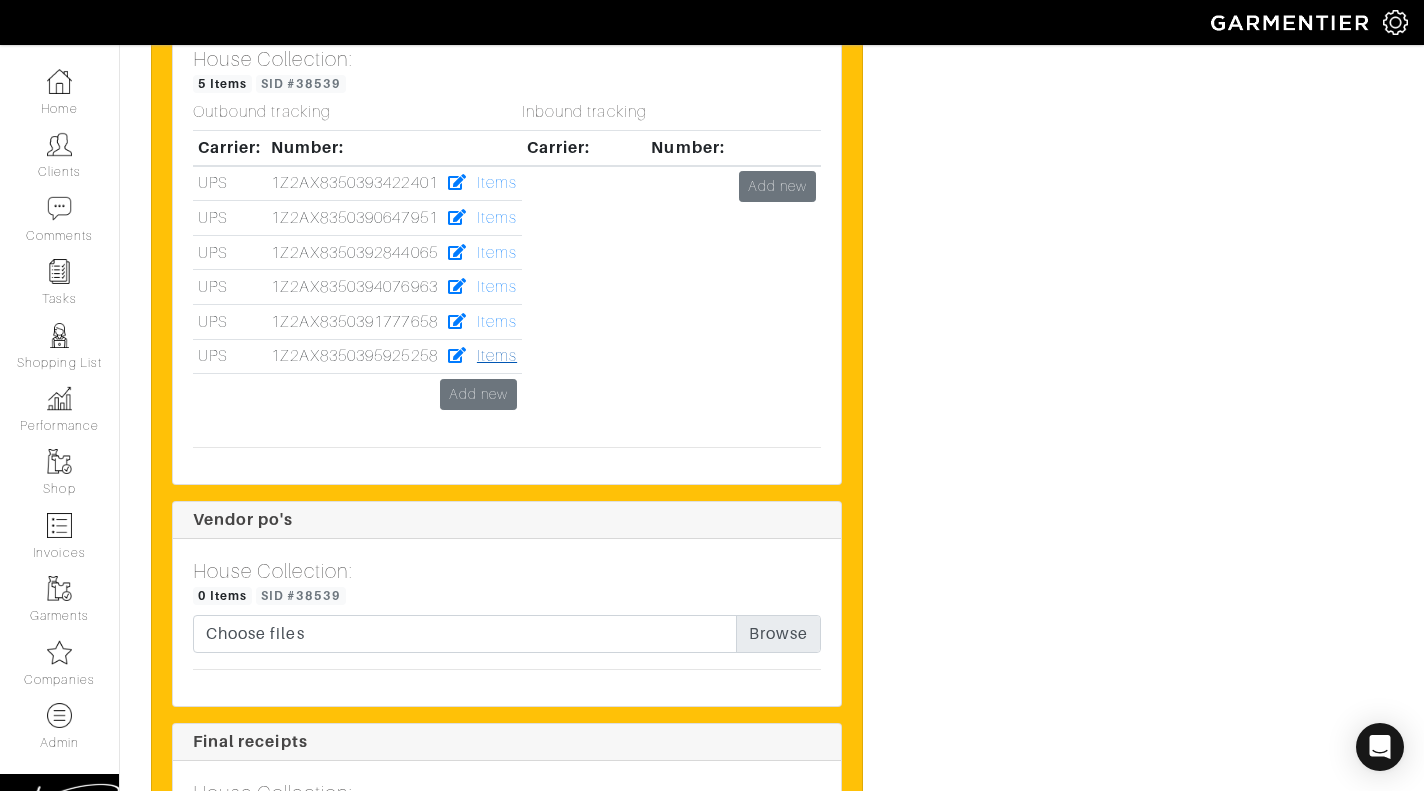 click on "Items" at bounding box center [497, 356] 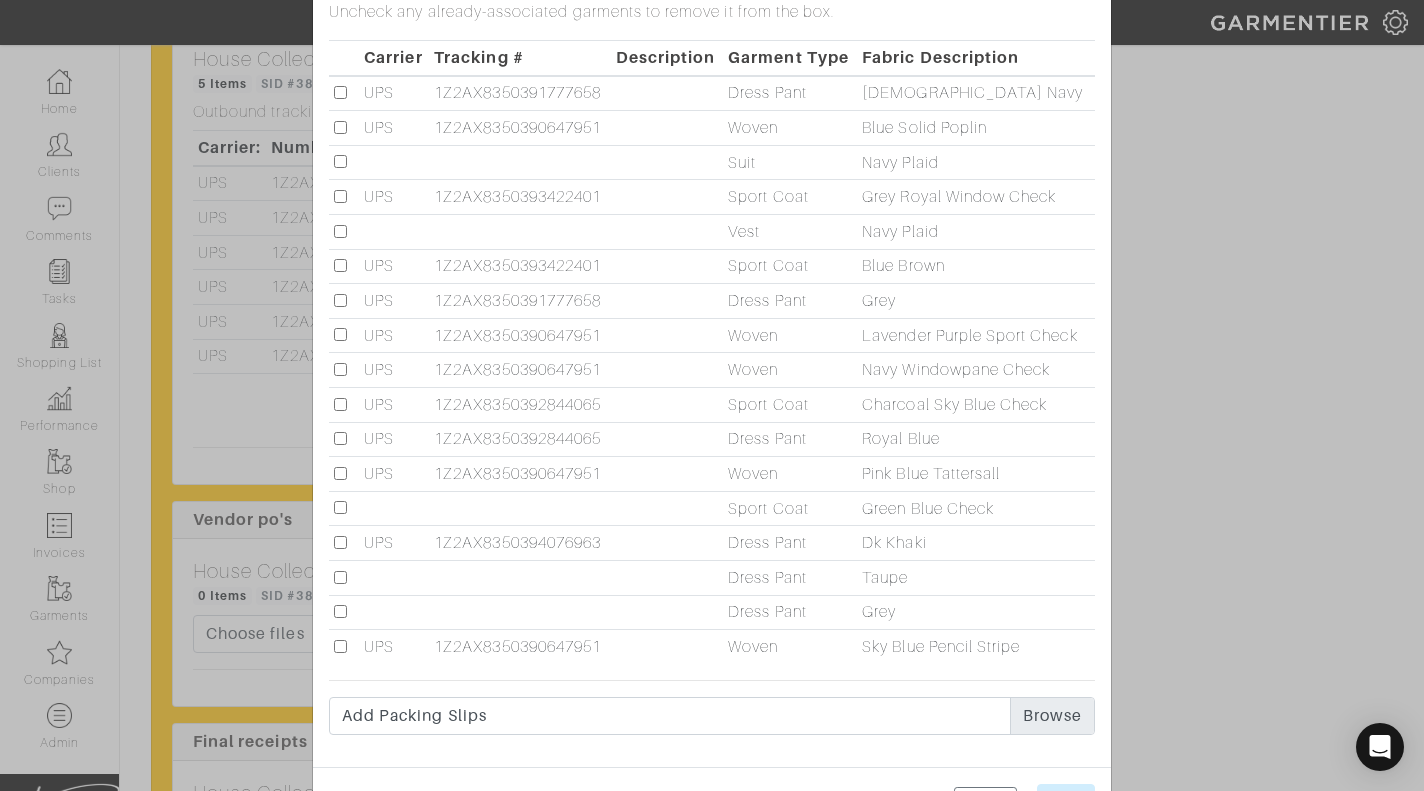 scroll, scrollTop: 140, scrollLeft: 0, axis: vertical 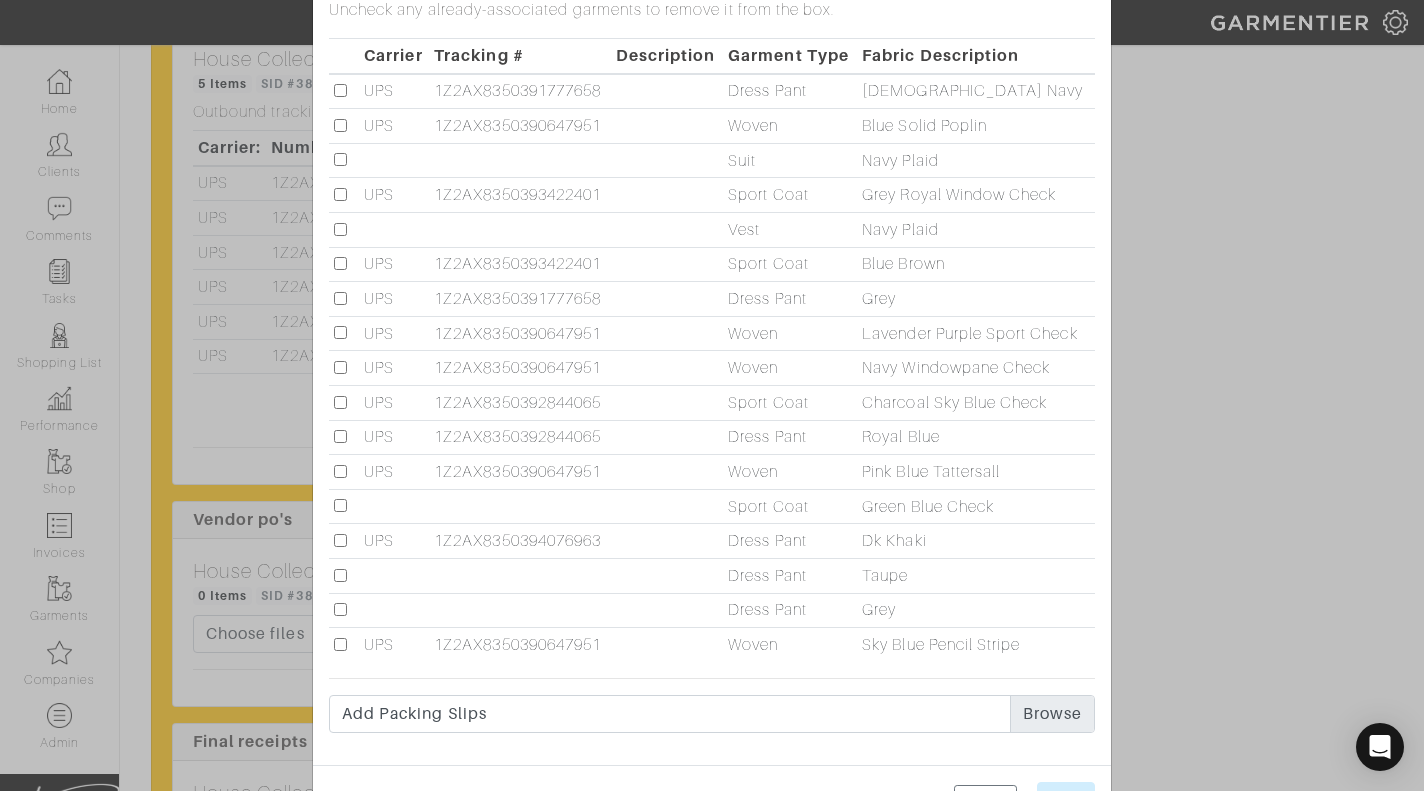 click on "Add/Edit Items
× Close
Check all garments that are going to be shipped under the tracking number  1Z2AX8350395925258 . Uncheck any already-associated garments to remove it from the box.
Carrier
Tracking #
Description
Garment Type
Fabric Description
UPS
1Z2AX8350391777658
Dress Pant" at bounding box center (712, 395) 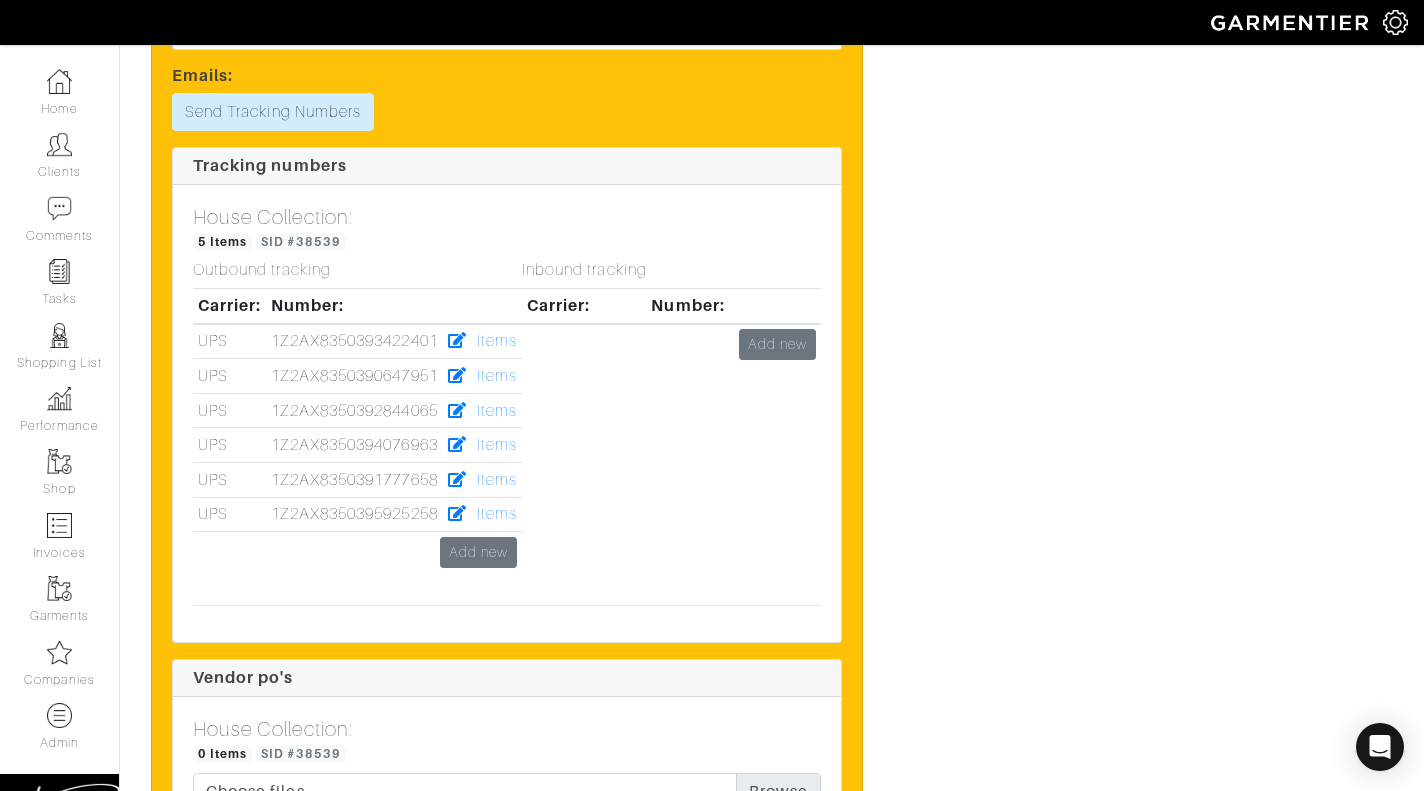 scroll, scrollTop: 6988, scrollLeft: 0, axis: vertical 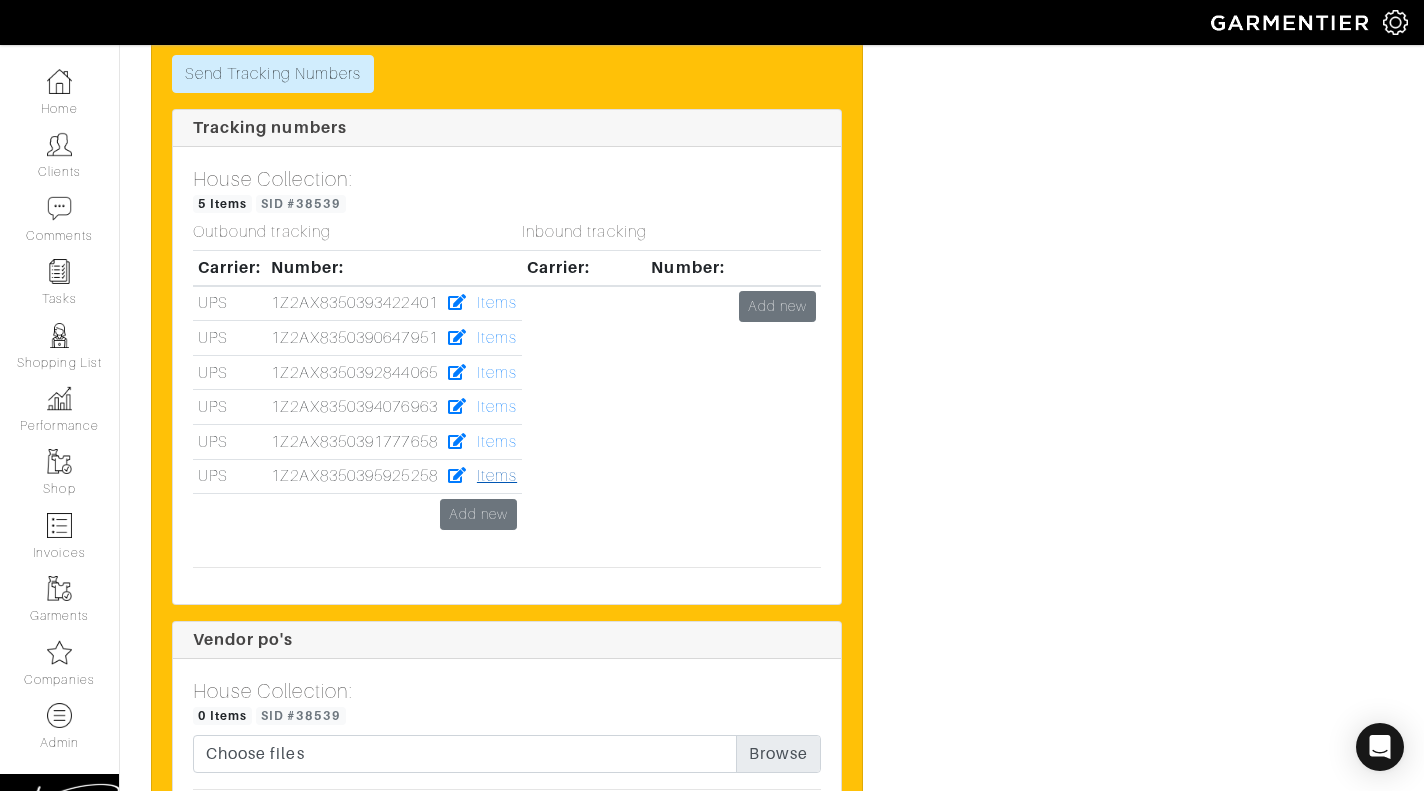 click on "Items" at bounding box center (497, 476) 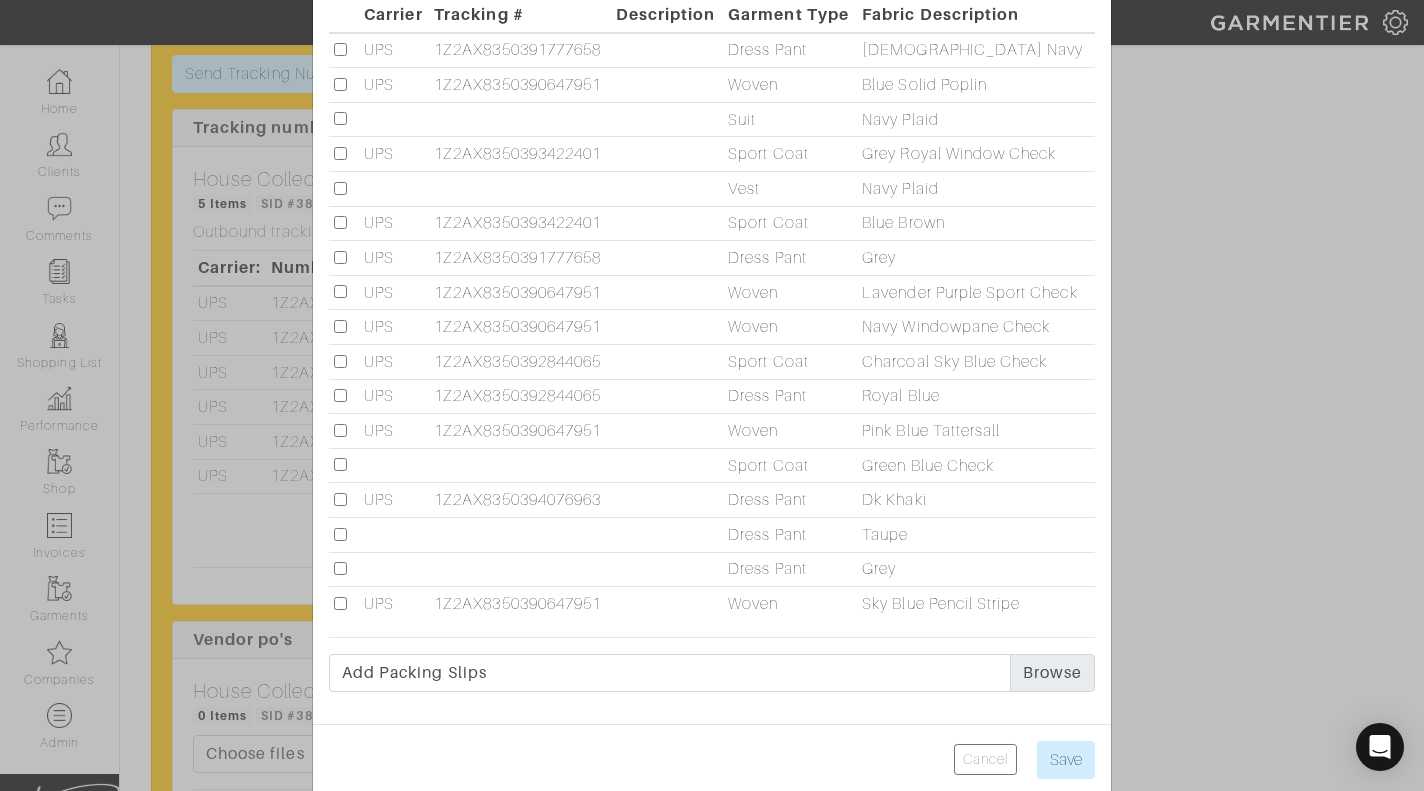 scroll, scrollTop: 189, scrollLeft: 0, axis: vertical 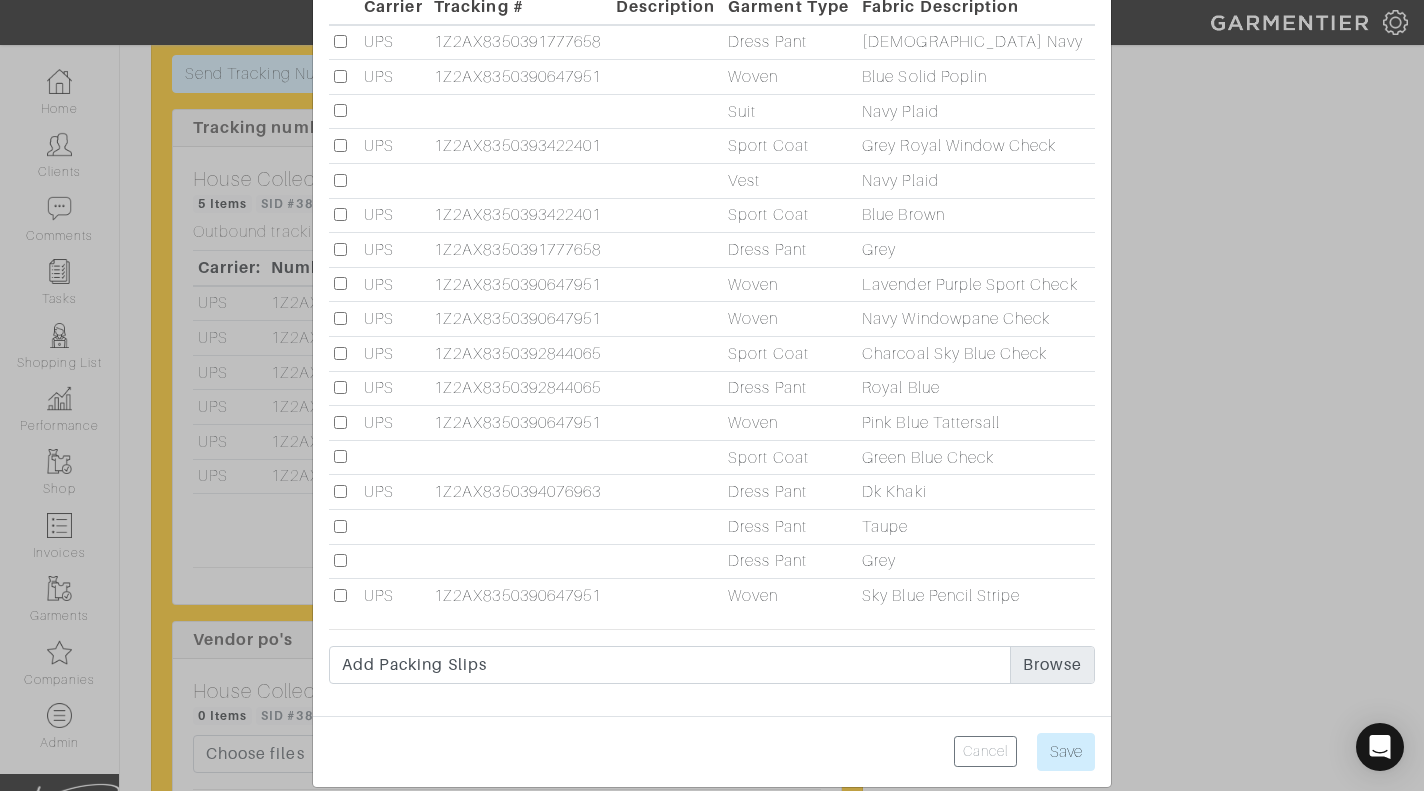 click at bounding box center [344, 561] 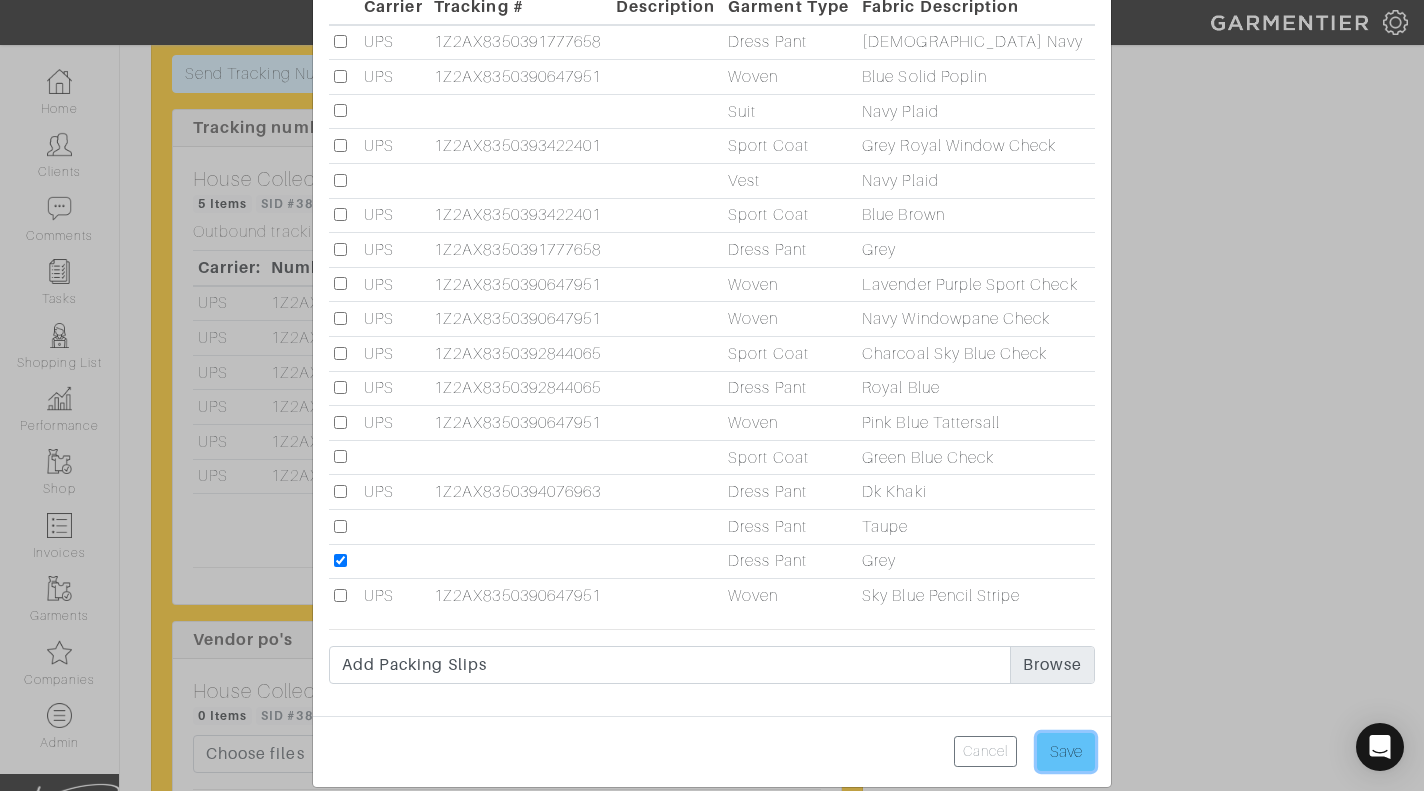 click on "Save" at bounding box center [1066, 752] 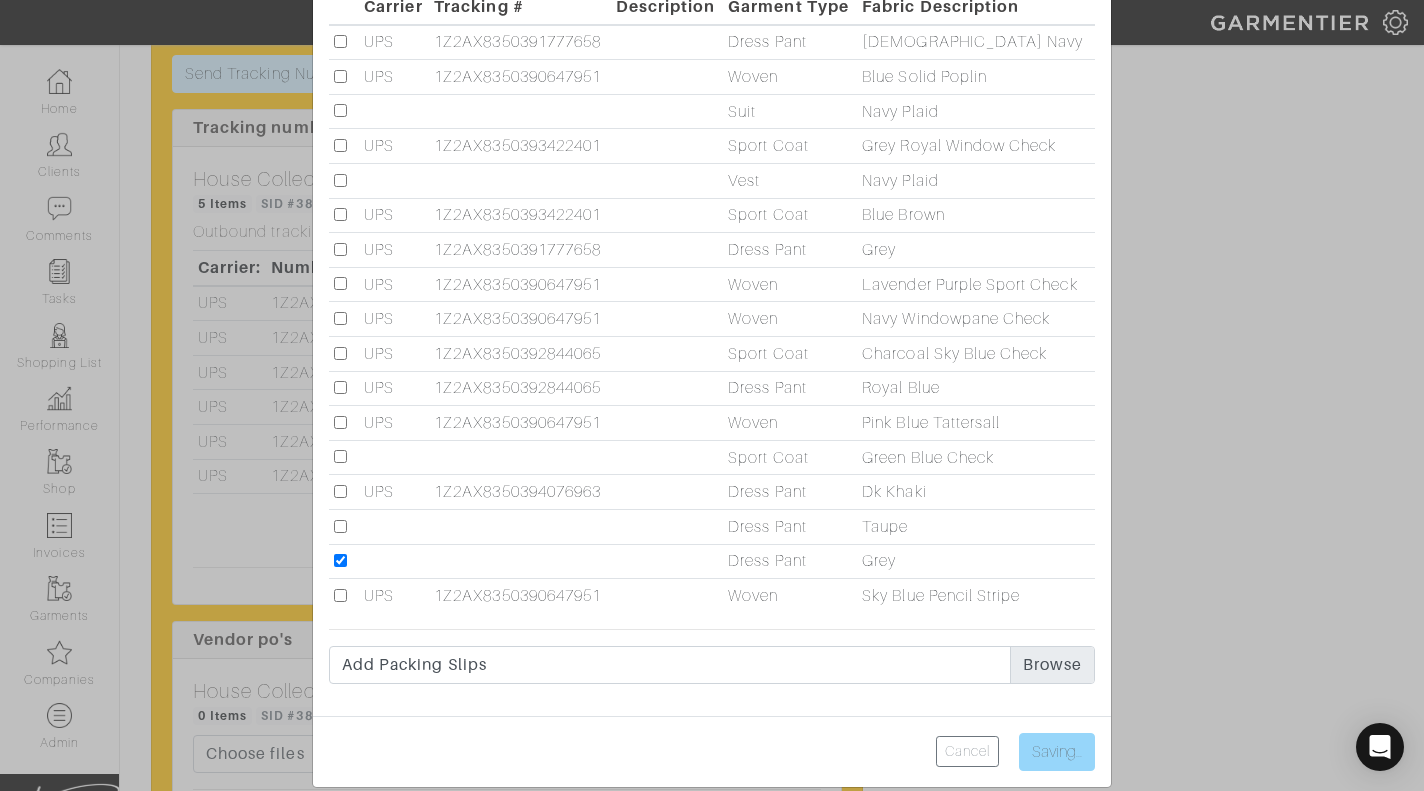 type on "Save" 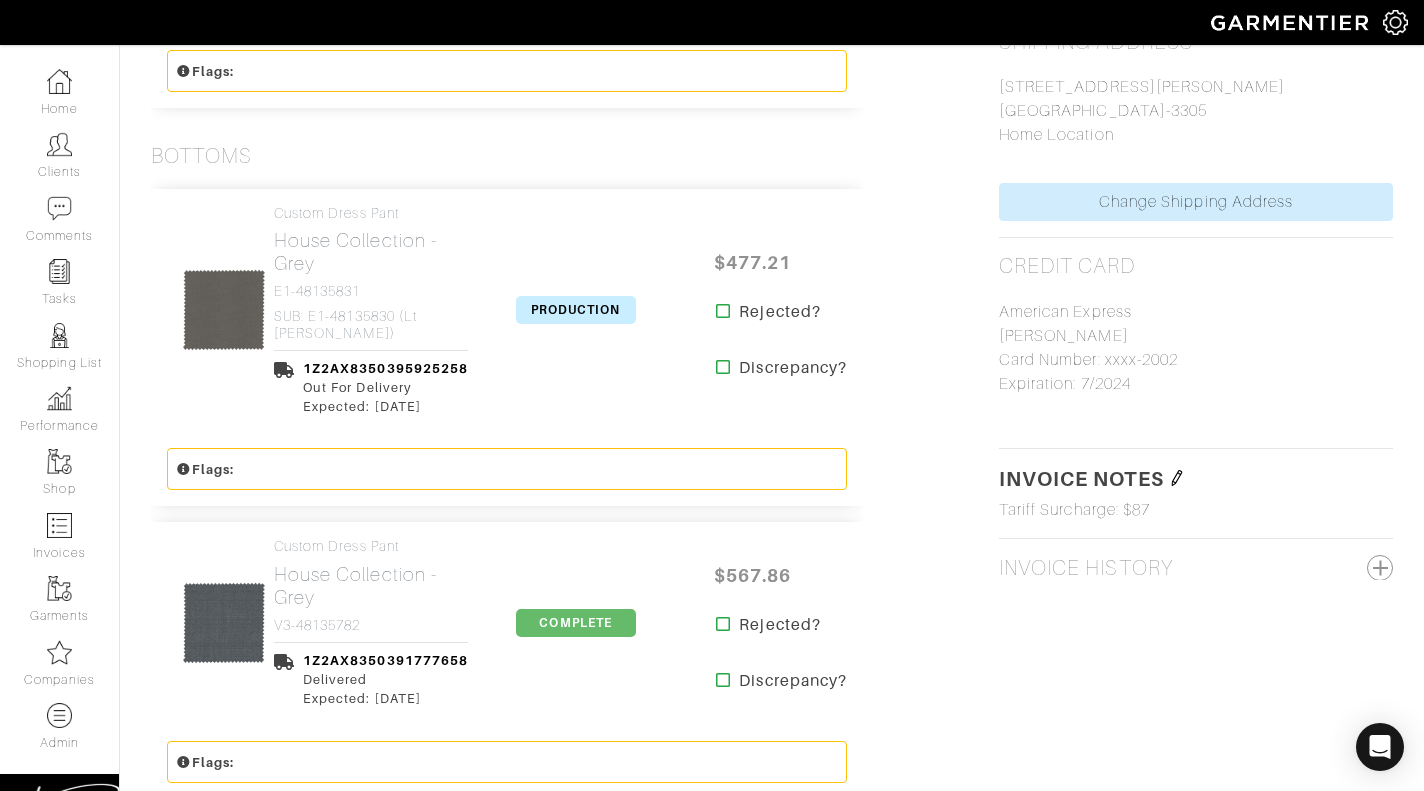 scroll, scrollTop: 1923, scrollLeft: 0, axis: vertical 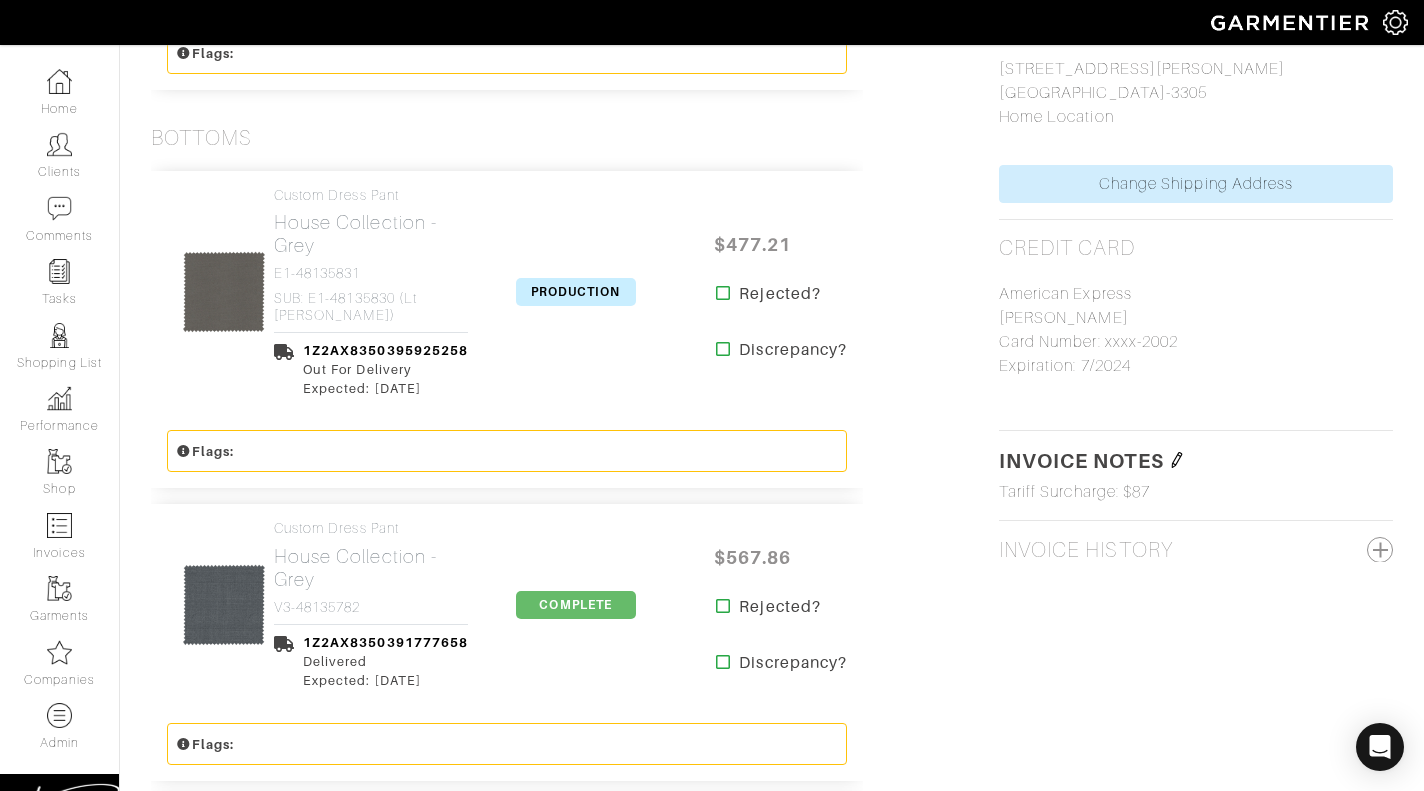 click on "PRODUCTION" at bounding box center [576, 292] 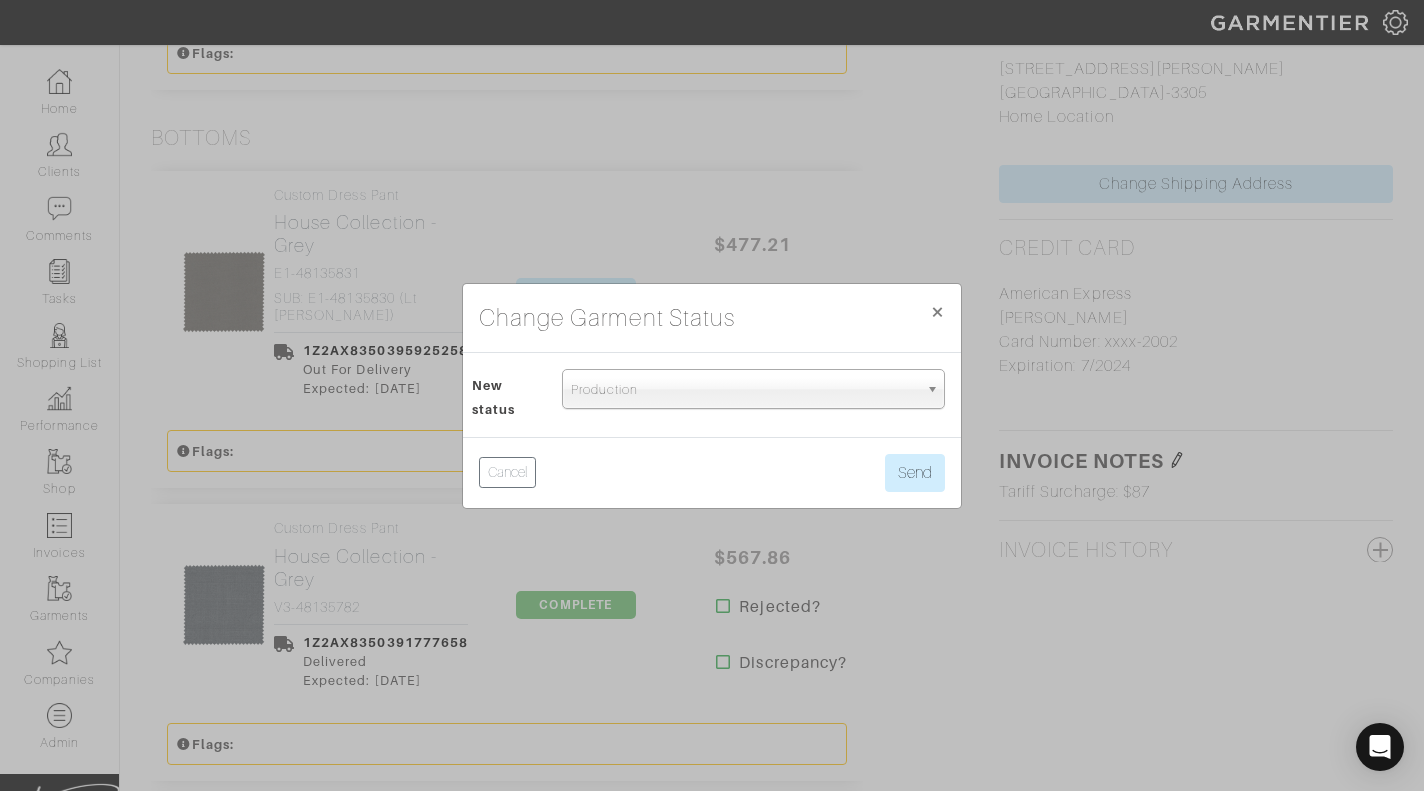 click on "Production" at bounding box center [744, 390] 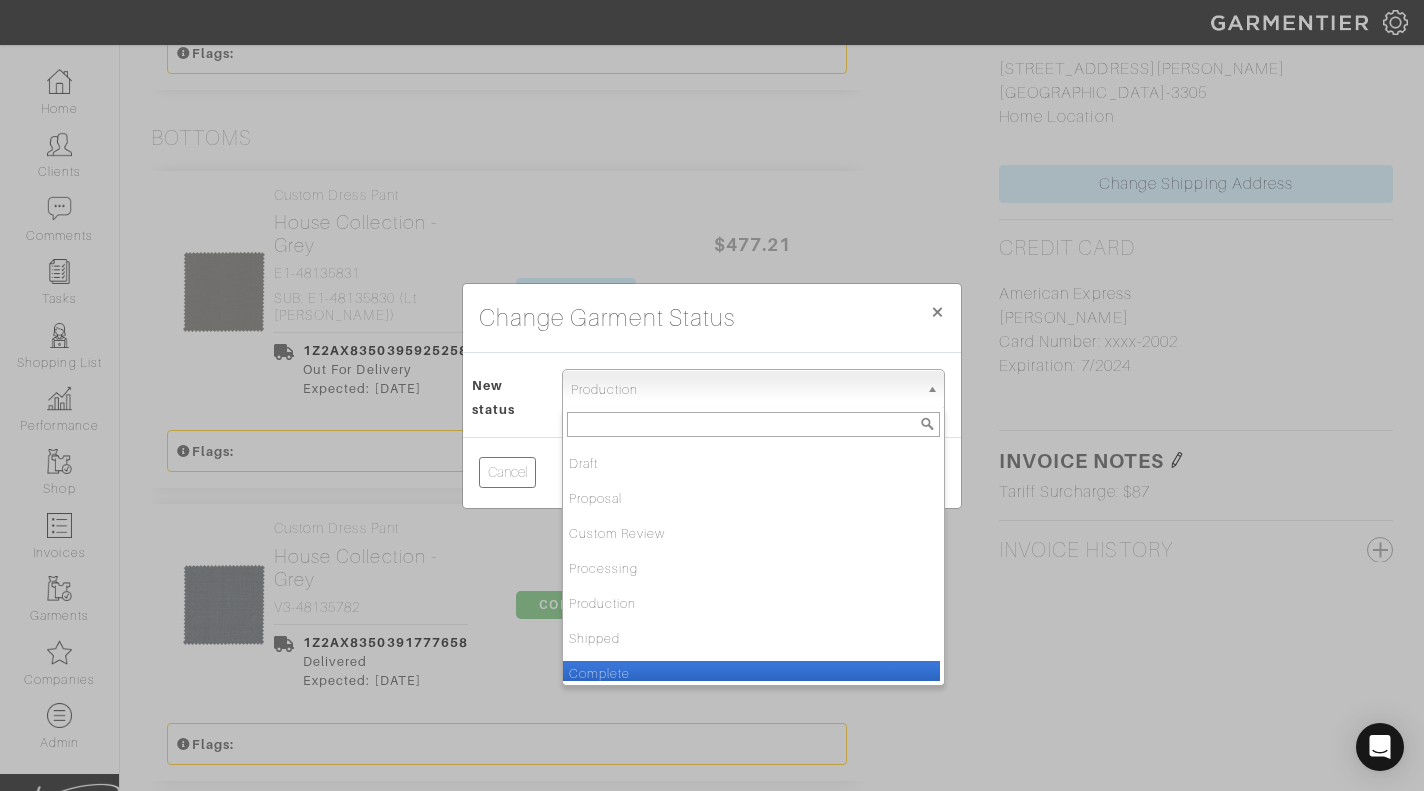 click on "Complete" at bounding box center (751, 673) 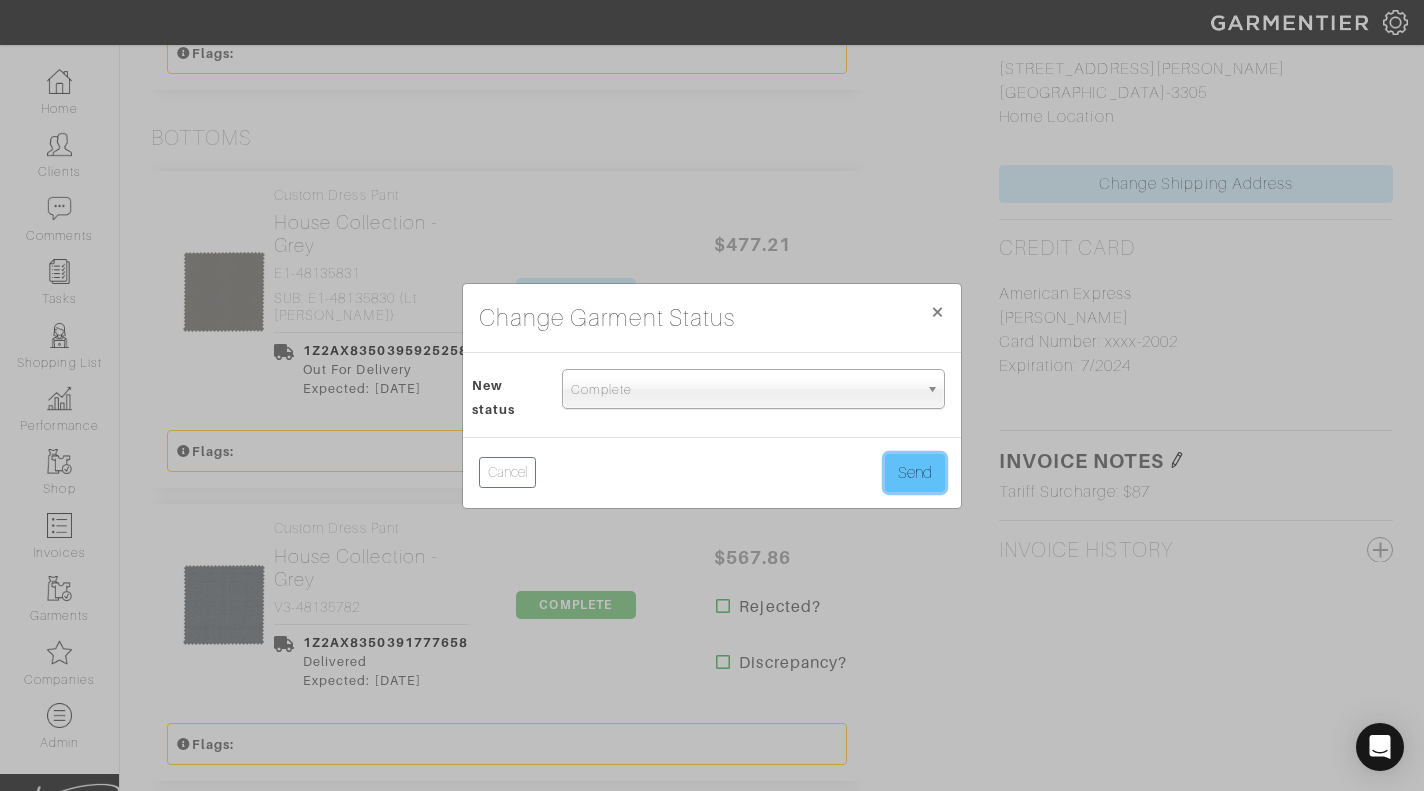 click on "Send" at bounding box center [915, 473] 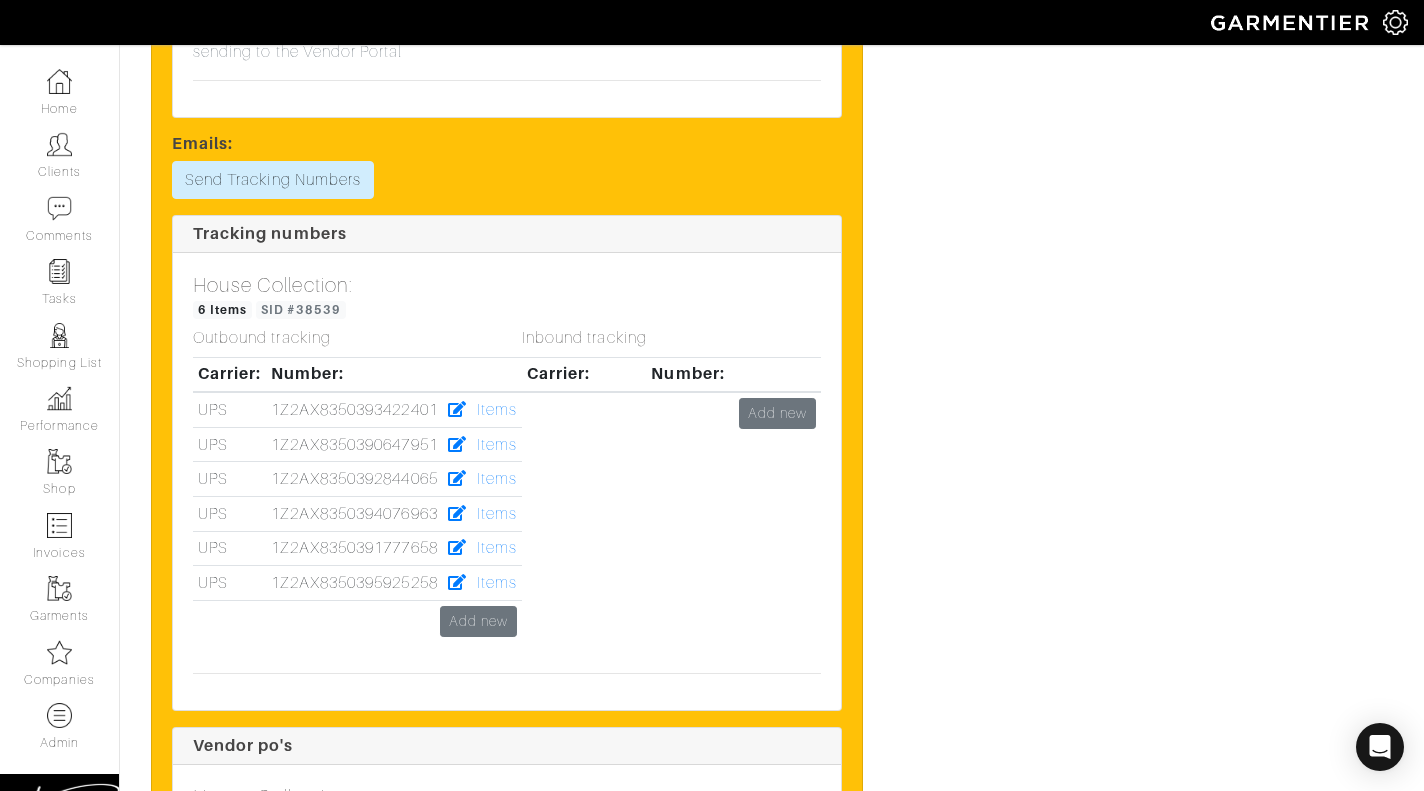 scroll, scrollTop: 6982, scrollLeft: 0, axis: vertical 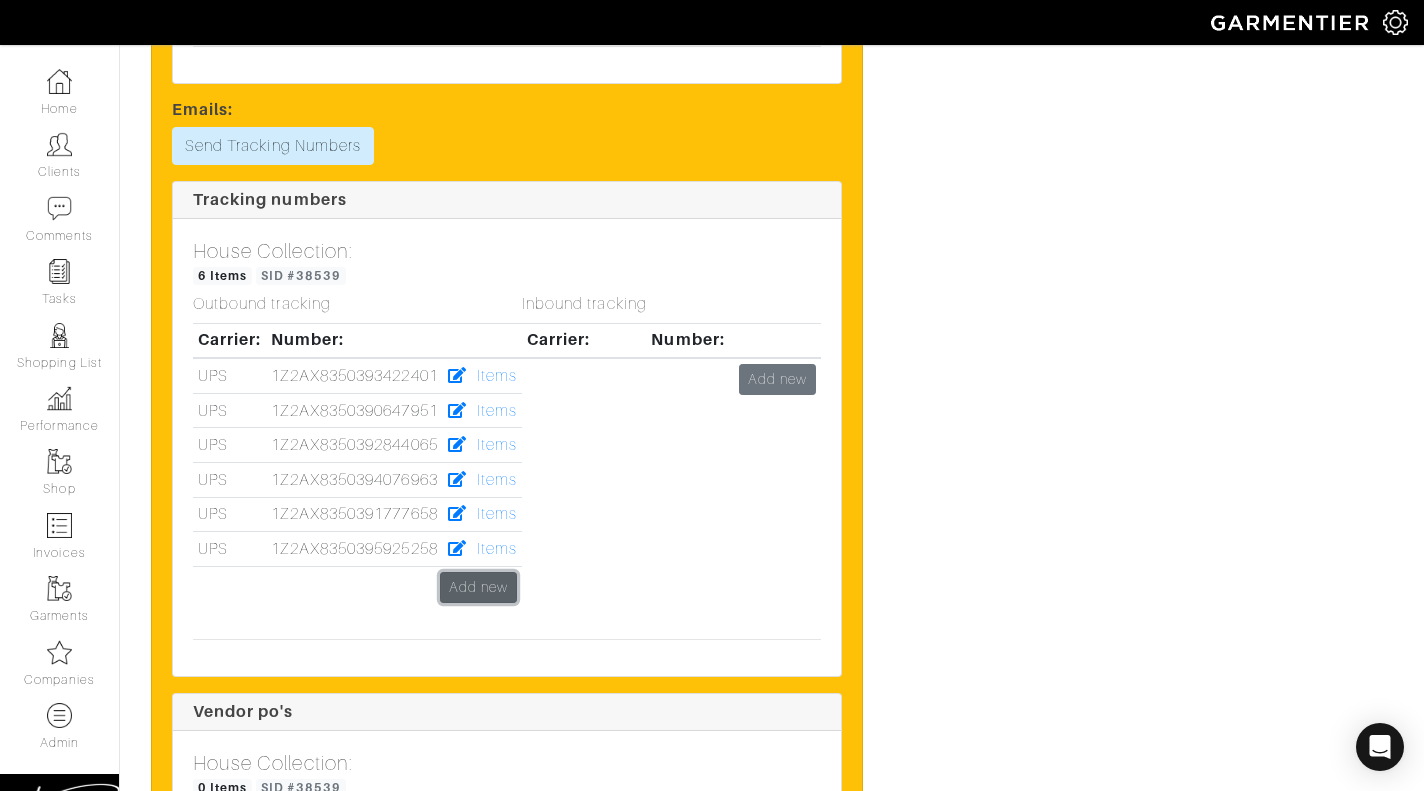 click on "Add new" at bounding box center [478, 587] 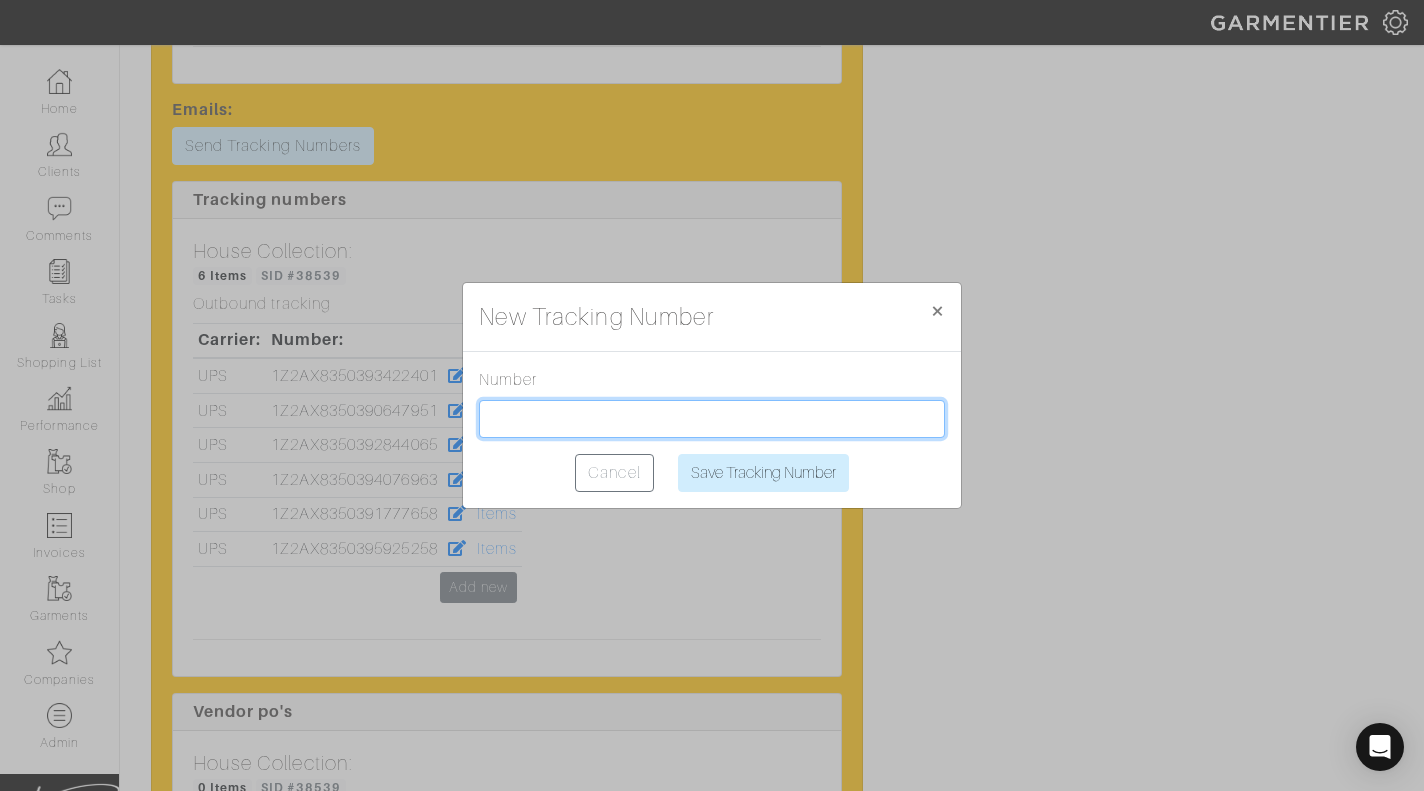 click at bounding box center [712, 419] 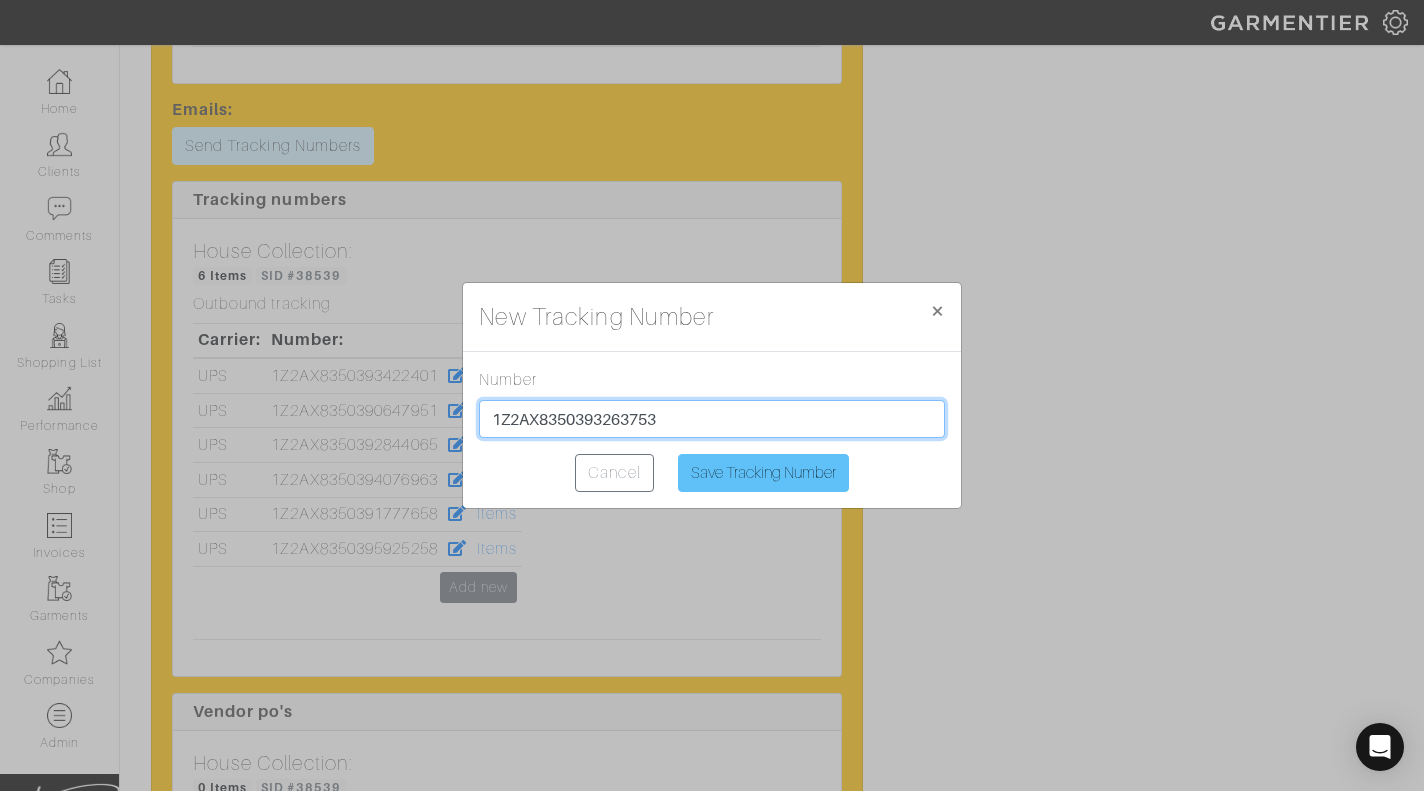 type on "1Z2AX8350393263753" 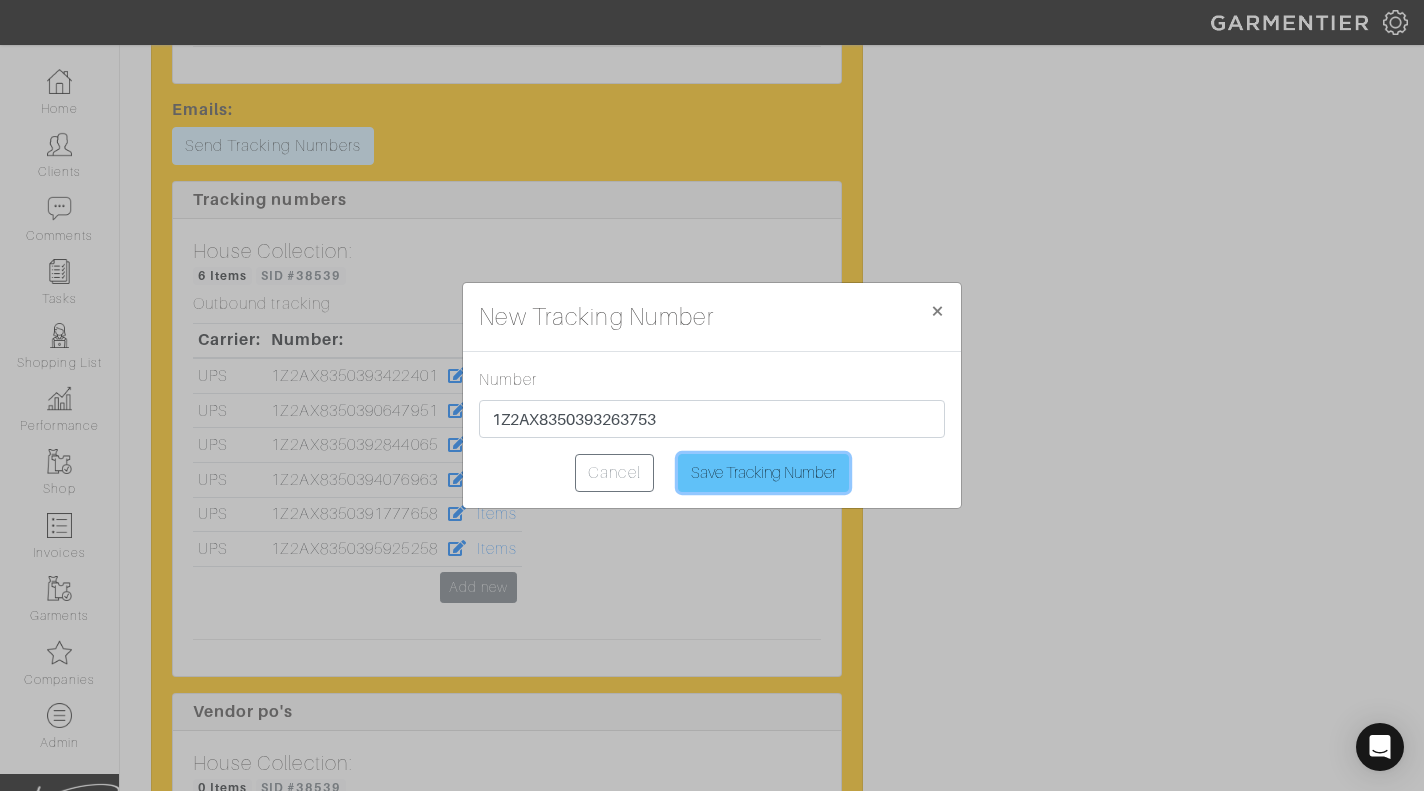 click on "Save Tracking Number" at bounding box center [763, 473] 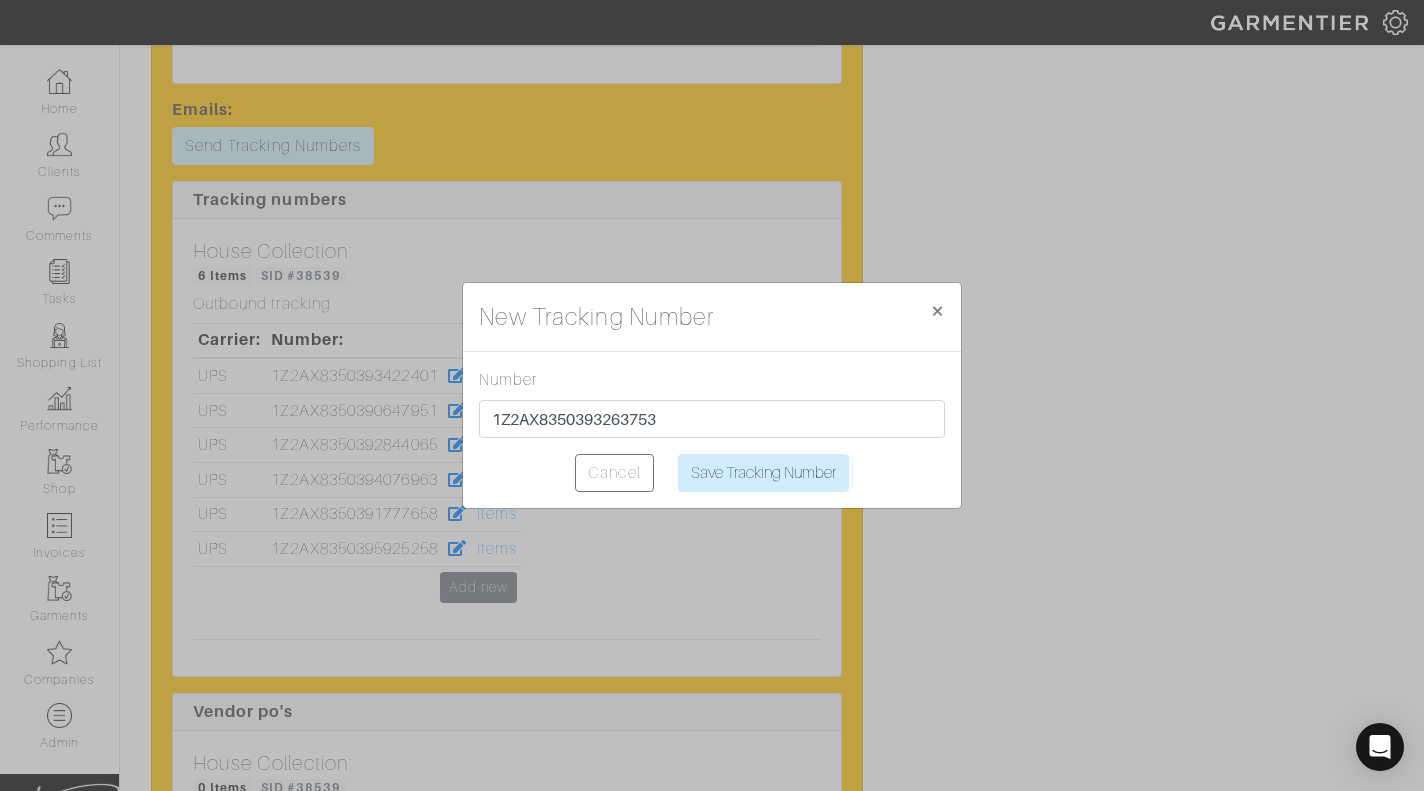 type on "Saving..." 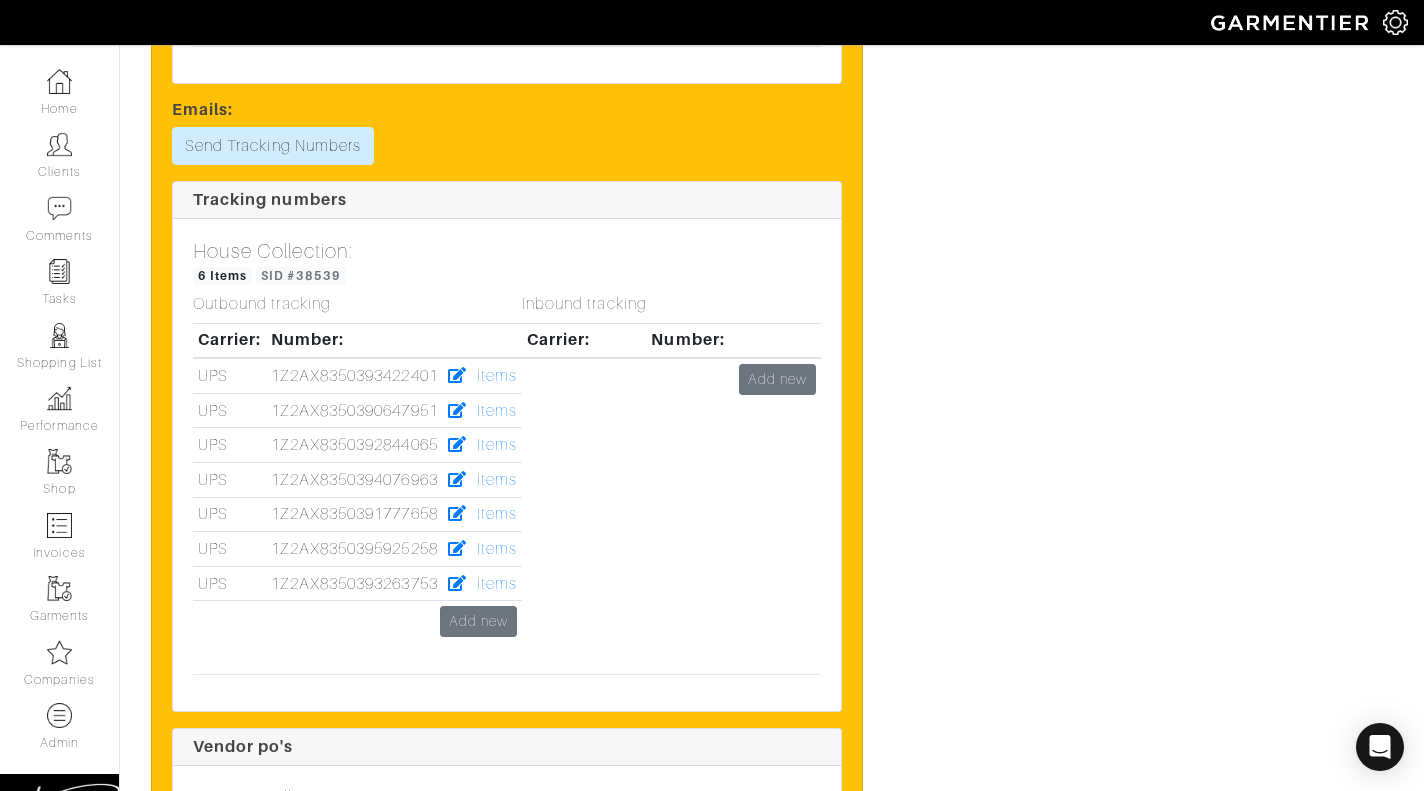 click on "Inbound tracking
Carrier:
Number:
Add new" at bounding box center (671, 476) 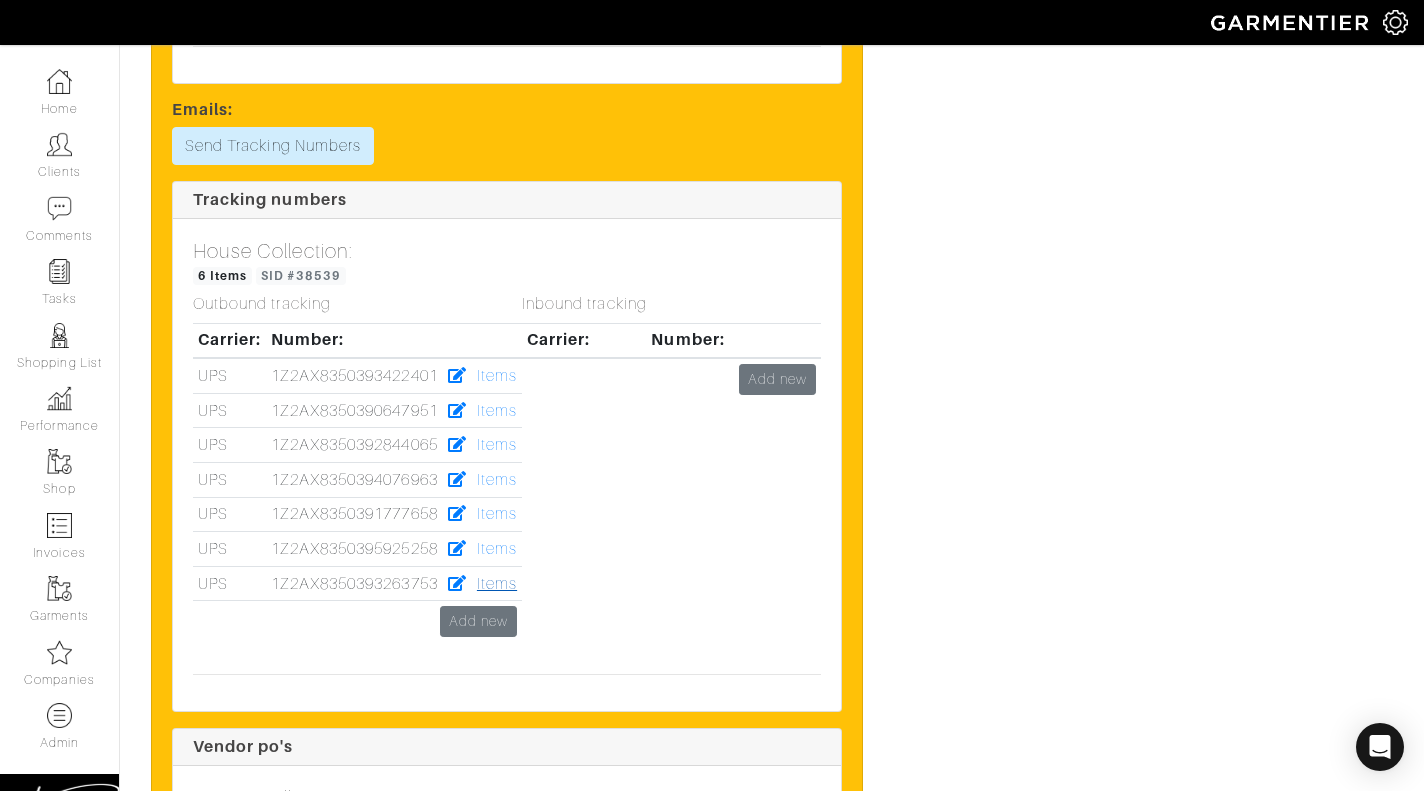 click on "Items" at bounding box center (497, 584) 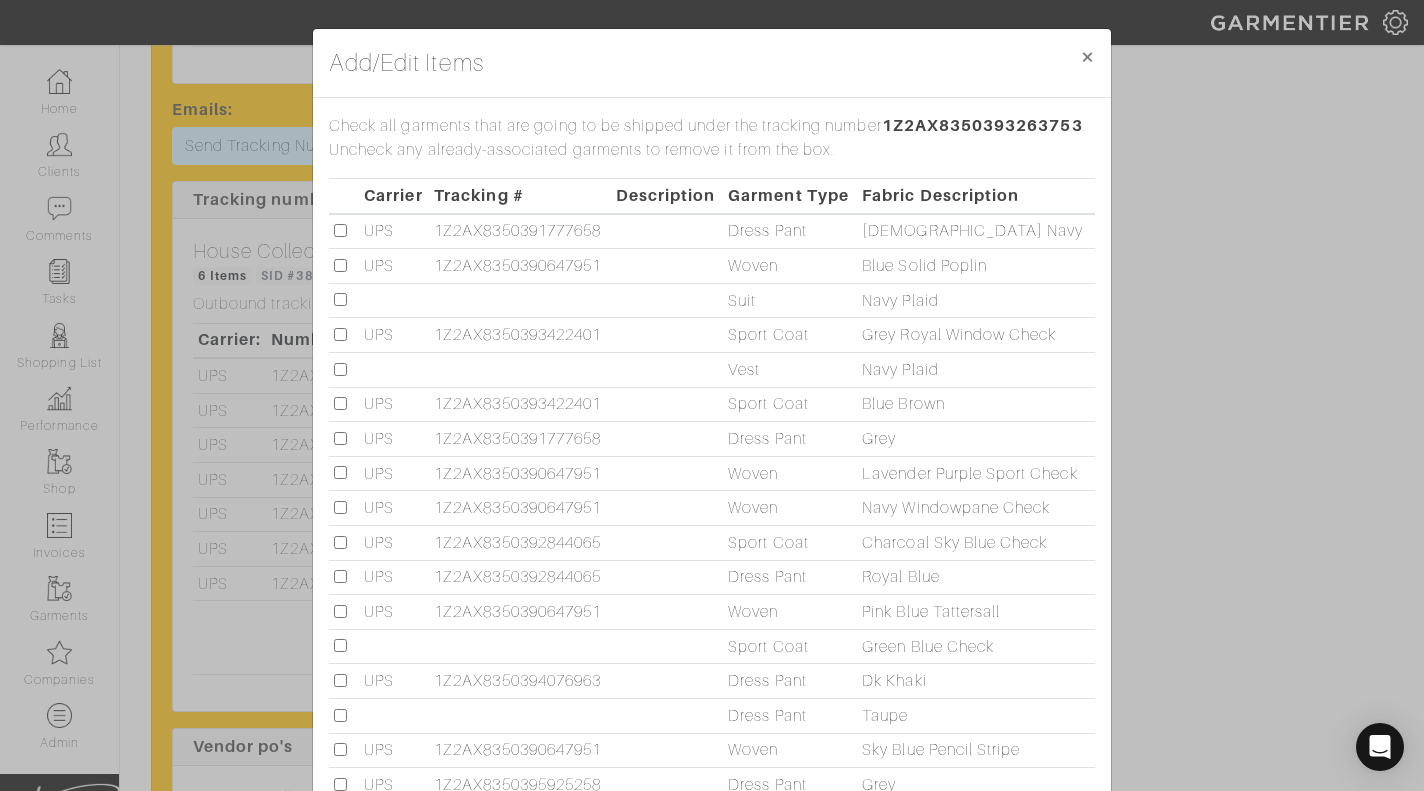 click at bounding box center [340, 715] 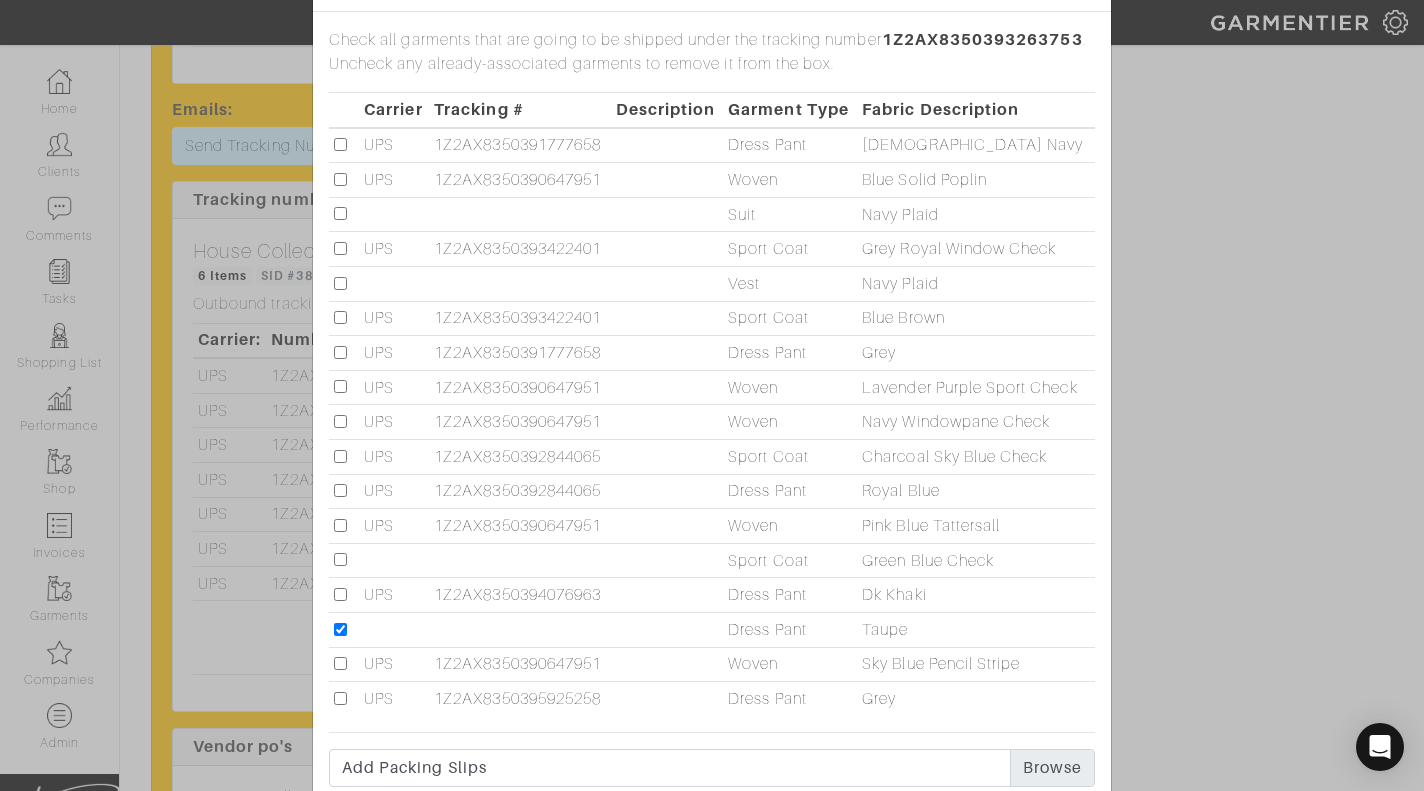 scroll, scrollTop: 213, scrollLeft: 0, axis: vertical 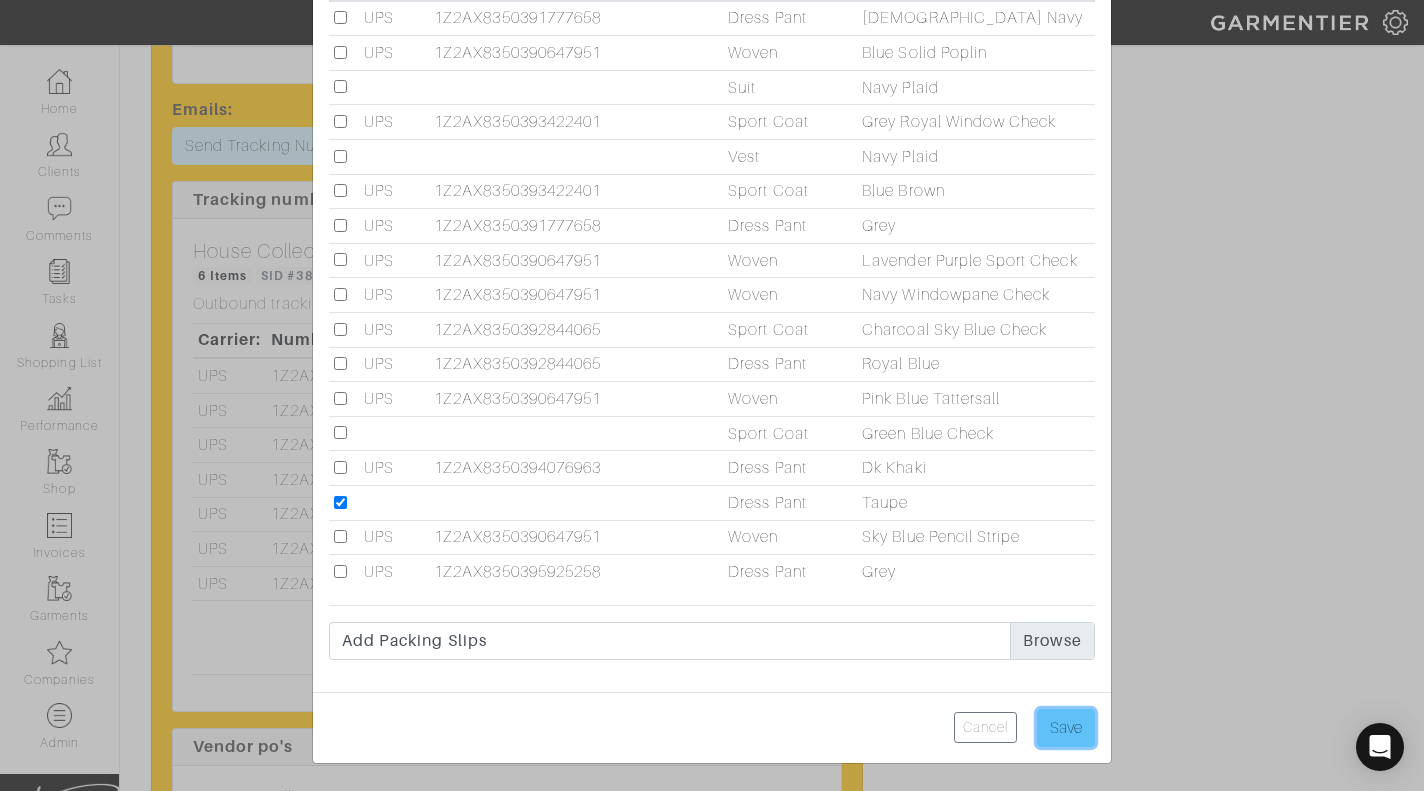 click on "Save" at bounding box center (1066, 728) 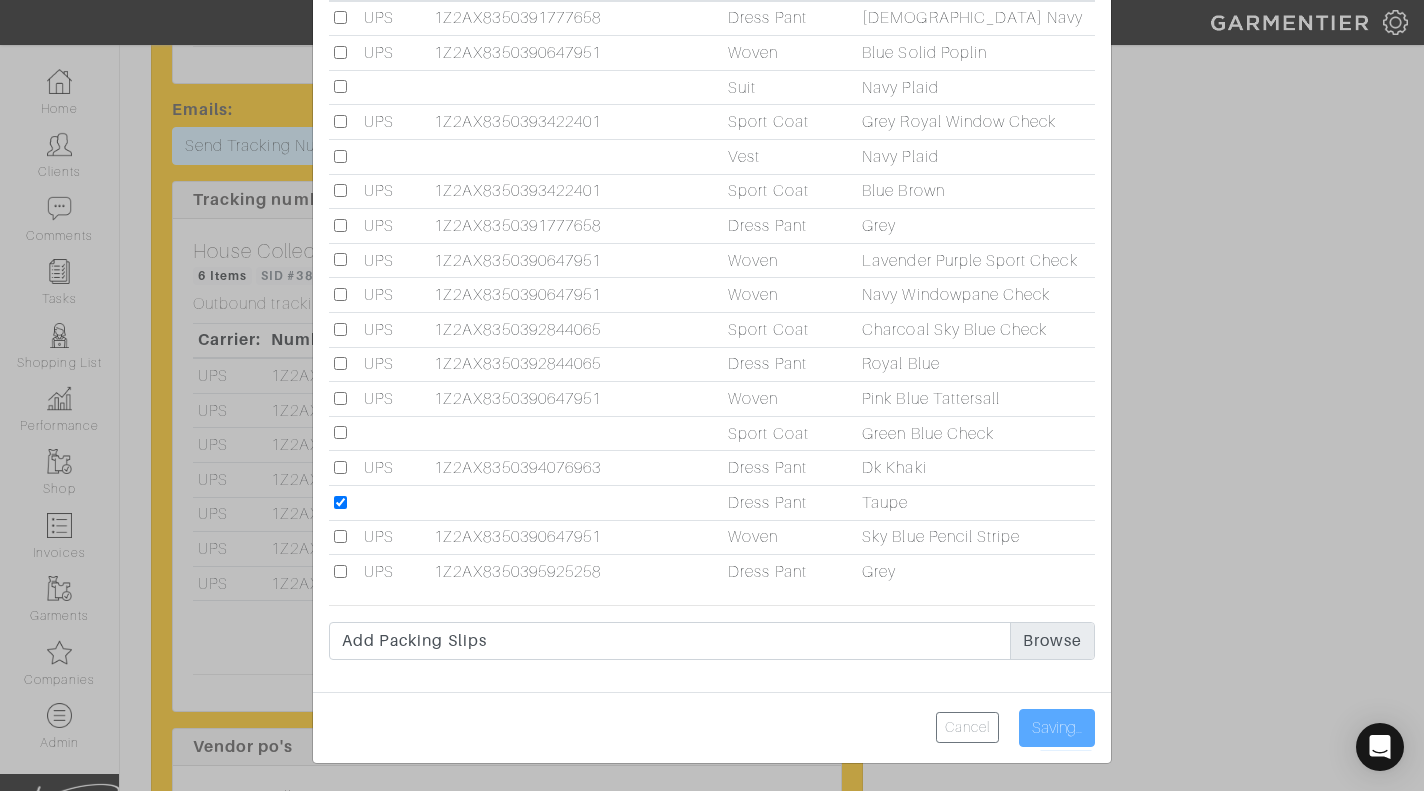 type on "Save" 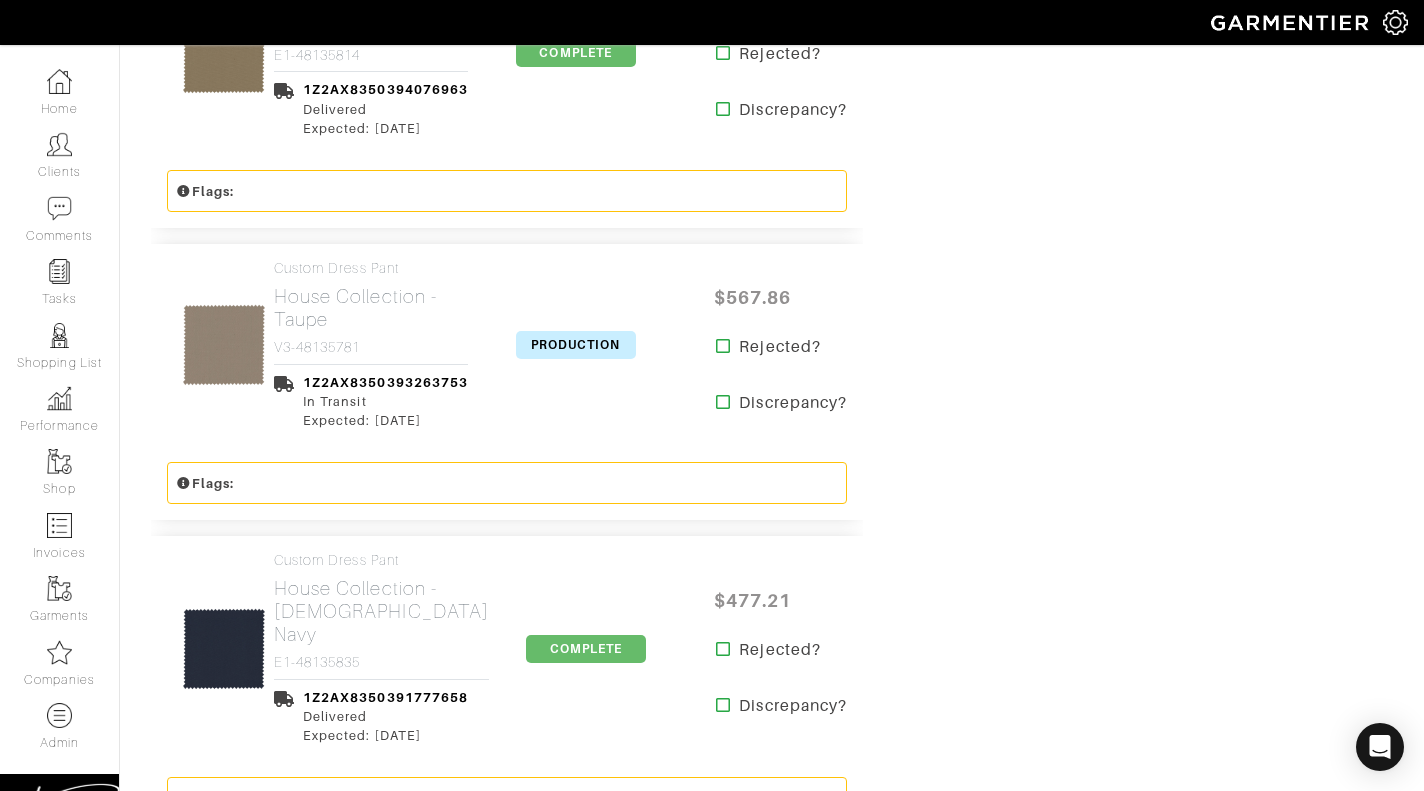 scroll, scrollTop: 3048, scrollLeft: 0, axis: vertical 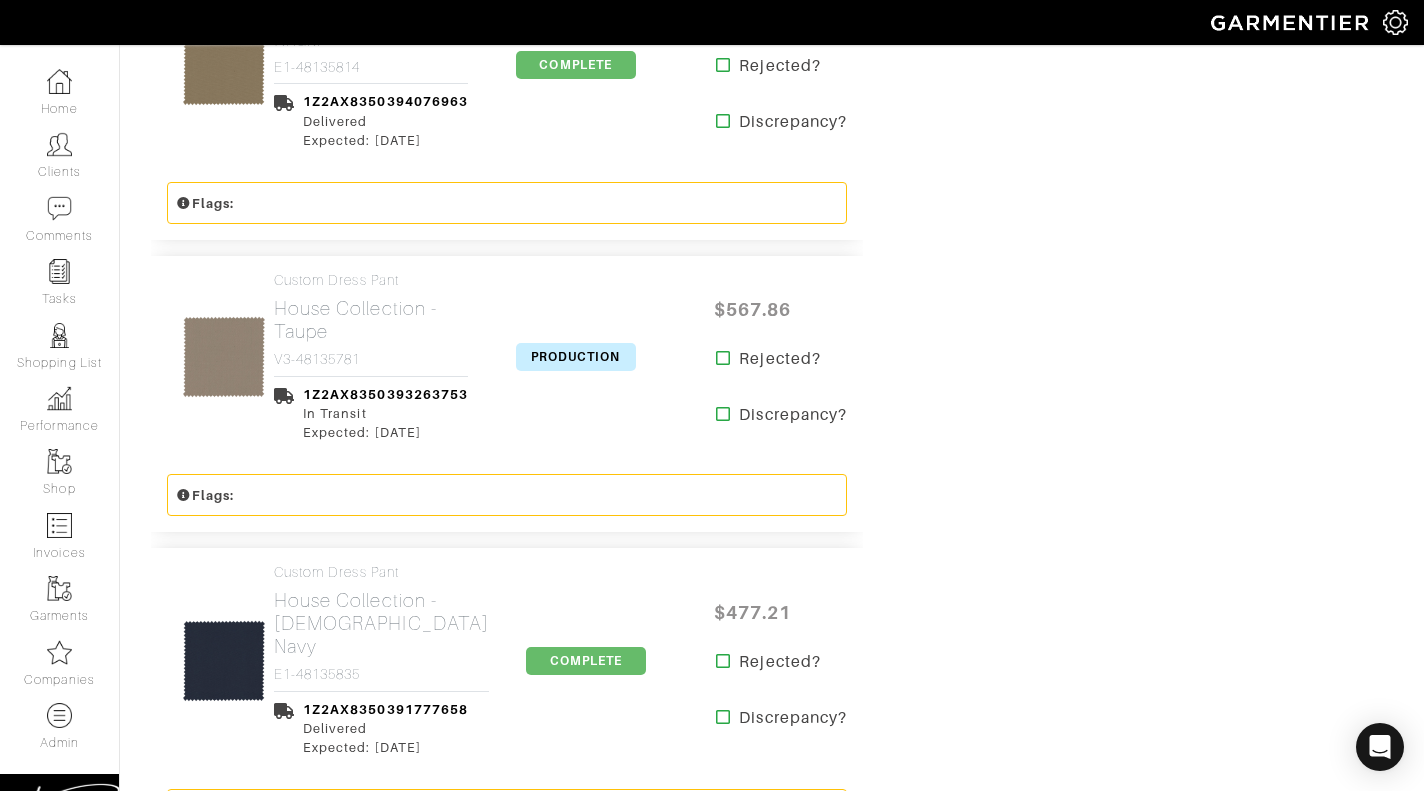 click on "PRODUCTION" at bounding box center (576, 357) 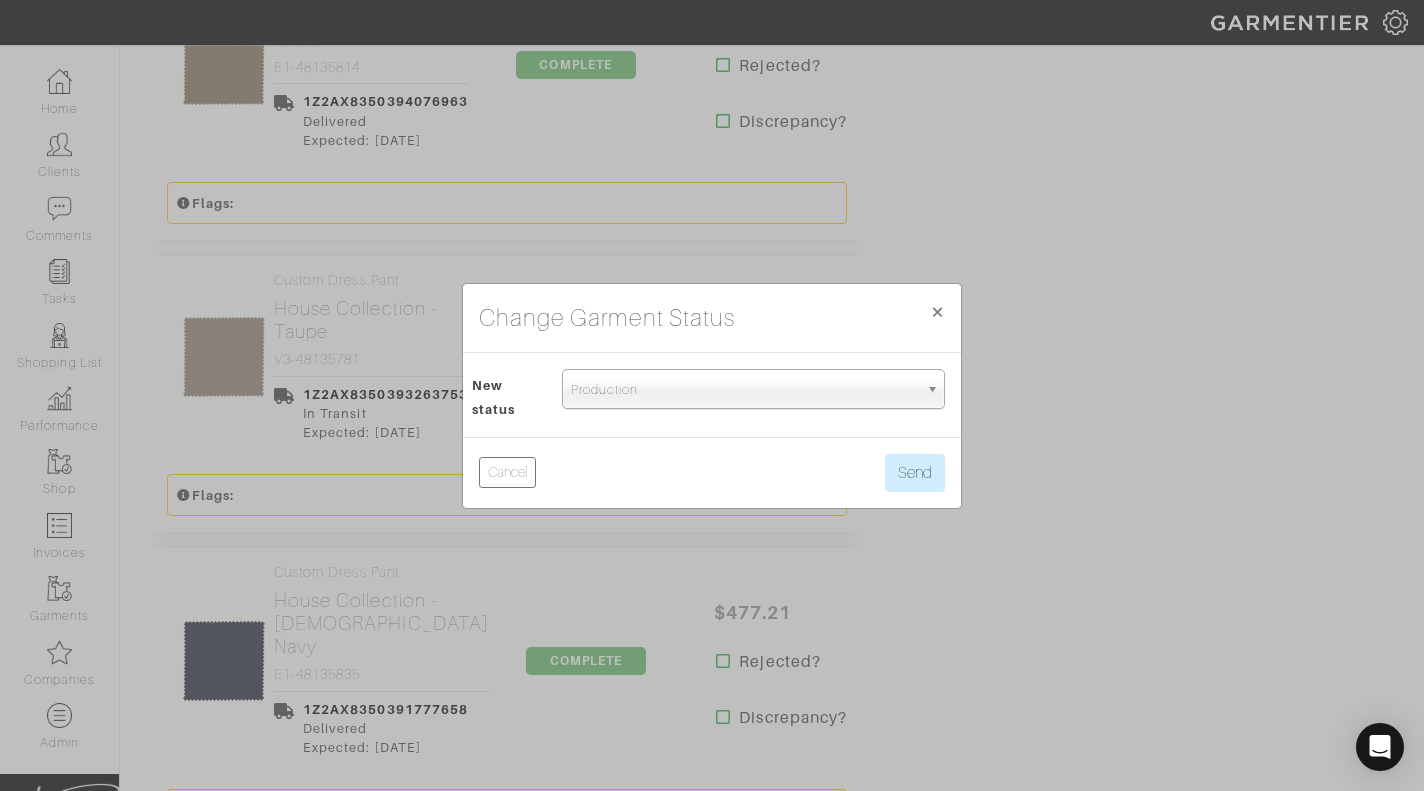 click on "Production" at bounding box center [744, 390] 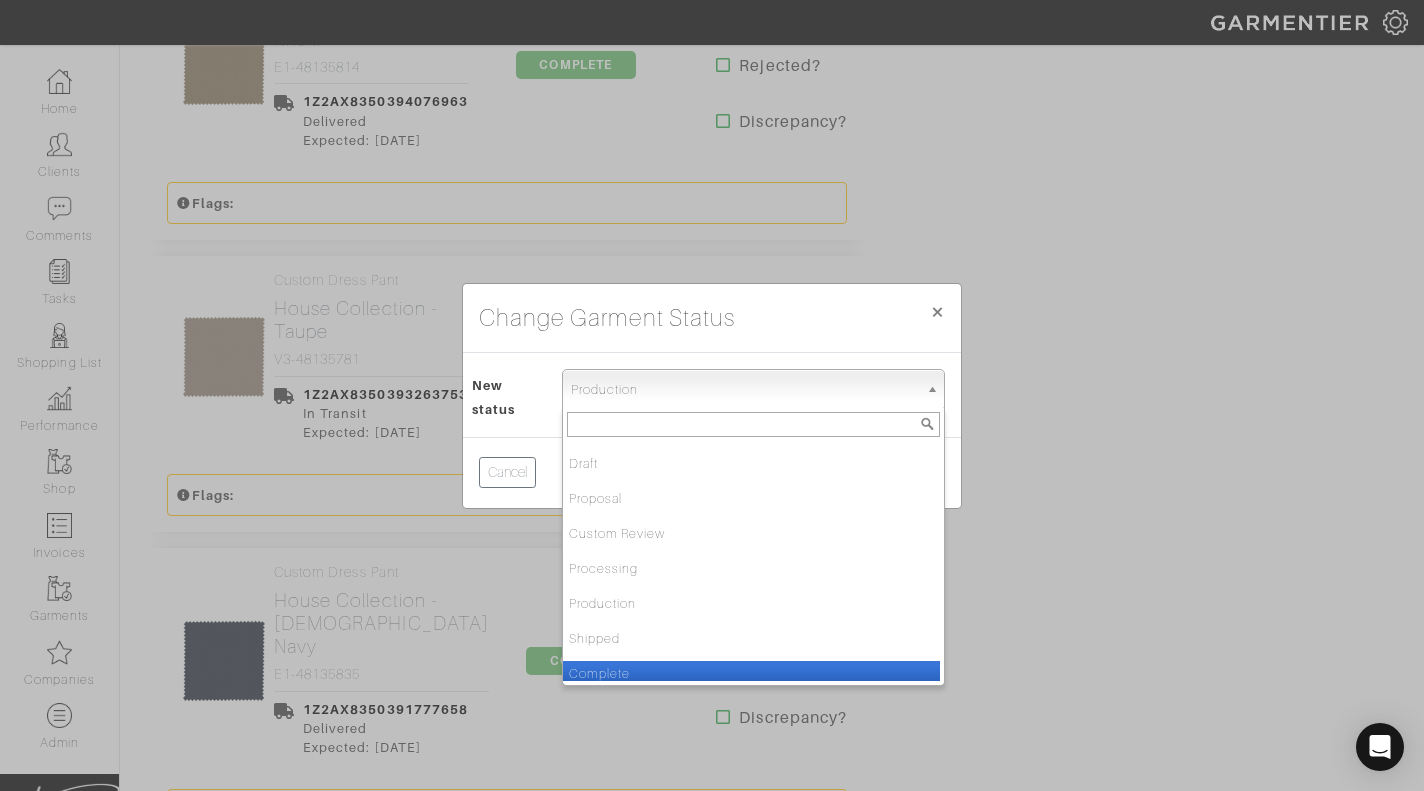 click on "Complete" at bounding box center [751, 673] 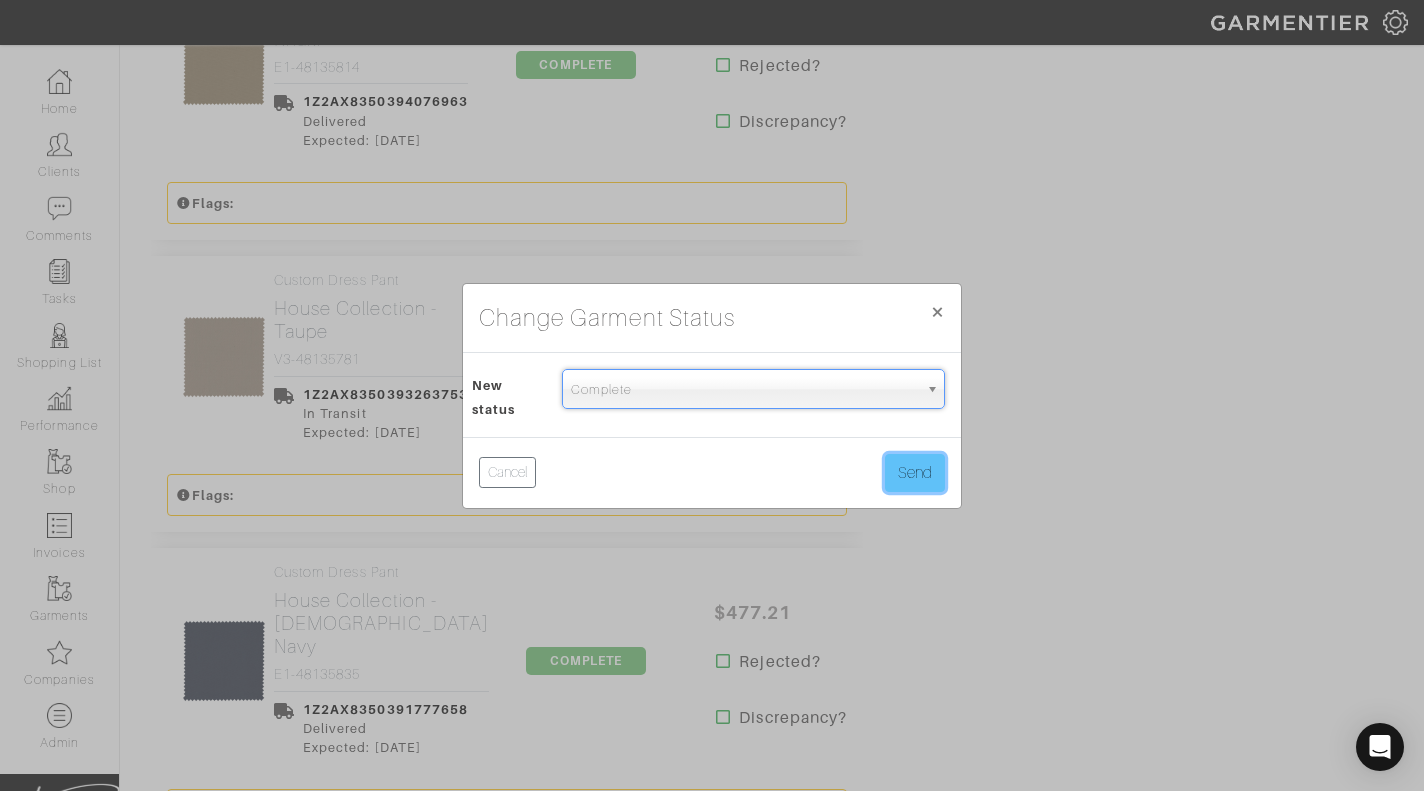 click on "Send" at bounding box center (915, 473) 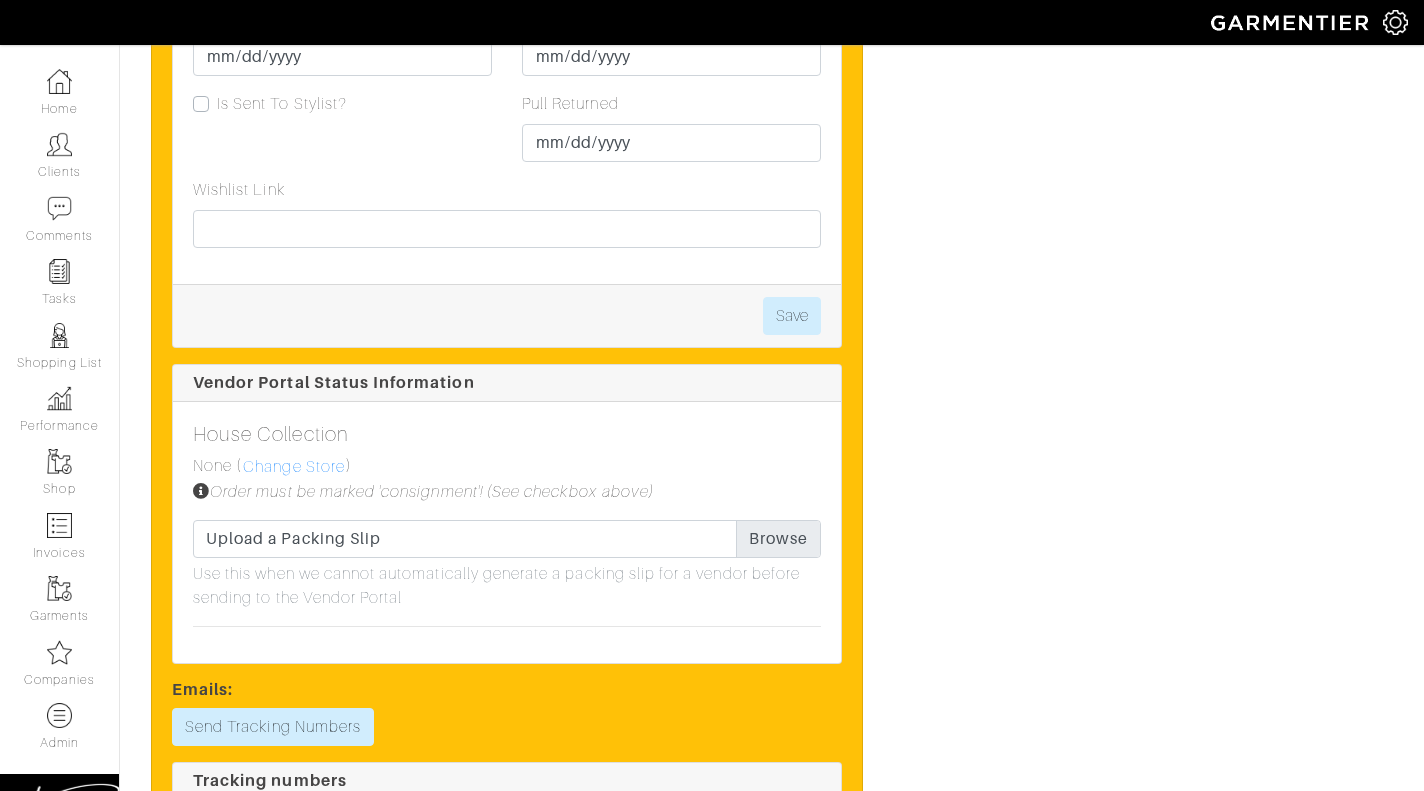 scroll, scrollTop: 6620, scrollLeft: 0, axis: vertical 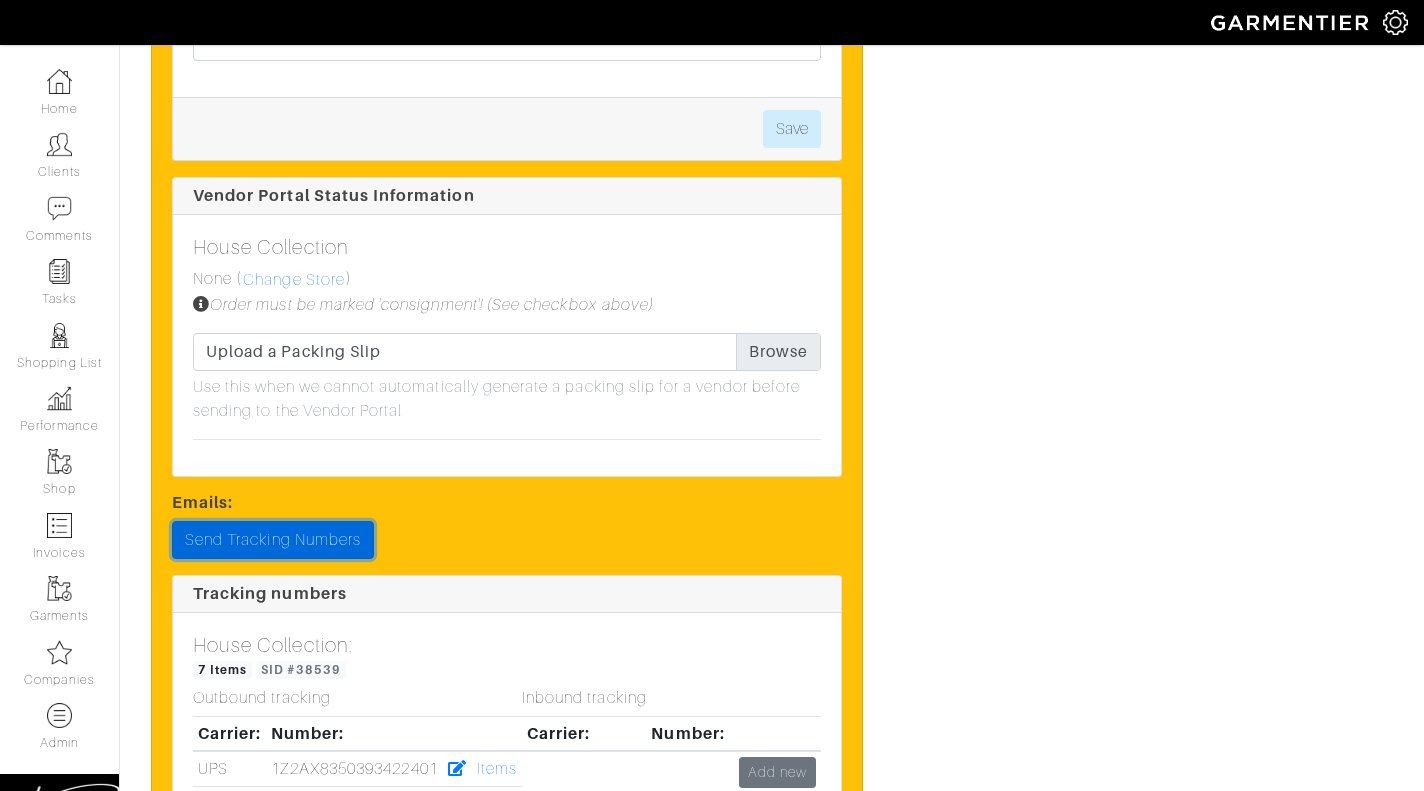 click on "Send Tracking Numbers" at bounding box center (273, 540) 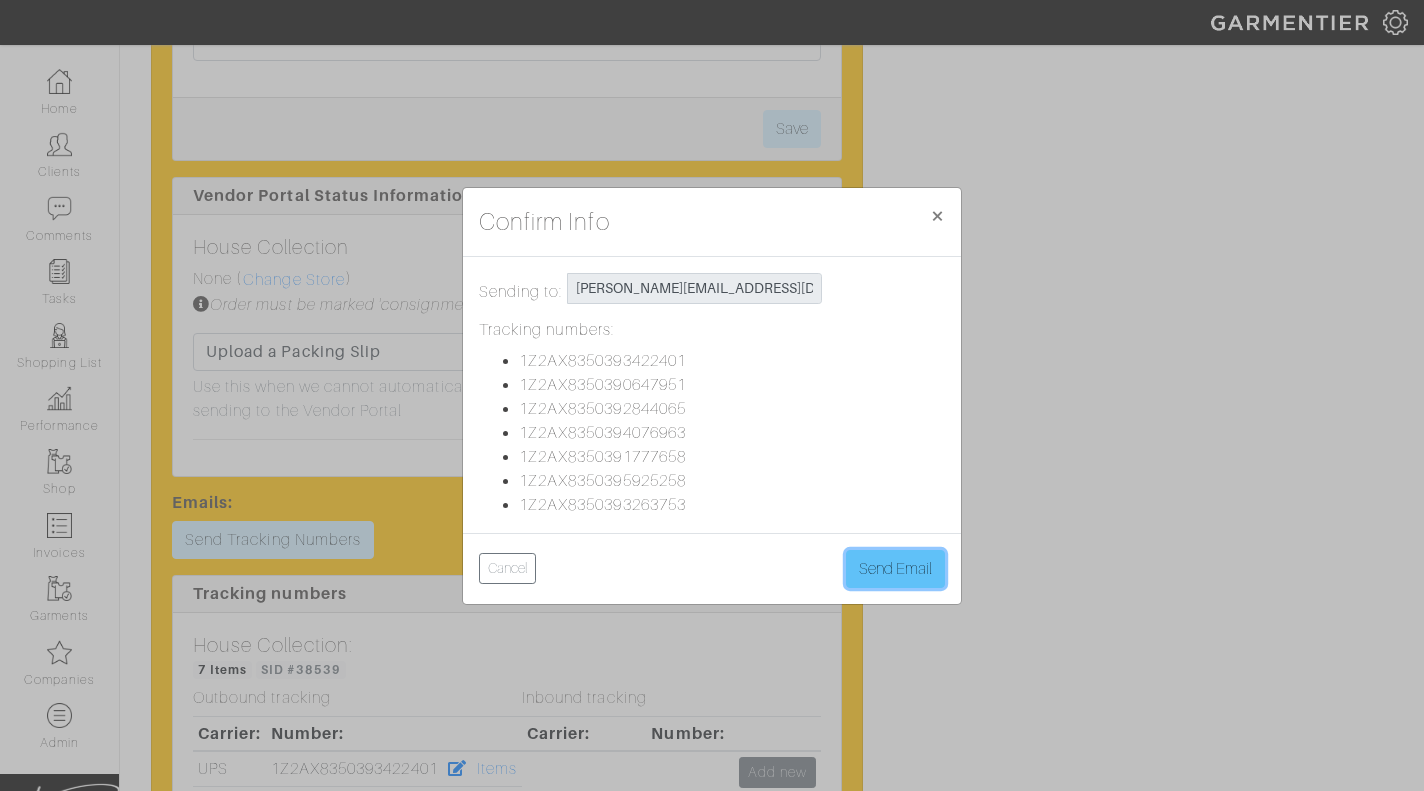 click on "Send Email" at bounding box center [895, 569] 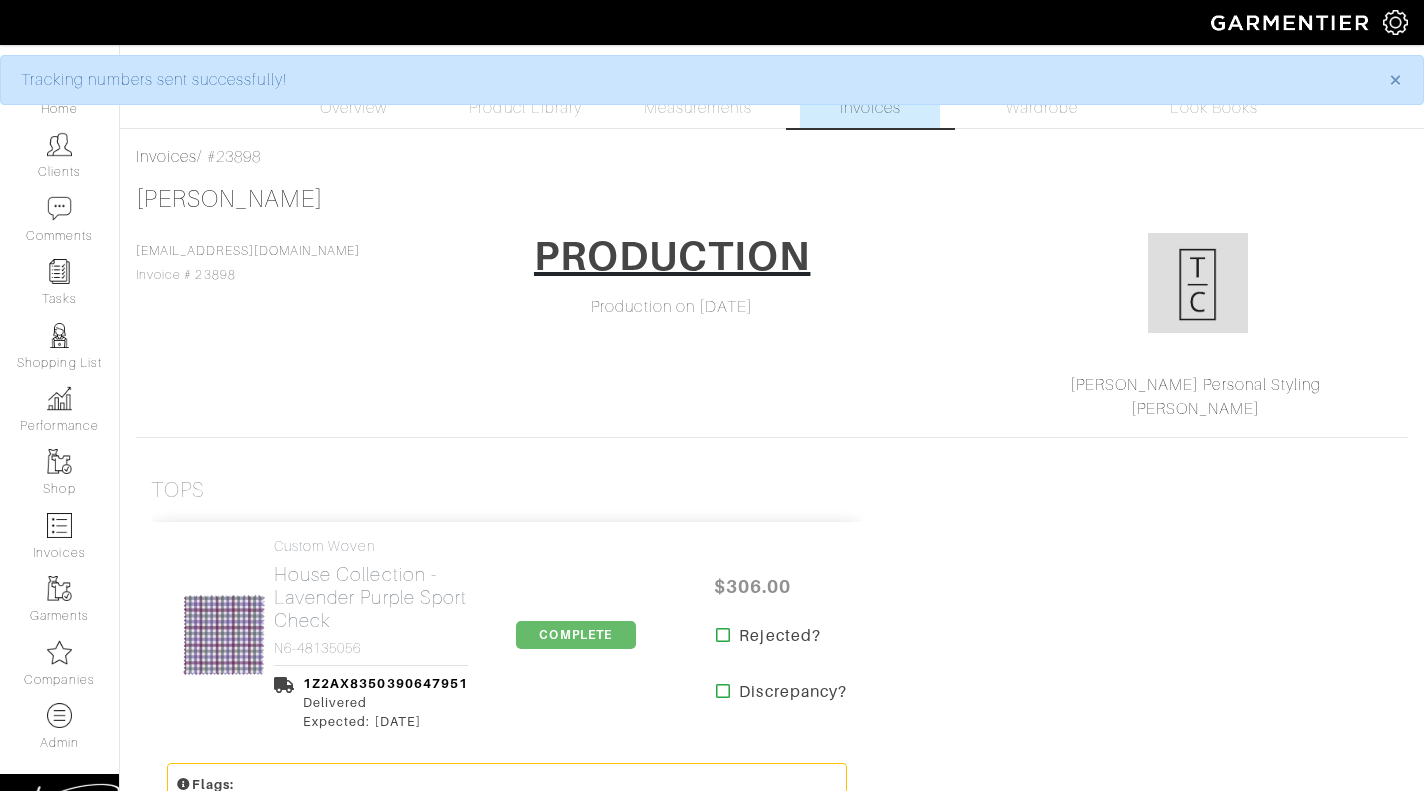 scroll, scrollTop: 0, scrollLeft: 0, axis: both 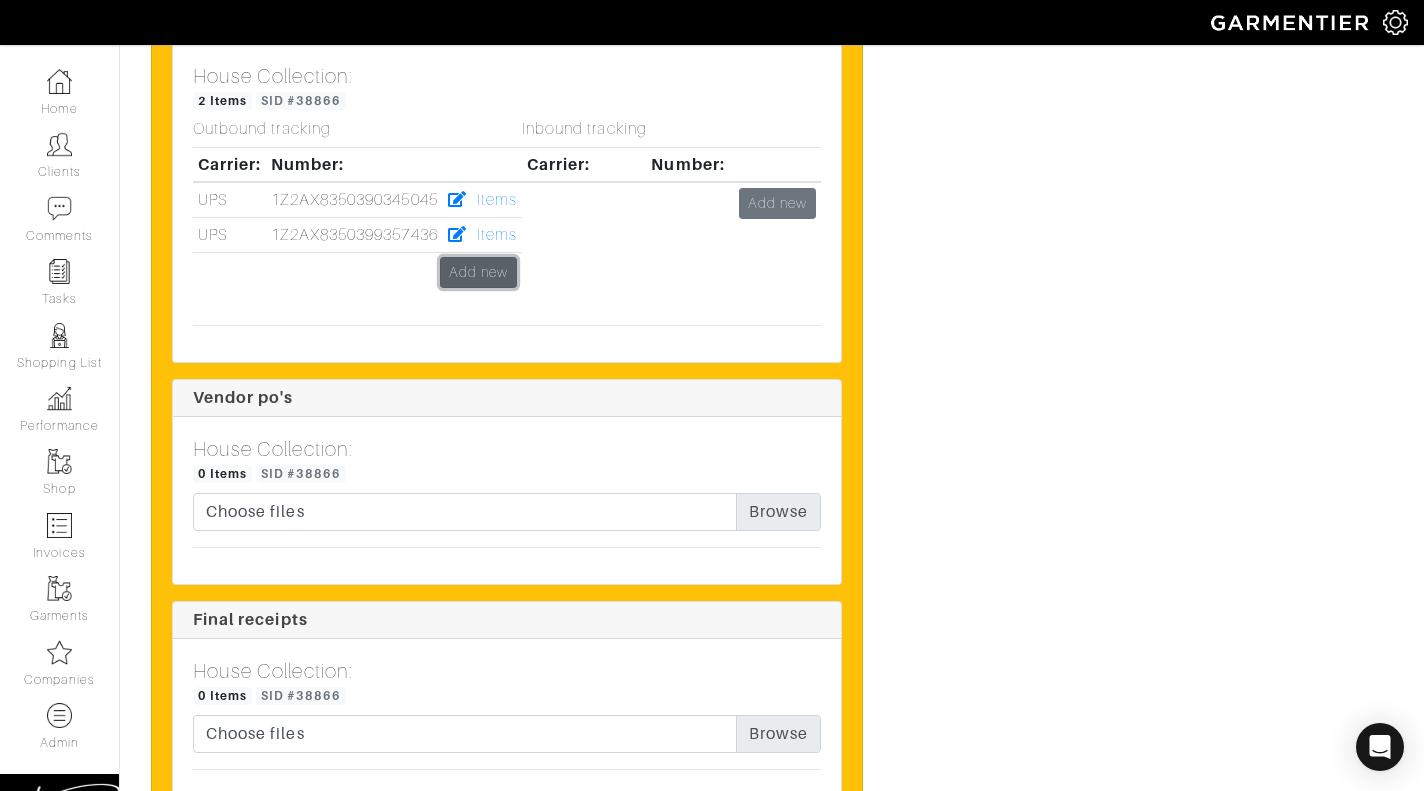 click on "Add new" at bounding box center (478, 272) 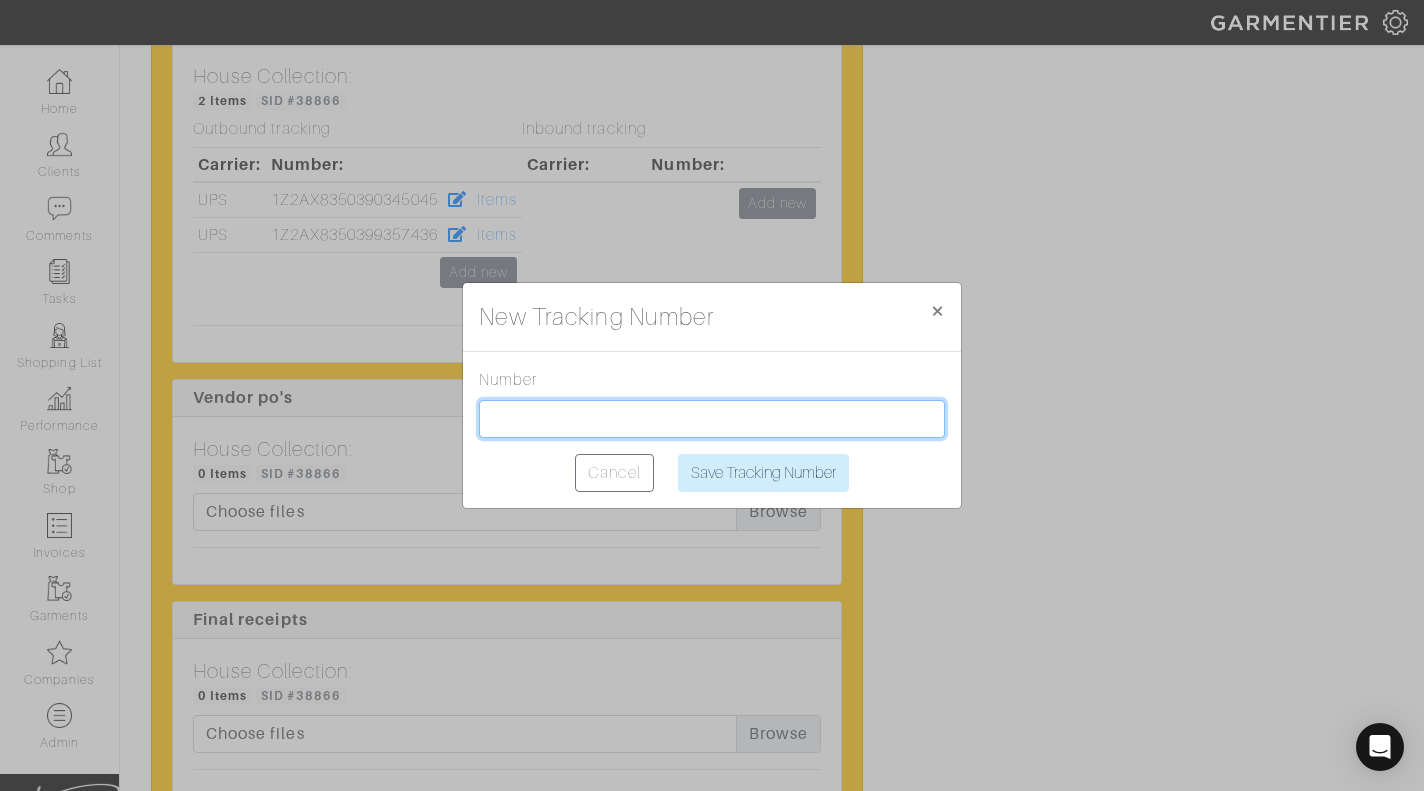 click at bounding box center [712, 419] 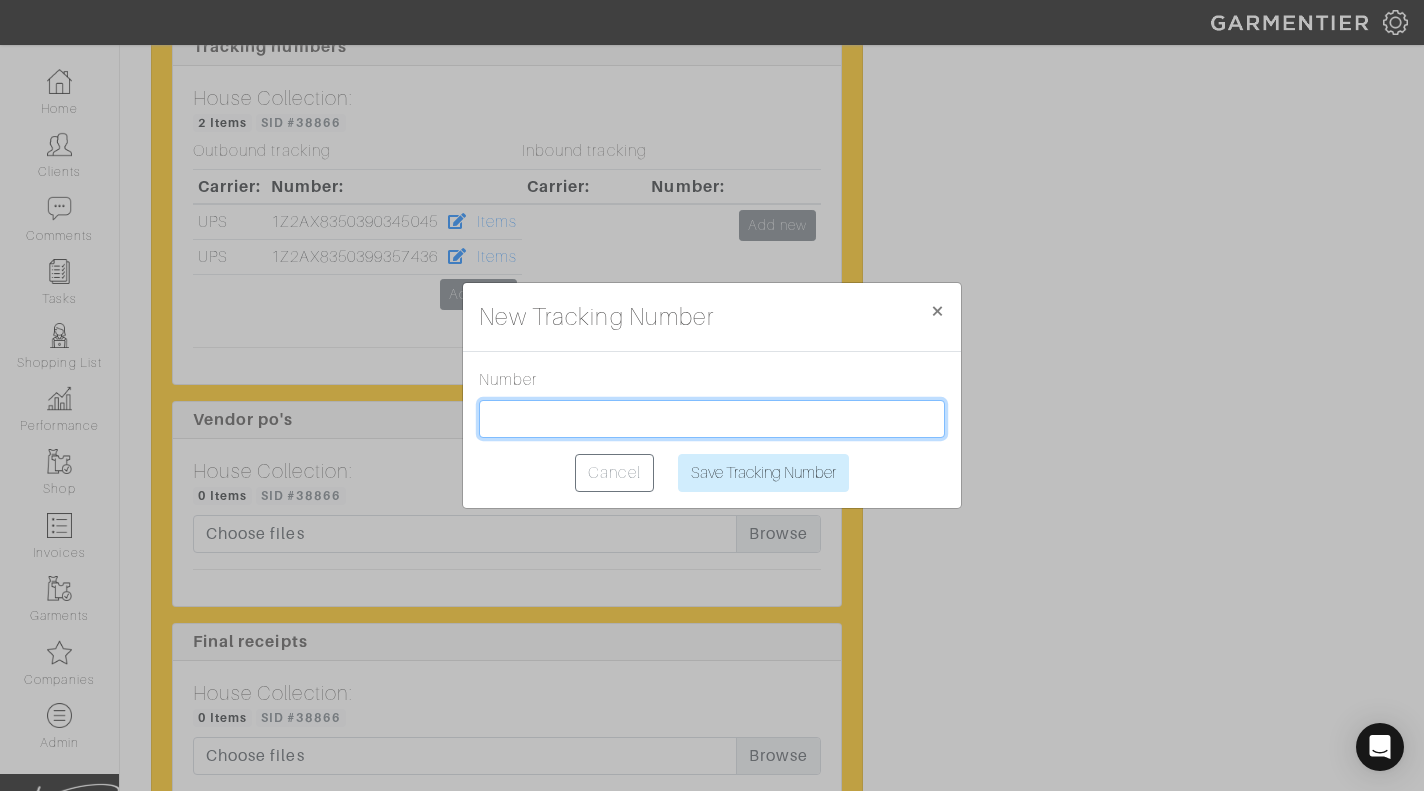 paste on "1Z2AX8350399158964" 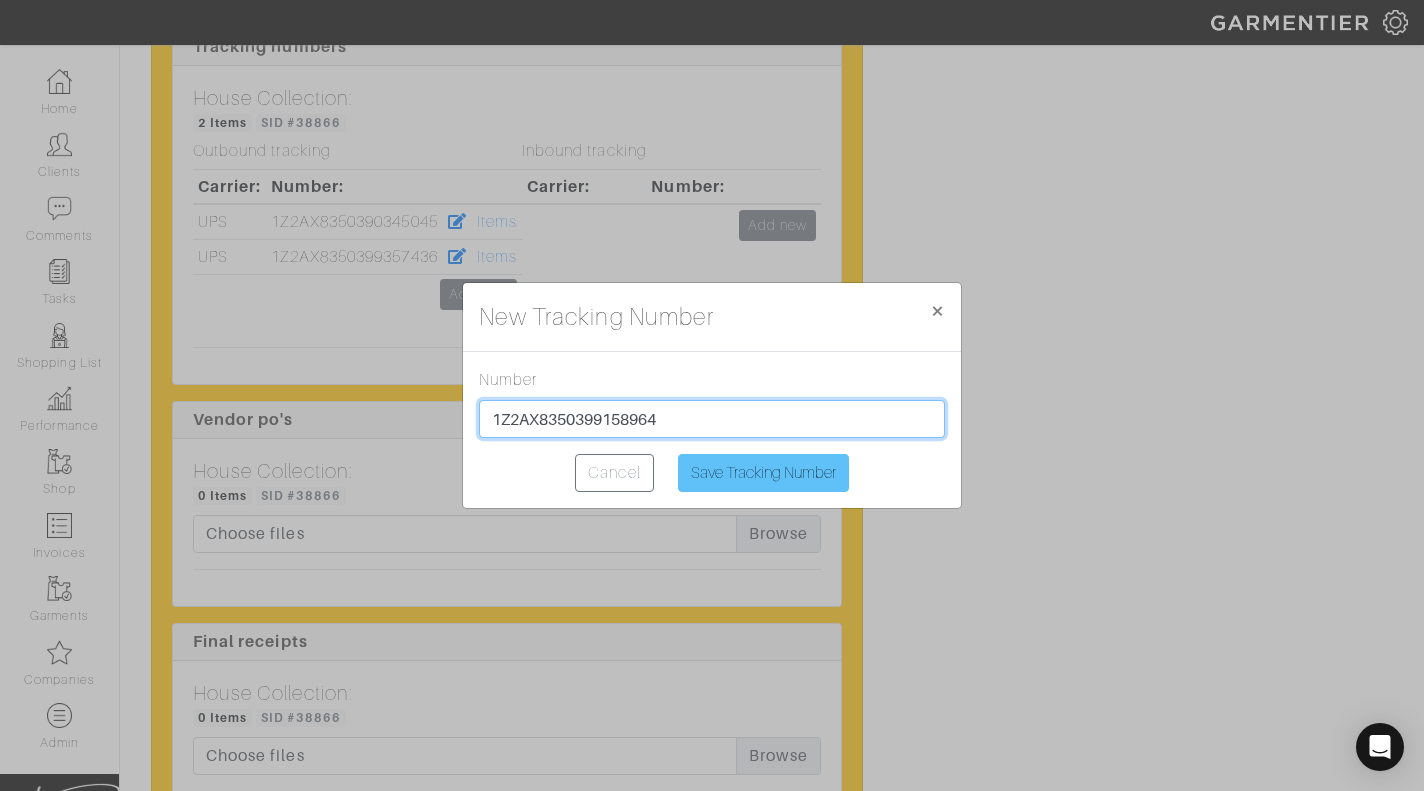 type on "1Z2AX8350399158964" 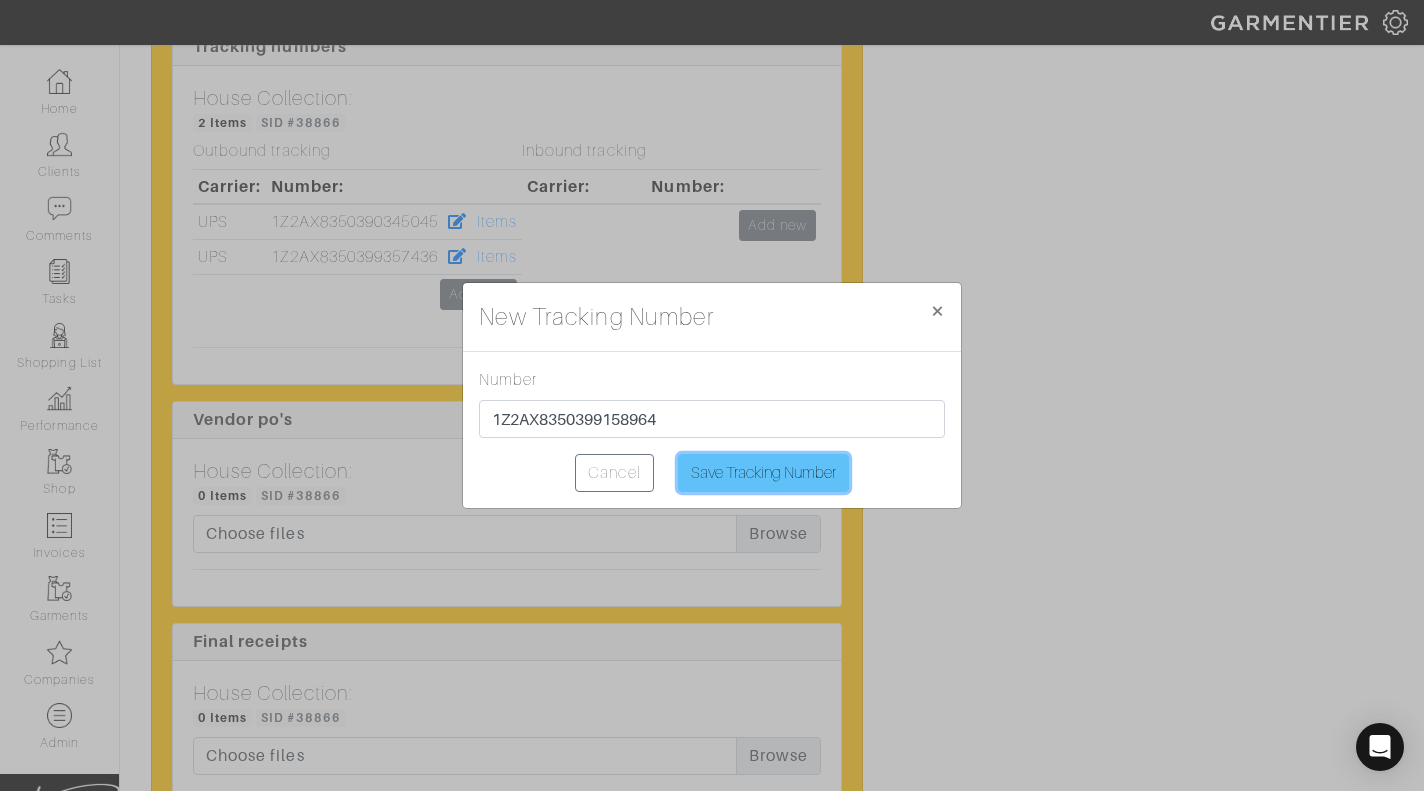 click on "Save Tracking Number" at bounding box center (763, 473) 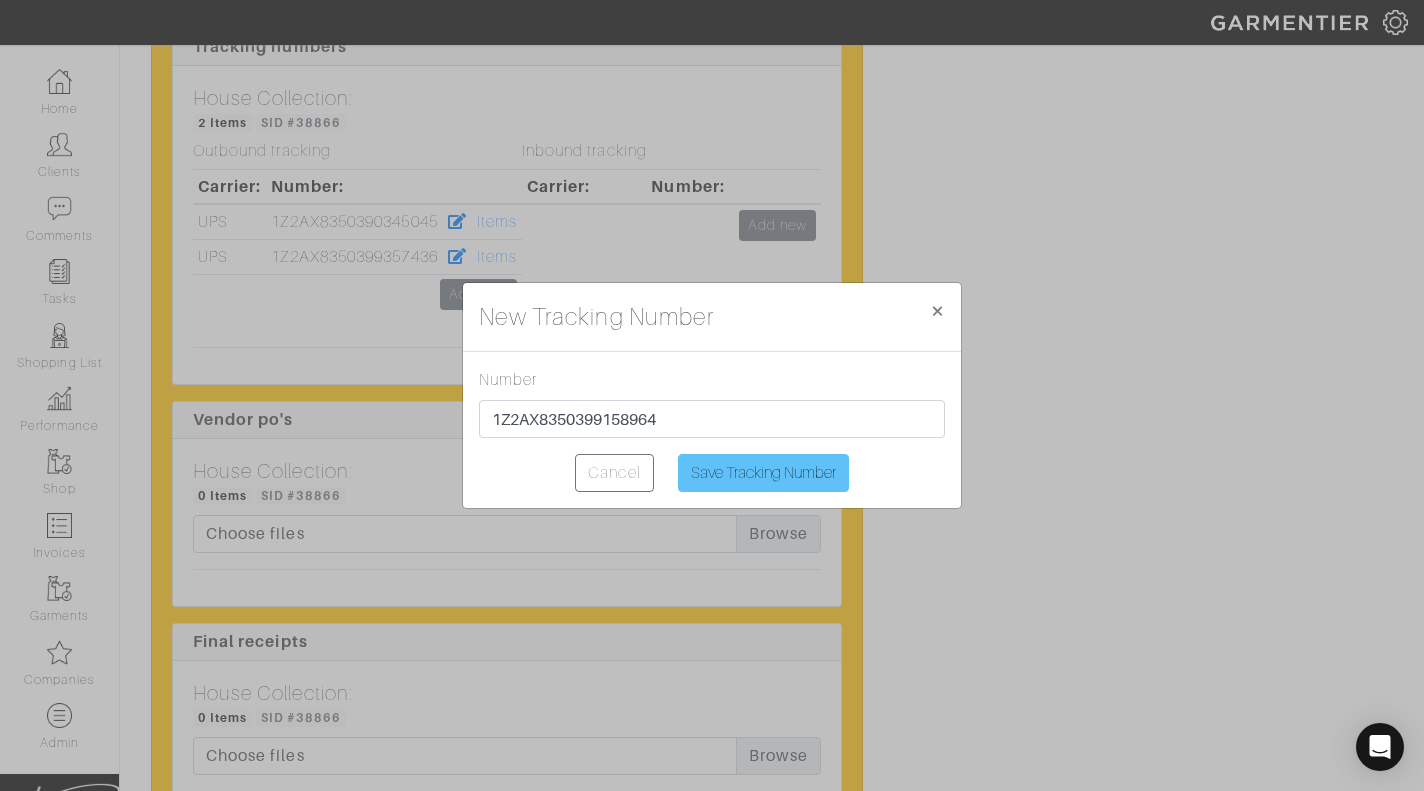 type on "Saving..." 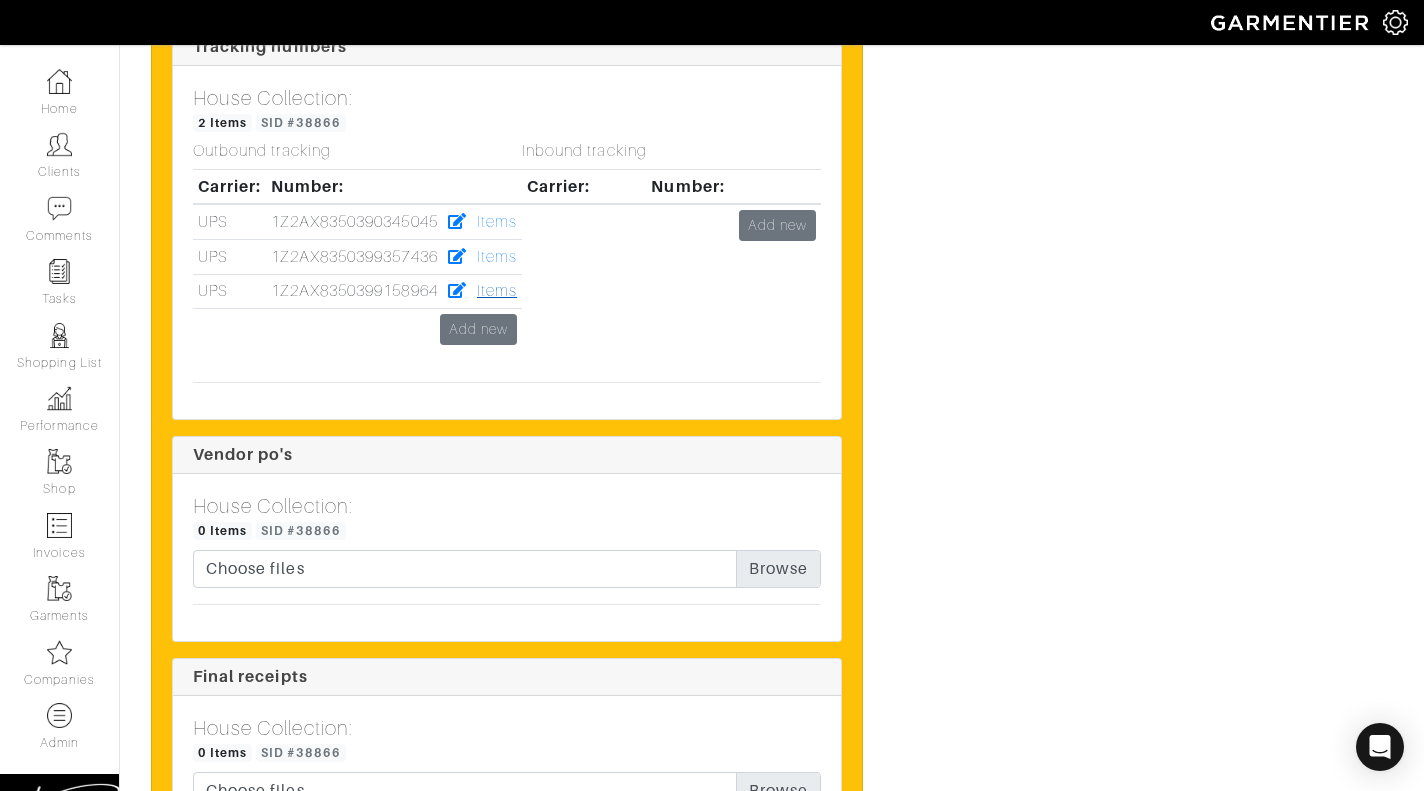 click on "Items" at bounding box center (497, 291) 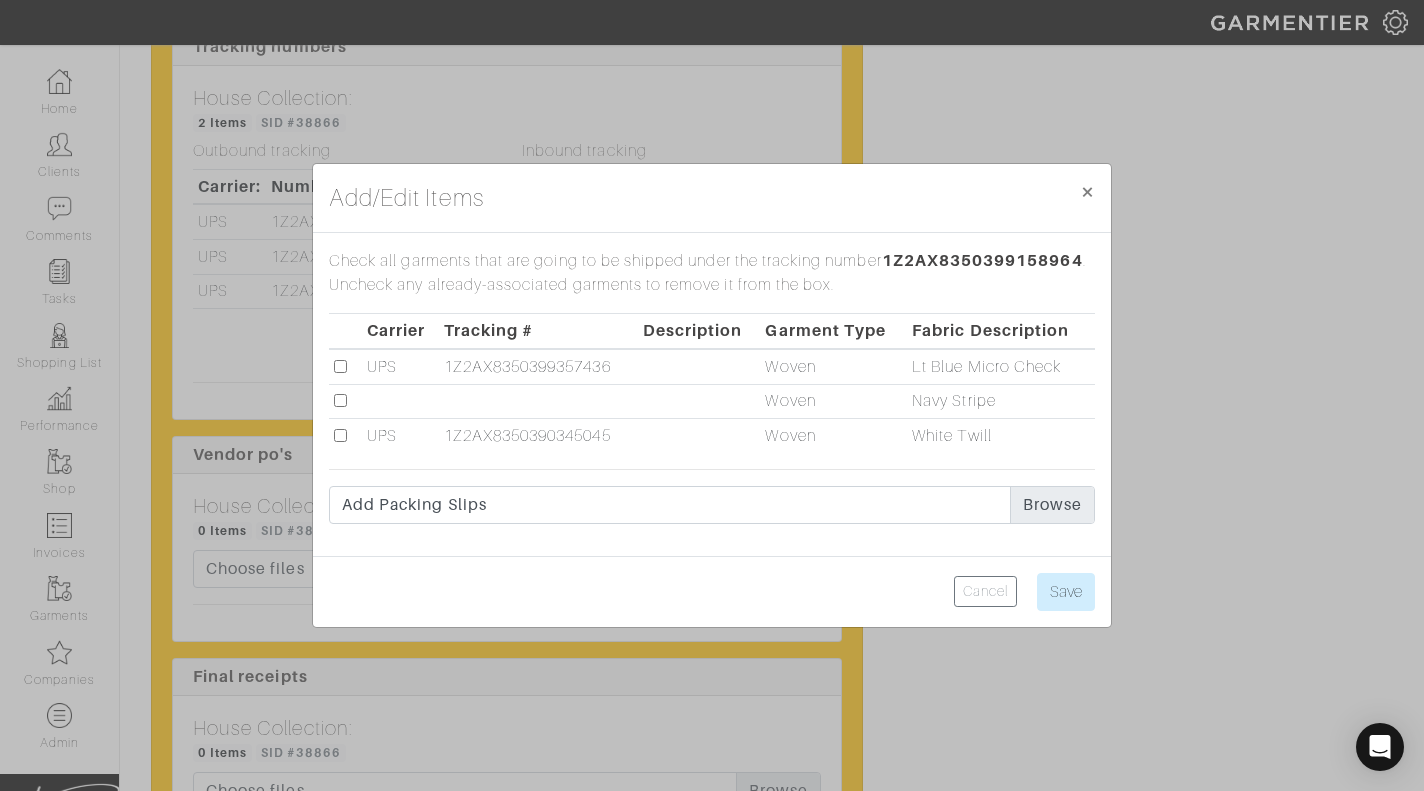 click at bounding box center (340, 400) 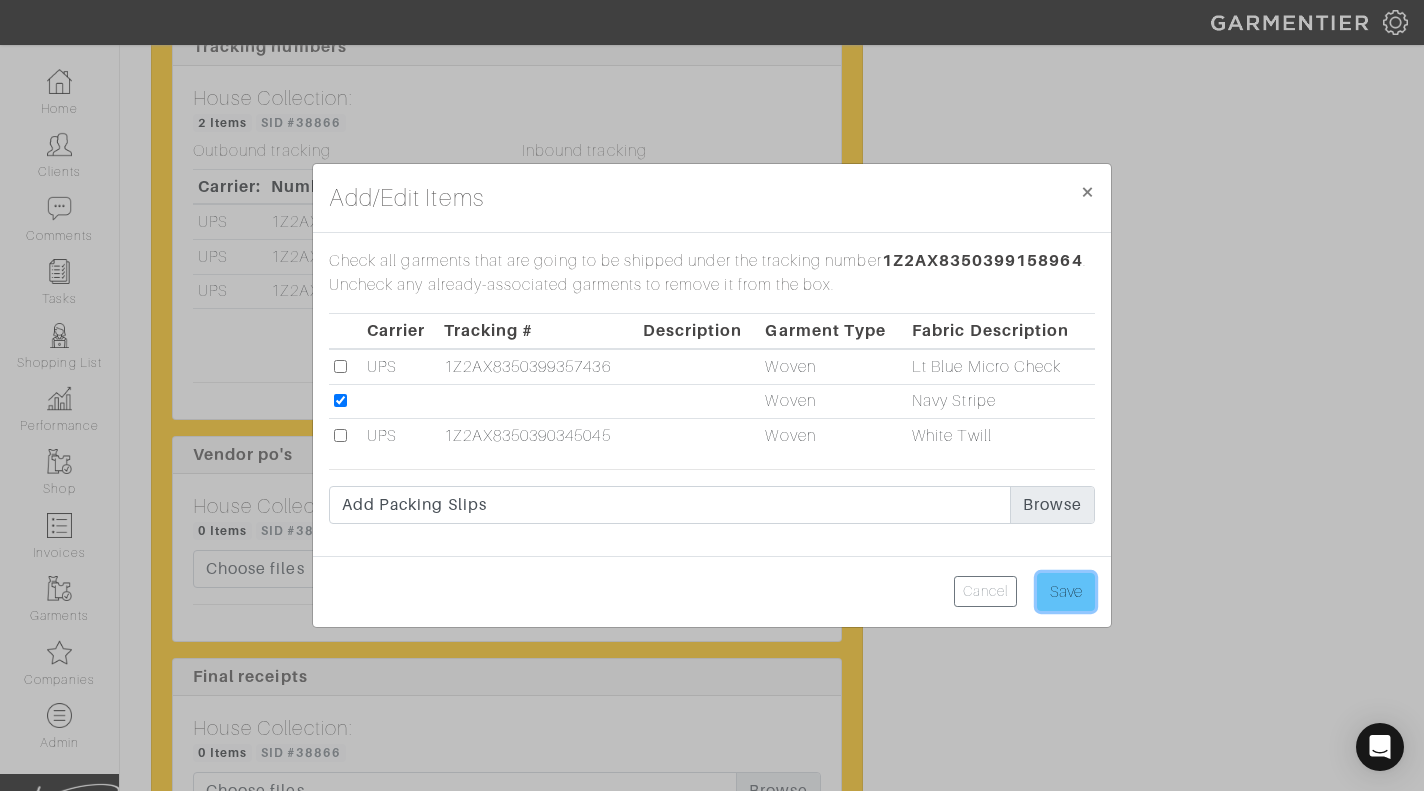 click on "Save" at bounding box center [1066, 592] 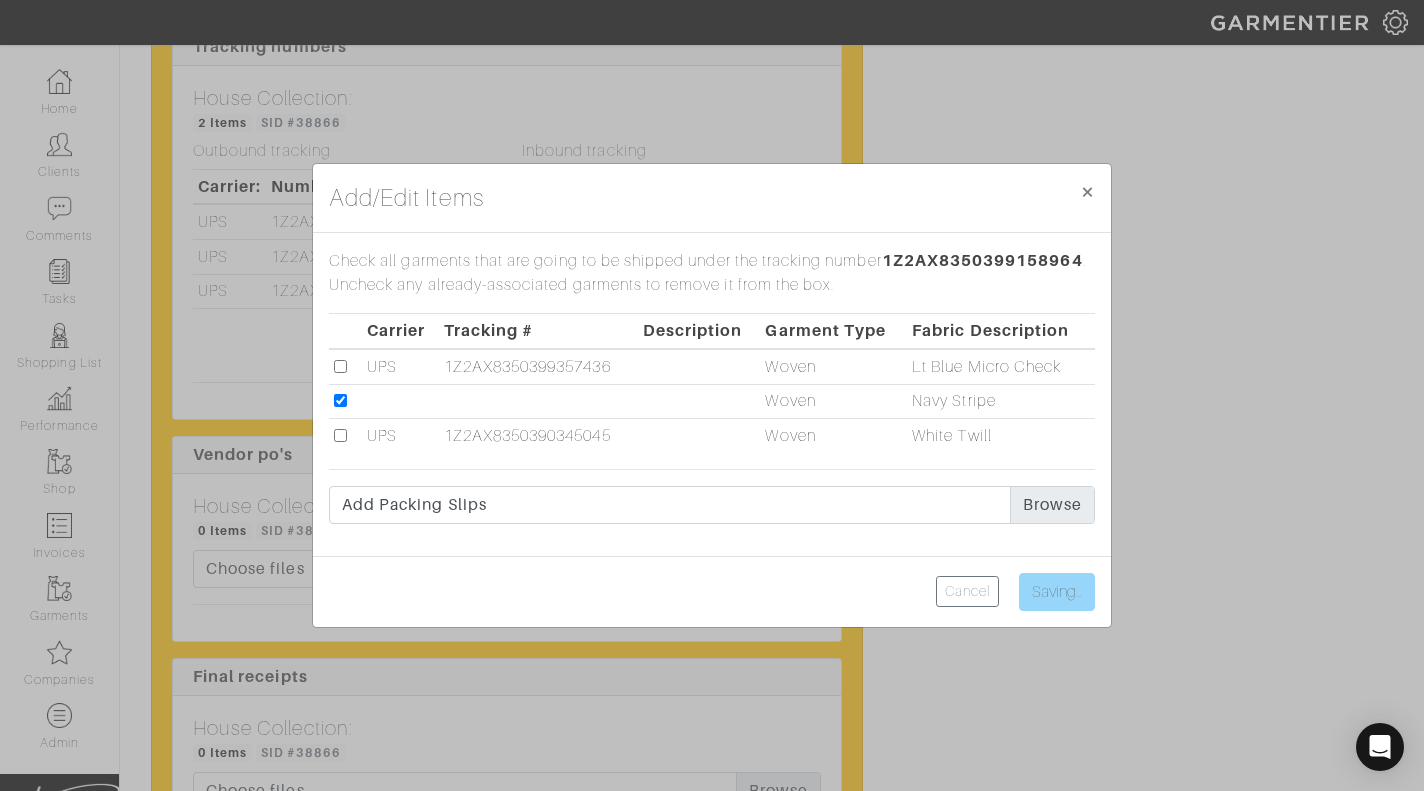 type on "Save" 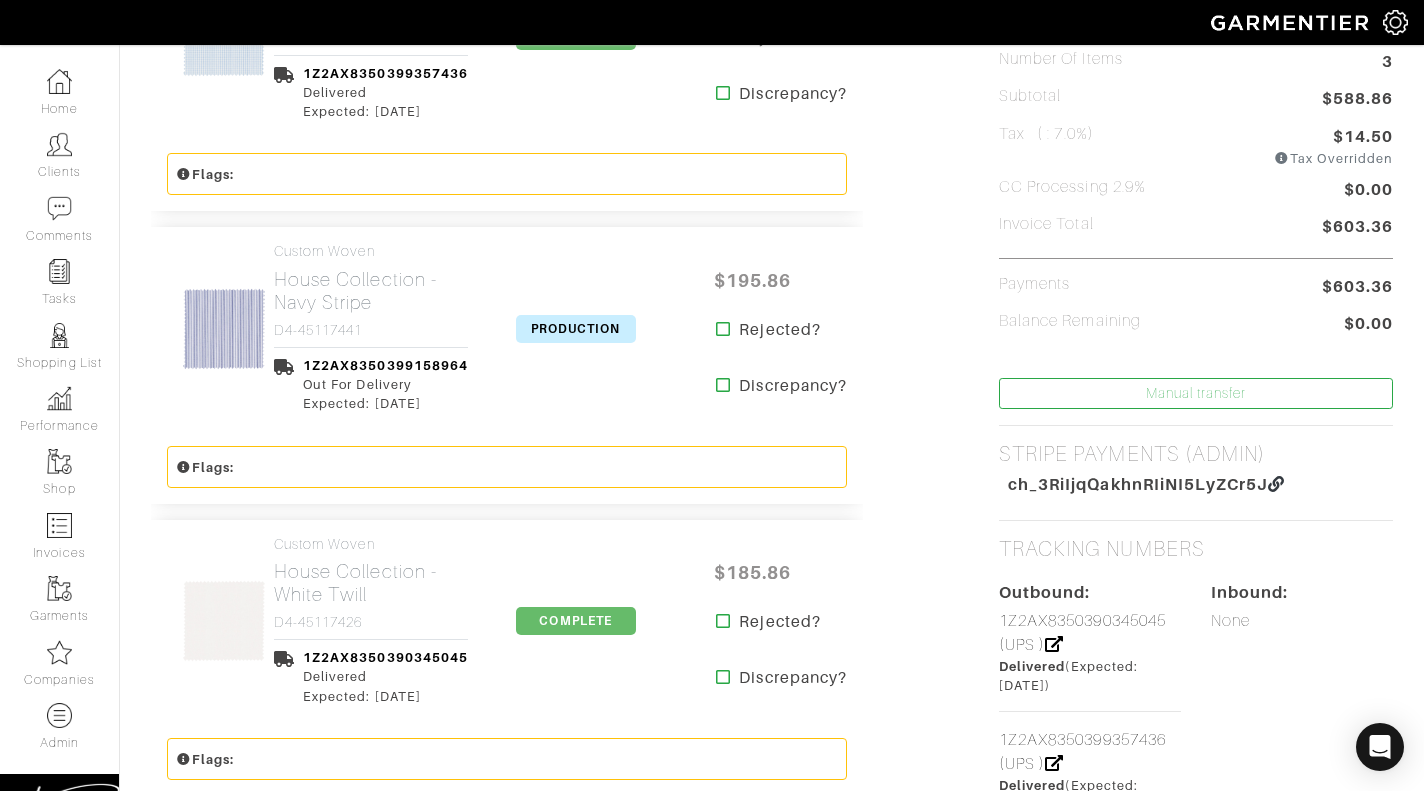 scroll, scrollTop: 601, scrollLeft: 0, axis: vertical 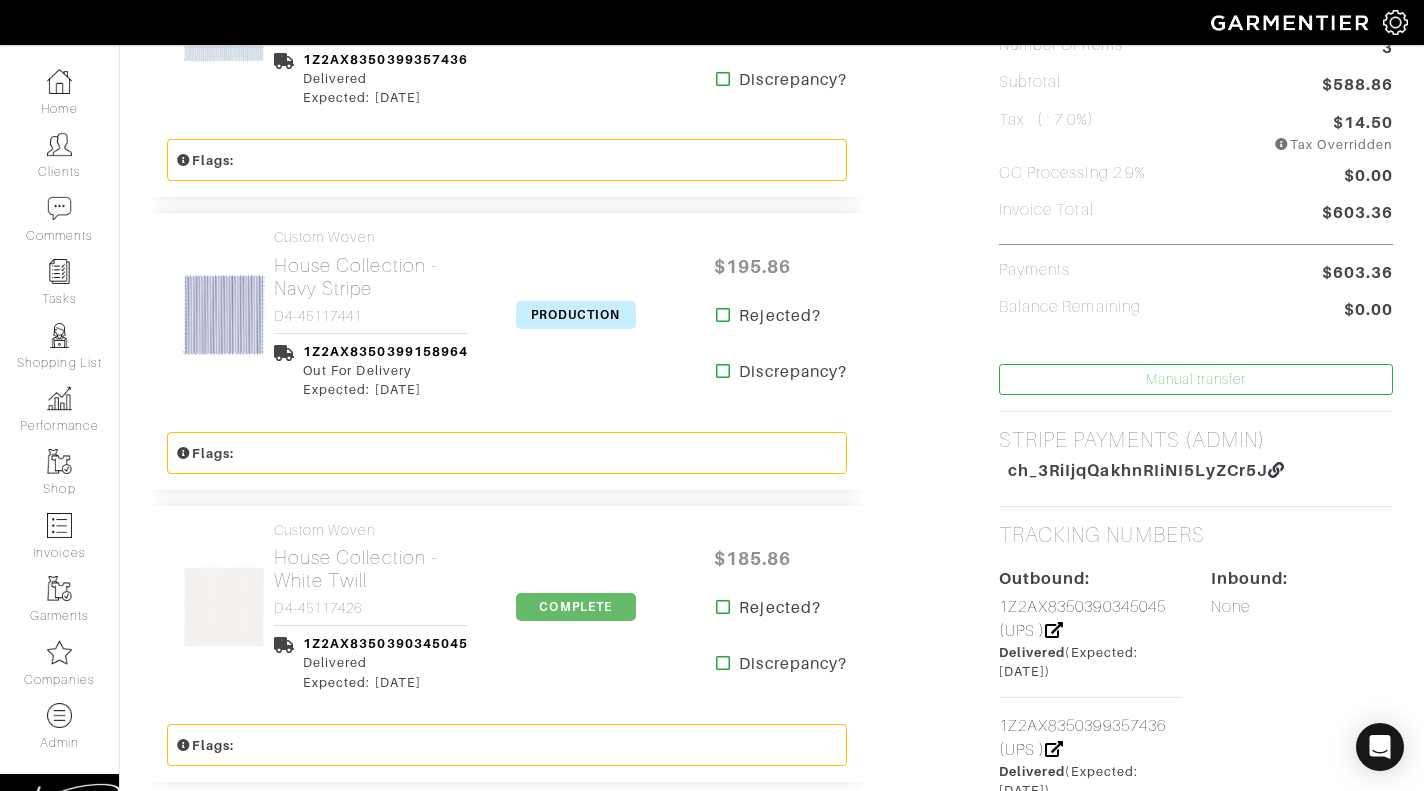 click on "PRODUCTION" at bounding box center (576, 315) 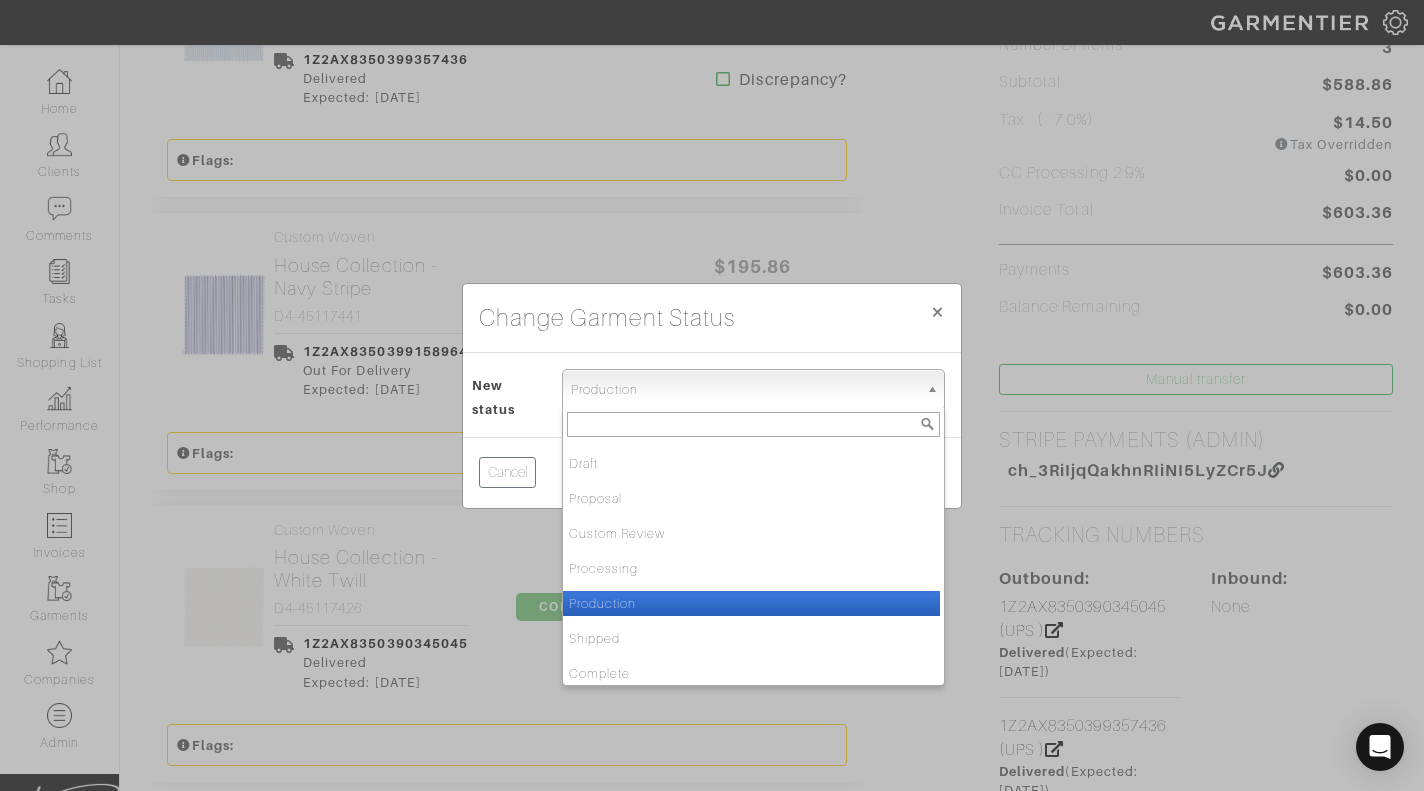 click on "Production" at bounding box center [744, 390] 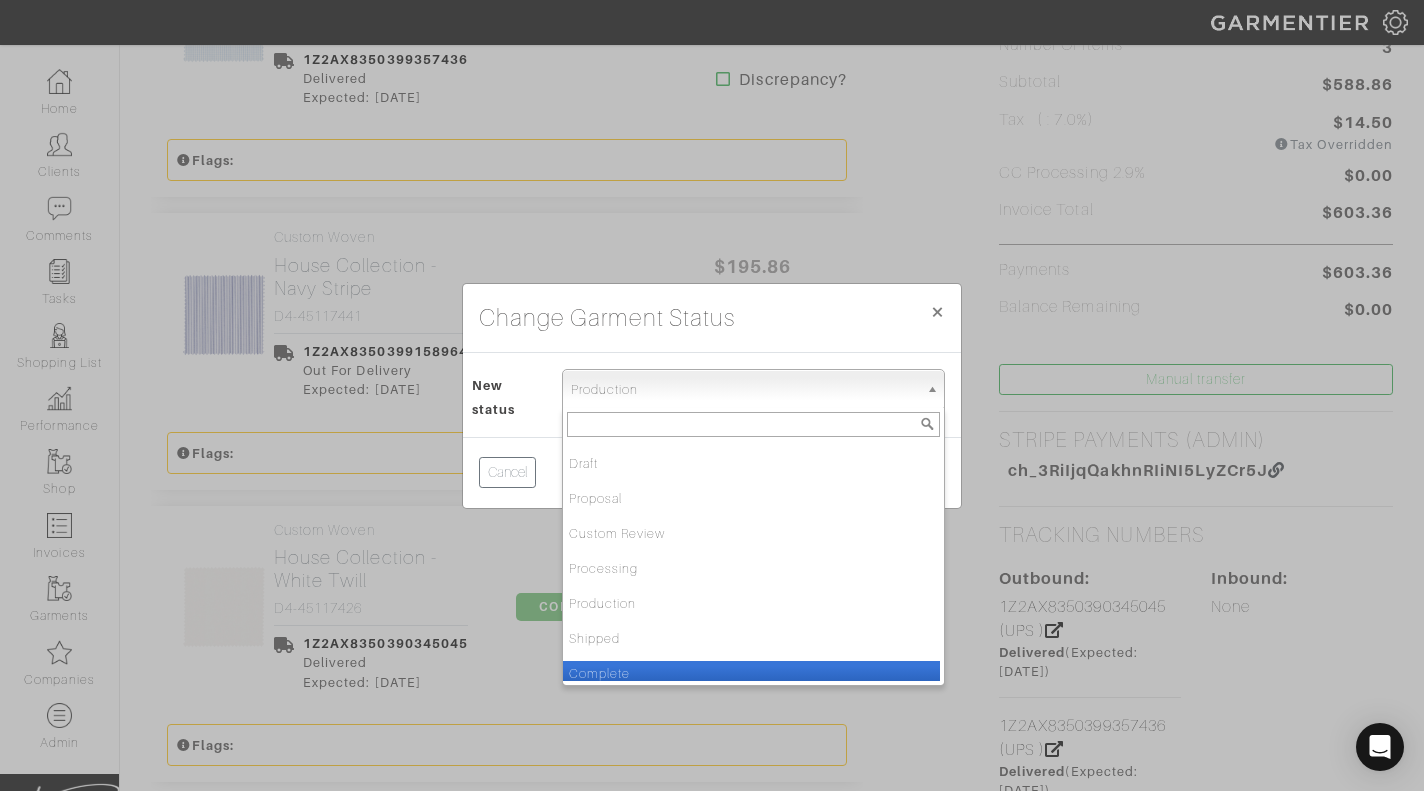 click on "Complete" at bounding box center (751, 673) 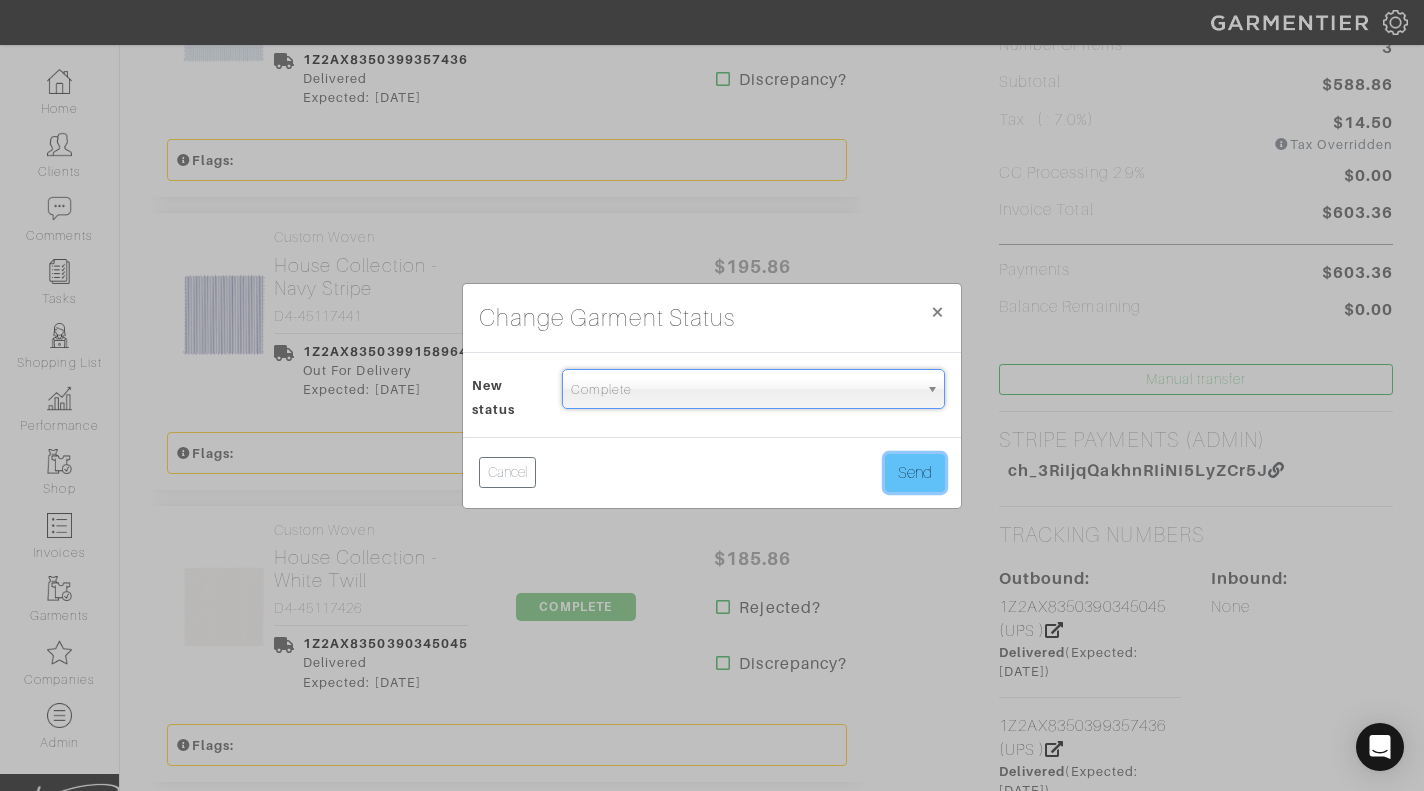 click on "Send" at bounding box center [915, 473] 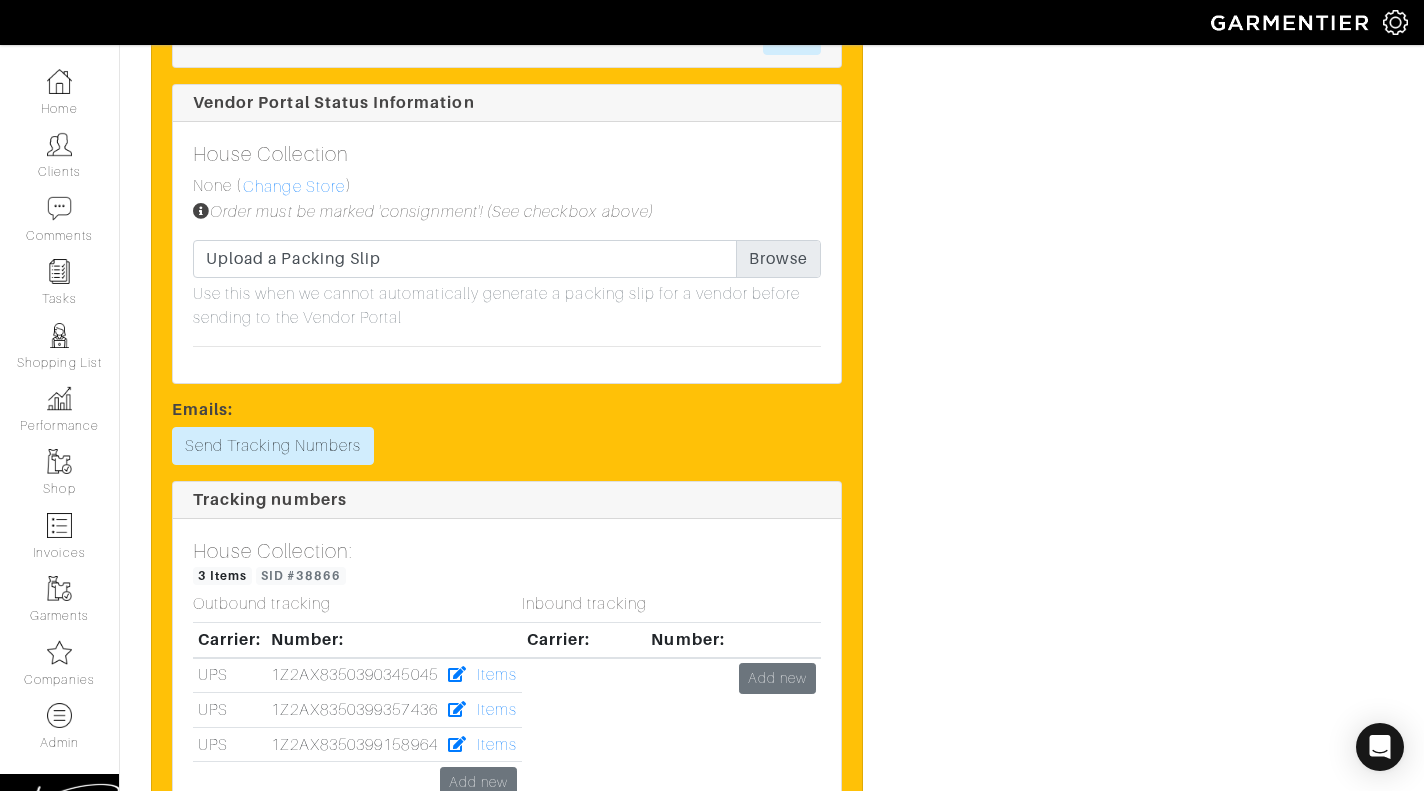 scroll, scrollTop: 2413, scrollLeft: 0, axis: vertical 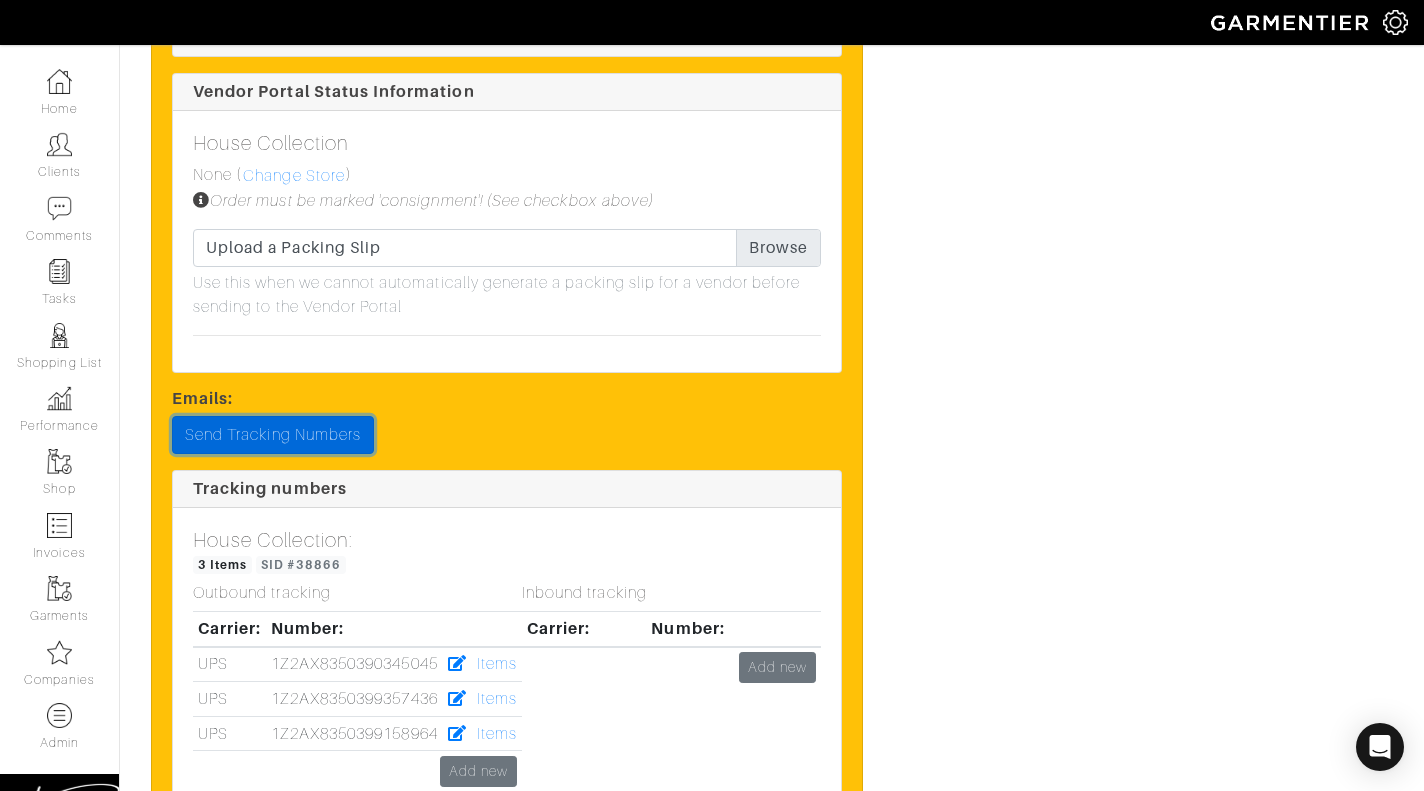 click on "Send Tracking Numbers" at bounding box center (273, 435) 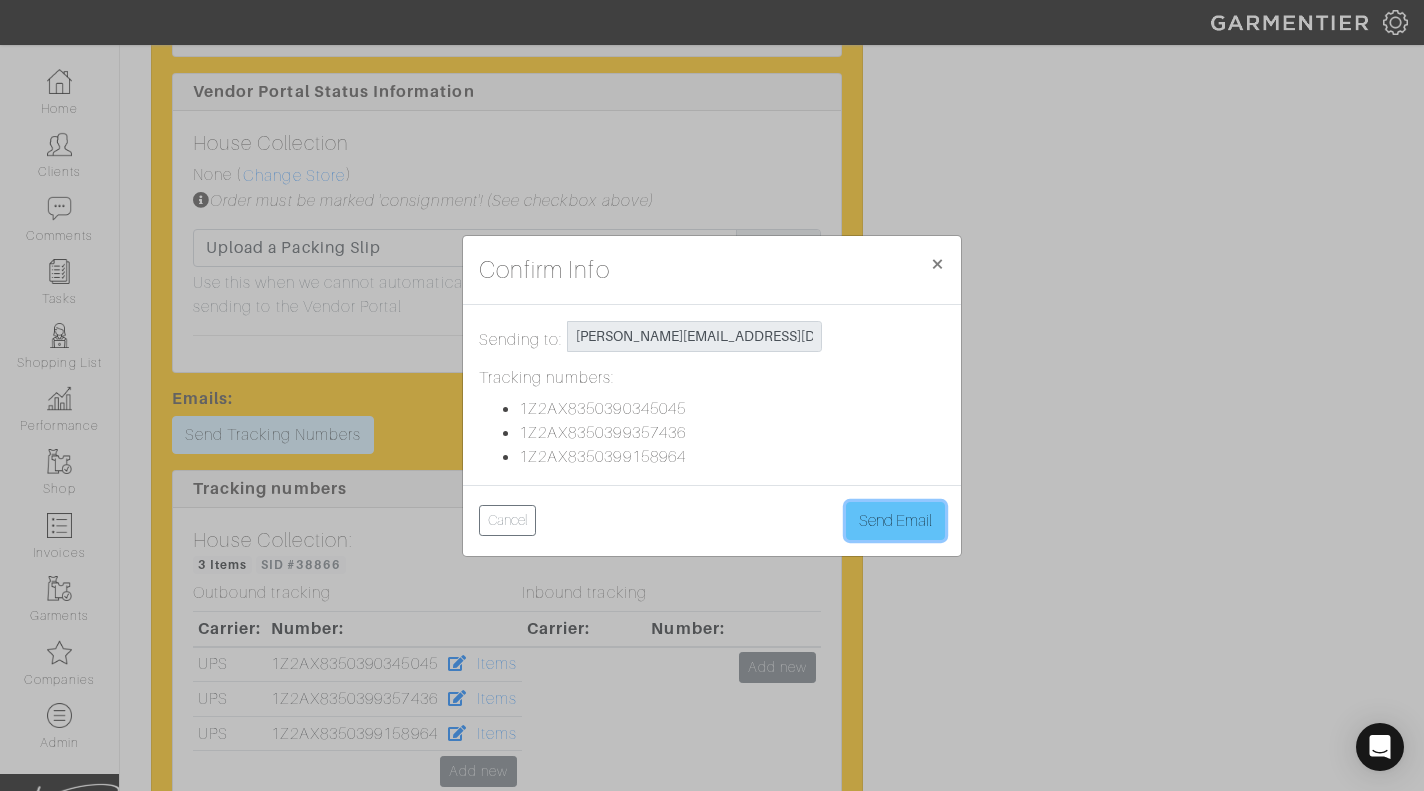 click on "Send Email" at bounding box center (895, 521) 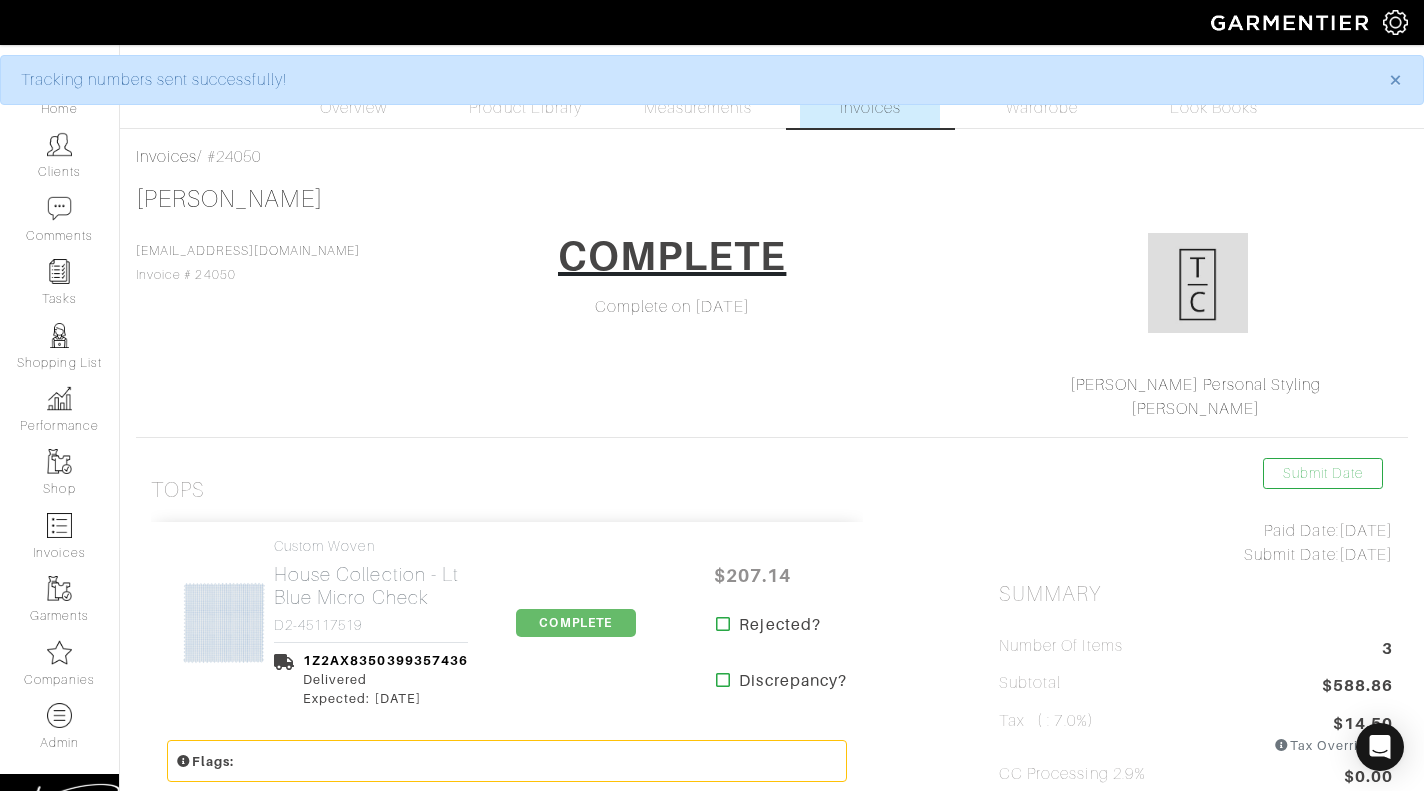 scroll, scrollTop: 0, scrollLeft: 0, axis: both 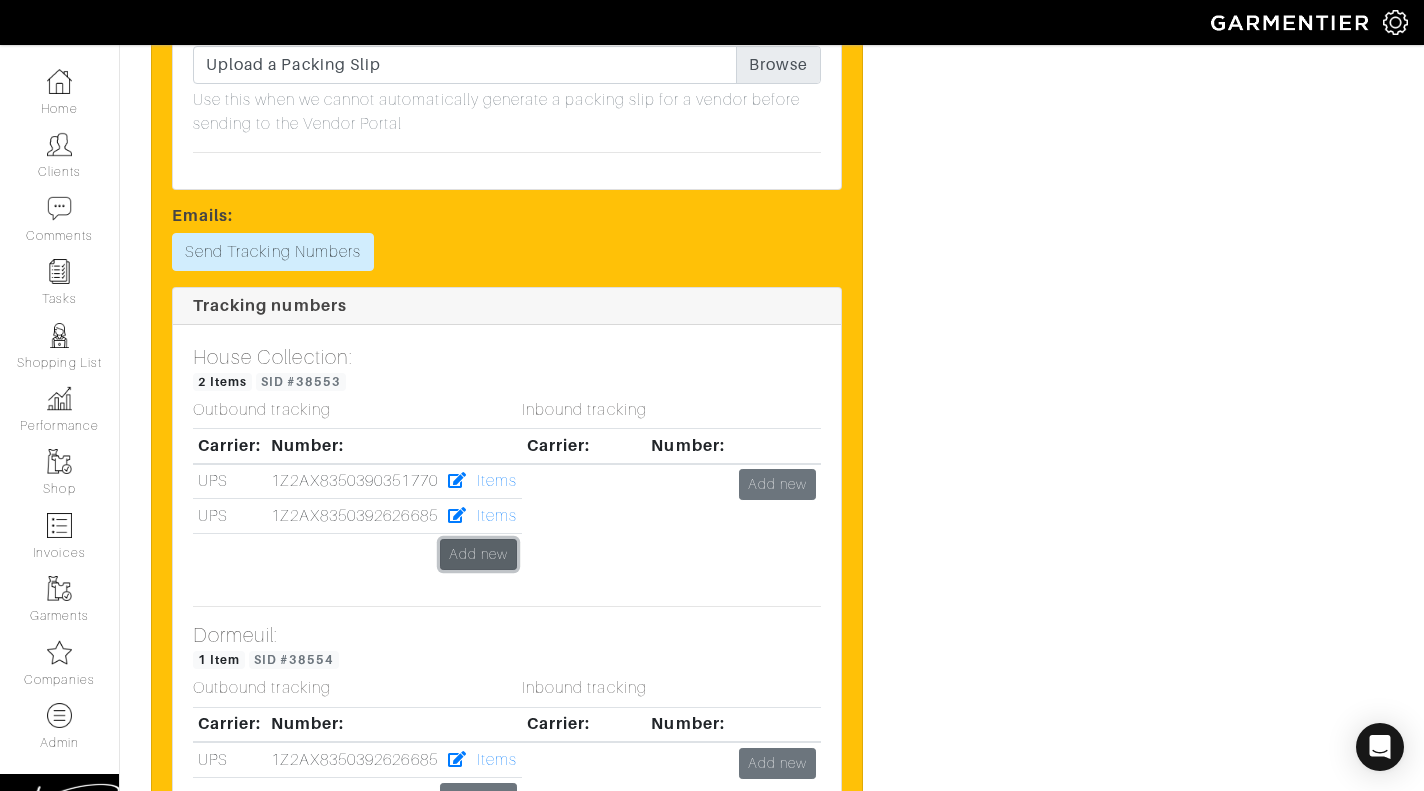 click on "Add new" at bounding box center (478, 554) 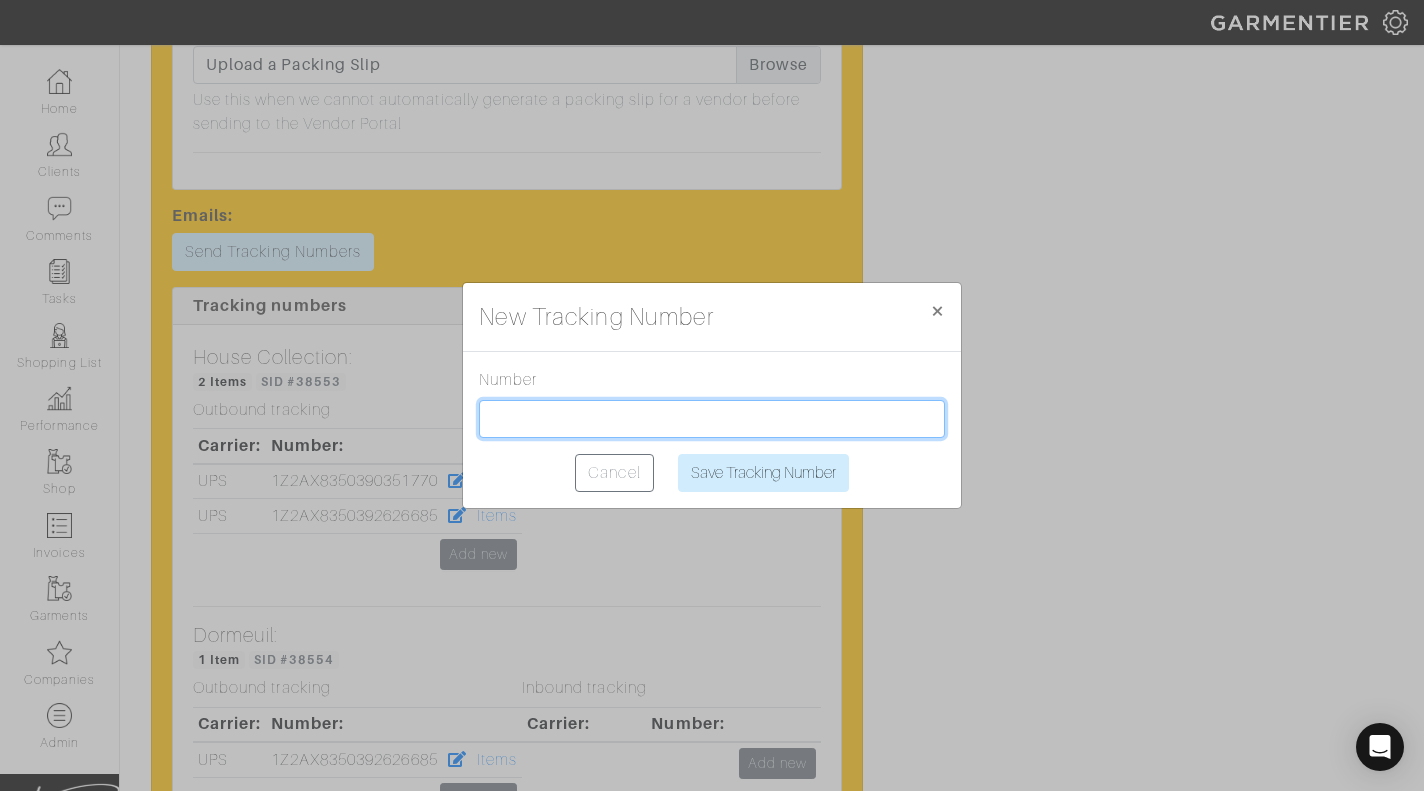 click at bounding box center (712, 419) 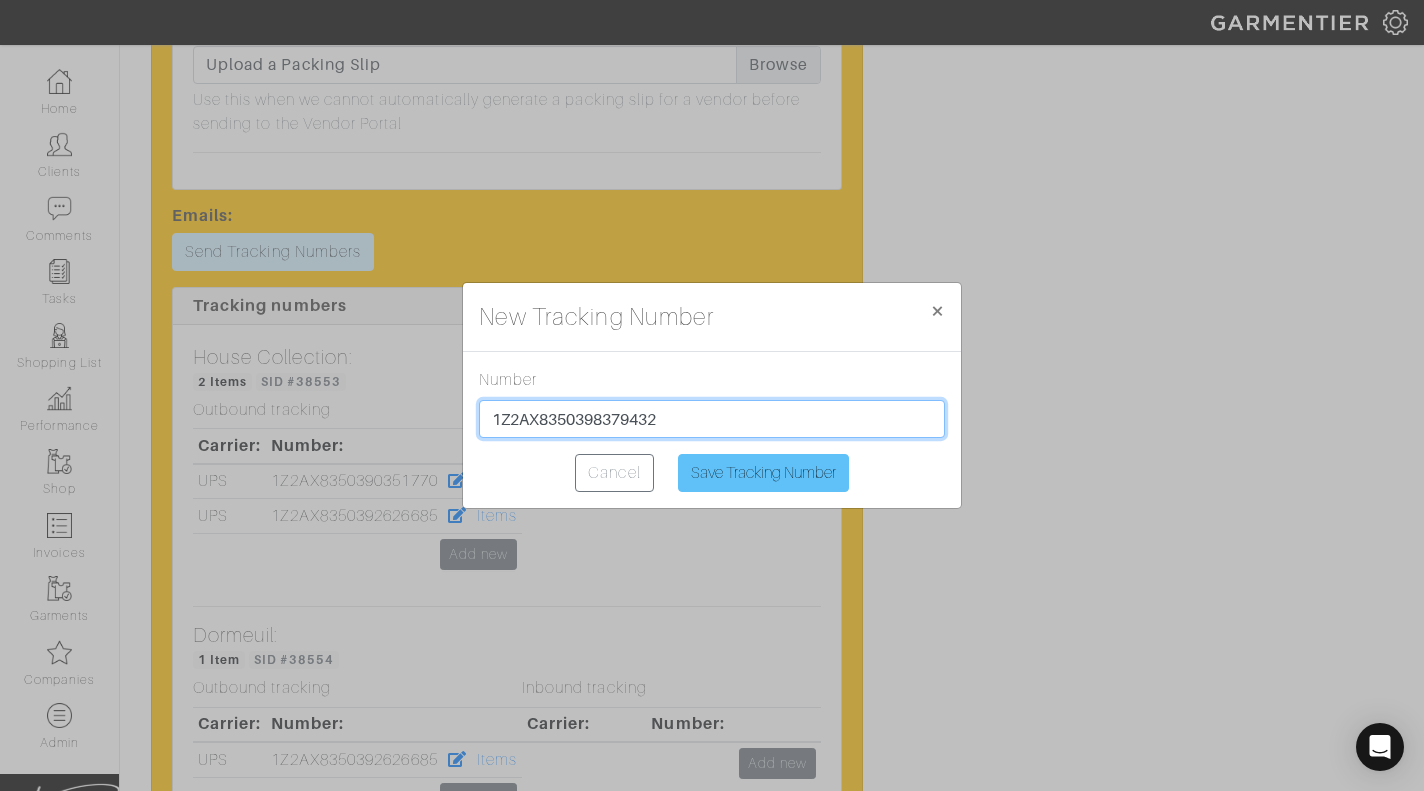 type on "1Z2AX8350398379432" 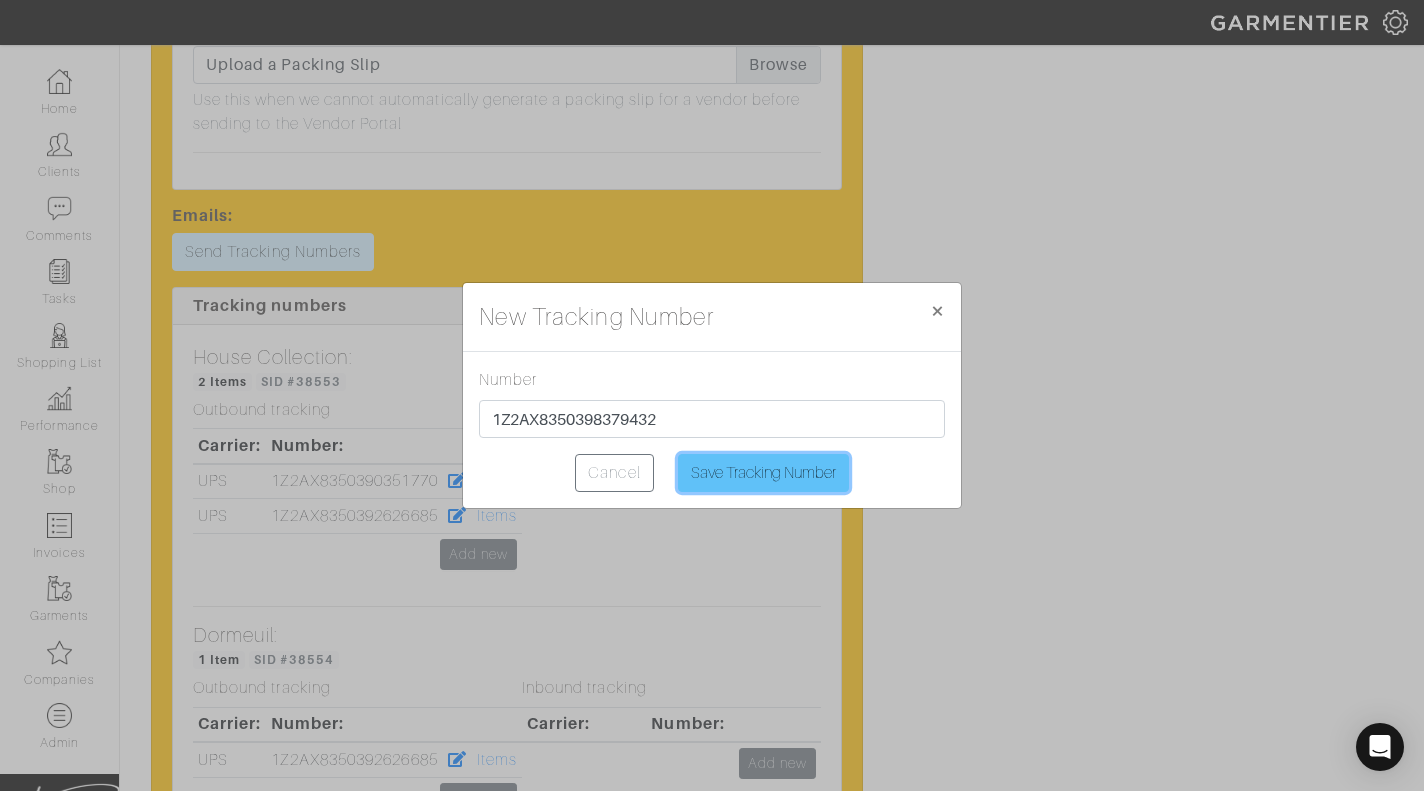 click on "Save Tracking Number" at bounding box center [763, 473] 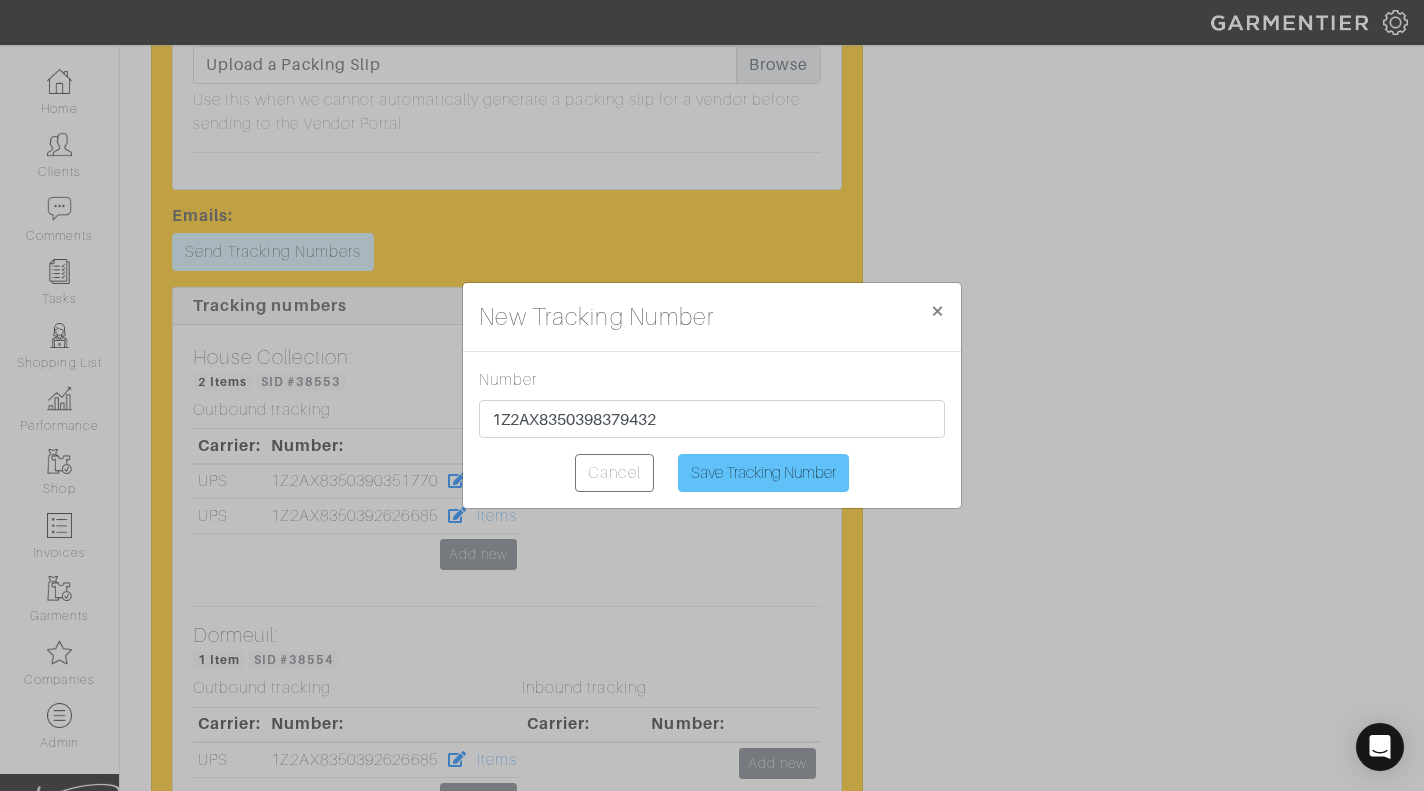 type on "Saving..." 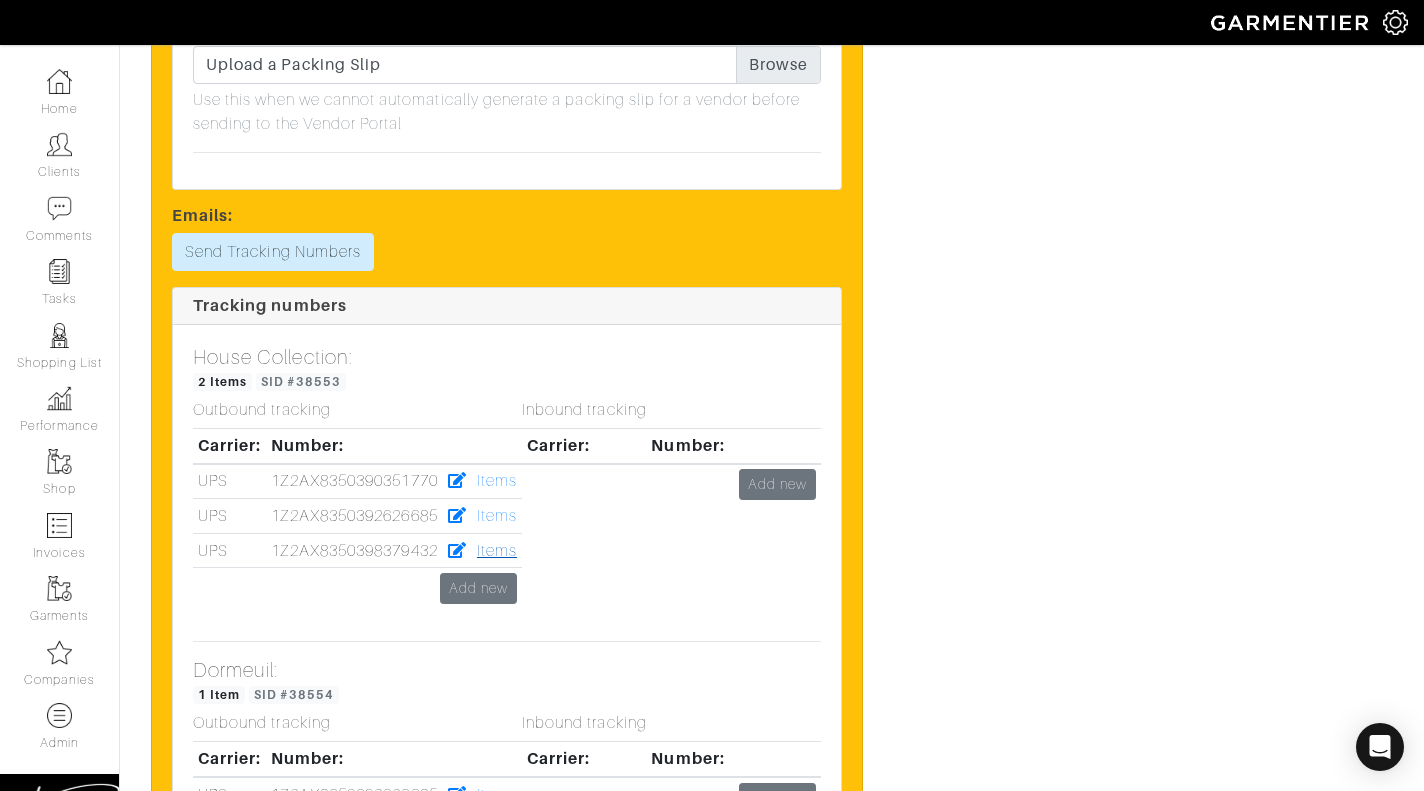 click on "Items" at bounding box center (497, 551) 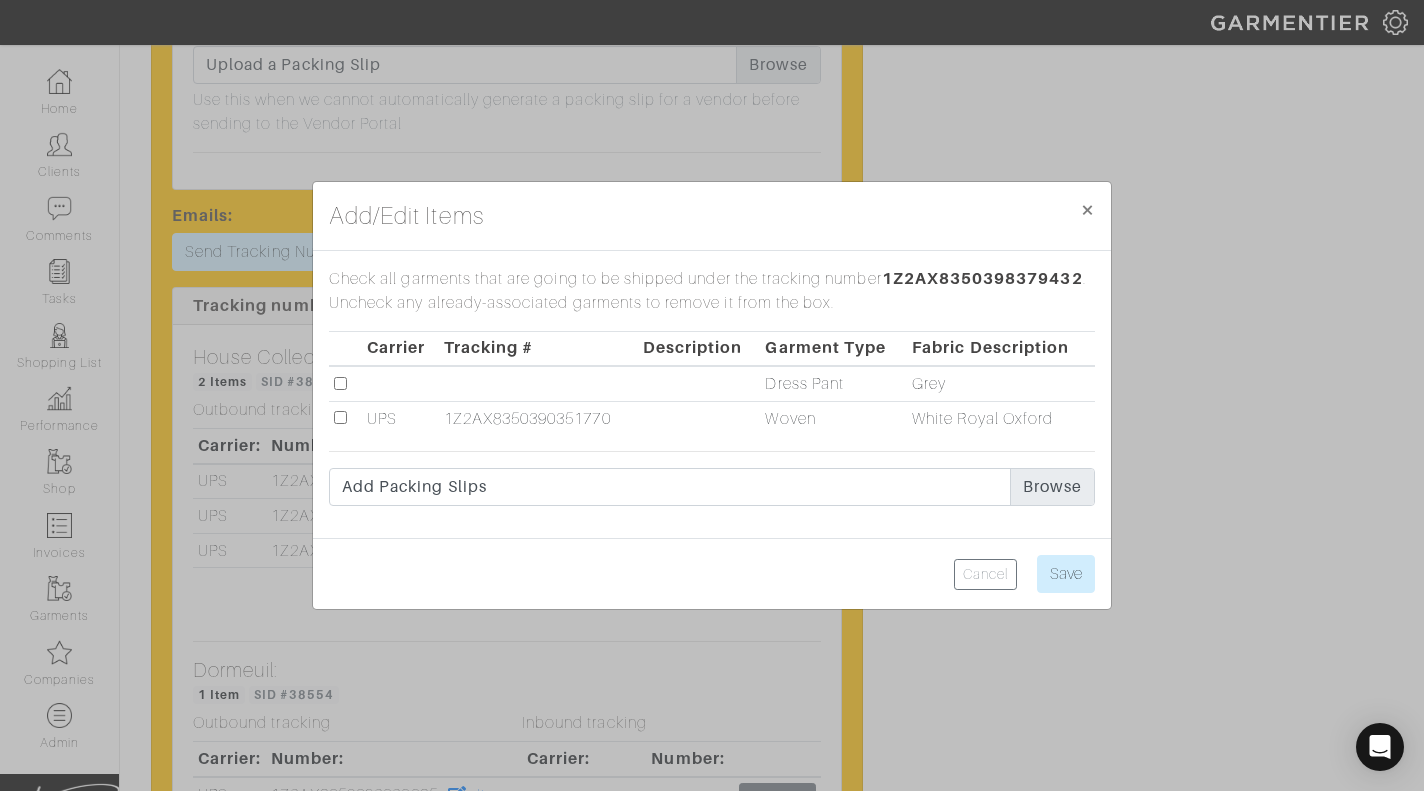click at bounding box center [340, 383] 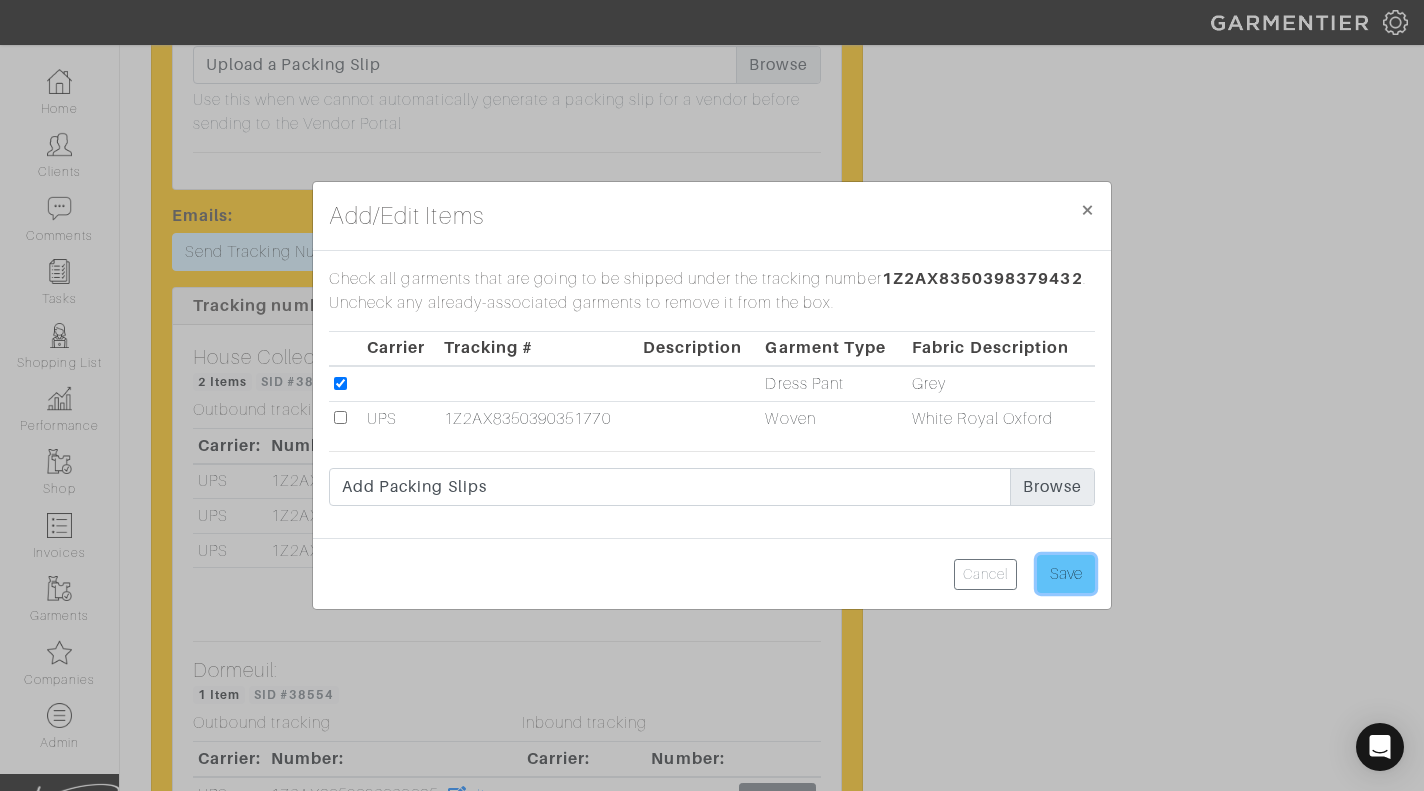 click on "Save" at bounding box center [1066, 574] 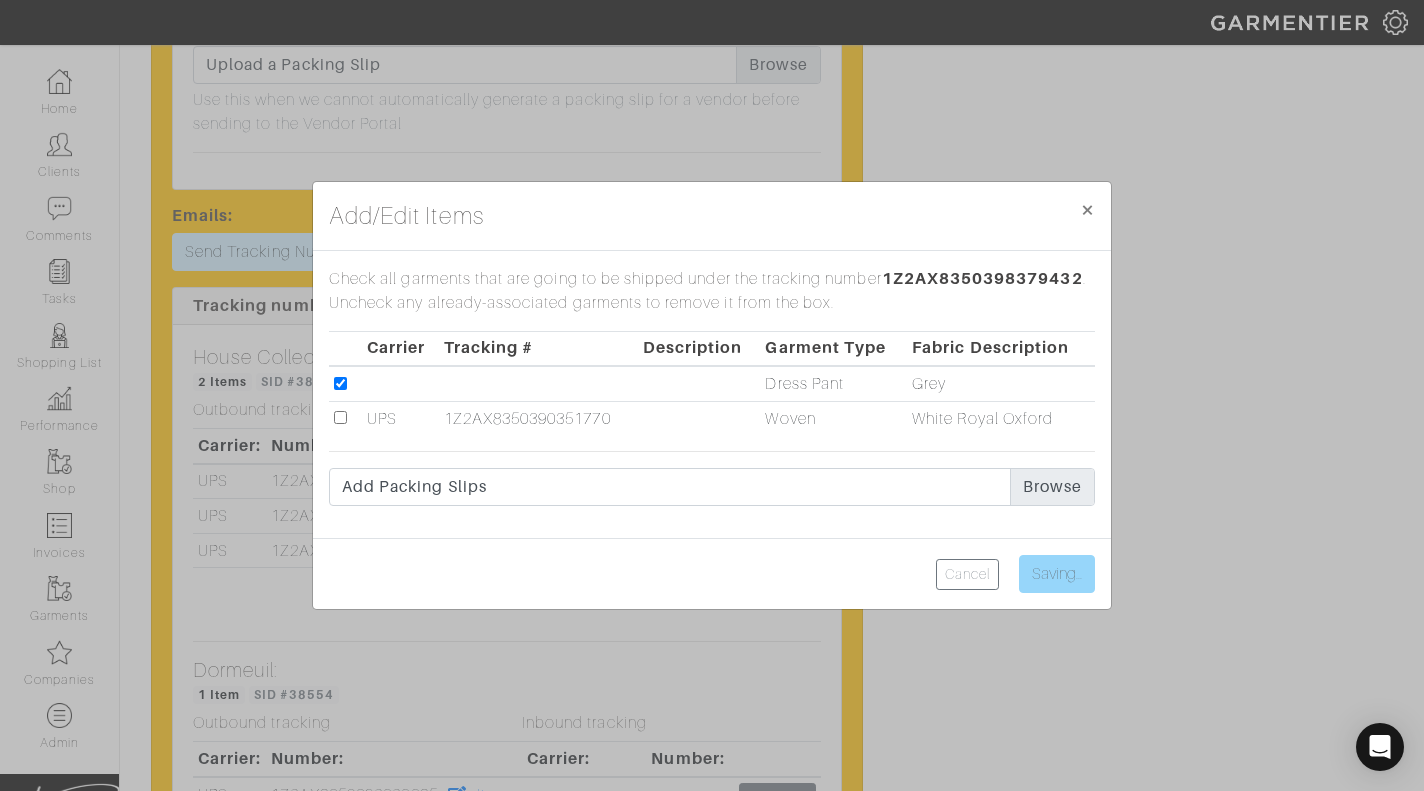 type on "Save" 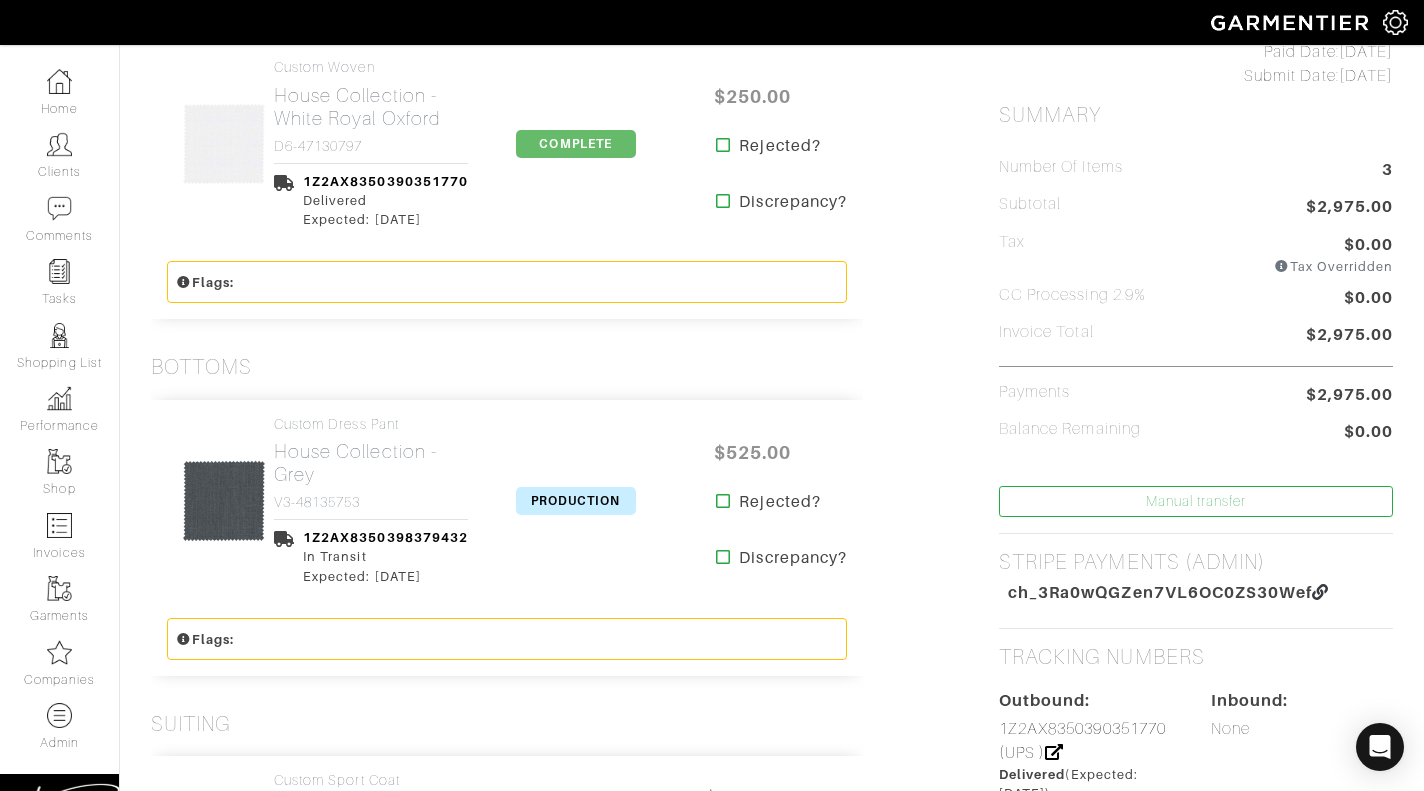 scroll, scrollTop: 487, scrollLeft: 0, axis: vertical 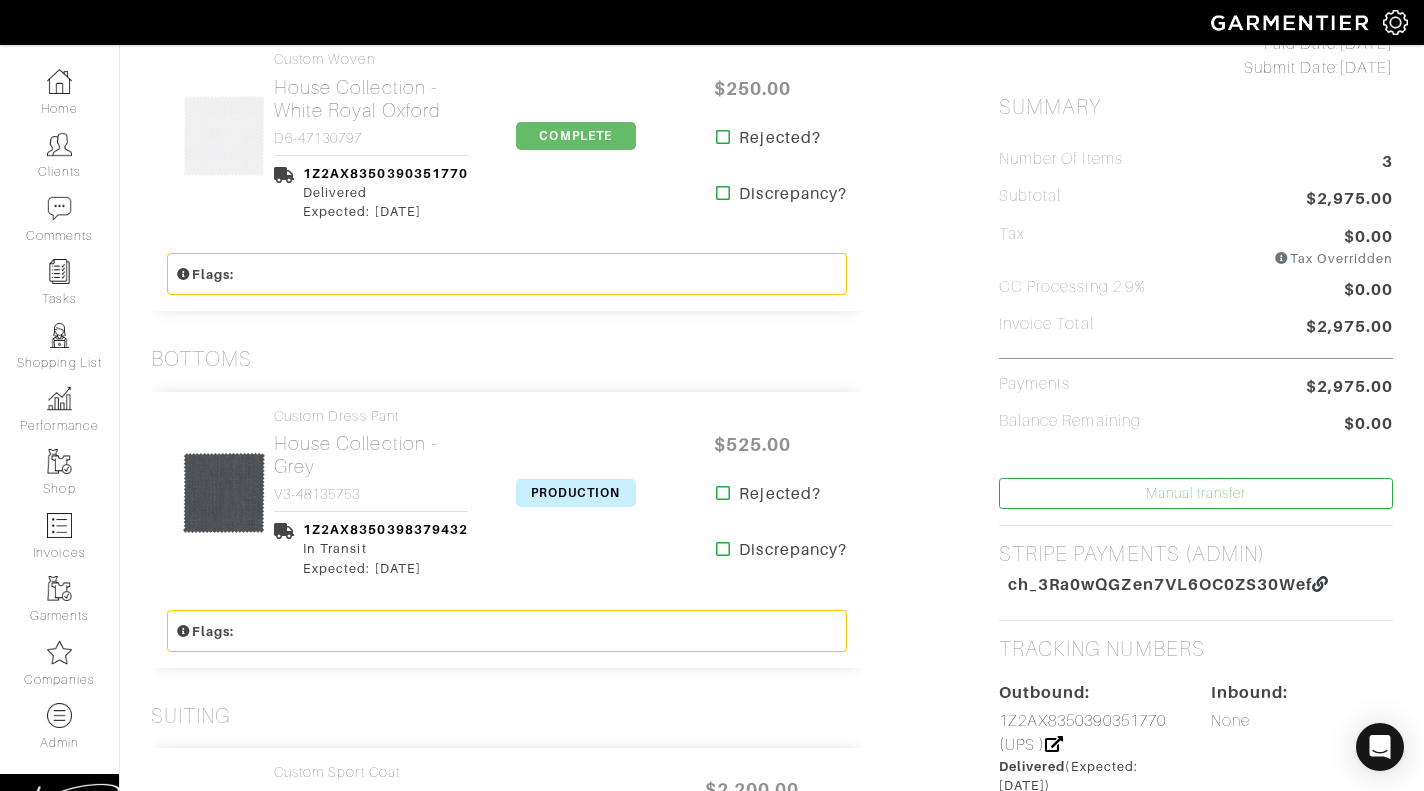 click on "PRODUCTION" at bounding box center [576, 493] 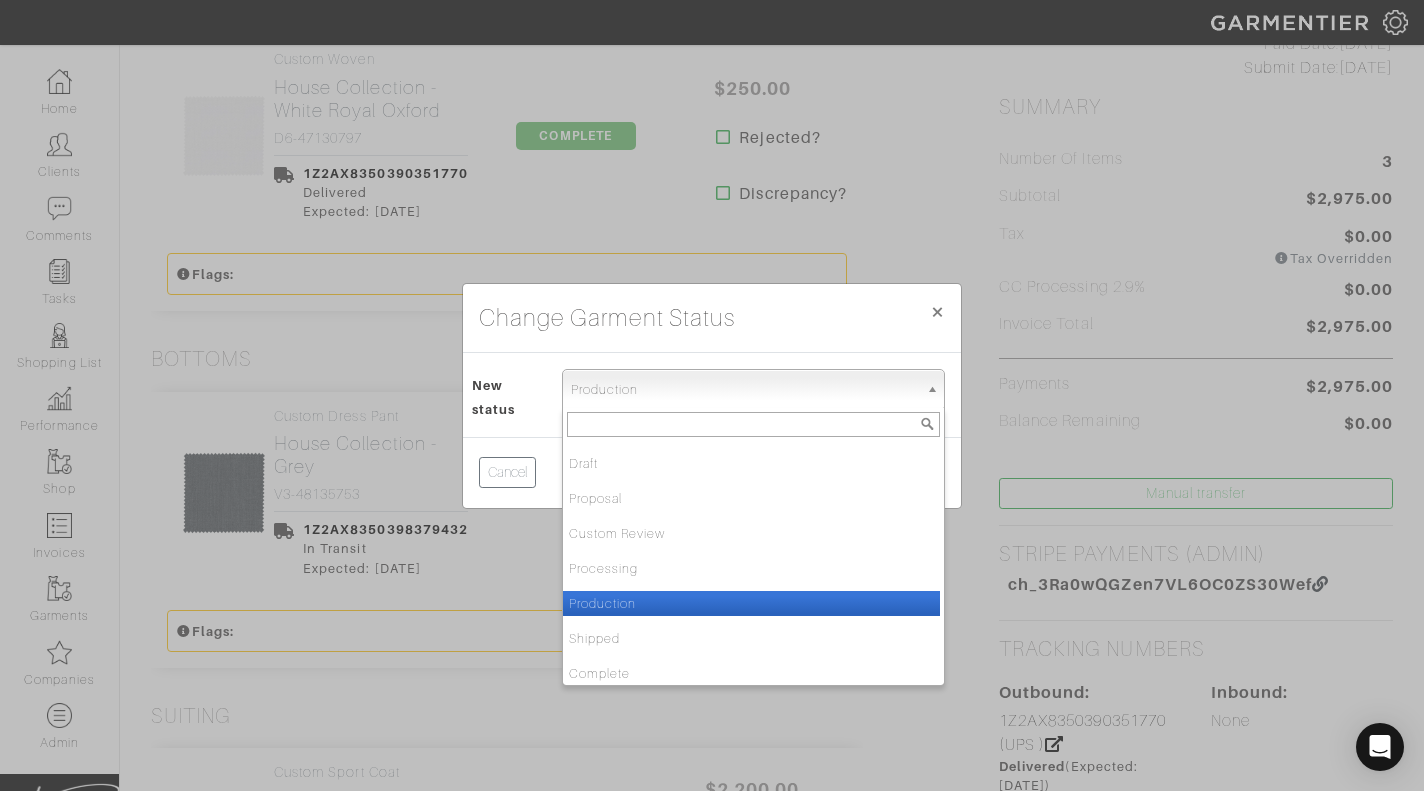 click on "Production" at bounding box center [744, 390] 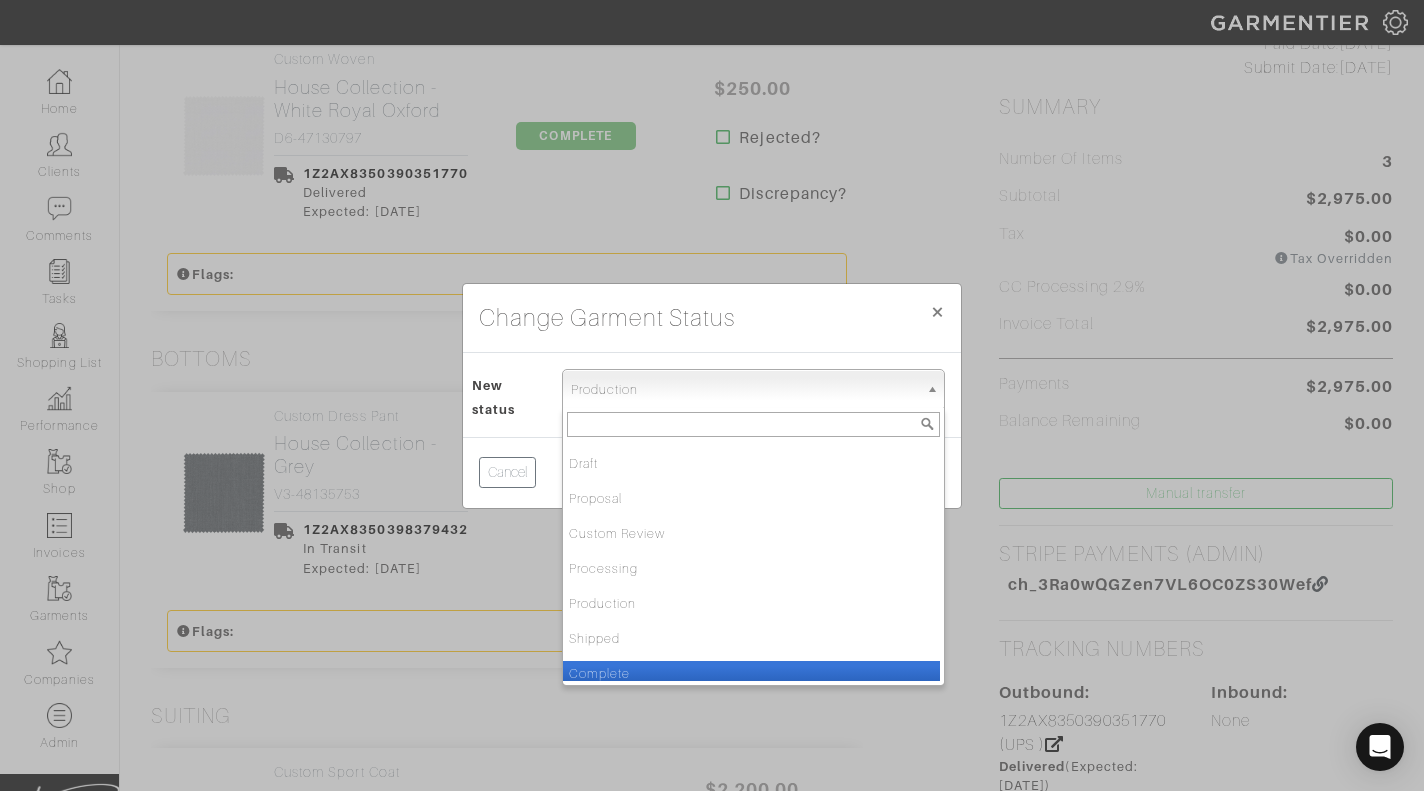 click on "Complete" at bounding box center (751, 673) 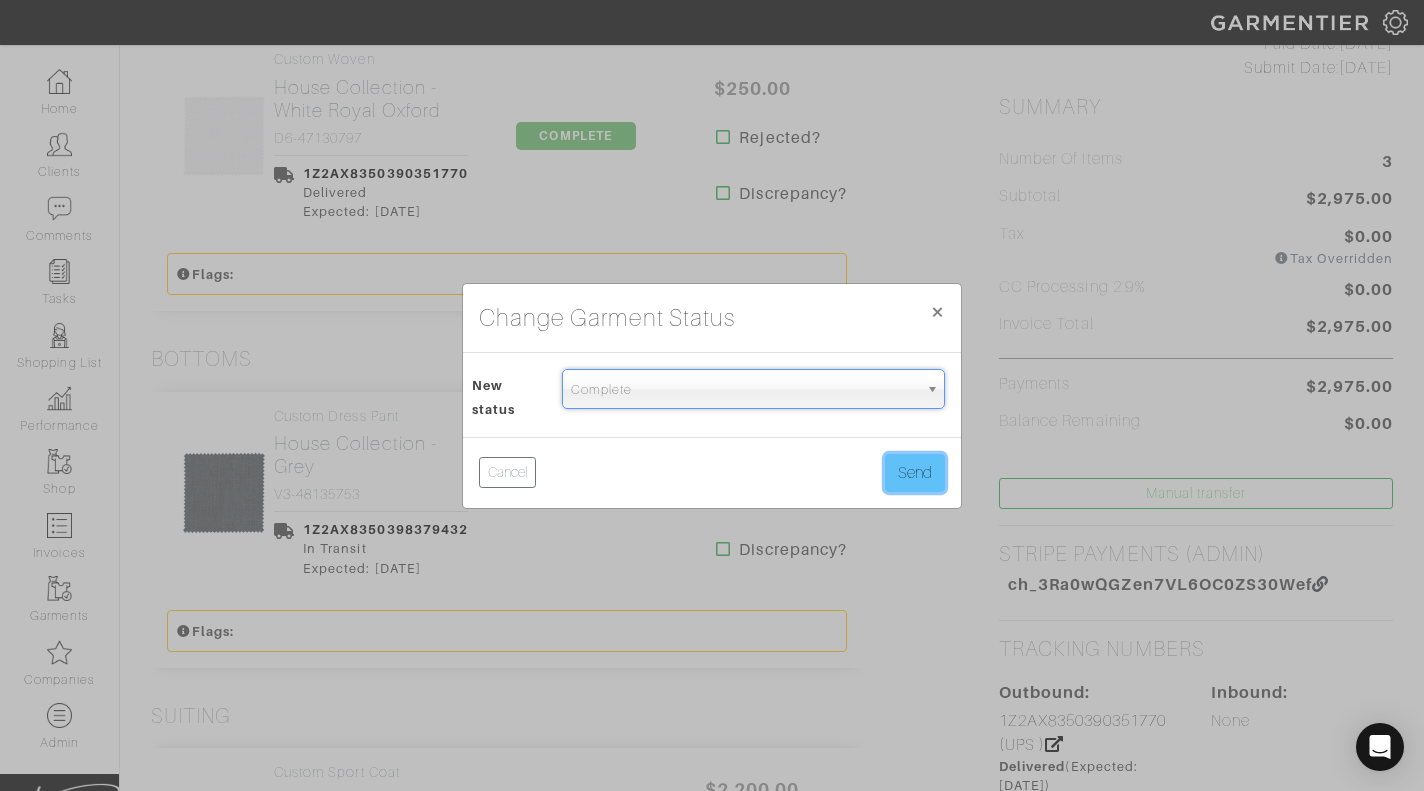 click on "Send" at bounding box center (915, 473) 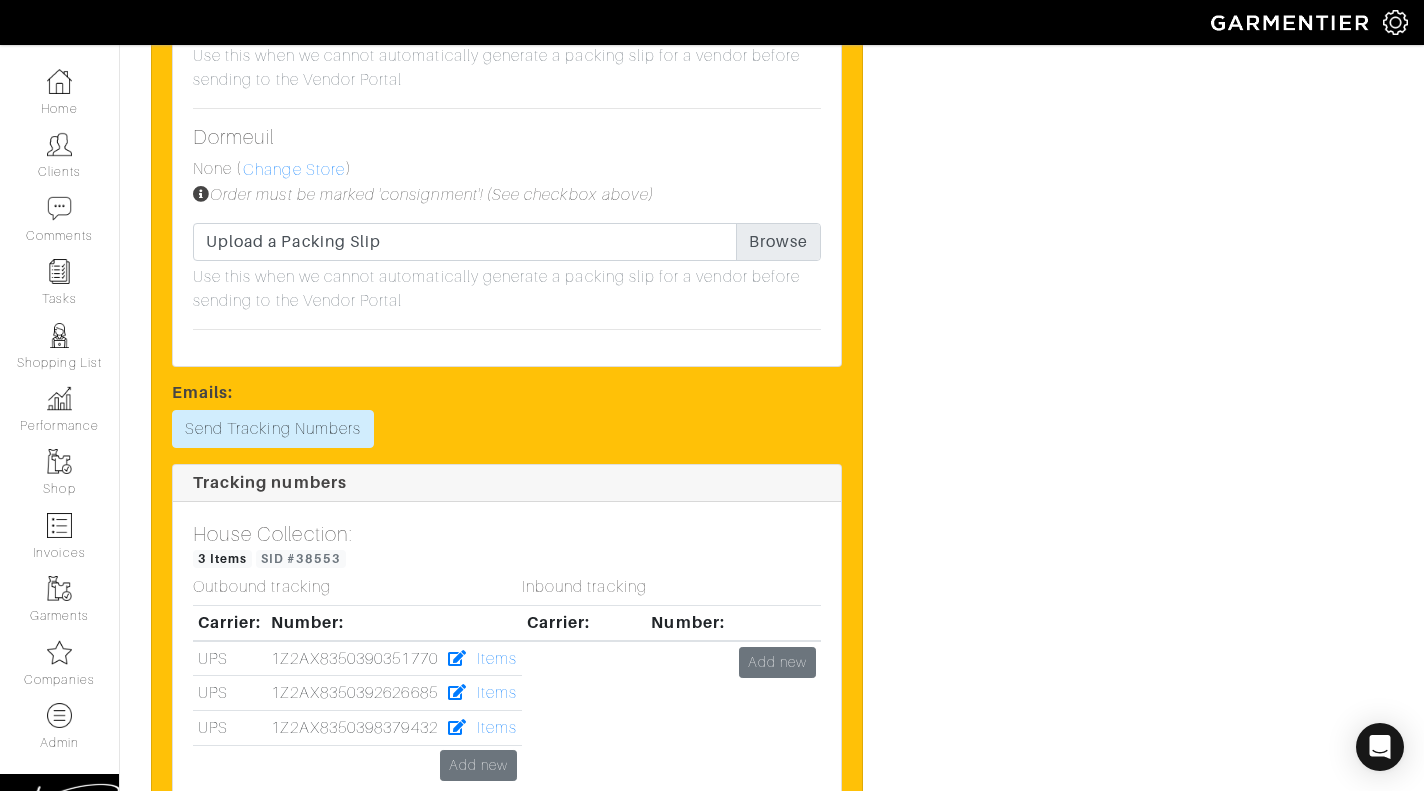 scroll, scrollTop: 2817, scrollLeft: 0, axis: vertical 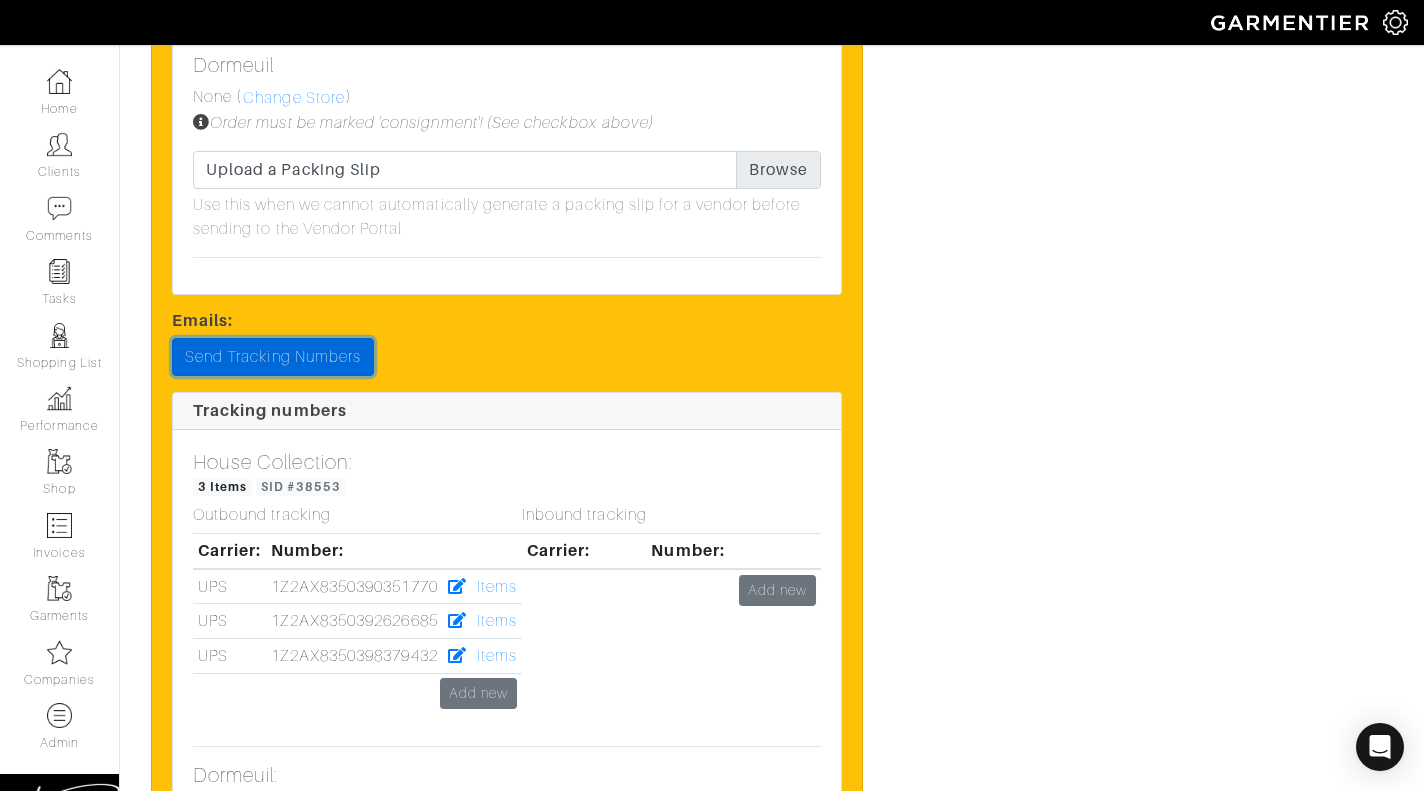 click on "Send Tracking Numbers" at bounding box center [273, 357] 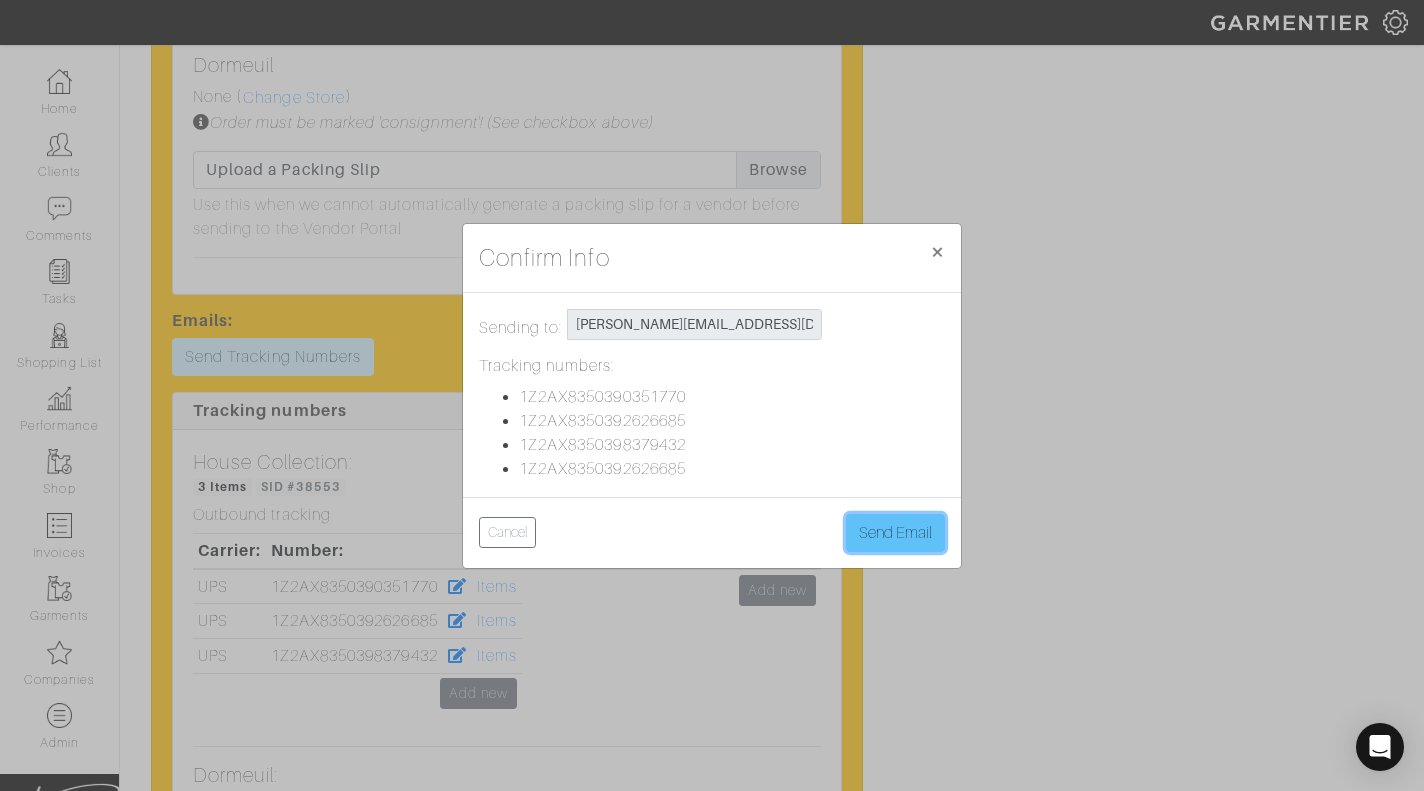click on "Send Email" at bounding box center [895, 533] 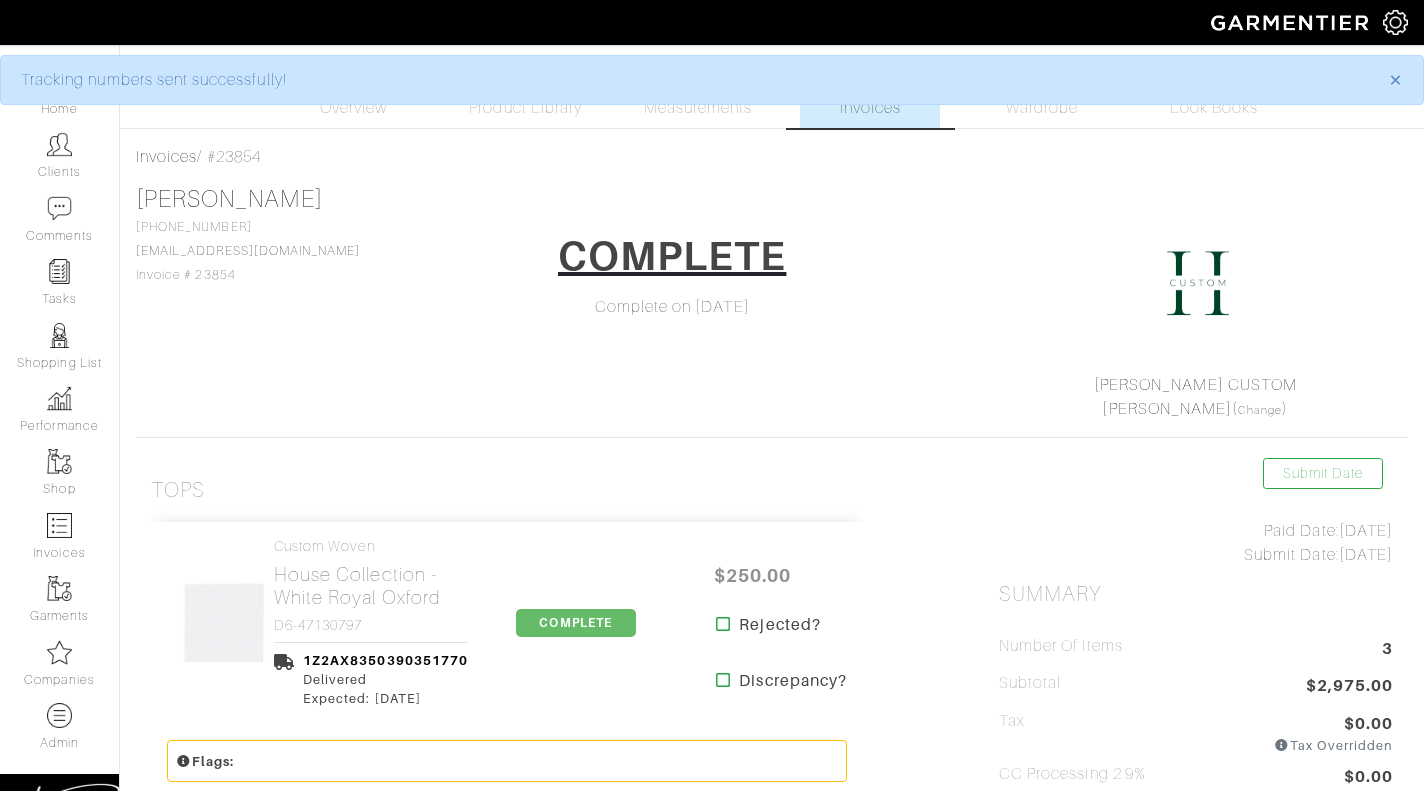 scroll, scrollTop: 0, scrollLeft: 0, axis: both 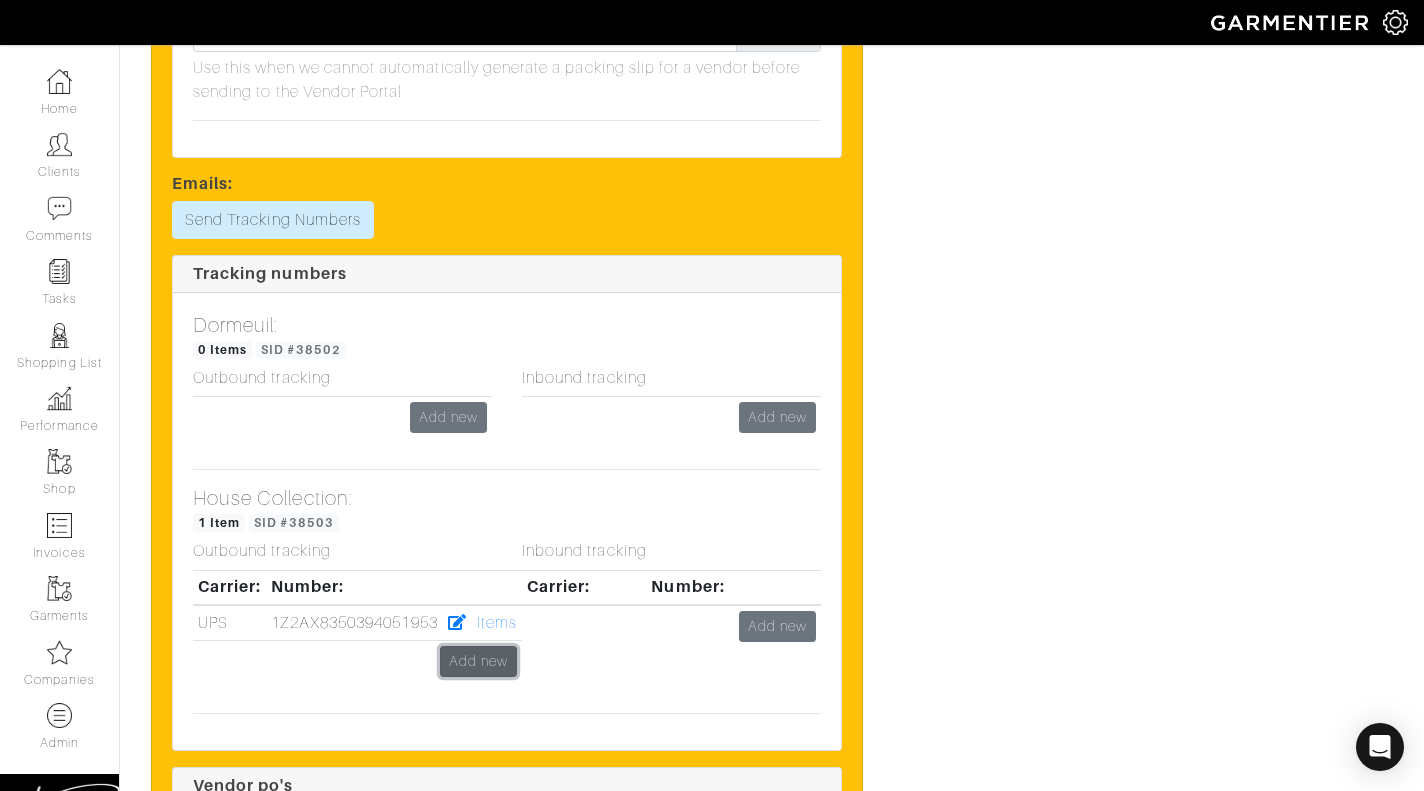 click on "Add new" at bounding box center (478, 661) 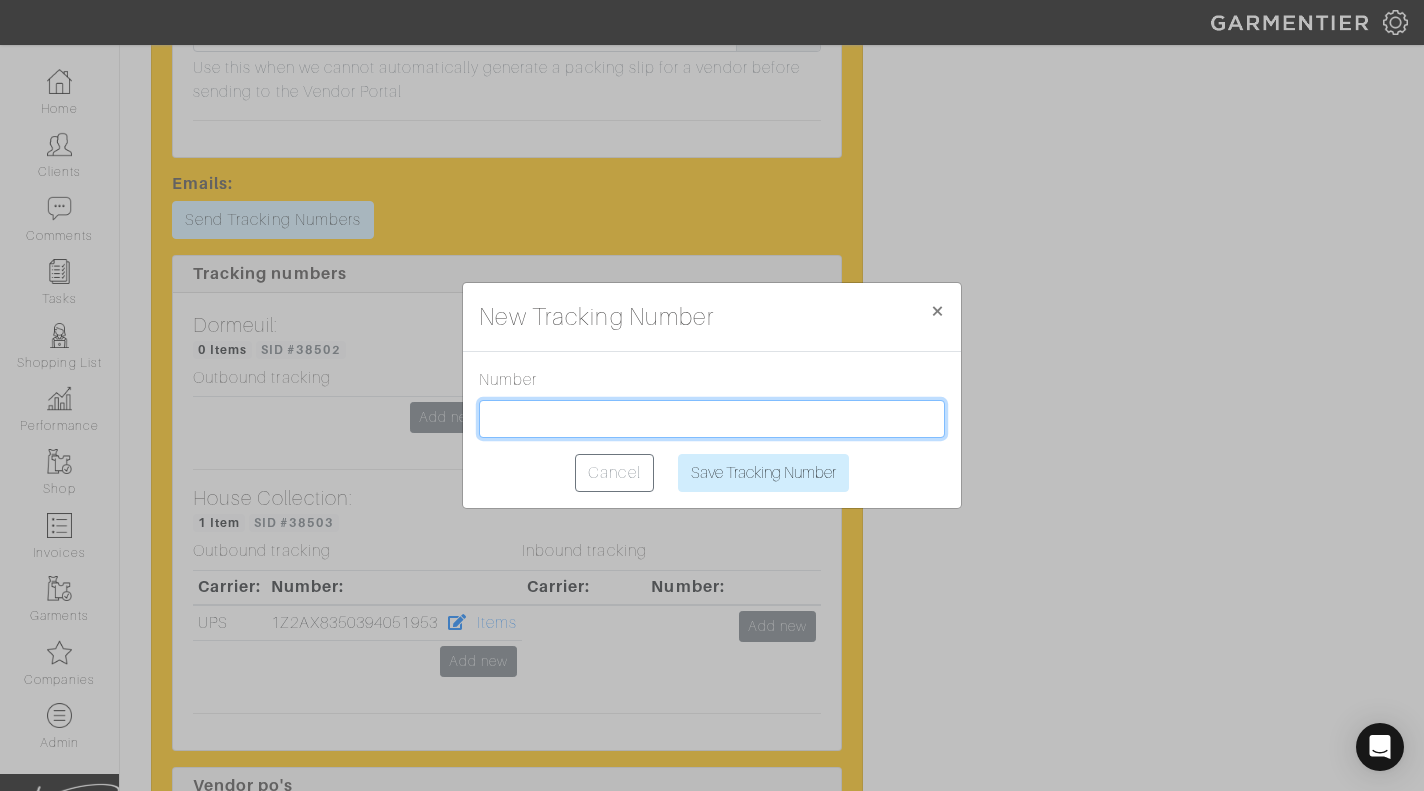 click at bounding box center (712, 419) 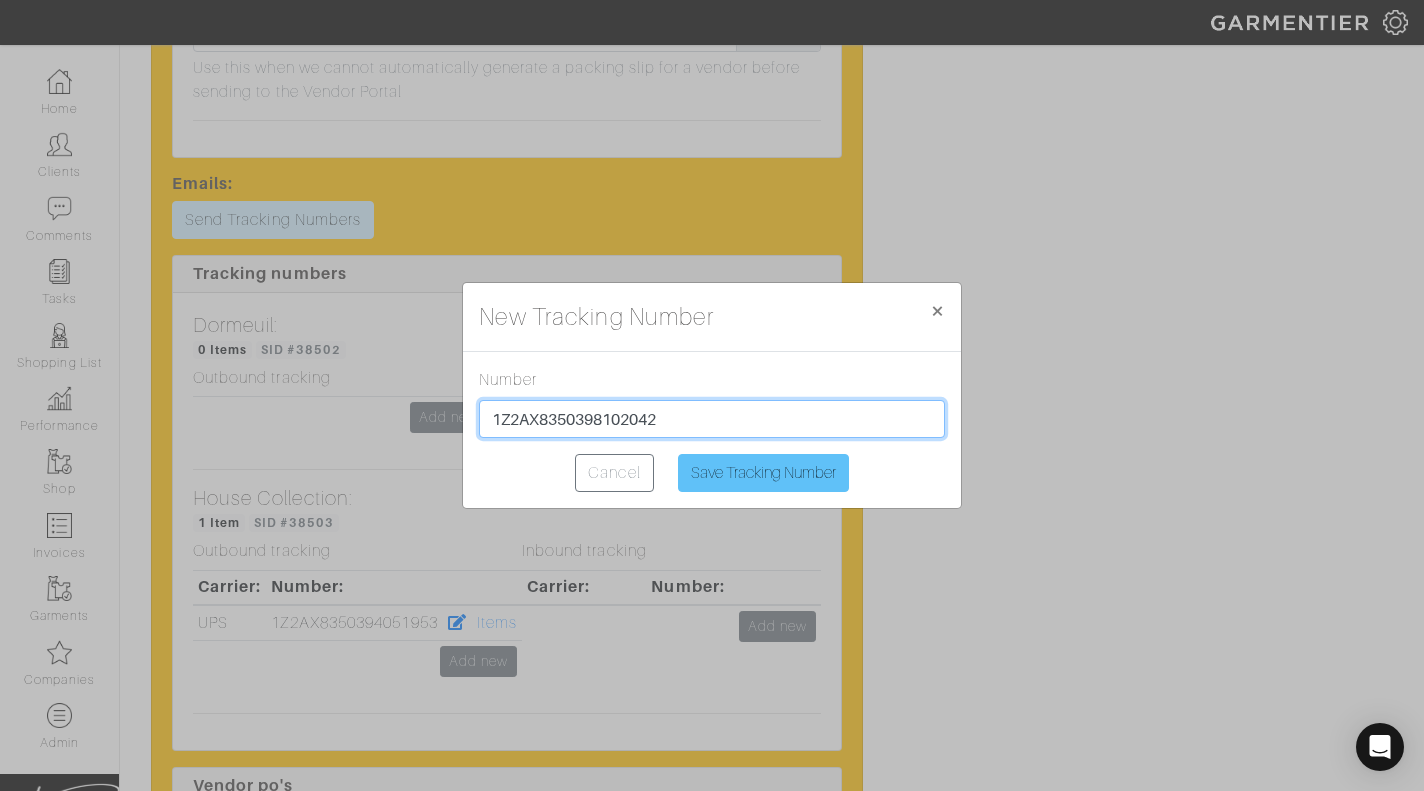 type on "1Z2AX8350398102042" 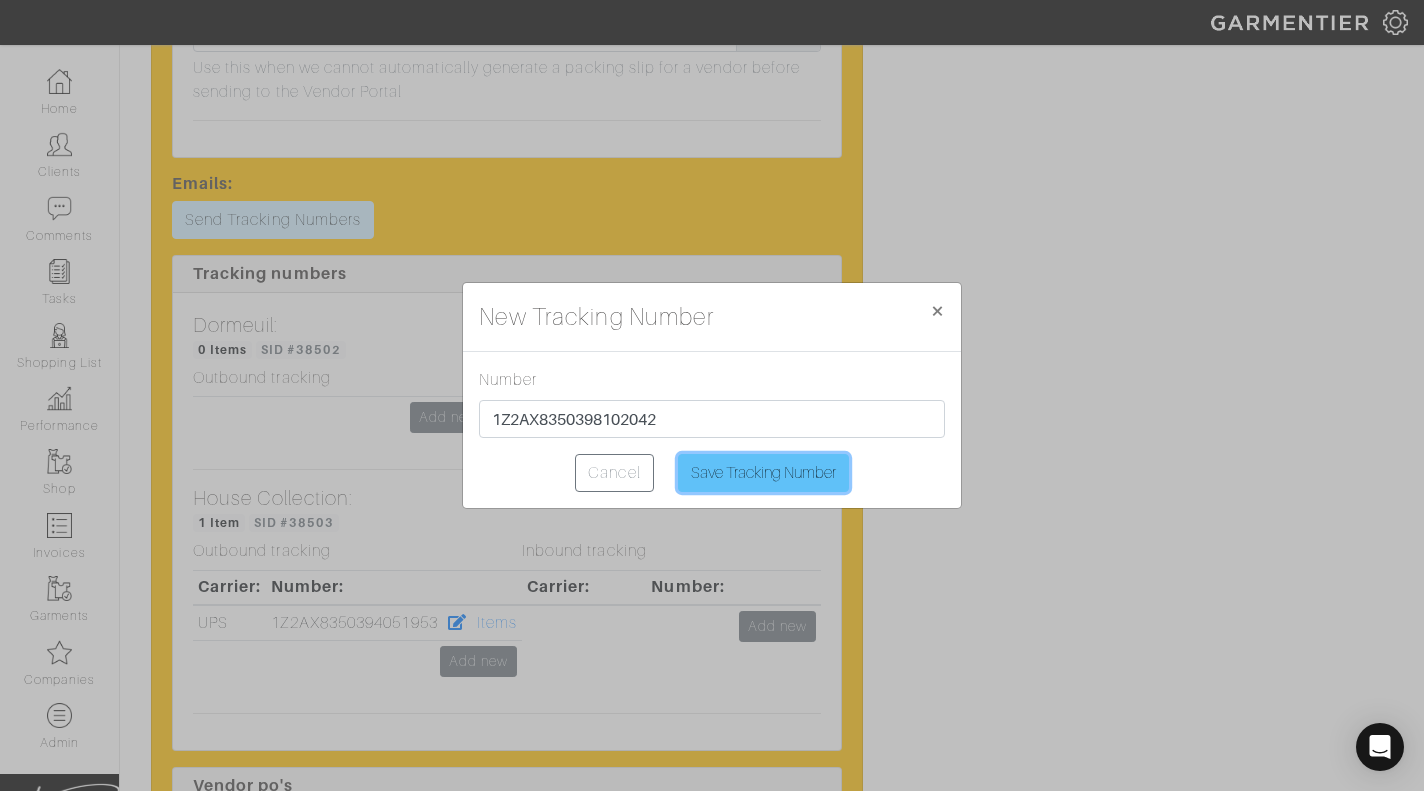 click on "Save Tracking Number" at bounding box center [763, 473] 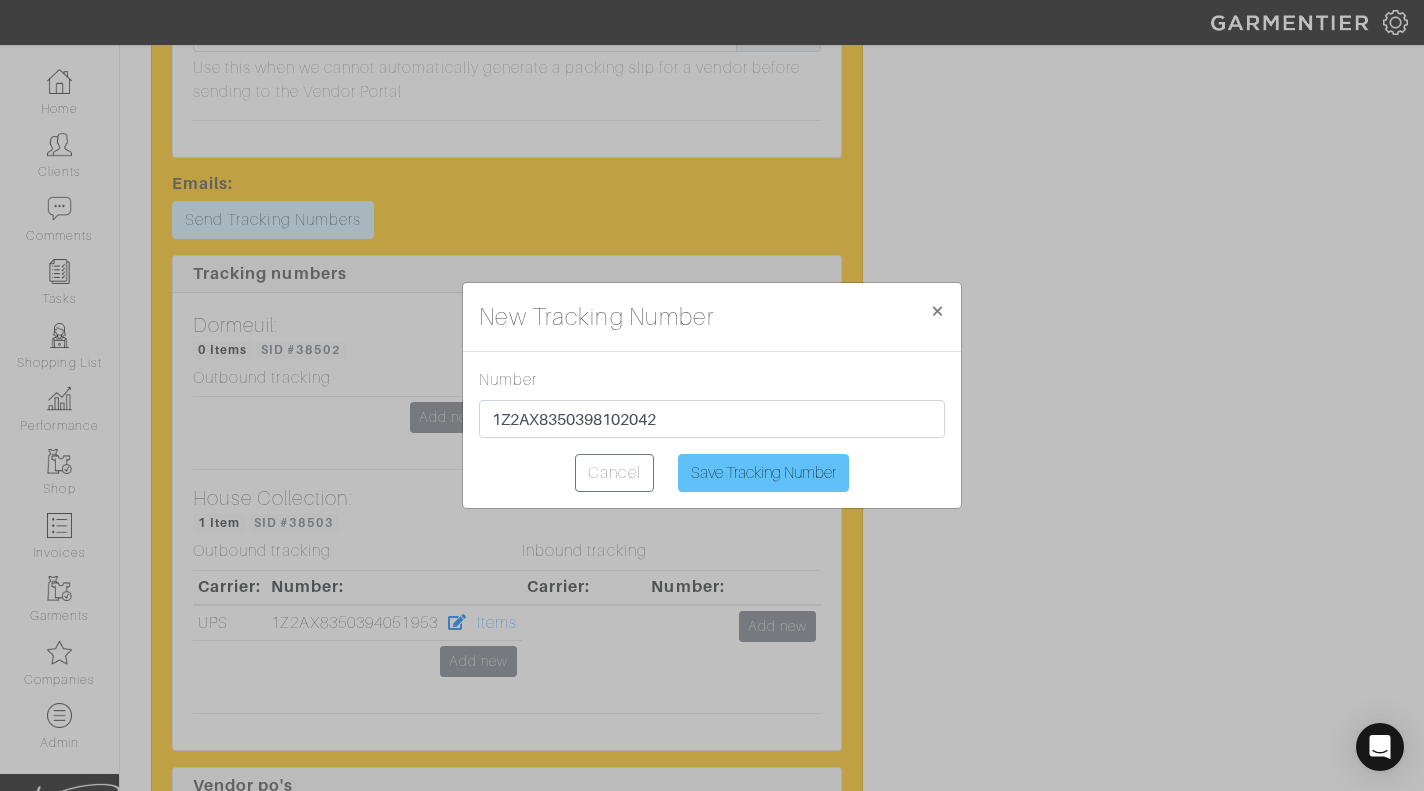 type on "Saving..." 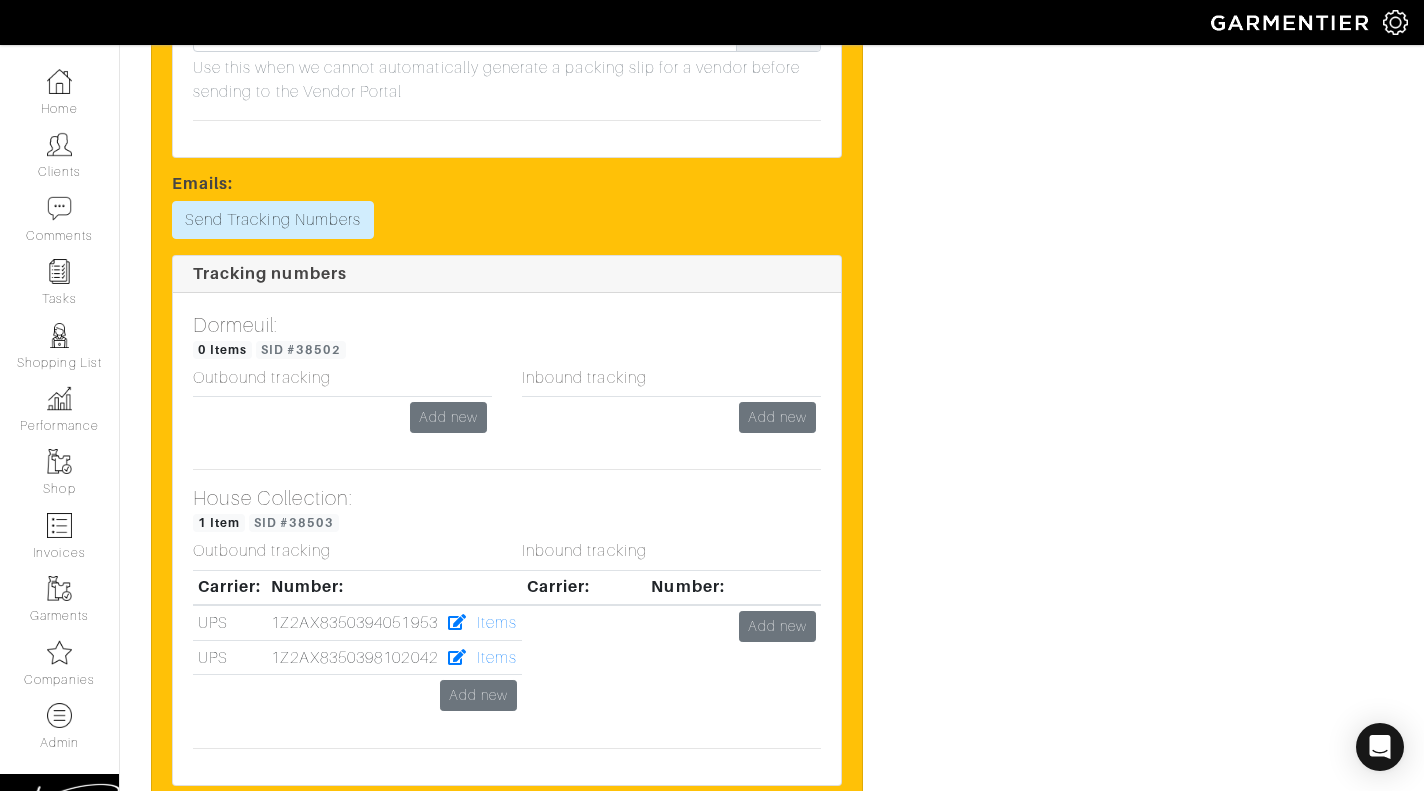 click on "Inbound tracking
Carrier:
Number:
Add new" at bounding box center [671, 637] 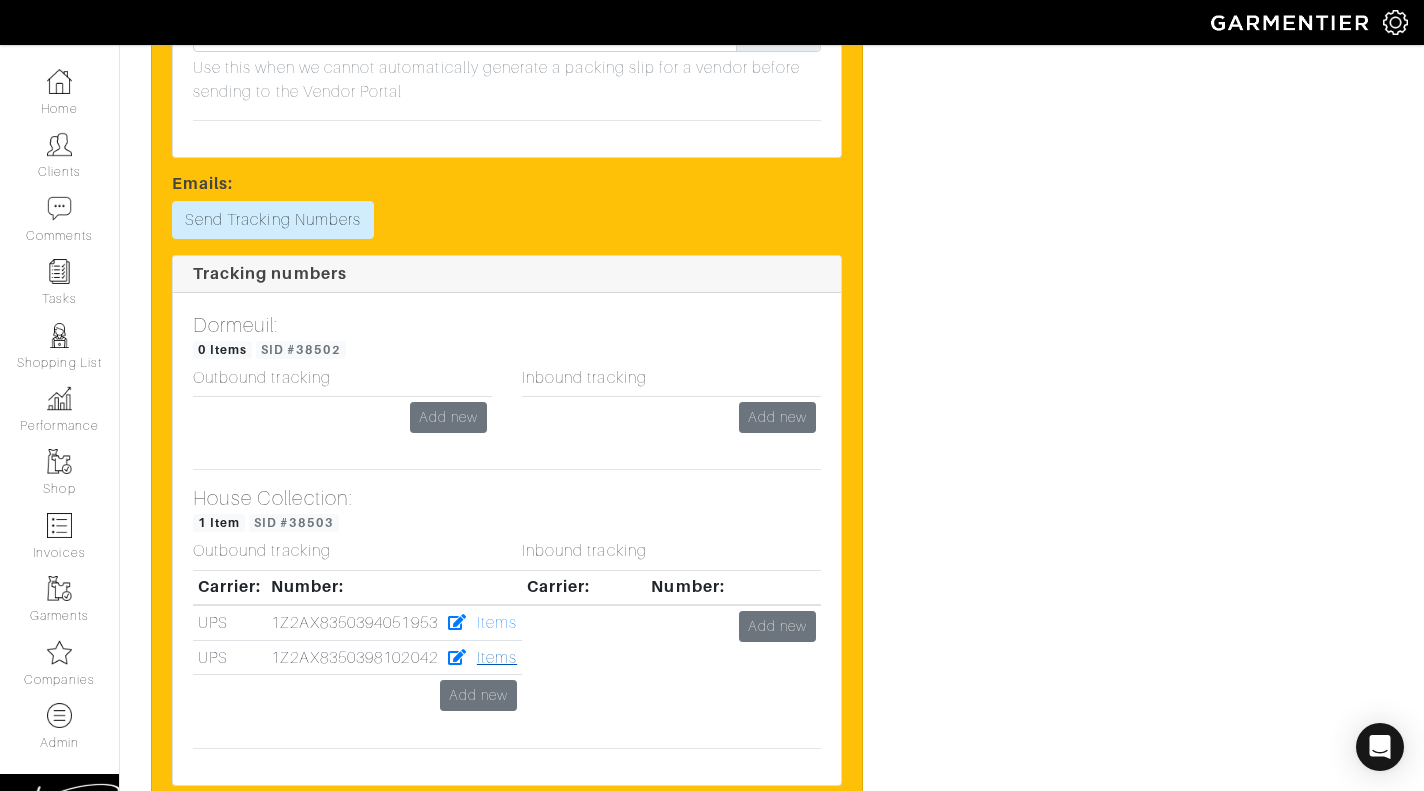 click on "Items" at bounding box center (497, 658) 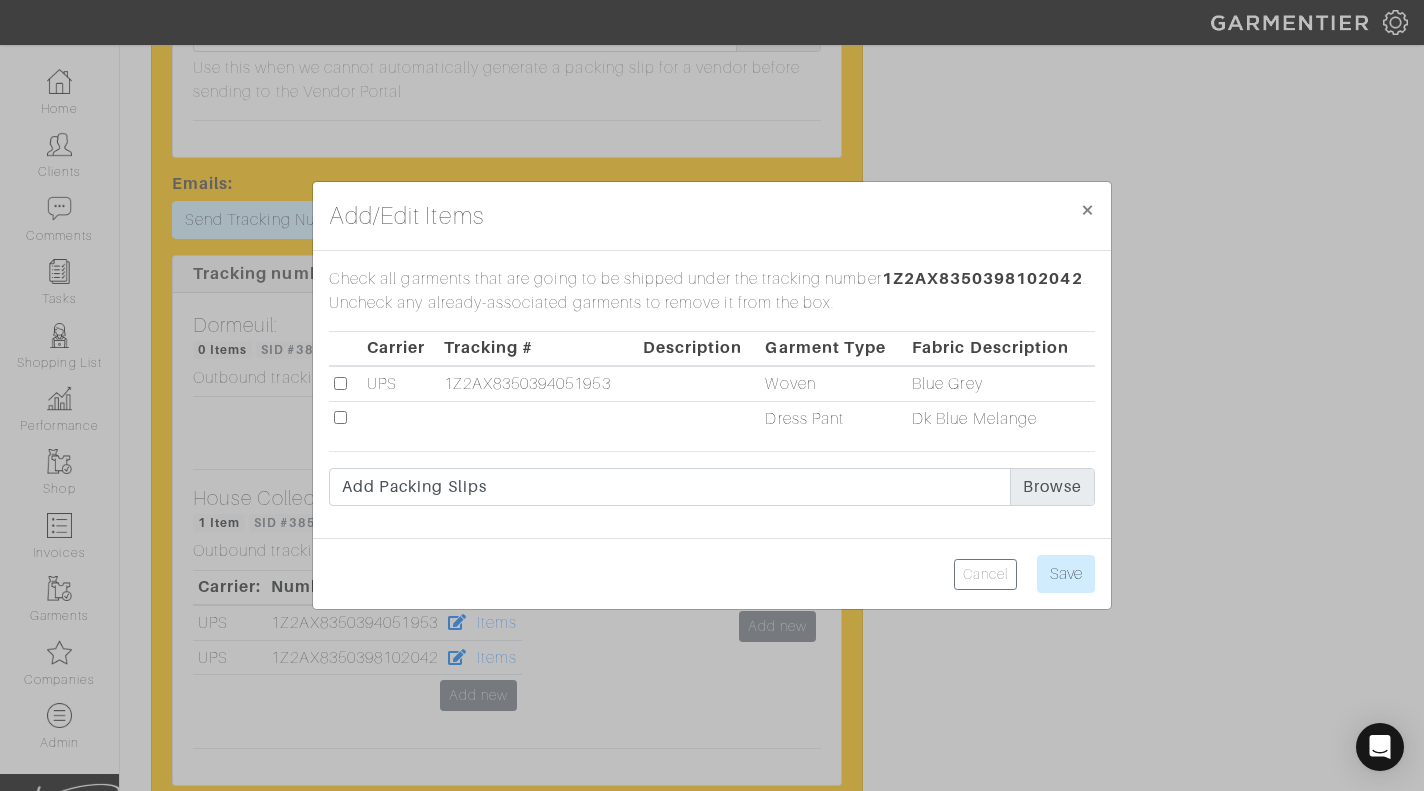 click at bounding box center [340, 417] 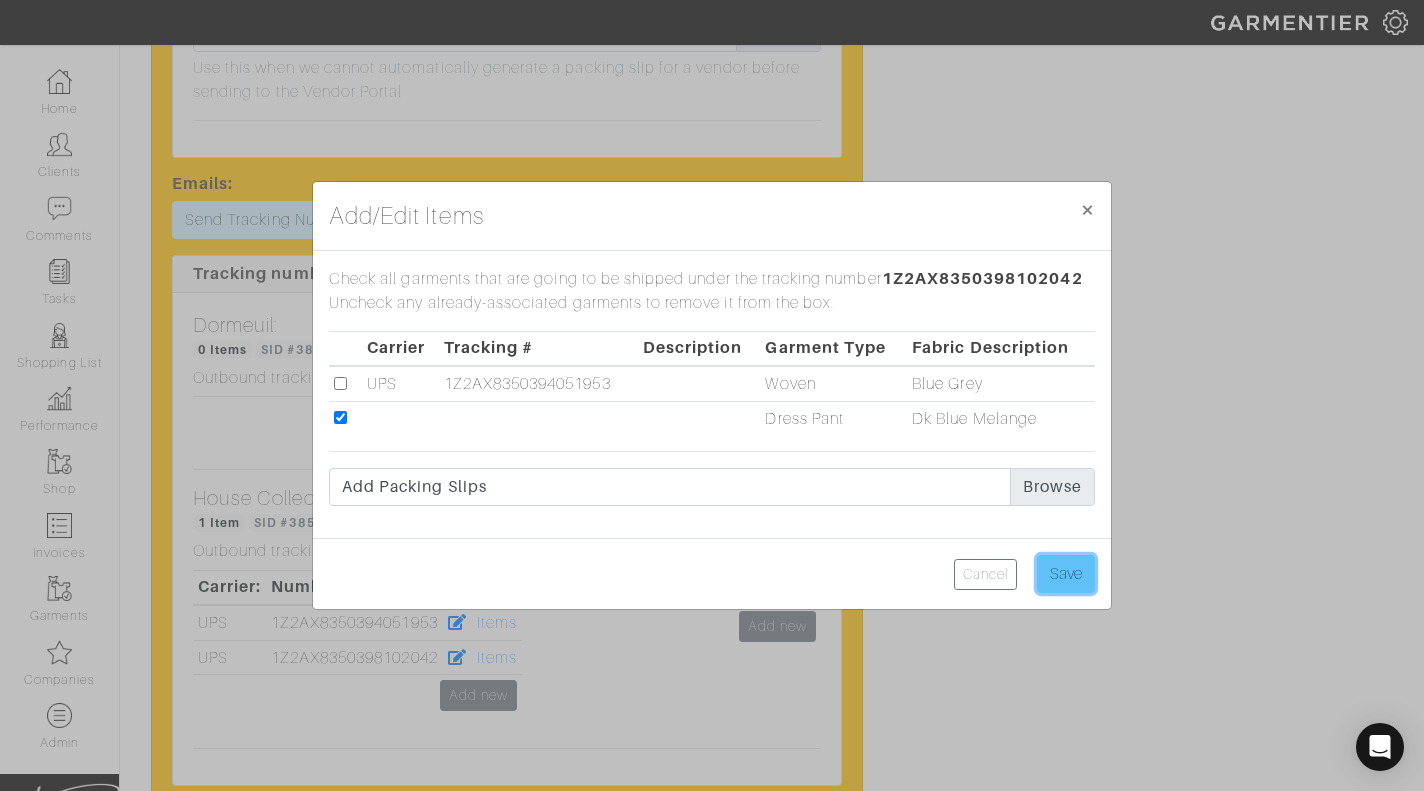 click on "Save" at bounding box center (1066, 574) 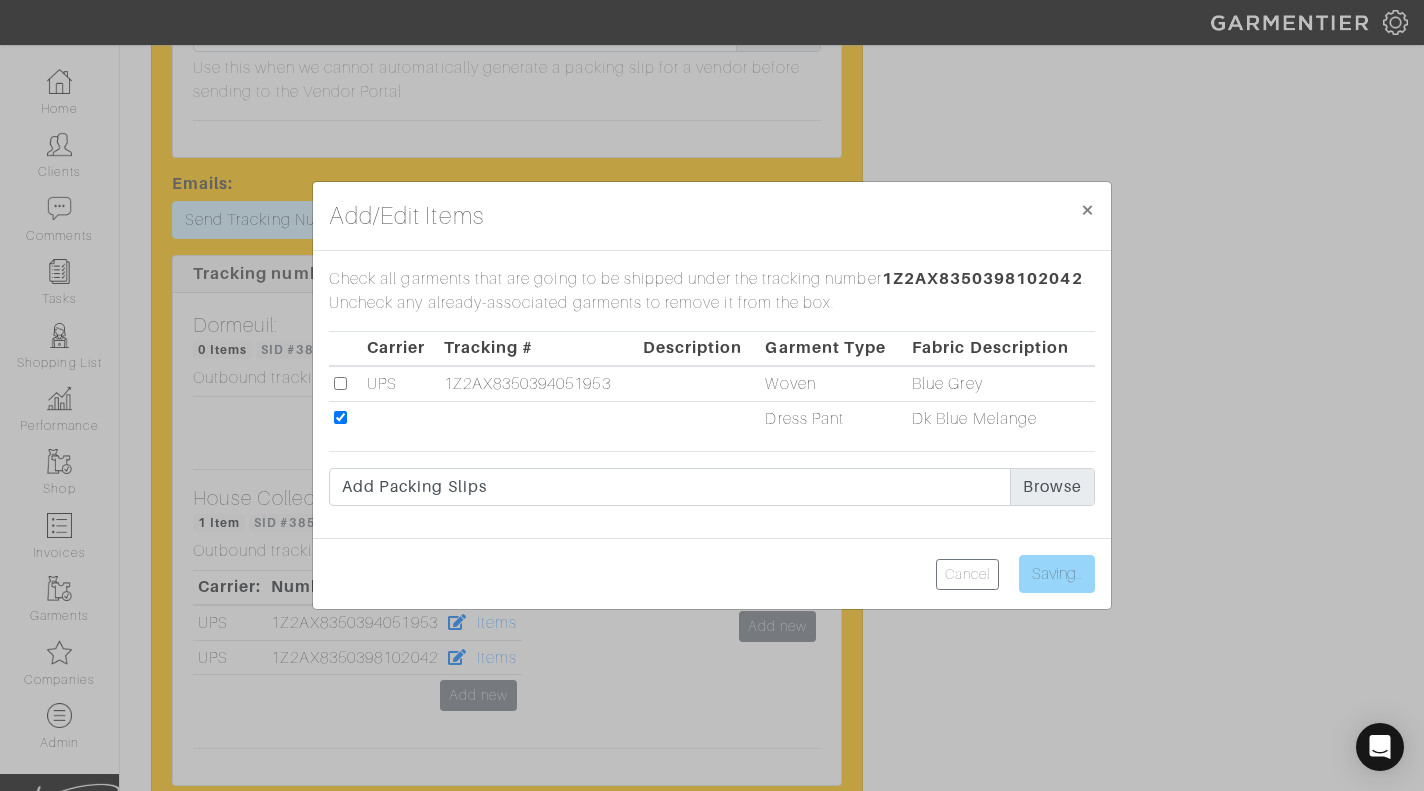 type on "Save" 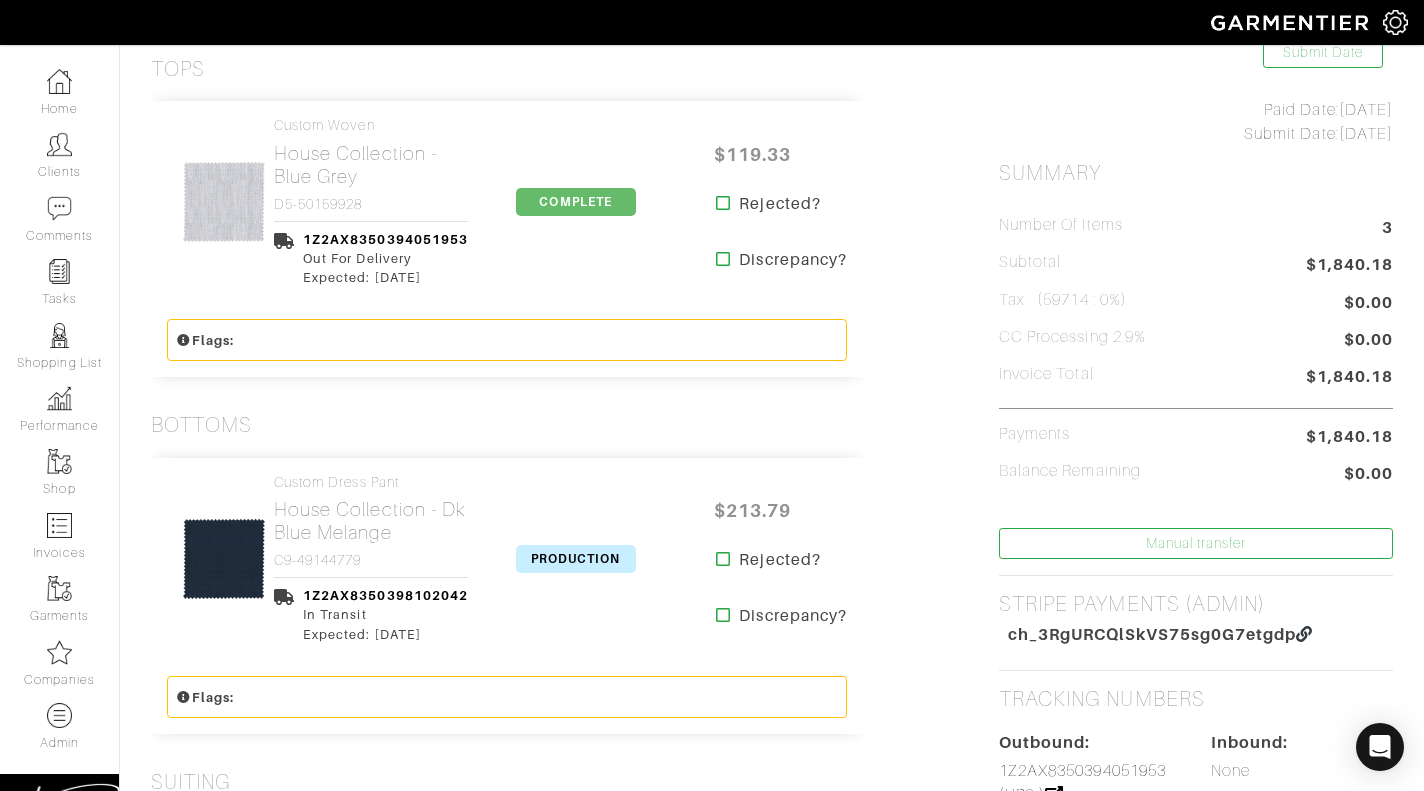 scroll, scrollTop: 424, scrollLeft: 0, axis: vertical 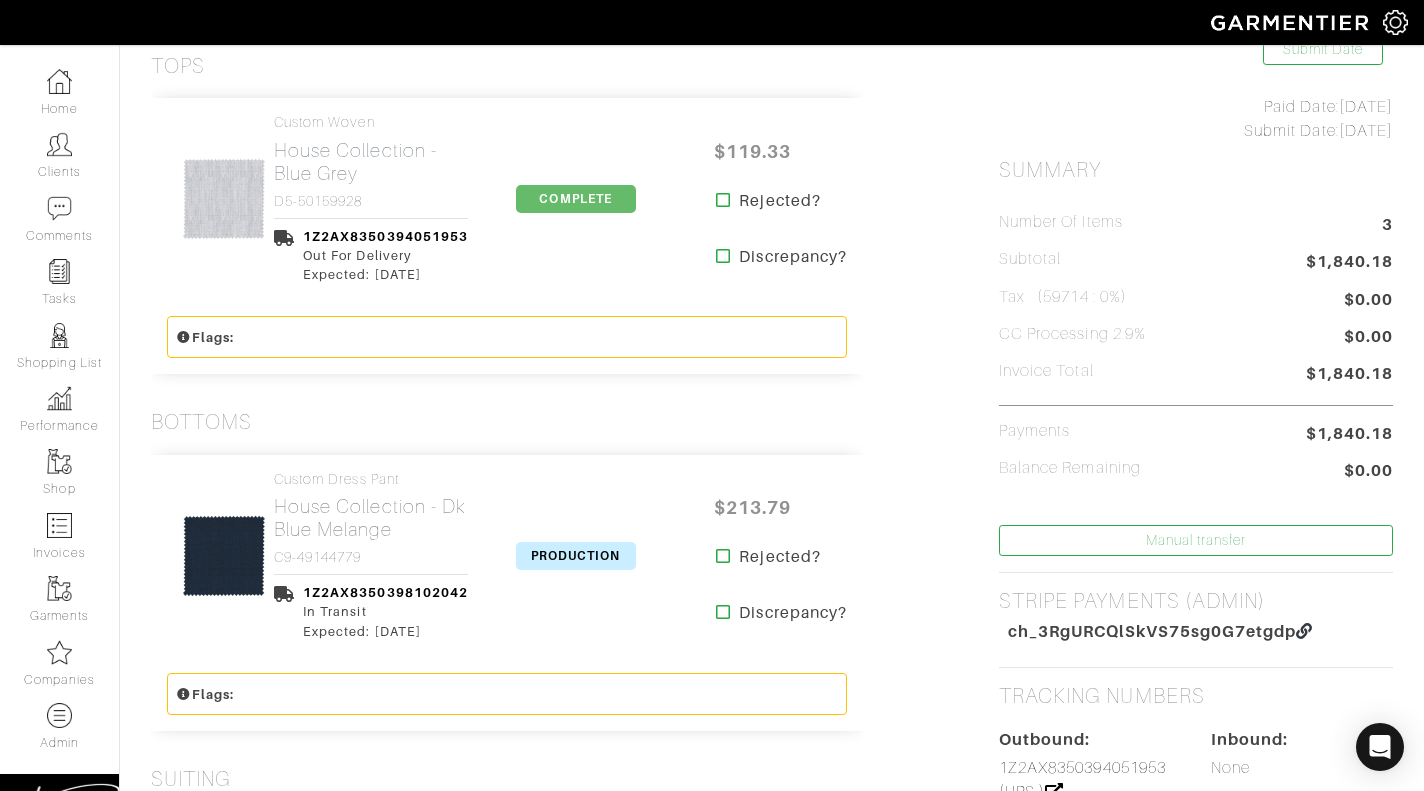 click on "PRODUCTION" at bounding box center (576, 556) 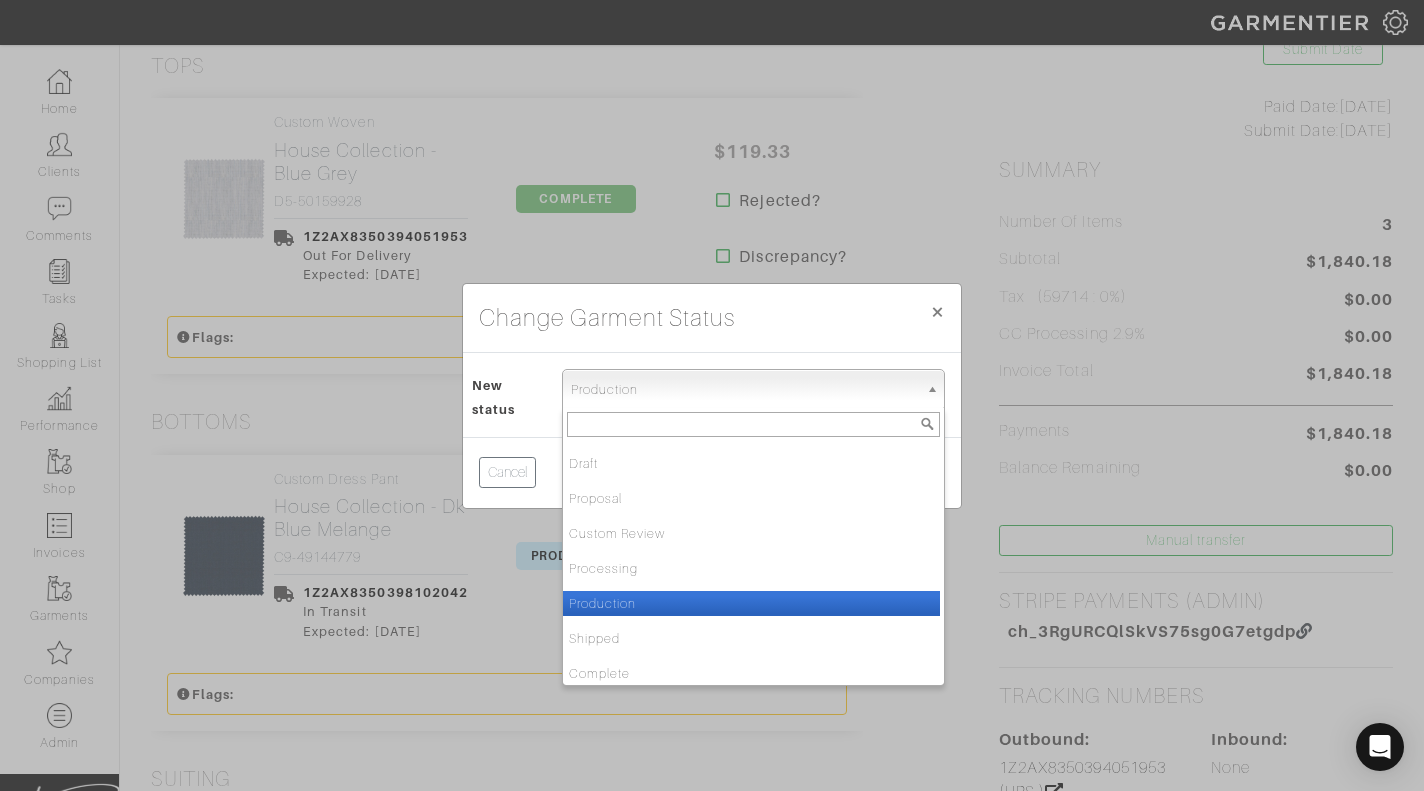 click on "Production" at bounding box center [744, 390] 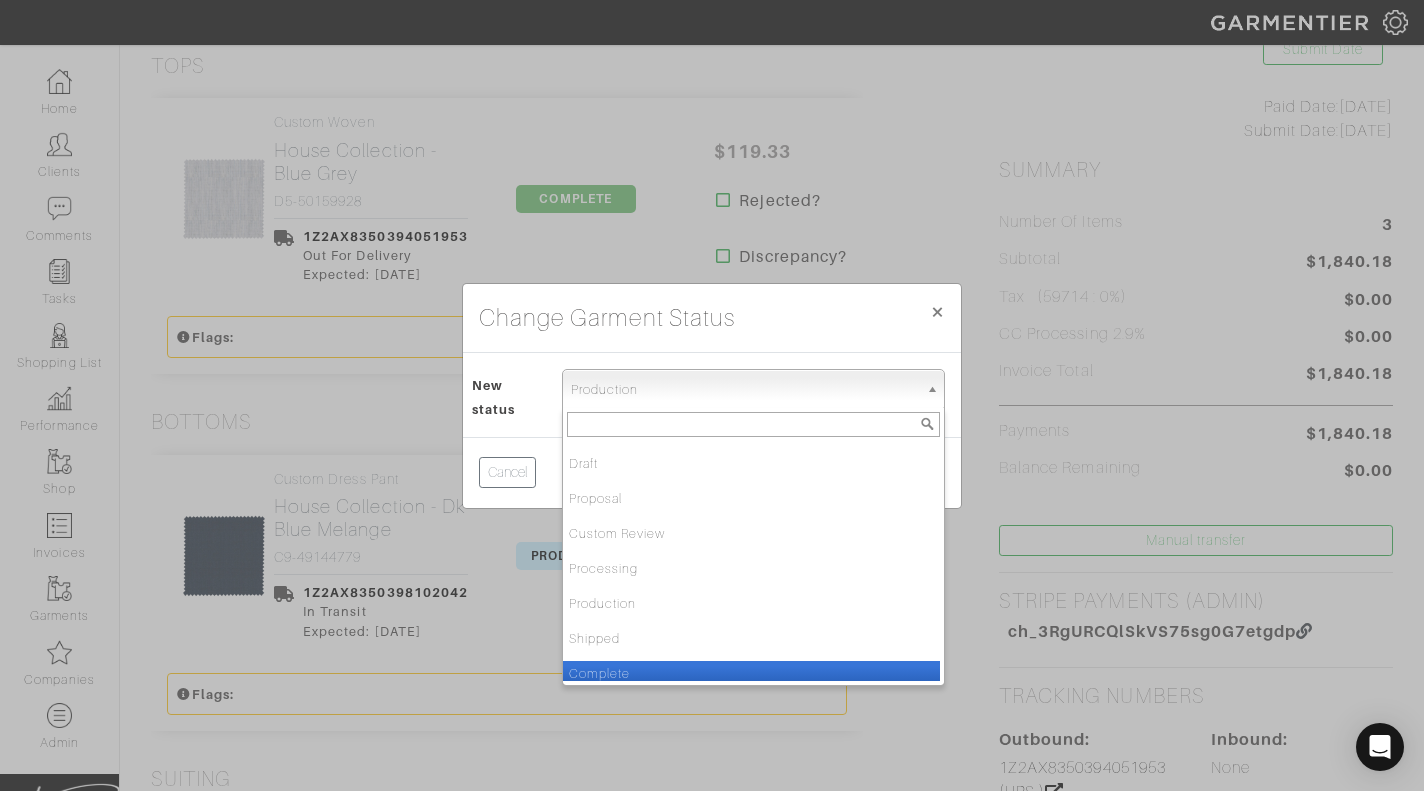 click on "Complete" at bounding box center [751, 673] 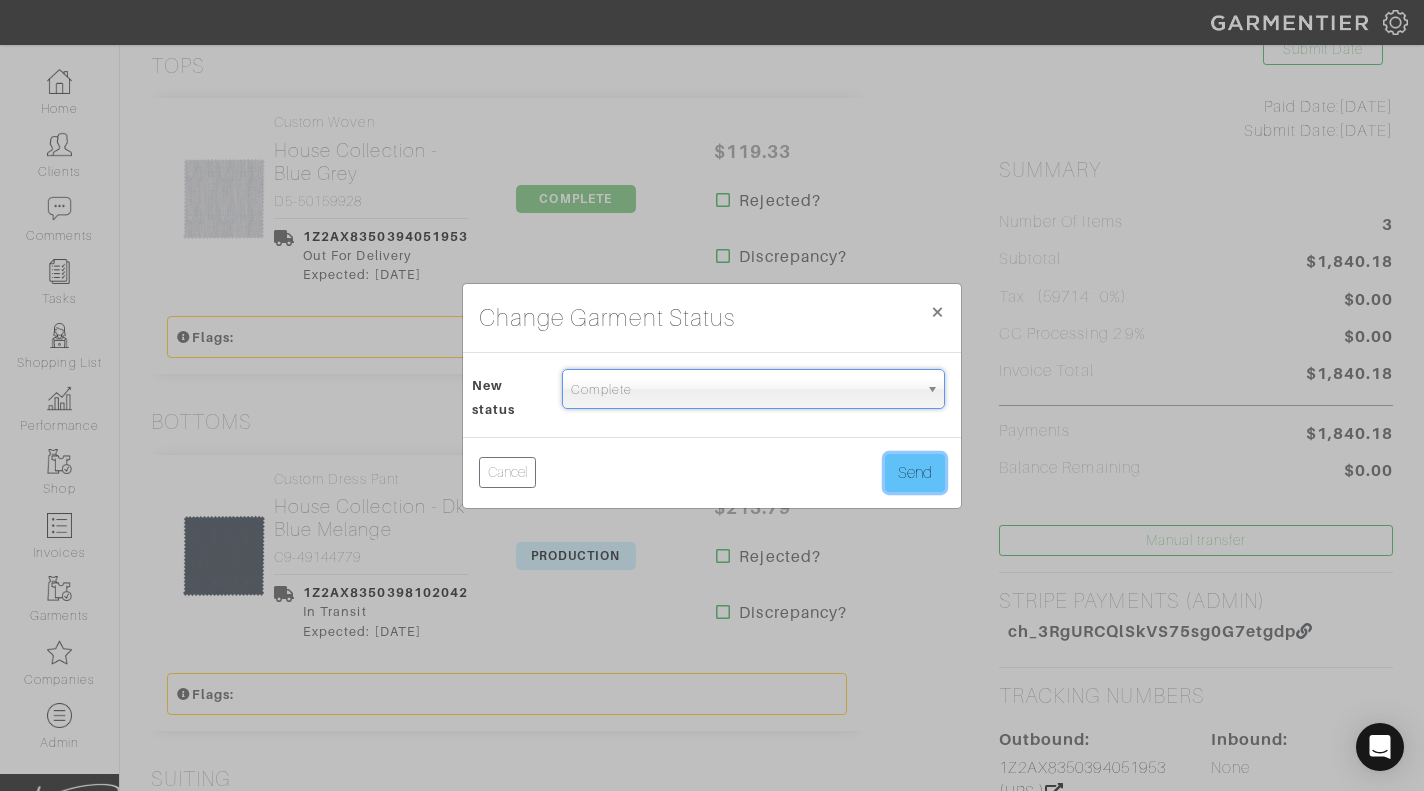 click on "Send" at bounding box center [915, 473] 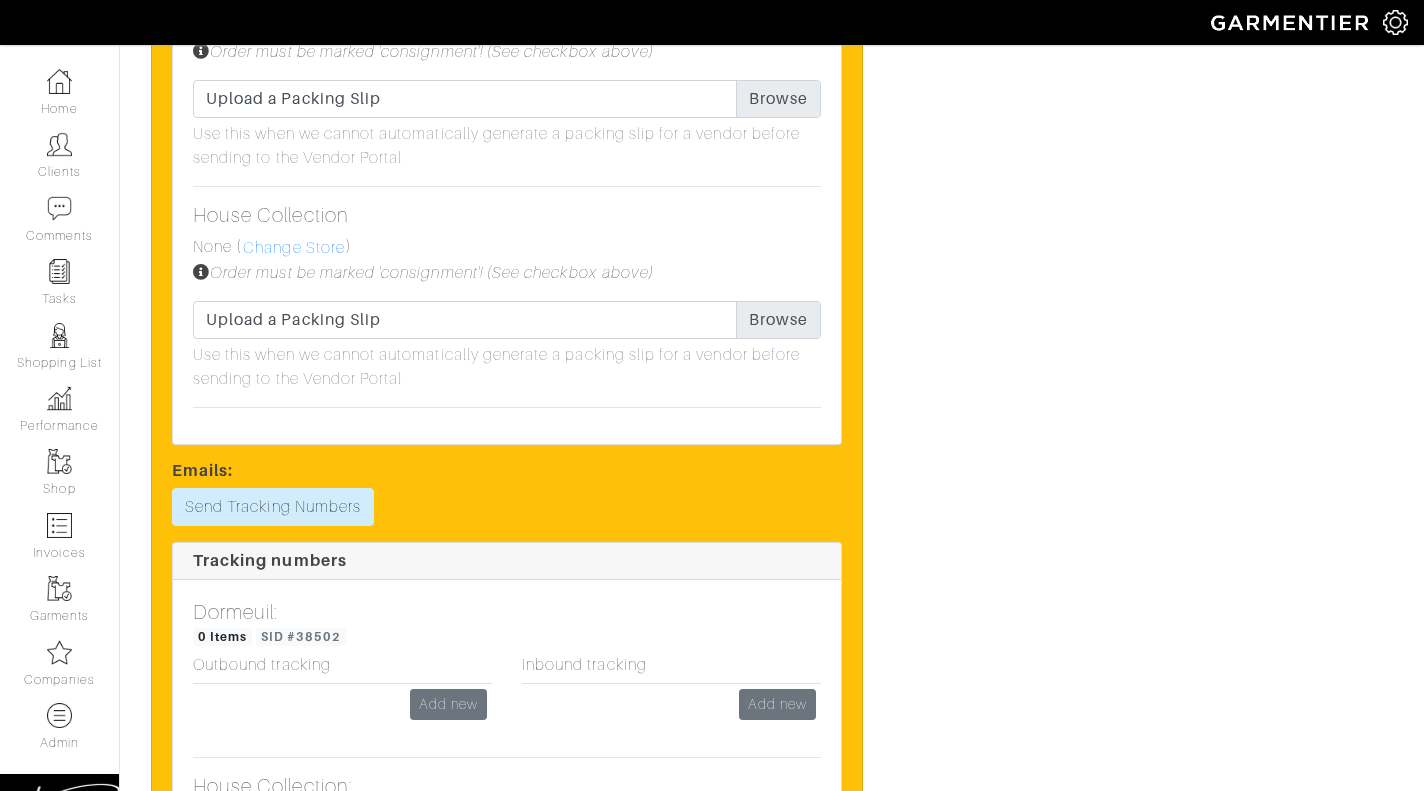 scroll, scrollTop: 2710, scrollLeft: 0, axis: vertical 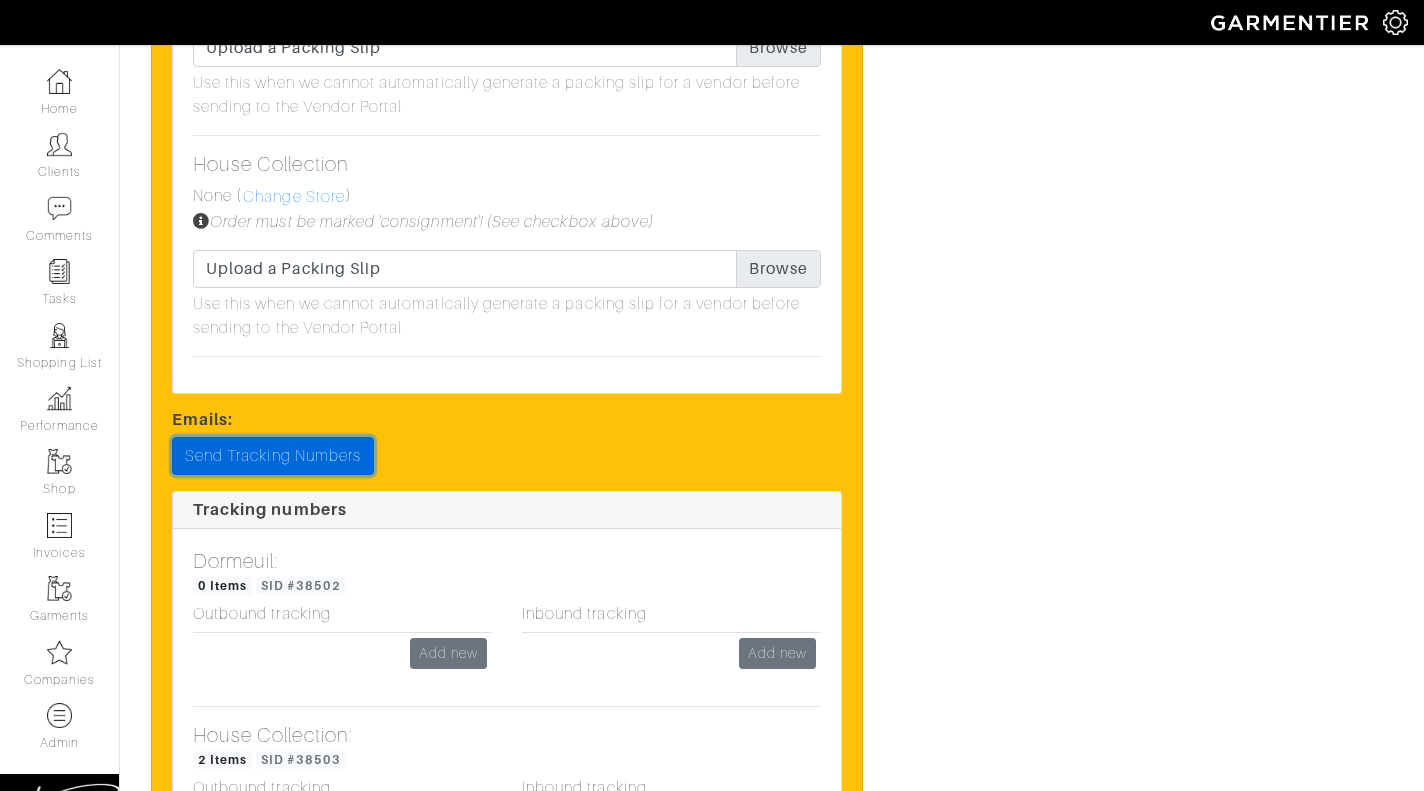 click on "Send Tracking Numbers" at bounding box center (273, 456) 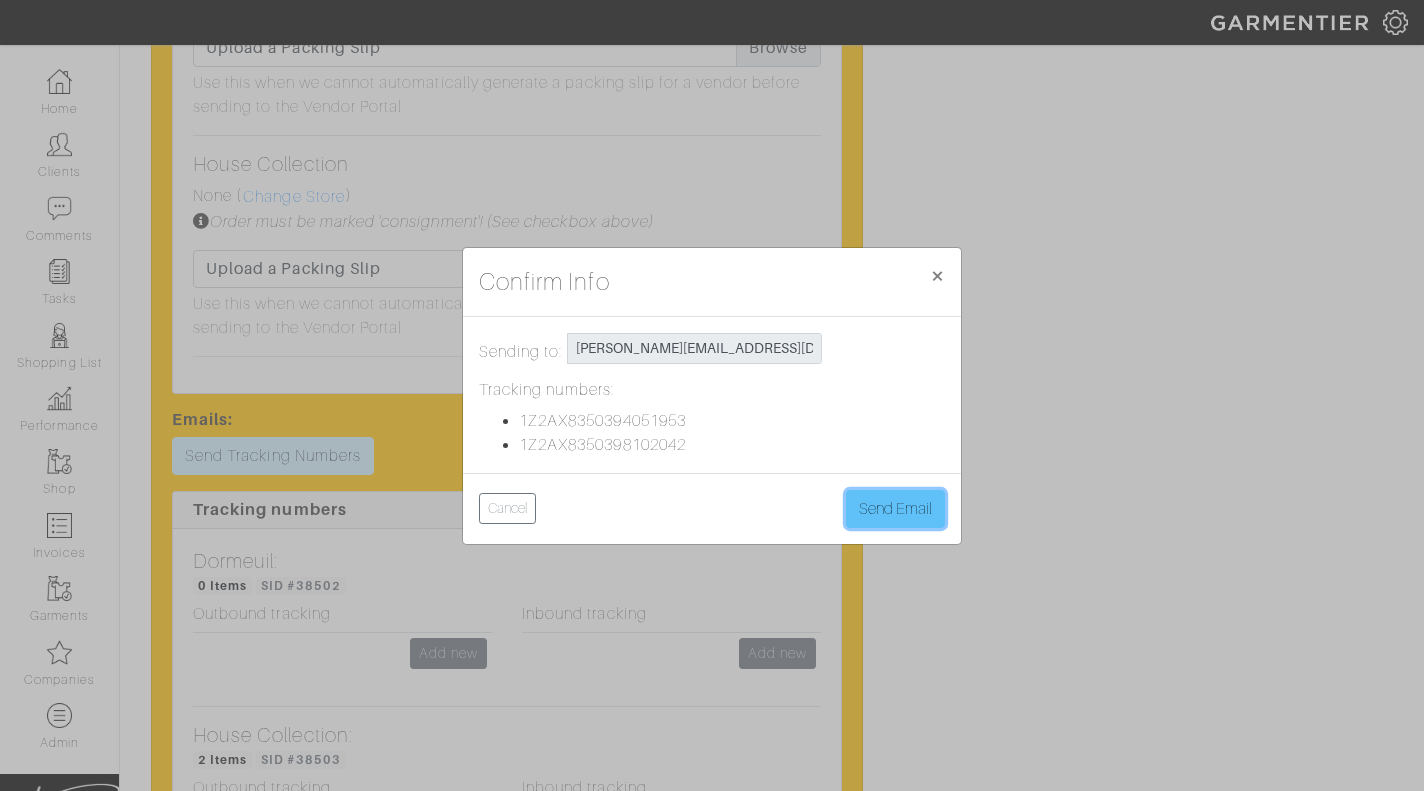 drag, startPoint x: 899, startPoint y: 494, endPoint x: 888, endPoint y: 512, distance: 21.095022 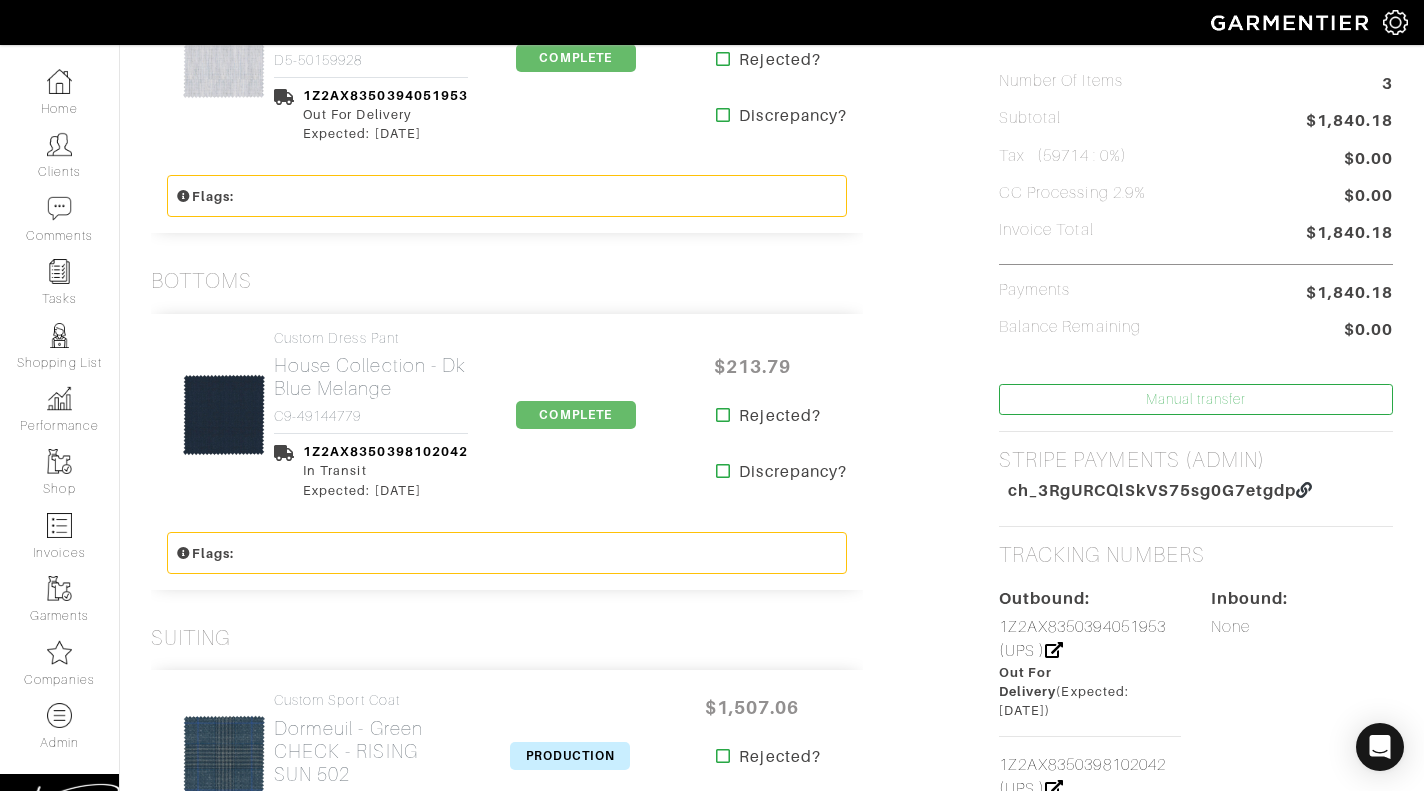 scroll, scrollTop: 0, scrollLeft: 0, axis: both 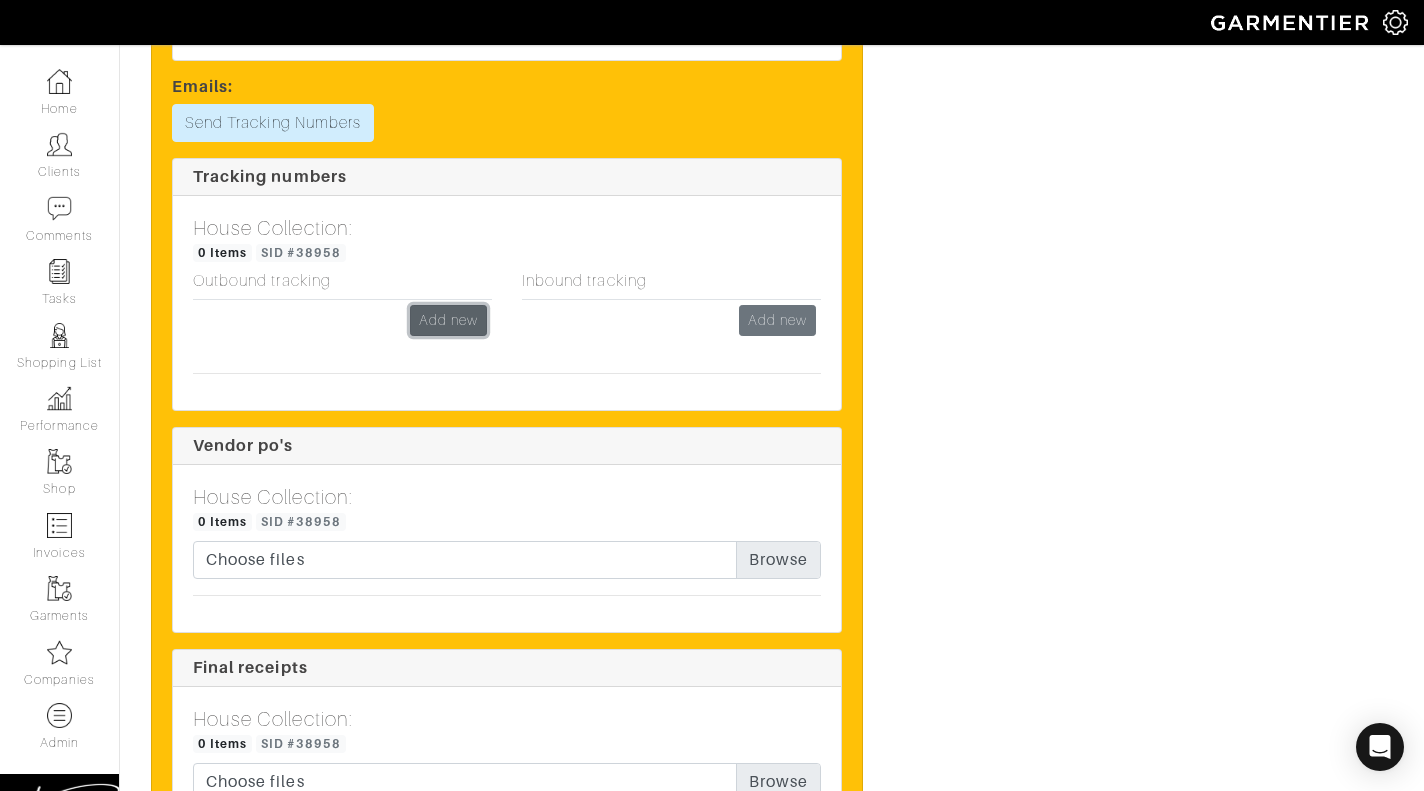 click on "Add new" at bounding box center [448, 320] 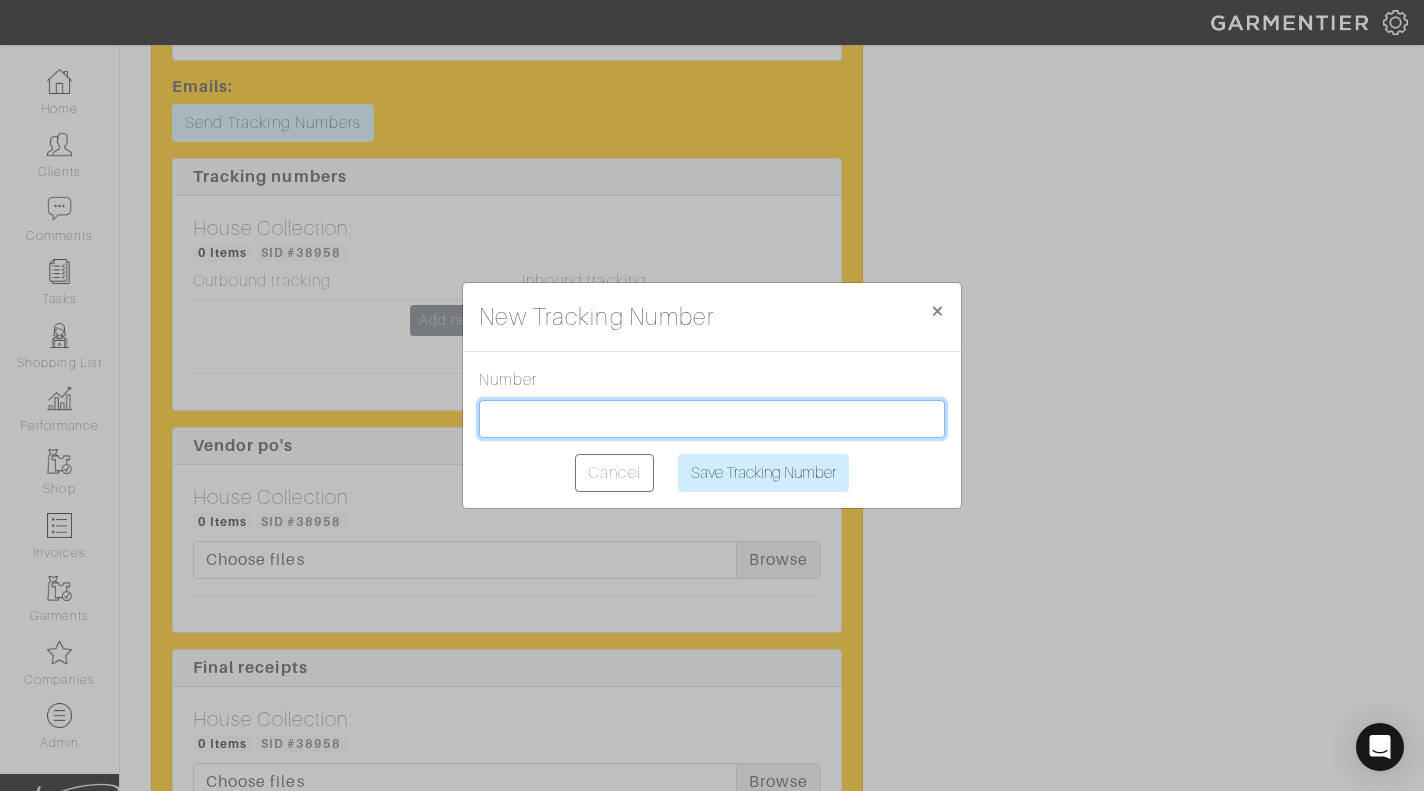 click at bounding box center (712, 419) 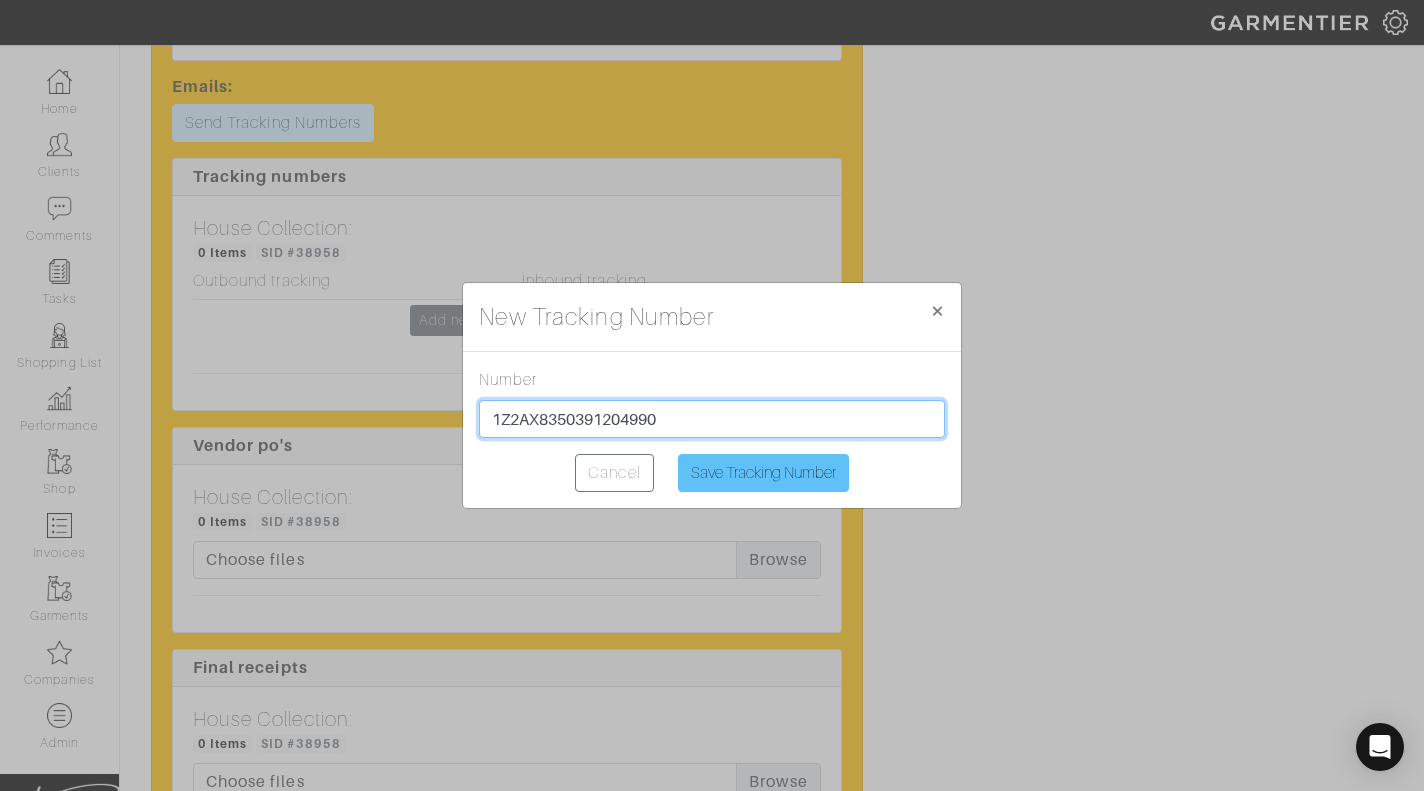 type on "1Z2AX8350391204990" 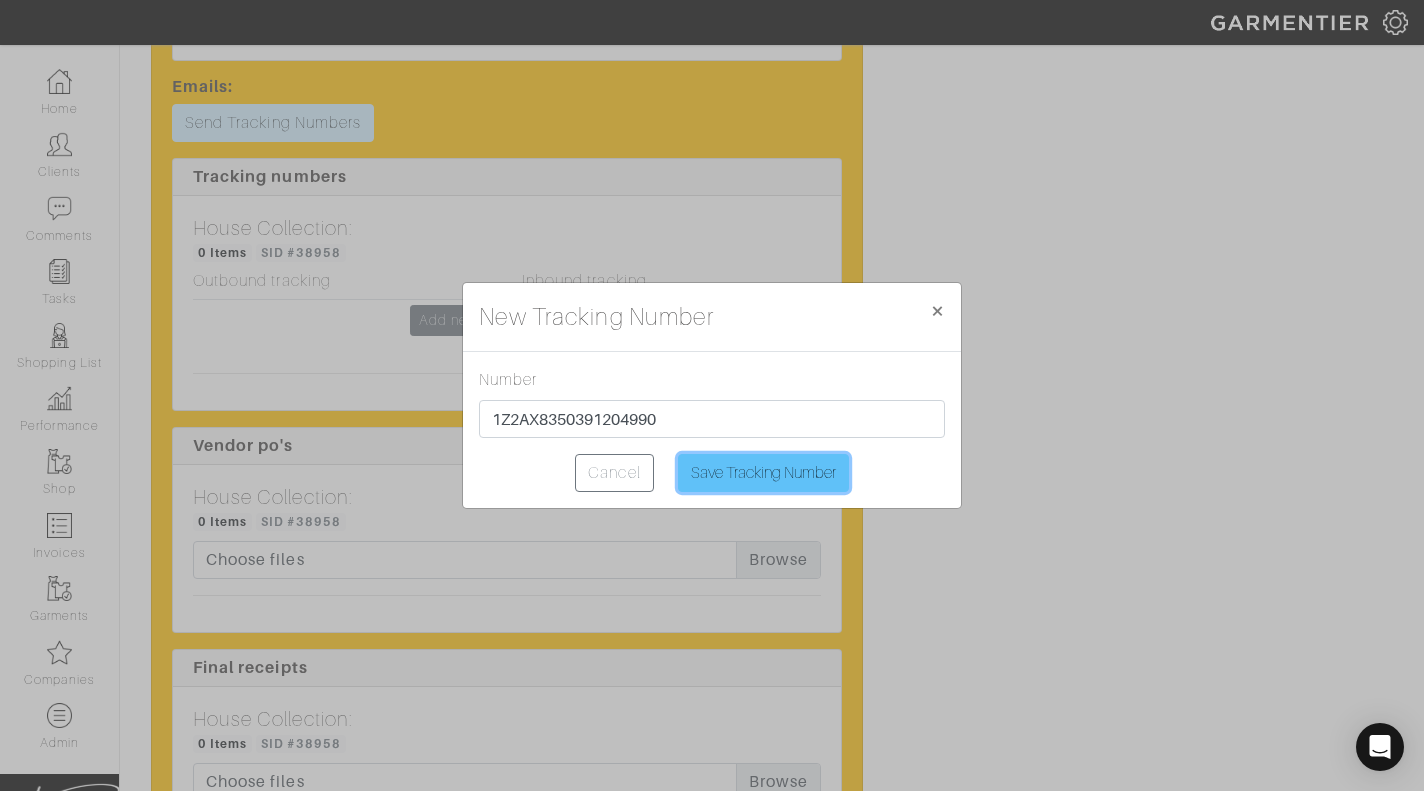 click on "Save Tracking Number" at bounding box center (763, 473) 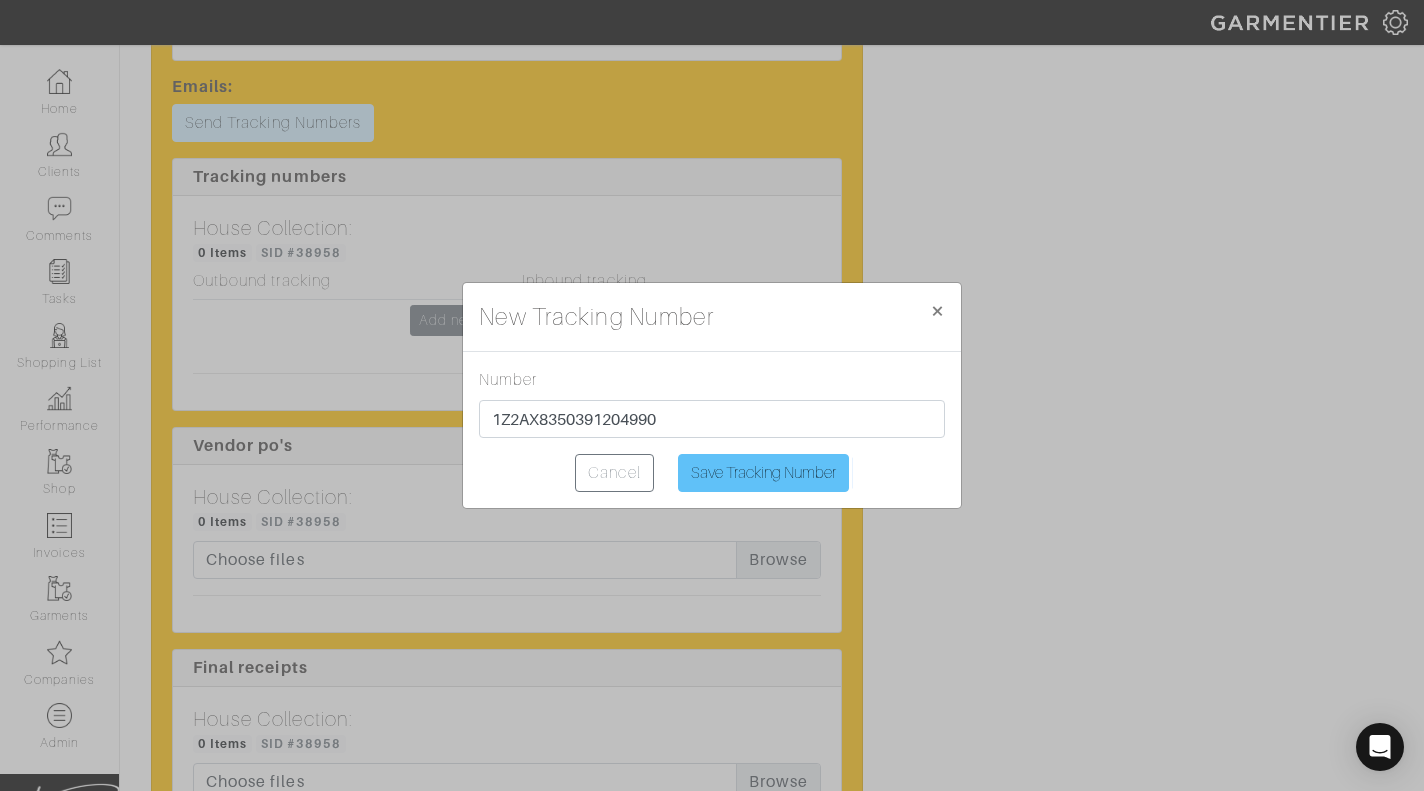 type on "Saving..." 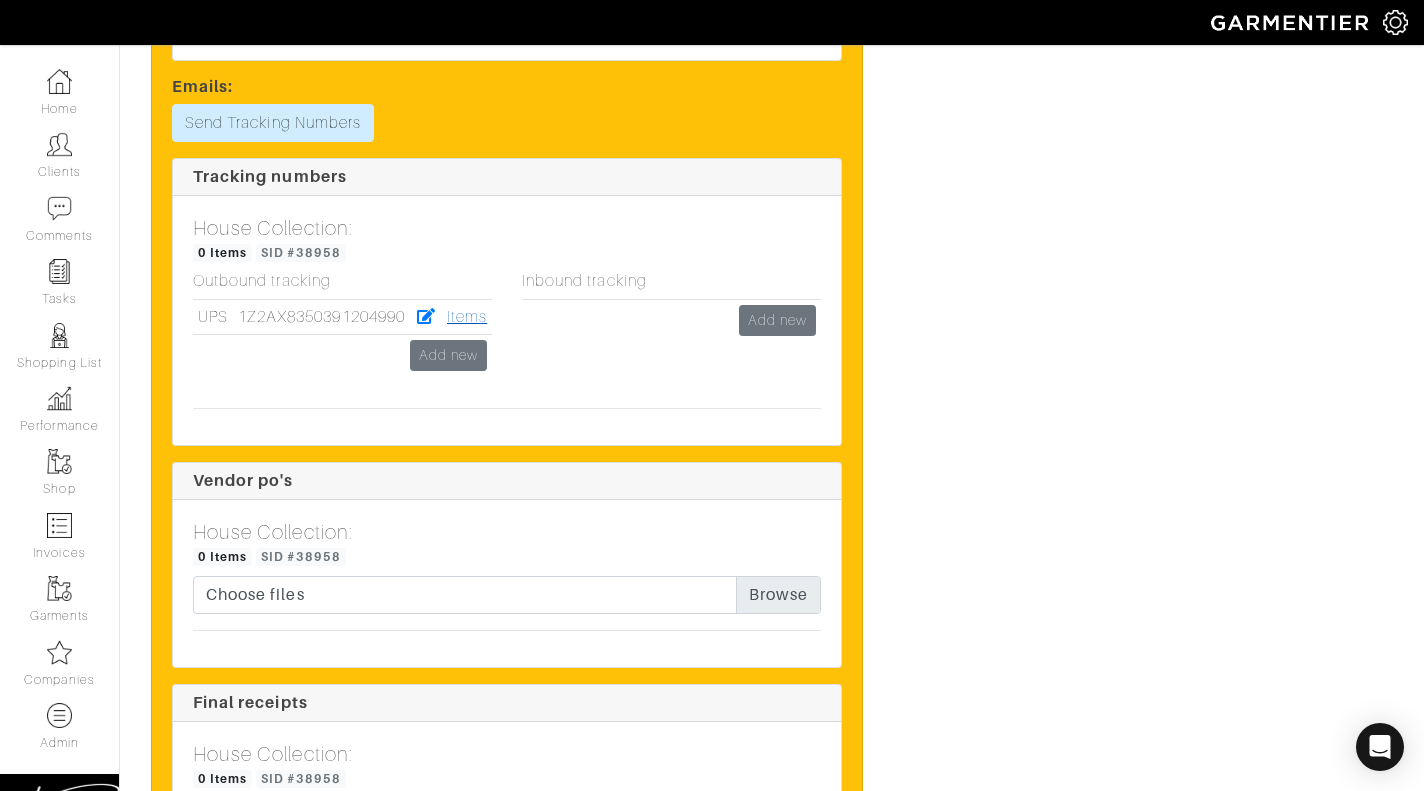 click on "Items" at bounding box center [467, 317] 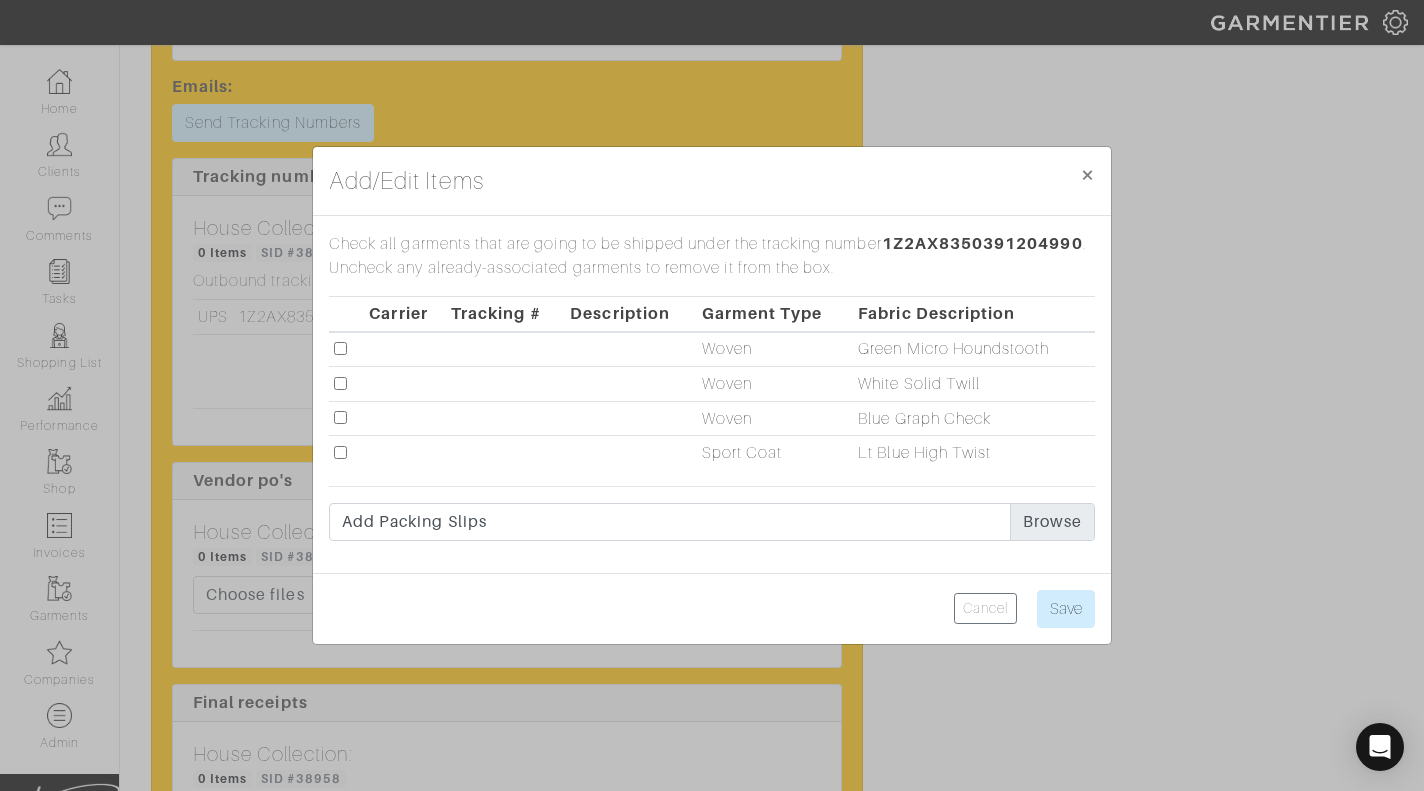 click at bounding box center [340, 417] 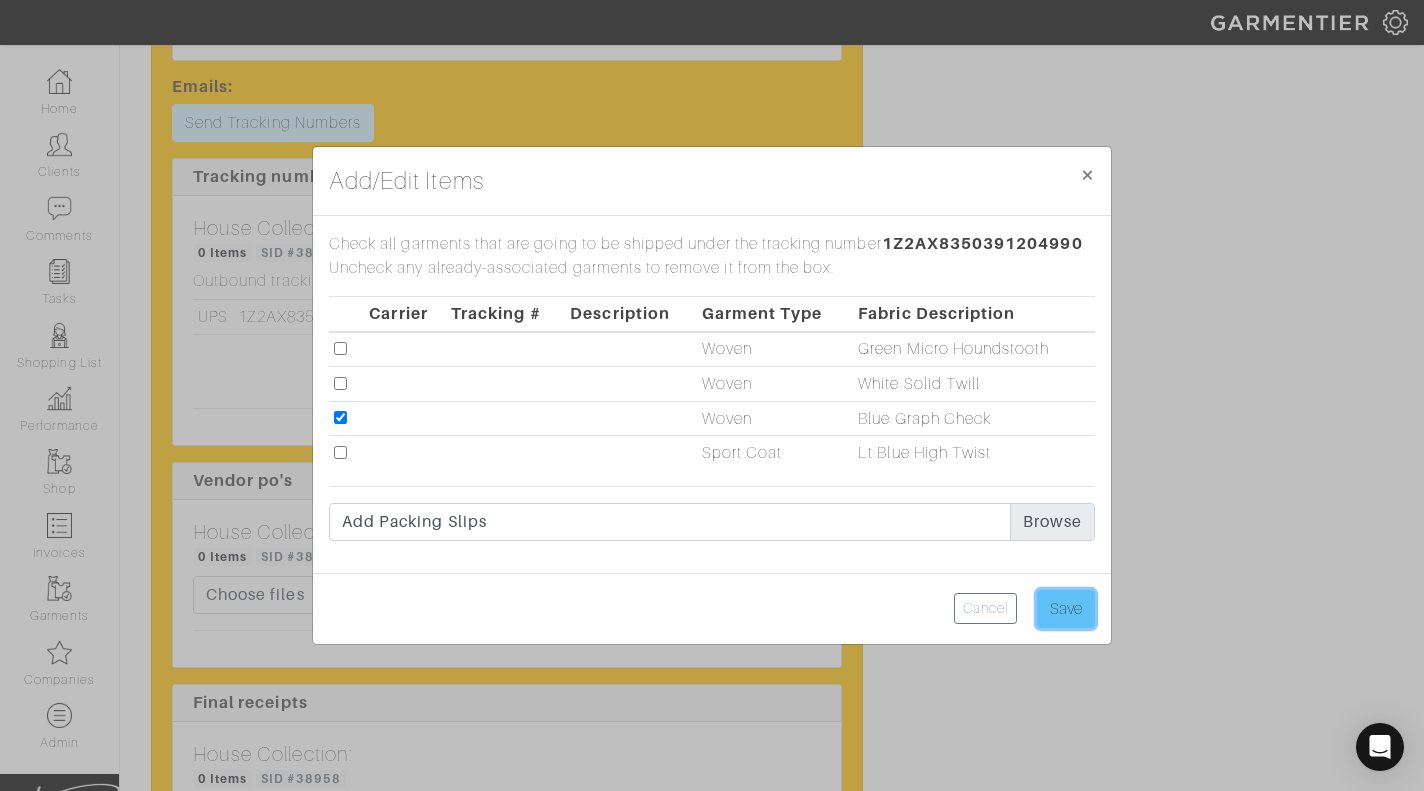 click on "Save" at bounding box center (1066, 609) 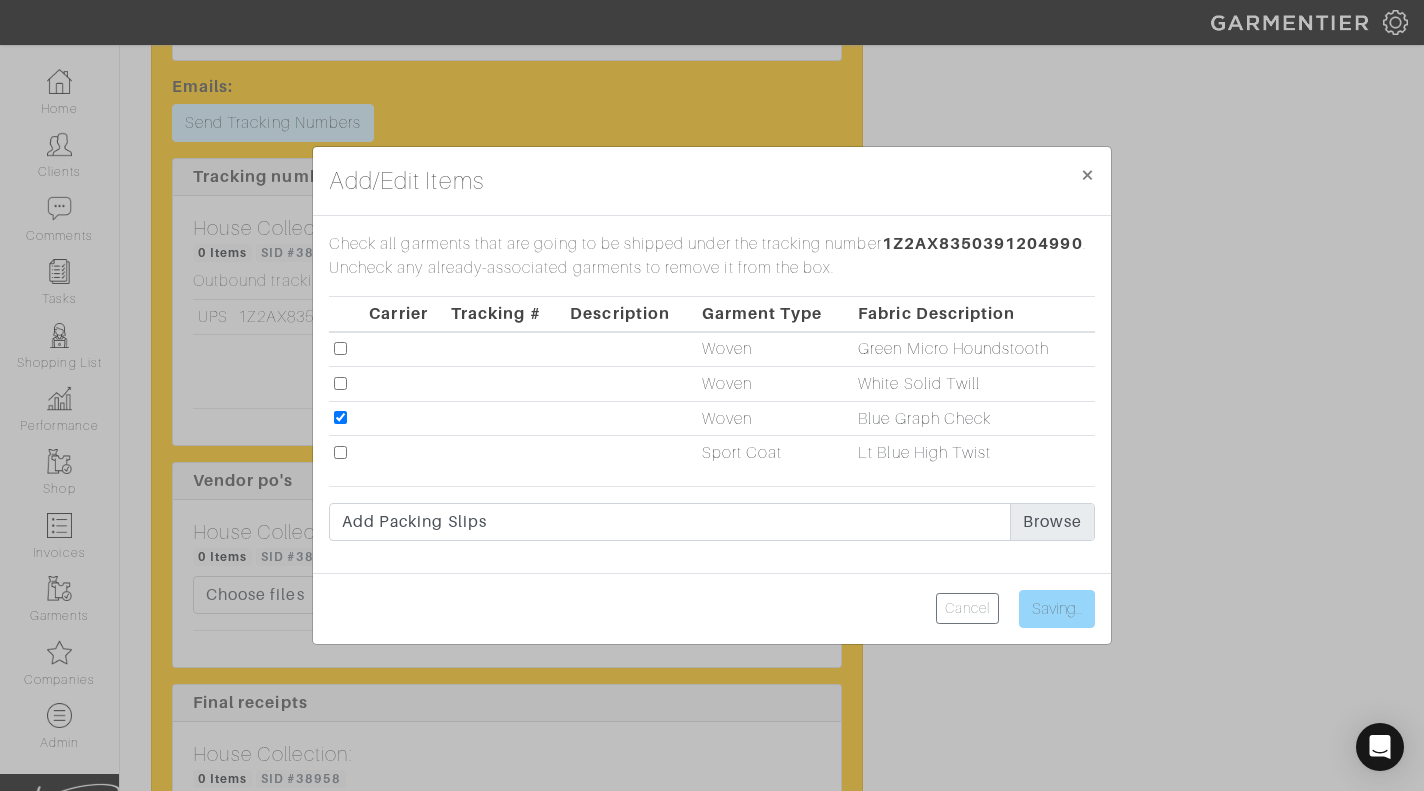 type on "Save" 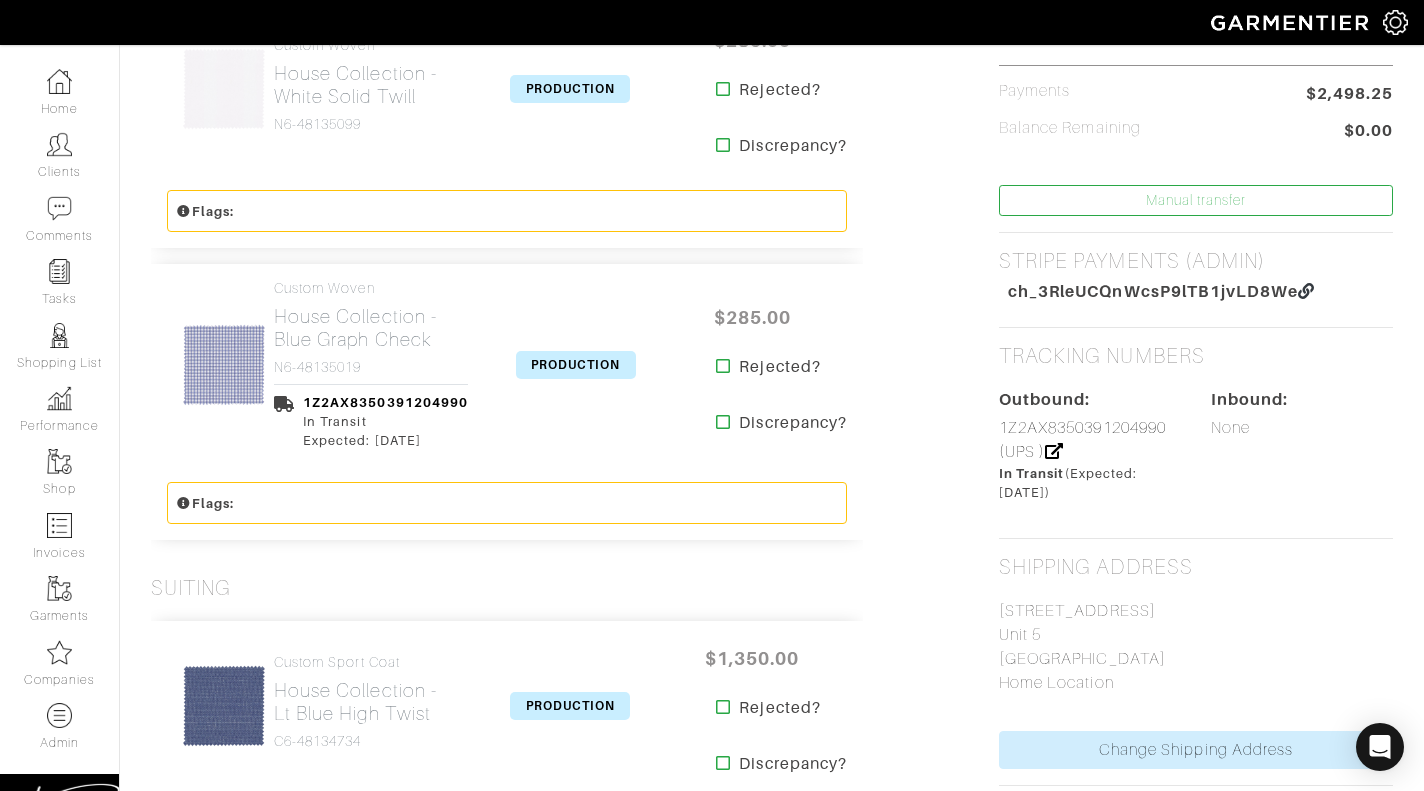 scroll, scrollTop: 865, scrollLeft: 0, axis: vertical 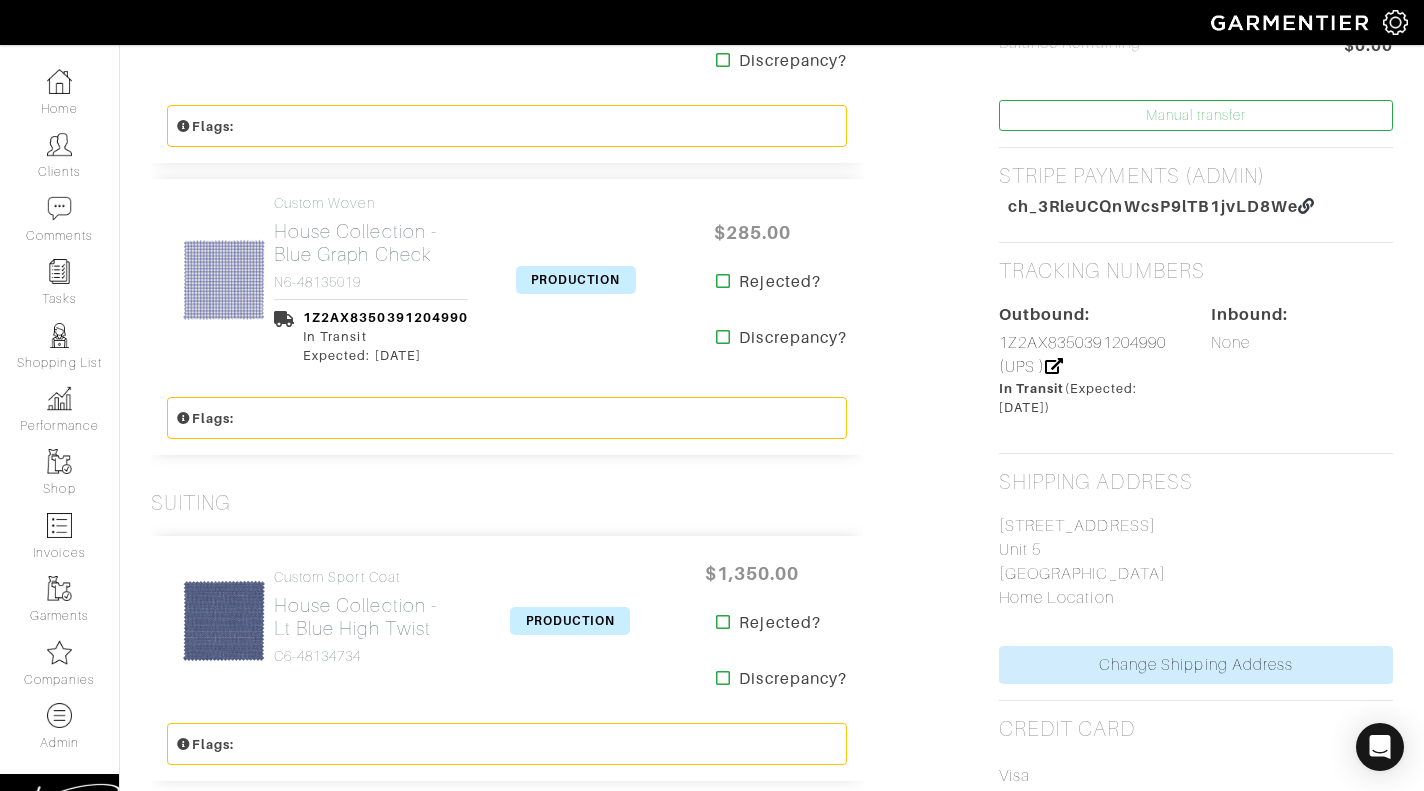click on "PRODUCTION" at bounding box center [576, 280] 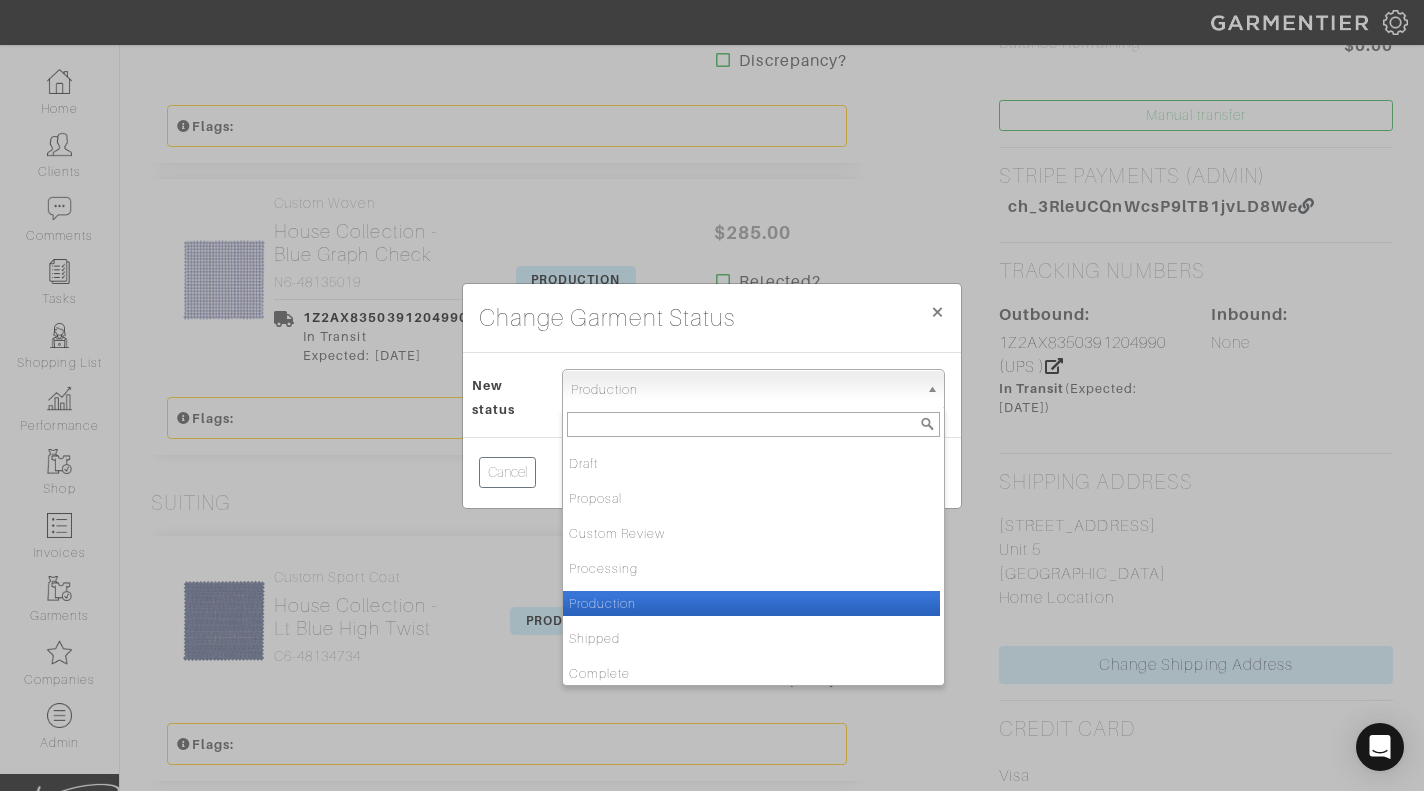 drag, startPoint x: 602, startPoint y: 380, endPoint x: 610, endPoint y: 440, distance: 60.530983 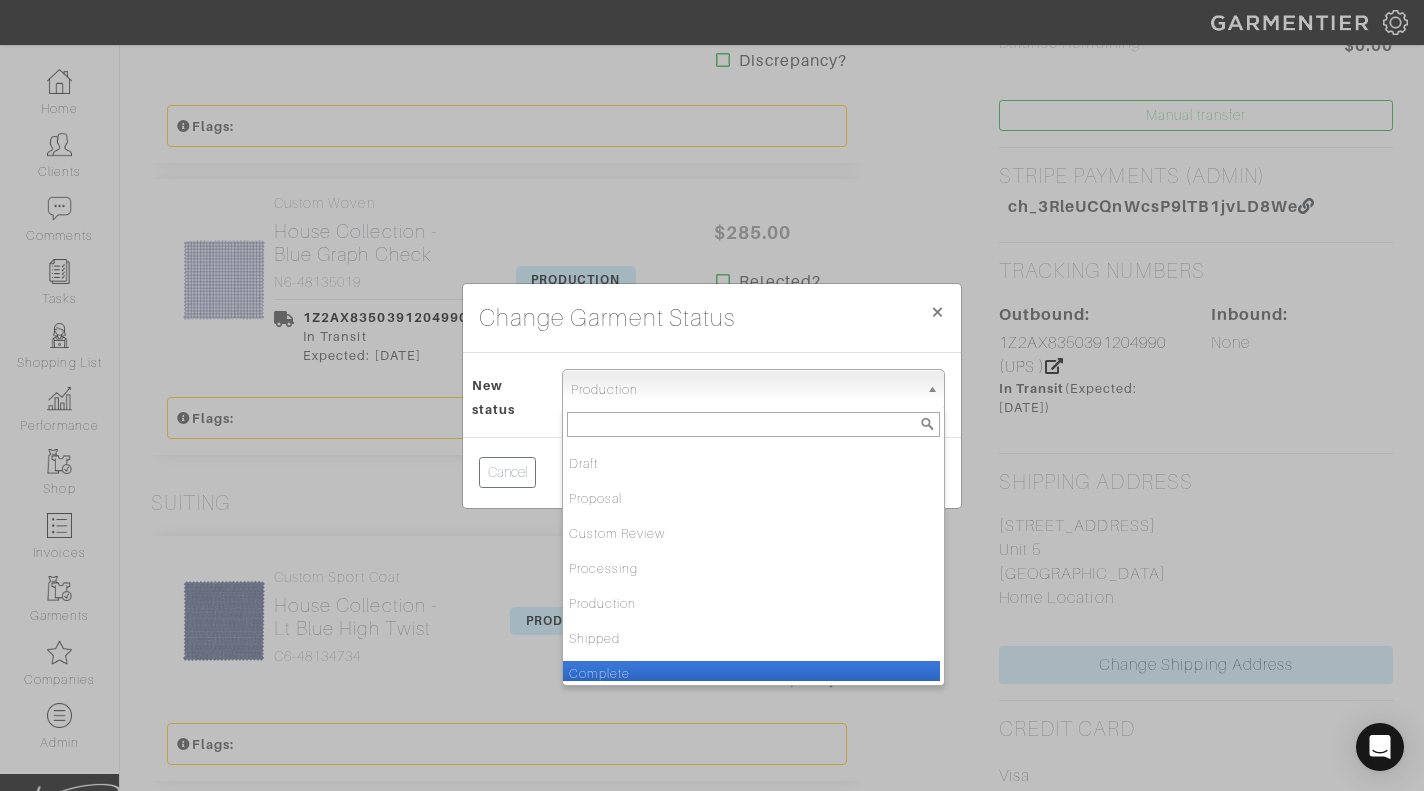 click on "Complete" at bounding box center [751, 673] 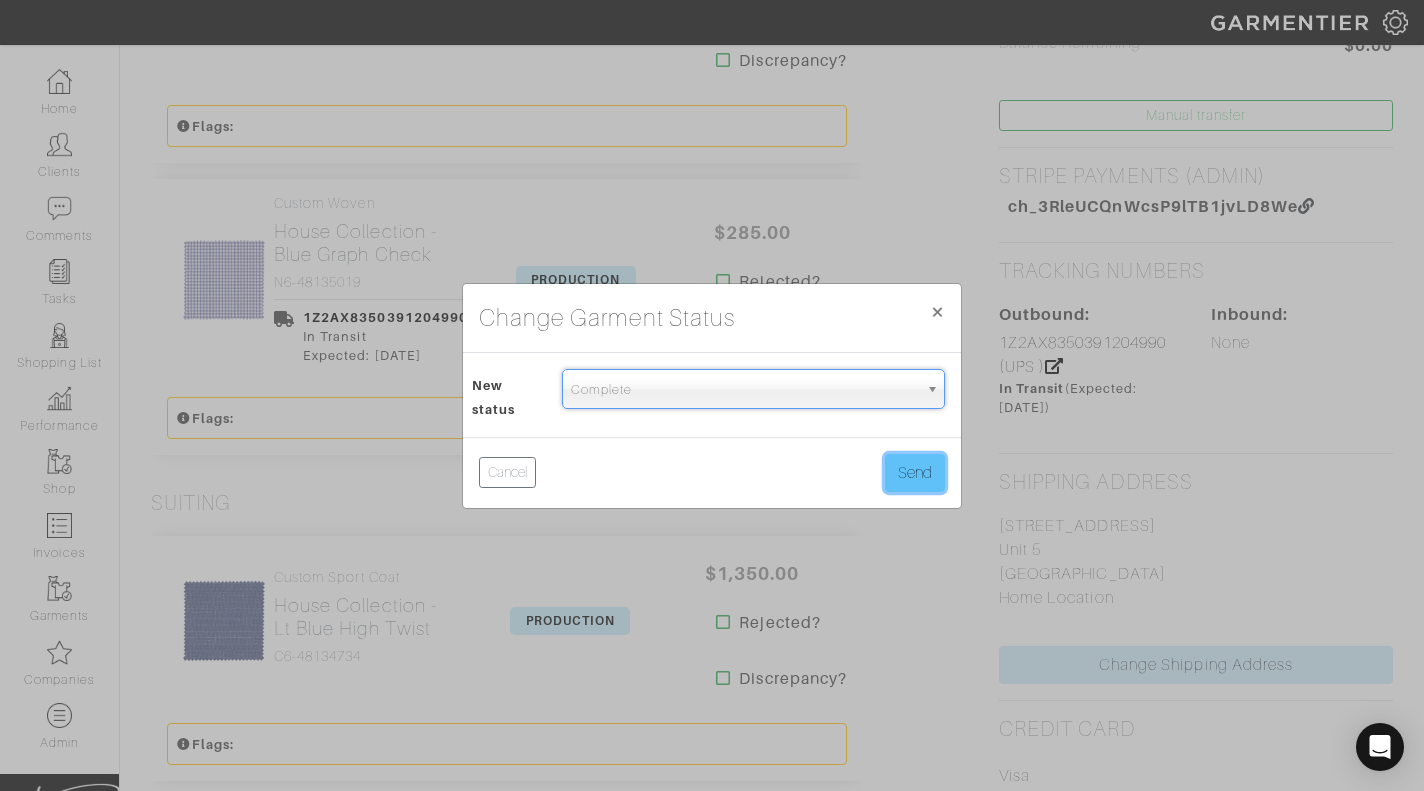 click on "Send" at bounding box center [915, 473] 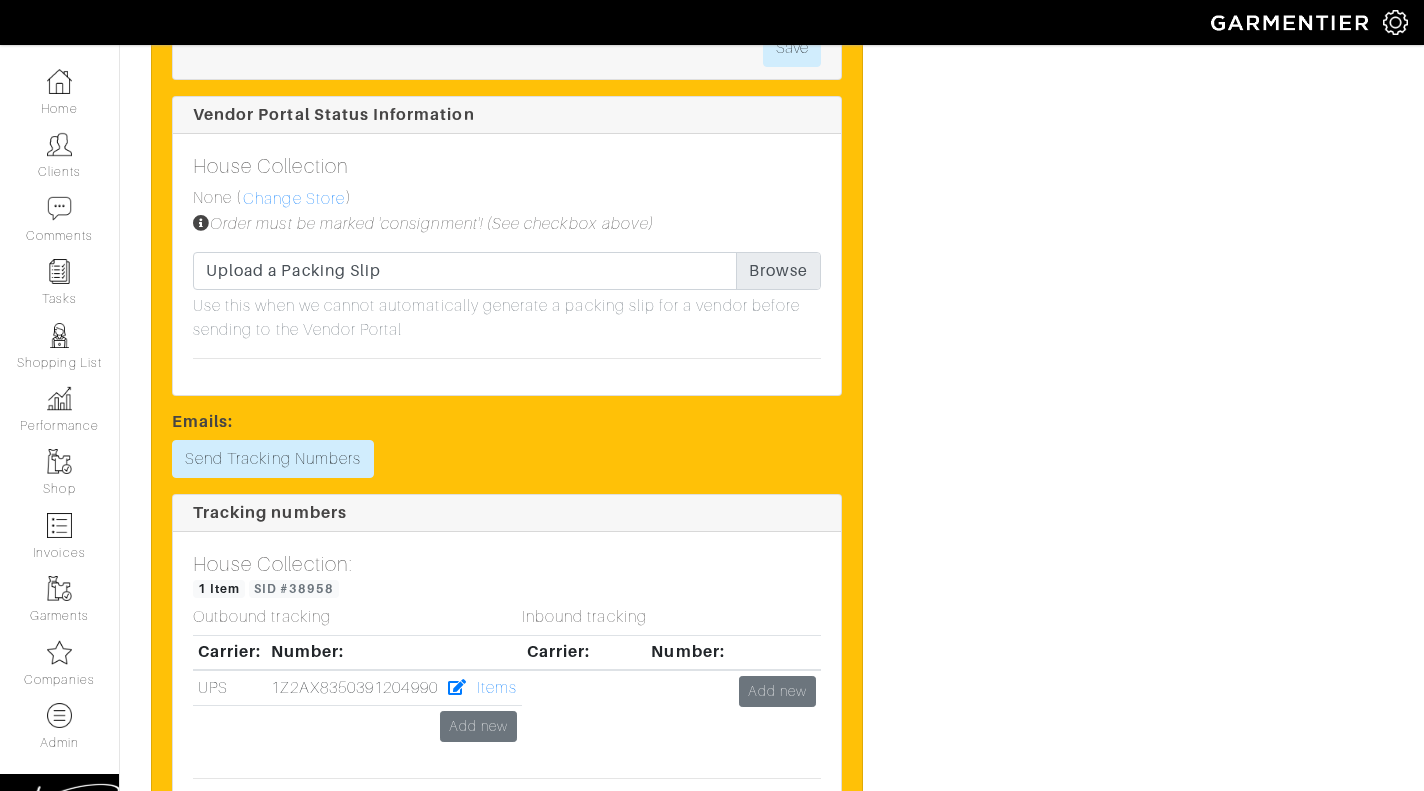 scroll, scrollTop: 2767, scrollLeft: 0, axis: vertical 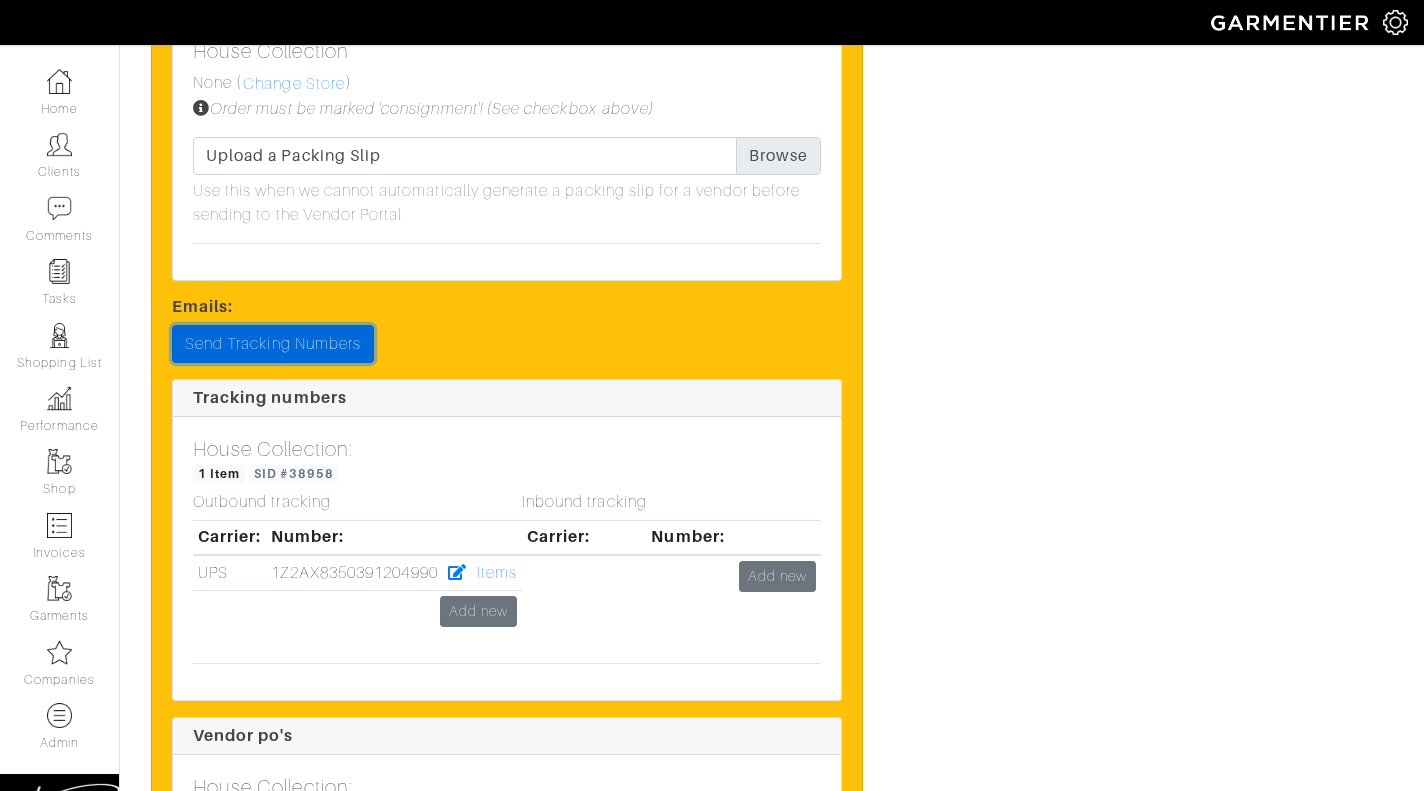 click on "Send Tracking Numbers" at bounding box center [273, 344] 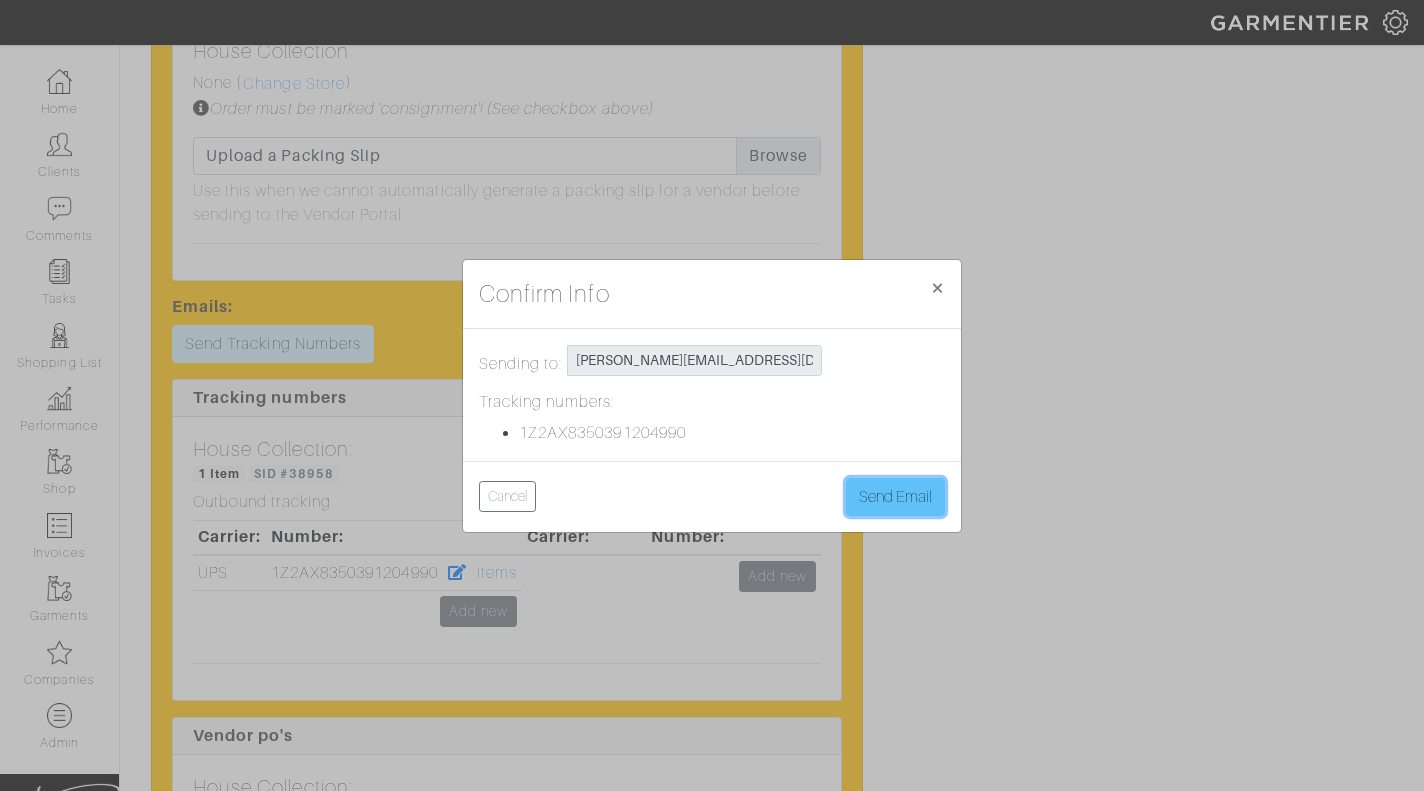 click on "Send Email" at bounding box center (895, 497) 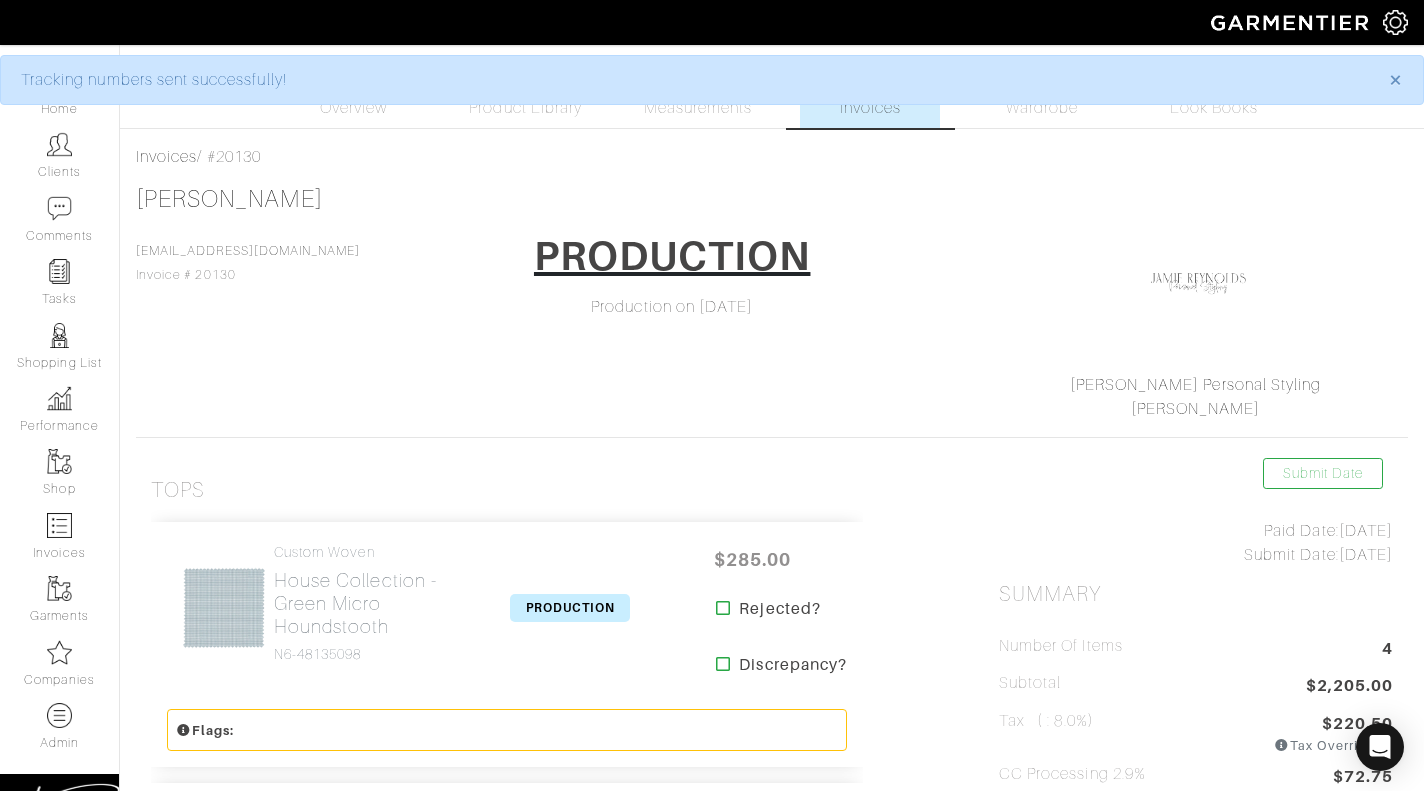 scroll, scrollTop: 0, scrollLeft: 0, axis: both 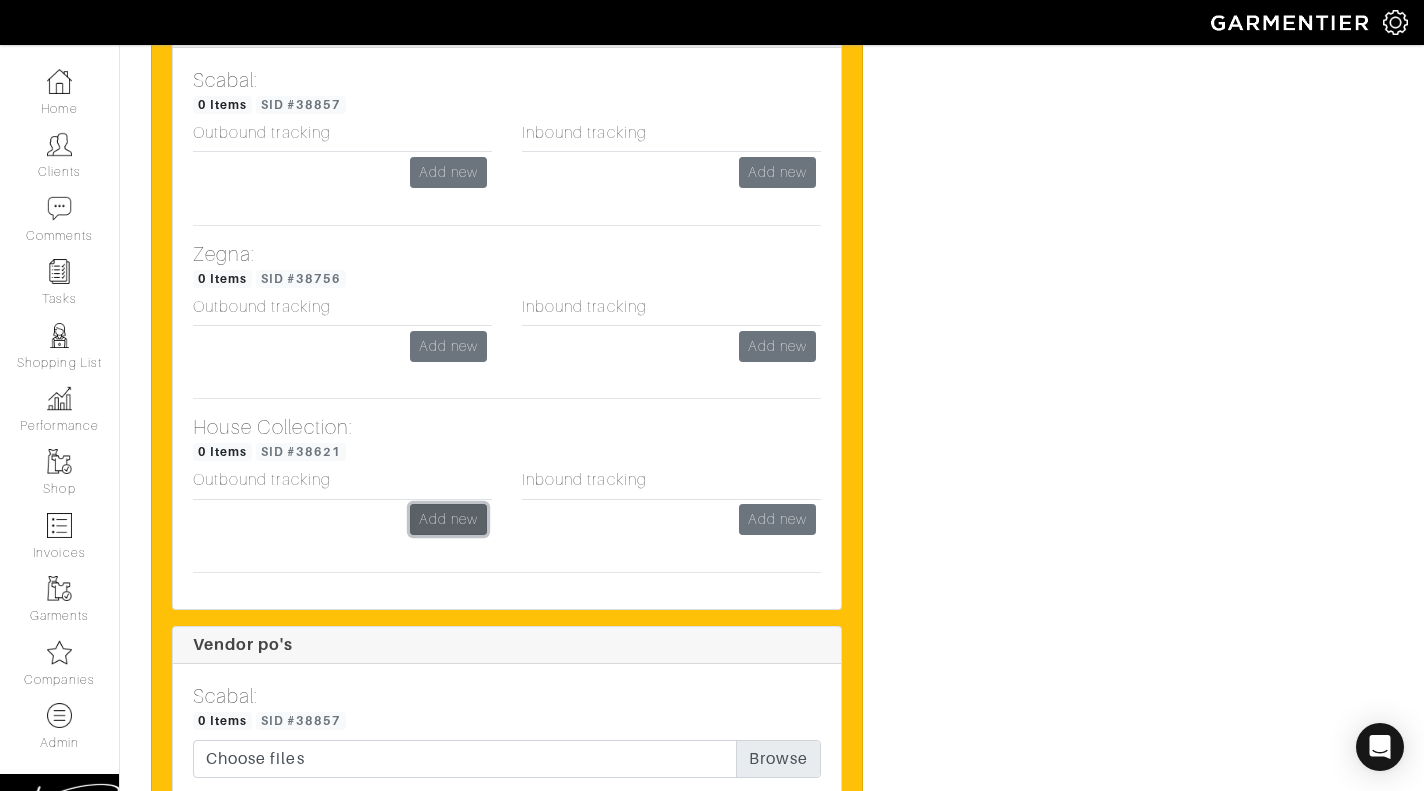 click on "Add new" at bounding box center [448, 519] 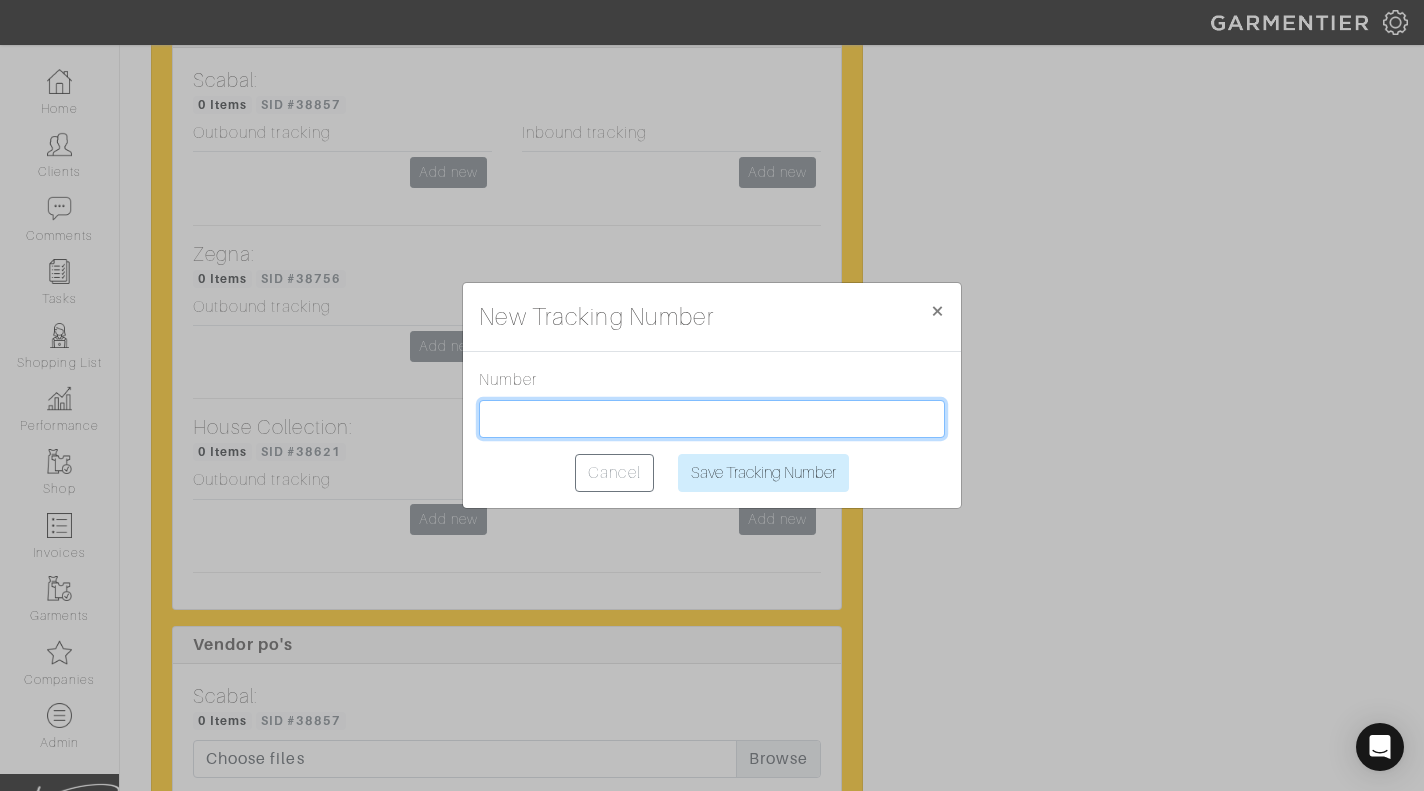 click at bounding box center (712, 419) 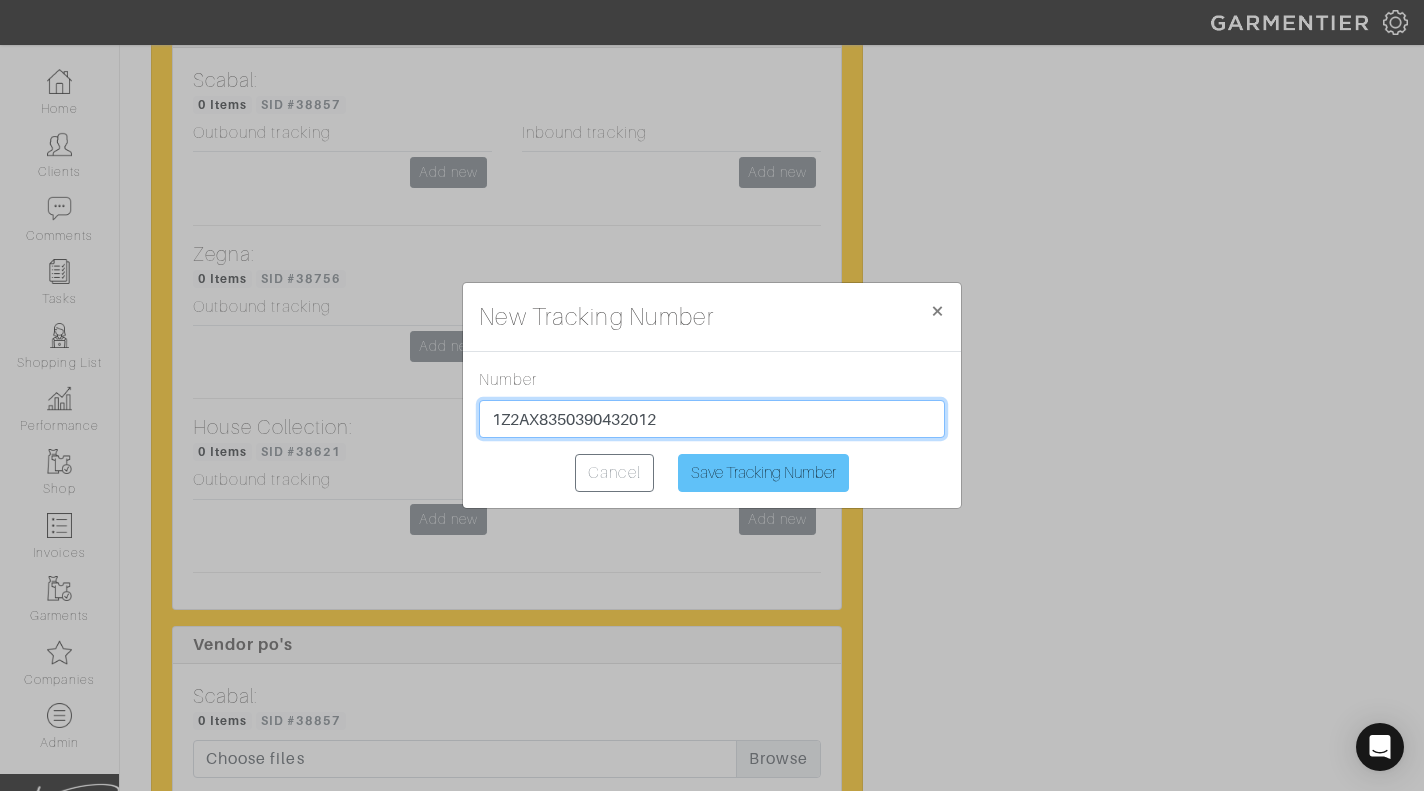type on "1Z2AX8350390432012" 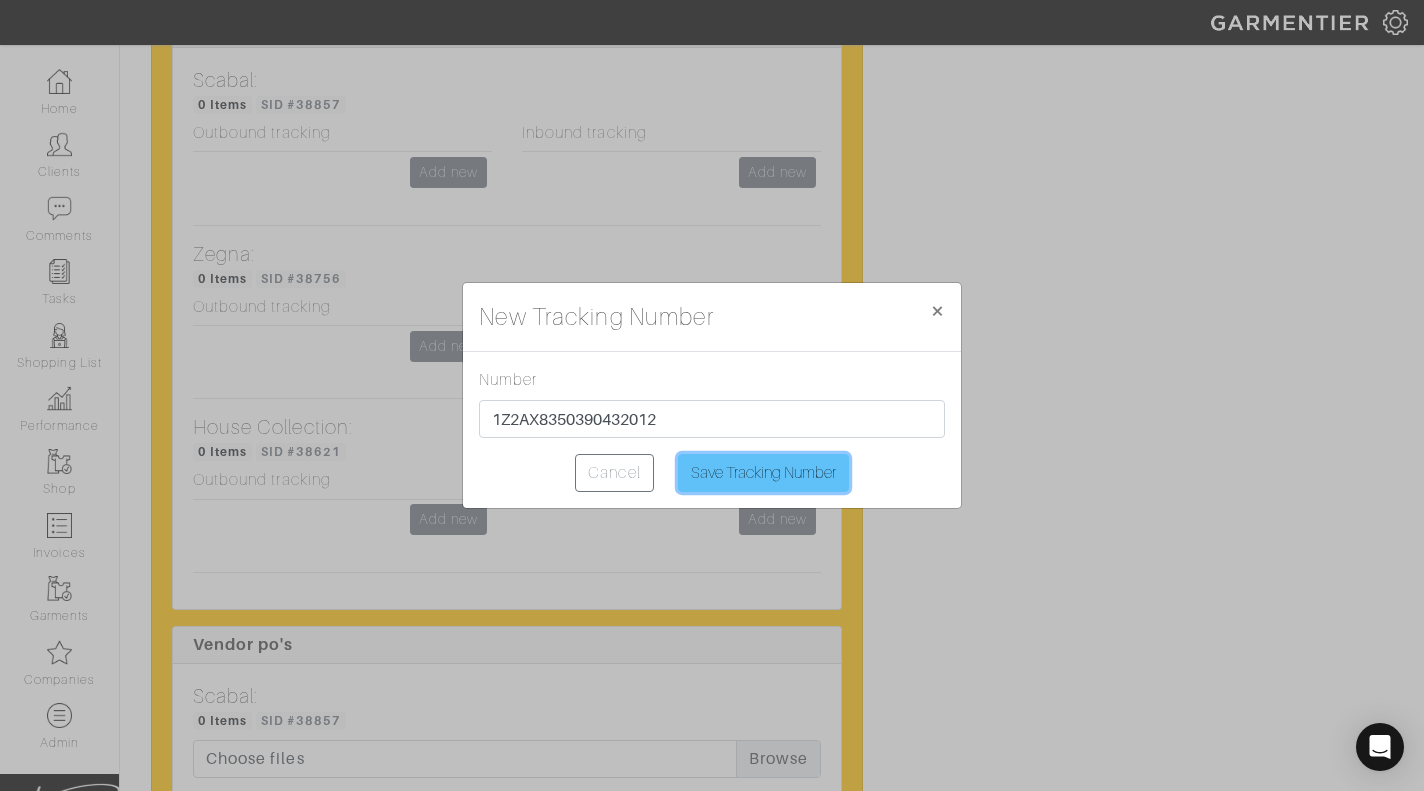 click on "Save Tracking Number" at bounding box center (763, 473) 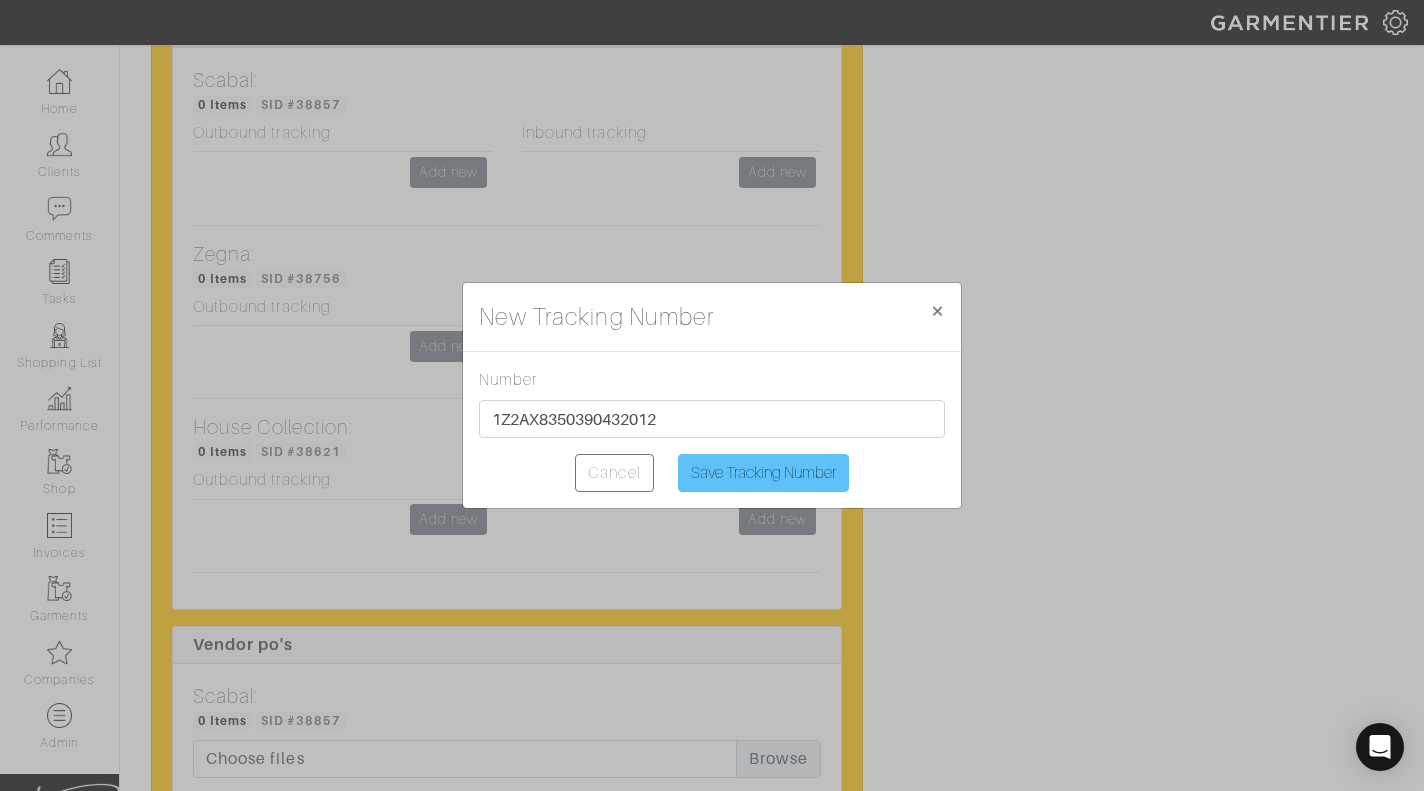 type on "Saving..." 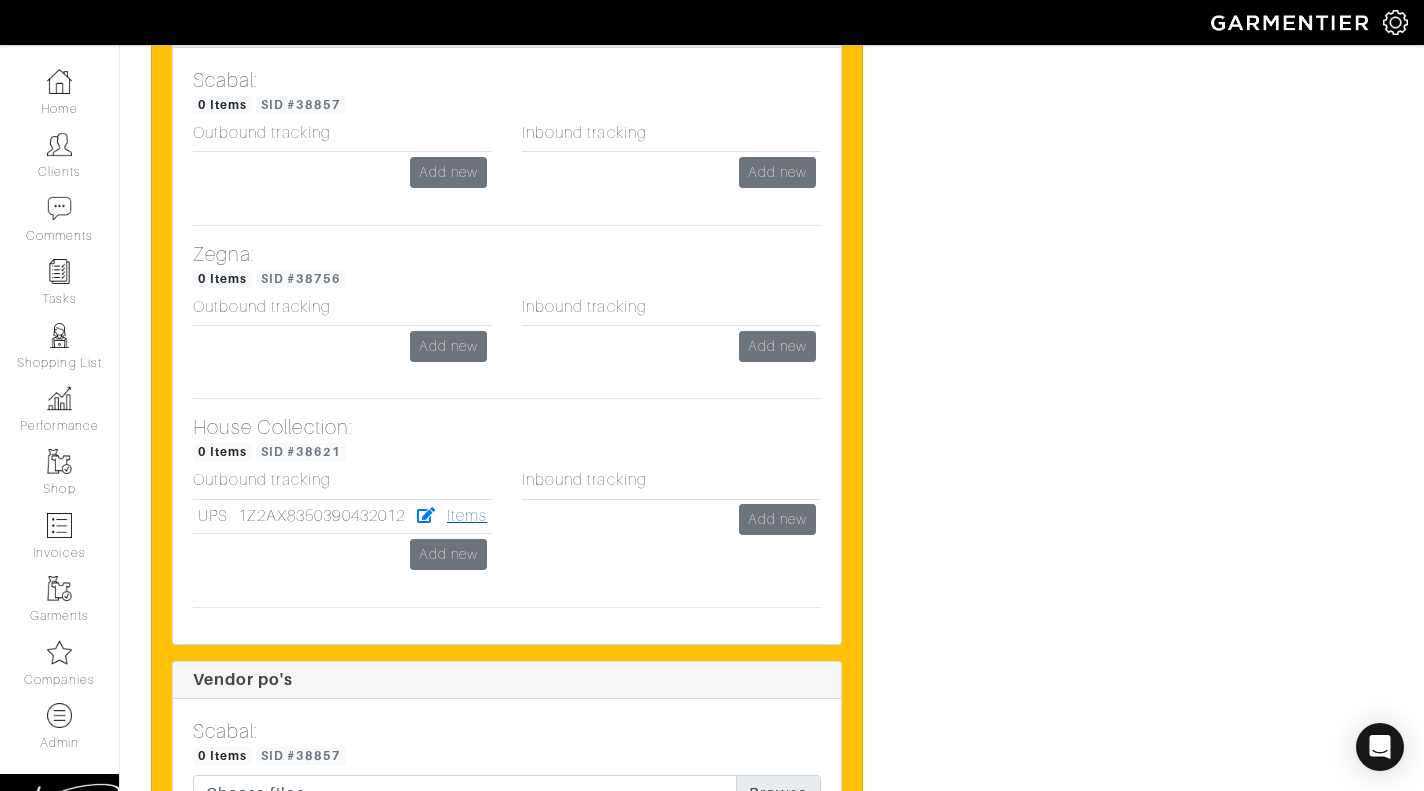 click on "Items" at bounding box center (467, 516) 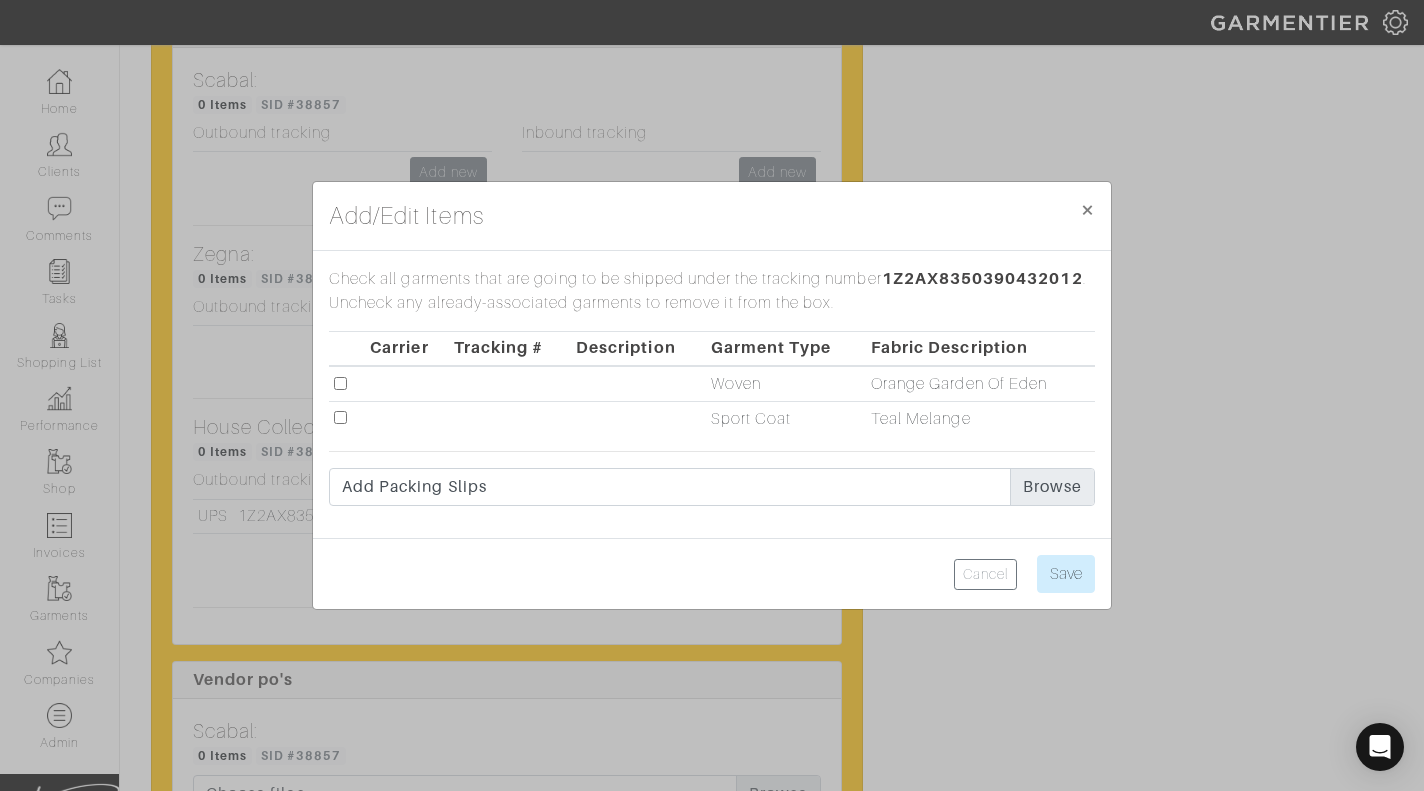 drag, startPoint x: 338, startPoint y: 382, endPoint x: 388, endPoint y: 389, distance: 50.48762 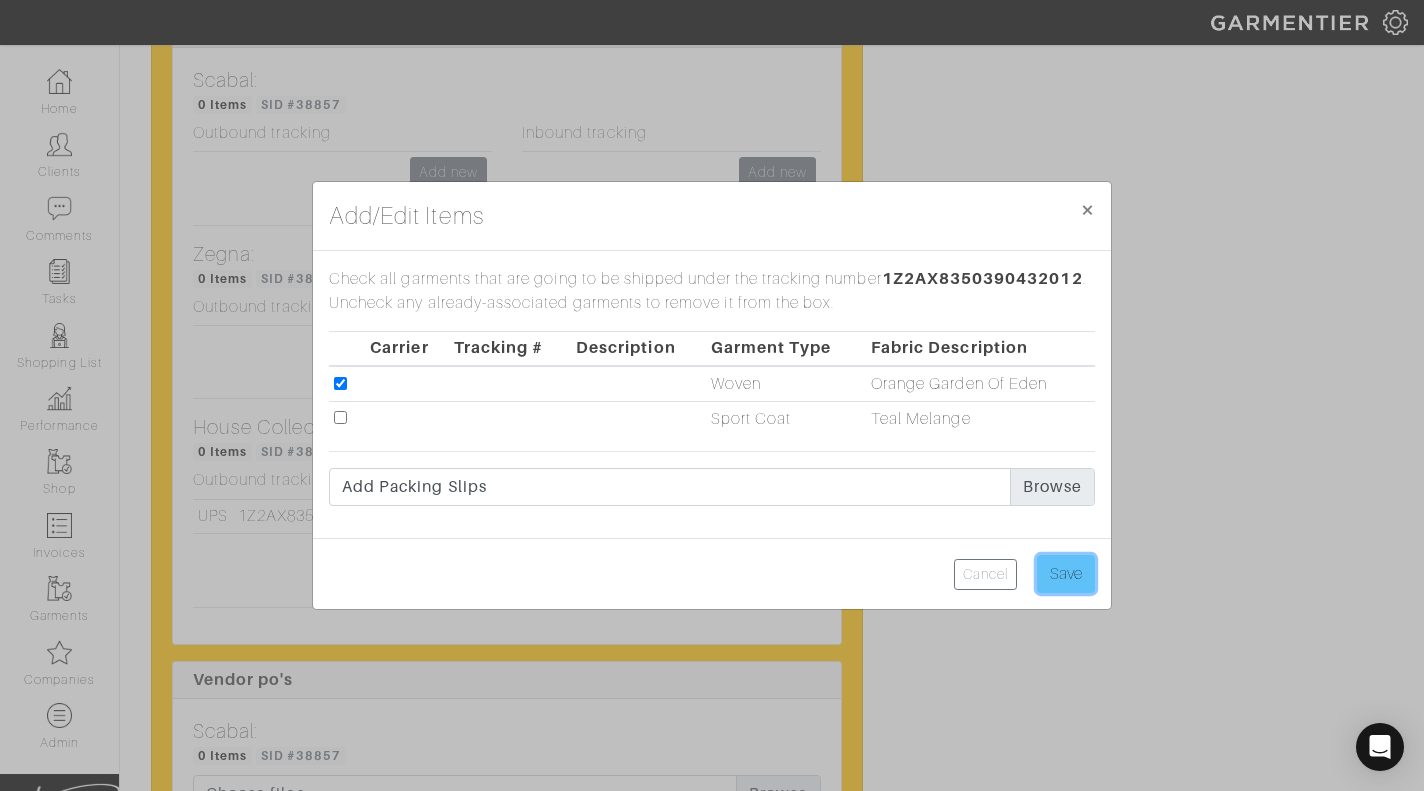 click on "Save" at bounding box center (1066, 574) 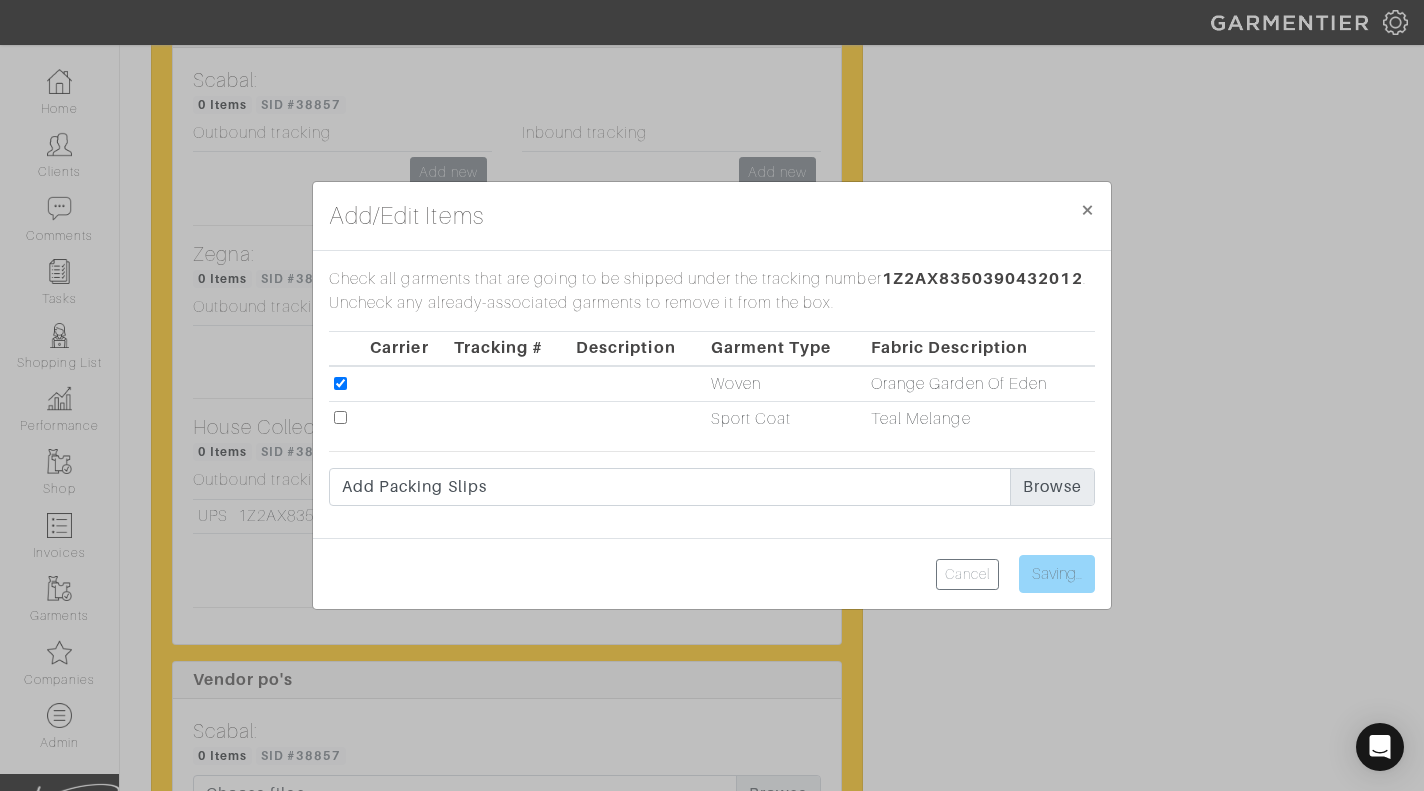 type on "Save" 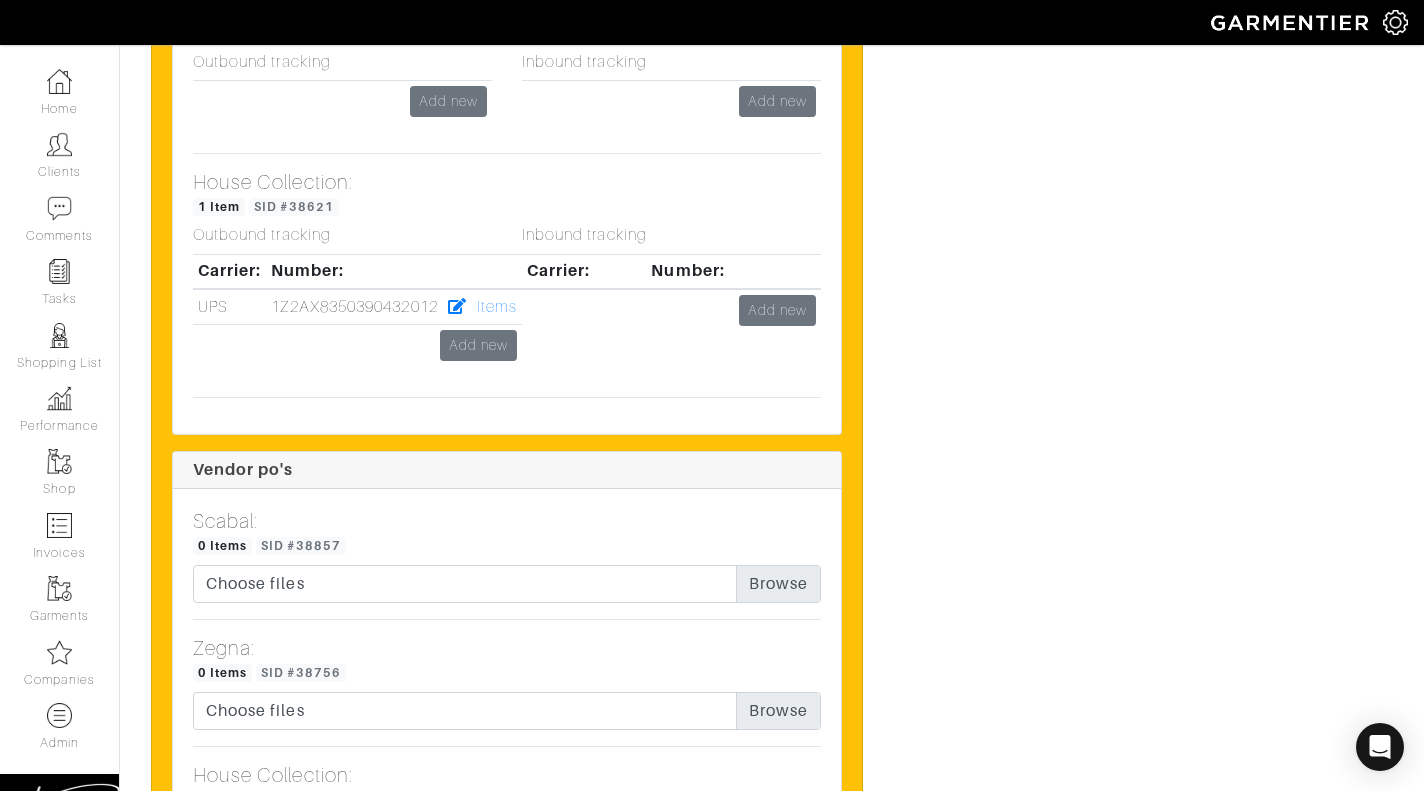 scroll, scrollTop: 3804, scrollLeft: 0, axis: vertical 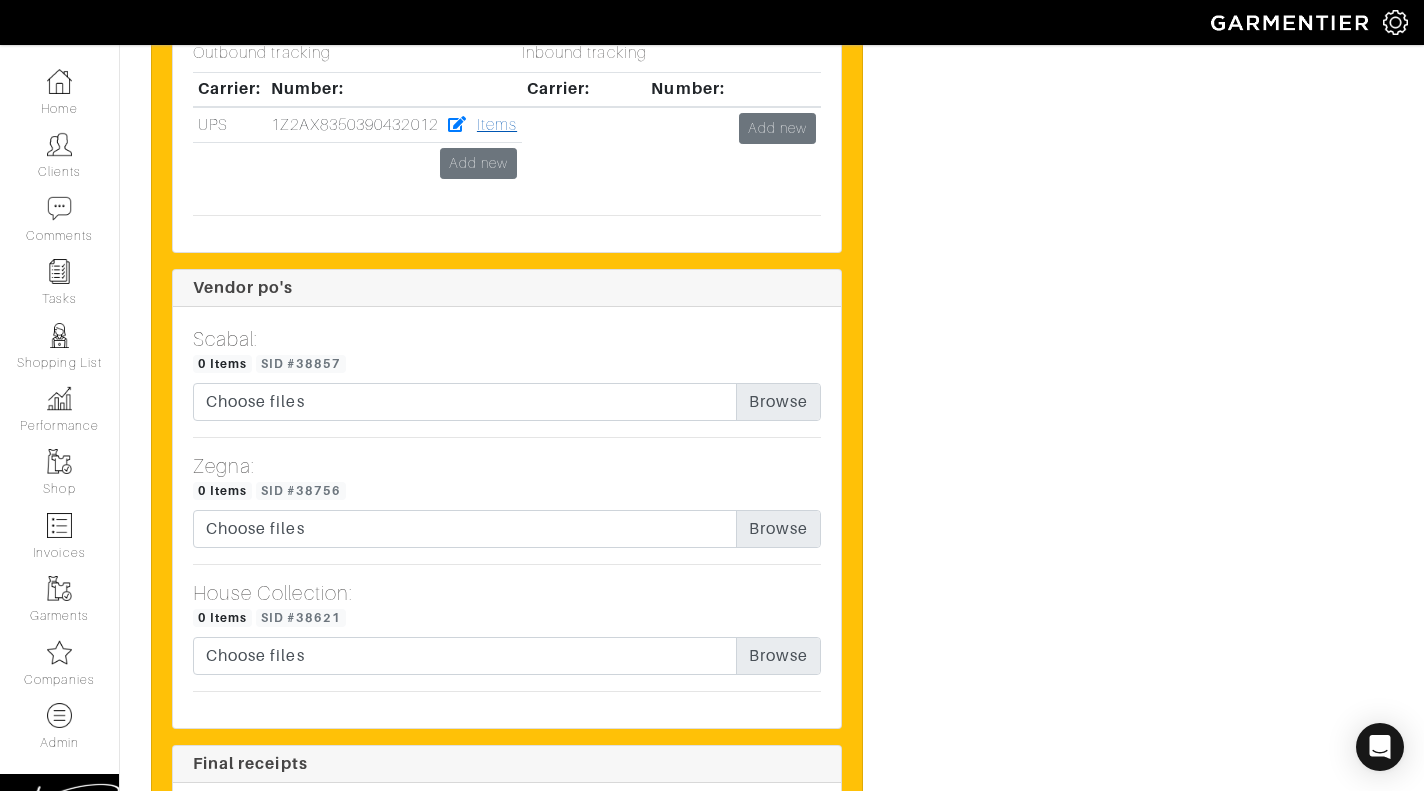 click on "Items" at bounding box center (497, 125) 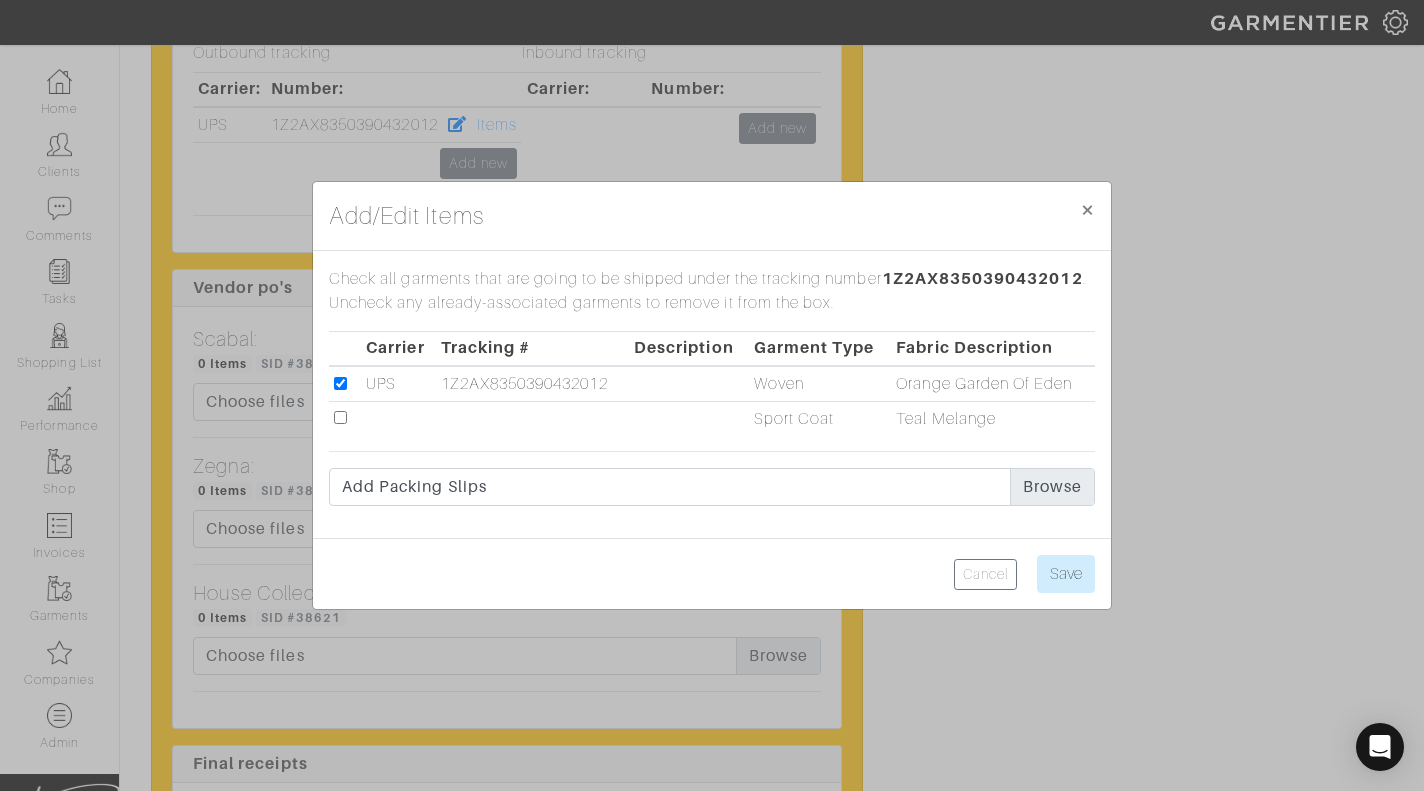 click at bounding box center (340, 383) 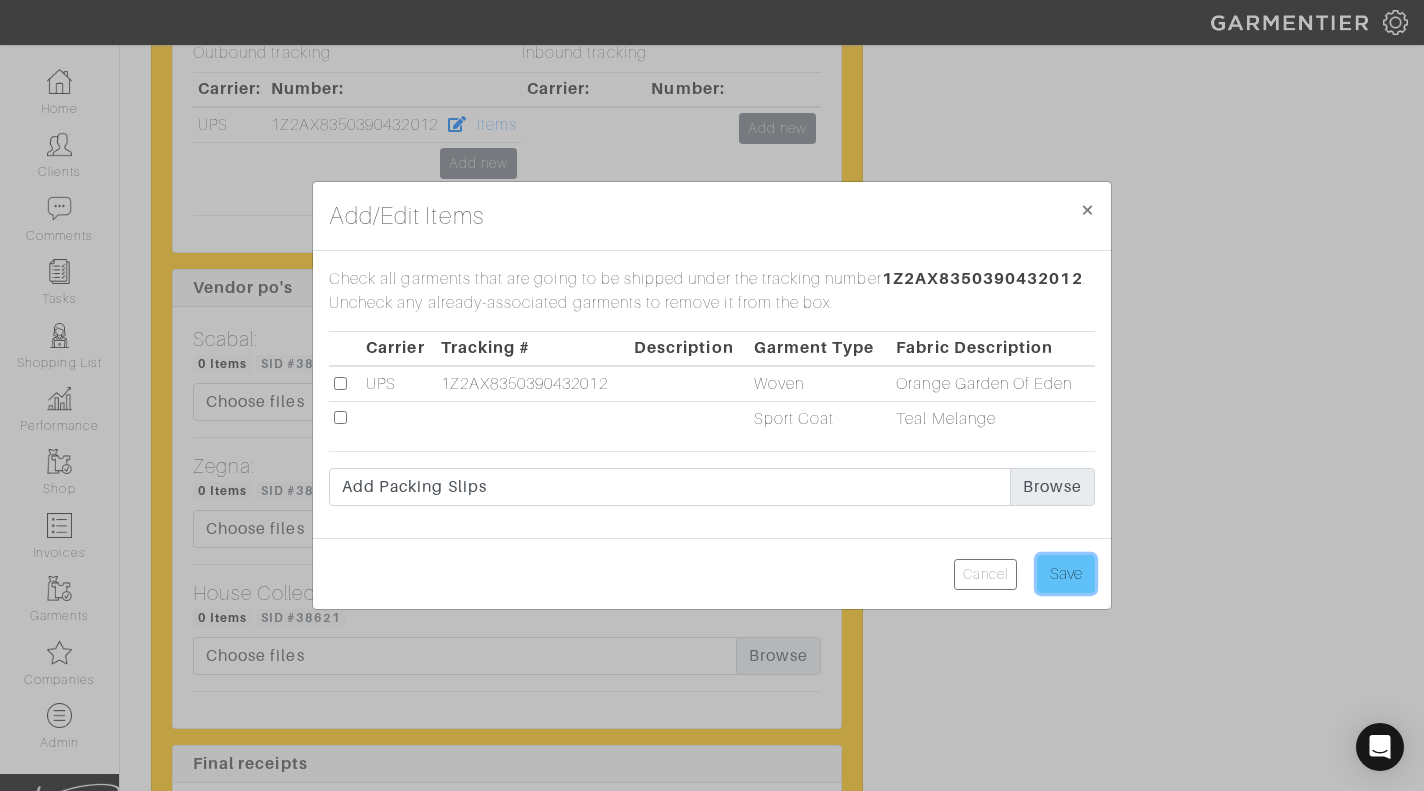 click on "Save" at bounding box center [1066, 574] 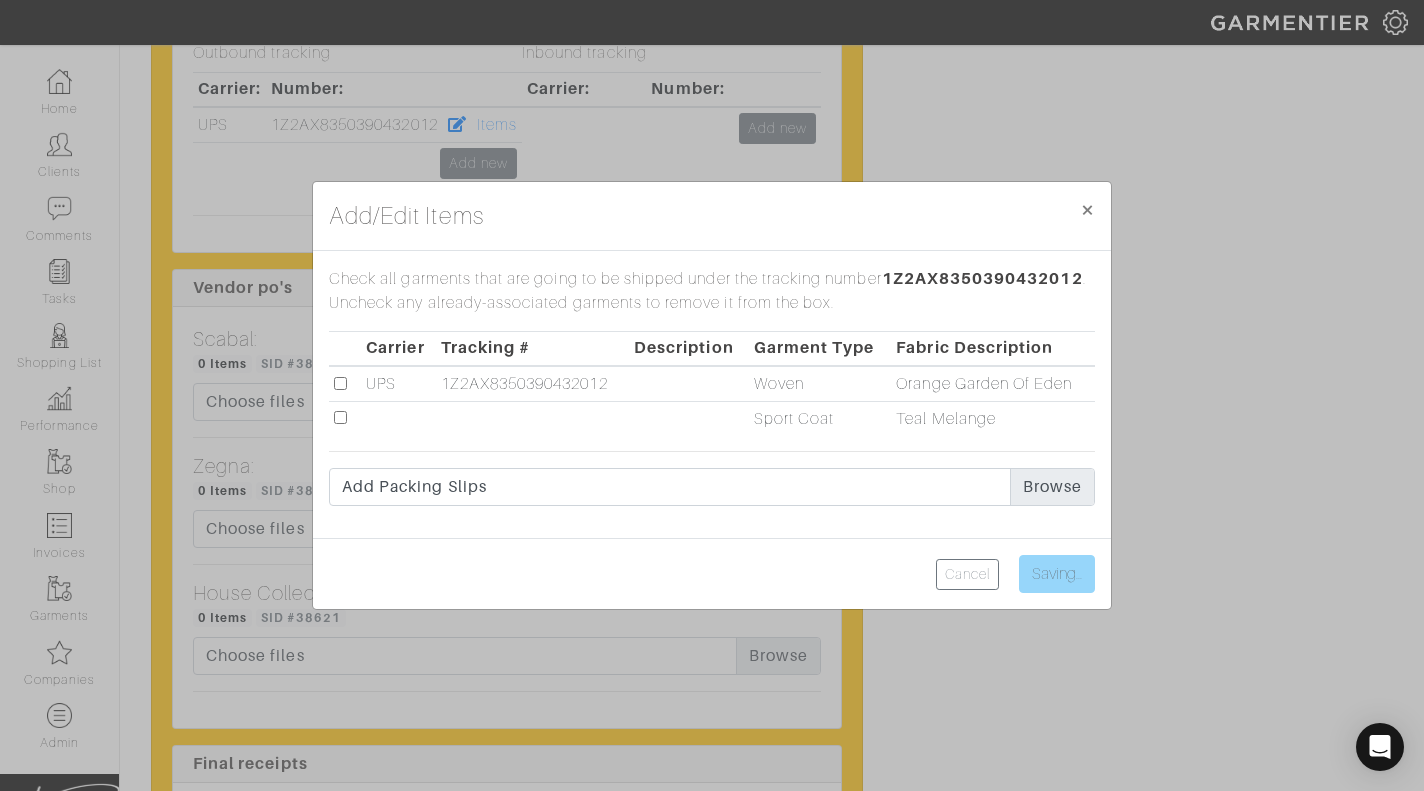 scroll, scrollTop: 3809, scrollLeft: 0, axis: vertical 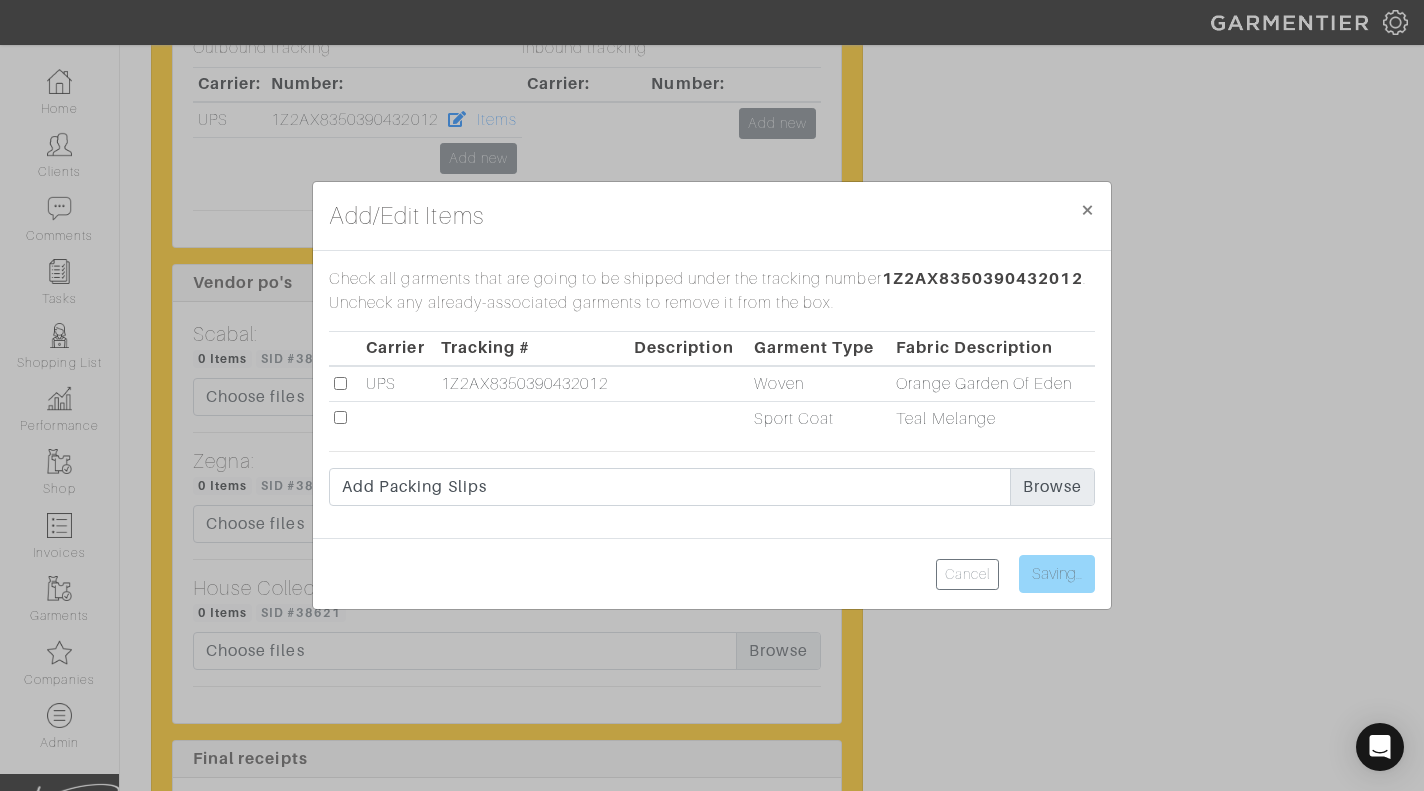 type on "Save" 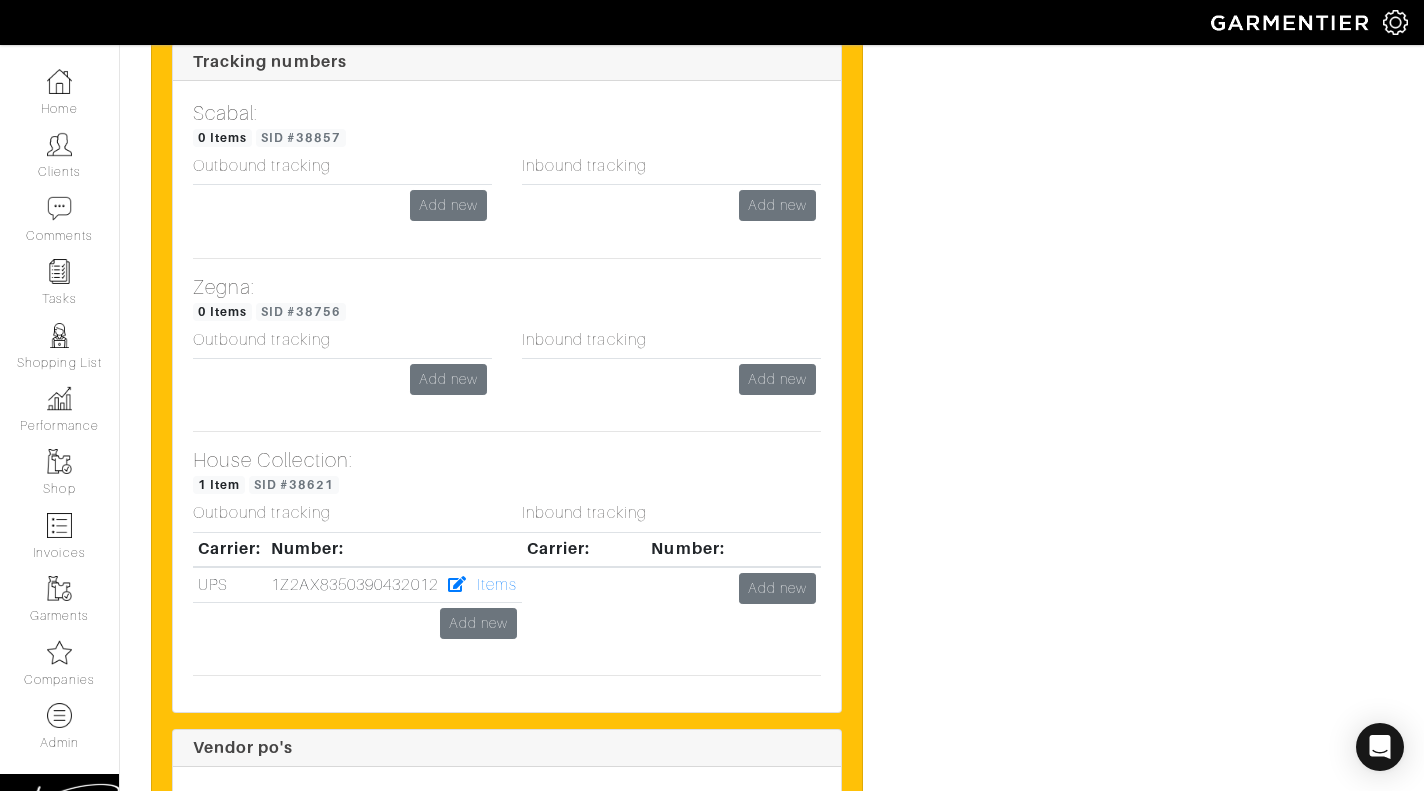 scroll, scrollTop: 3289, scrollLeft: 0, axis: vertical 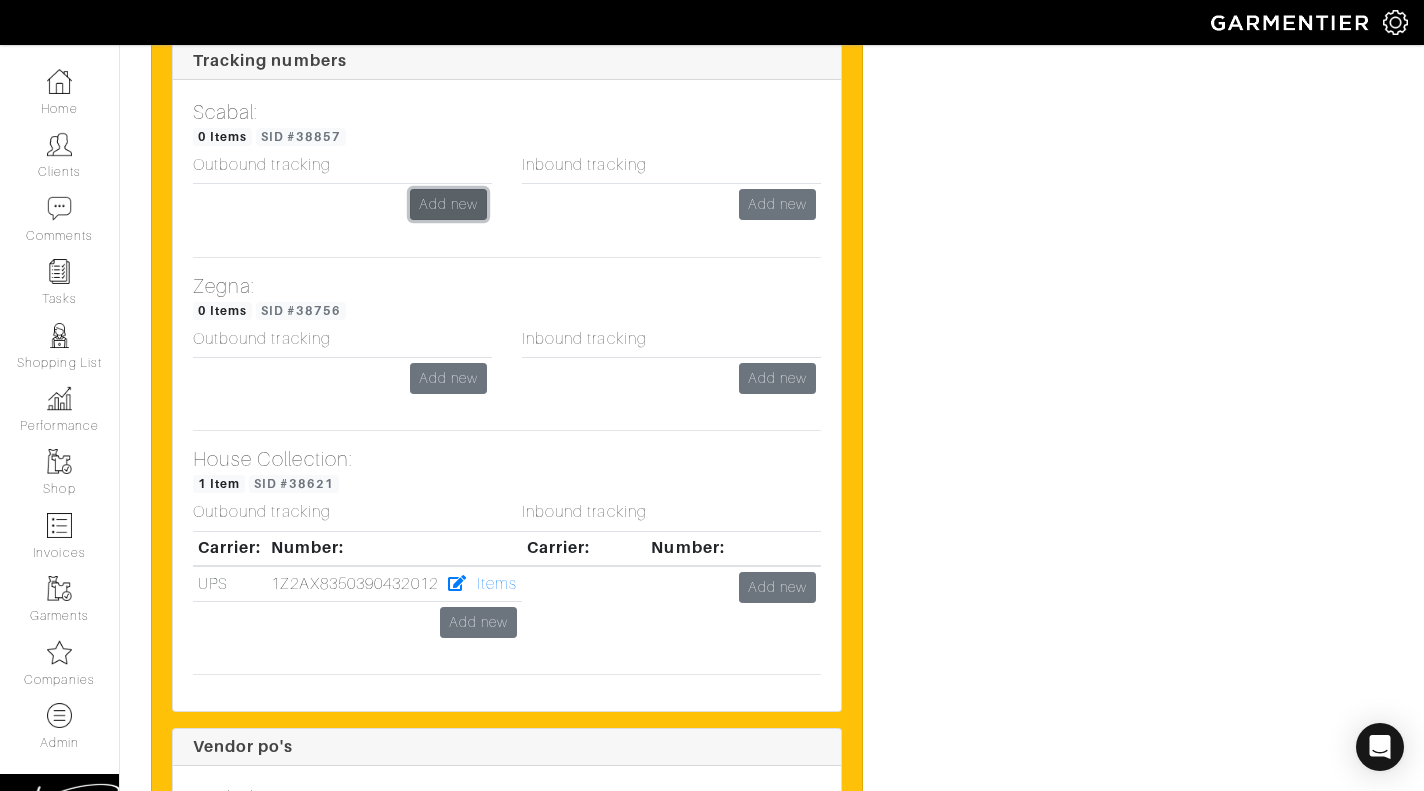 click on "Add new" at bounding box center [448, 204] 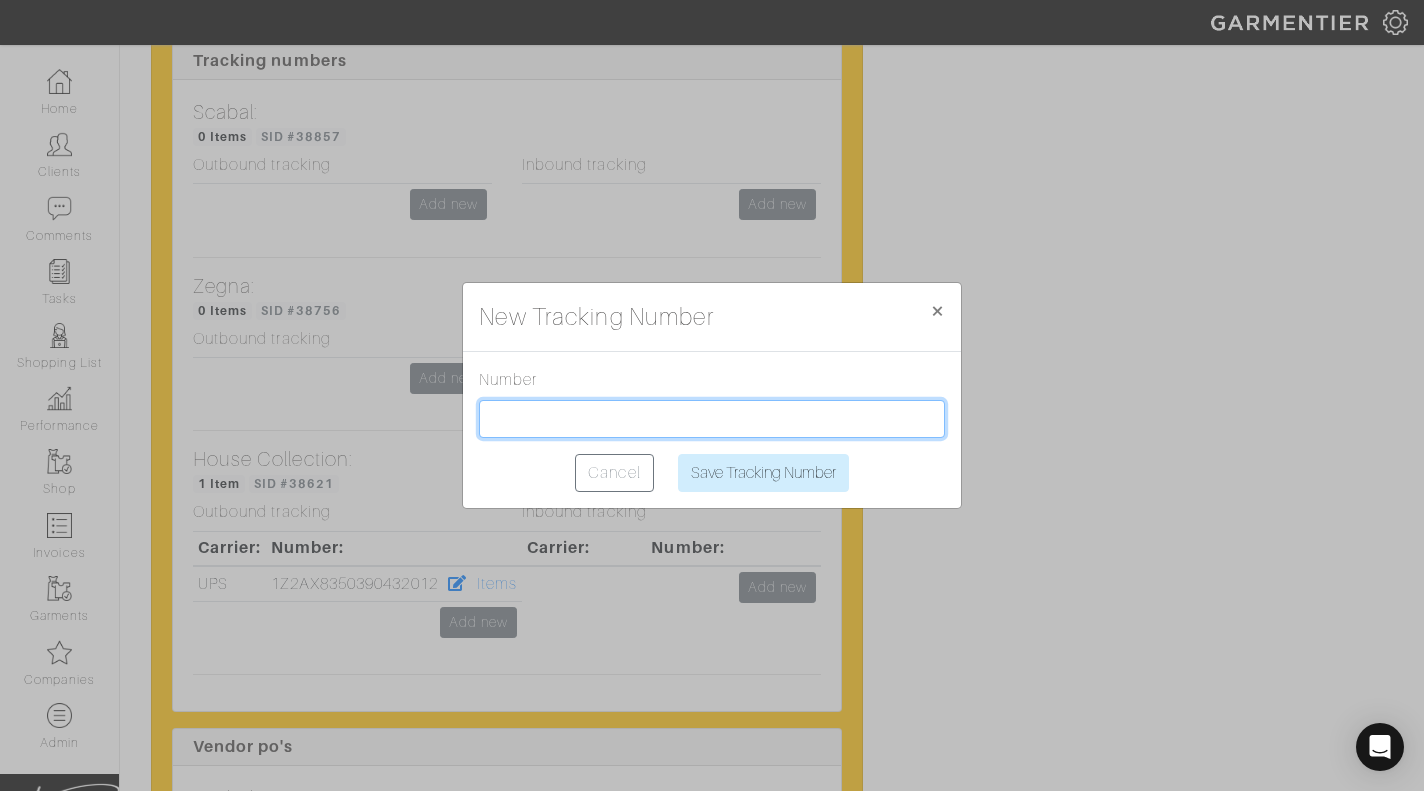 click at bounding box center (712, 419) 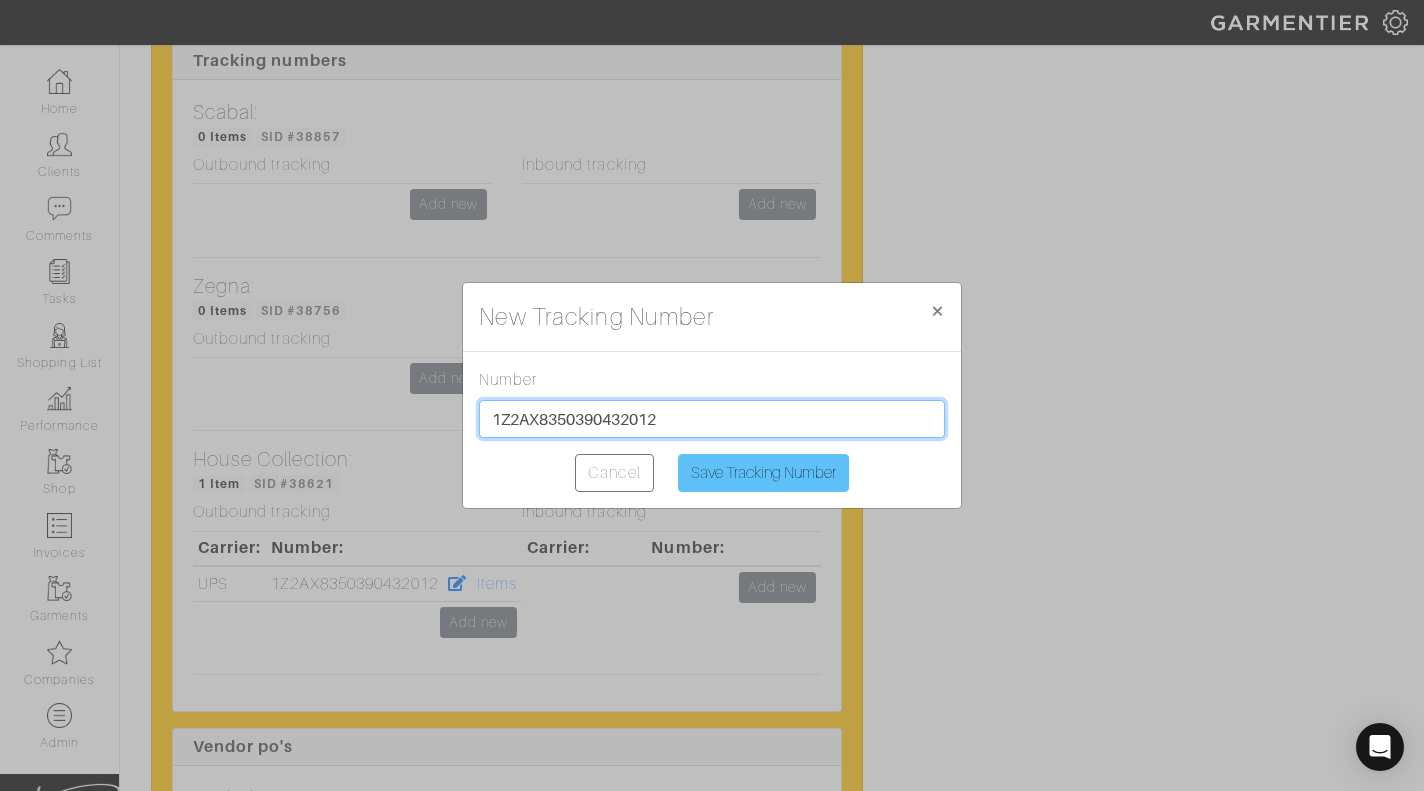 type on "1Z2AX8350390432012" 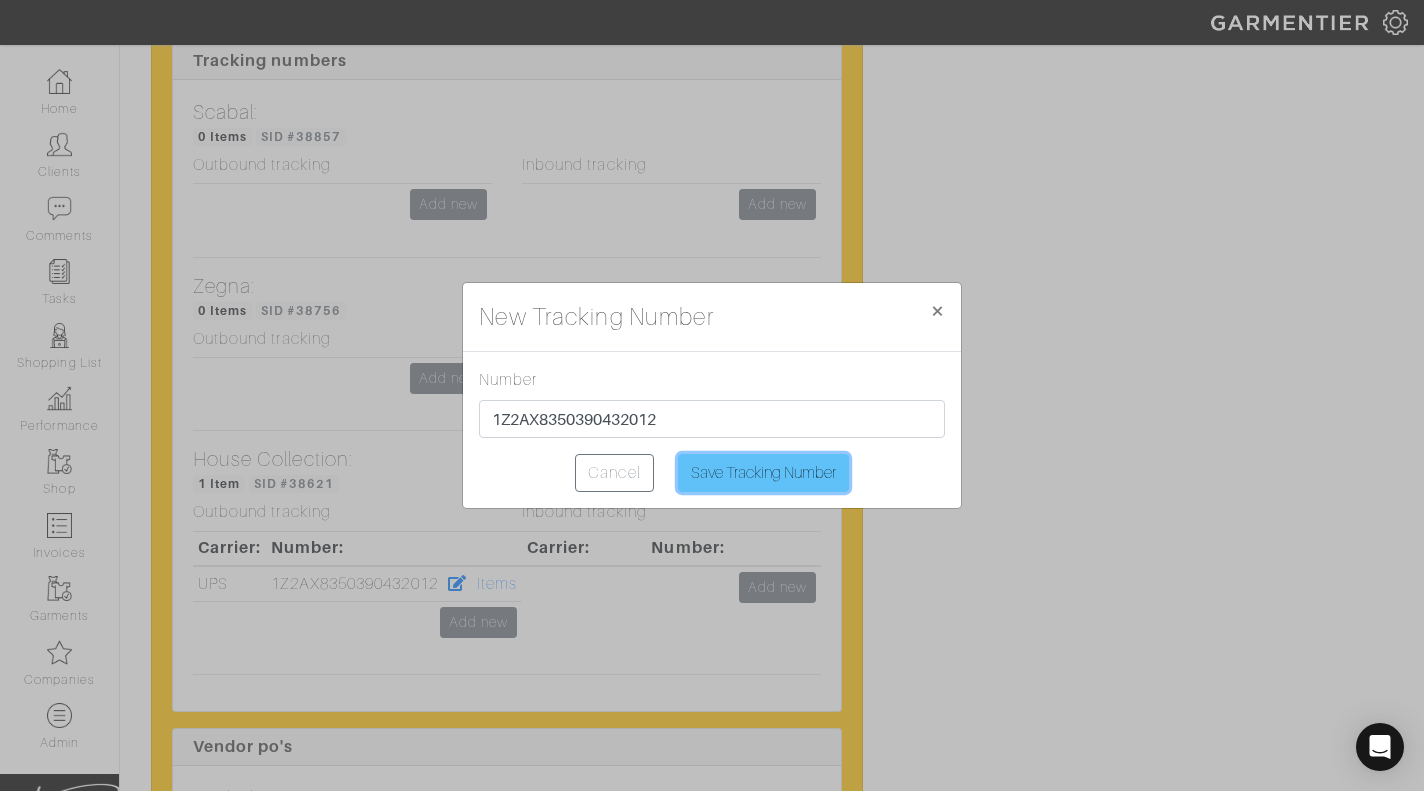 click on "Save Tracking Number" at bounding box center [763, 473] 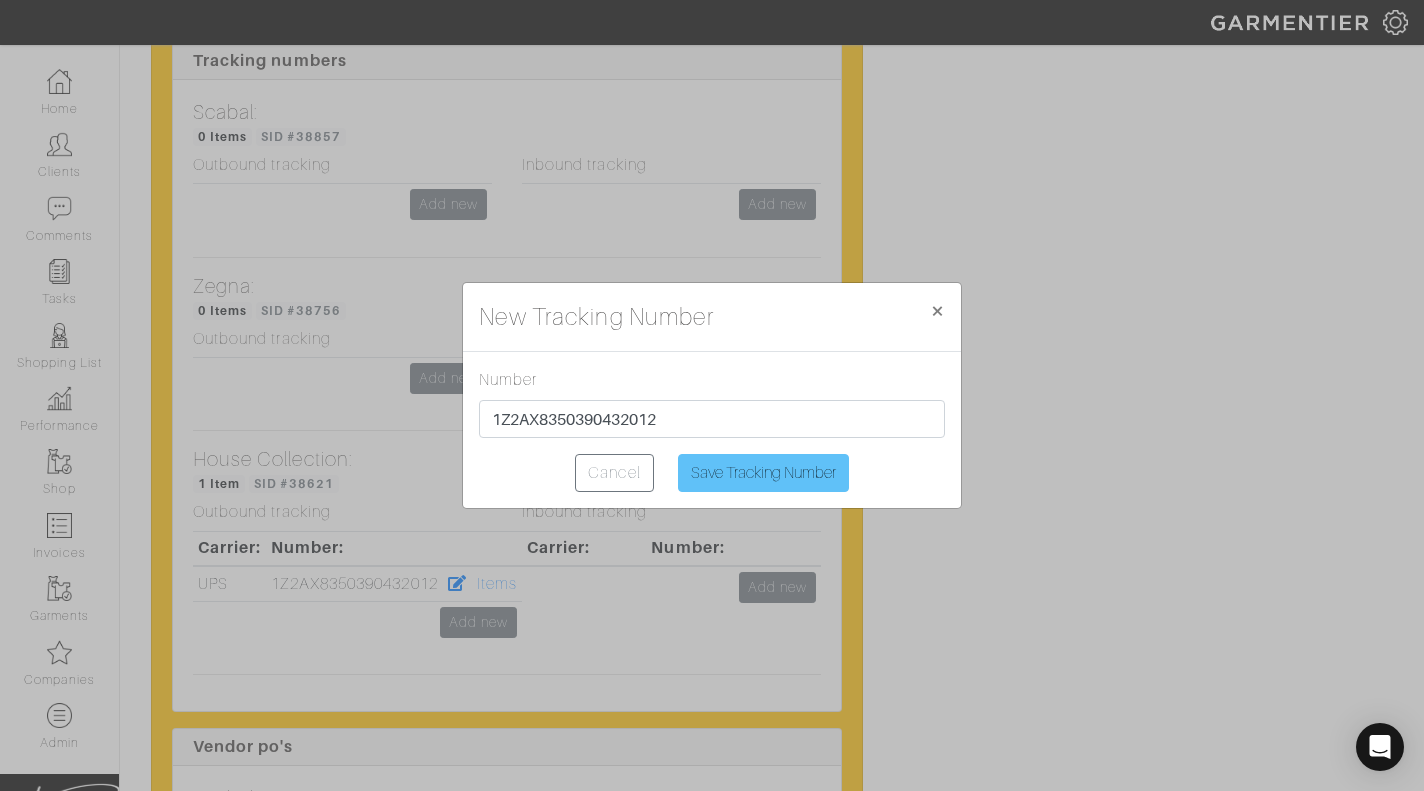 type on "Saving..." 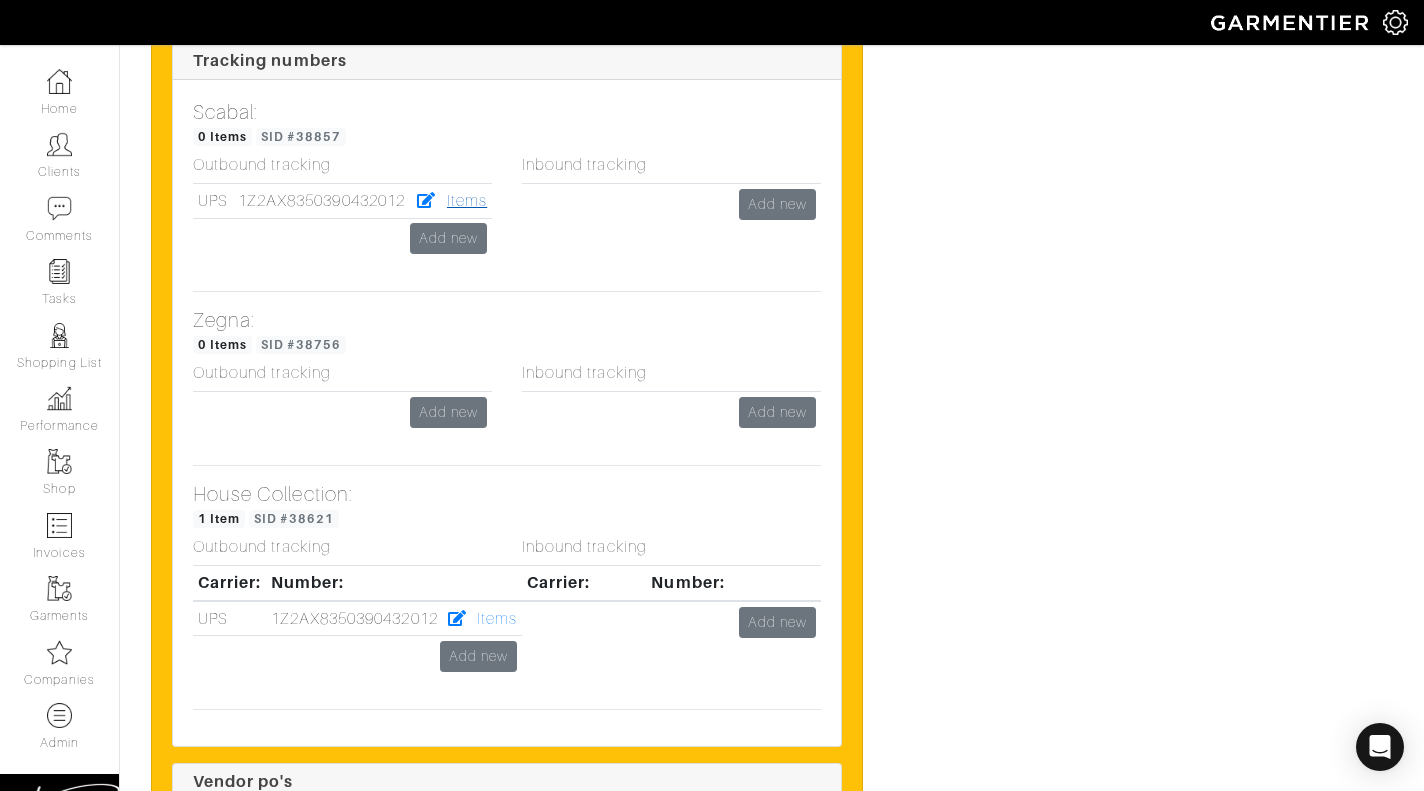 click on "Items" at bounding box center [467, 201] 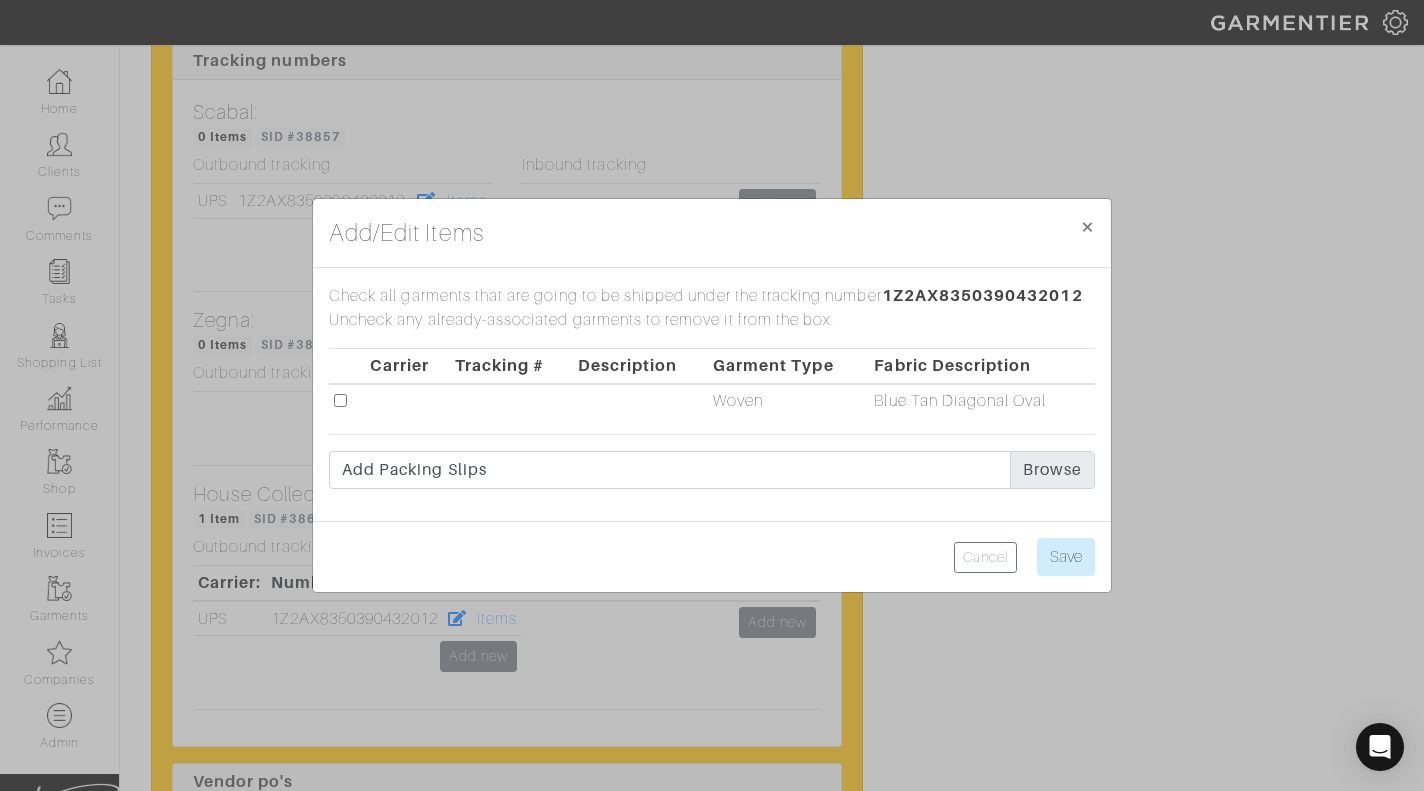 click at bounding box center (340, 400) 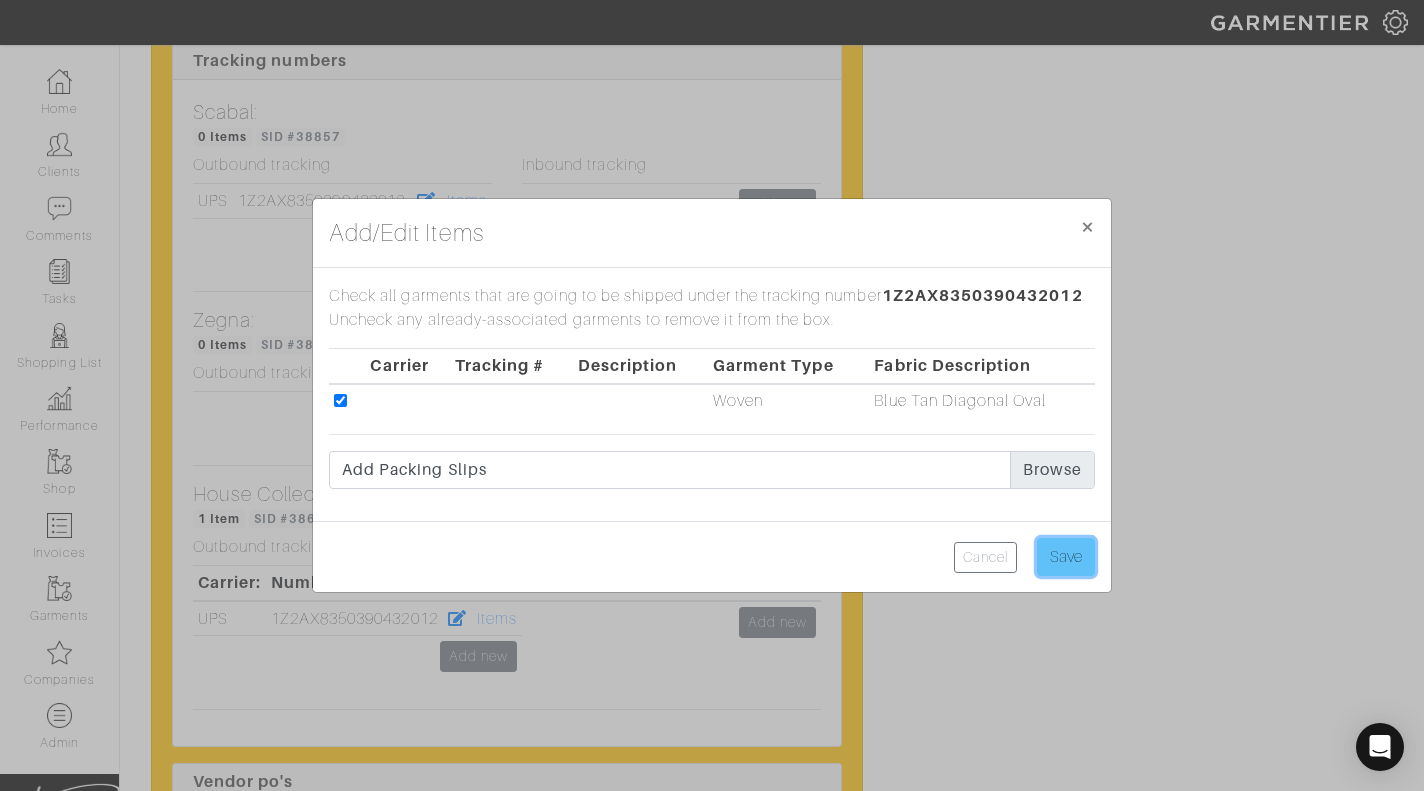 click on "Save" at bounding box center (1066, 557) 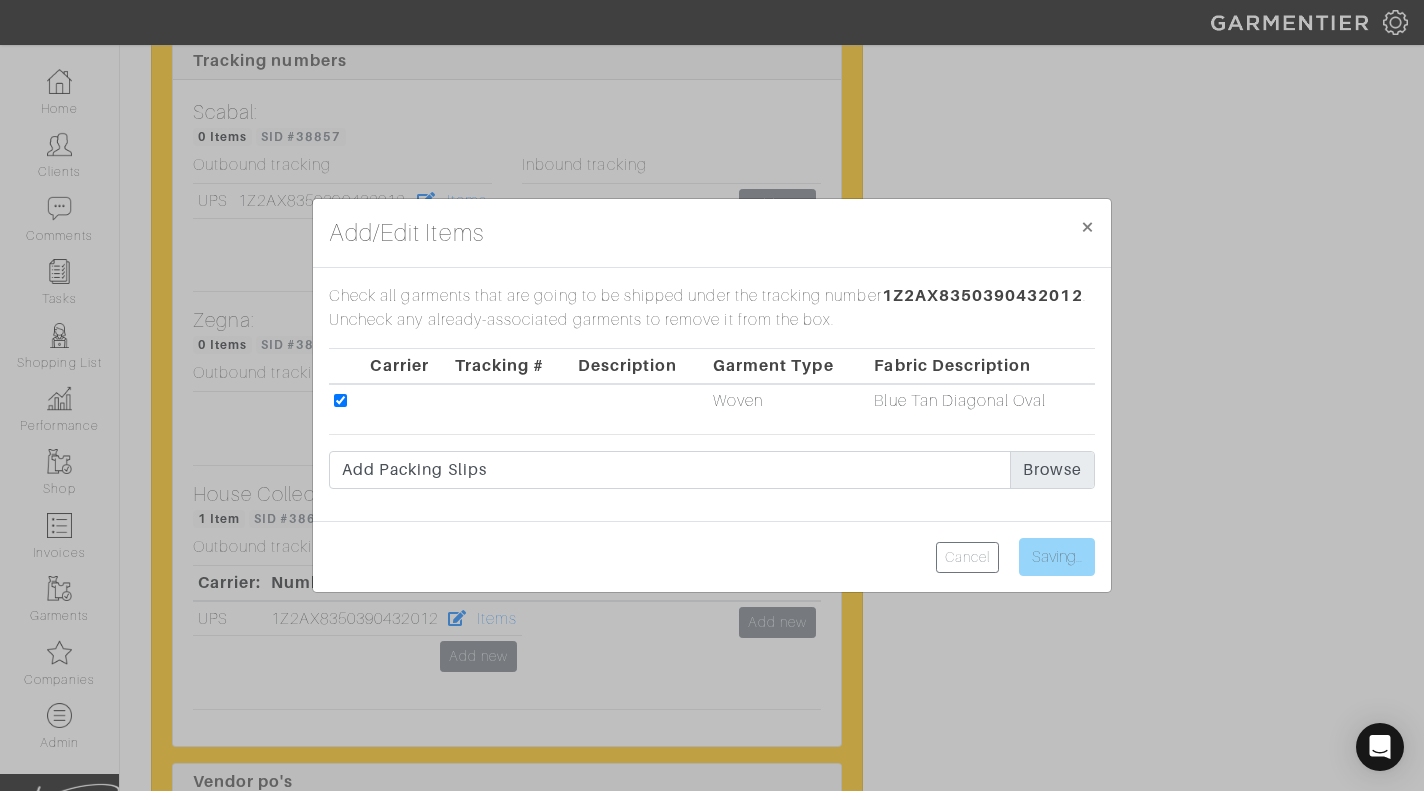 type on "Save" 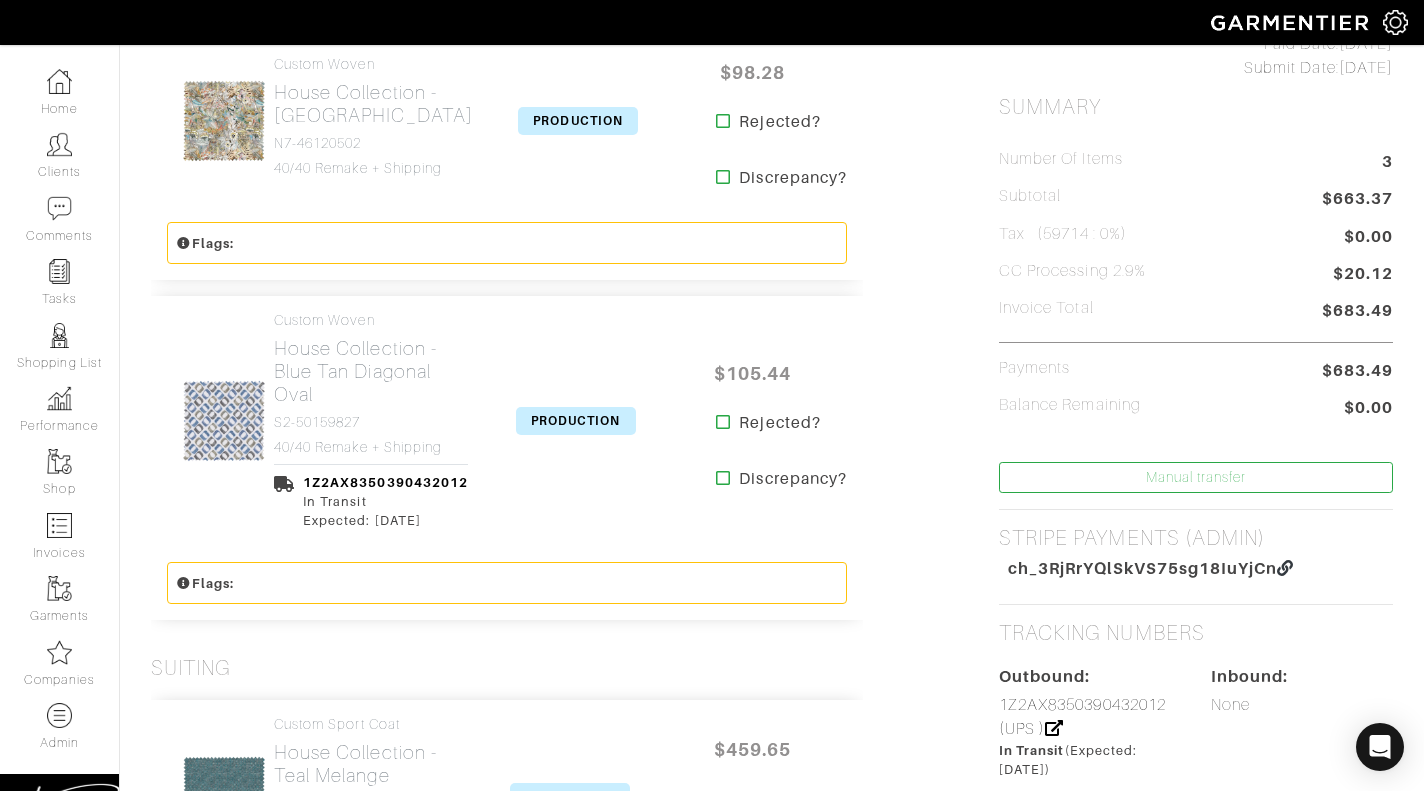 scroll, scrollTop: 491, scrollLeft: 0, axis: vertical 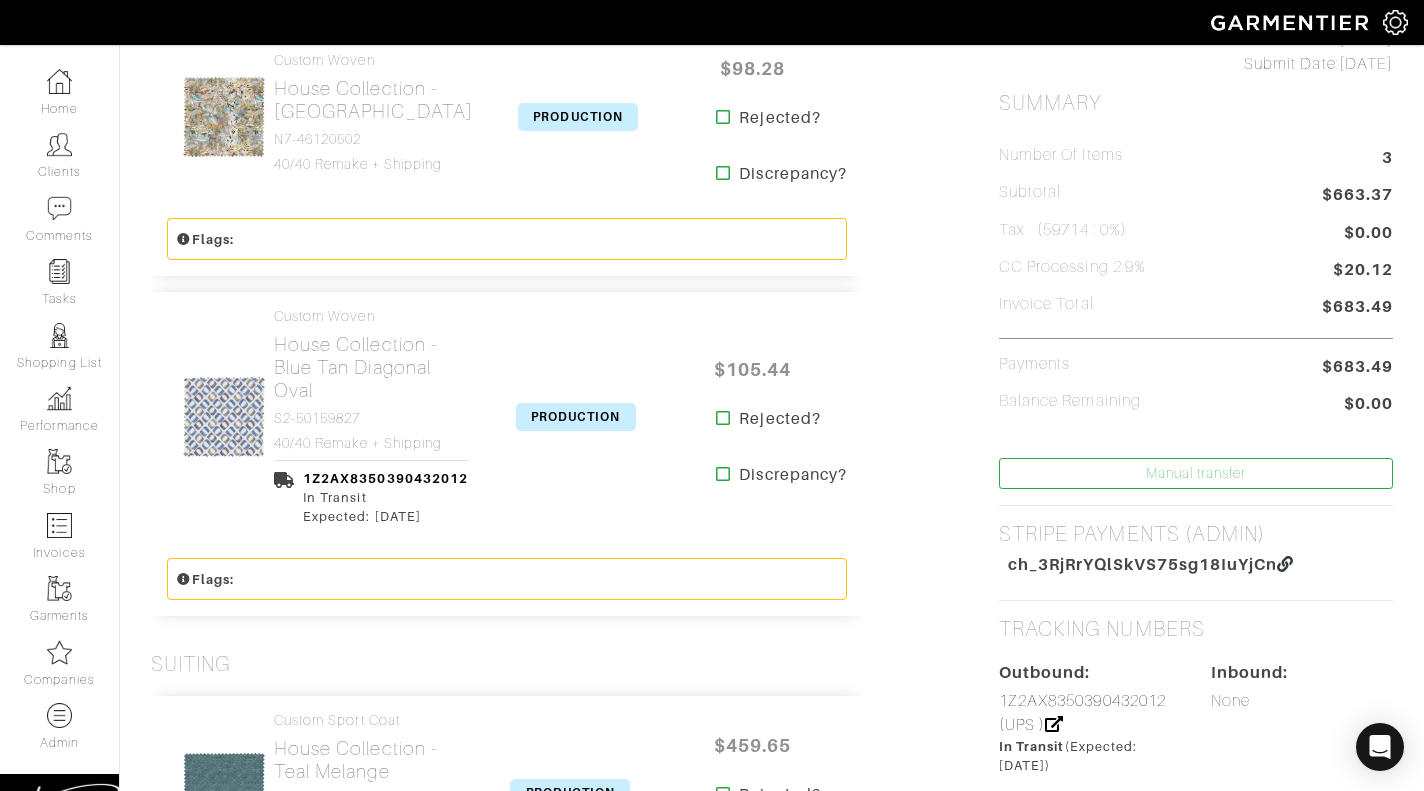 click on "PRODUCTION" at bounding box center [576, 417] 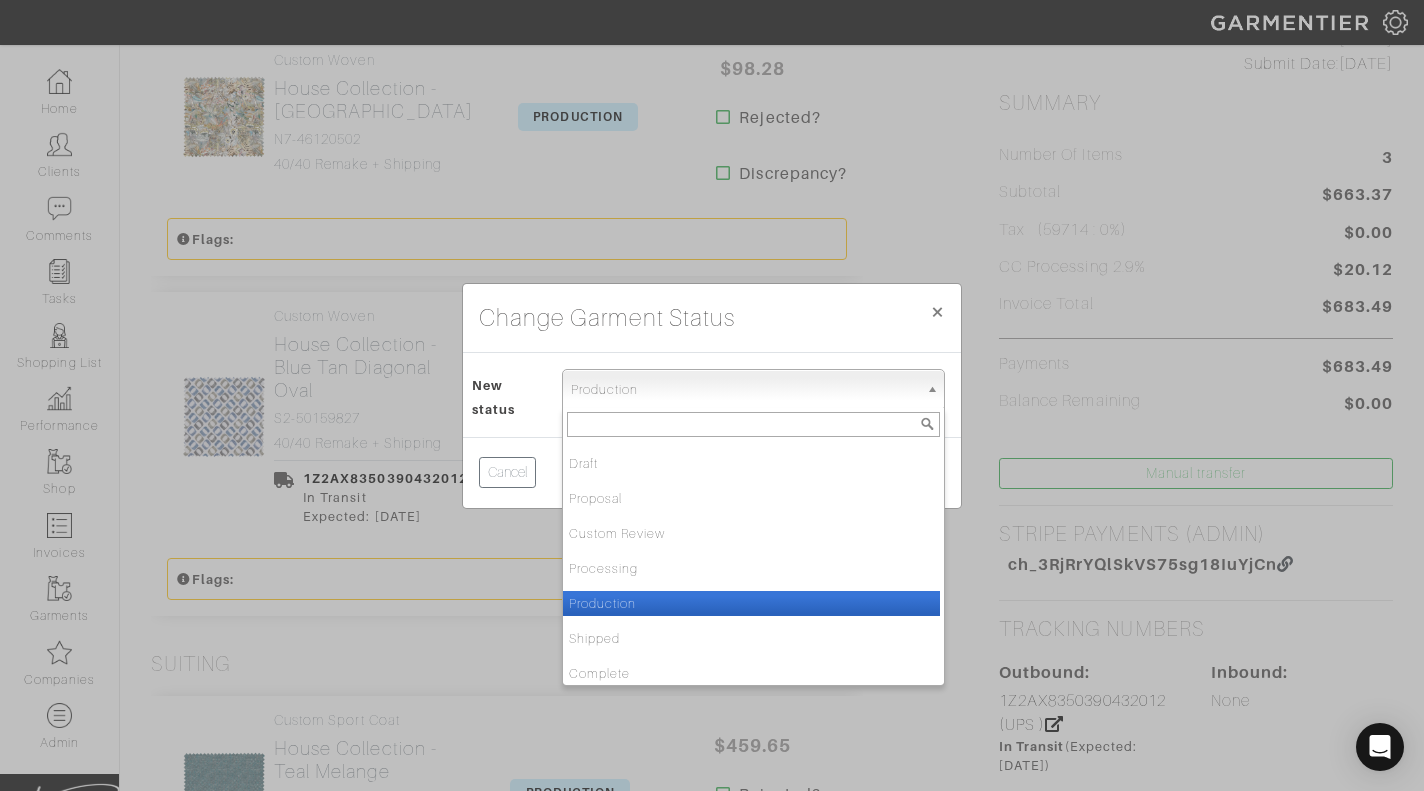 click on "Production" at bounding box center [744, 390] 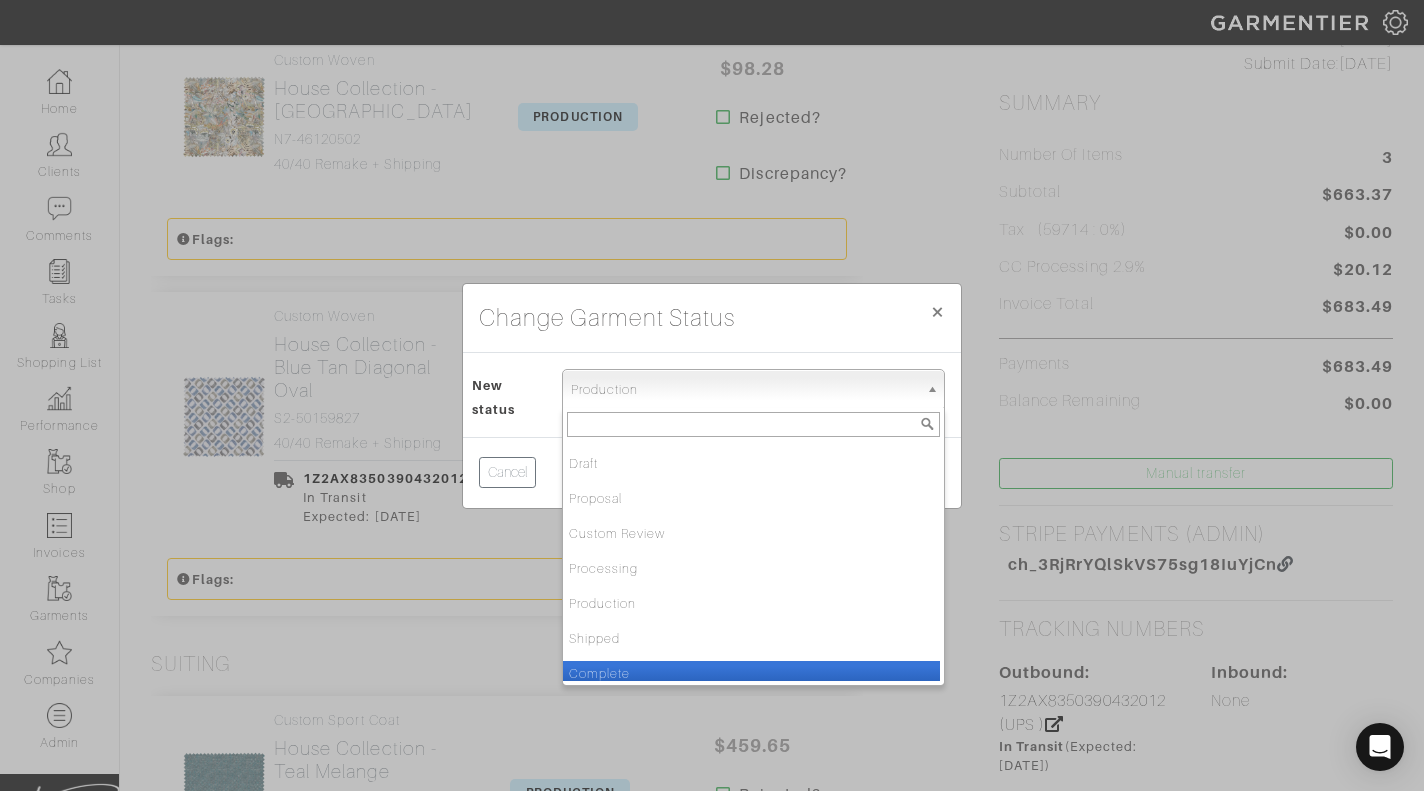 click on "Complete" at bounding box center [751, 673] 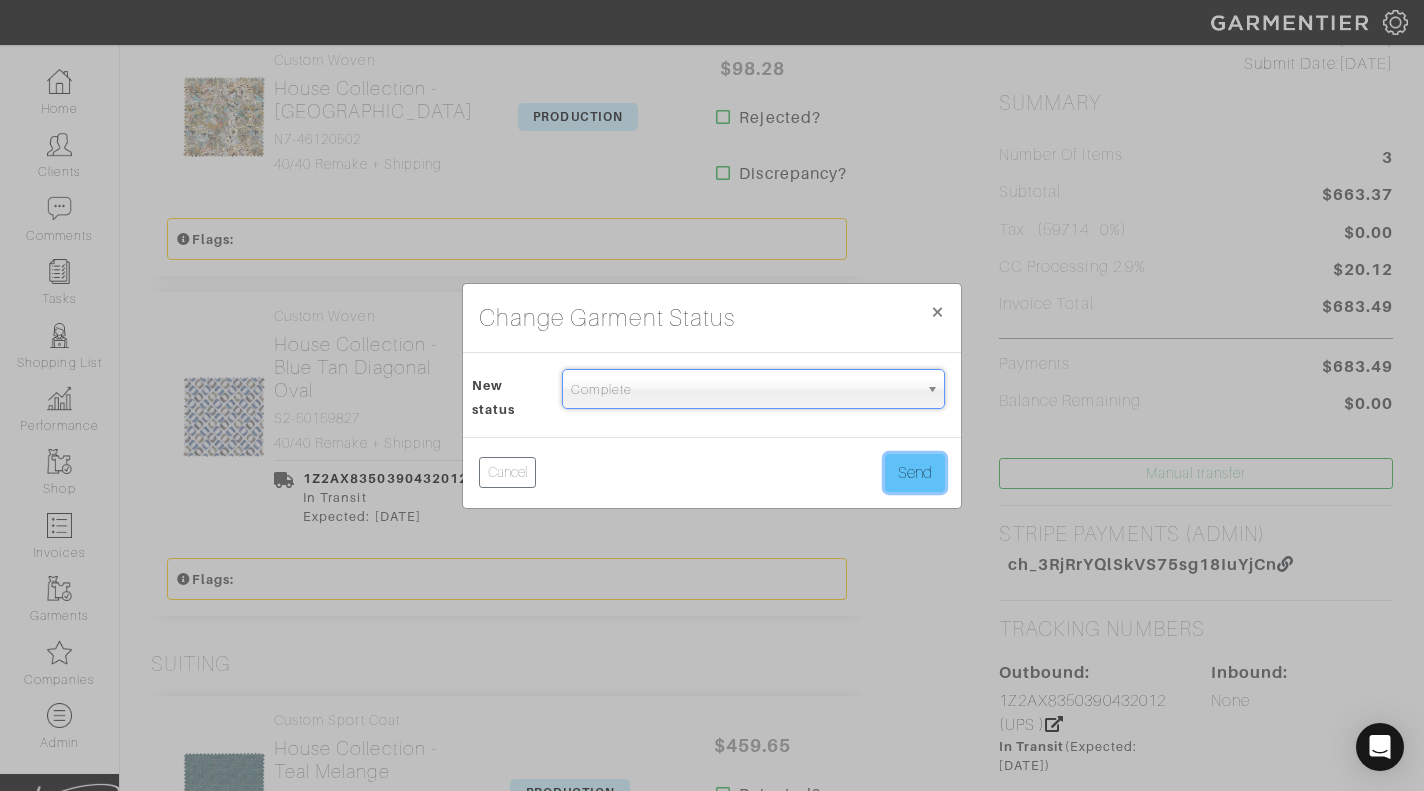 click on "Send" at bounding box center (915, 473) 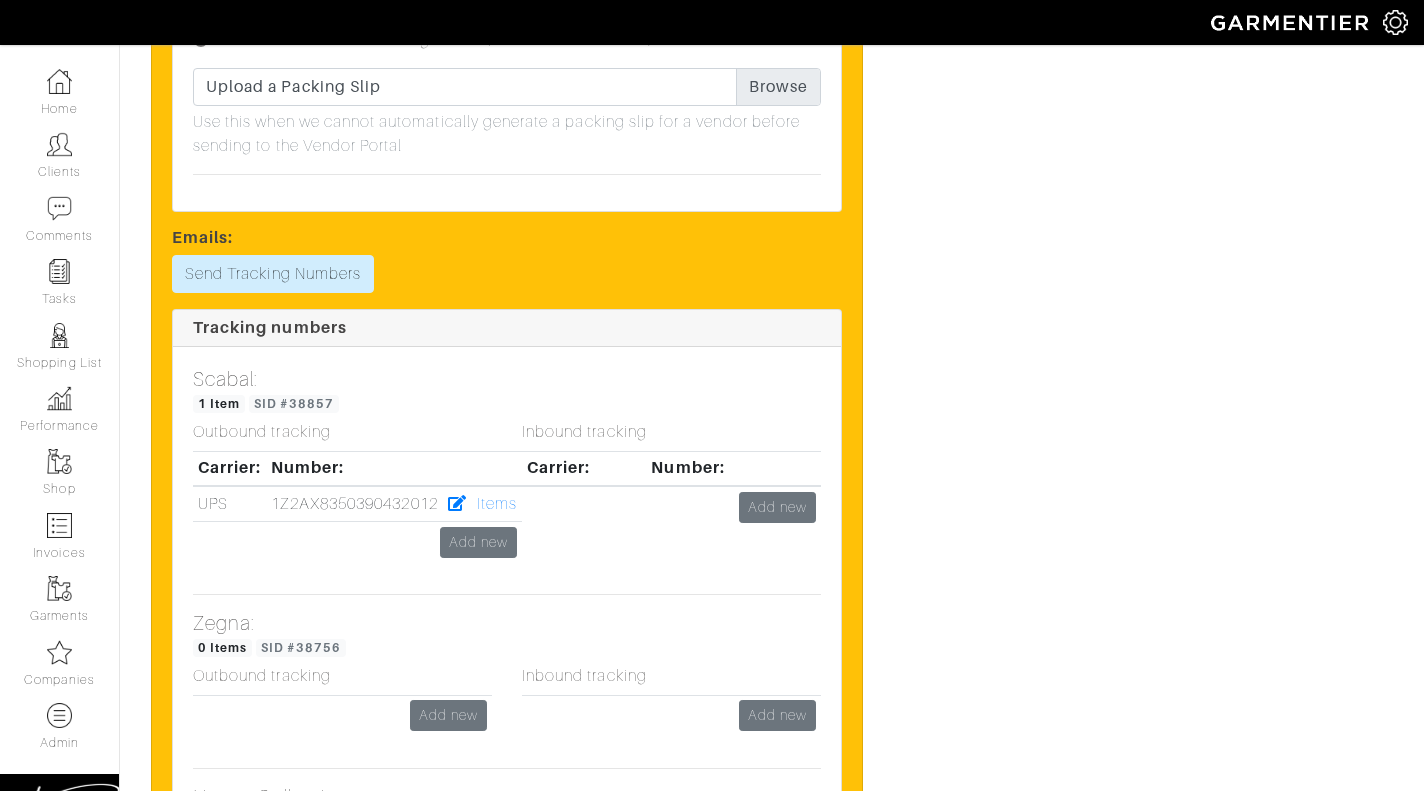 scroll, scrollTop: 3094, scrollLeft: 0, axis: vertical 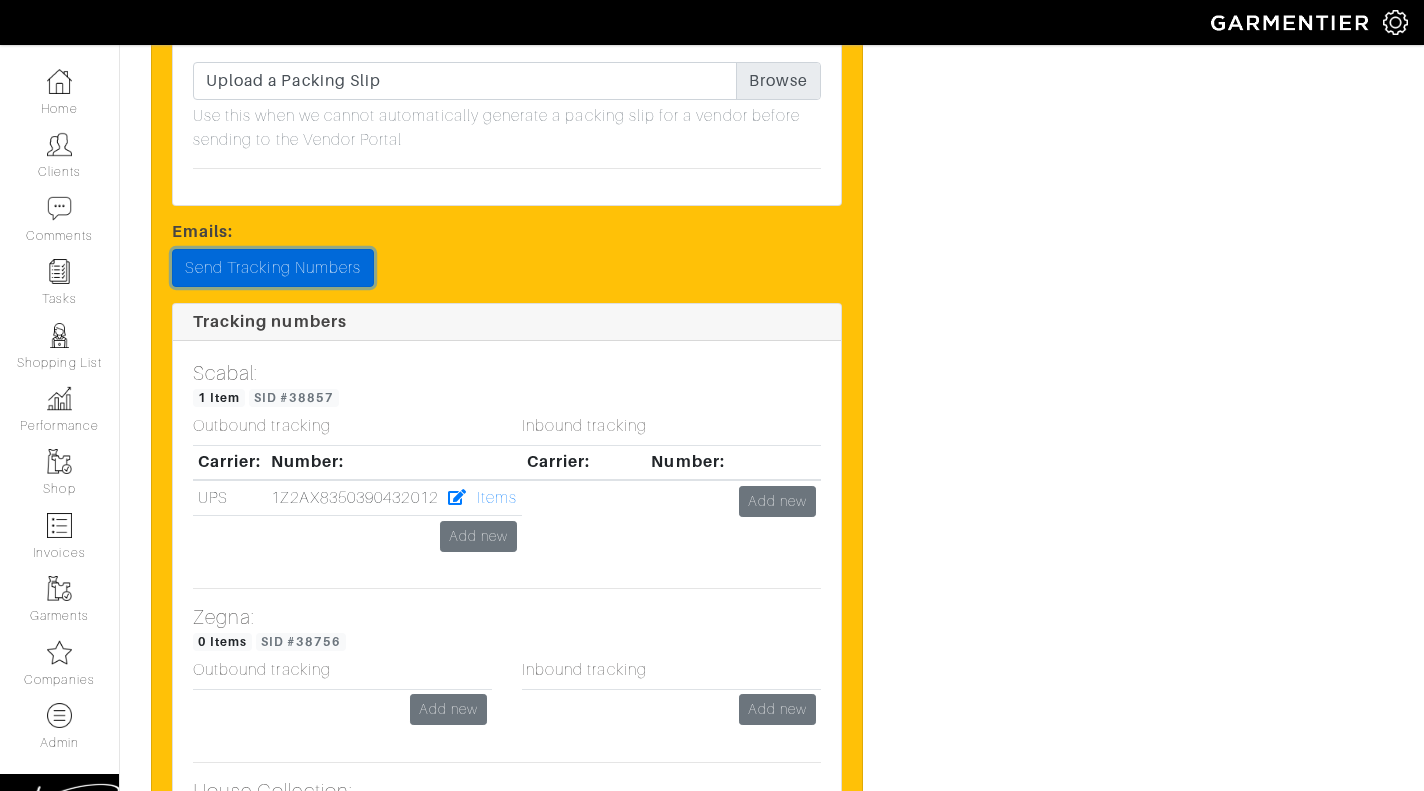 click on "Send Tracking Numbers" at bounding box center (273, 268) 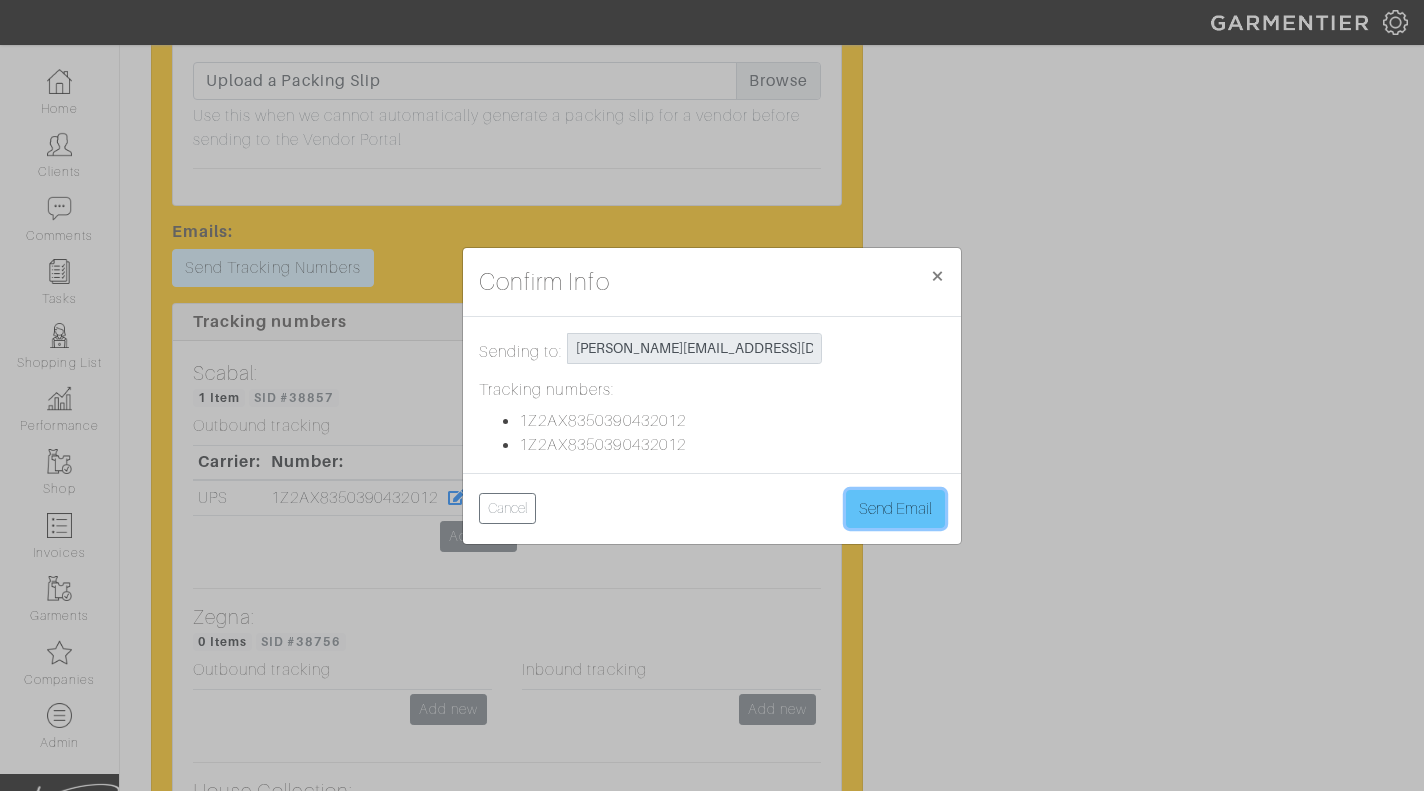 click on "Send Email" at bounding box center [895, 509] 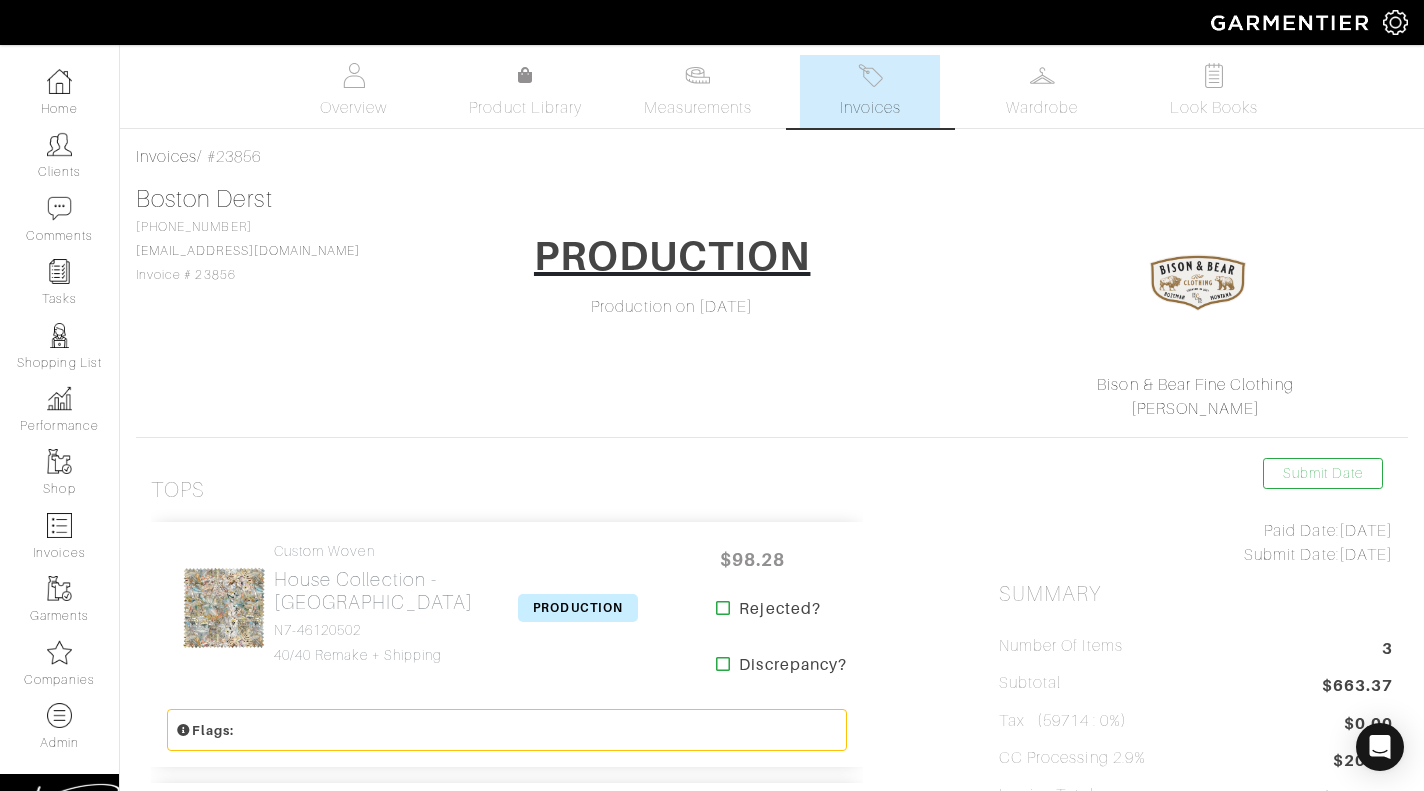 scroll, scrollTop: 0, scrollLeft: 0, axis: both 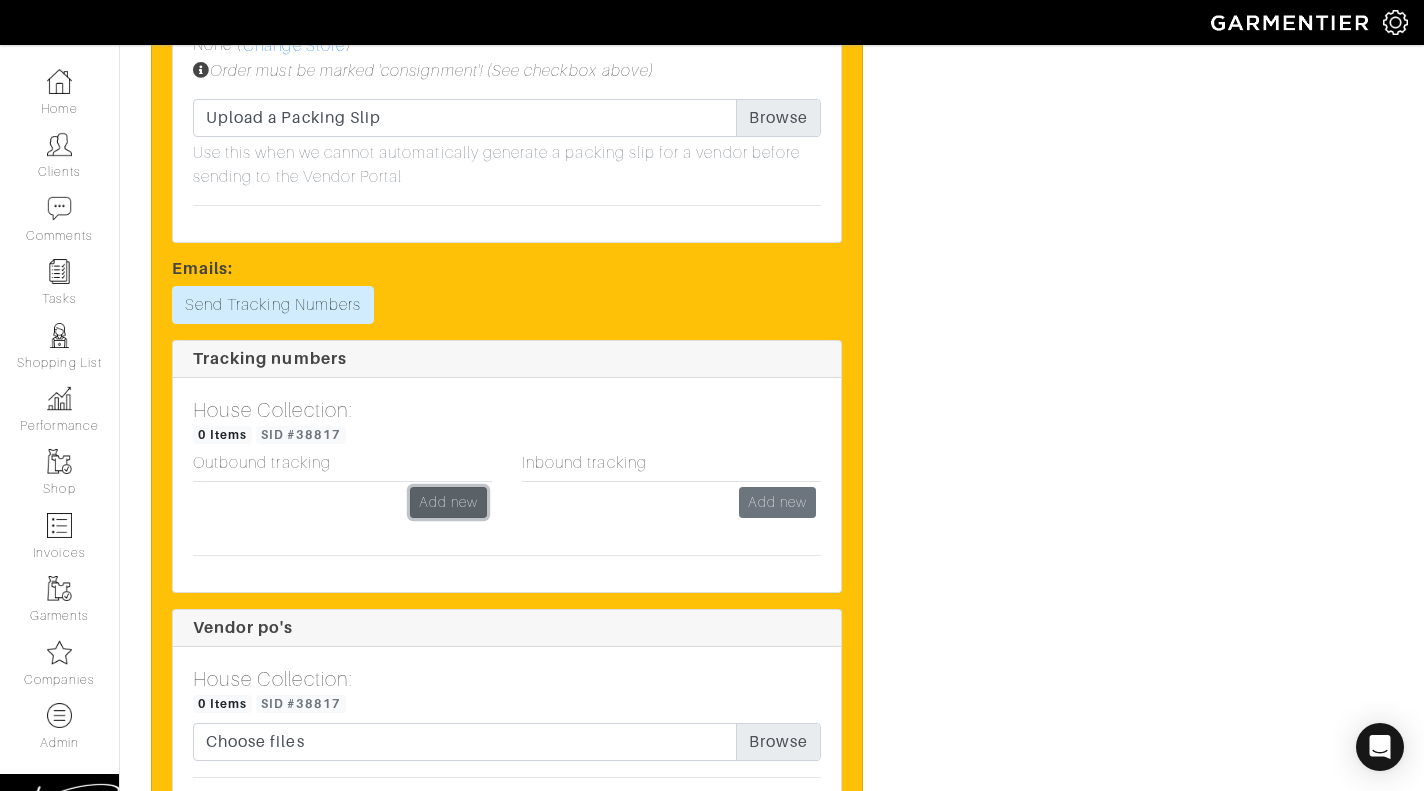 click on "Add new" at bounding box center (448, 502) 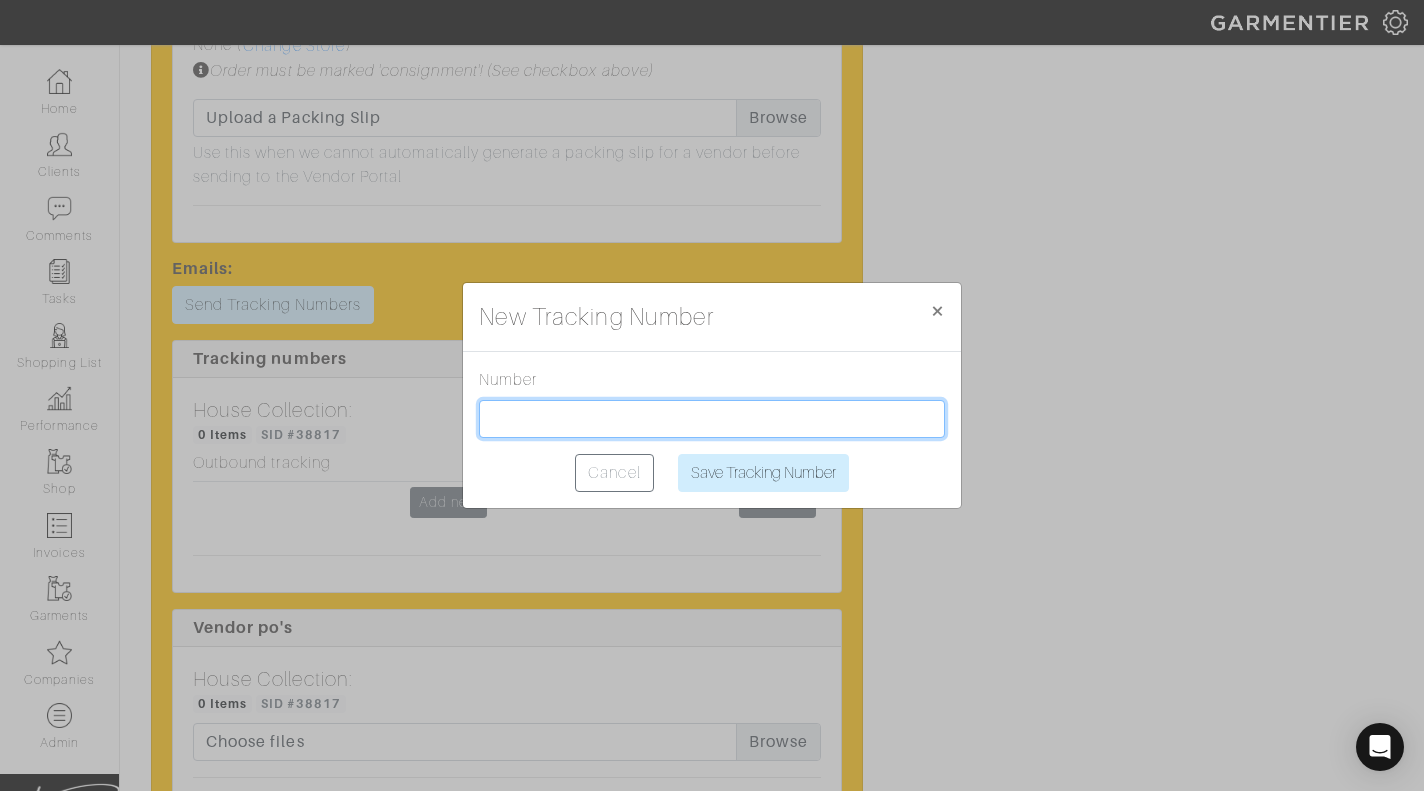 drag, startPoint x: 566, startPoint y: 408, endPoint x: 597, endPoint y: 434, distance: 40.459858 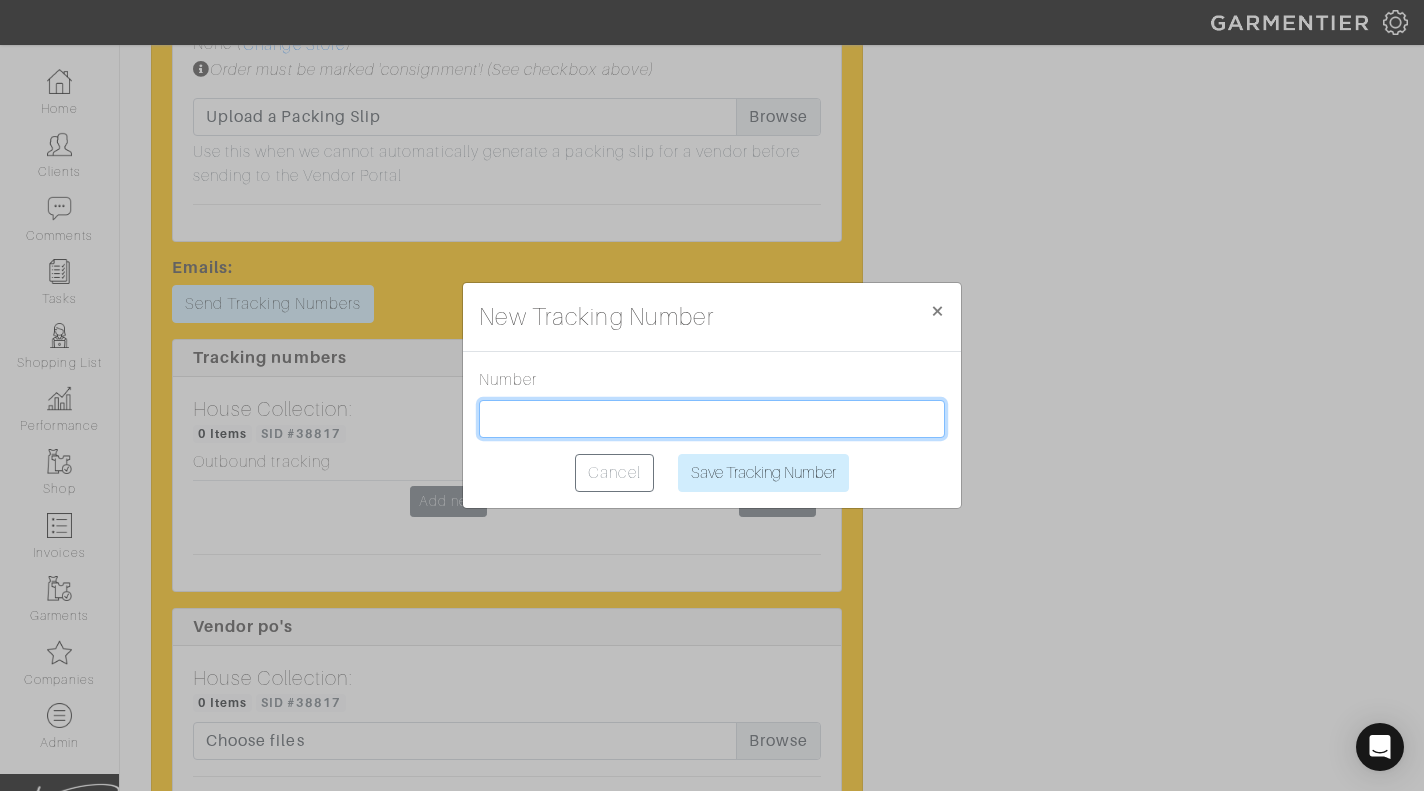 paste on "1Z2AX8350391183236" 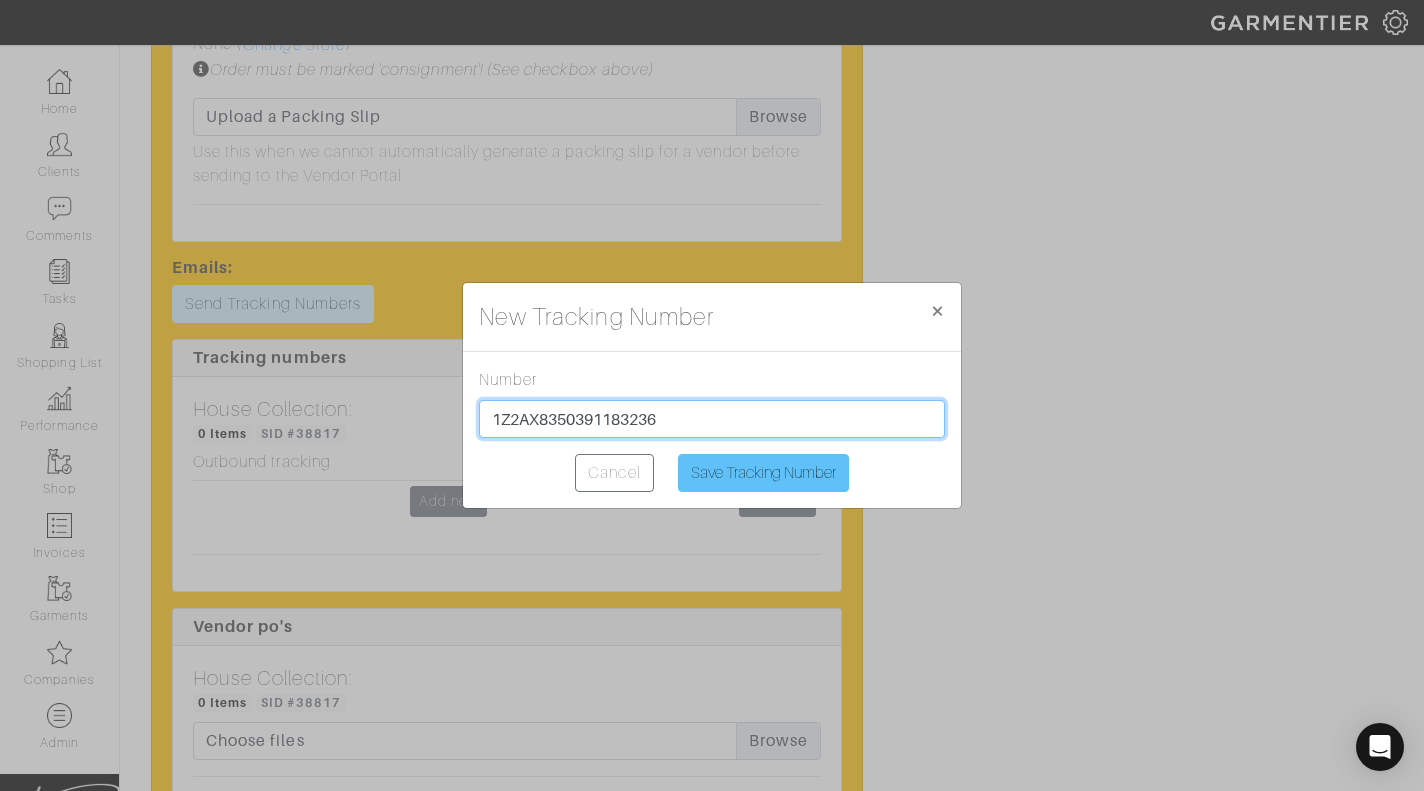 type on "1Z2AX8350391183236" 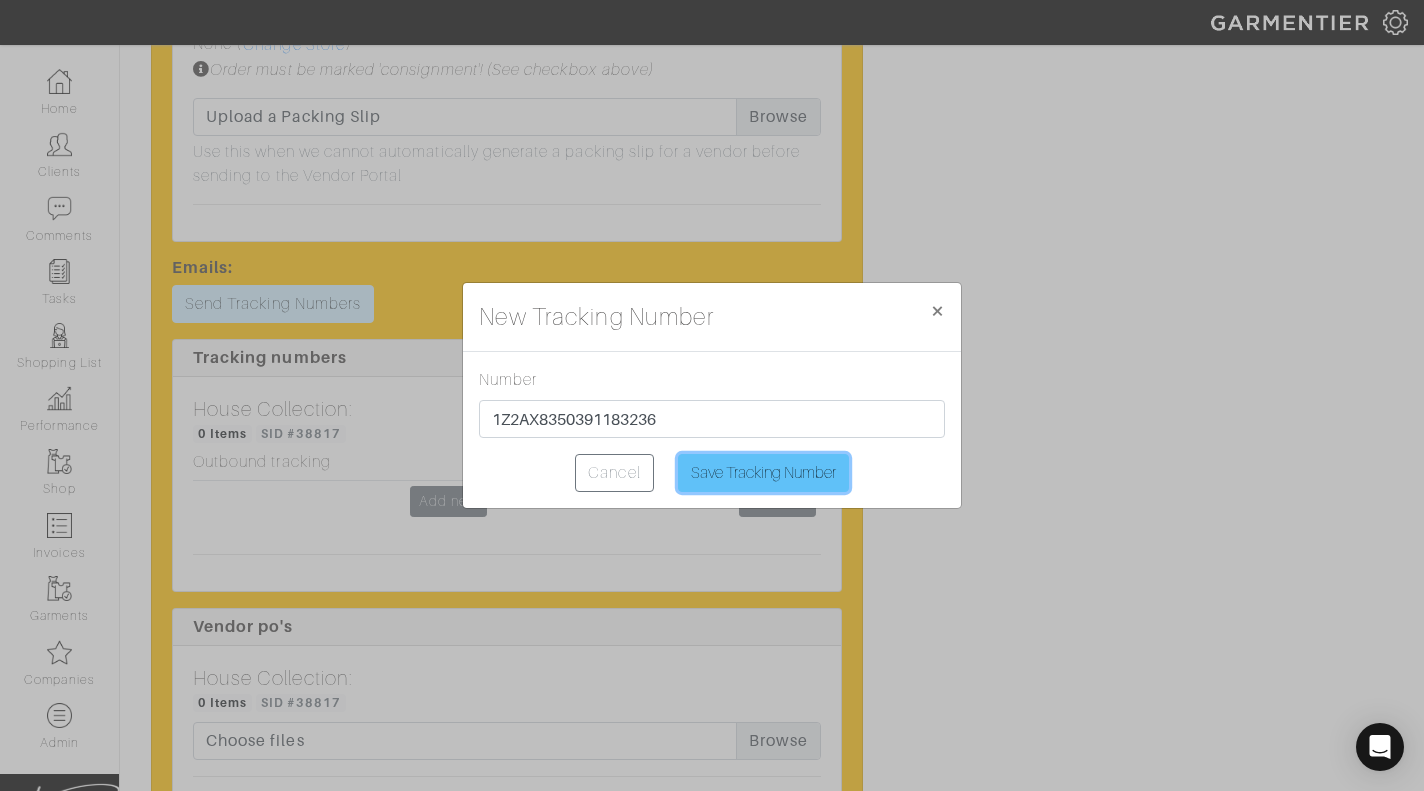 click on "Save Tracking Number" at bounding box center (763, 473) 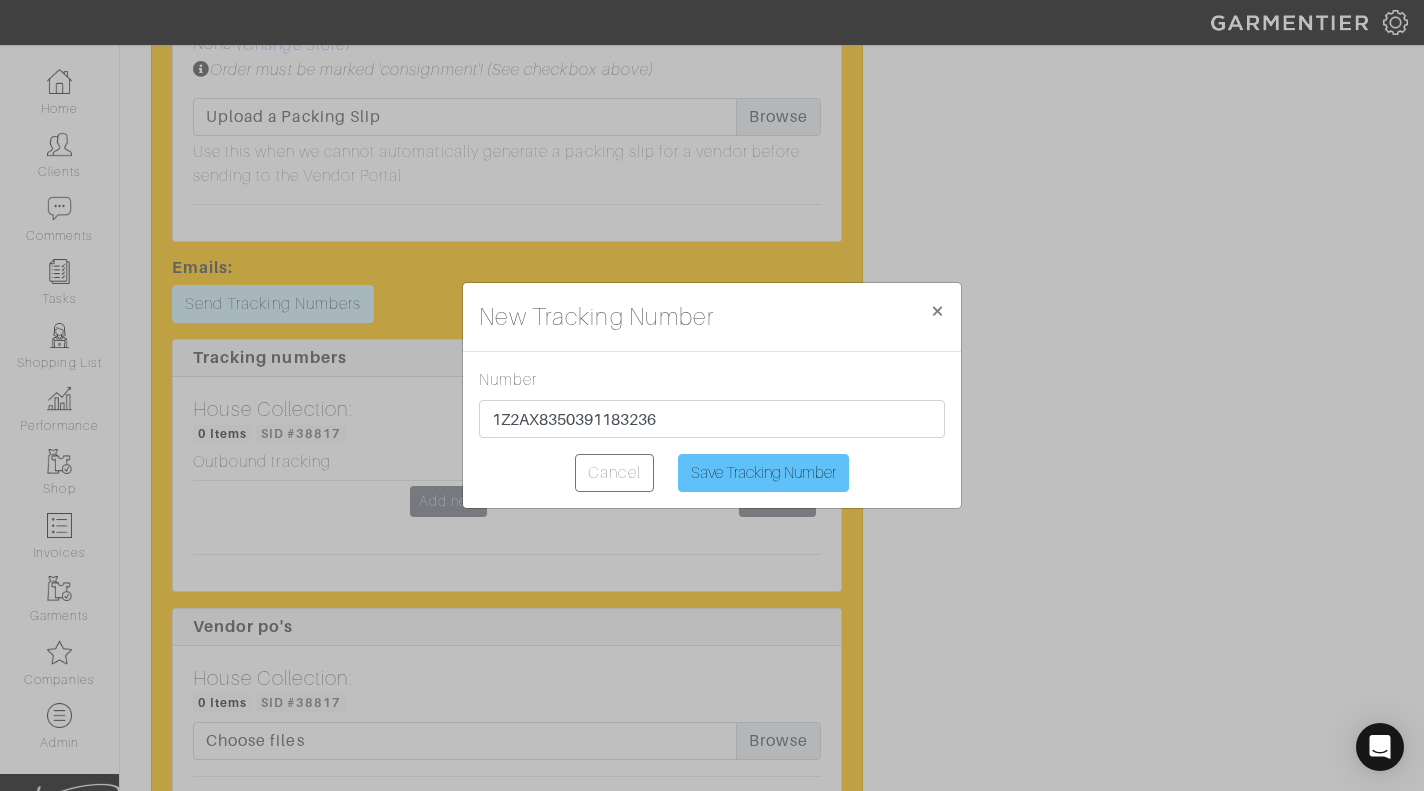 type on "Saving..." 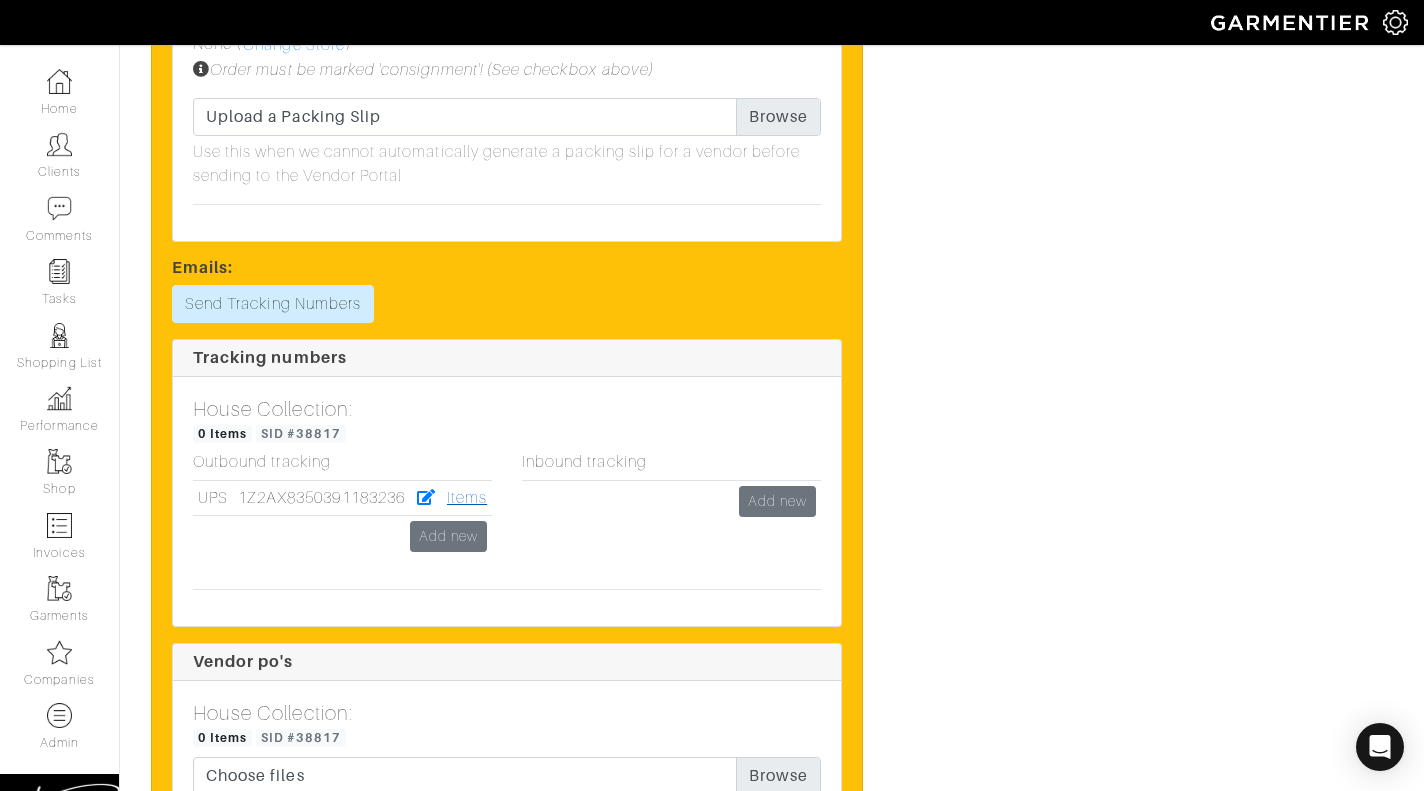 click on "Items" at bounding box center (467, 498) 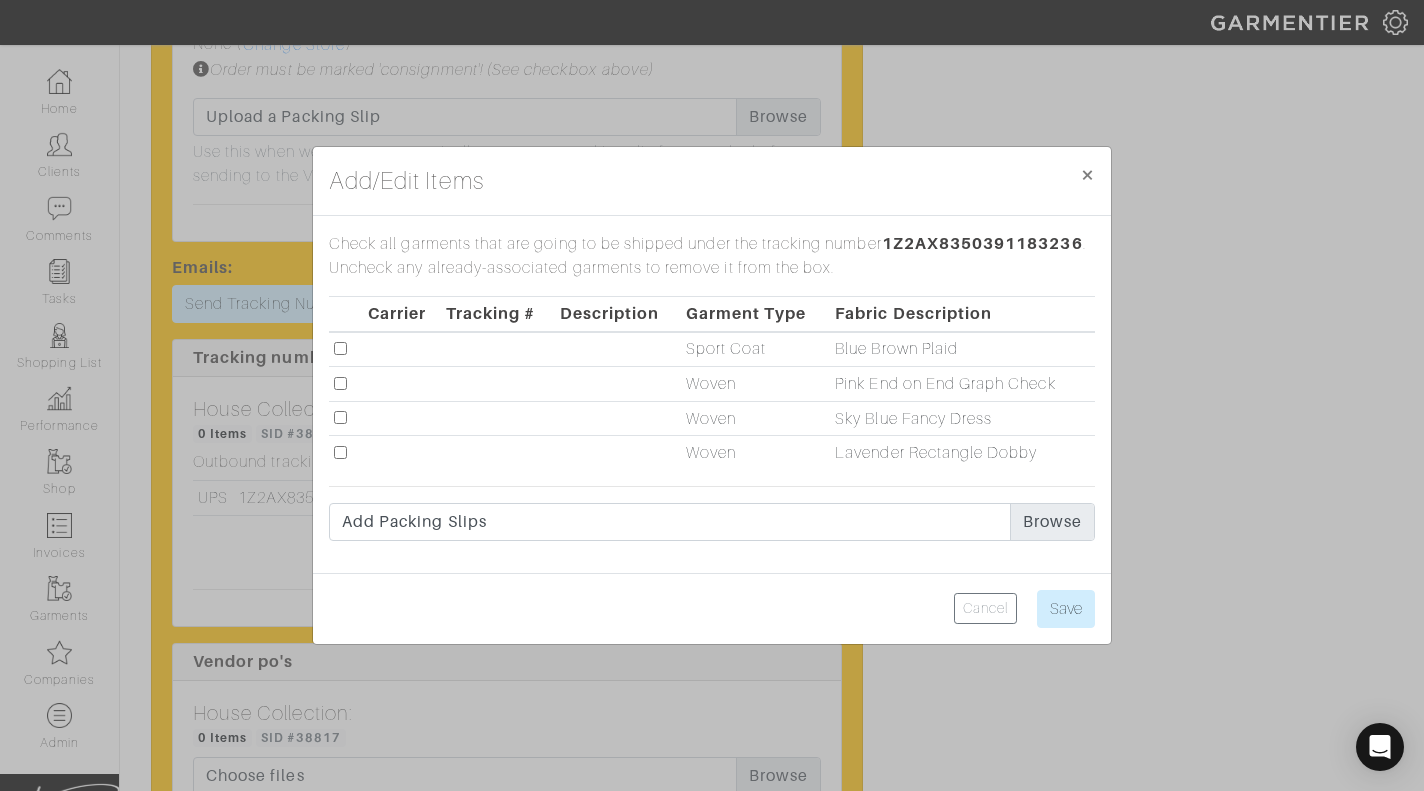 click at bounding box center (340, 383) 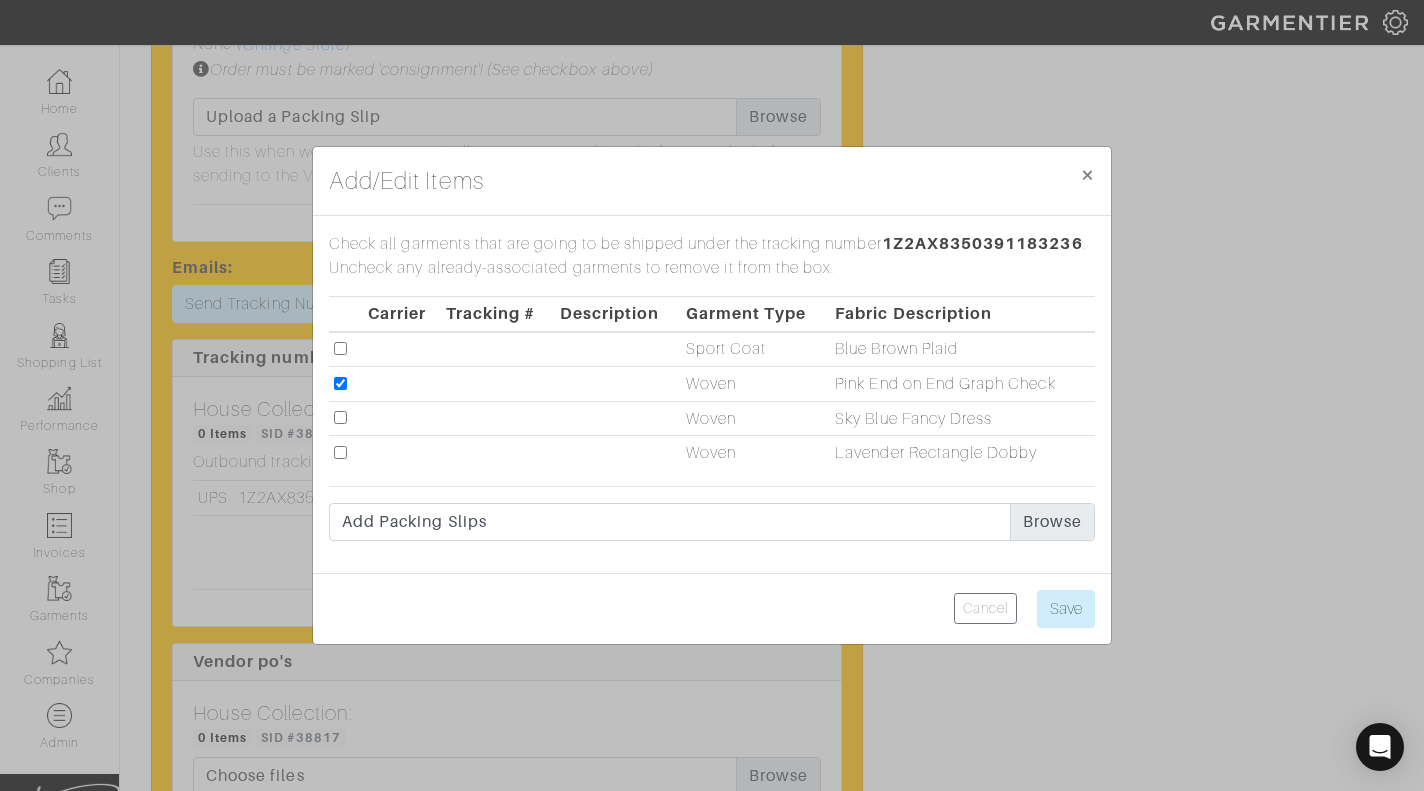 drag, startPoint x: 337, startPoint y: 416, endPoint x: 338, endPoint y: 467, distance: 51.009804 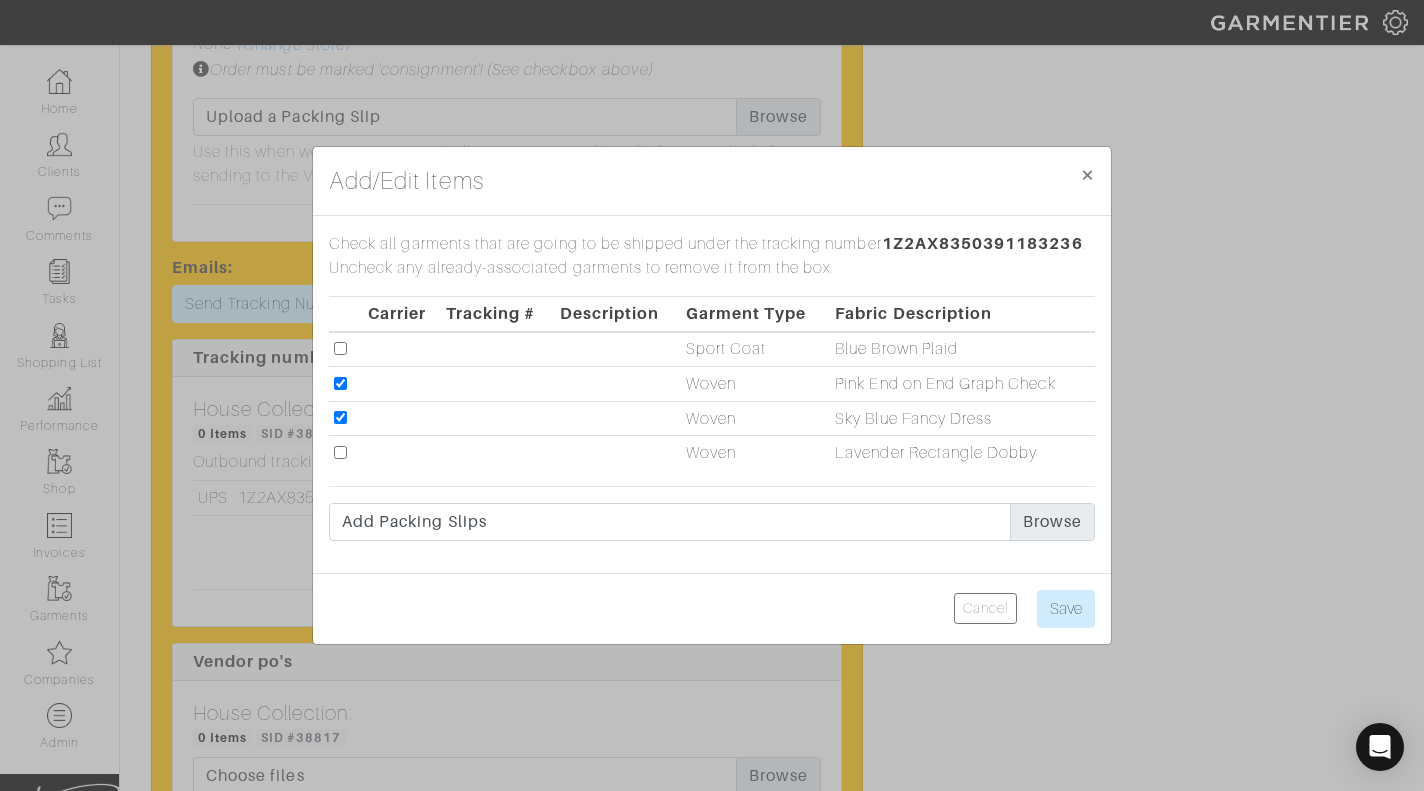 click at bounding box center (340, 452) 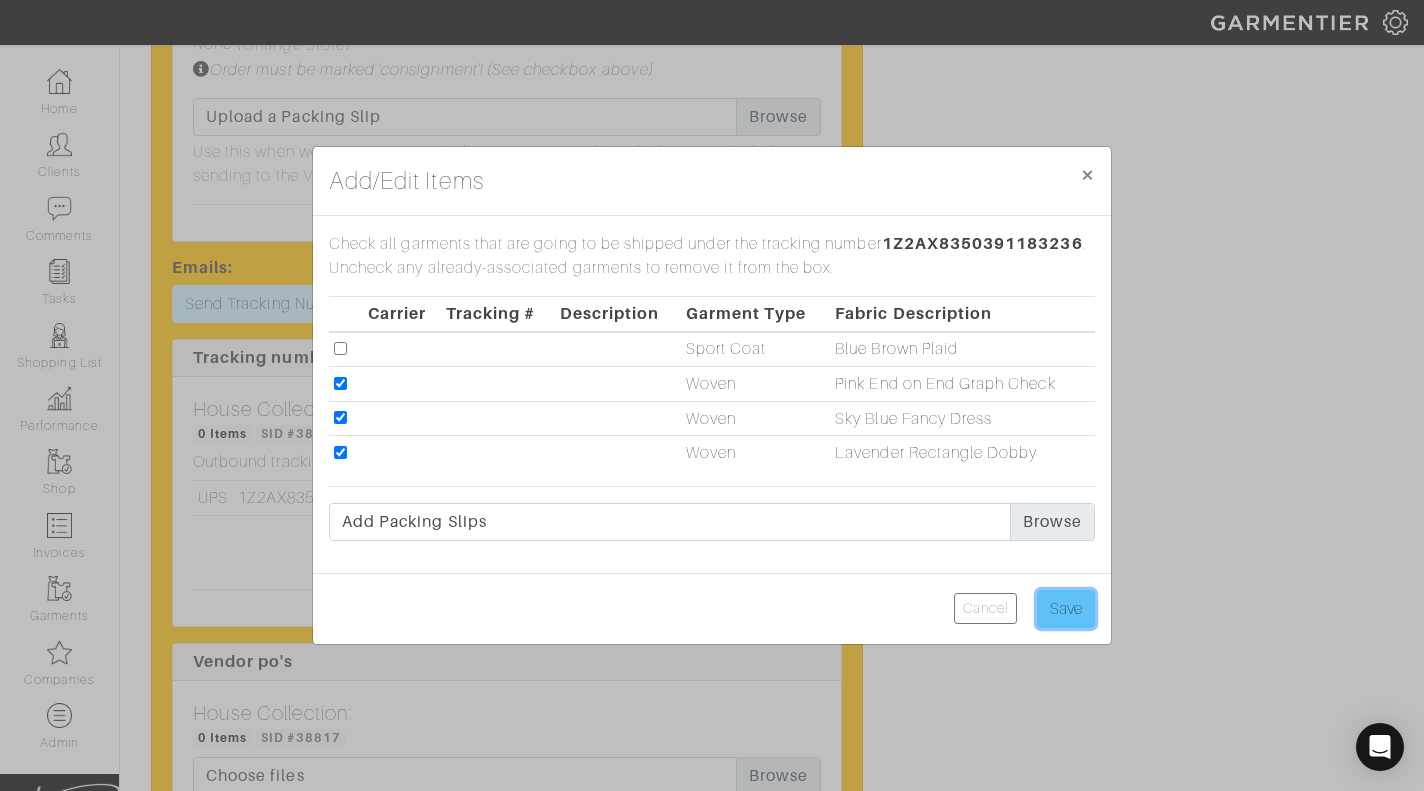 click on "Save" at bounding box center (1066, 609) 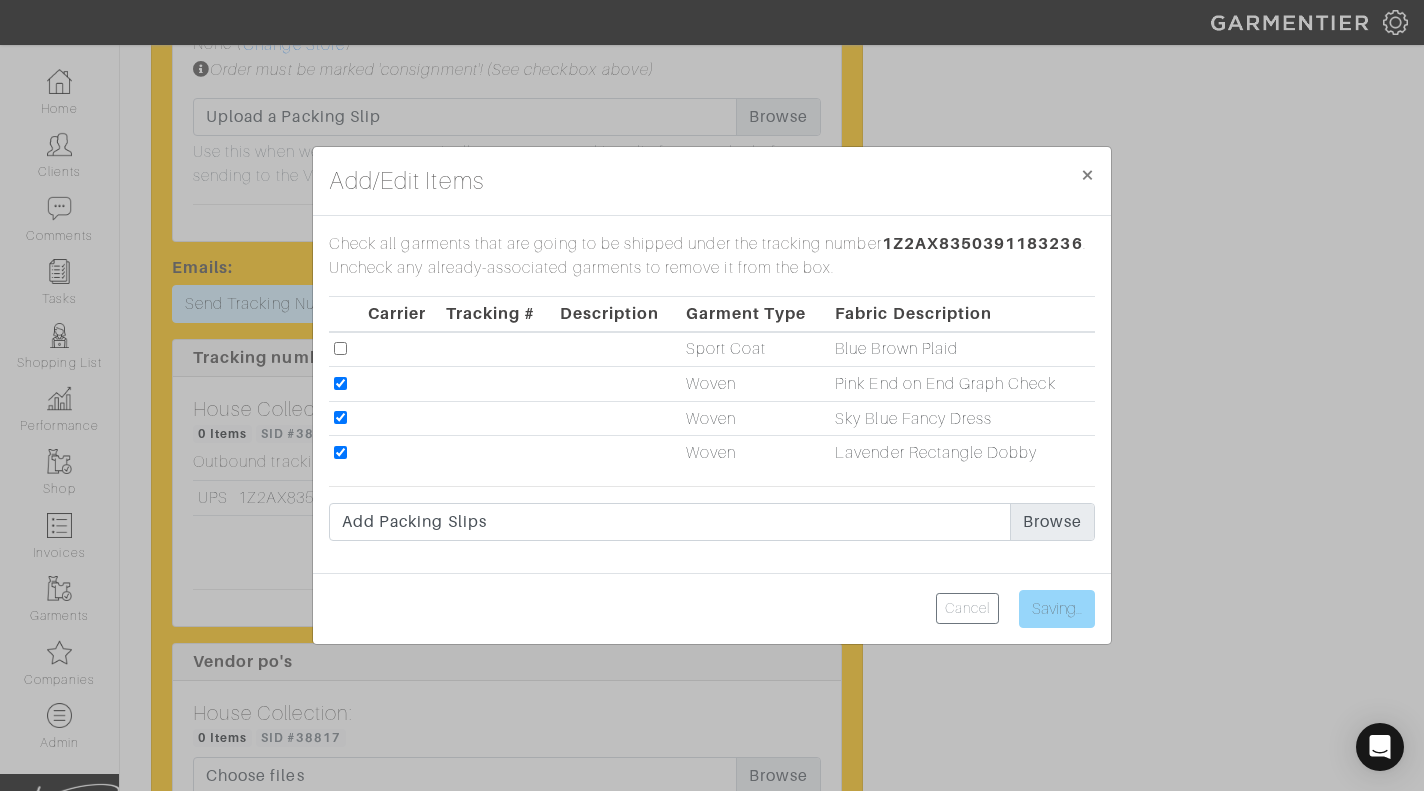 type on "Save" 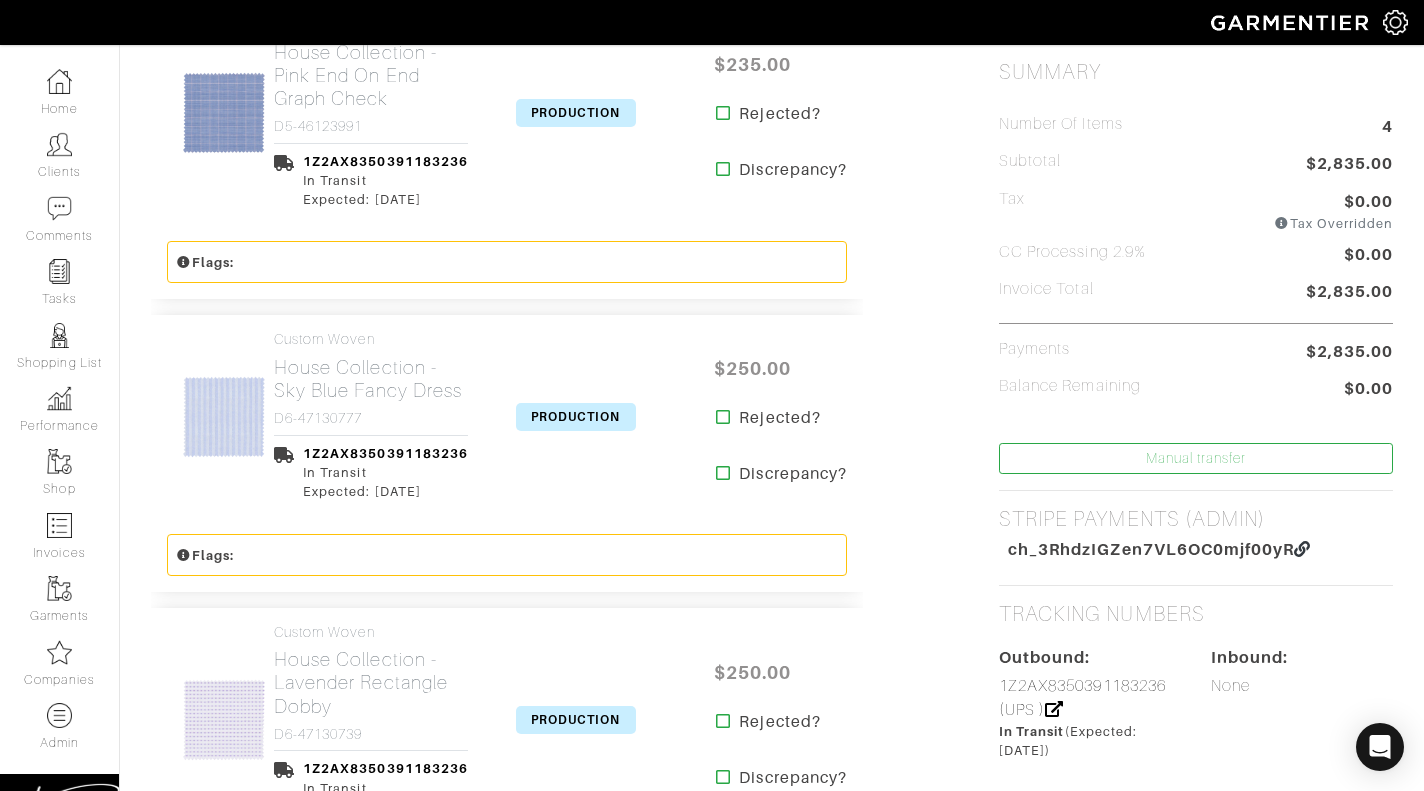 scroll, scrollTop: 449, scrollLeft: 0, axis: vertical 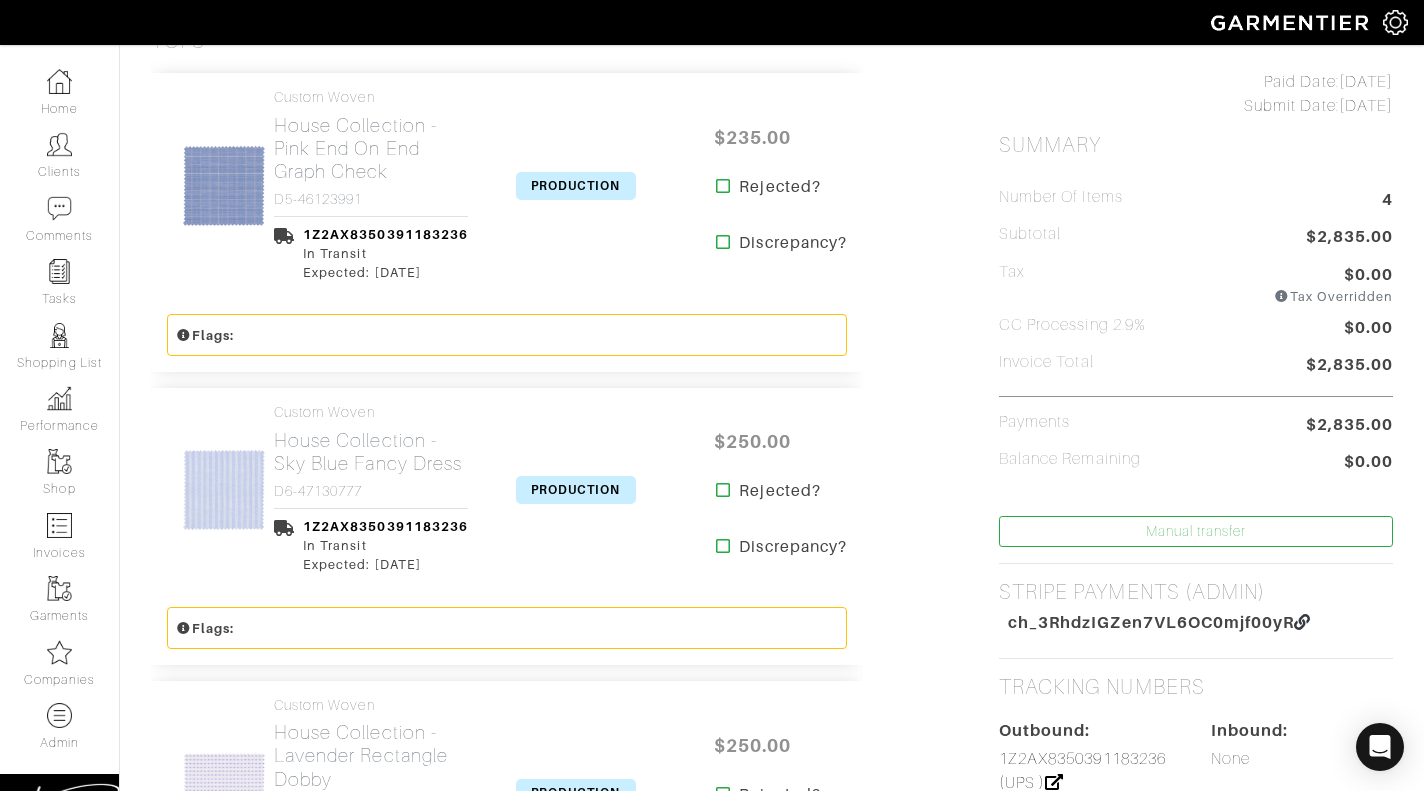 drag, startPoint x: 581, startPoint y: 181, endPoint x: 583, endPoint y: 197, distance: 16.124516 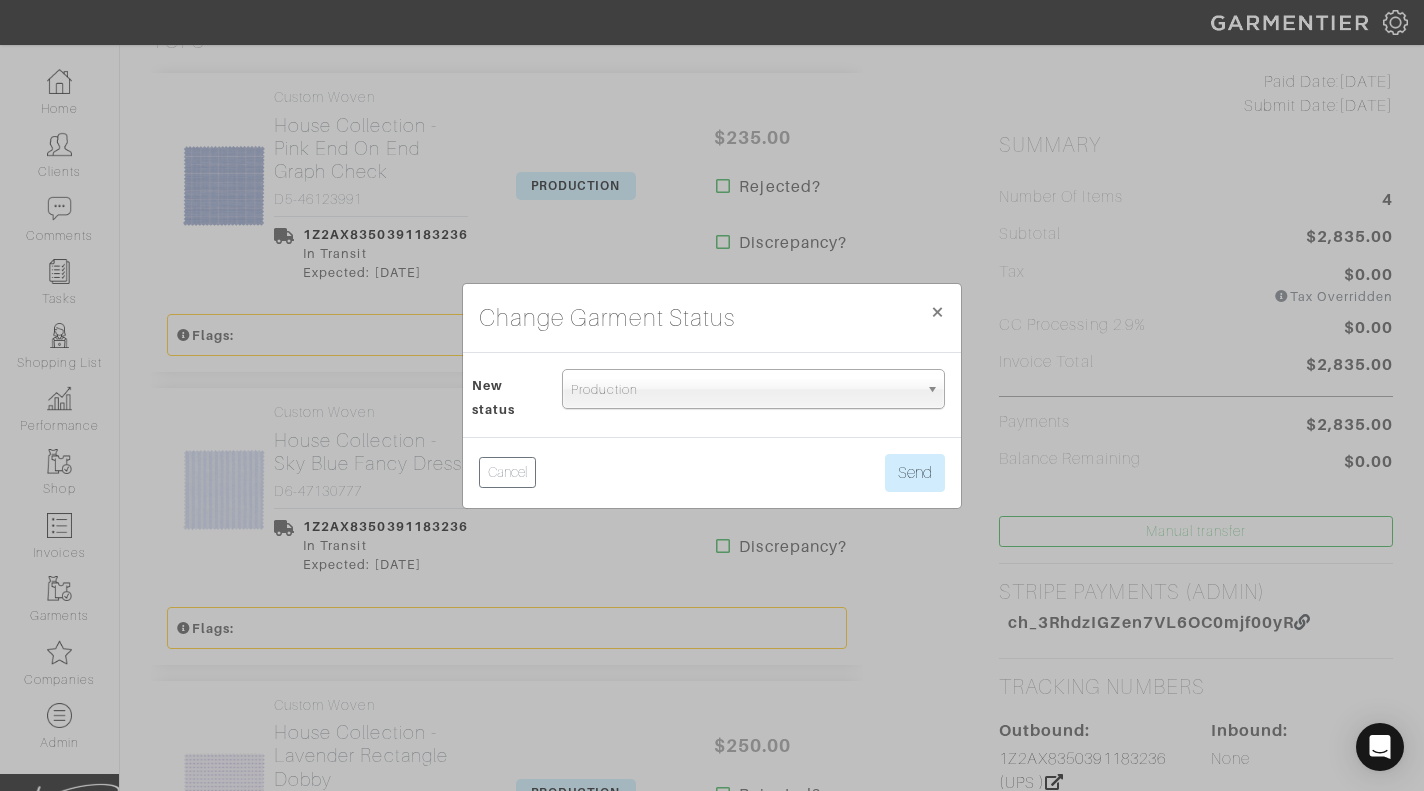 click on "Production" at bounding box center (744, 390) 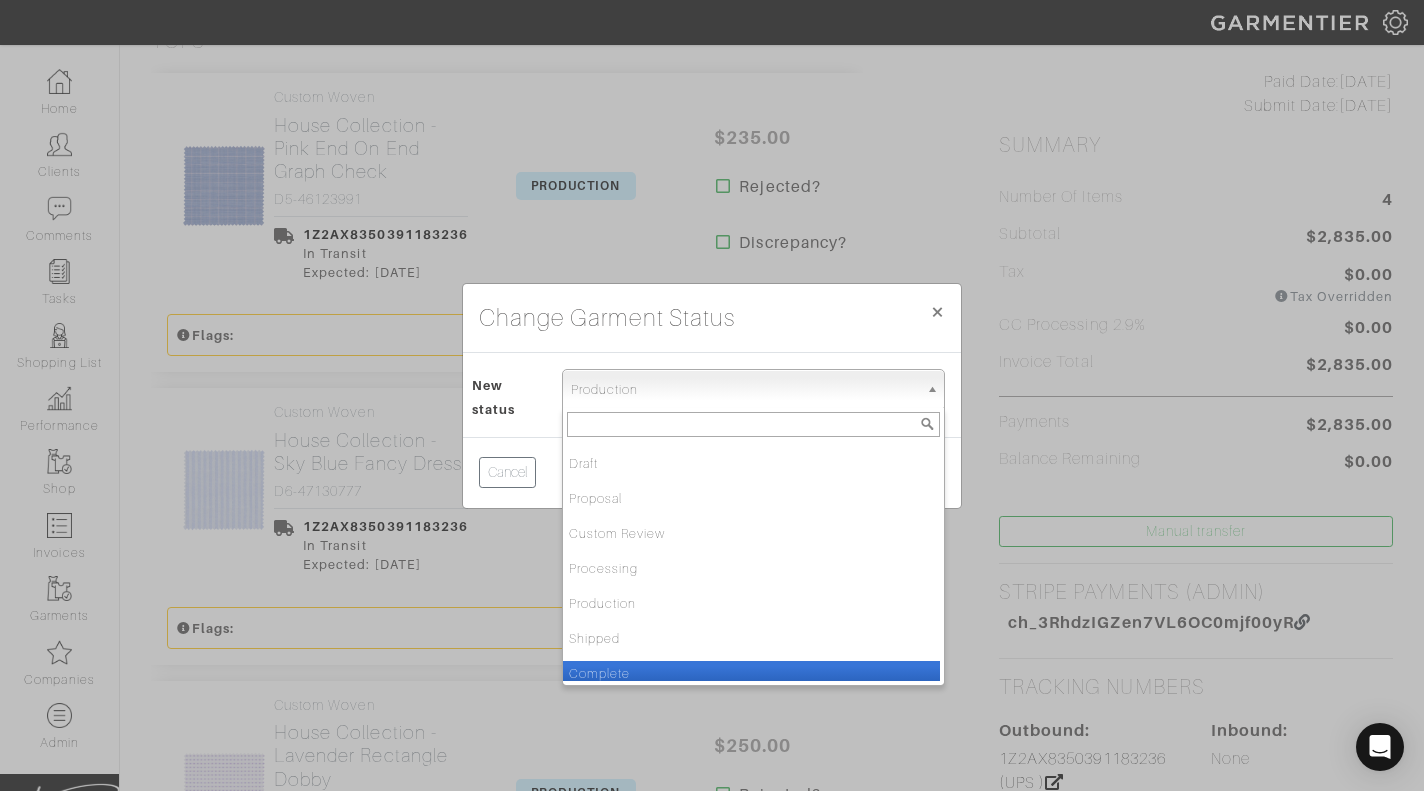 click on "Complete" at bounding box center [751, 673] 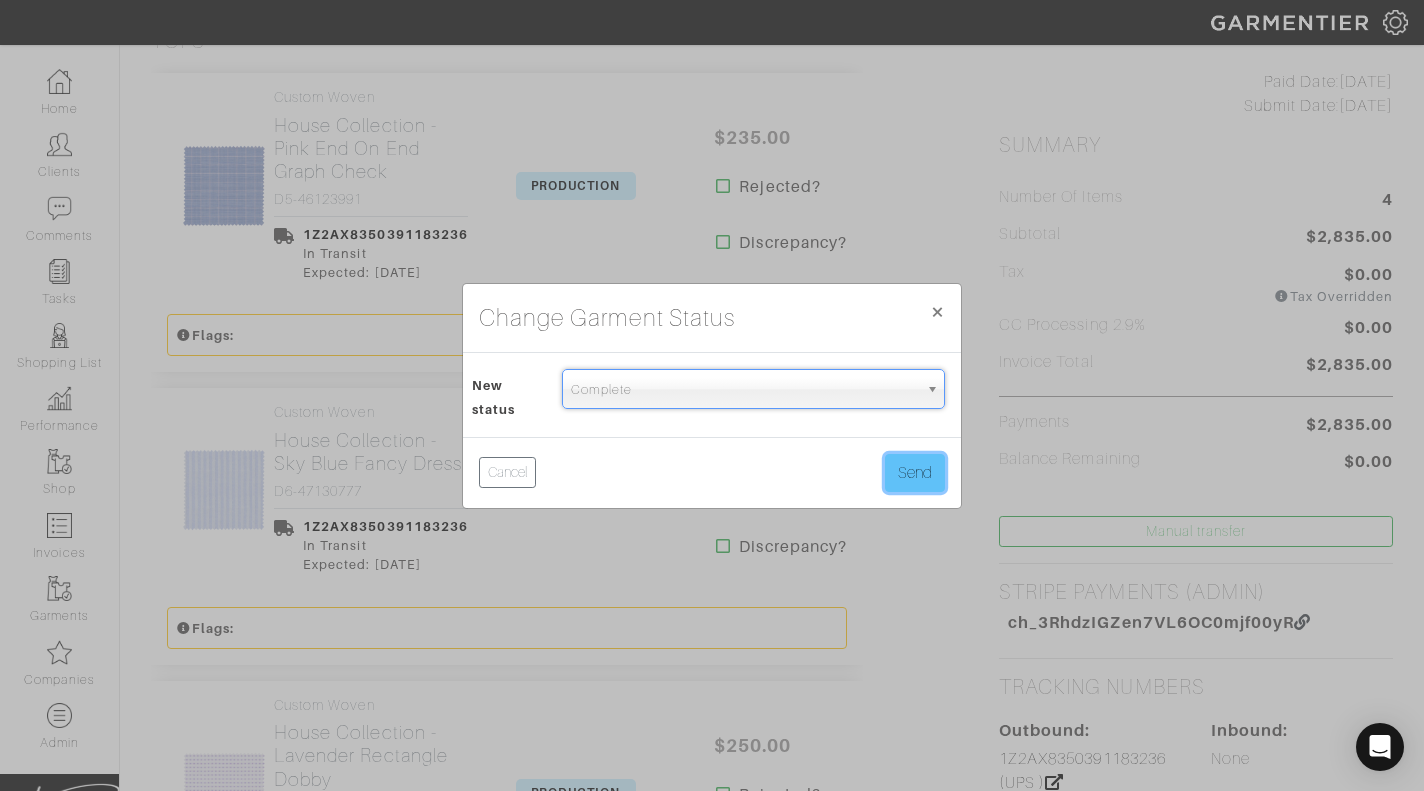 click on "Send" at bounding box center [915, 473] 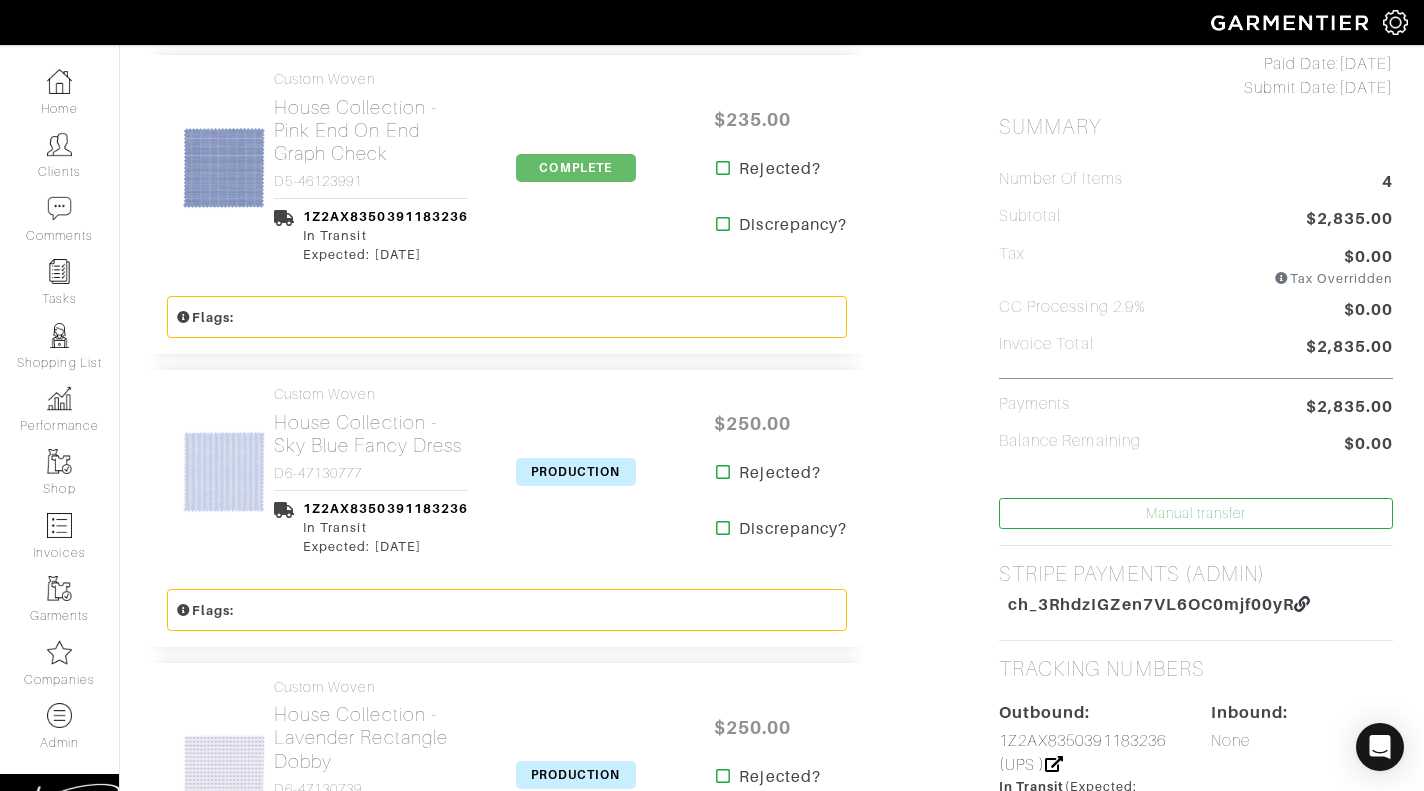 scroll, scrollTop: 476, scrollLeft: 0, axis: vertical 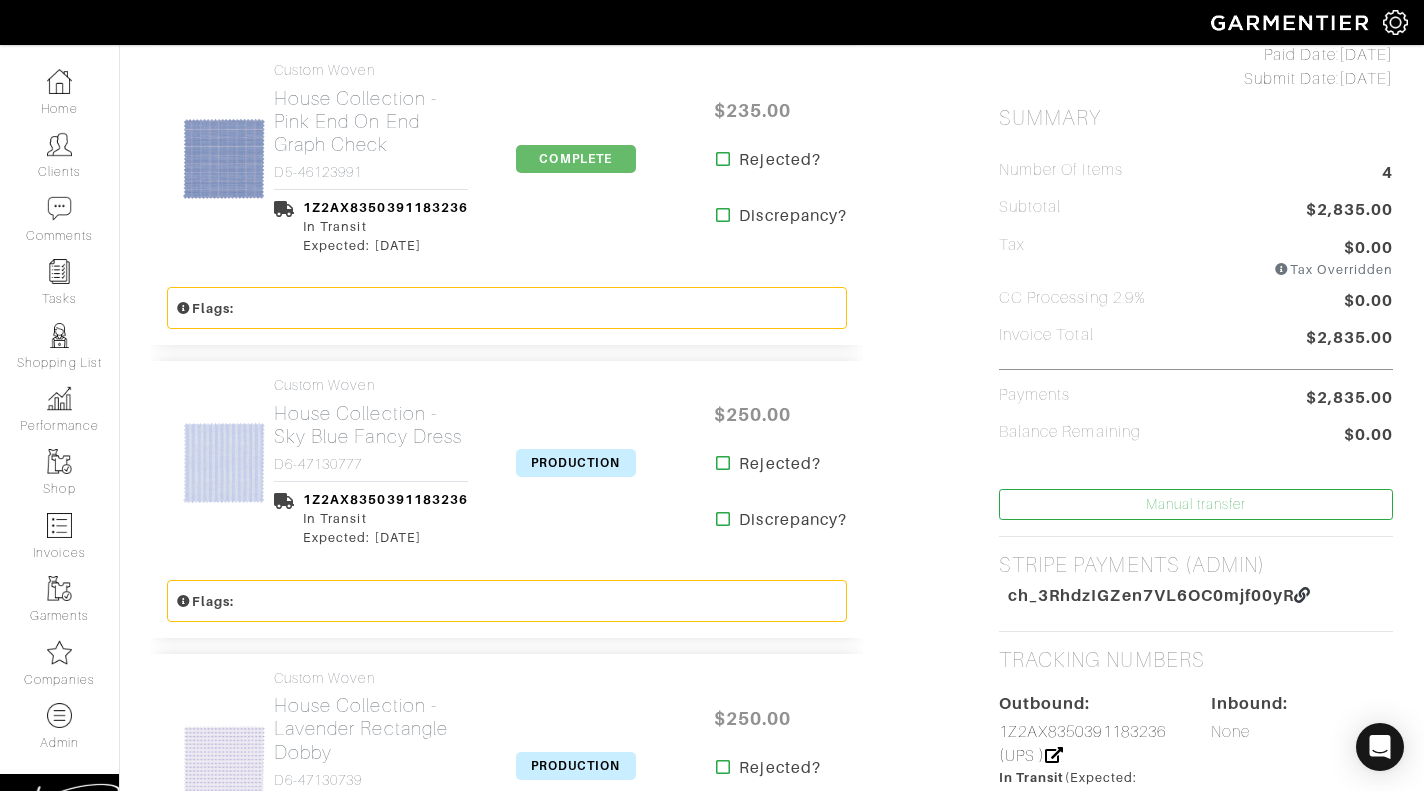 click on "PRODUCTION" at bounding box center (576, 463) 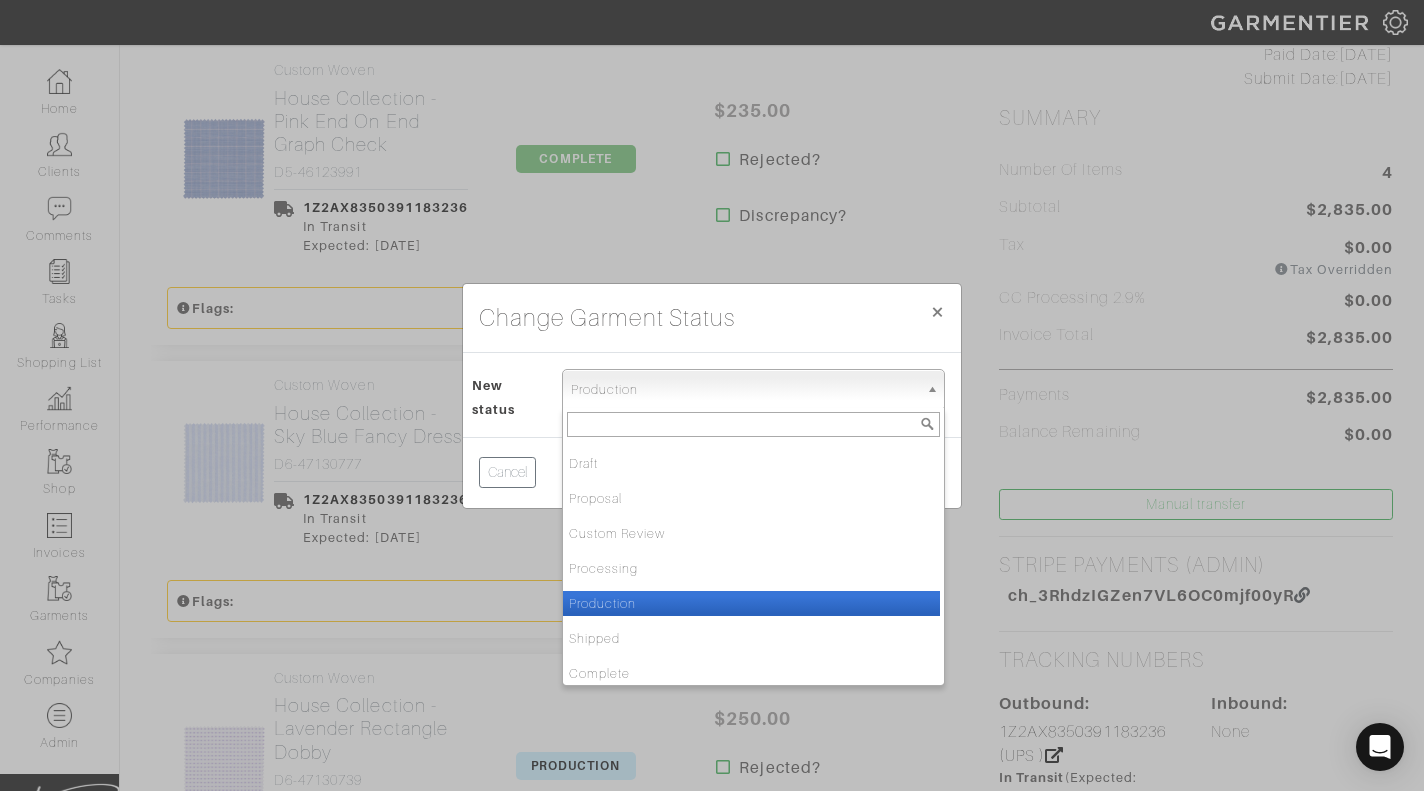 click on "Production" at bounding box center [744, 390] 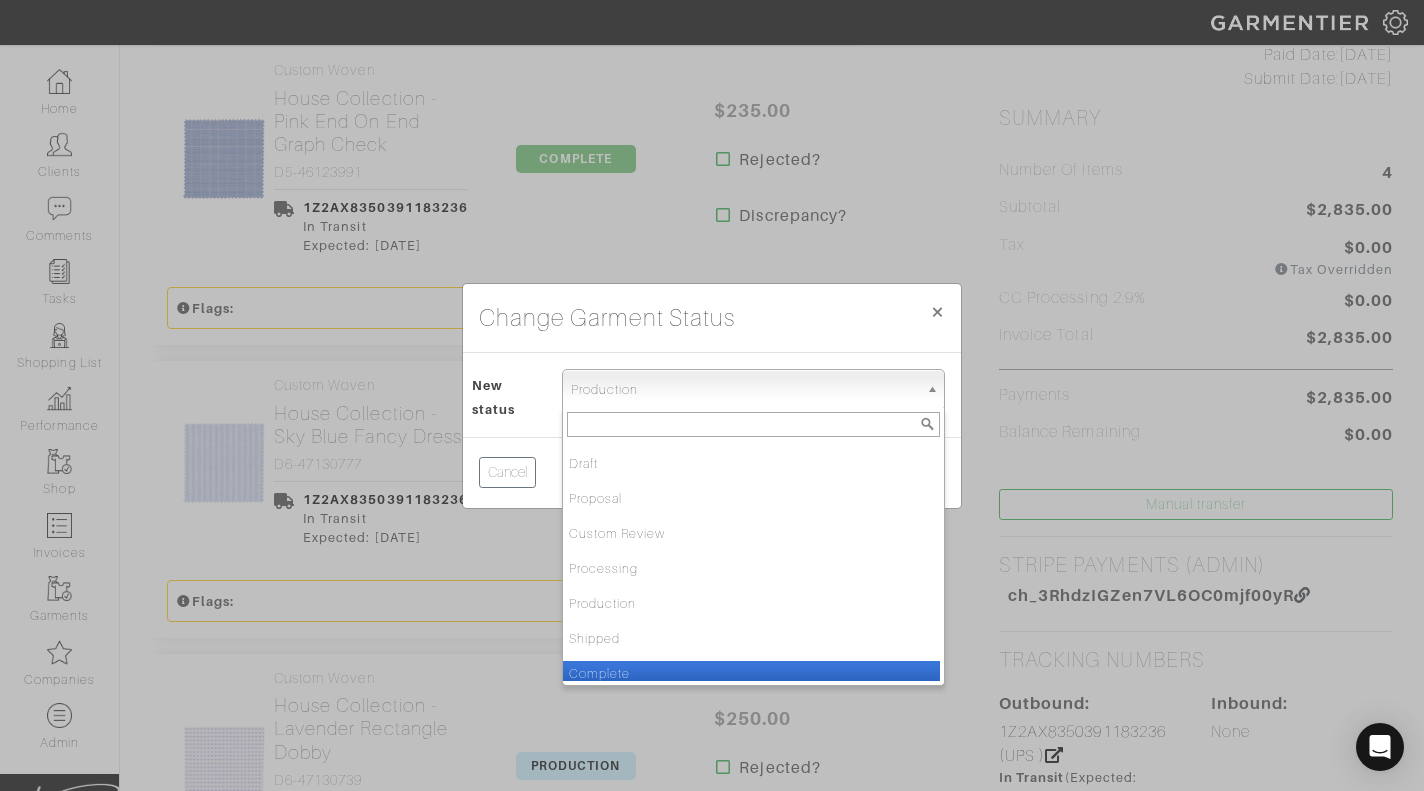 drag, startPoint x: 617, startPoint y: 666, endPoint x: 644, endPoint y: 636, distance: 40.36087 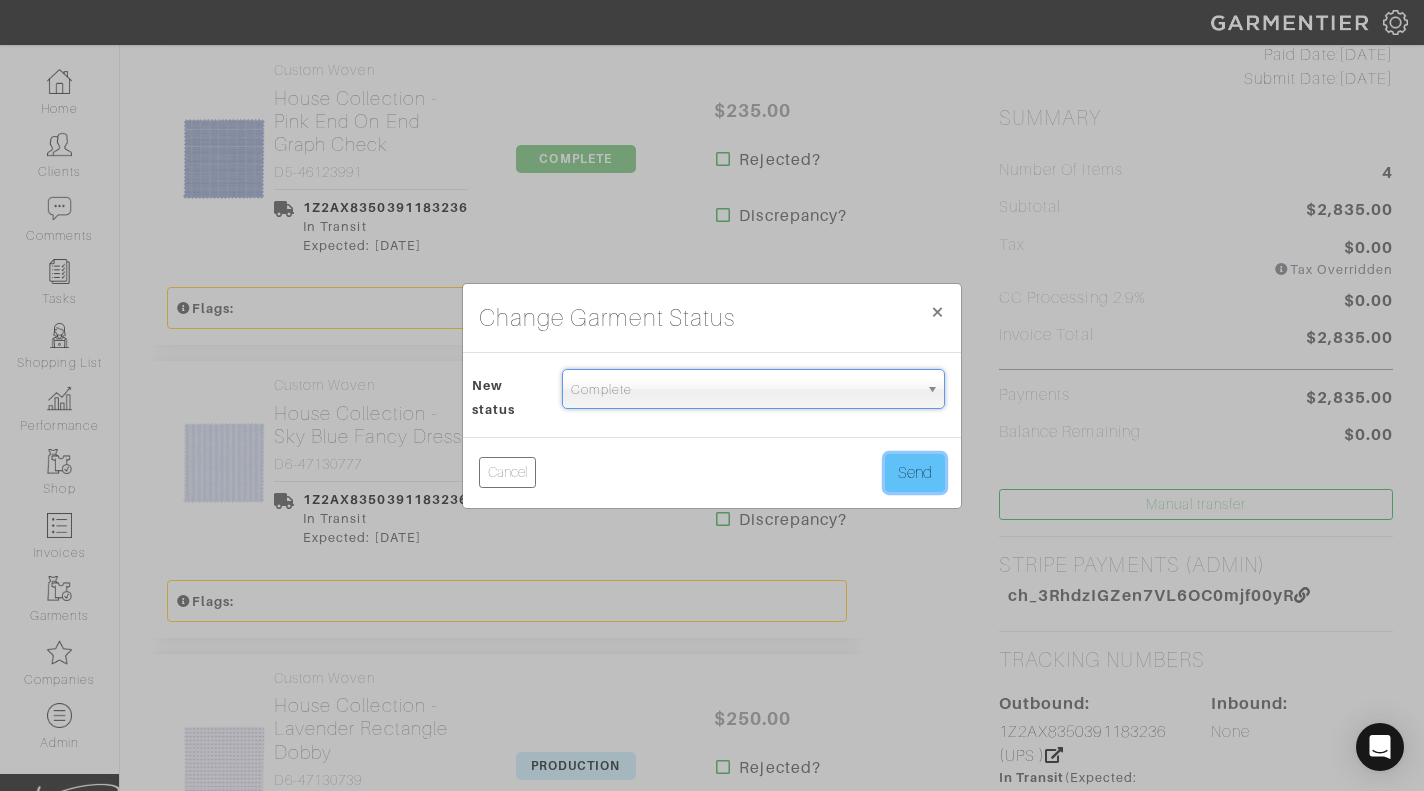 click on "Send" at bounding box center (915, 473) 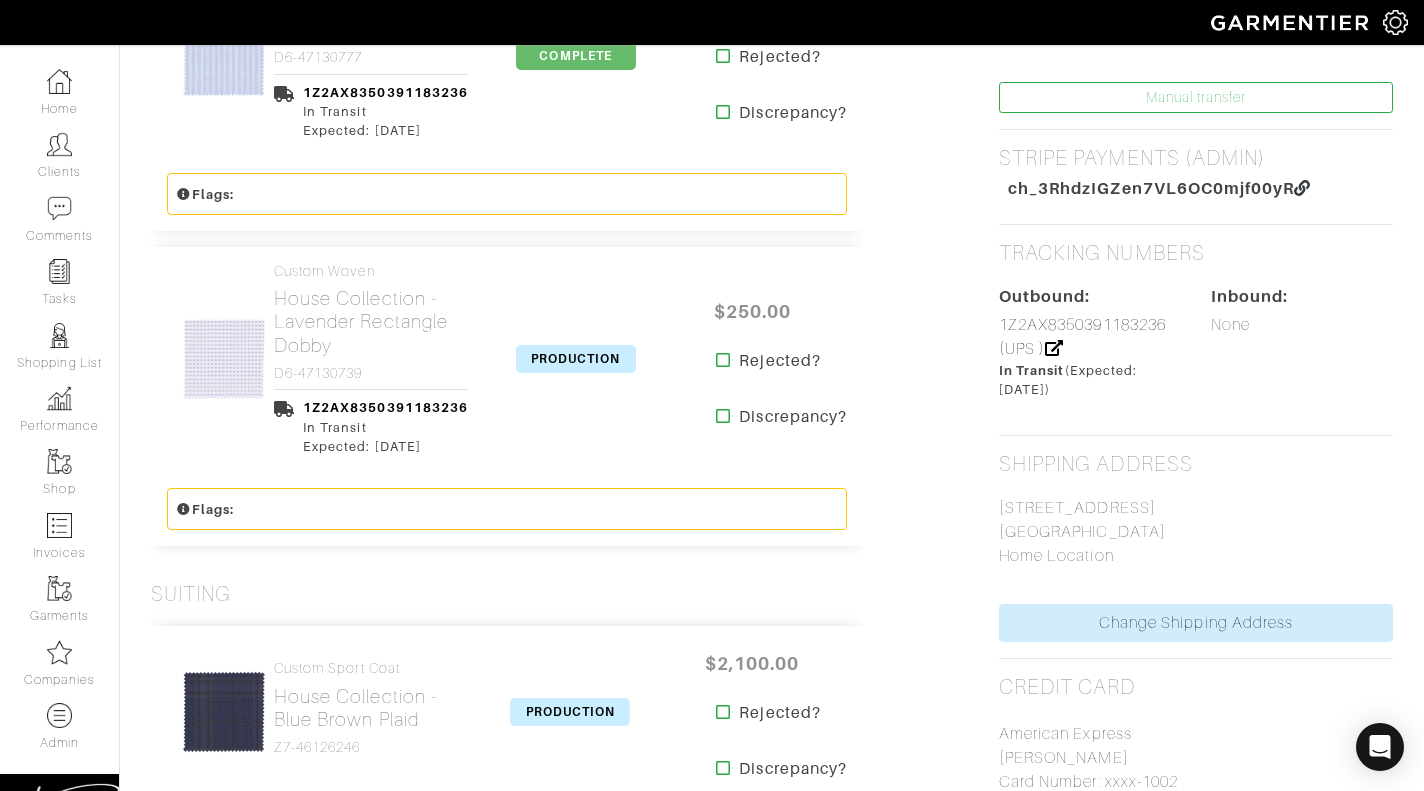 scroll, scrollTop: 902, scrollLeft: 0, axis: vertical 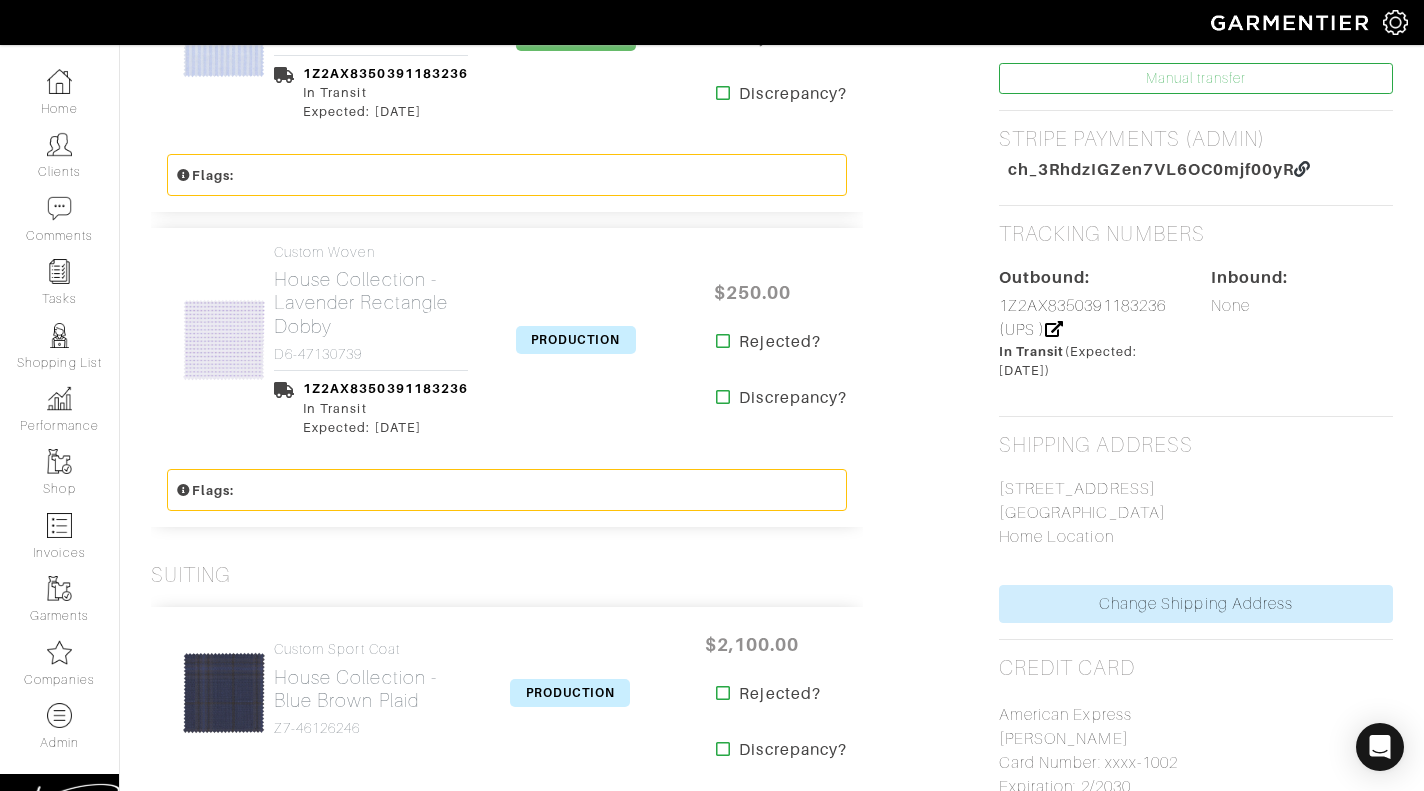 click on "PRODUCTION" at bounding box center [576, 340] 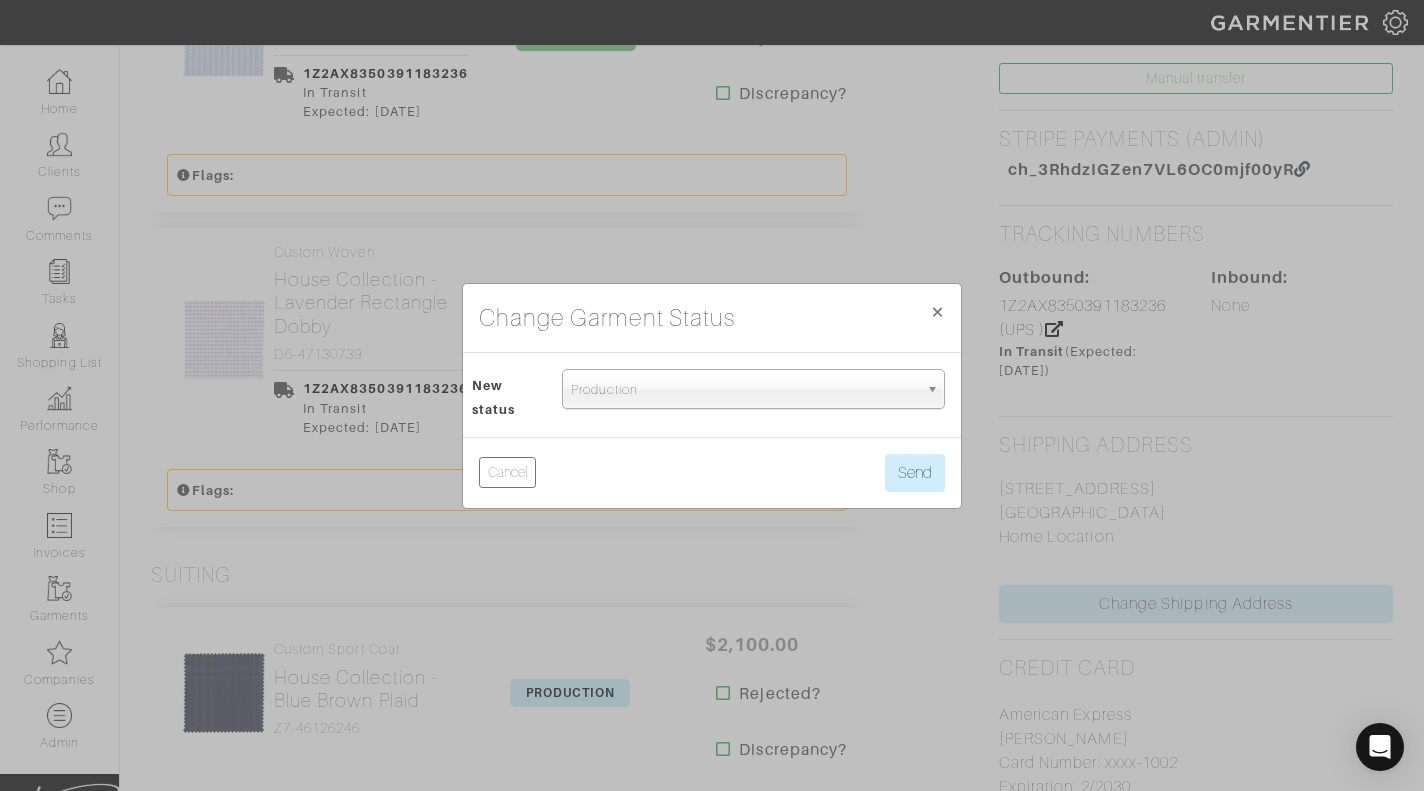drag, startPoint x: 691, startPoint y: 388, endPoint x: 675, endPoint y: 439, distance: 53.450912 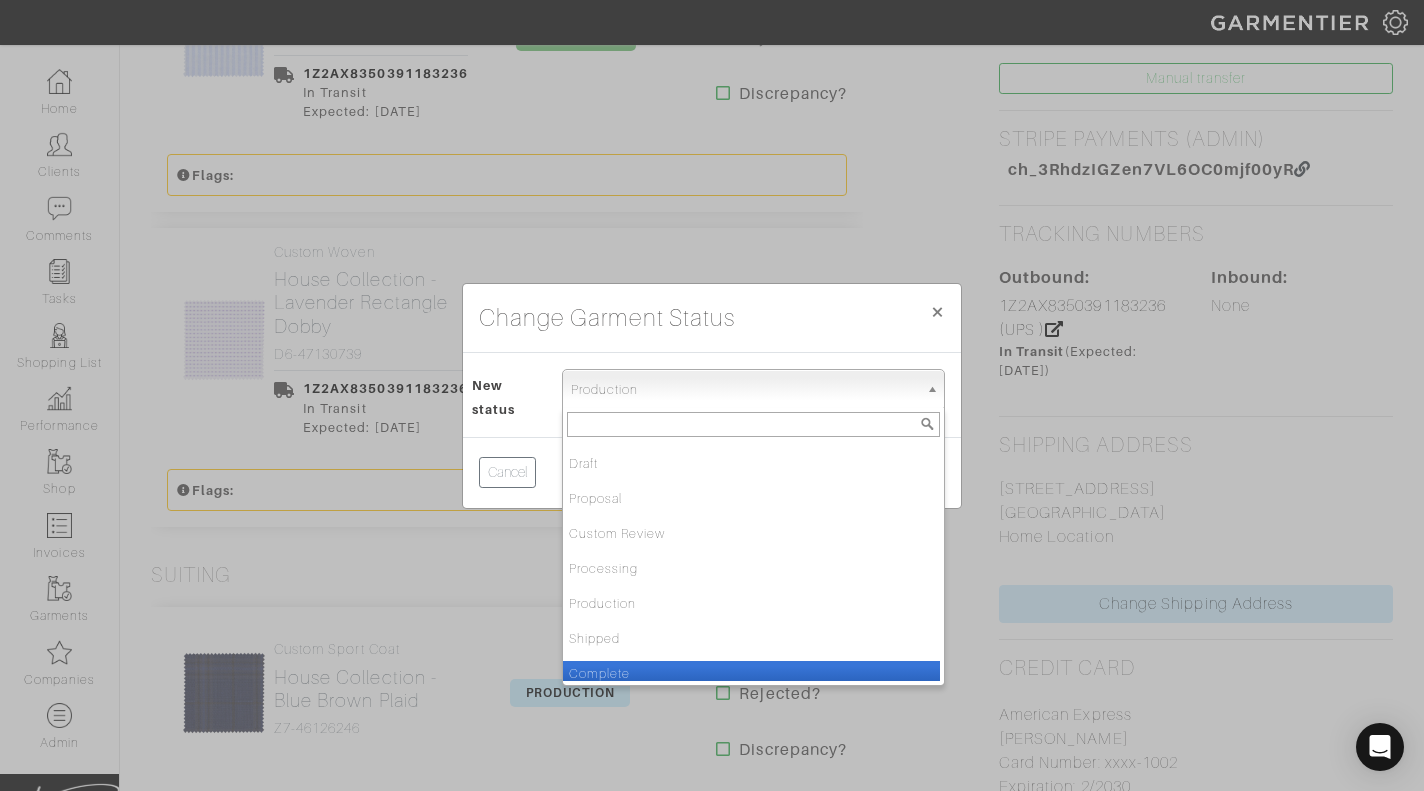 click on "Complete" at bounding box center (751, 673) 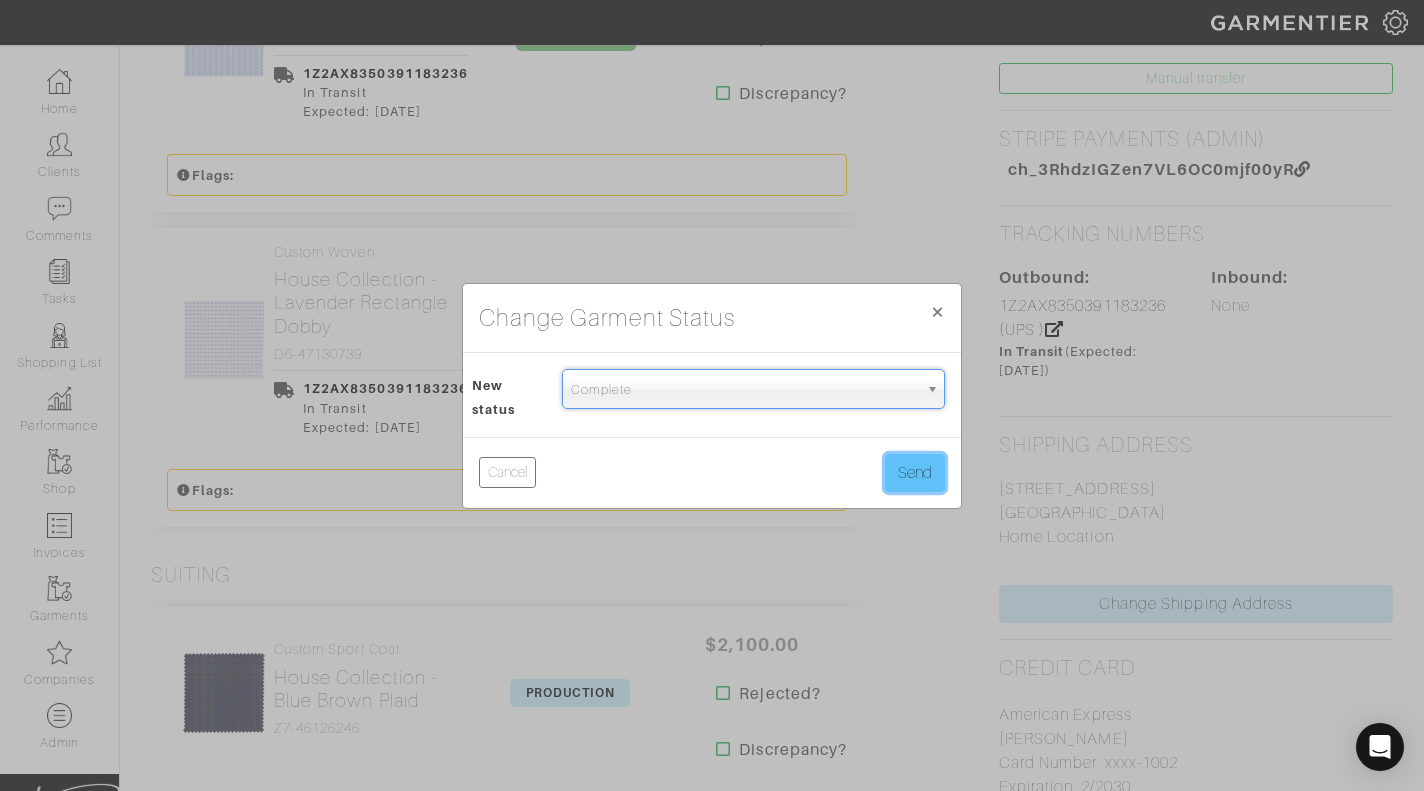 click on "Send" at bounding box center (915, 473) 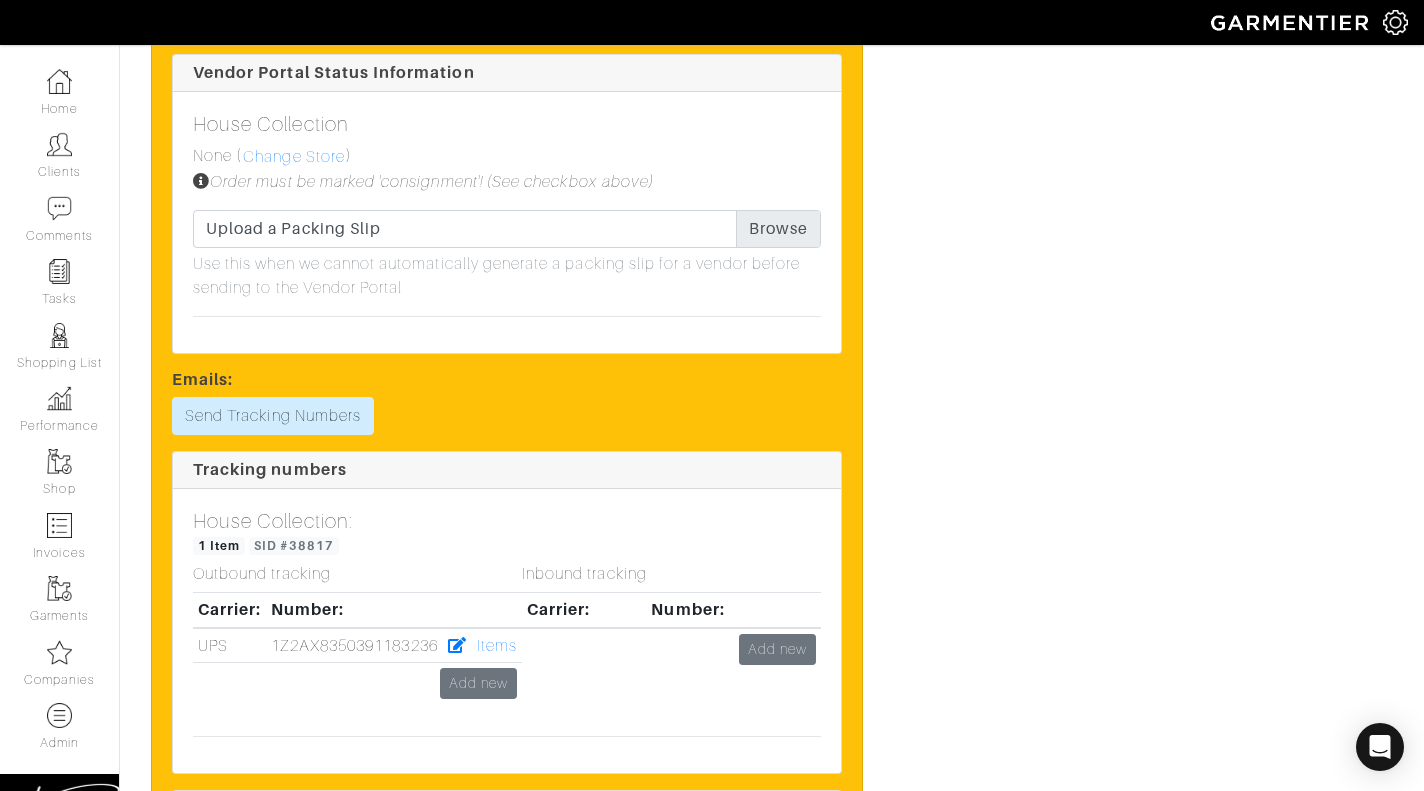 scroll, scrollTop: 2808, scrollLeft: 0, axis: vertical 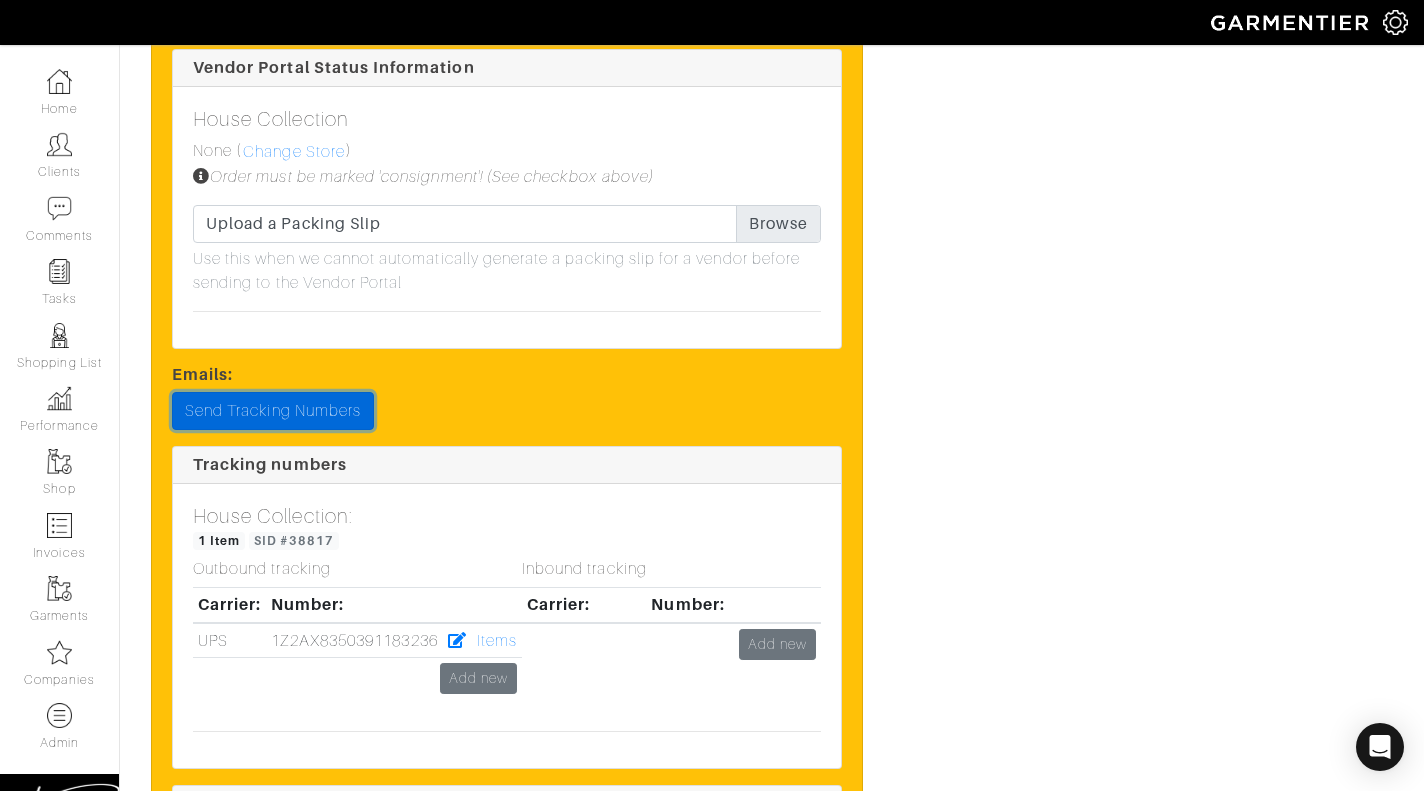 click on "Send Tracking Numbers" at bounding box center [273, 411] 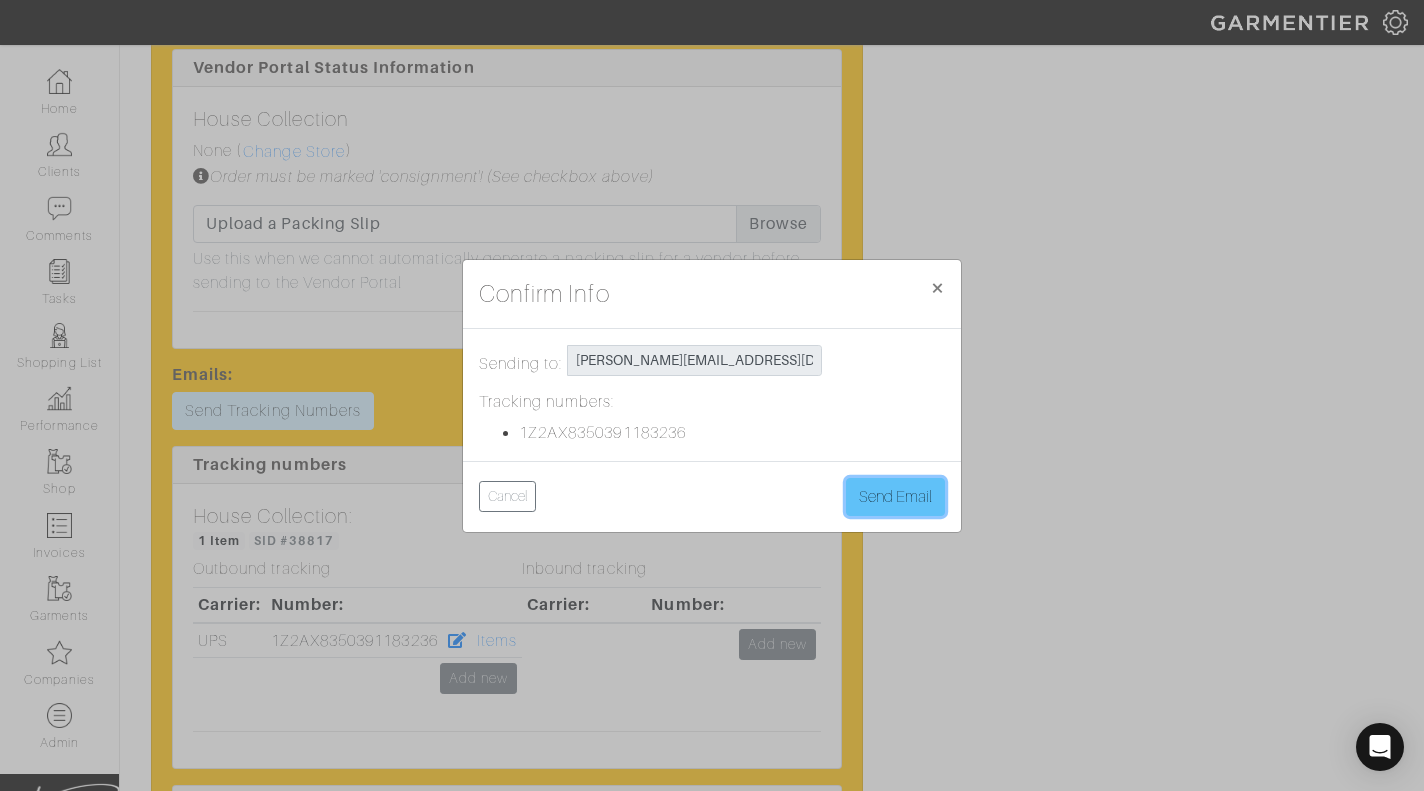 click on "Send Email" at bounding box center [895, 497] 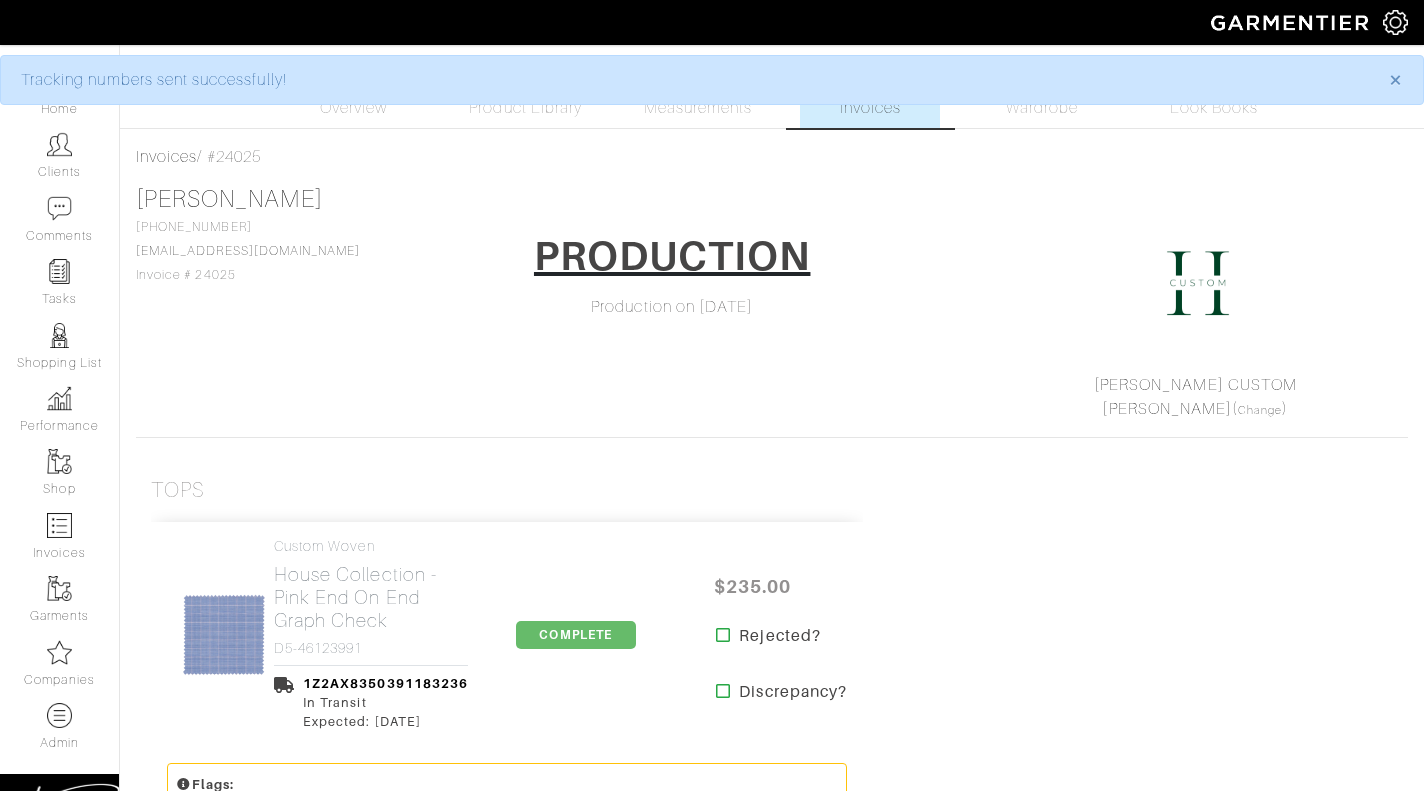 scroll, scrollTop: 0, scrollLeft: 0, axis: both 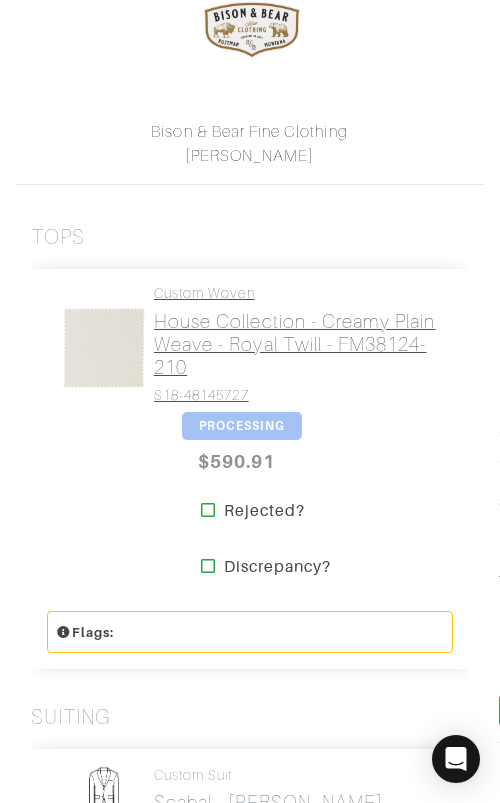 click on "House Collection -
Creamy Plain weave - Royal Twill - FM38124-210" at bounding box center [296, 344] 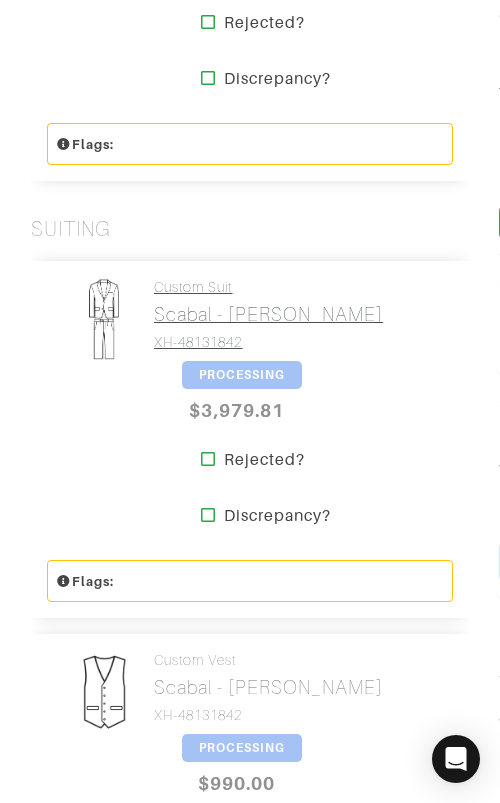 click on "Scabal -
[PERSON_NAME]" at bounding box center [268, 314] 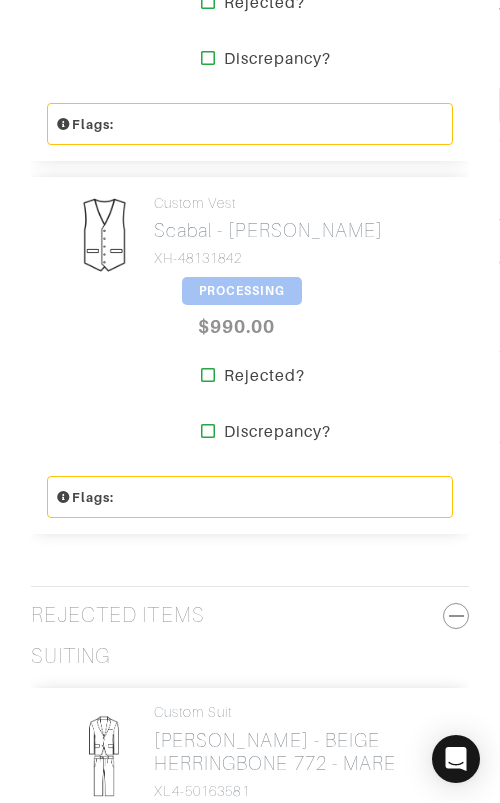 scroll, scrollTop: 1410, scrollLeft: 0, axis: vertical 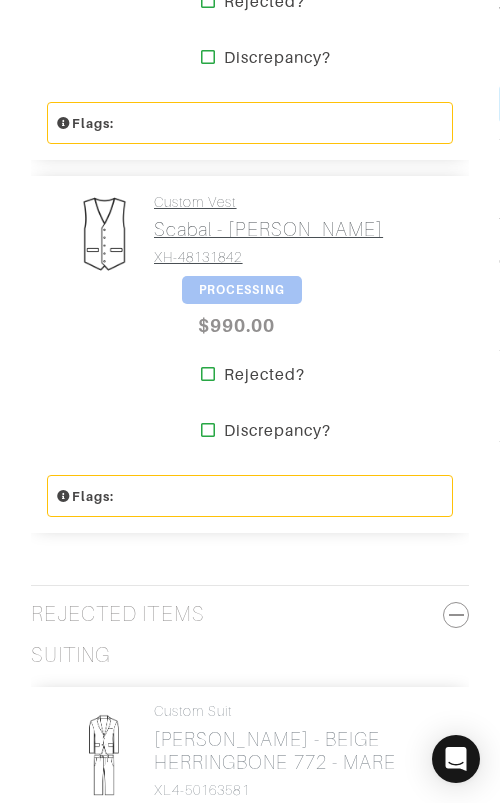 click on "Scabal -
Tan Herringbone" at bounding box center [268, 229] 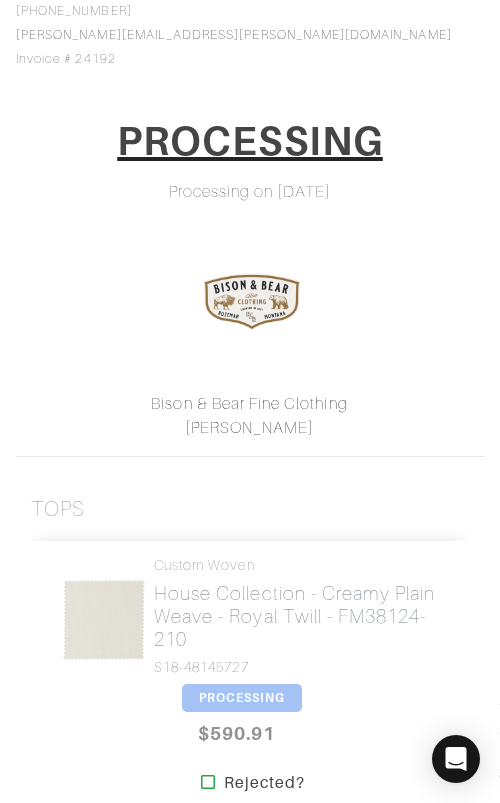 scroll, scrollTop: 0, scrollLeft: 0, axis: both 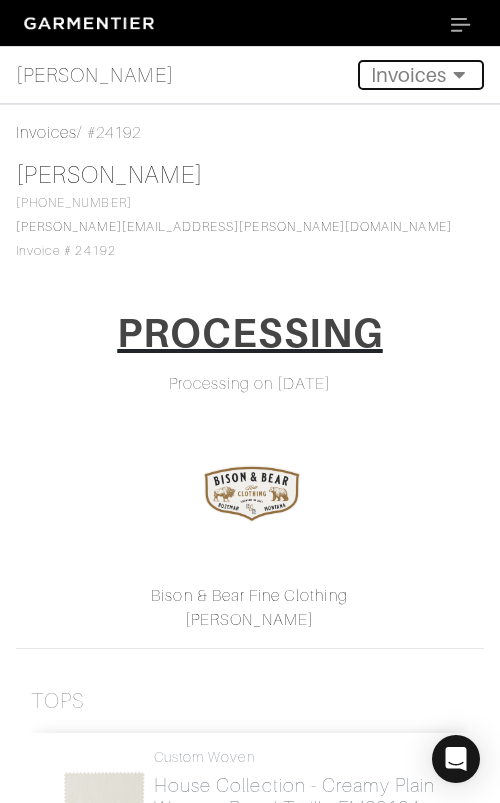click on "Invoices" at bounding box center [421, 75] 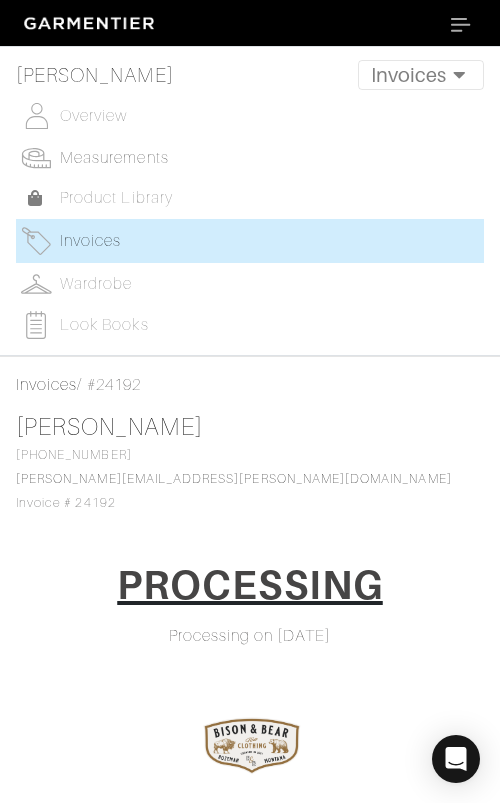 click on "Measurements" at bounding box center [114, 158] 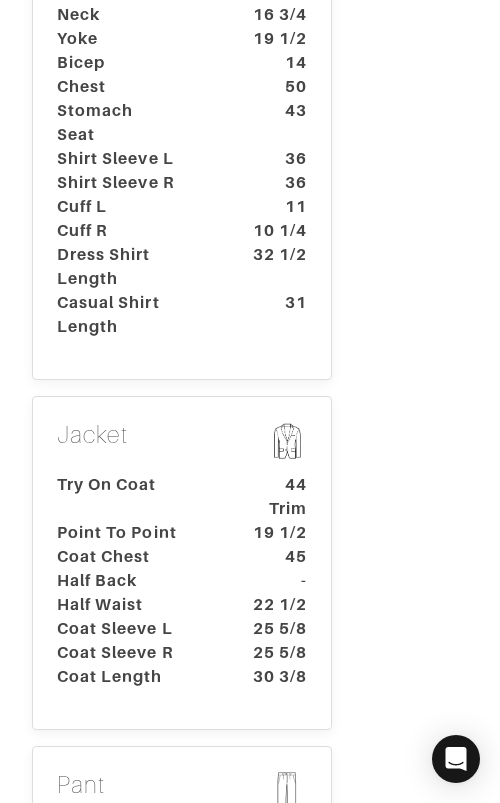 scroll, scrollTop: 965, scrollLeft: 0, axis: vertical 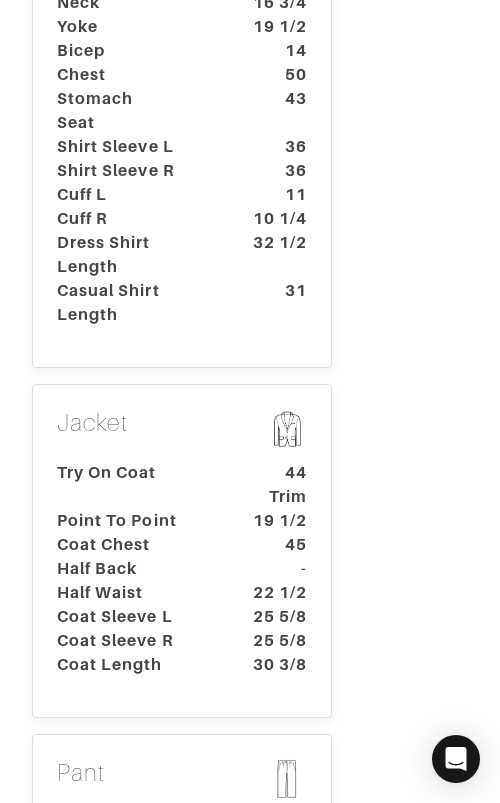 click on "Jacket" at bounding box center (182, 431) 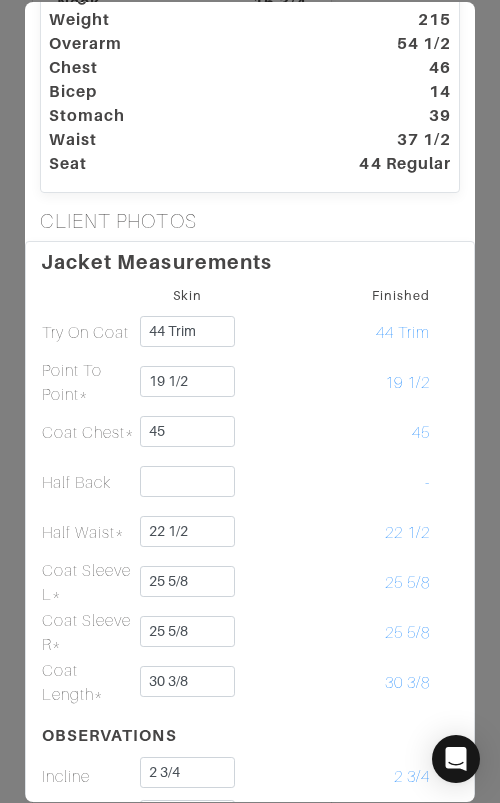 scroll, scrollTop: 0, scrollLeft: 0, axis: both 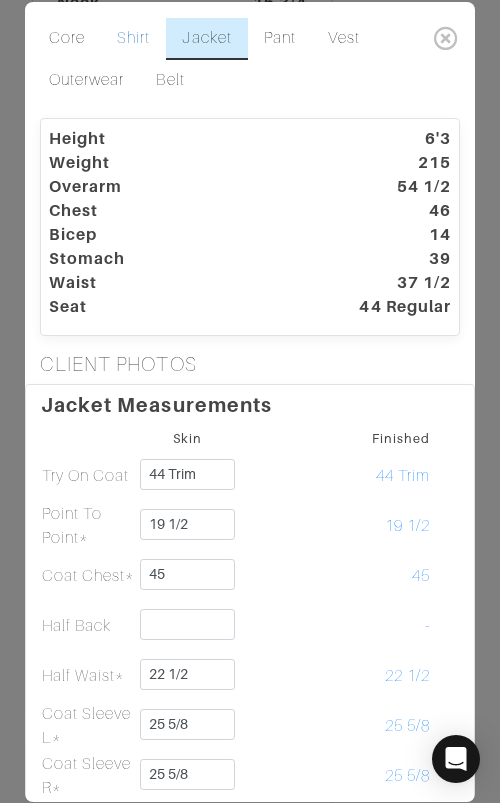 drag, startPoint x: 130, startPoint y: 32, endPoint x: 155, endPoint y: 32, distance: 25 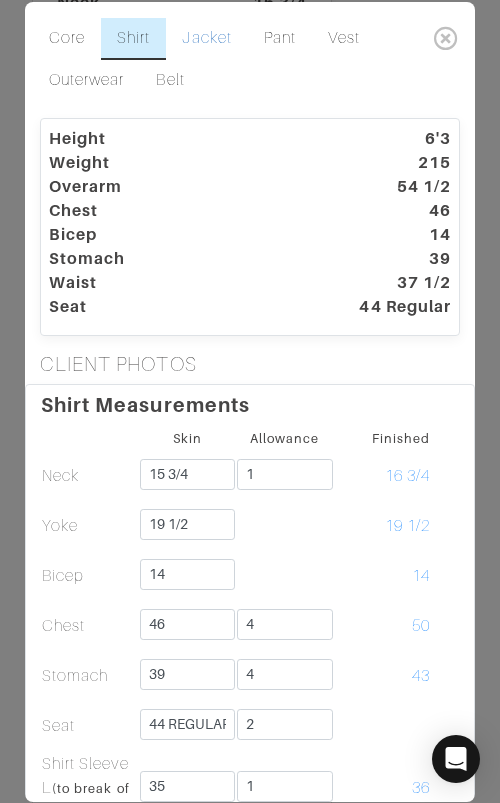 click on "Jacket" at bounding box center (206, 39) 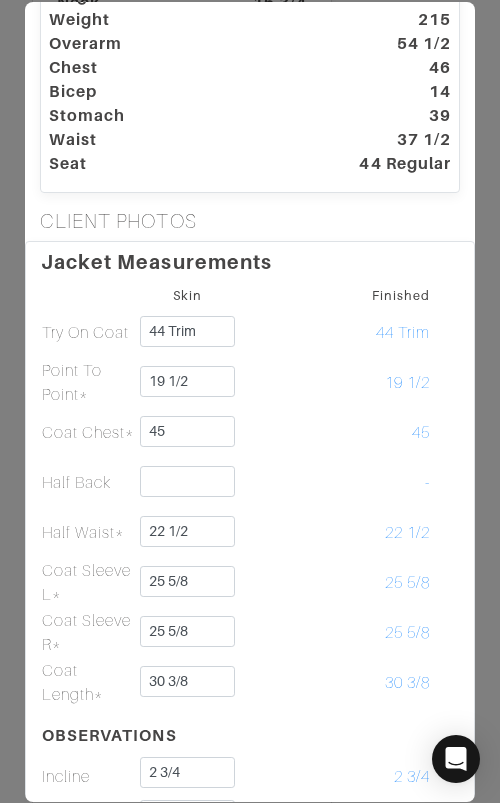 scroll, scrollTop: 163, scrollLeft: 0, axis: vertical 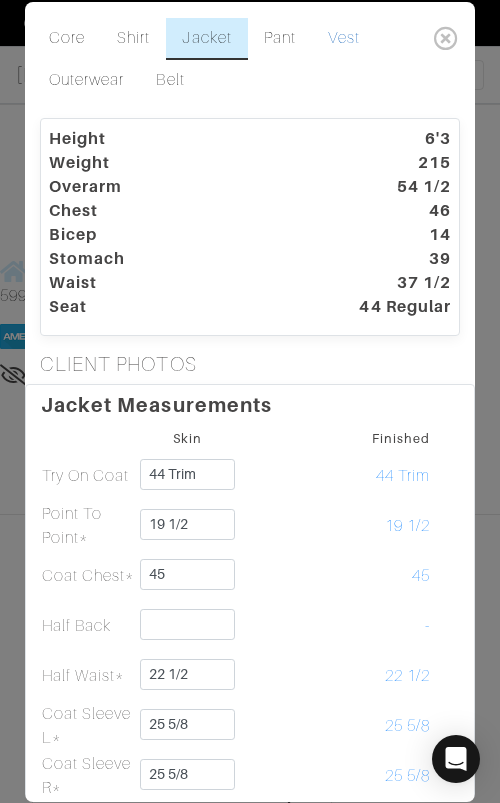 click on "Vest" at bounding box center [344, 39] 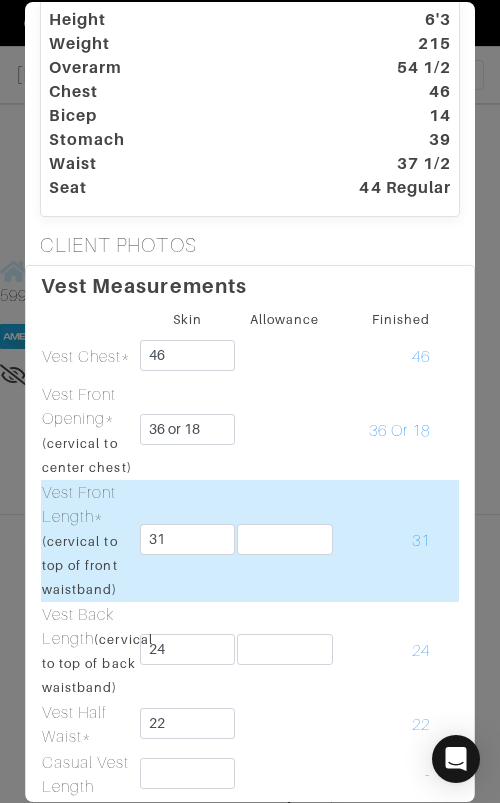 scroll, scrollTop: 179, scrollLeft: 0, axis: vertical 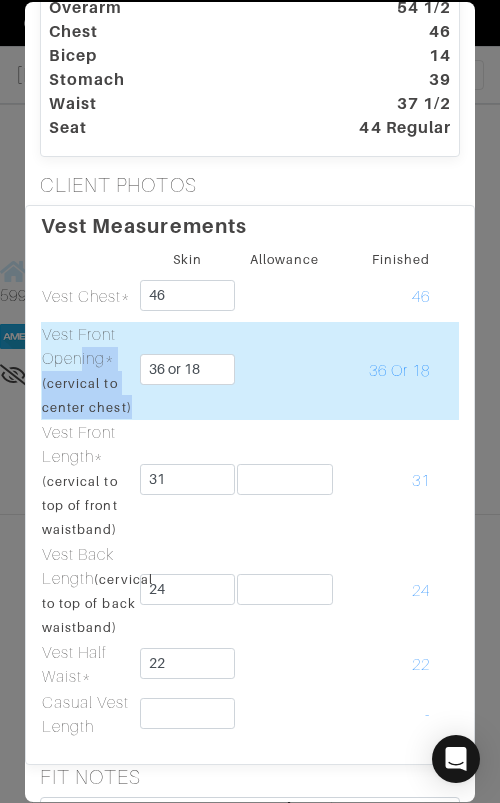drag, startPoint x: 45, startPoint y: 335, endPoint x: 130, endPoint y: 400, distance: 107.00467 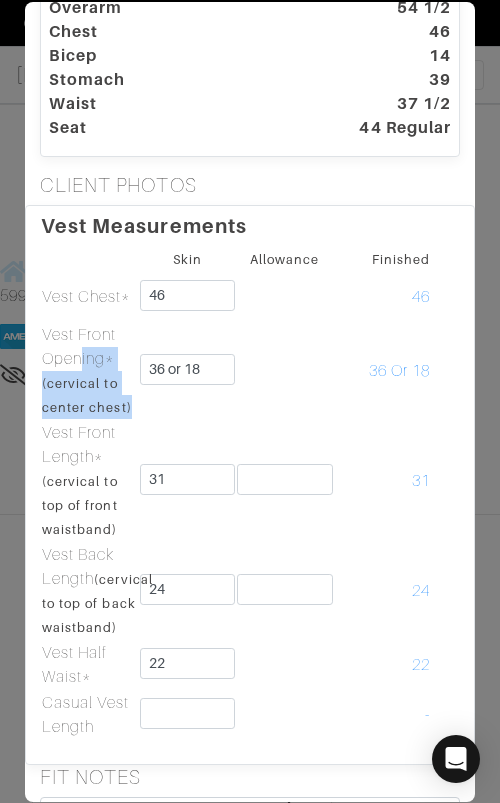 copy on "Vest Front Opening*
(cervical to center chest)" 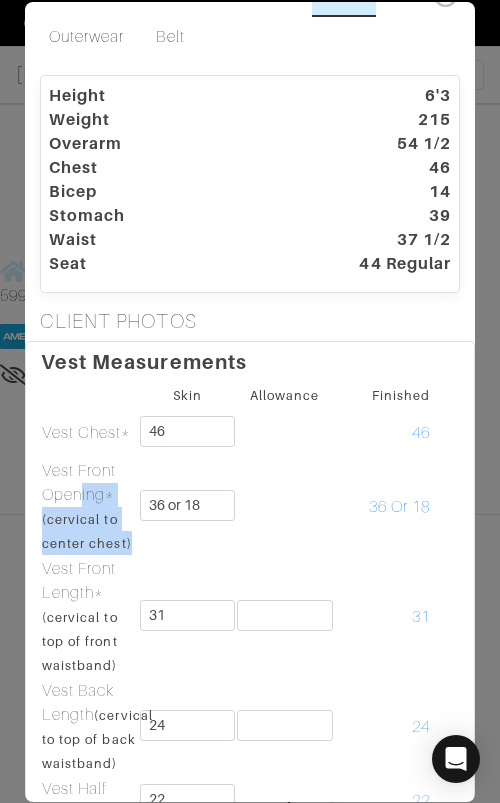 scroll, scrollTop: 0, scrollLeft: 0, axis: both 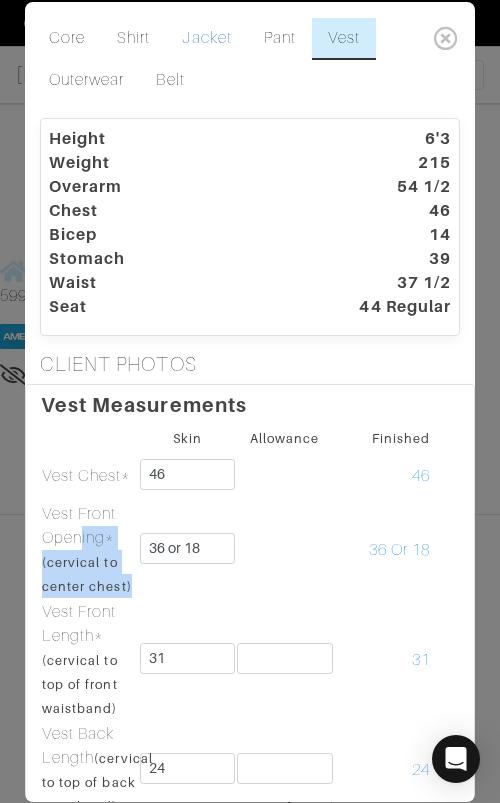 click on "Jacket" at bounding box center (206, 39) 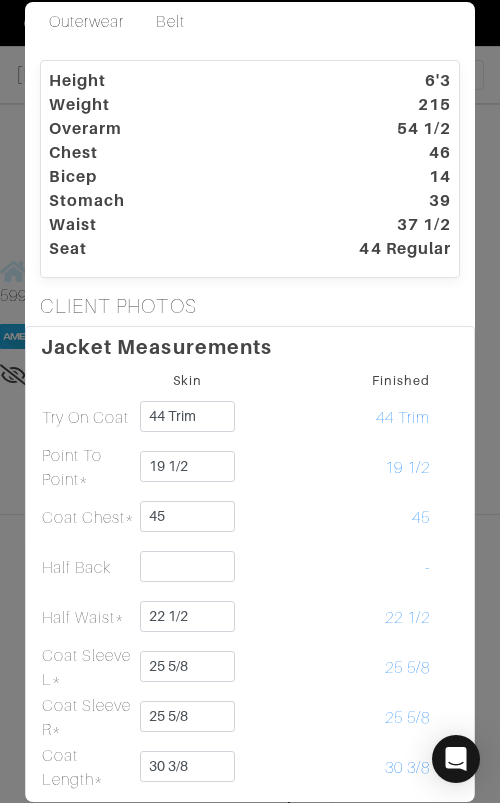 scroll, scrollTop: 0, scrollLeft: 0, axis: both 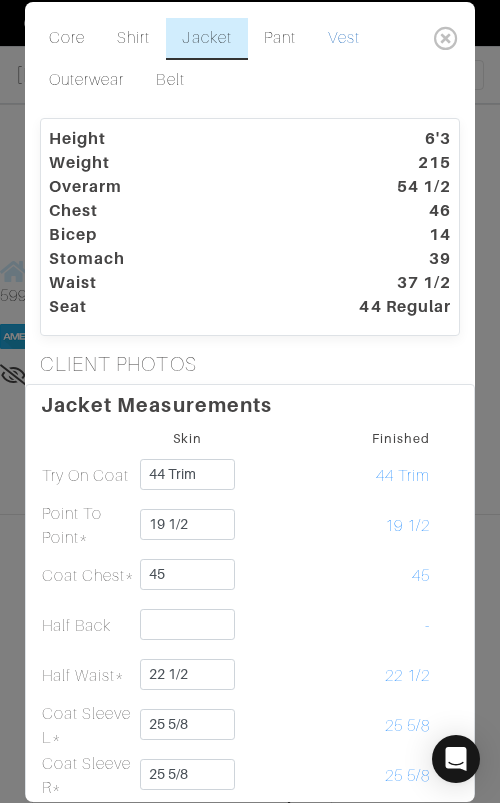click on "Vest" at bounding box center (344, 39) 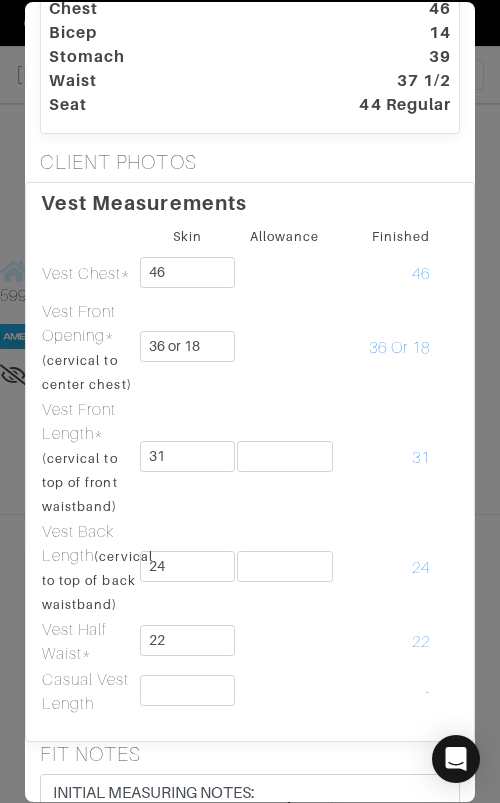 scroll, scrollTop: 0, scrollLeft: 0, axis: both 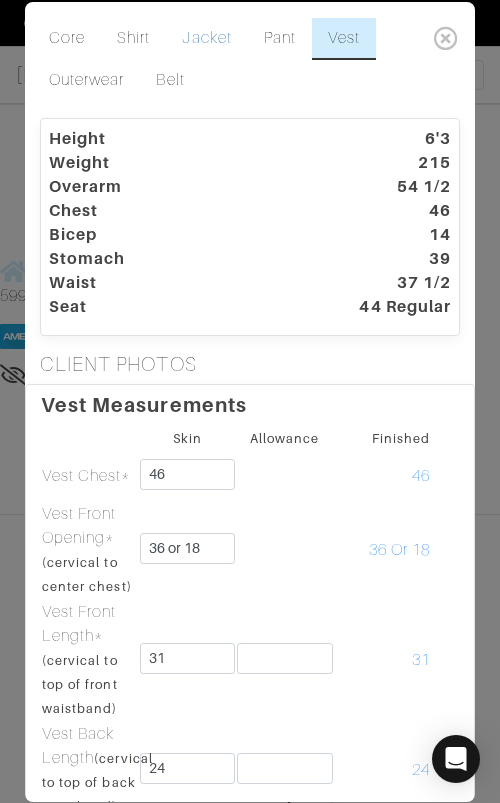 click on "Jacket" at bounding box center [206, 39] 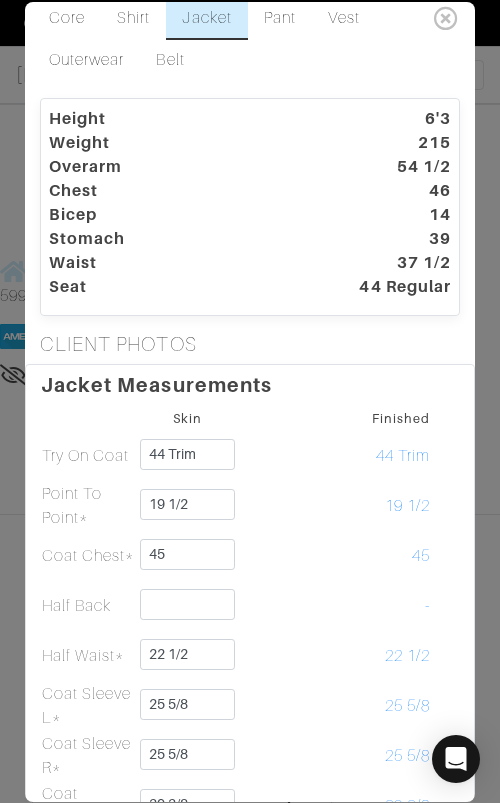 scroll, scrollTop: 0, scrollLeft: 0, axis: both 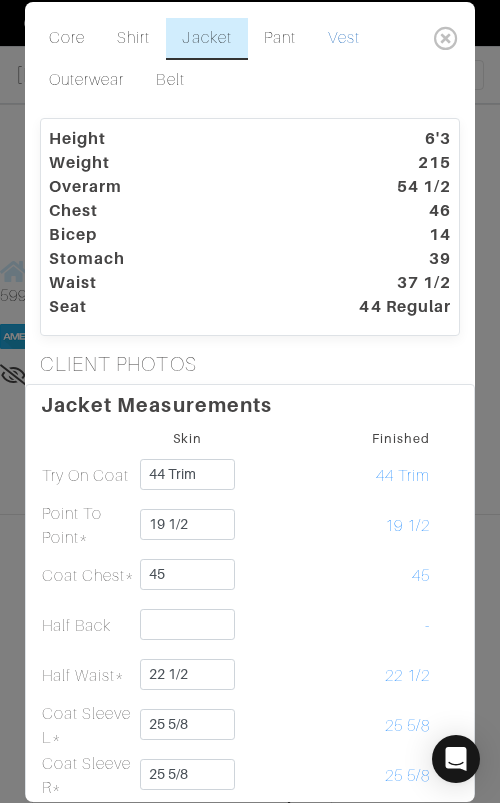 click on "Vest" at bounding box center [344, 39] 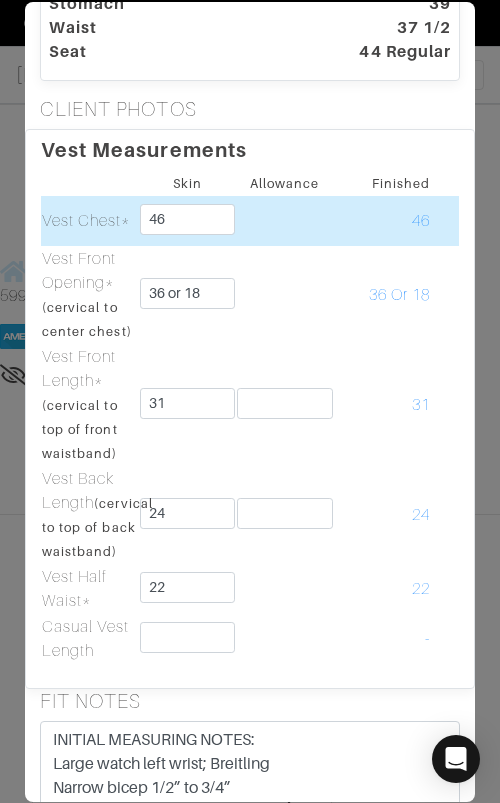scroll, scrollTop: 258, scrollLeft: 0, axis: vertical 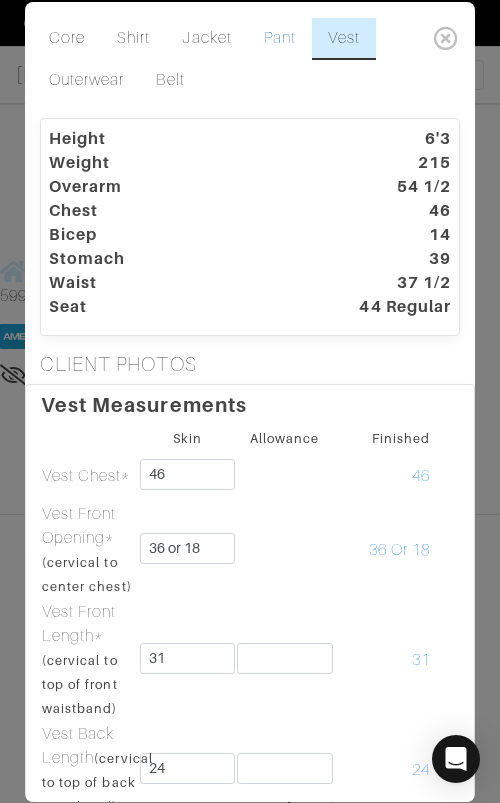 click on "Pant" at bounding box center [280, 39] 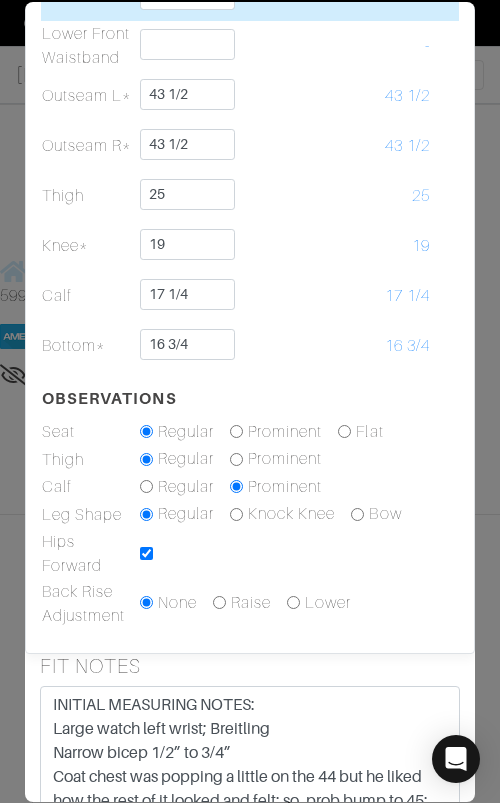 scroll, scrollTop: 0, scrollLeft: 0, axis: both 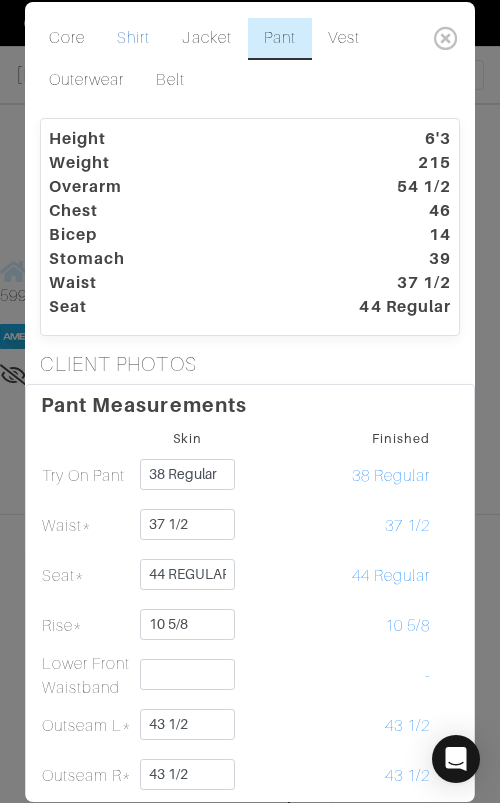 click on "Shirt" at bounding box center [133, 39] 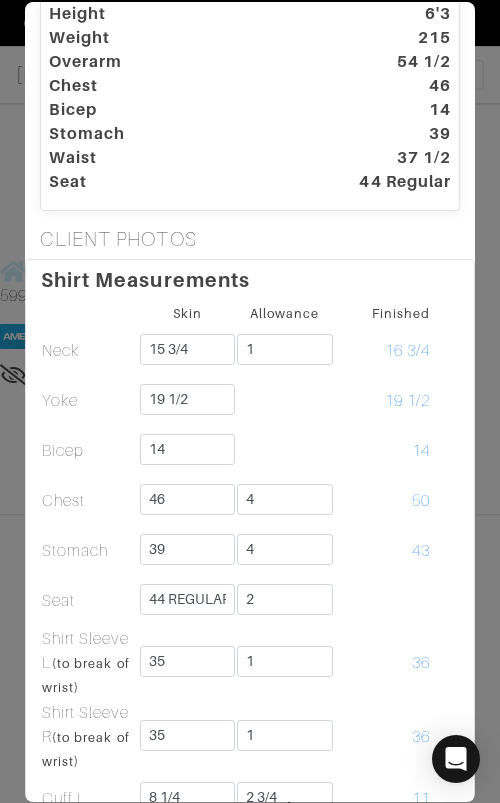 scroll, scrollTop: 0, scrollLeft: 0, axis: both 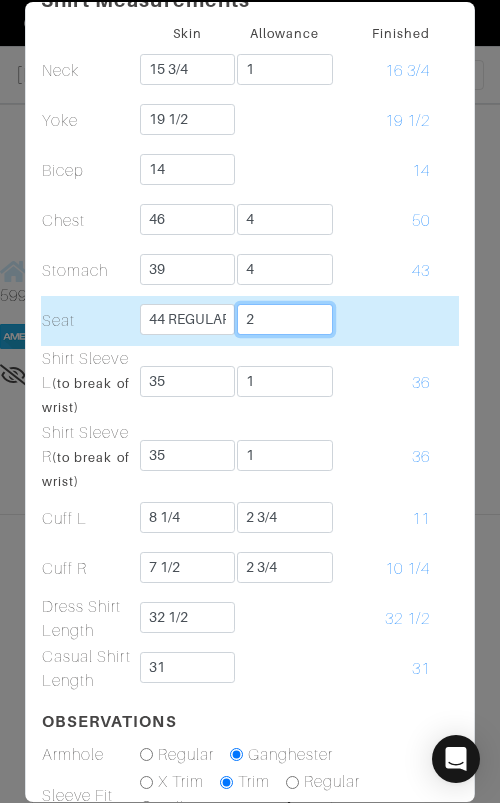click on "2" at bounding box center (285, 319) 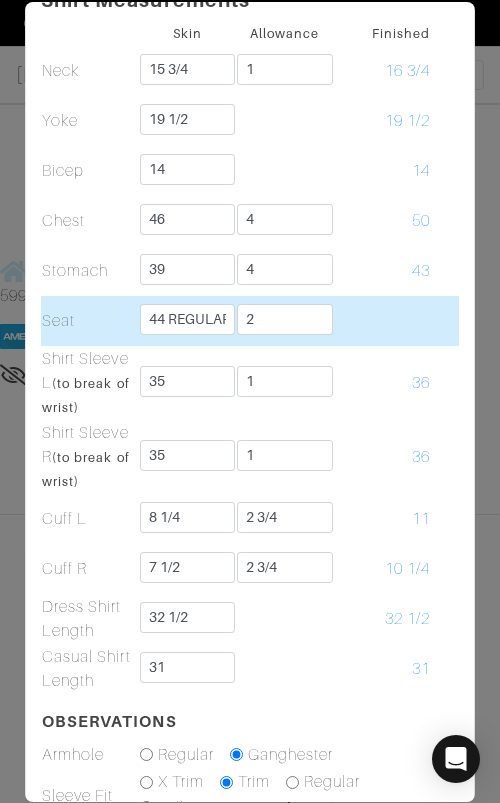 click at bounding box center [383, 321] 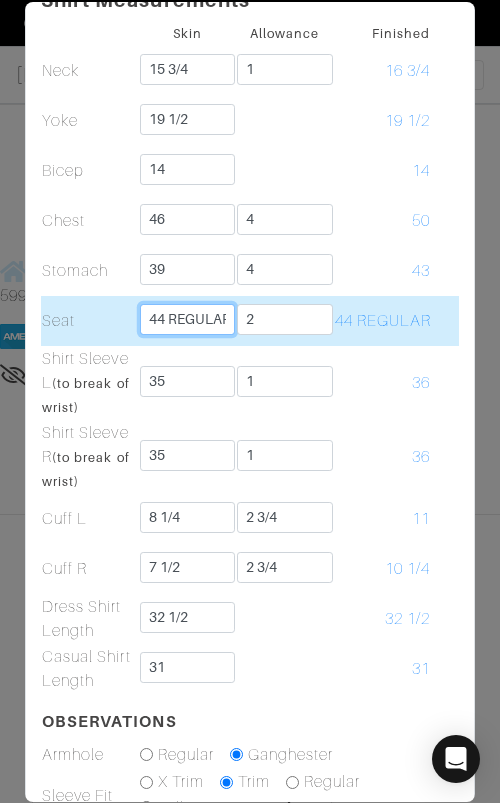 scroll, scrollTop: 0, scrollLeft: 4, axis: horizontal 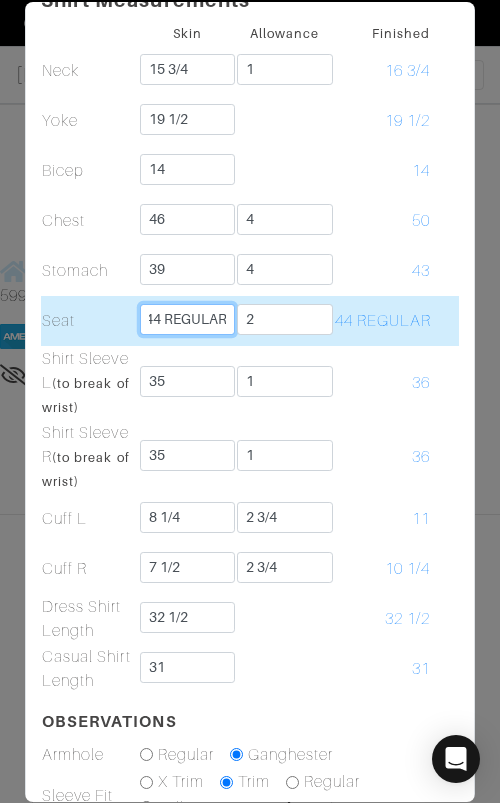 drag, startPoint x: 168, startPoint y: 318, endPoint x: 278, endPoint y: 318, distance: 110 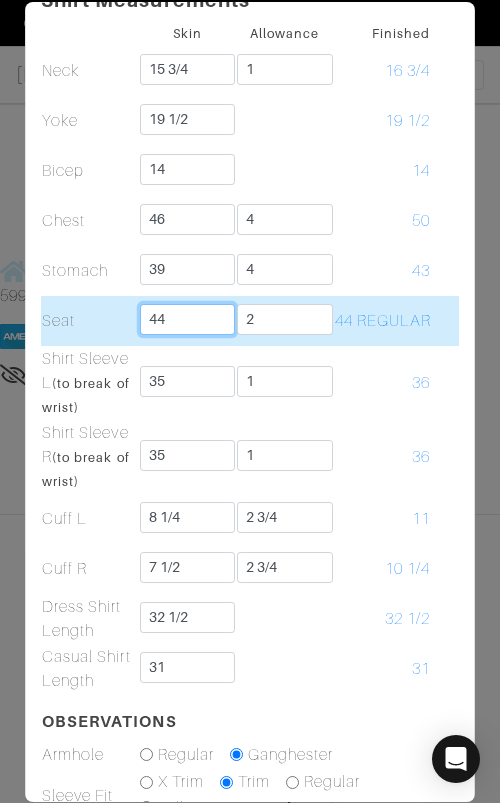 scroll, scrollTop: 0, scrollLeft: 0, axis: both 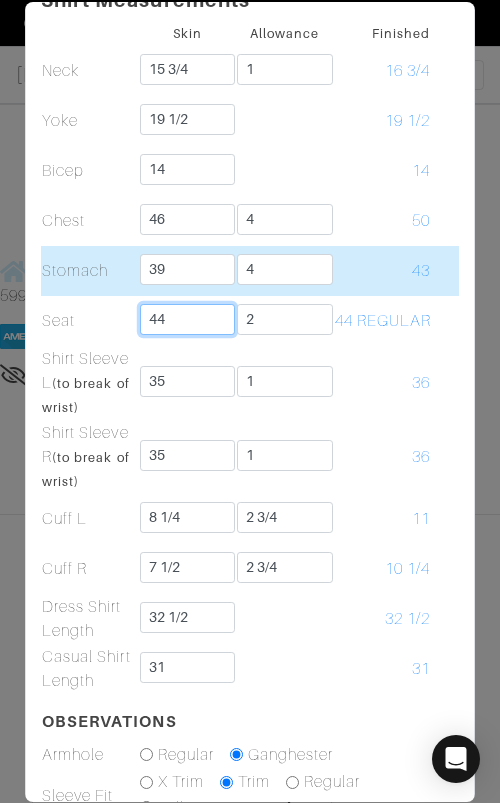 type on "44" 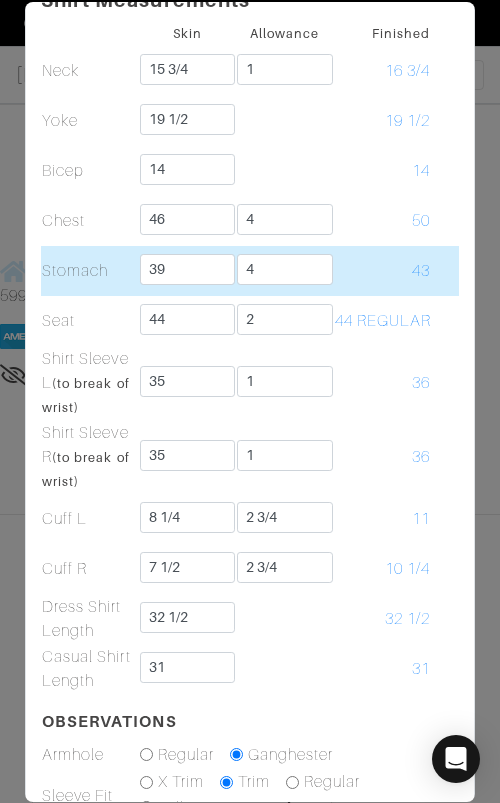 click on "43" at bounding box center (383, 271) 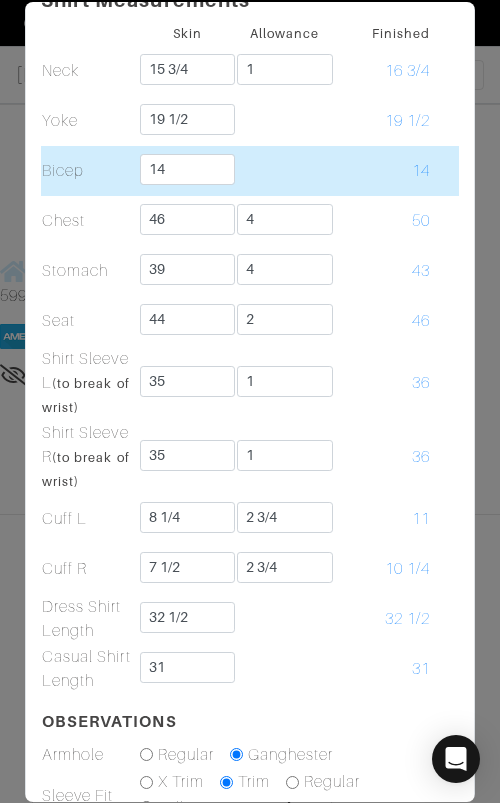 scroll, scrollTop: 0, scrollLeft: 0, axis: both 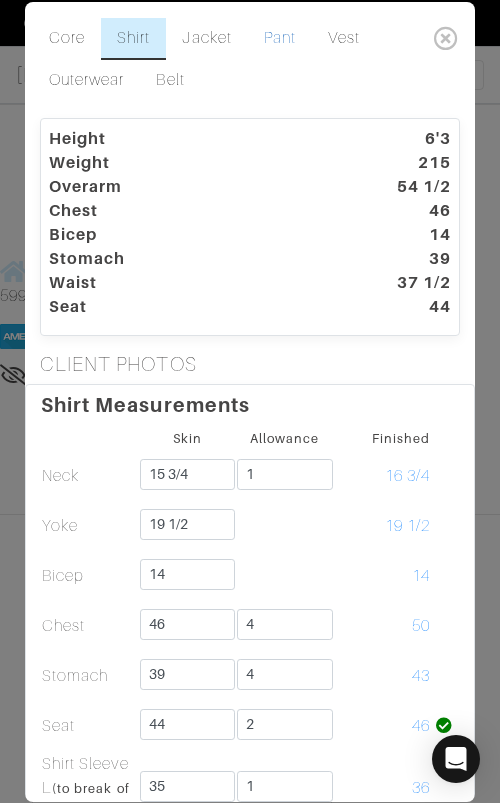 click on "Pant" at bounding box center (280, 39) 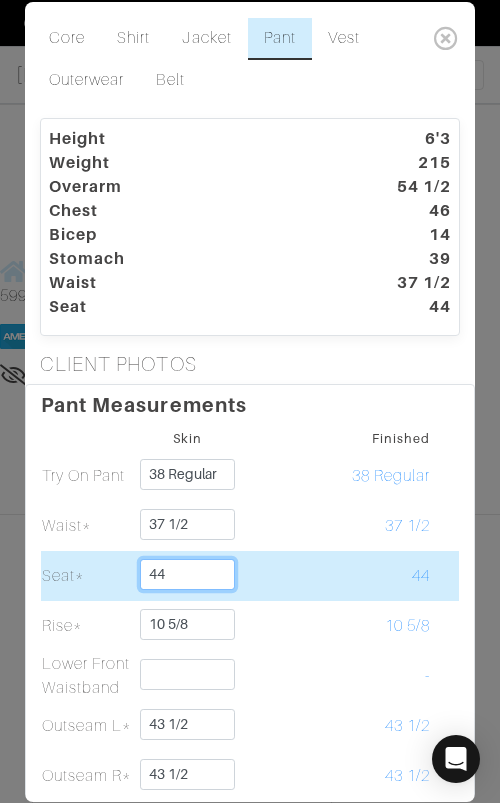 click on "44" at bounding box center [188, 574] 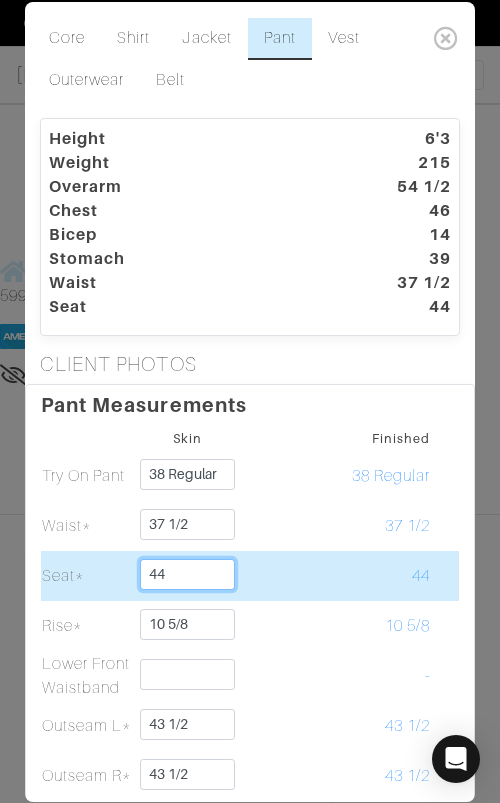 type on "44 REGULAR" 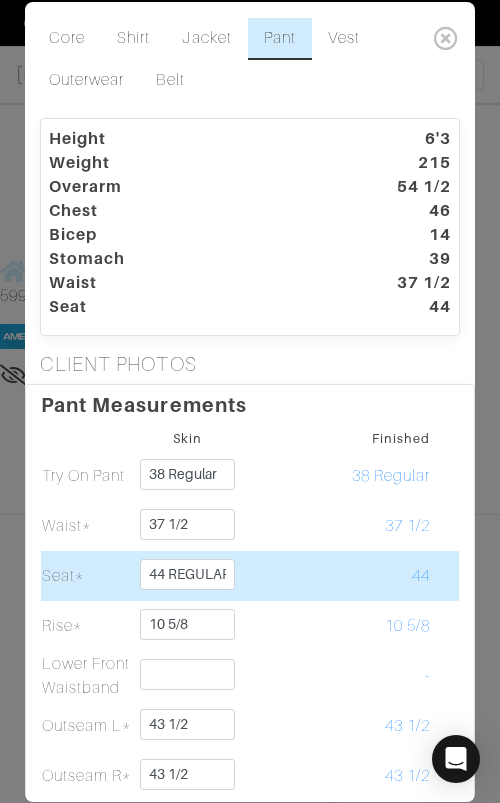 click at bounding box center (285, 576) 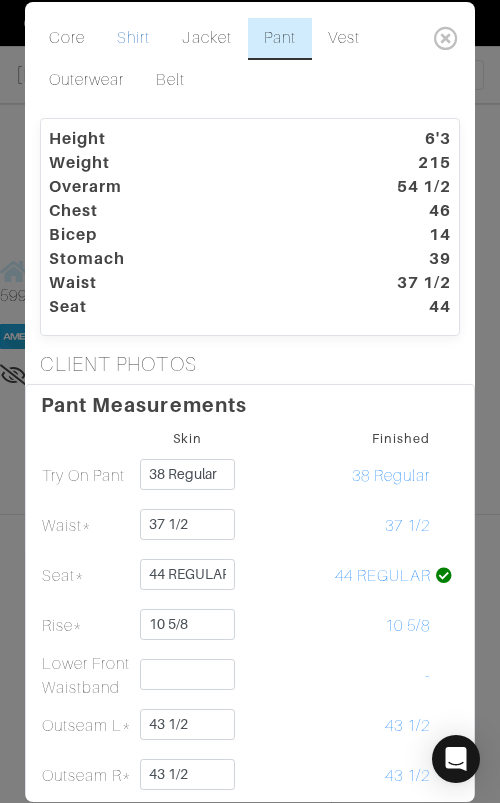 click on "Shirt" at bounding box center (133, 39) 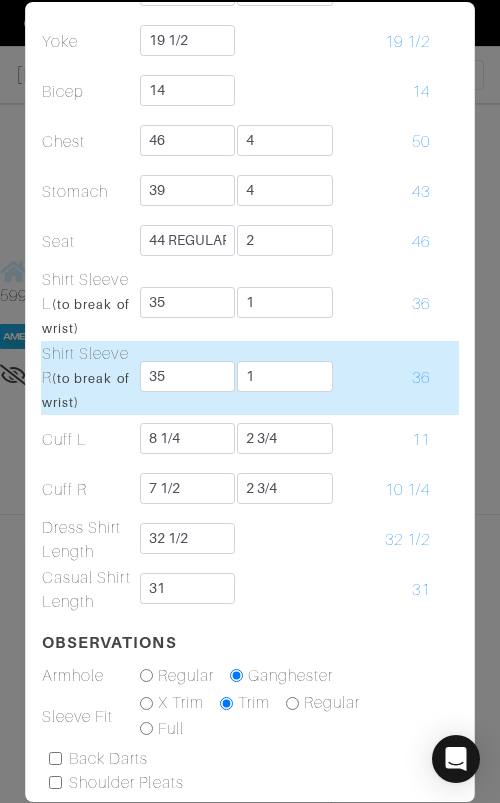 scroll, scrollTop: 485, scrollLeft: 0, axis: vertical 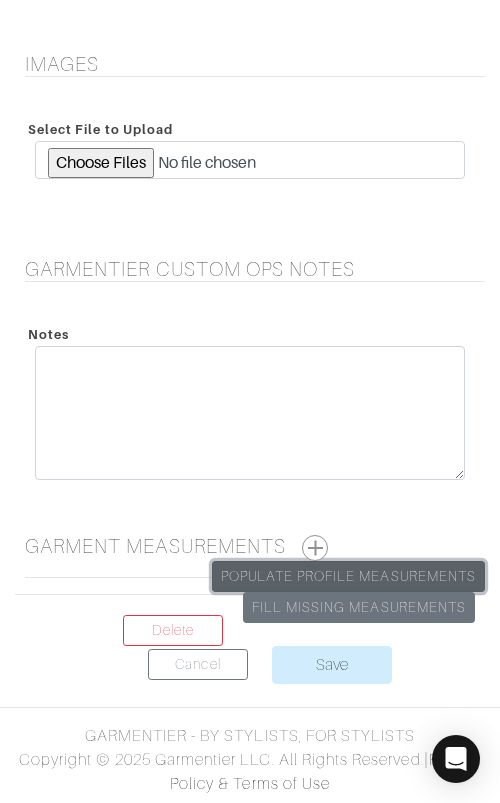 click on "Populate Profile Measurements" at bounding box center (348, 576) 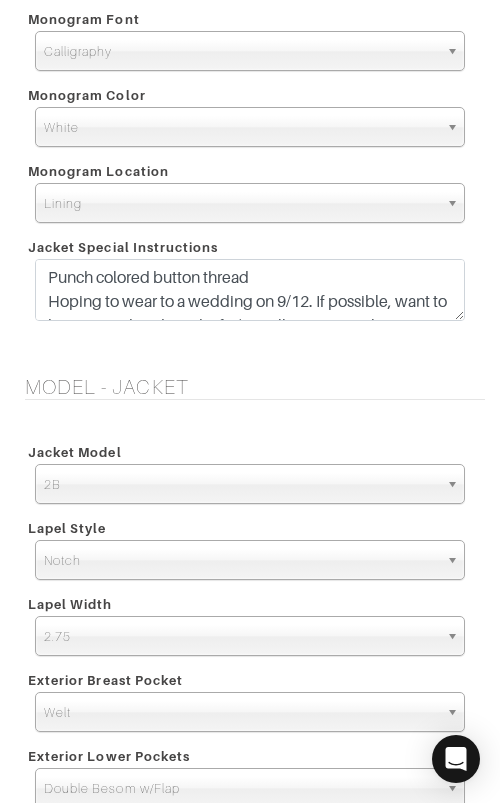 scroll, scrollTop: 2587, scrollLeft: 0, axis: vertical 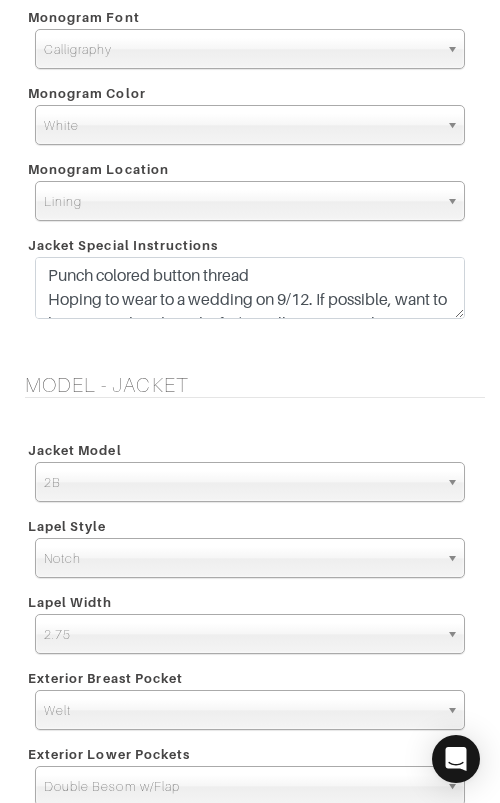 drag, startPoint x: 330, startPoint y: 348, endPoint x: 343, endPoint y: 341, distance: 14.764823 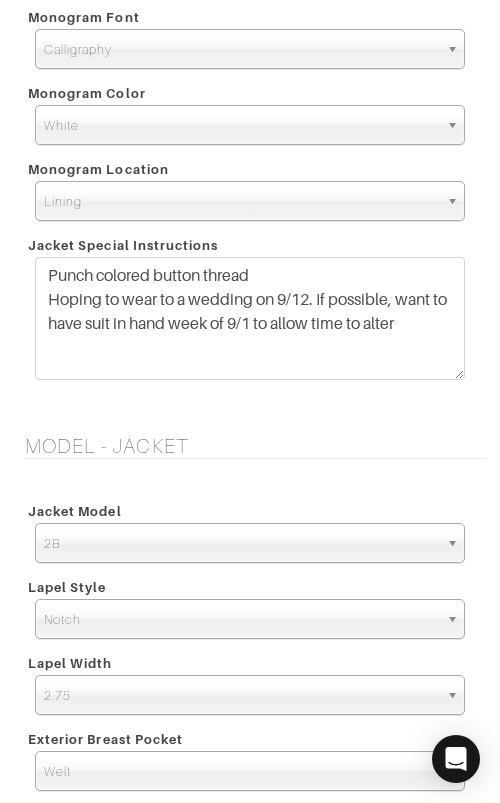 drag, startPoint x: 457, startPoint y: 317, endPoint x: 454, endPoint y: 377, distance: 60.074955 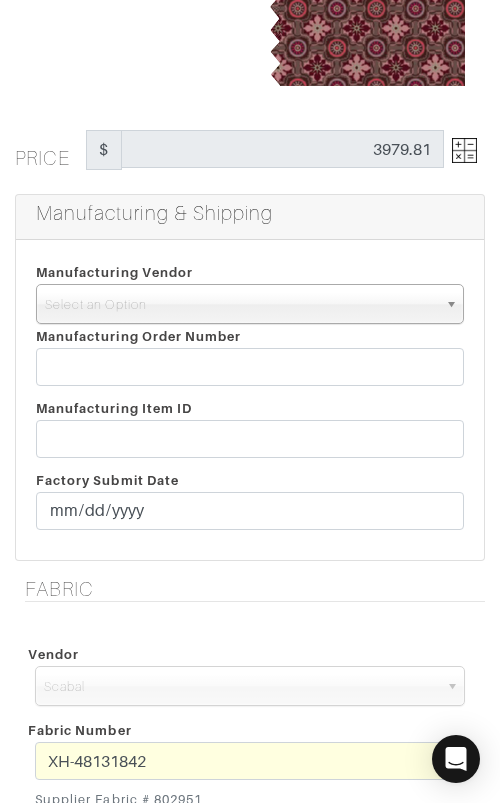 scroll, scrollTop: 0, scrollLeft: 0, axis: both 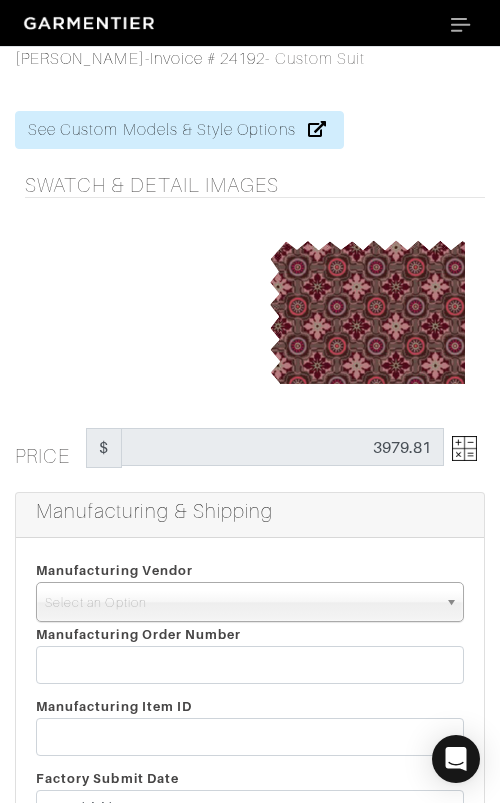 drag, startPoint x: 255, startPoint y: 603, endPoint x: 263, endPoint y: 624, distance: 22.472204 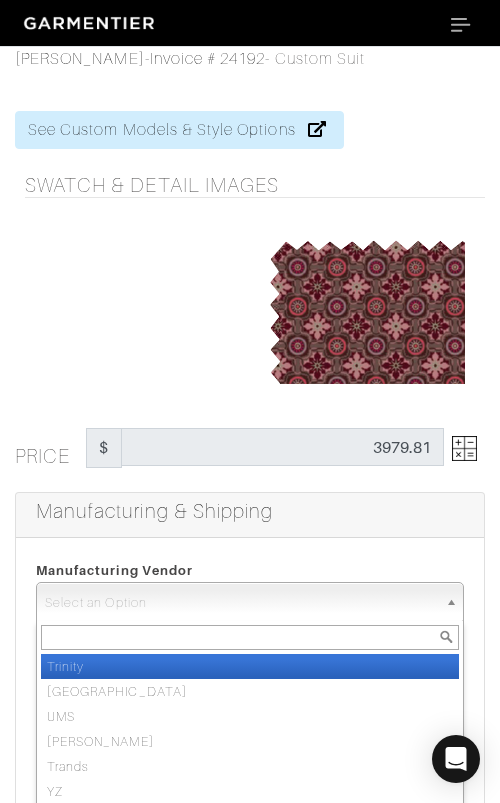 click on "Trinity" at bounding box center (250, 666) 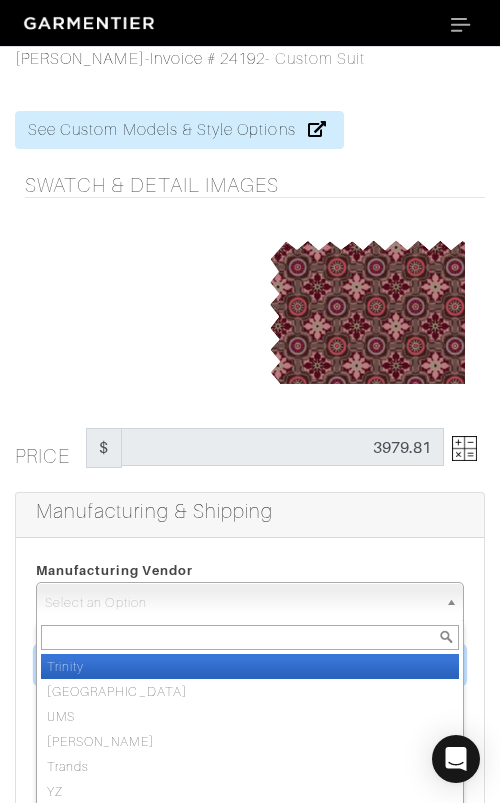 click at bounding box center (250, 665) 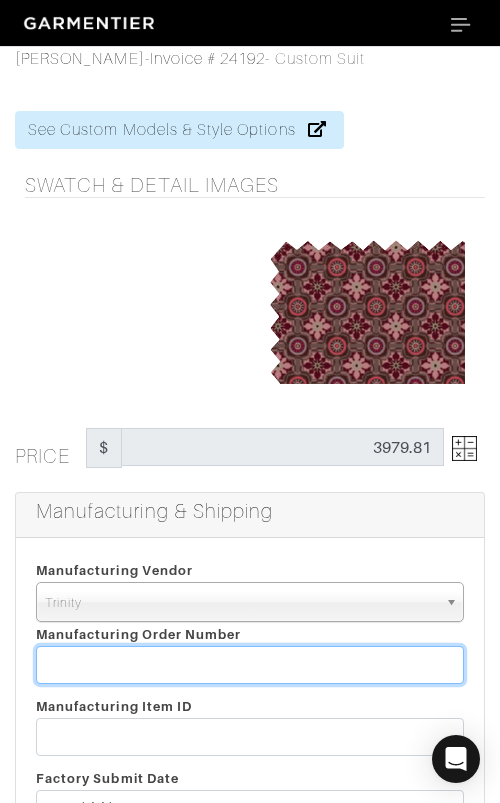 paste on "807764" 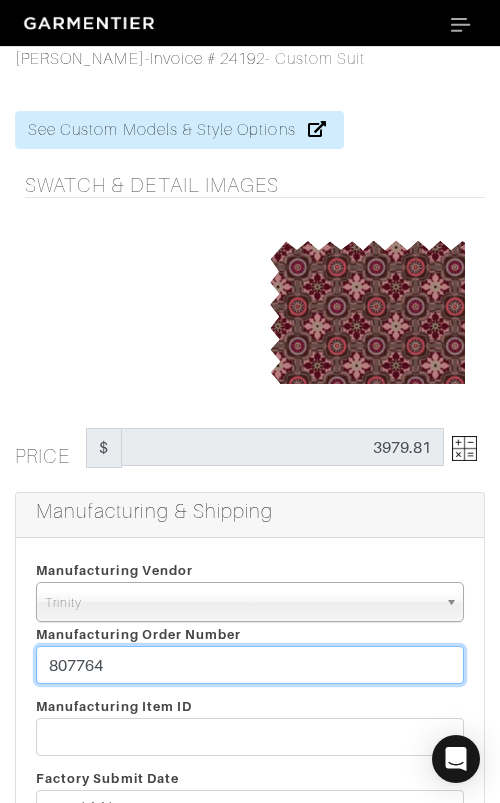 type on "807764" 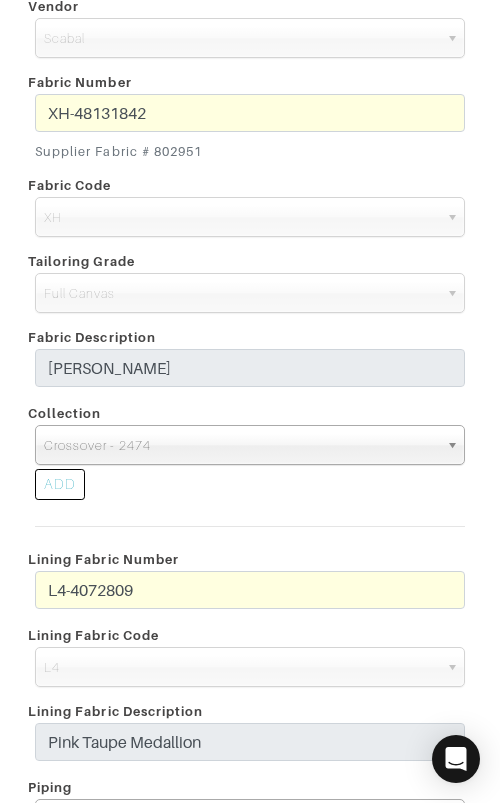 scroll, scrollTop: 948, scrollLeft: 0, axis: vertical 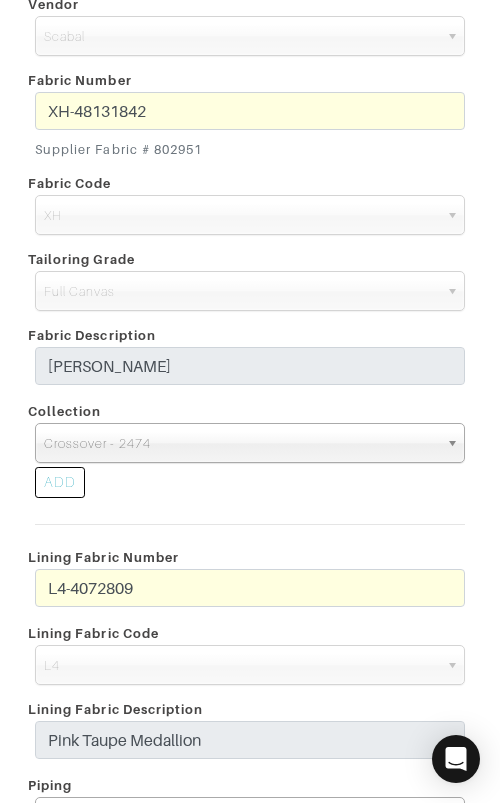 drag, startPoint x: 155, startPoint y: 155, endPoint x: 204, endPoint y: 153, distance: 49.0408 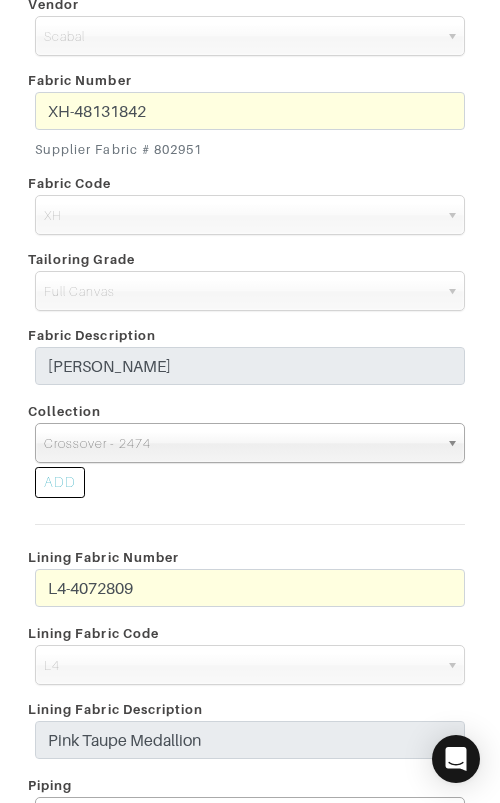 copy on "802951" 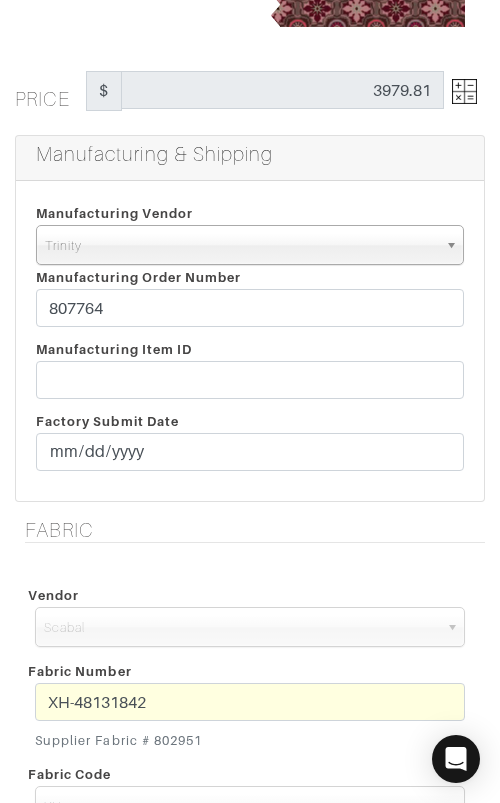 scroll, scrollTop: 362, scrollLeft: 0, axis: vertical 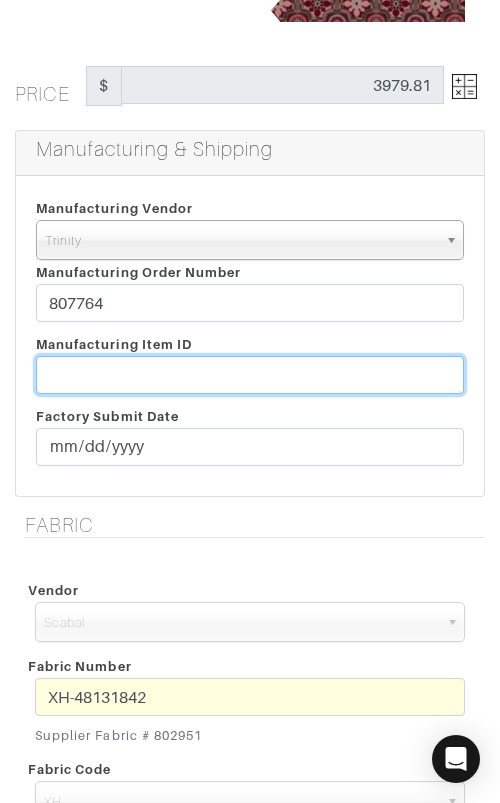 click at bounding box center [250, 375] 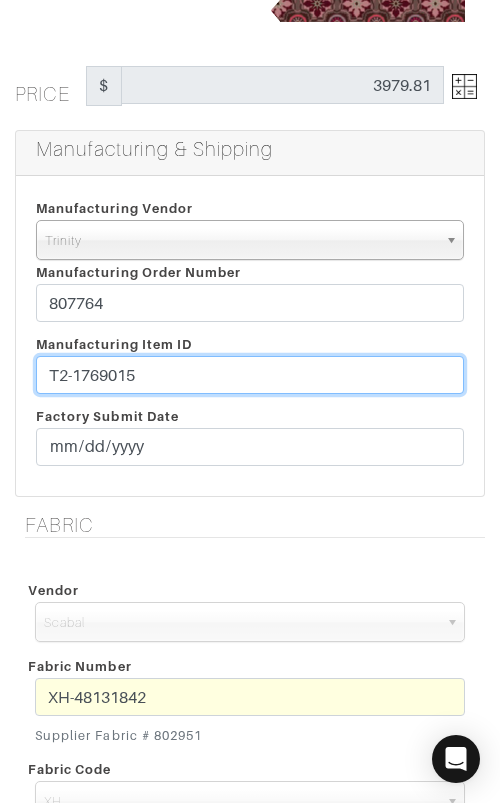 type on "T2-1769015" 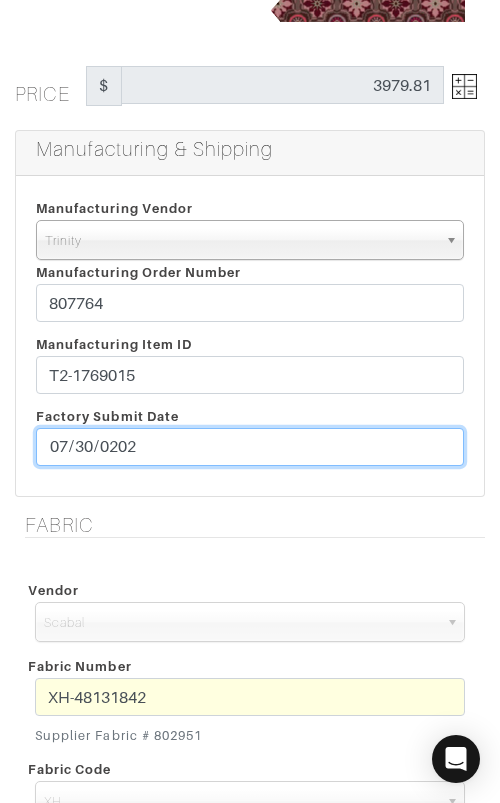 type on "[DATE]" 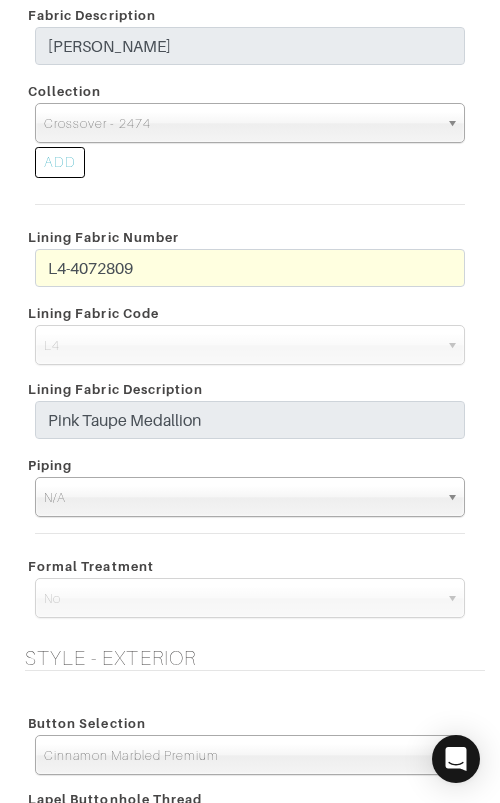 scroll, scrollTop: 1277, scrollLeft: 0, axis: vertical 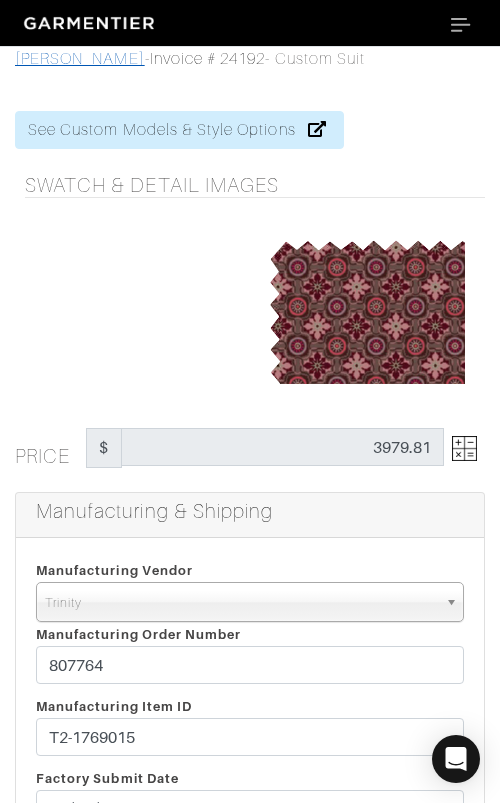 click on "[PERSON_NAME]" at bounding box center [80, 59] 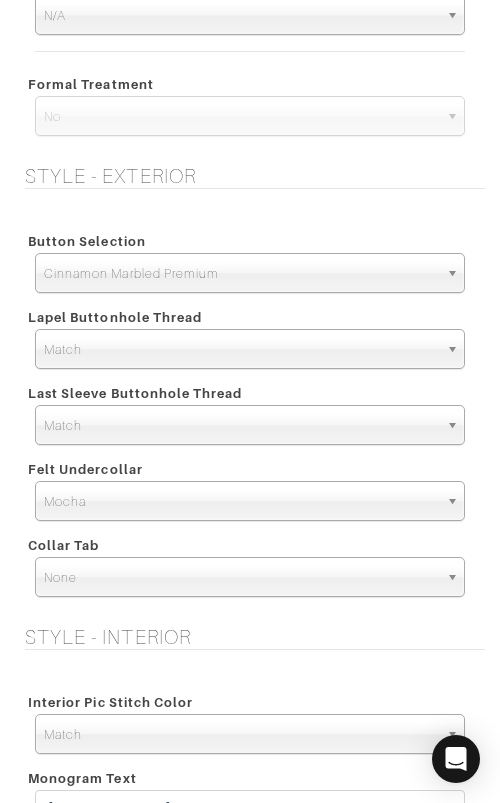 scroll, scrollTop: 2376, scrollLeft: 0, axis: vertical 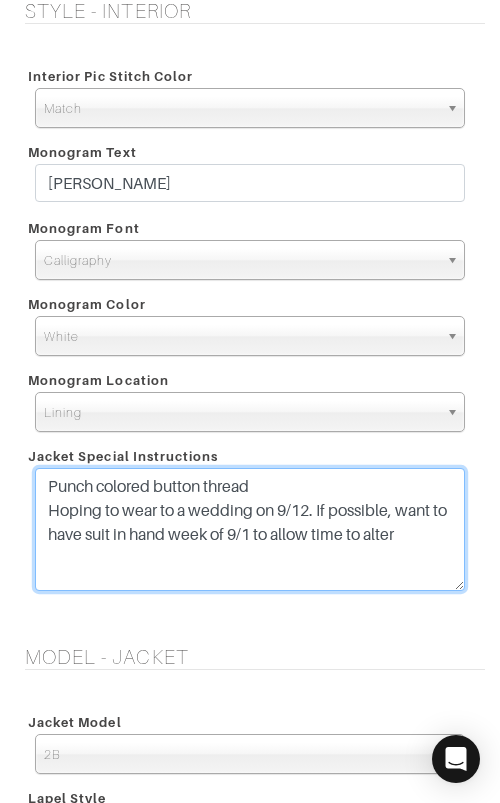 click on "Punch colored button thread
Hoping to wear to a wedding on 9/12. If possible, want to have suit in hand week of 9/1 to allow time to alter" at bounding box center [250, 529] 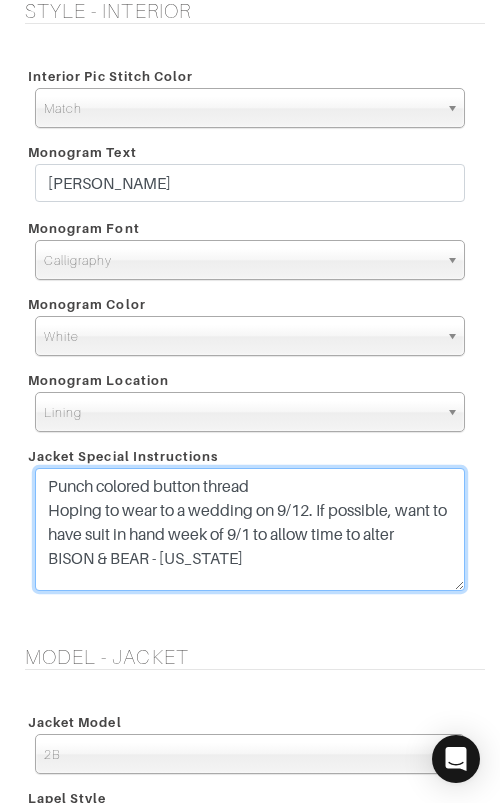 drag, startPoint x: 312, startPoint y: 557, endPoint x: 48, endPoint y: 556, distance: 264.0019 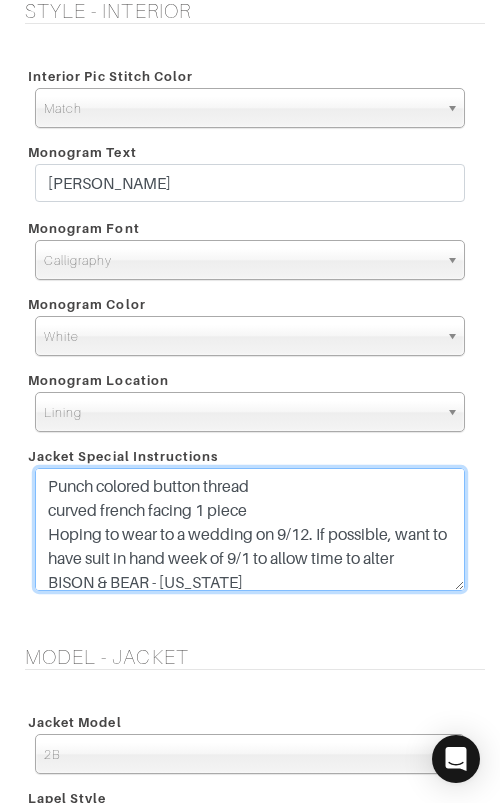 type on "Punch colored button thread
curved french facing 1 piece
Hoping to wear to a wedding on 9/12. If possible, want to have suit in hand week of 9/1 to allow time to alter
BISON & BEAR - MONTANA" 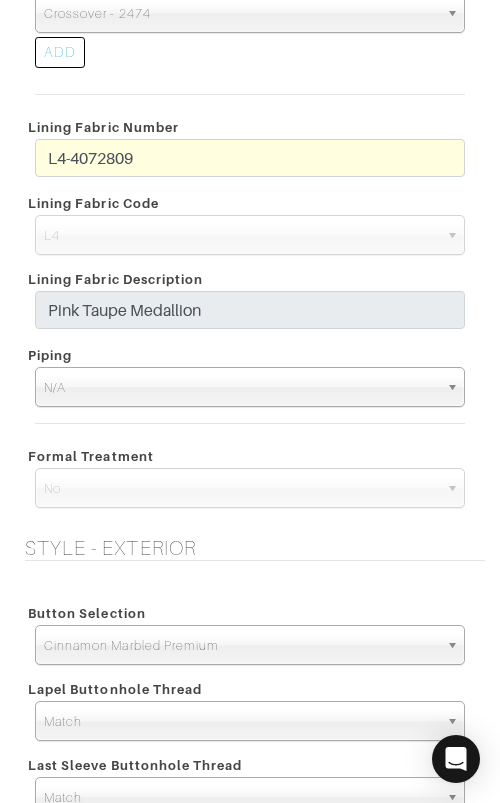 scroll, scrollTop: 0, scrollLeft: 0, axis: both 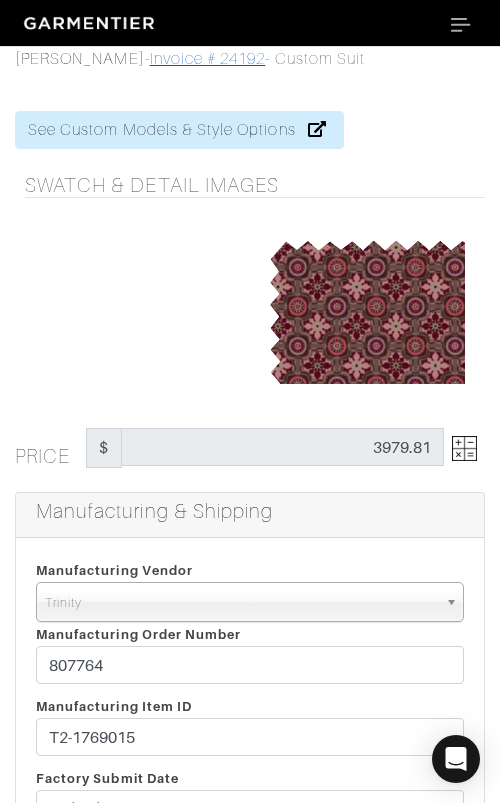 click on "Invoice # 24192" at bounding box center (208, 59) 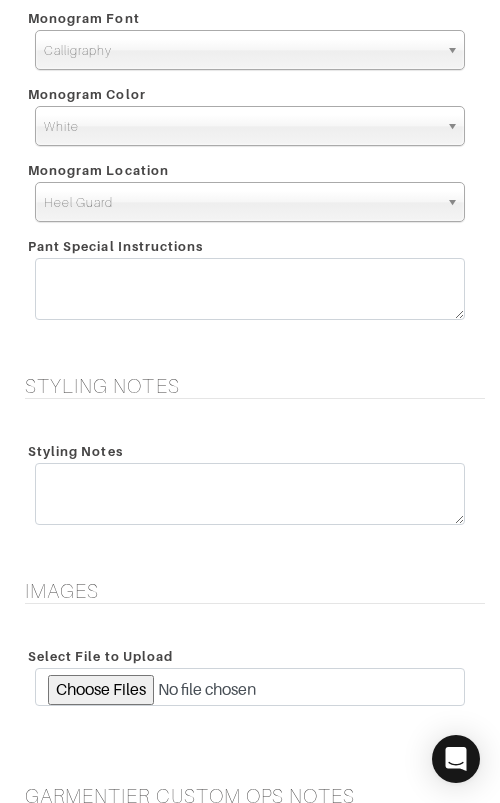 scroll, scrollTop: 3935, scrollLeft: 0, axis: vertical 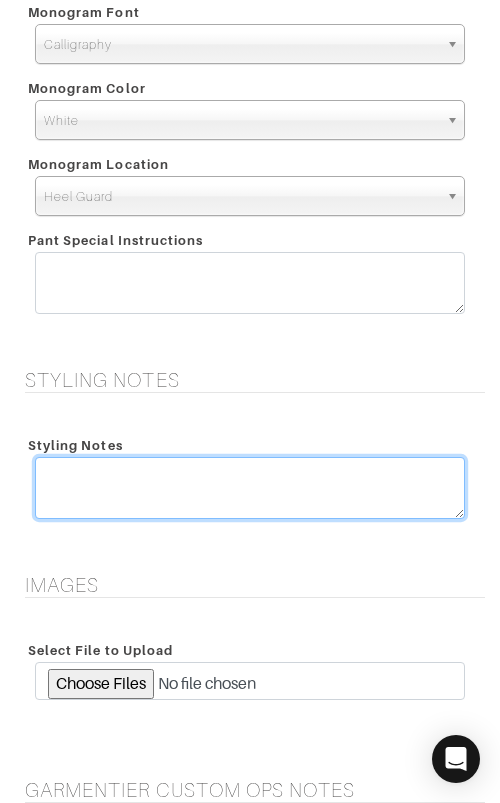 click at bounding box center (250, 488) 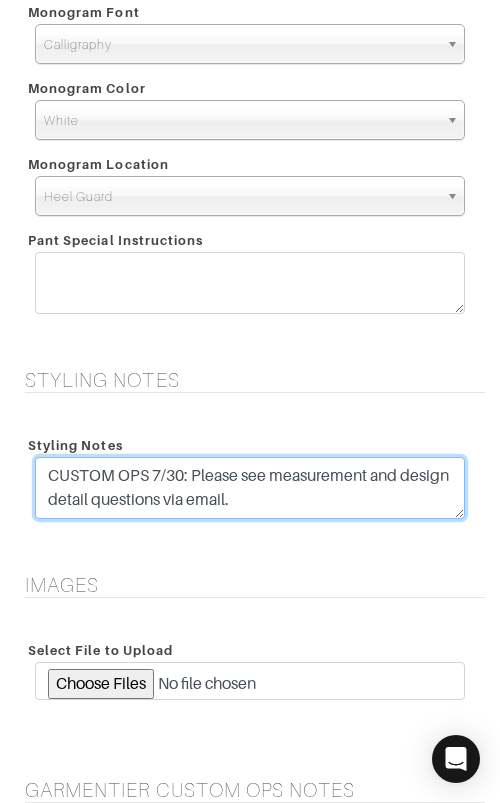 type on "CUSTOM OPS 7/30: Please see measurement and design detail questions via email." 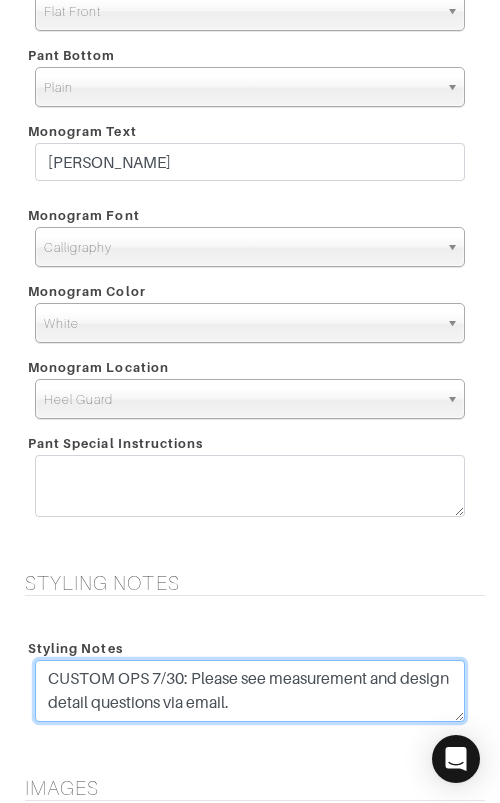 scroll, scrollTop: 3733, scrollLeft: 0, axis: vertical 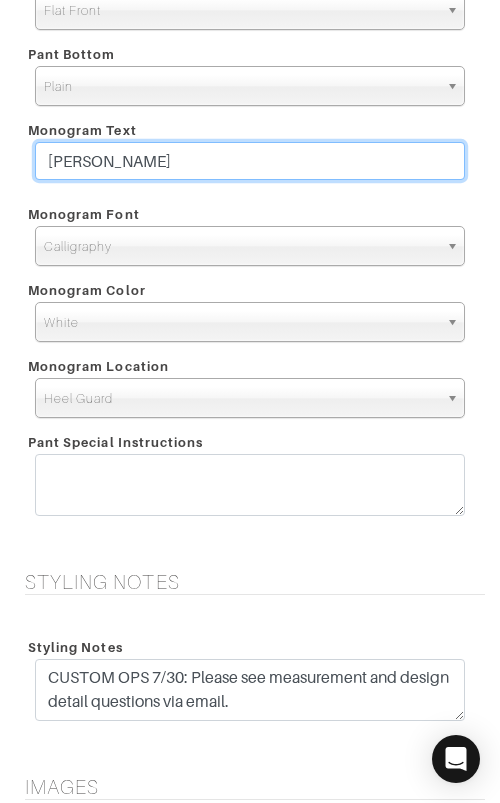 drag, startPoint x: 234, startPoint y: 161, endPoint x: 236, endPoint y: 142, distance: 19.104973 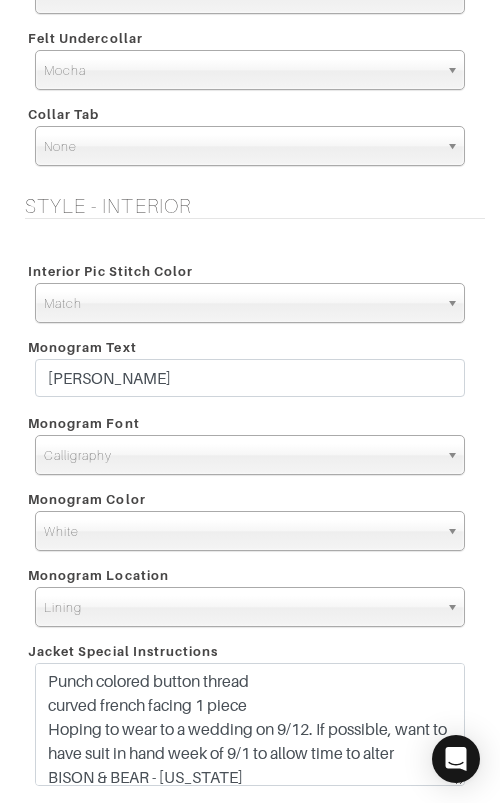 scroll, scrollTop: 2178, scrollLeft: 0, axis: vertical 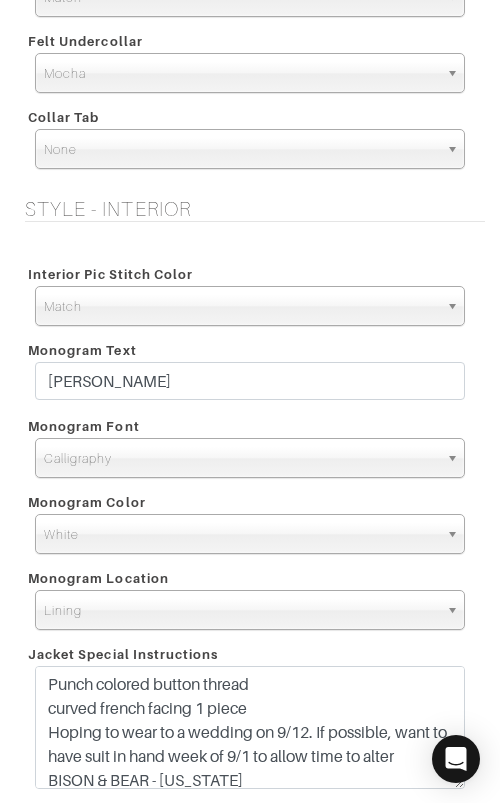 click on "Match" at bounding box center (241, 307) 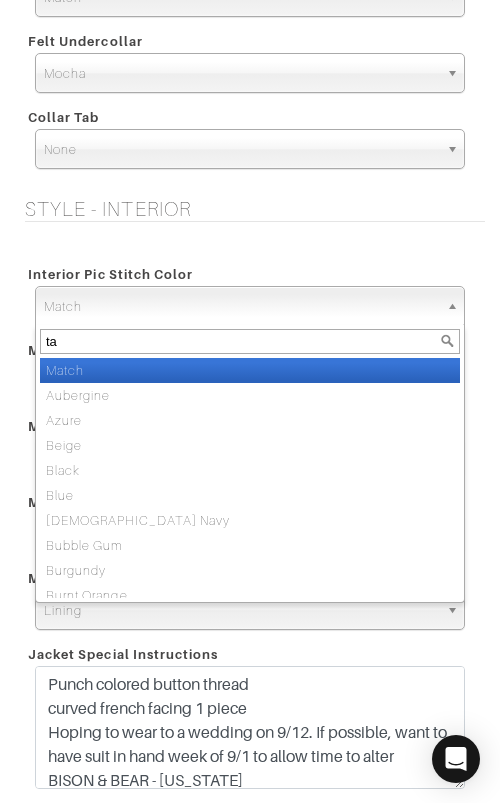 type on "tan" 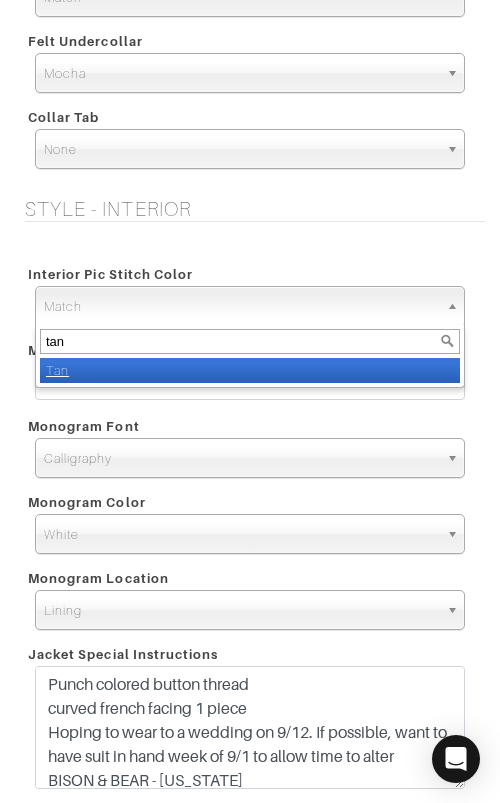 select on "41" 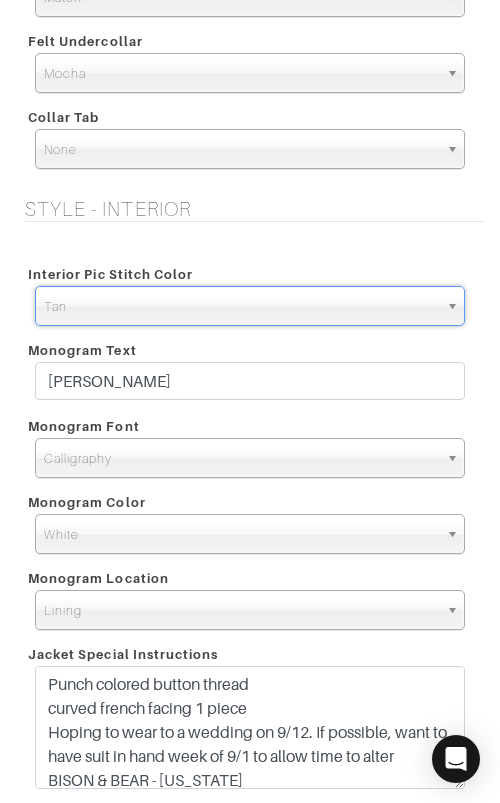 click on "Interior Pic Stitch Color
Match
Aubergine
Azure
Beige
Black
Blue
British Navy
Bubble Gum
Burgundy
Burnt Orange
Celery
Charcoal
Chestnut
Cobalt Blue
Coral
Dark Brown
Dark Gray
Dark Olive
Ecru
Eggplant
Emerald
Fairway
Forest Green
Fucsia
Gold
Green
Ivory
Jam
Khaki
Lavender
Lemon
Light Blue
Light Brown
Light Gray
Lilac
Magenta
Medium Brown
Medium Gray
Medium Olive
Mint
Mocha
Moss
Navy
Orange
Peach
Periwinkle
Petal
Pink
Plum
Punch
Purple
Rainbow
Red
Royal Blue
Ruby
Rust
Salmon
Seafoam
Silver
Sky Blue
Tan
Taupe
Teal
Trinity Blue
Violet
White
Wine
Yellow
Tan
Tan
Monogram Text
Terry Sacka N/A" at bounding box center [250, 528] 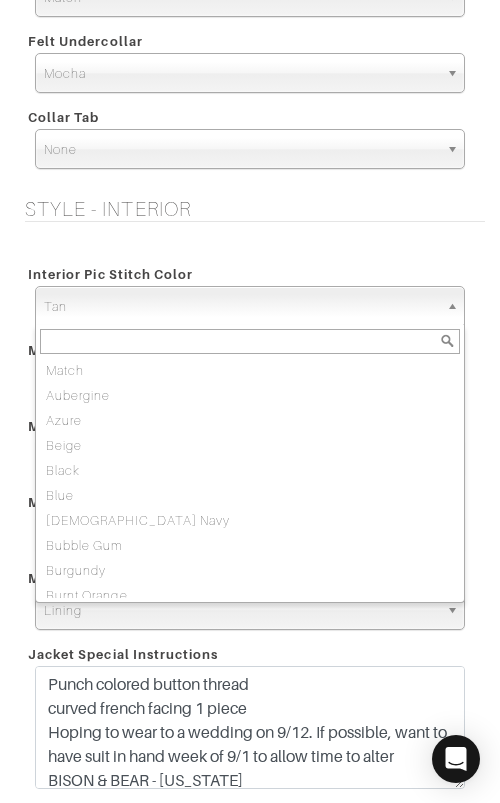 scroll, scrollTop: 1285, scrollLeft: 0, axis: vertical 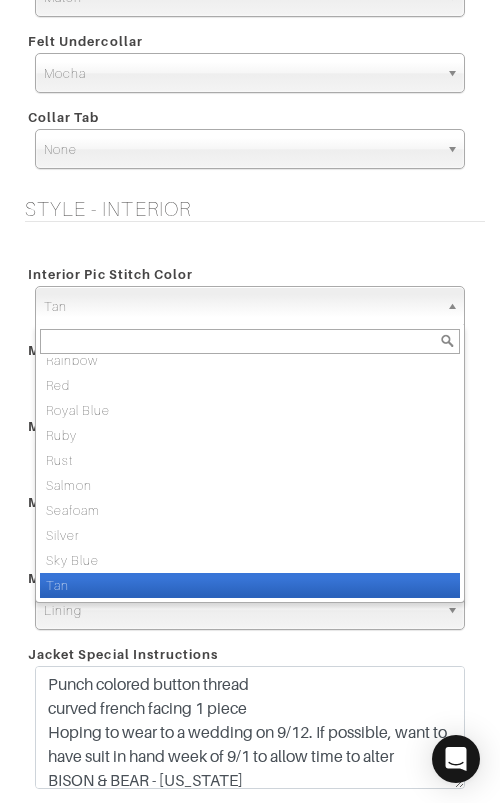 click on "Tan" at bounding box center (241, 307) 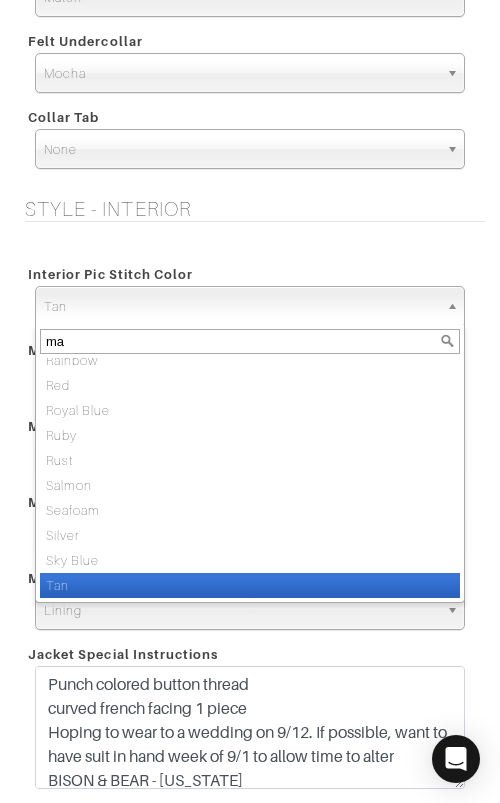 type on "mat" 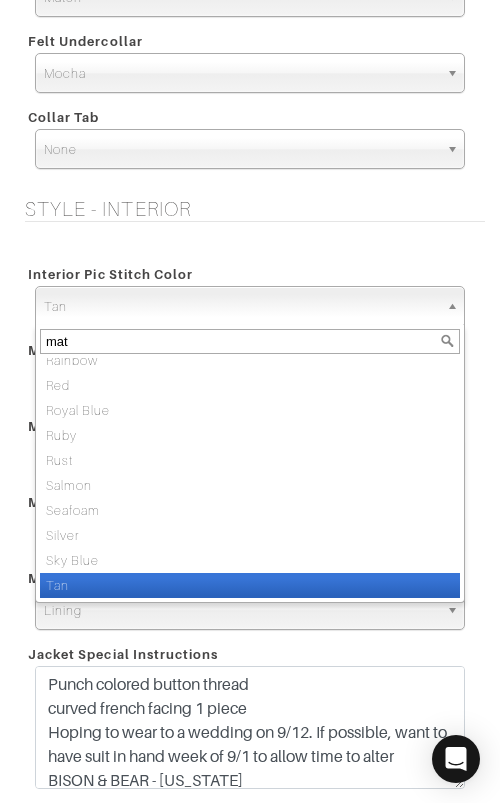 scroll, scrollTop: 0, scrollLeft: 0, axis: both 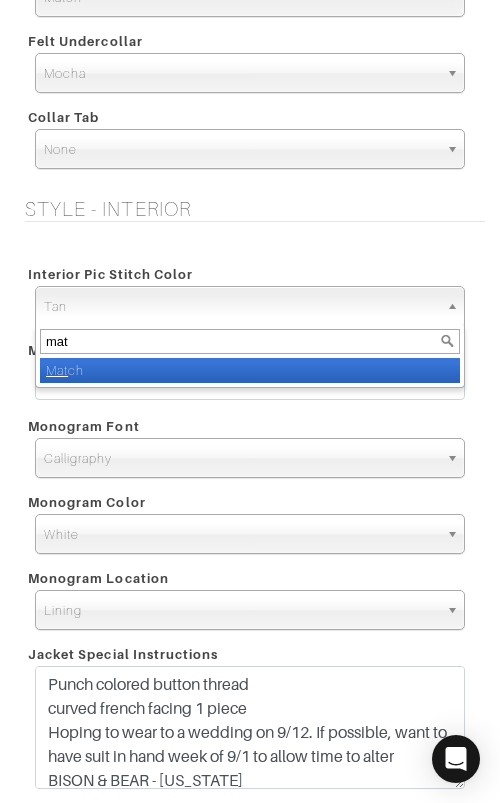 select on "68" 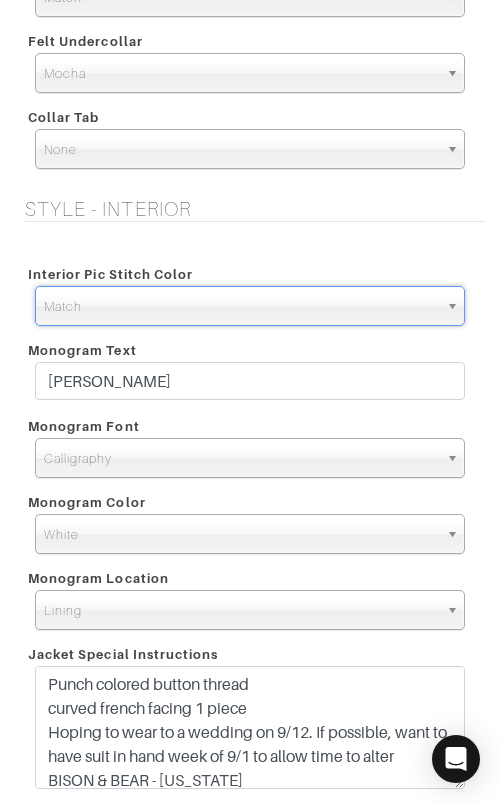 click on "Style - Exterior
Button Selection
Match Formal - Fabric Covered with Formal Treatment Fabric Fabric Covered Shell Cloth Black British Navy Burgundy Caramel Charcoal Gray Cobalt Blue Coffee Crimson Dark Brown Dark Gray Dark Olive Dark Taupe Ivory Lavender Light Blue Light Gray Medium Blue Medium Brown Medium Gray Midnight Blue Navy Olive Pink Purple Sand Tan Winter White Dark Brown Horn Medium Brown Horn Rust Brown Horn Smoke Mother of Pearl White Mother of Pearl Black Leather Dark Brown Leather Light Brown Leather Black Marbled Premium Black Solid Premium Blue Marbled Premium Charcoal Marbled Premium Chocolate Solid Premium Cinnamon Marbled Premium Dark Brown Marbled Premium Dark Olive Solid Premium Grey Marbled Premium Ivory Pearl Premium Navy Marbled Premium Navy Solid Premium Tan Pearl Premium" at bounding box center (250, 277) 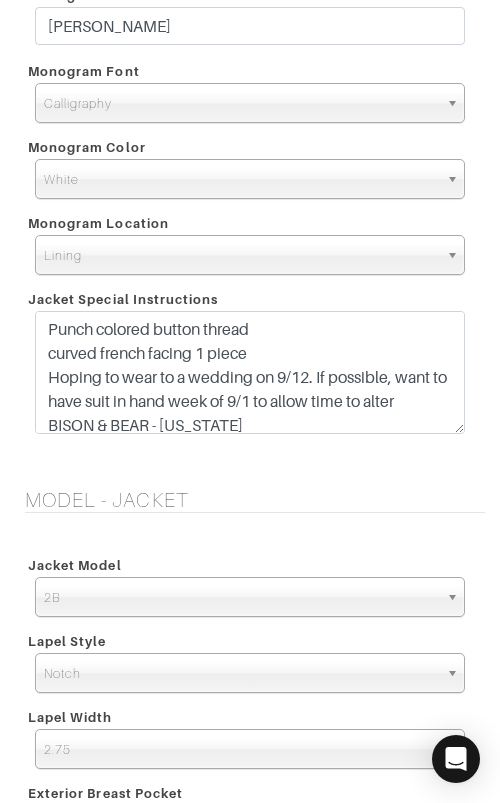 scroll, scrollTop: 2546, scrollLeft: 0, axis: vertical 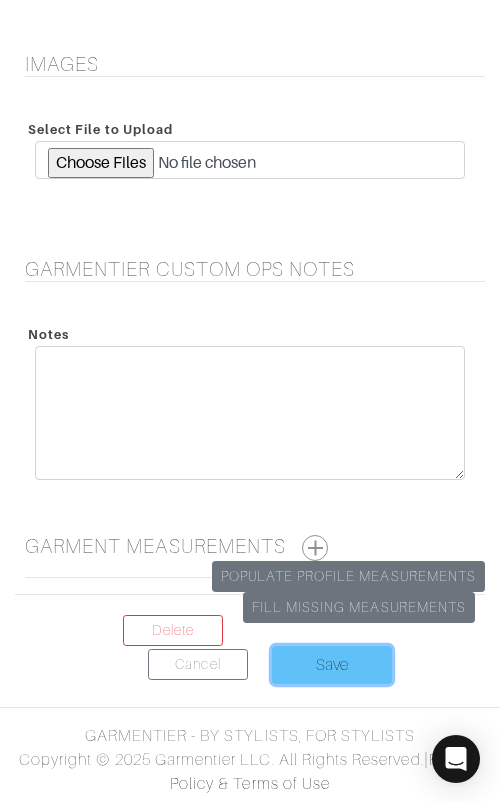 click on "Save" at bounding box center [332, 665] 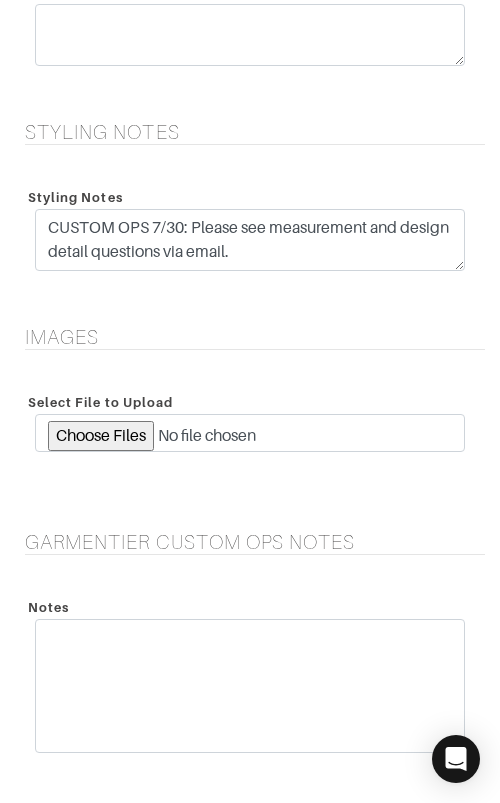 scroll, scrollTop: 4173, scrollLeft: 0, axis: vertical 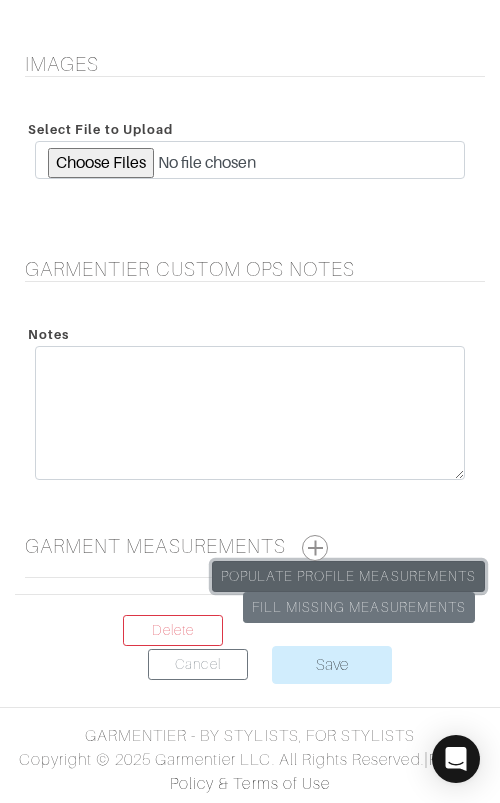 click on "Populate Profile Measurements" at bounding box center (348, 576) 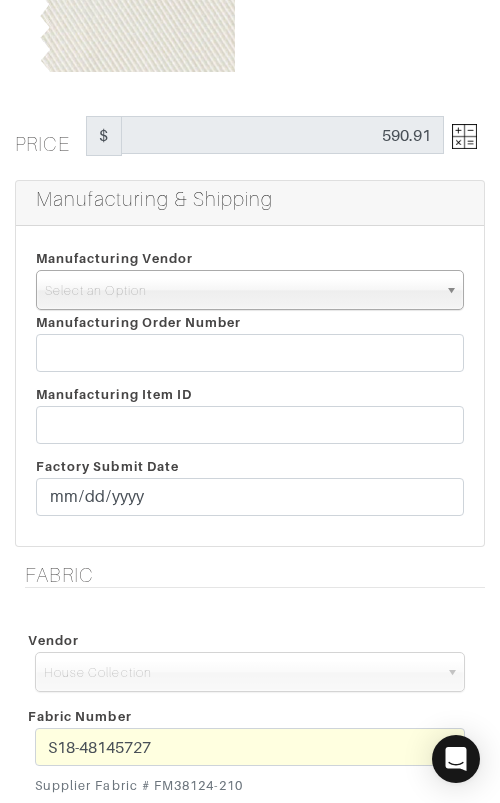 scroll, scrollTop: 0, scrollLeft: 0, axis: both 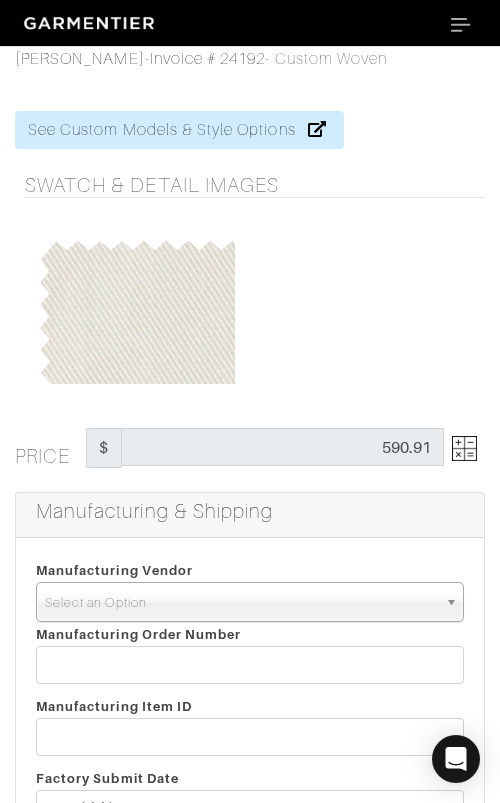 drag, startPoint x: 243, startPoint y: 594, endPoint x: 248, endPoint y: 604, distance: 11.18034 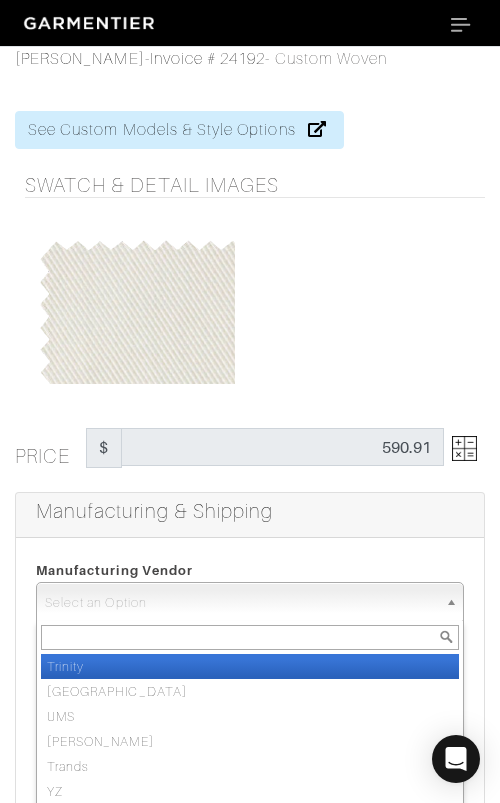 click on "Trinity" at bounding box center (250, 666) 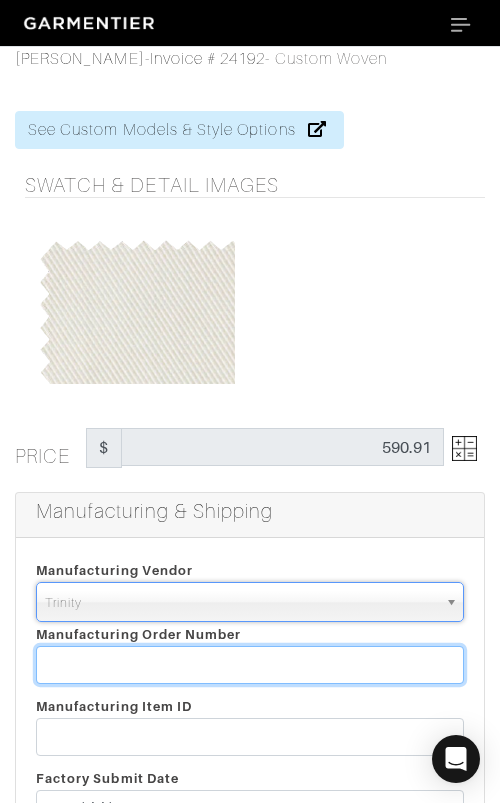 click at bounding box center (250, 665) 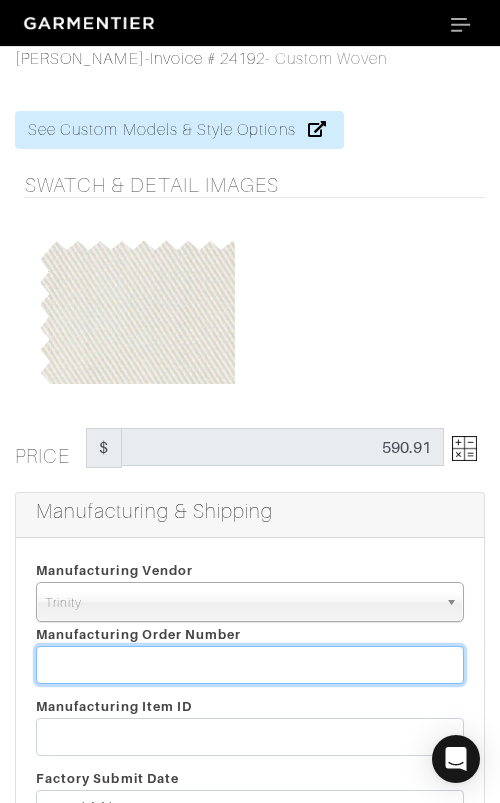 paste on "807764" 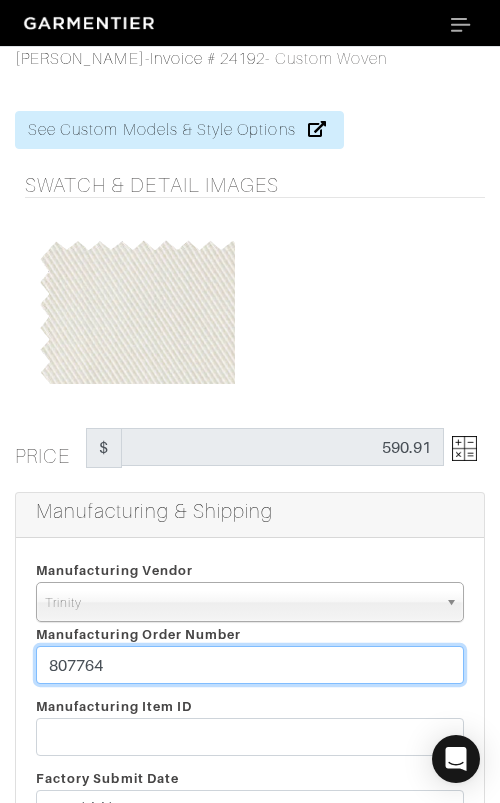 type on "807764" 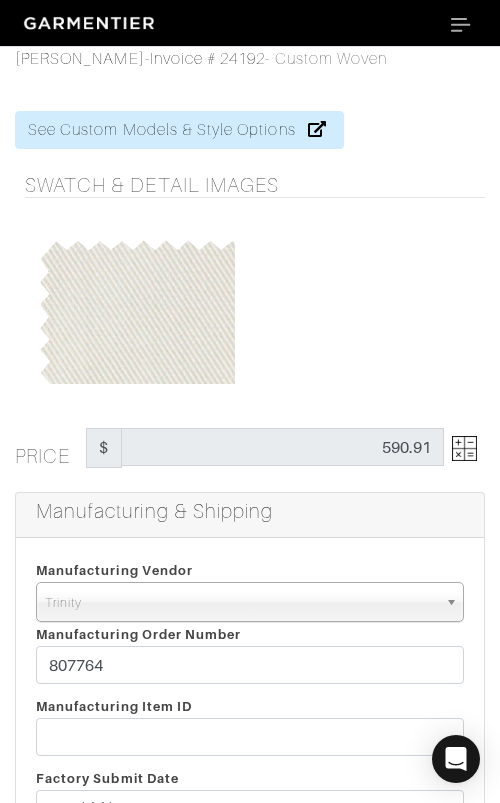 drag, startPoint x: 401, startPoint y: 288, endPoint x: 405, endPoint y: 313, distance: 25.317978 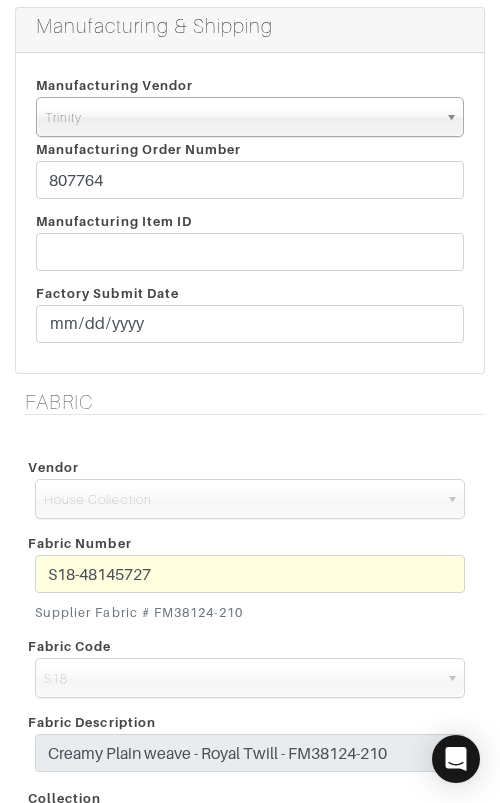 scroll, scrollTop: 329, scrollLeft: 0, axis: vertical 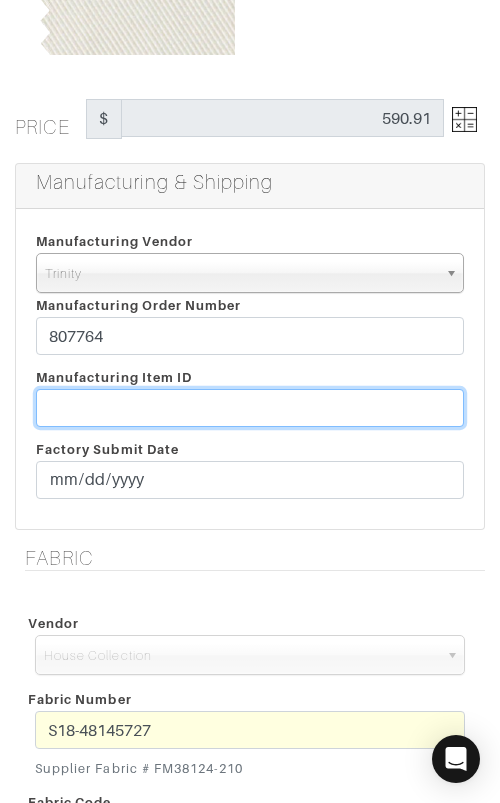click at bounding box center [250, 408] 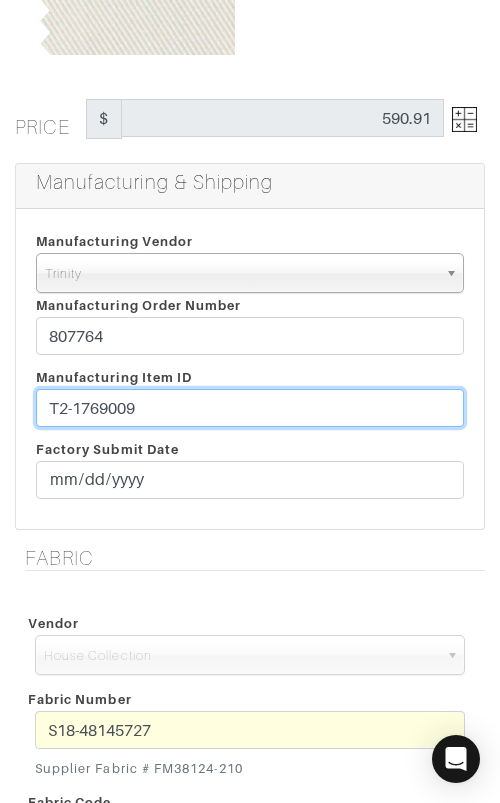 type on "T2-1769009" 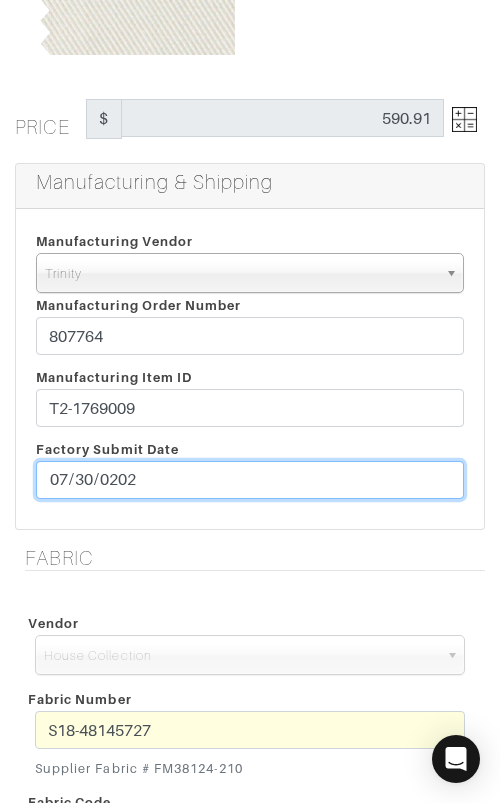 type on "[DATE]" 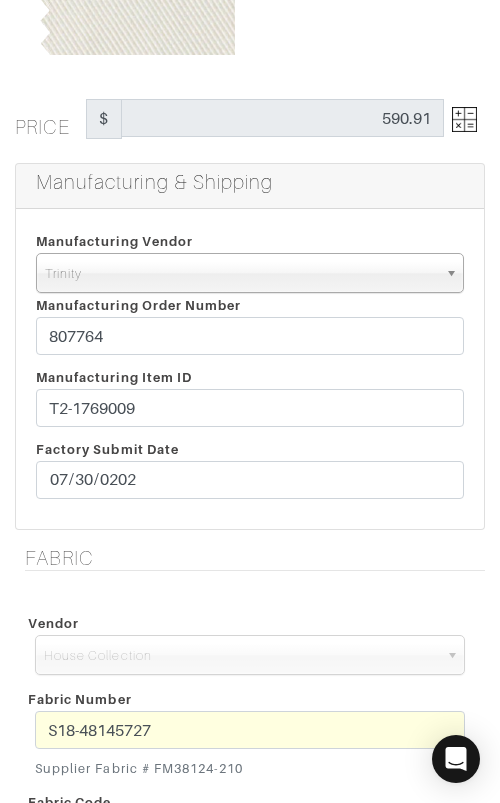 click on "See Custom Models & Style Options
Swatch & Detail Images
Price $ 590.91
Manufacturing & Shipping
Manufacturing Vendor
[GEOGRAPHIC_DATA]" at bounding box center (250, 1512) 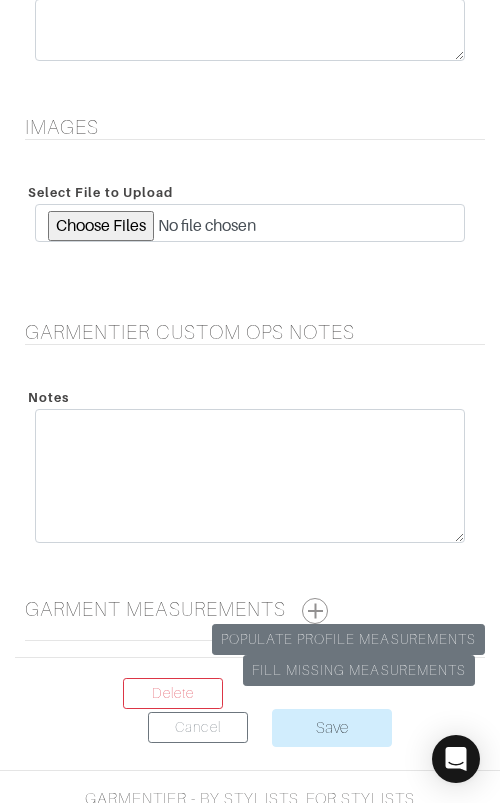 scroll, scrollTop: 2888, scrollLeft: 0, axis: vertical 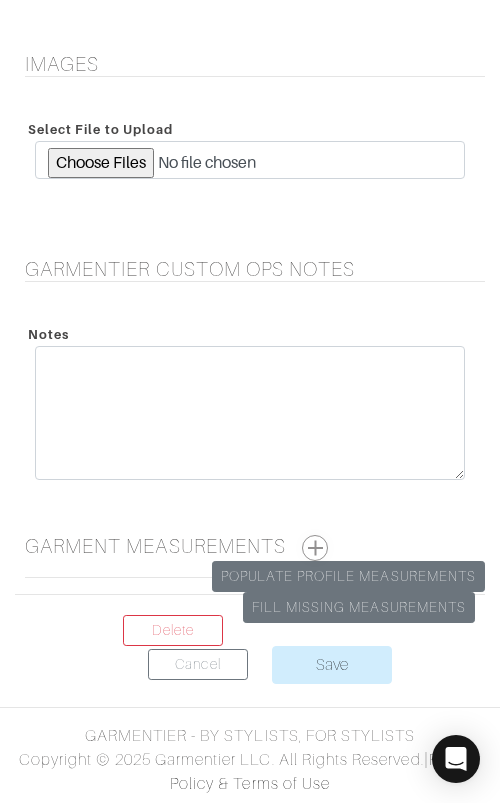 click at bounding box center [315, 548] 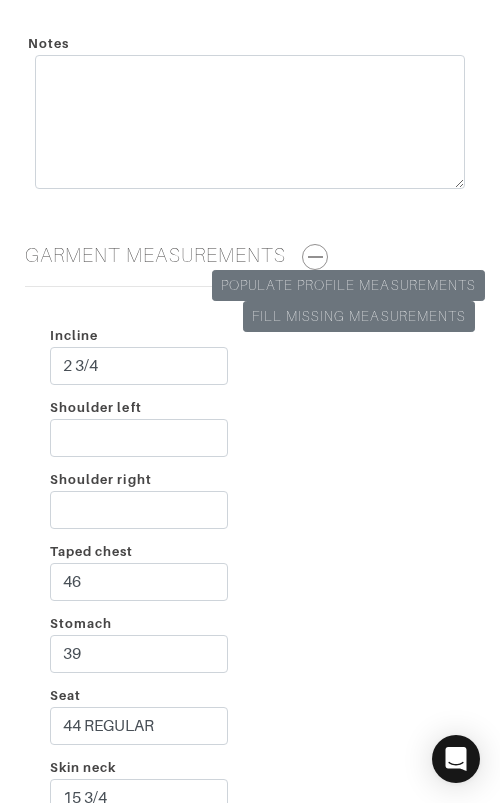 scroll, scrollTop: 3196, scrollLeft: 0, axis: vertical 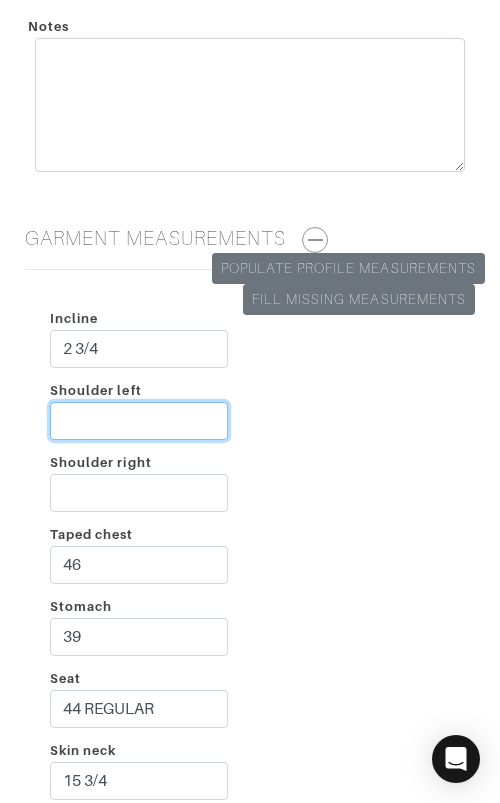 click on "Shoulder left" at bounding box center [139, 421] 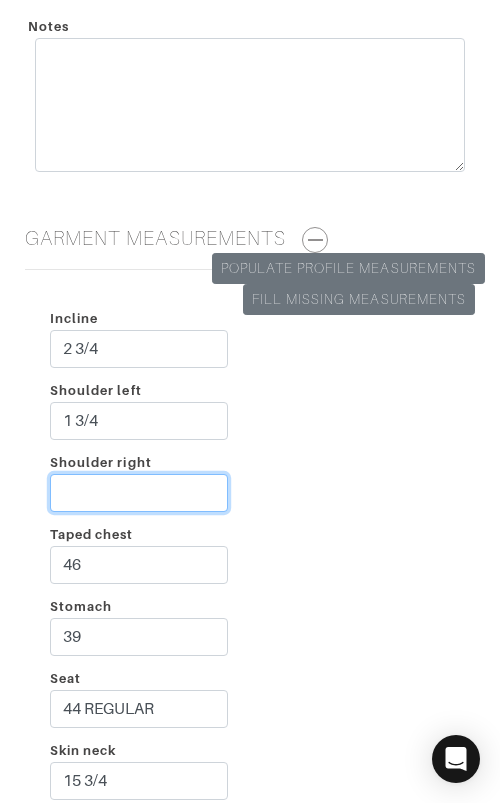 click on "Shoulder right" at bounding box center [139, 493] 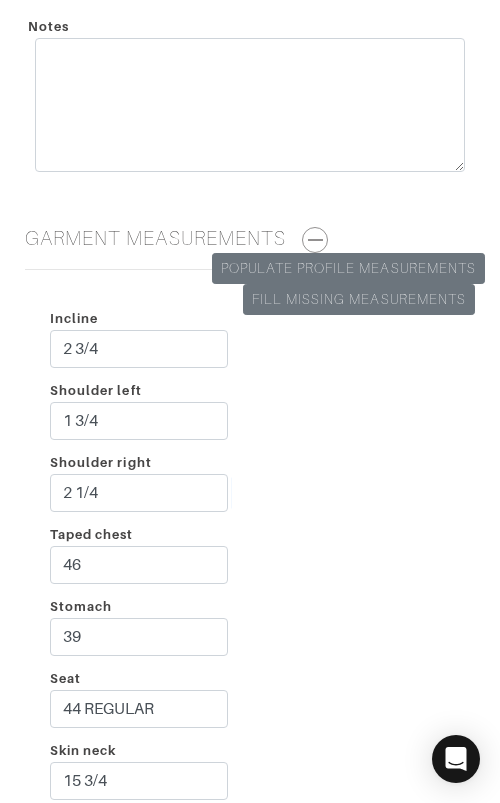 drag, startPoint x: 327, startPoint y: 532, endPoint x: 314, endPoint y: 523, distance: 15.811388 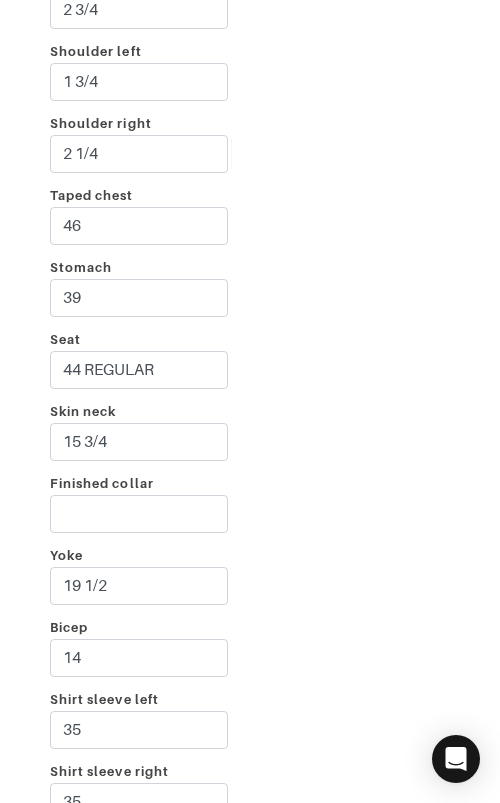 scroll, scrollTop: 3548, scrollLeft: 0, axis: vertical 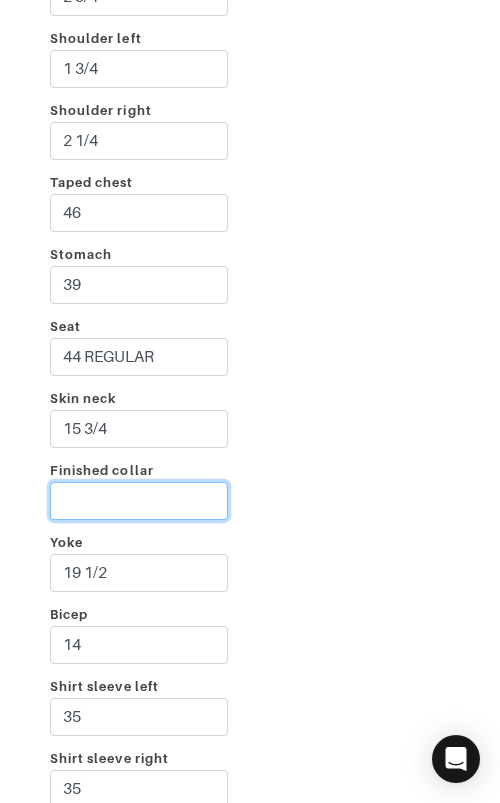 click on "Finished collar" at bounding box center [139, 501] 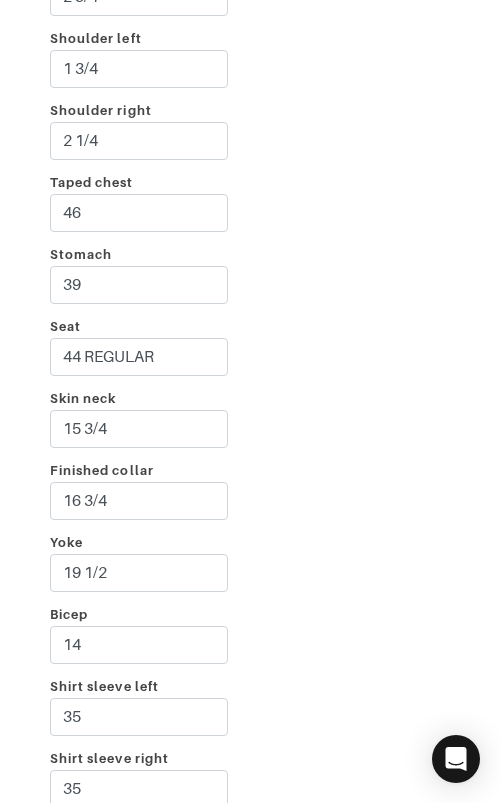click on "Incline
2 3/4
Shoulder left
1 3/4
Shoulder right
2 1/4
Taped chest
46
Stomach
39
Seat
44 REGULAR
Skin neck
15 3/4
Finished collar
16 3/4
Yoke
19 1/2
Bicep
14
Shirt sleeve left
35
Shirt sleeve right
35
Skin wrist left
Finished cuff left
11
Skin wrist right
Finished cuff right
10 1/4
32 1/2 4" at bounding box center (250, 674) 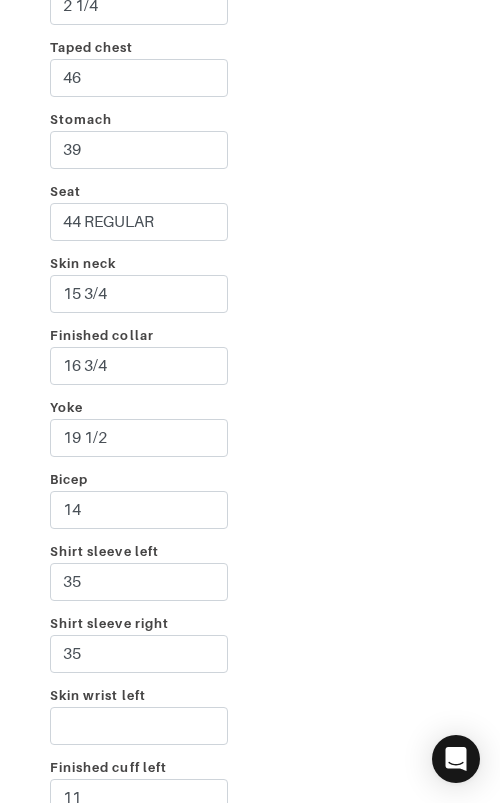 scroll, scrollTop: 3779, scrollLeft: 0, axis: vertical 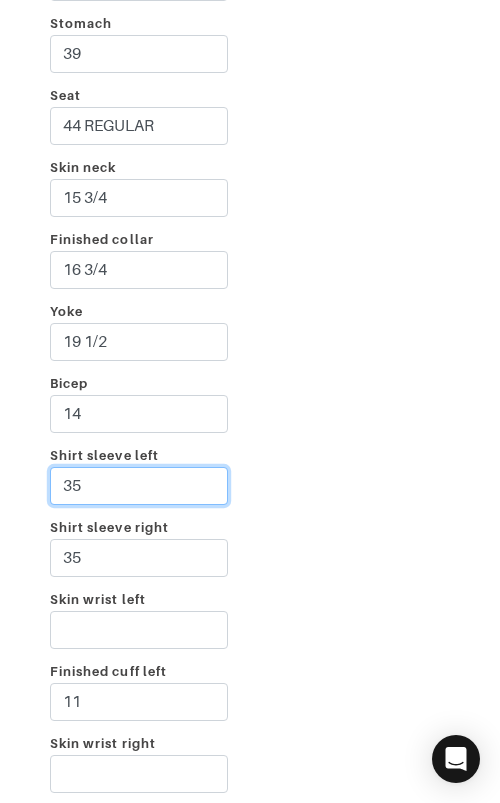 drag, startPoint x: 163, startPoint y: 486, endPoint x: 164, endPoint y: 466, distance: 20.024984 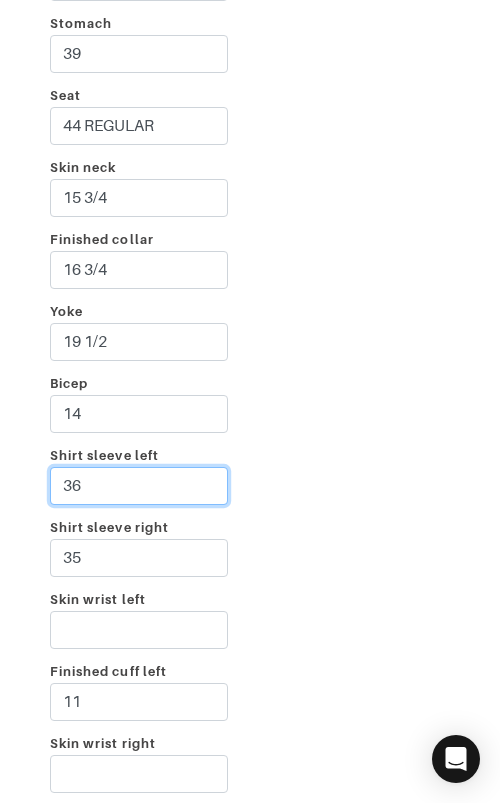 type on "36" 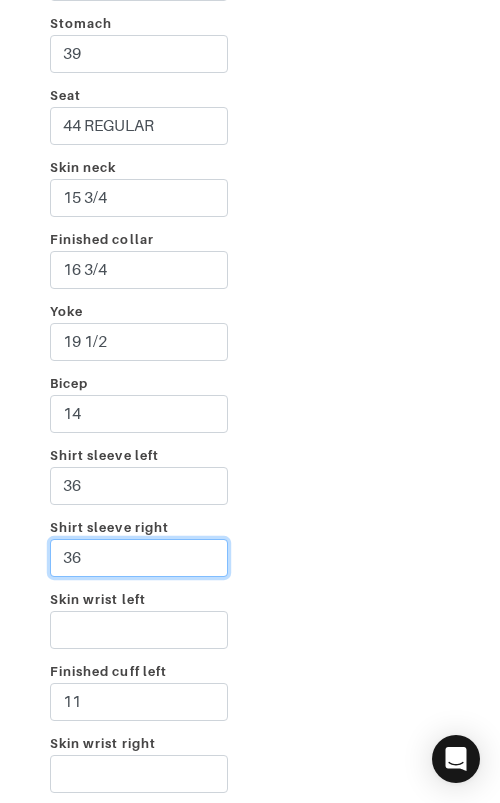 type on "36" 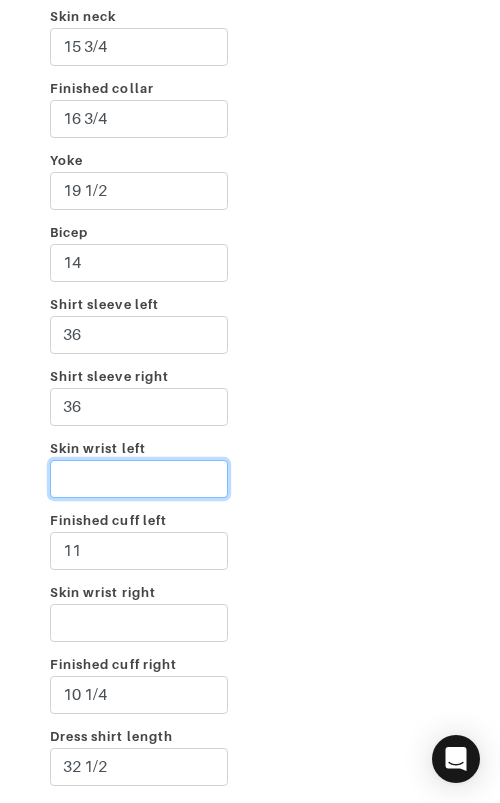 scroll, scrollTop: 3986, scrollLeft: 0, axis: vertical 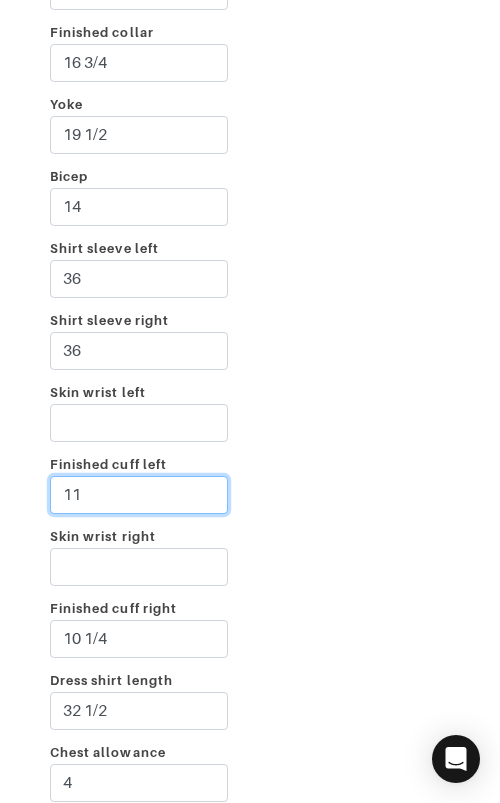 click on "11" at bounding box center [139, 495] 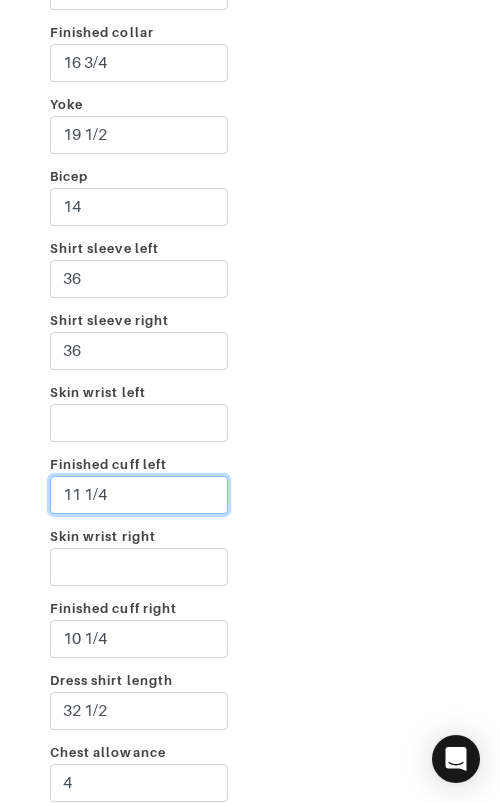 type on "11 1/4" 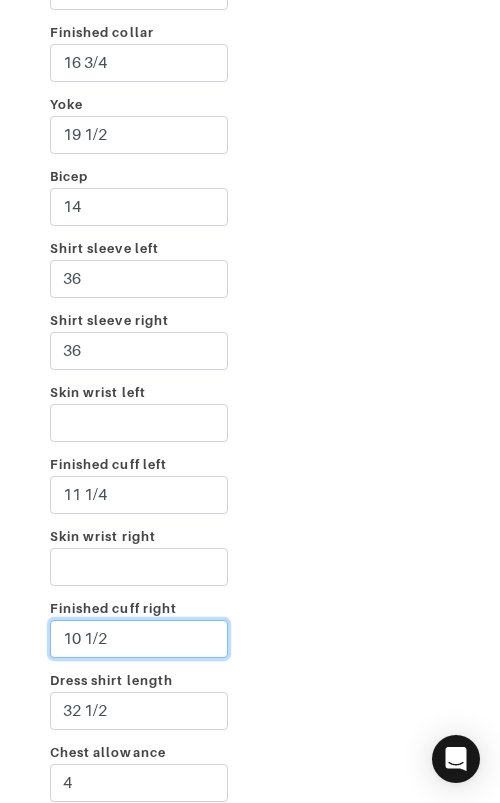 type on "10 1/2" 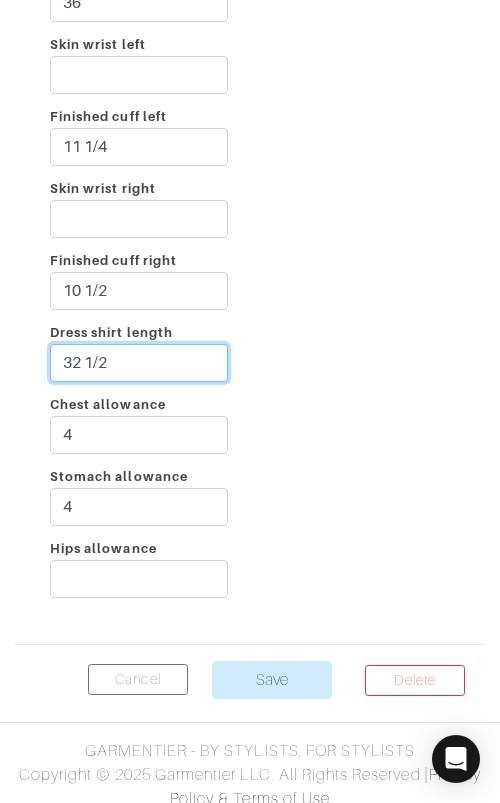 scroll, scrollTop: 4349, scrollLeft: 0, axis: vertical 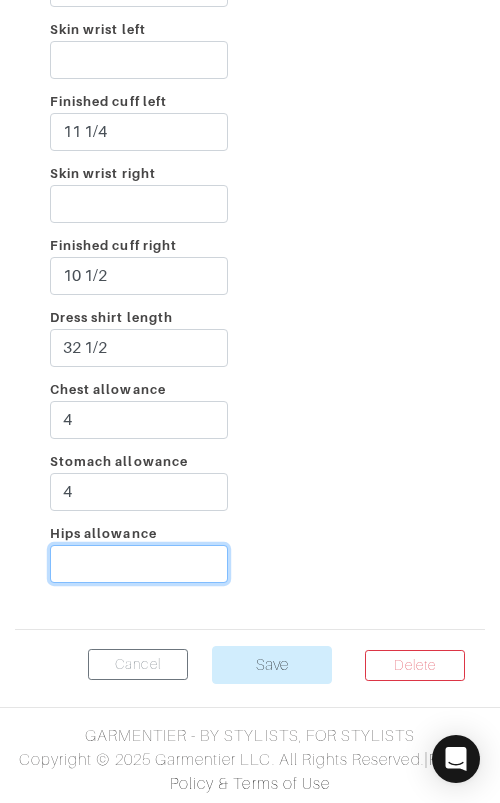 click on "Hips allowance" at bounding box center [139, 564] 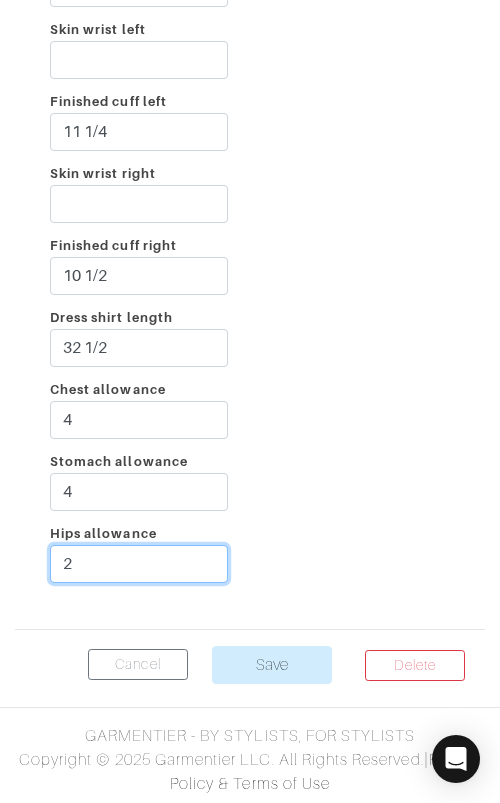 type on "2" 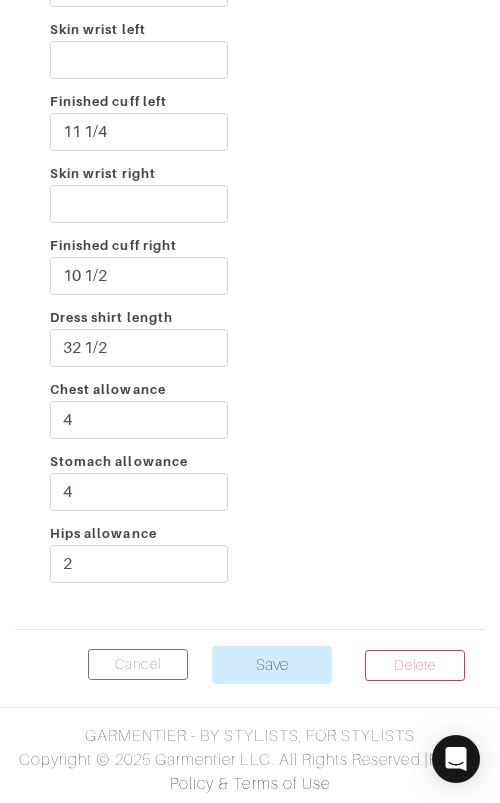 click on "Incline
2 3/4
Shoulder left
1 3/4
Shoulder right
2 1/4
Taped chest
46
Stomach
39
Seat
44 REGULAR
Skin neck
15 3/4
Finished collar
16 3/4
Yoke
19 1/2
Bicep
14
Shirt sleeve left
36
Shirt sleeve right
36
Skin wrist left
Finished cuff left
11 1/4
Skin wrist right
Finished cuff right
10 1/2
4 4 2" at bounding box center (250, -127) 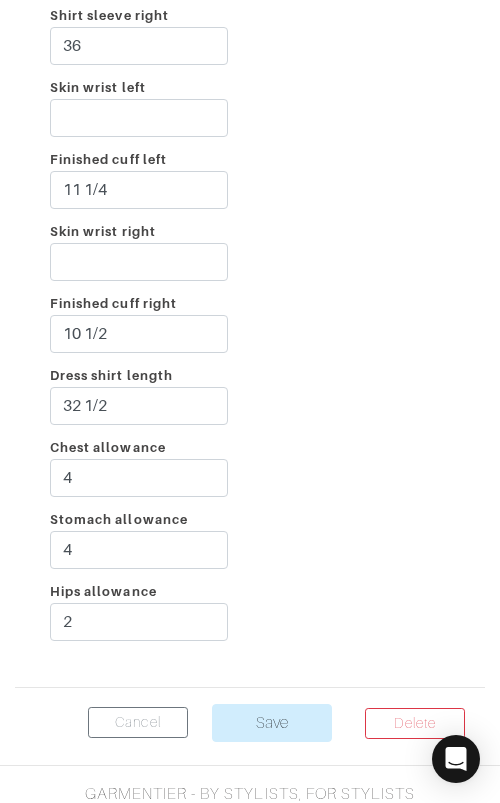 scroll, scrollTop: 4349, scrollLeft: 0, axis: vertical 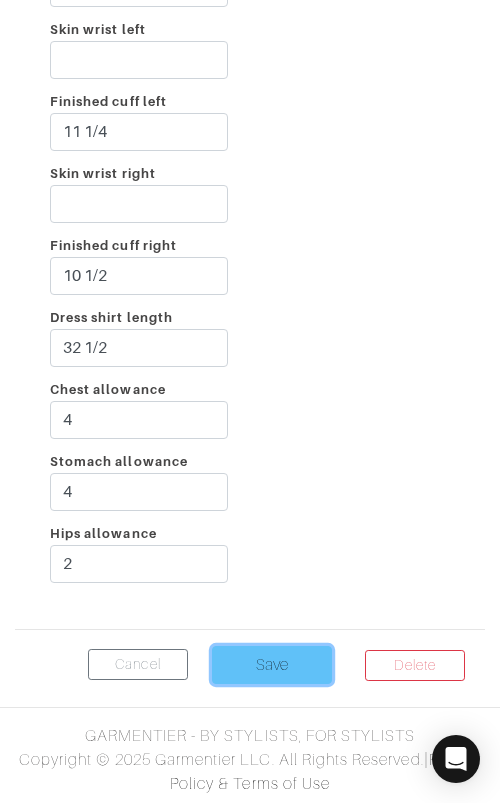 click on "Save" at bounding box center (272, 665) 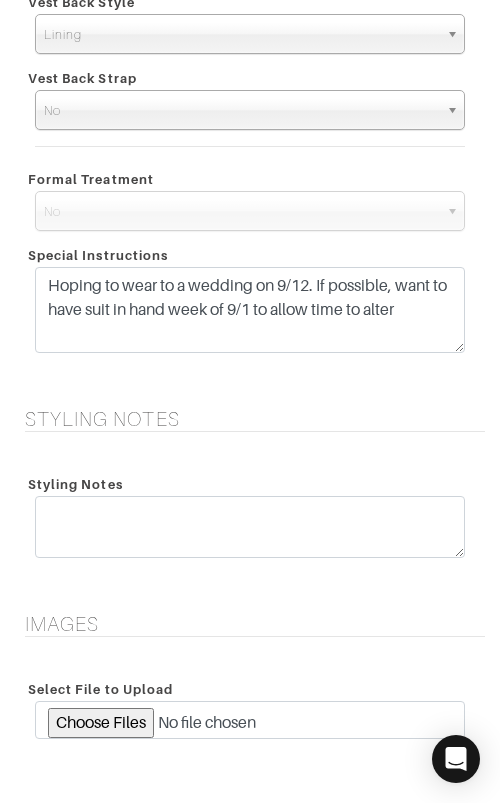 scroll, scrollTop: 2608, scrollLeft: 0, axis: vertical 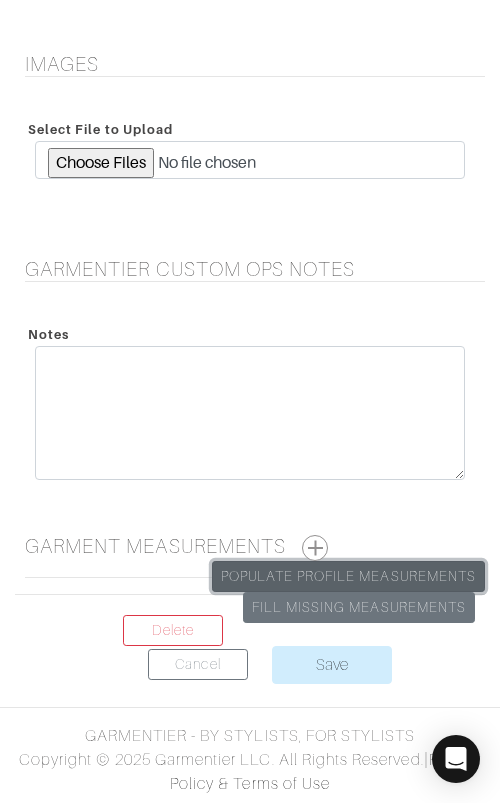 click on "Populate Profile Measurements" at bounding box center [348, 576] 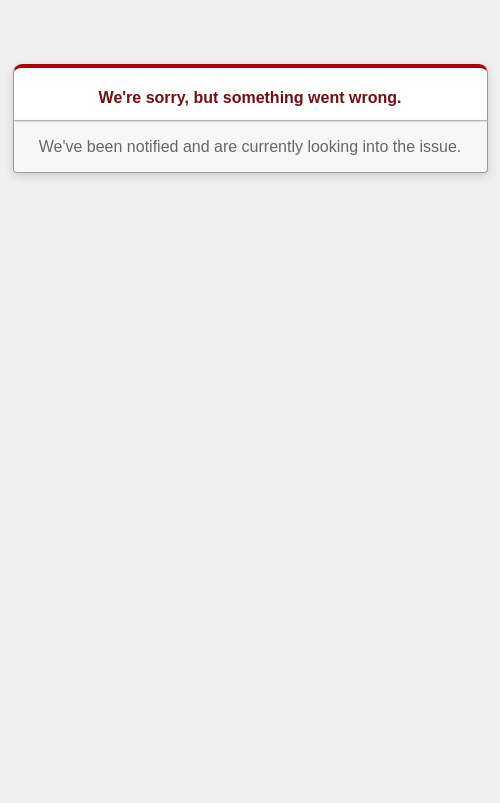 scroll, scrollTop: 0, scrollLeft: 0, axis: both 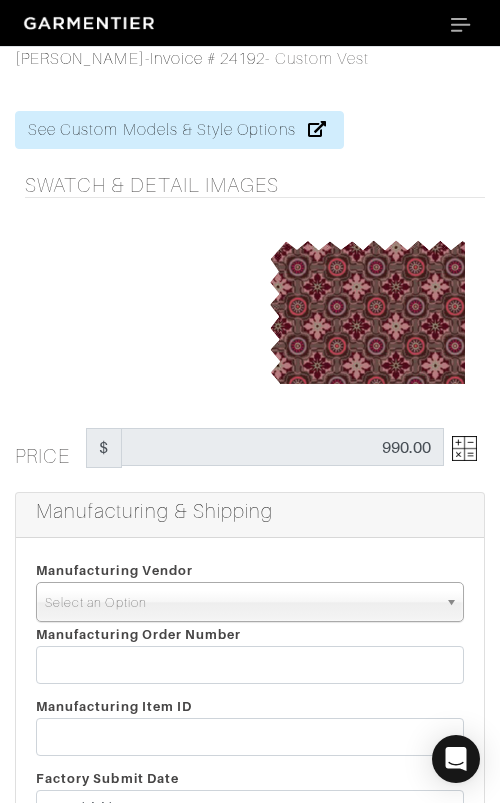 click on "Select an Option" at bounding box center [241, 603] 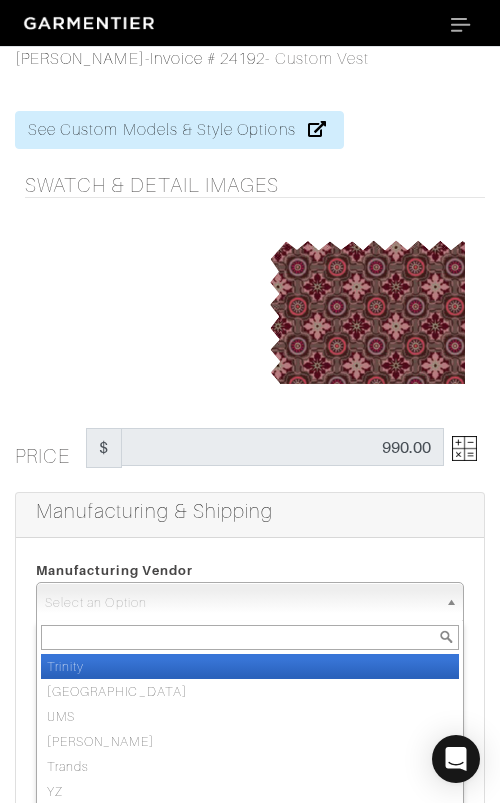 click at bounding box center (250, 637) 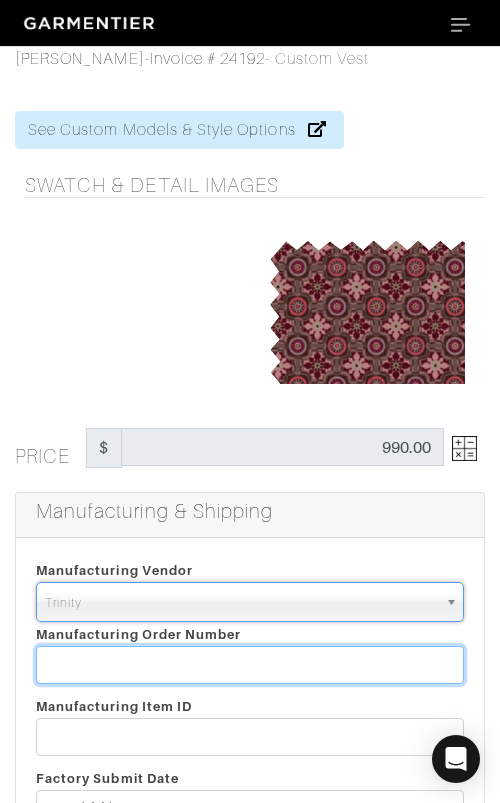 click at bounding box center (250, 665) 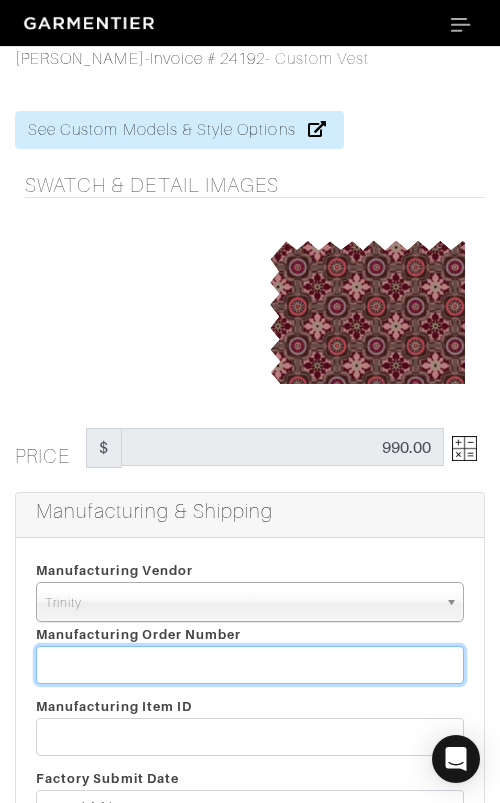 paste on "807764" 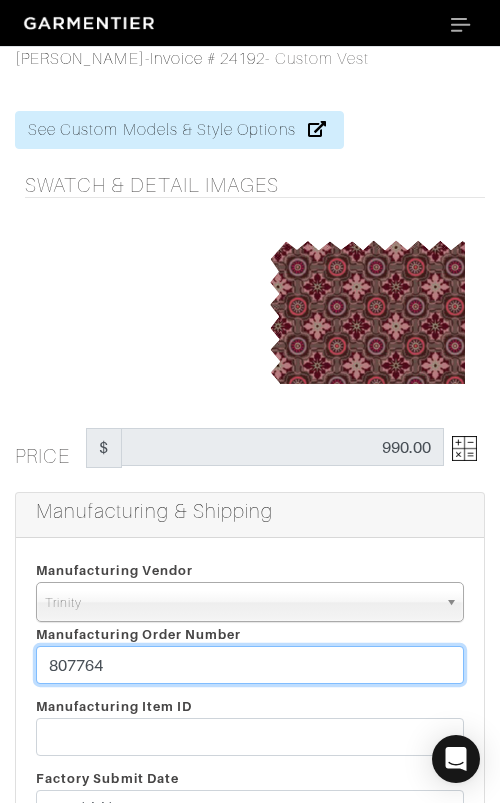 type on "807764" 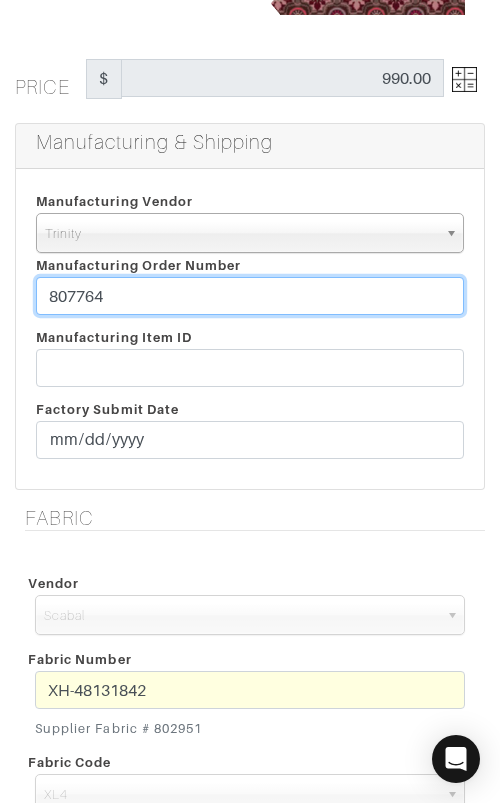 scroll, scrollTop: 0, scrollLeft: 0, axis: both 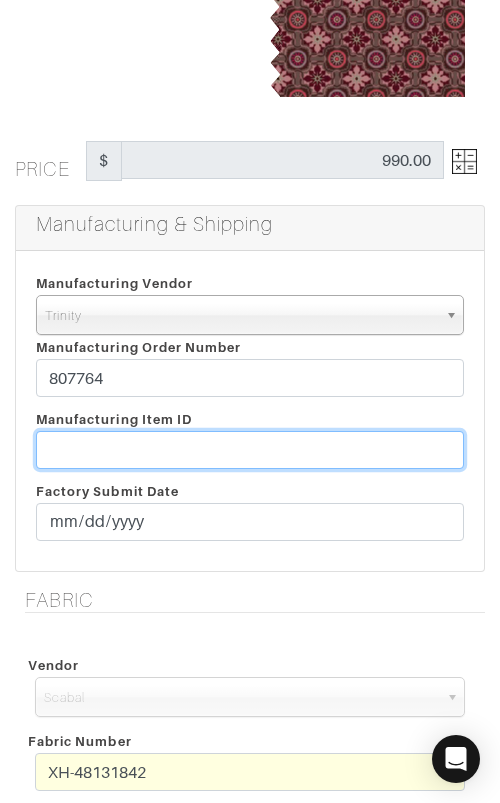 click at bounding box center (250, 450) 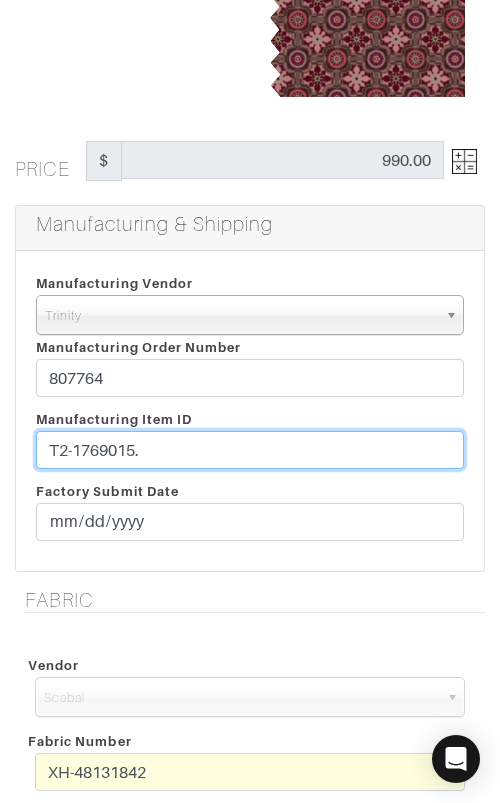 type on "T2-1769015." 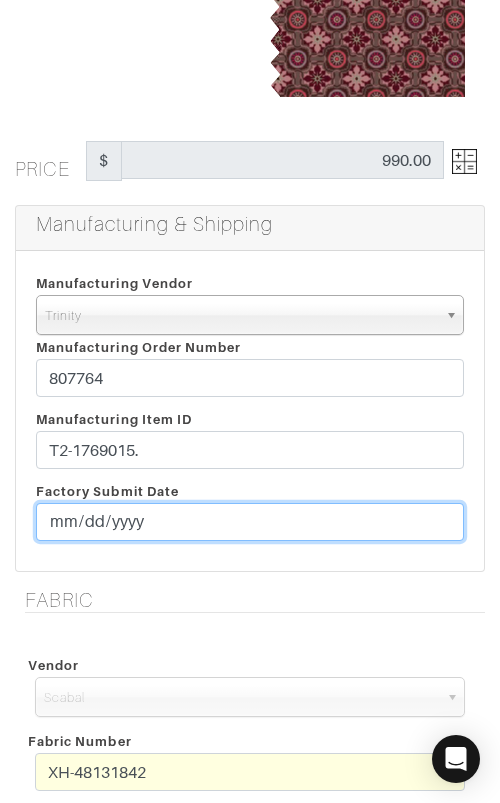 click at bounding box center (250, 522) 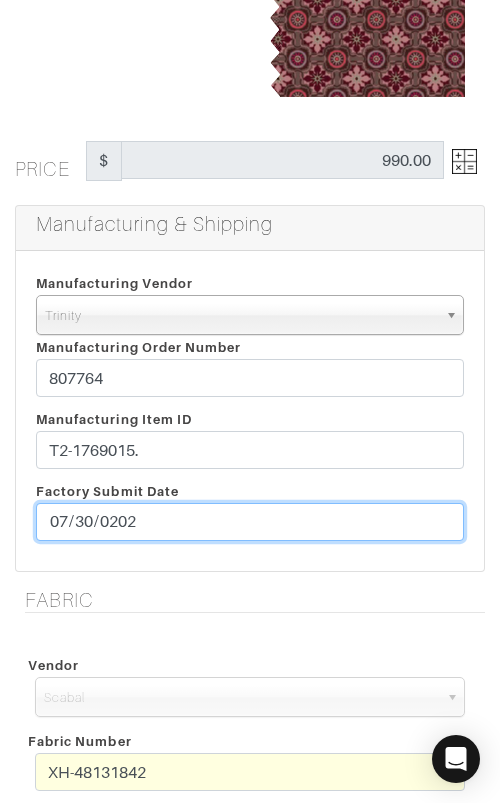 type on "2025-07-30" 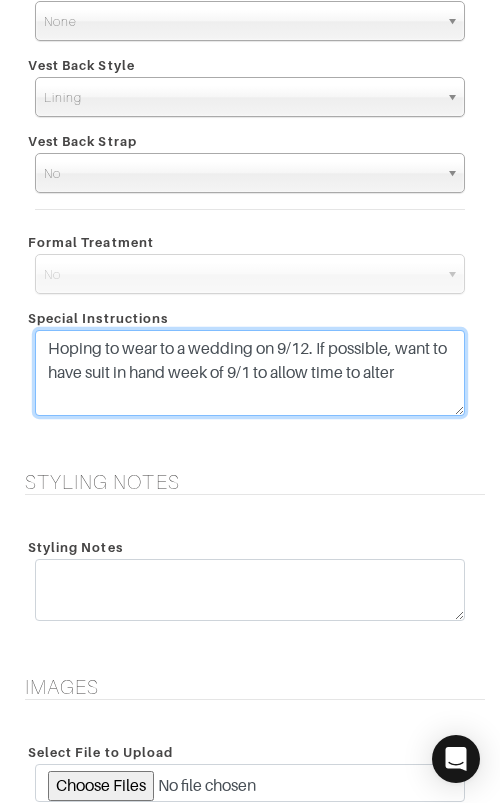 click on "Hoping to wear to a wedding on 9/12. If possible, want to have suit in hand week of 9/1 to allow time to alter" at bounding box center (250, 373) 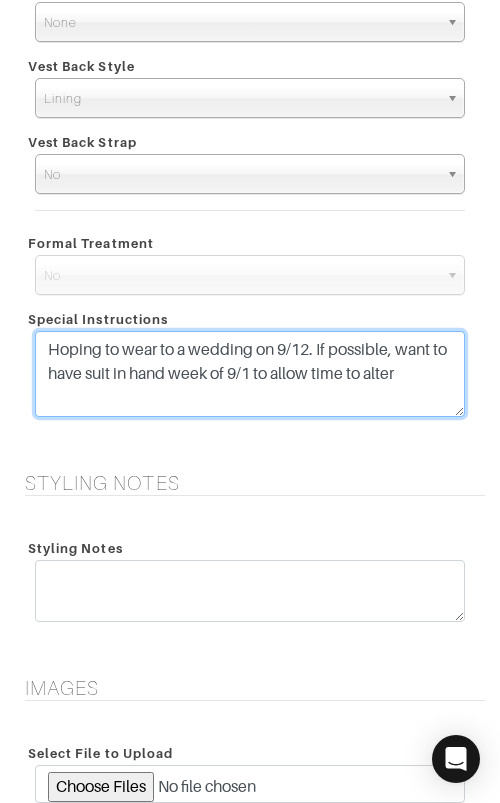 paste on "BISON & BEAR - MONTANA" 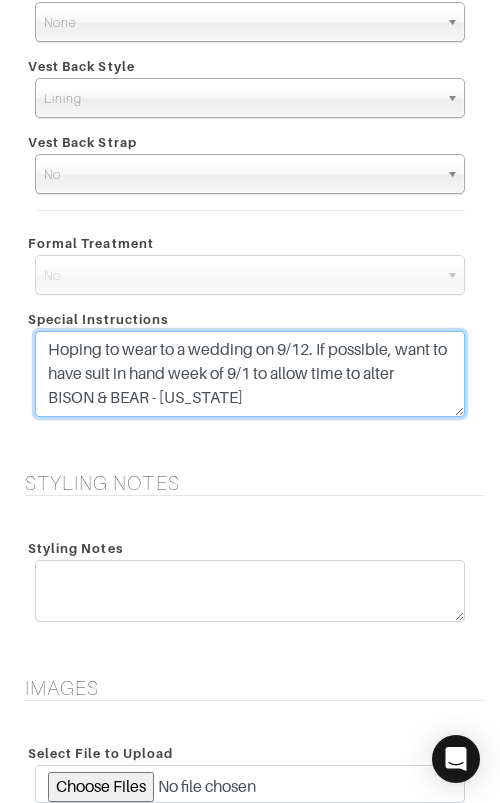 type on "Hoping to wear to a wedding on 9/12. If possible, want to have suit in hand week of 9/1 to allow time to alter
BISON & BEAR - MONTANA" 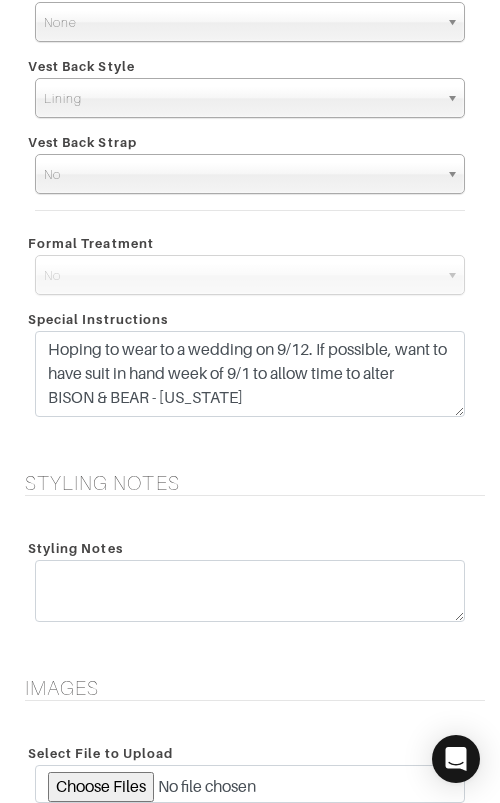 click on "See Custom Models & Style Options
Swatch & Detail Images
Price $ 990.00
Manufacturing & Shipping
Manufacturing Vendor
Trinity
London" at bounding box center (250, -283) 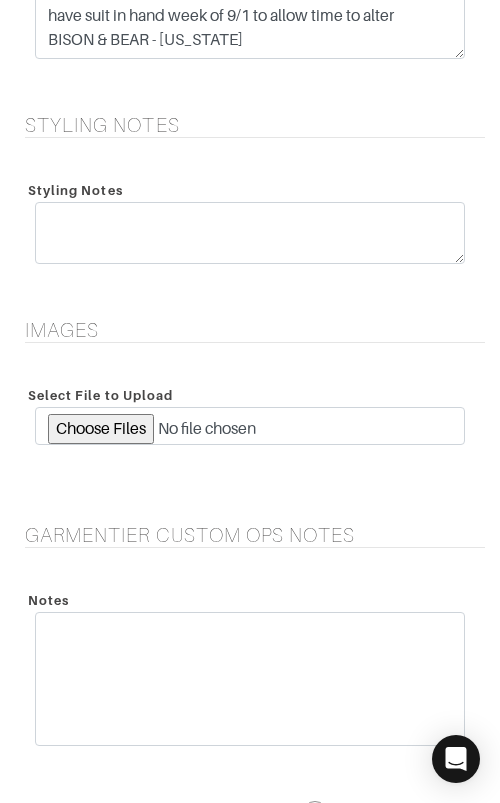scroll, scrollTop: 2347, scrollLeft: 0, axis: vertical 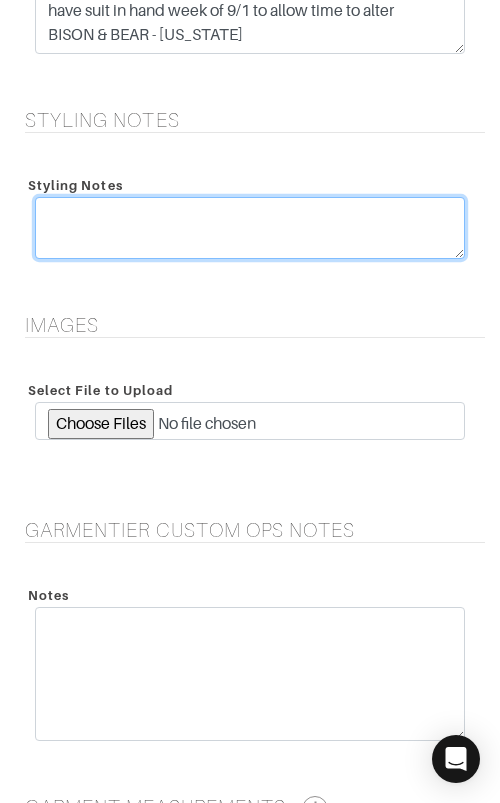 click at bounding box center [250, 228] 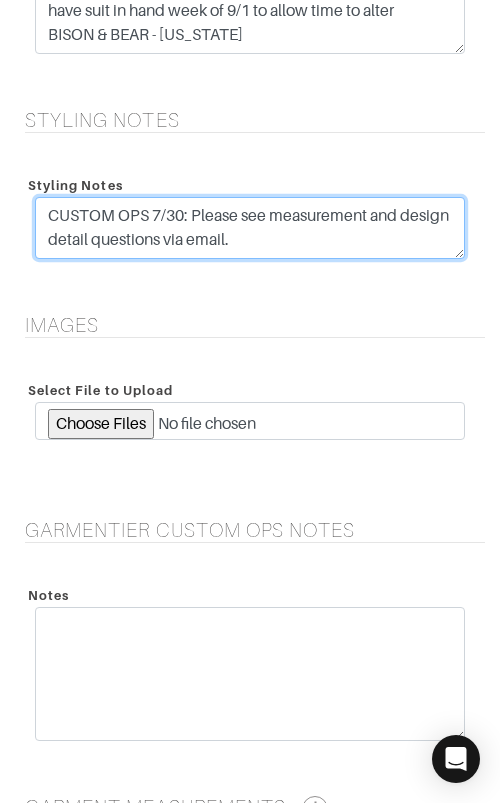 type on "CUSTOM OPS 7/30: Please see measurement and design detail questions via email." 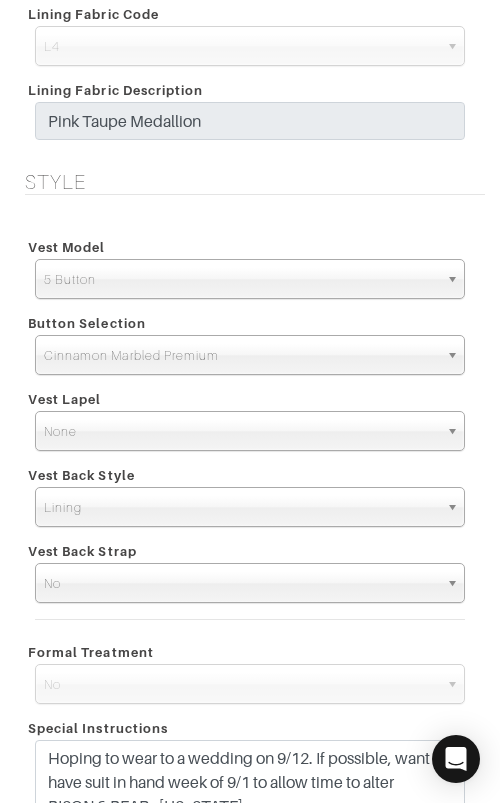 scroll, scrollTop: 1594, scrollLeft: 0, axis: vertical 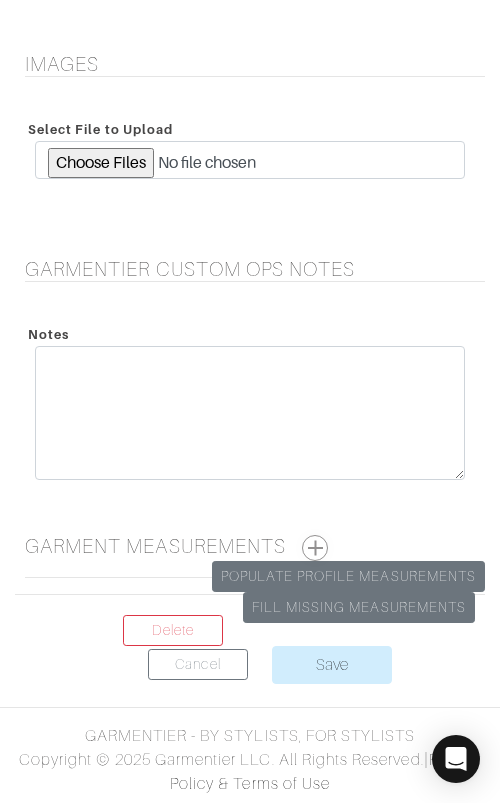 click on "See Custom Models & Style Options
Swatch & Detail Images
Price $ 990.00
Manufacturing & Shipping
Manufacturing Vendor
Trinity
London" at bounding box center (250, -907) 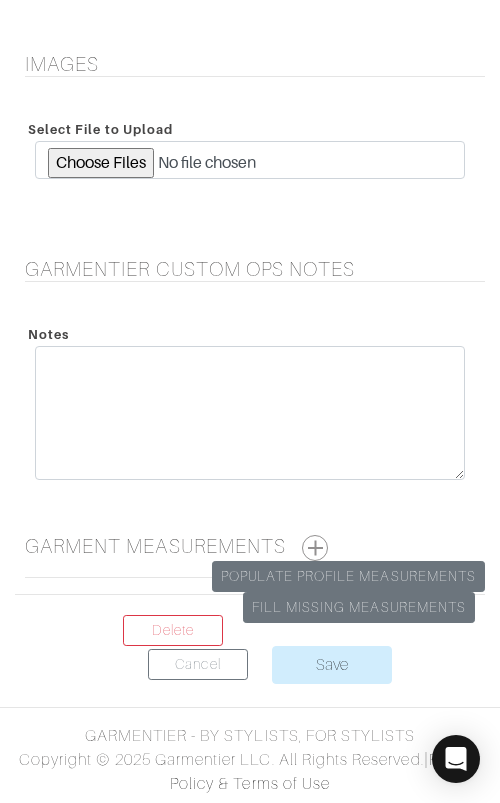 click at bounding box center [315, 548] 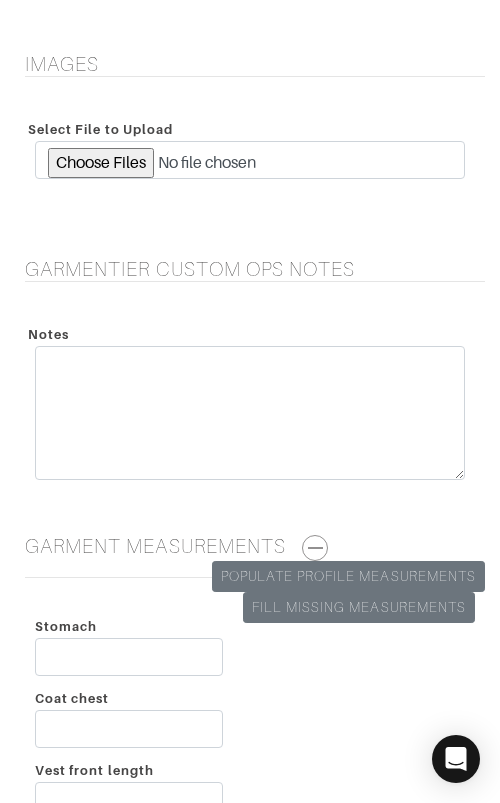 scroll, scrollTop: 3031, scrollLeft: 0, axis: vertical 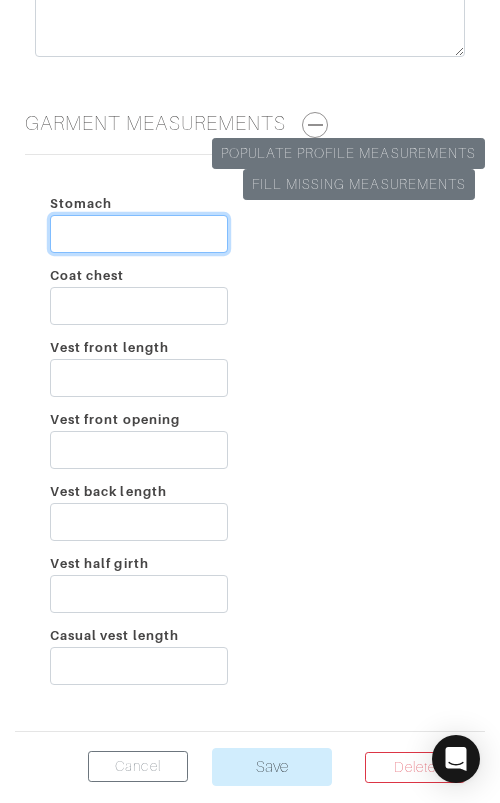 click on "Stomach" at bounding box center (139, 234) 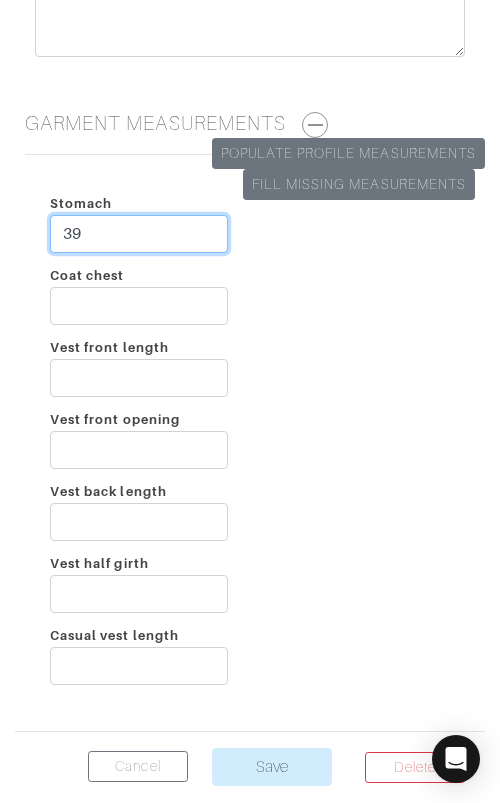 type on "39" 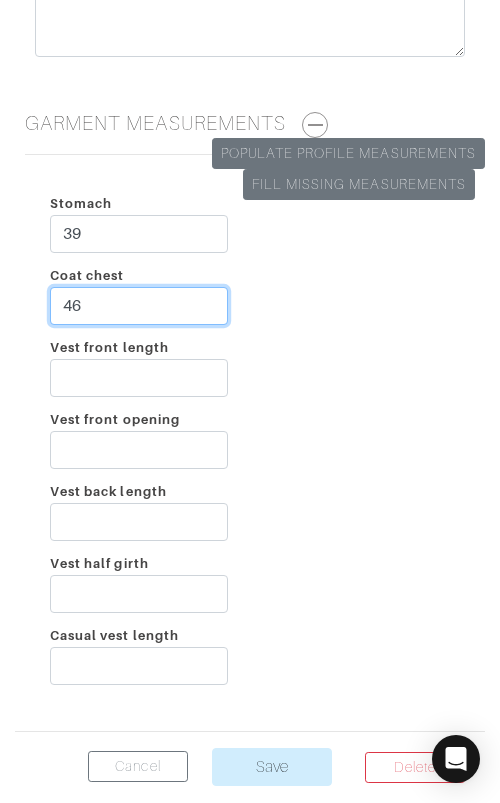 type on "46" 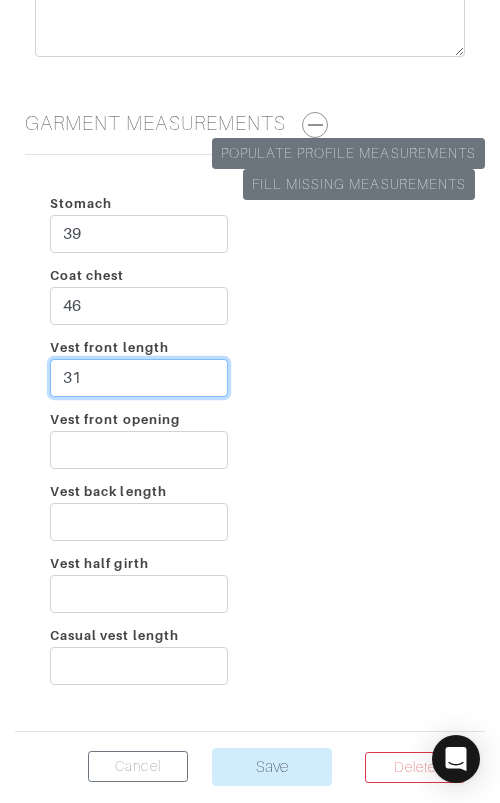 type on "31" 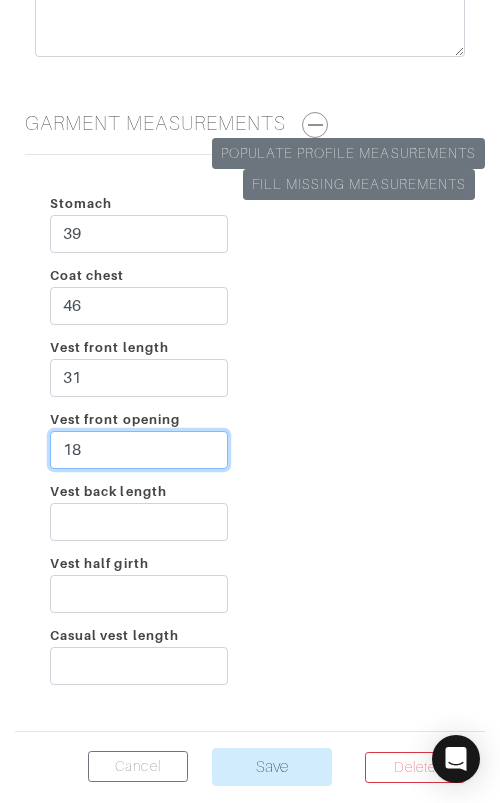 type on "18" 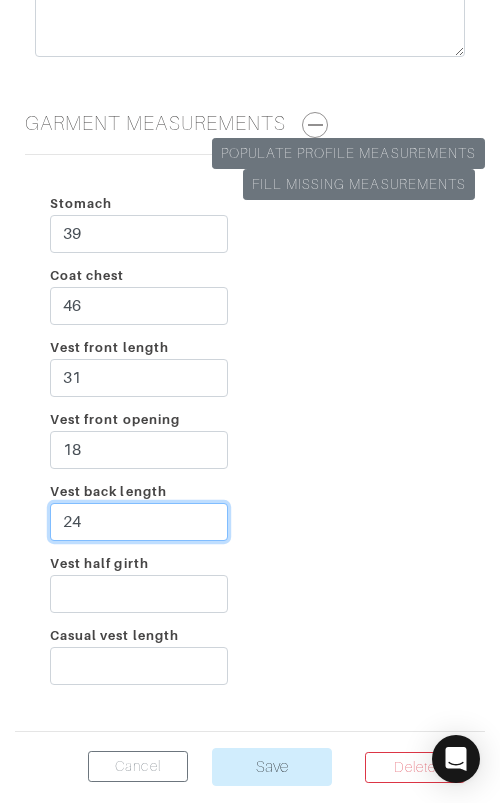type on "24" 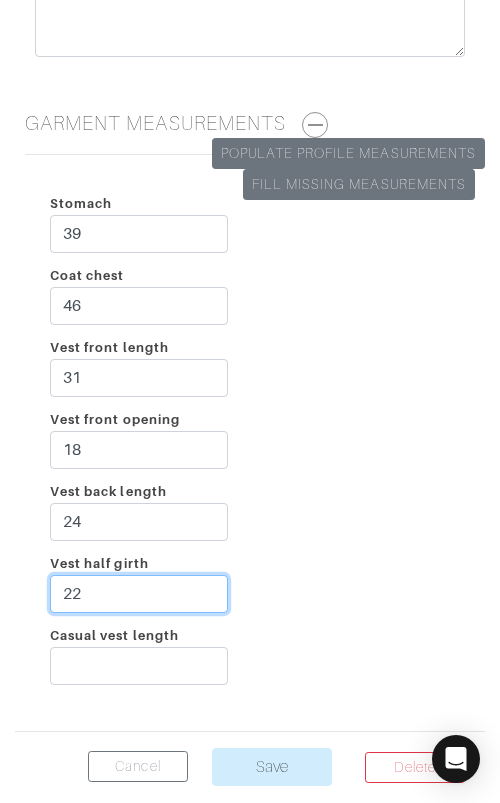 type on "22" 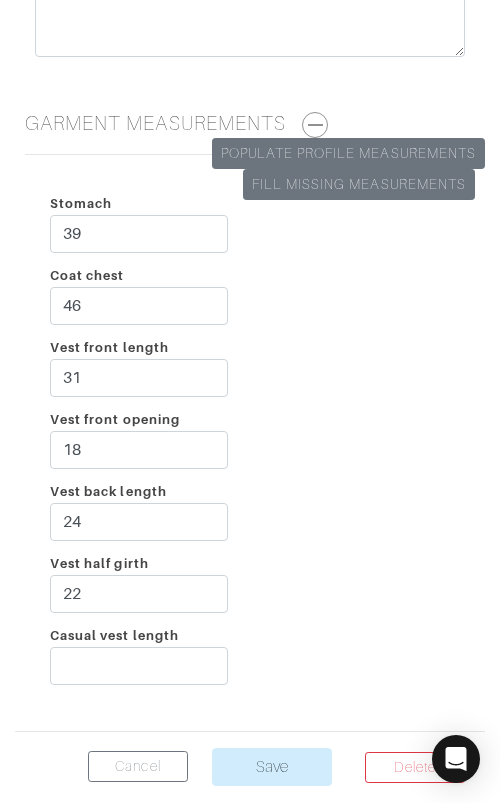 click on "Stomach
39
Coat chest
46
Vest front length
31
Vest front opening
18
Vest back length
24
Vest half girth
22
Casual vest length" at bounding box center [250, 443] 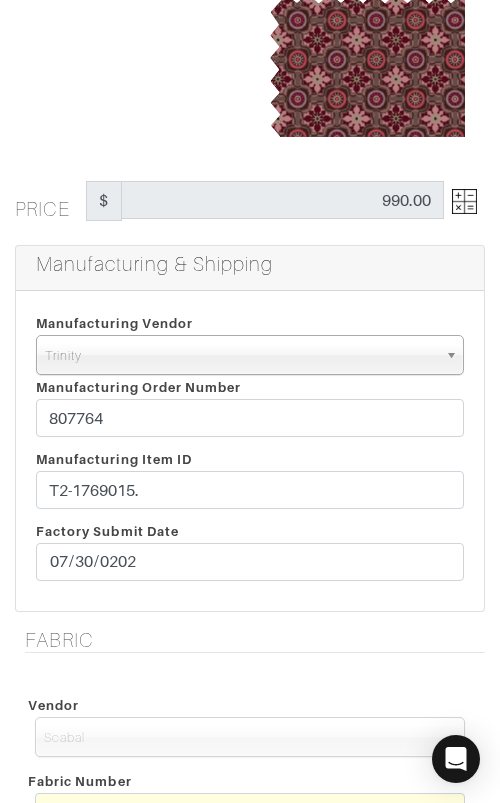 scroll, scrollTop: 241, scrollLeft: 0, axis: vertical 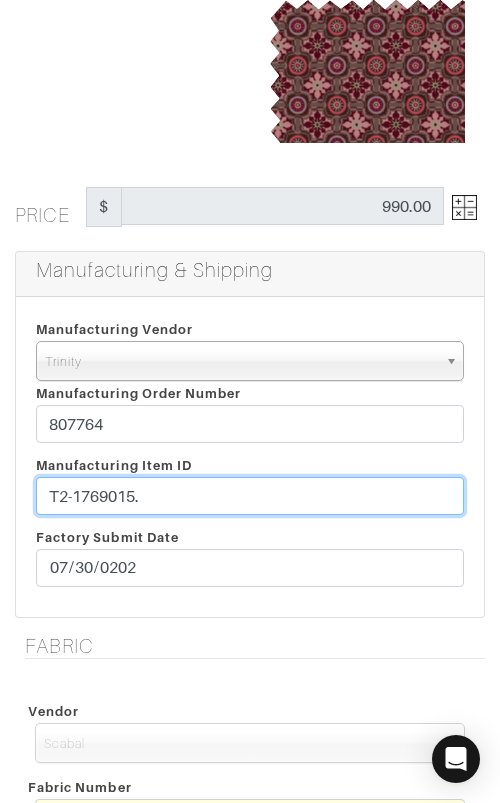 click on "T2-1769015." at bounding box center (250, 496) 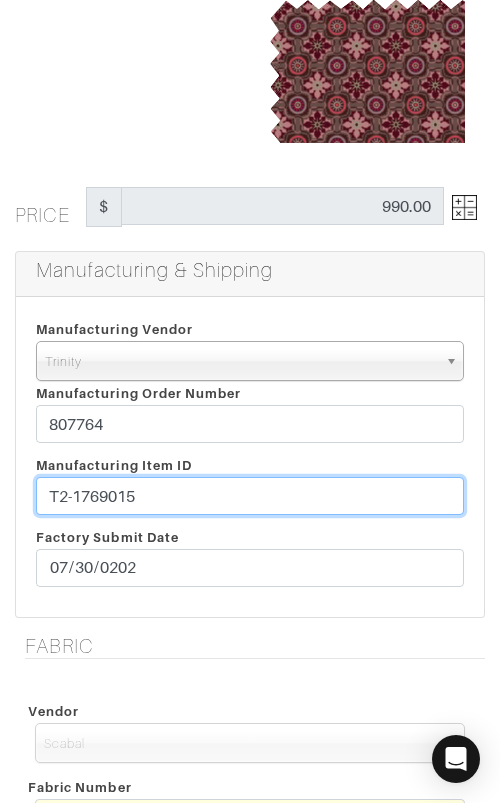 type on "T2-1769015" 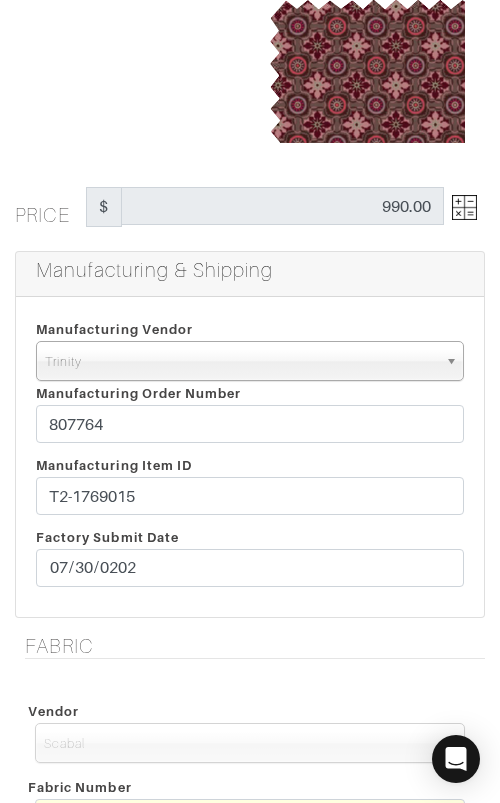 click on "Manufacturing Vendor
Trinity
London
UMS
W. Kleinberg
Trands
YZ
Red Collar
Other
Trinity
Trinity London UMS W. Kleinberg Trands YZ Red Collar Other
Manufacturing Order Number
807764
Manufacturing Item ID
T2-1769015
Factory Submit Date
2025-07-30" at bounding box center [250, 457] 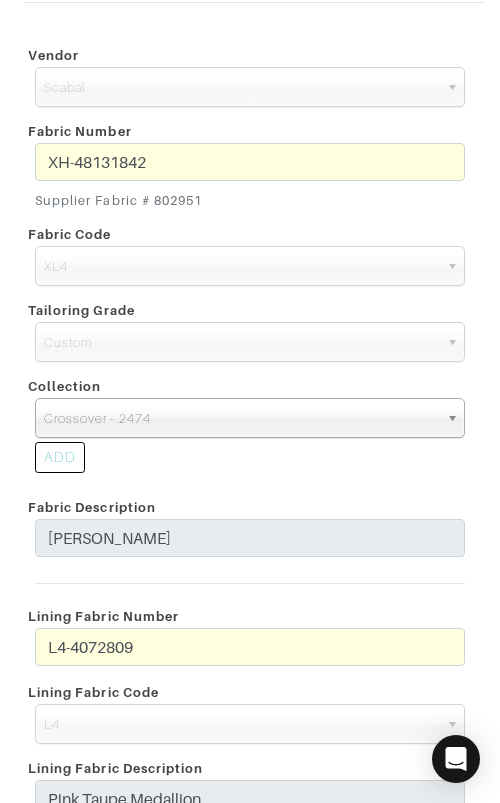 scroll, scrollTop: 3133, scrollLeft: 0, axis: vertical 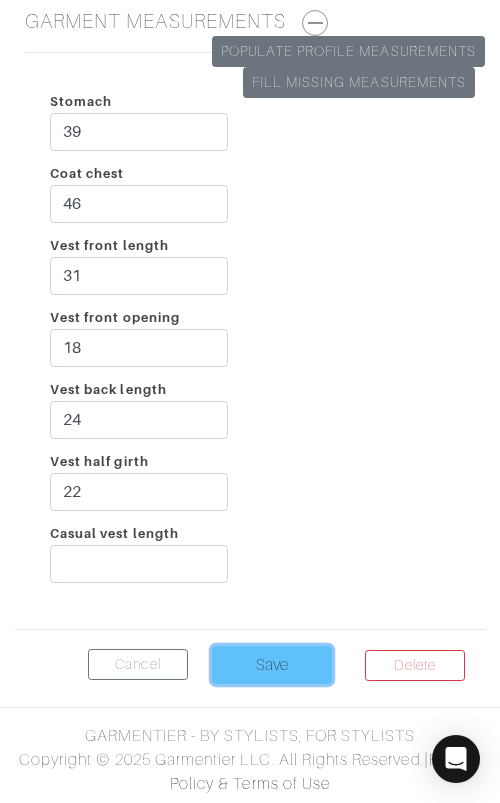click on "Save" at bounding box center [272, 665] 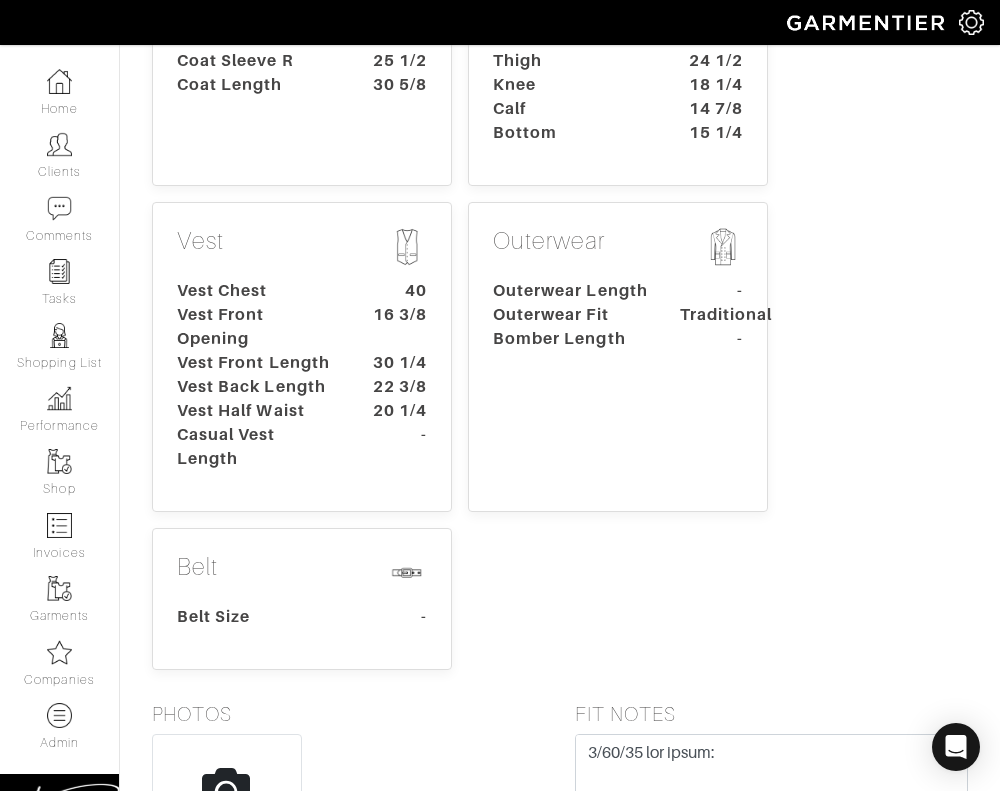 scroll, scrollTop: 1101, scrollLeft: 0, axis: vertical 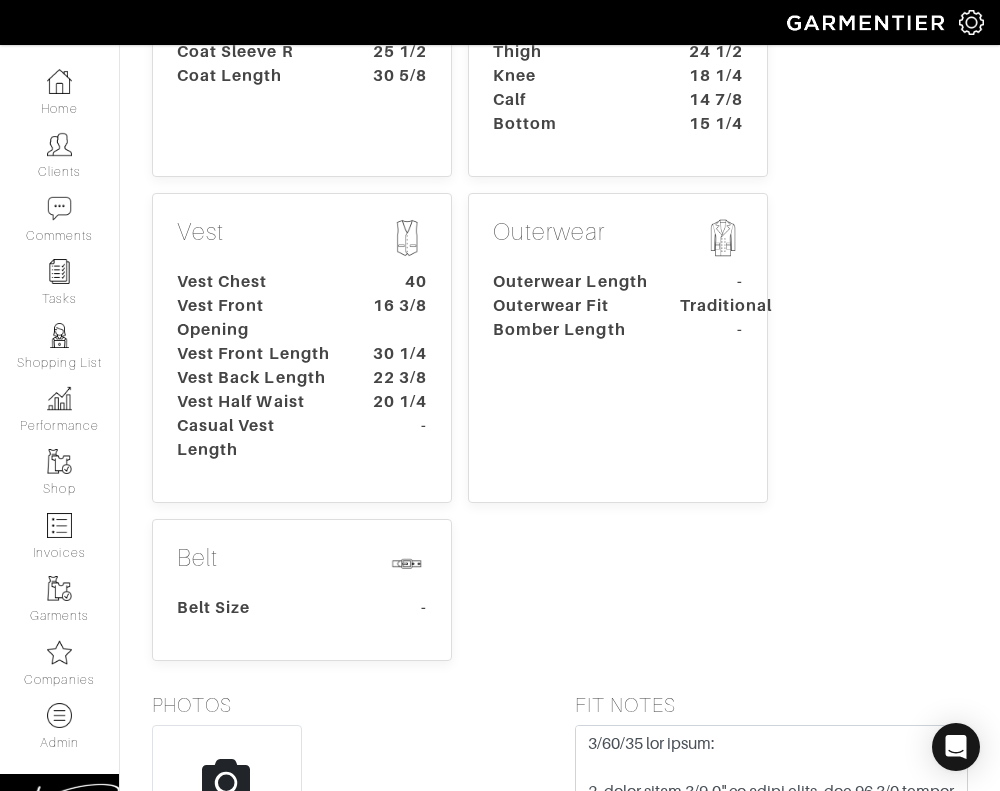 click on "Vest Chest" at bounding box center (255, 282) 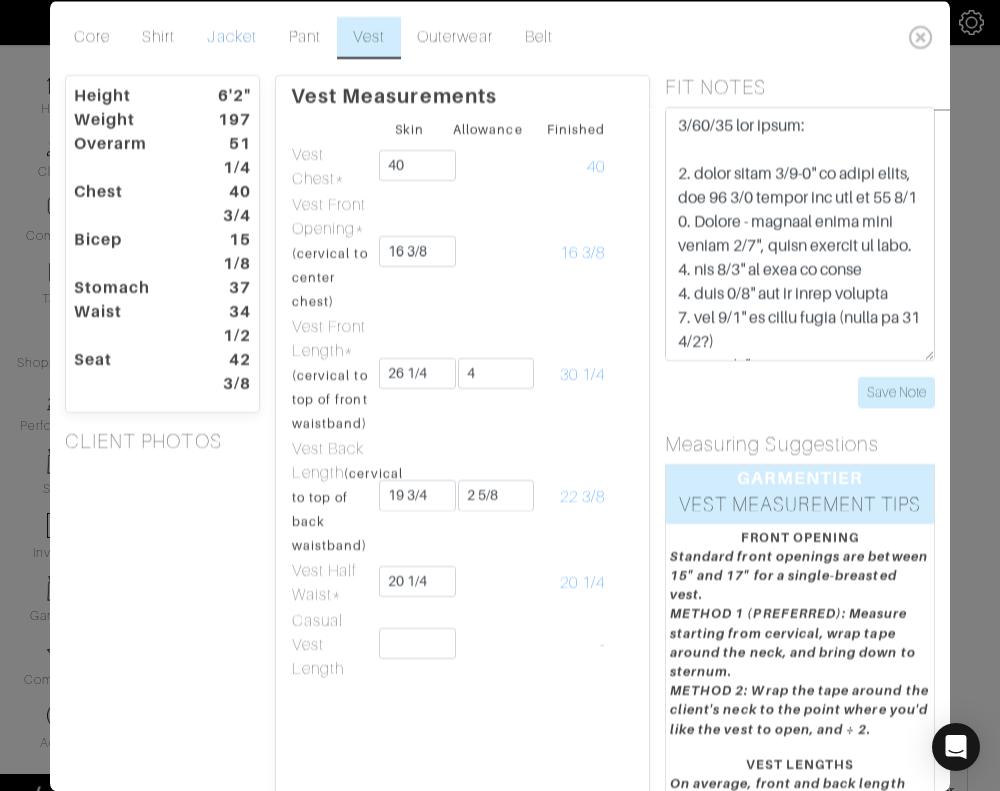 click on "Jacket" at bounding box center (231, 37) 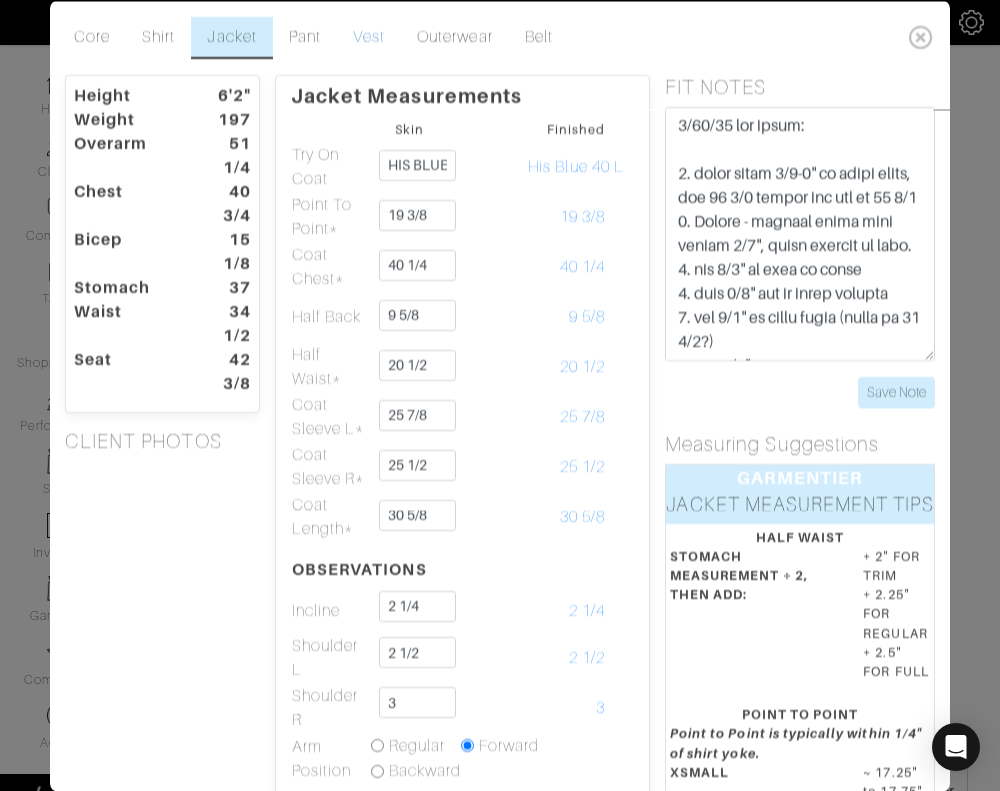 click on "Vest" at bounding box center [369, 37] 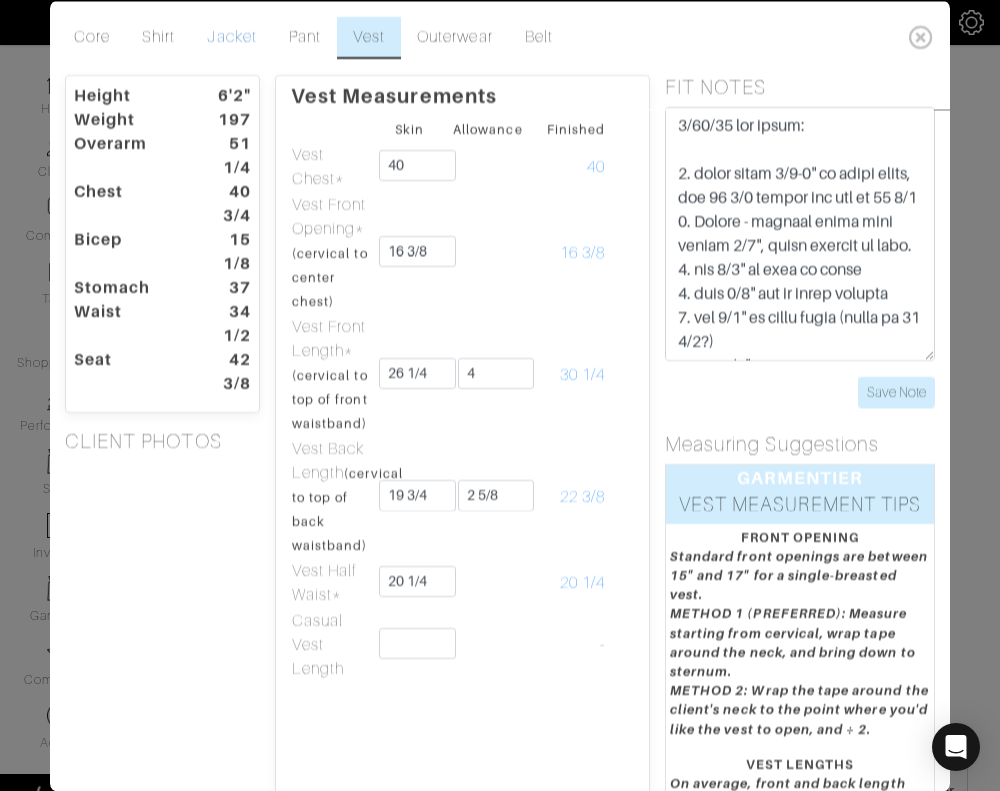 click on "Jacket" at bounding box center [231, 37] 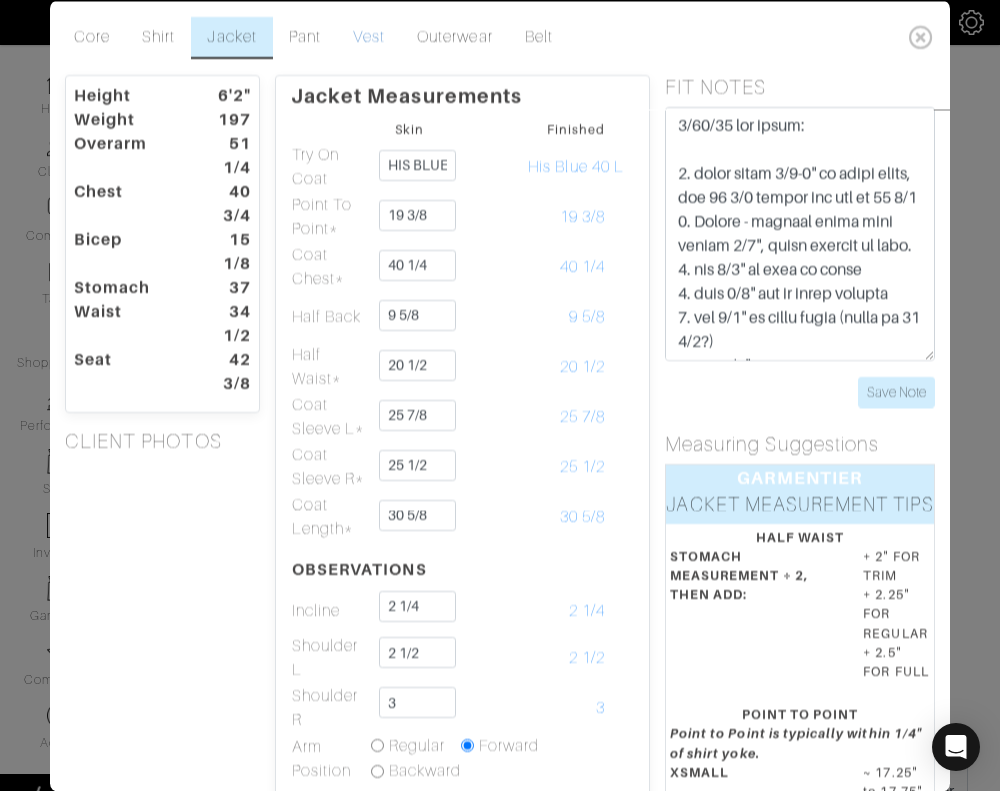 click on "Vest" at bounding box center (369, 37) 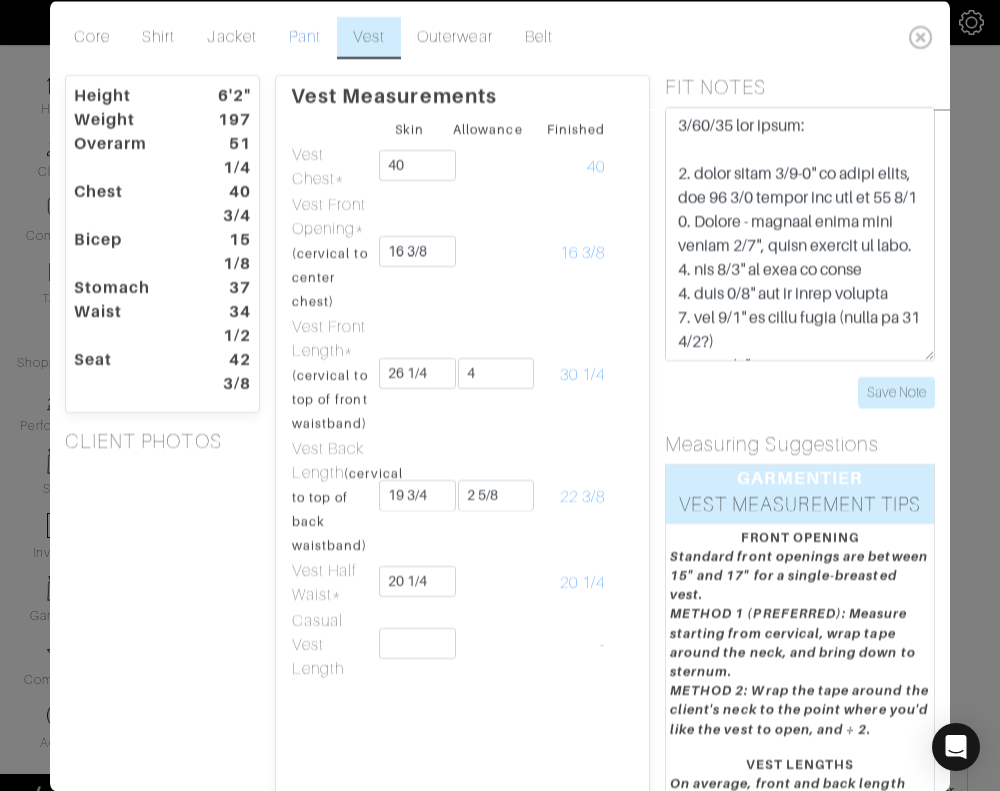 click on "Pant" at bounding box center (305, 37) 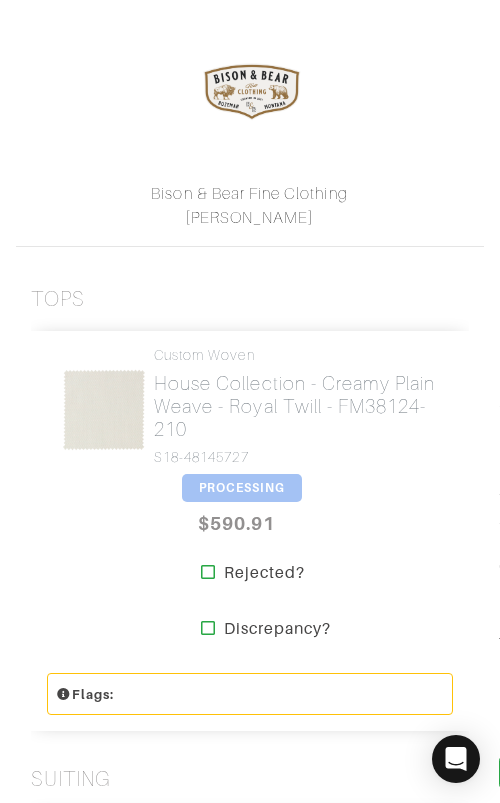 scroll, scrollTop: 409, scrollLeft: 0, axis: vertical 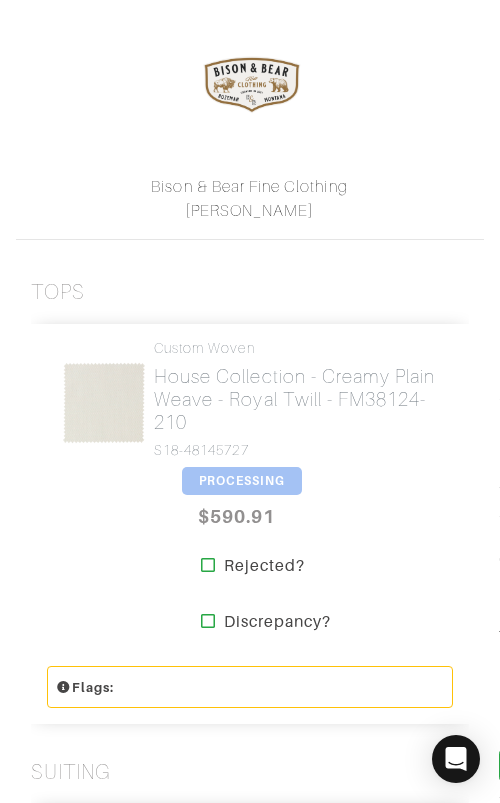click on "PROCESSING" at bounding box center [242, 481] 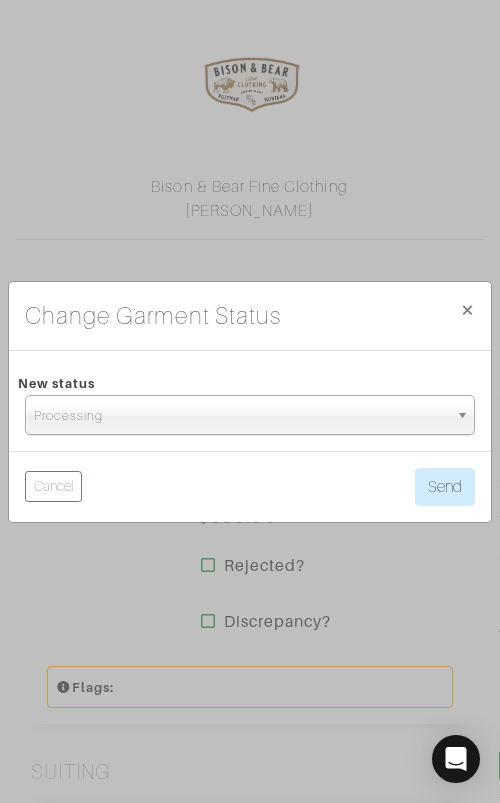 click on "New status" at bounding box center (250, 383) 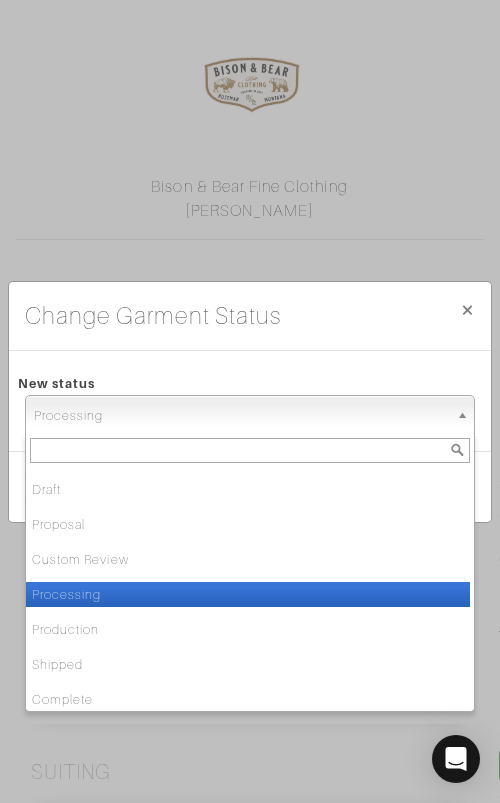 click on "Processing" at bounding box center [241, 416] 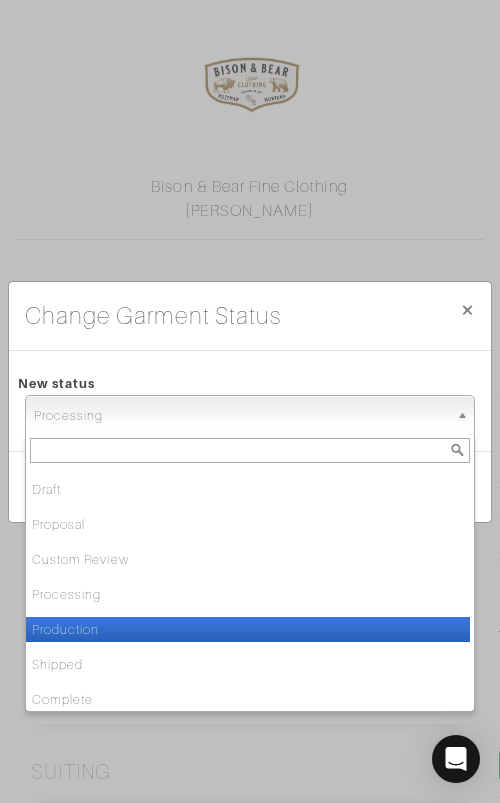 click on "Production" at bounding box center (248, 629) 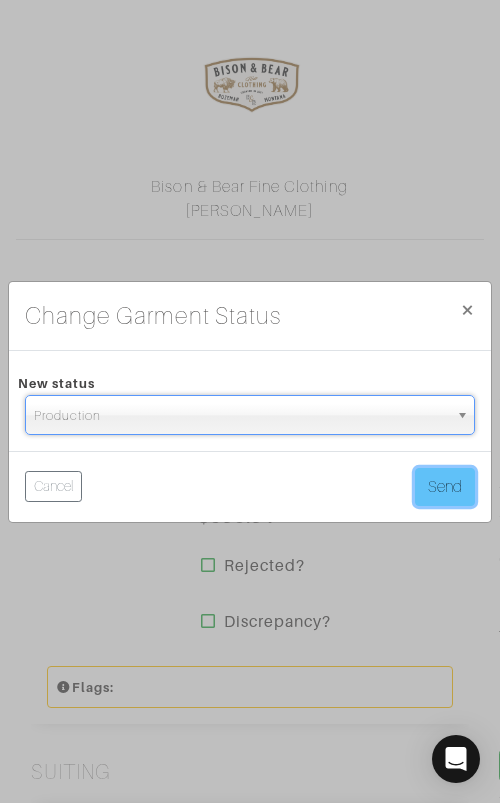 click on "Send" at bounding box center (445, 487) 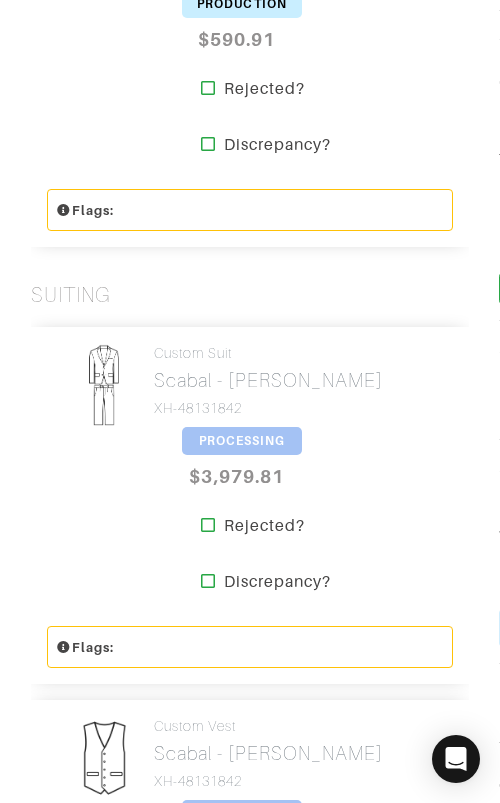 scroll, scrollTop: 888, scrollLeft: 0, axis: vertical 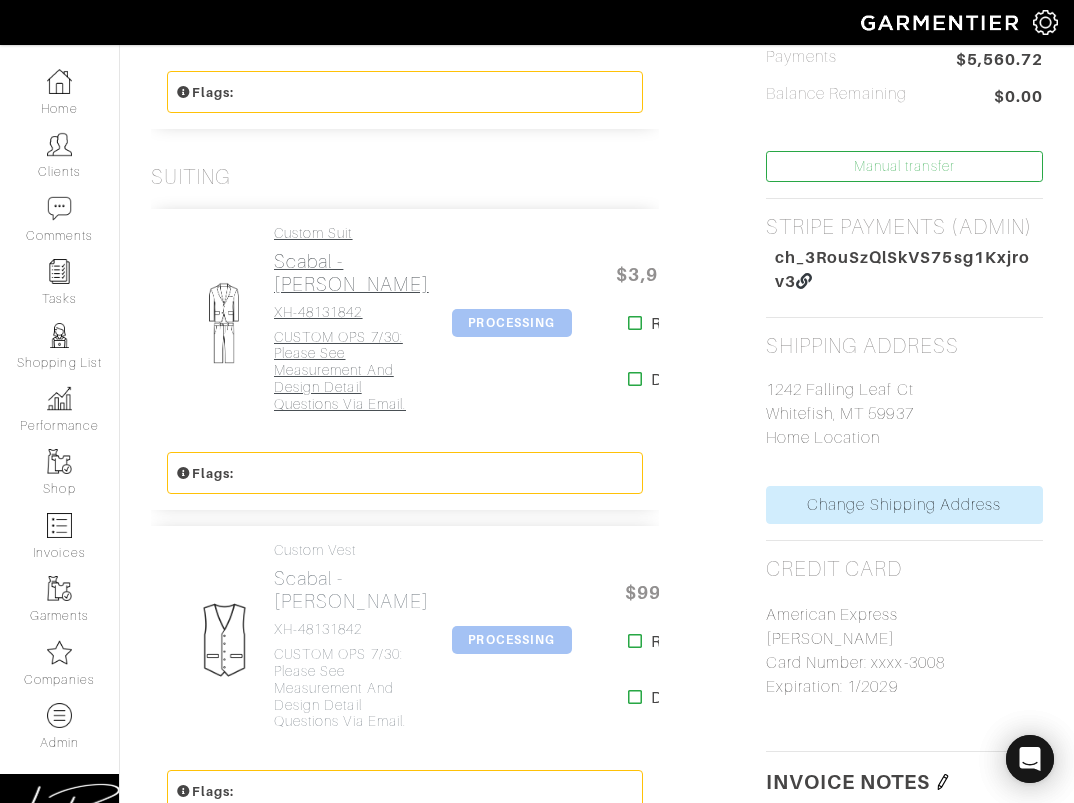 click on "Scabal -
[PERSON_NAME]" at bounding box center [351, 273] 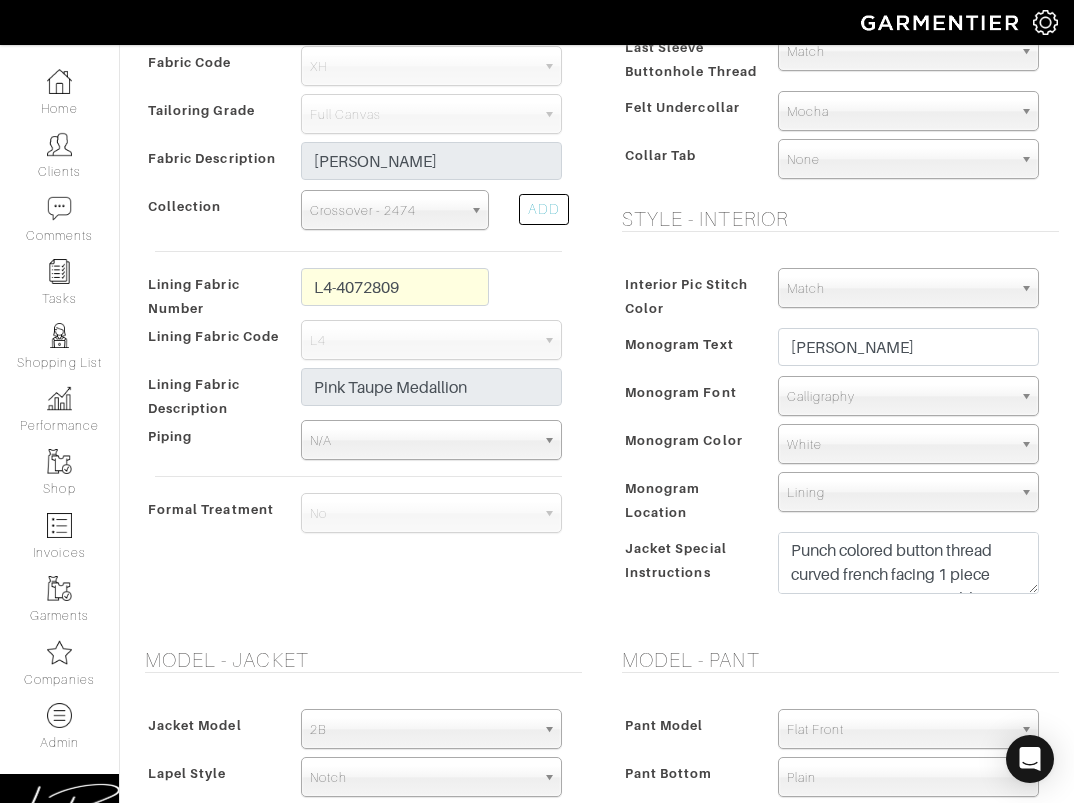 scroll, scrollTop: 830, scrollLeft: 0, axis: vertical 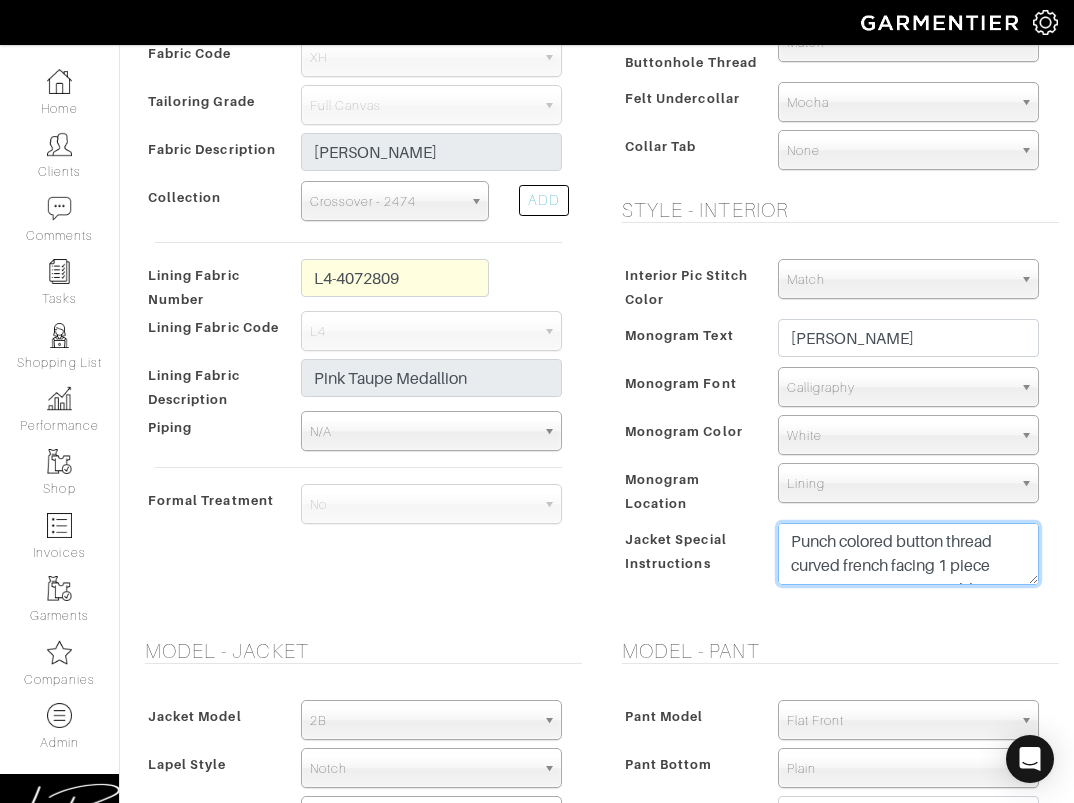 drag, startPoint x: 1005, startPoint y: 562, endPoint x: 774, endPoint y: 562, distance: 231 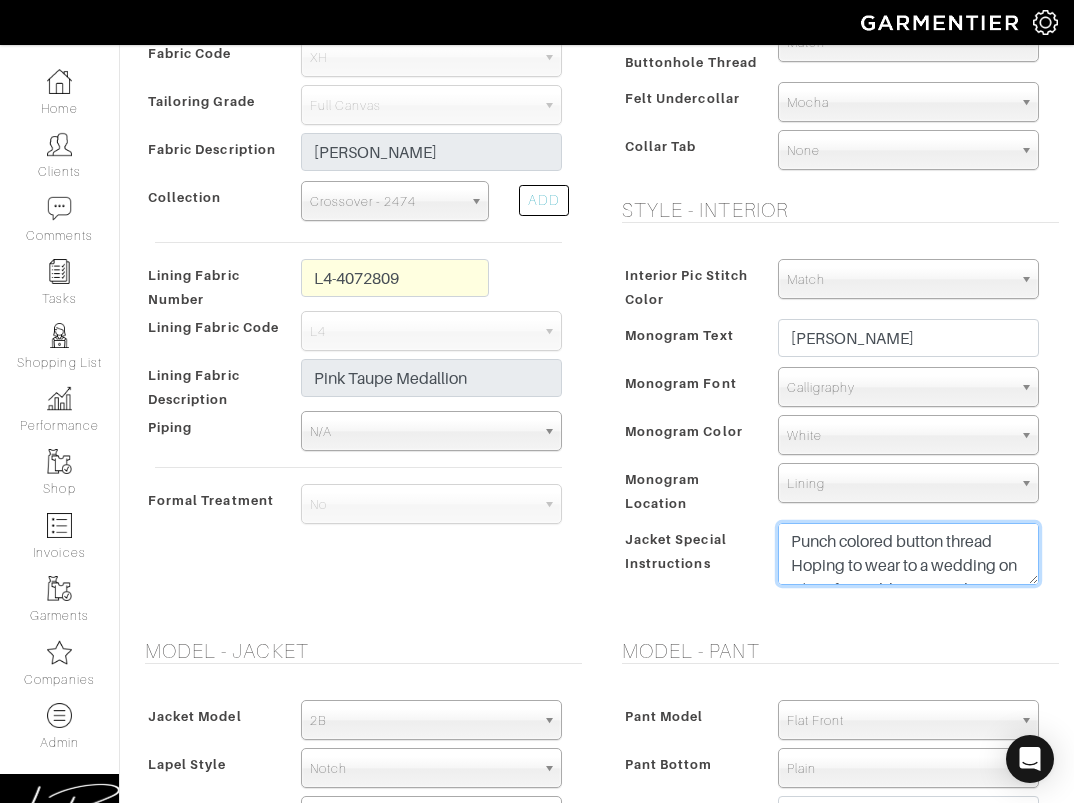 type on "Punch colored button thread
Hoping to wear to a wedding on 9/12. If possible, want to have suit in hand week of 9/1 to allow time to alter
BISON & BEAR - MONTANA" 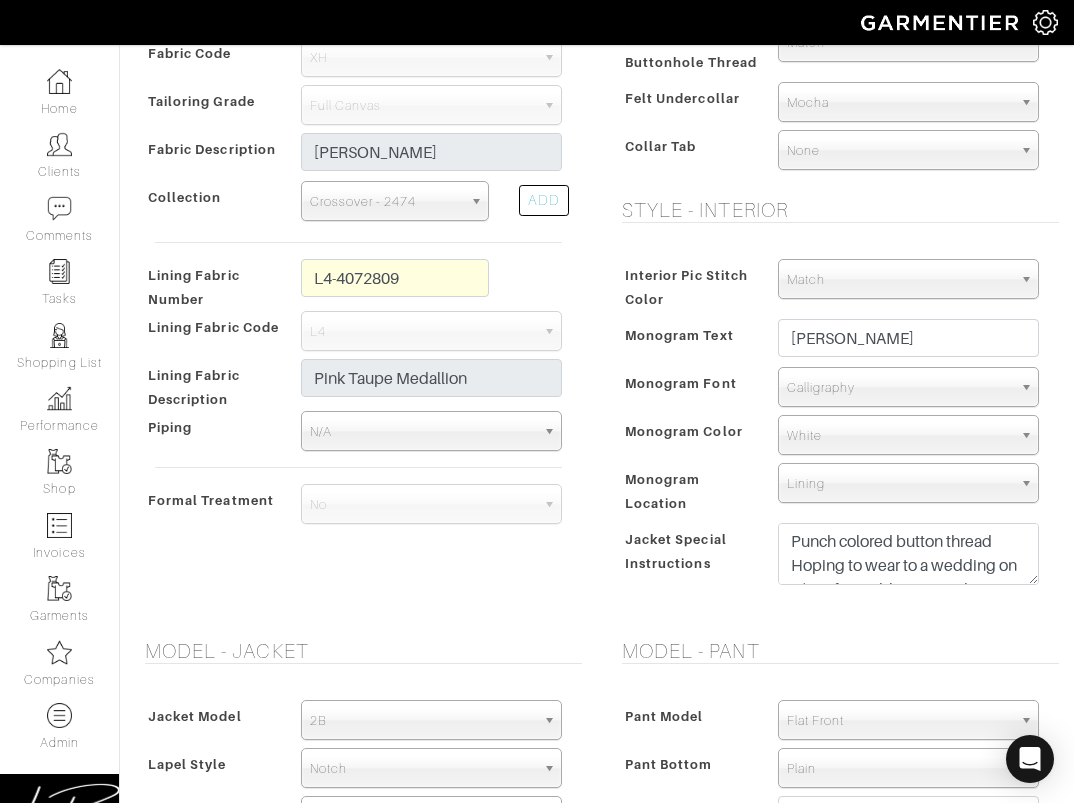 drag, startPoint x: 741, startPoint y: 588, endPoint x: 721, endPoint y: 595, distance: 21.189621 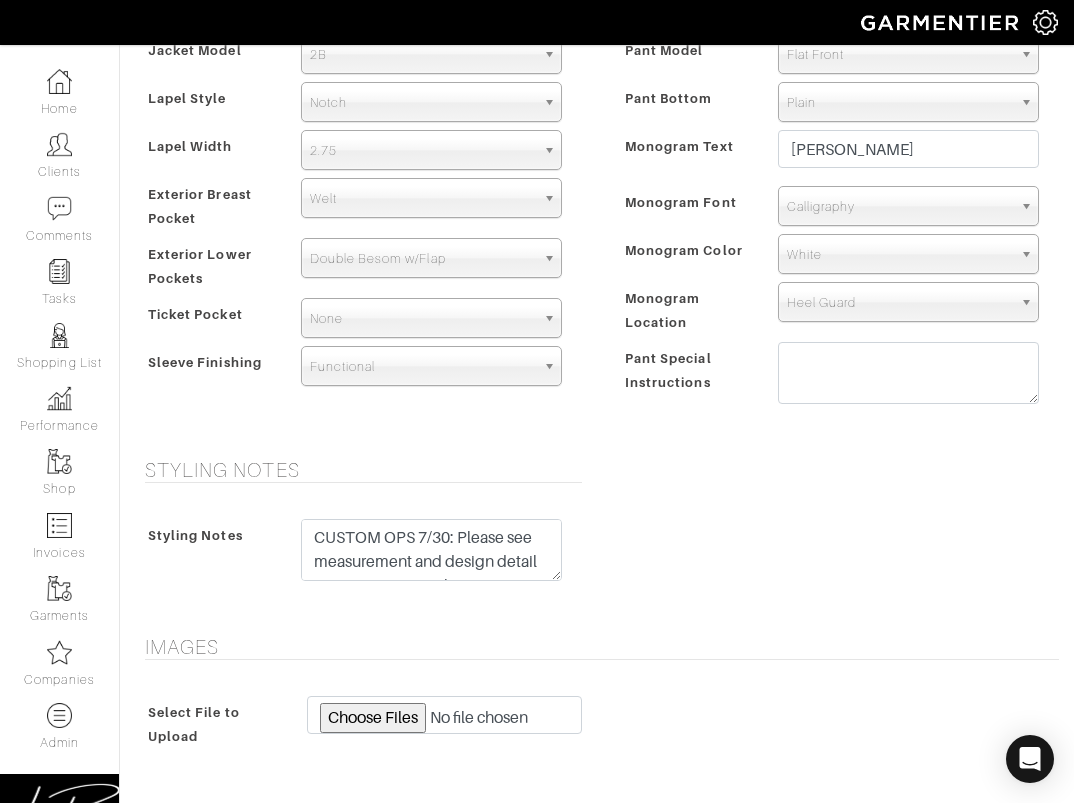 scroll, scrollTop: 1988, scrollLeft: 0, axis: vertical 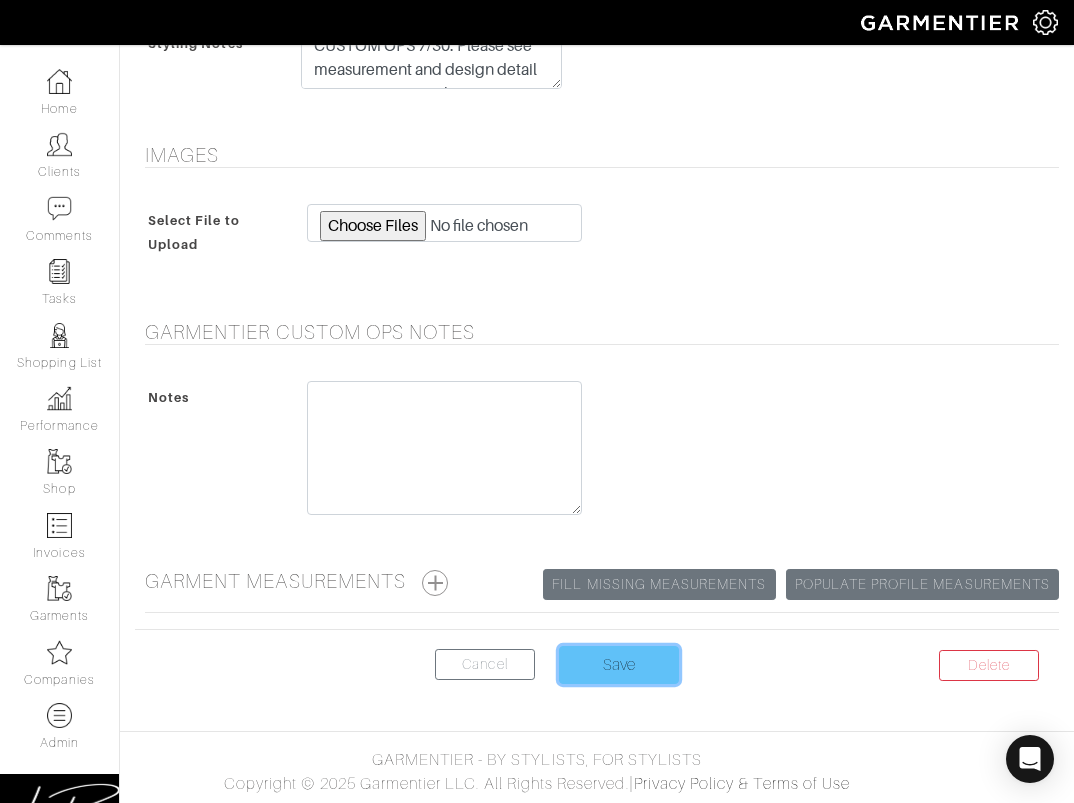 click on "Save" at bounding box center [619, 665] 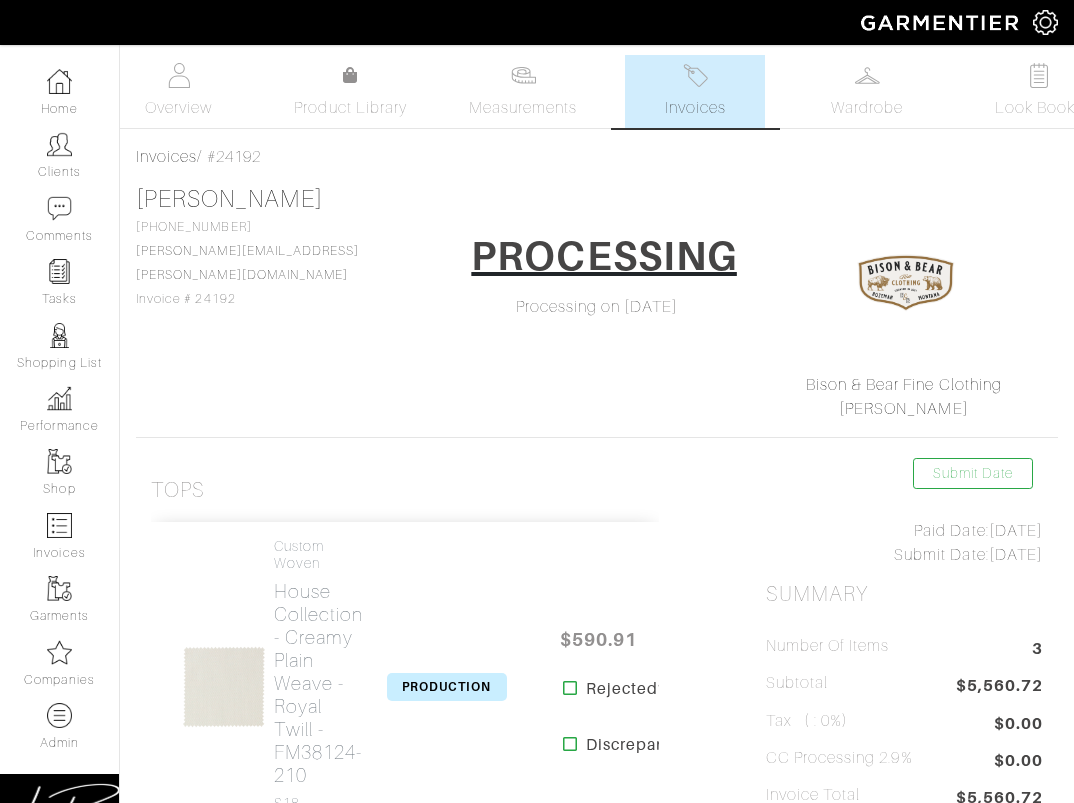 scroll, scrollTop: 0, scrollLeft: 0, axis: both 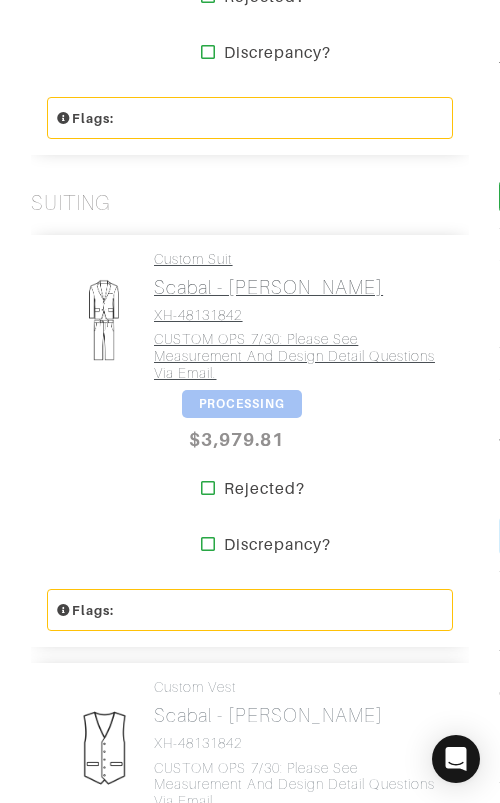 click on "XH-48131842" at bounding box center [296, 315] 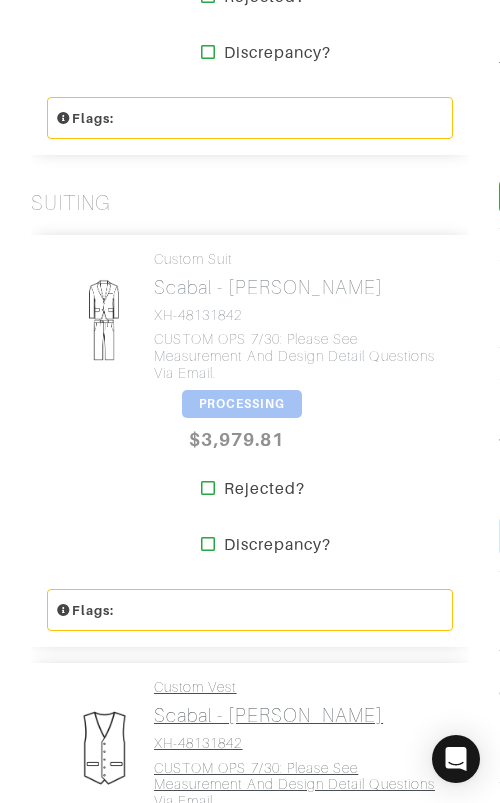 click on "Scabal -
Tan Herringbone" at bounding box center (296, 715) 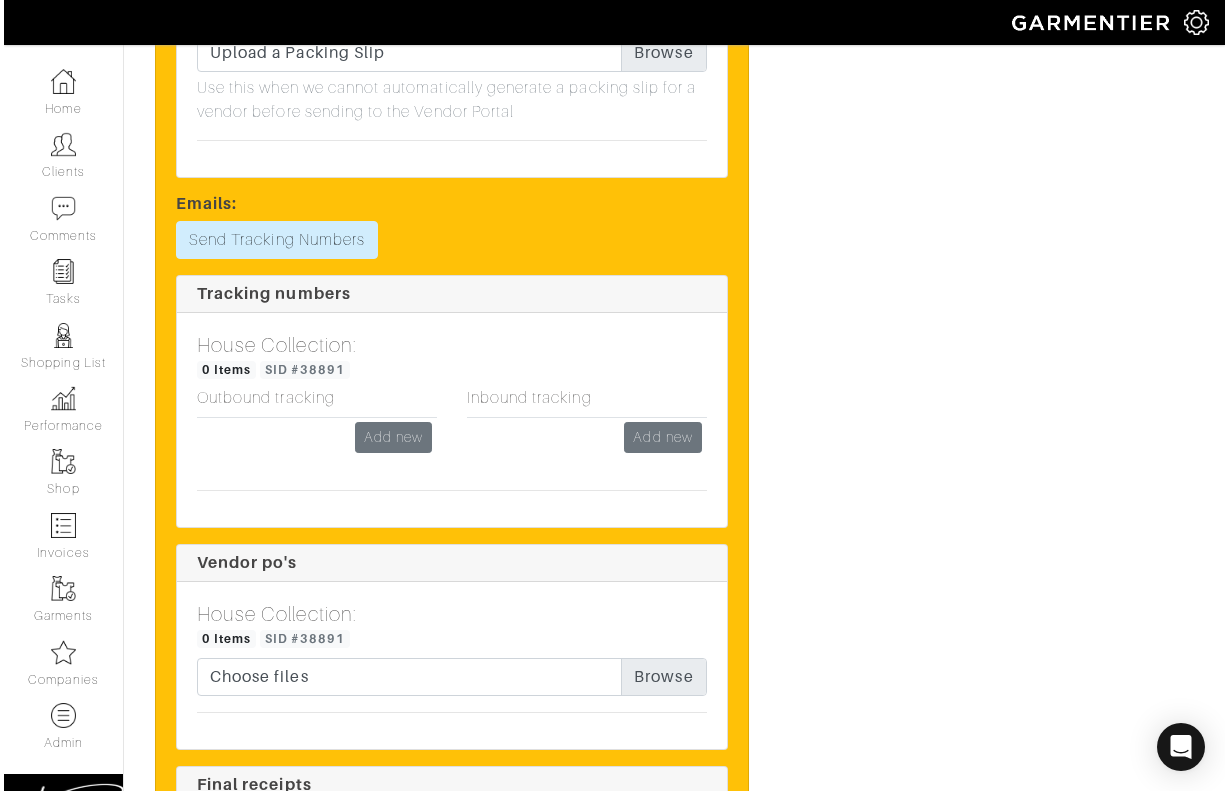 scroll, scrollTop: 2180, scrollLeft: 0, axis: vertical 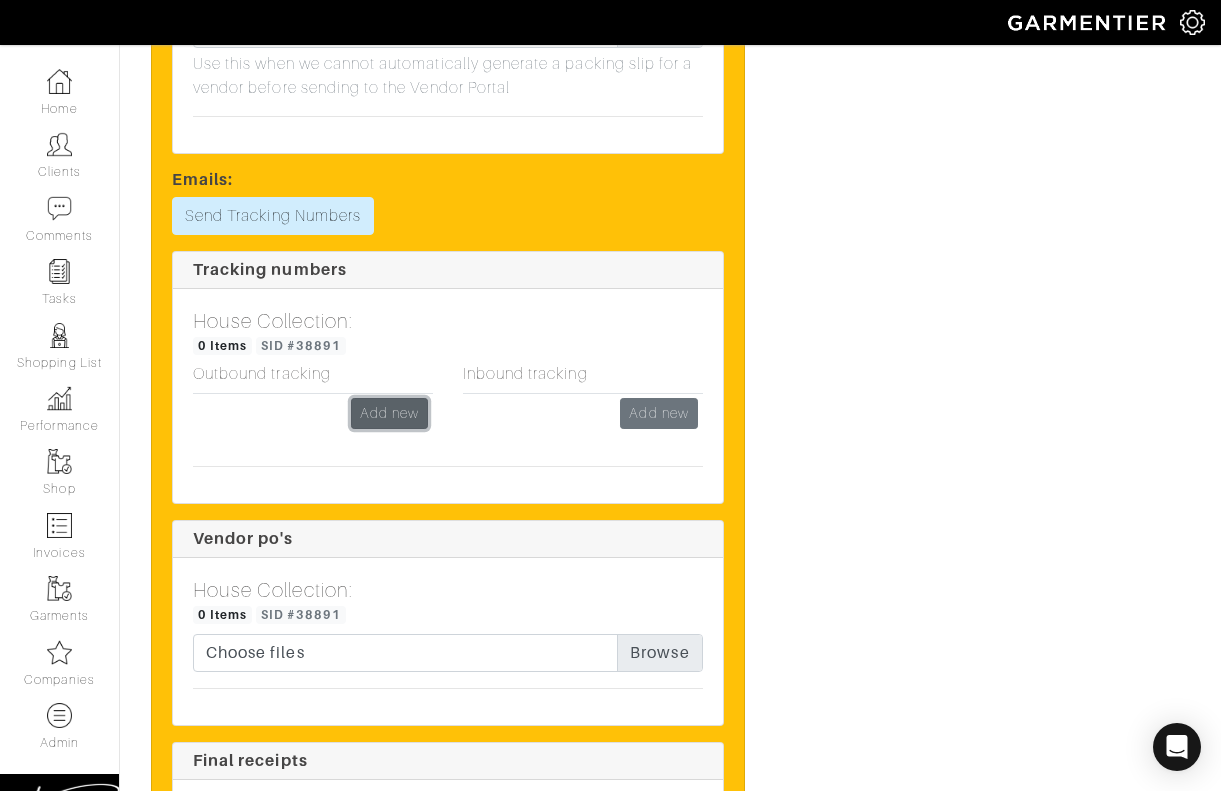 click on "Add new" at bounding box center (389, 413) 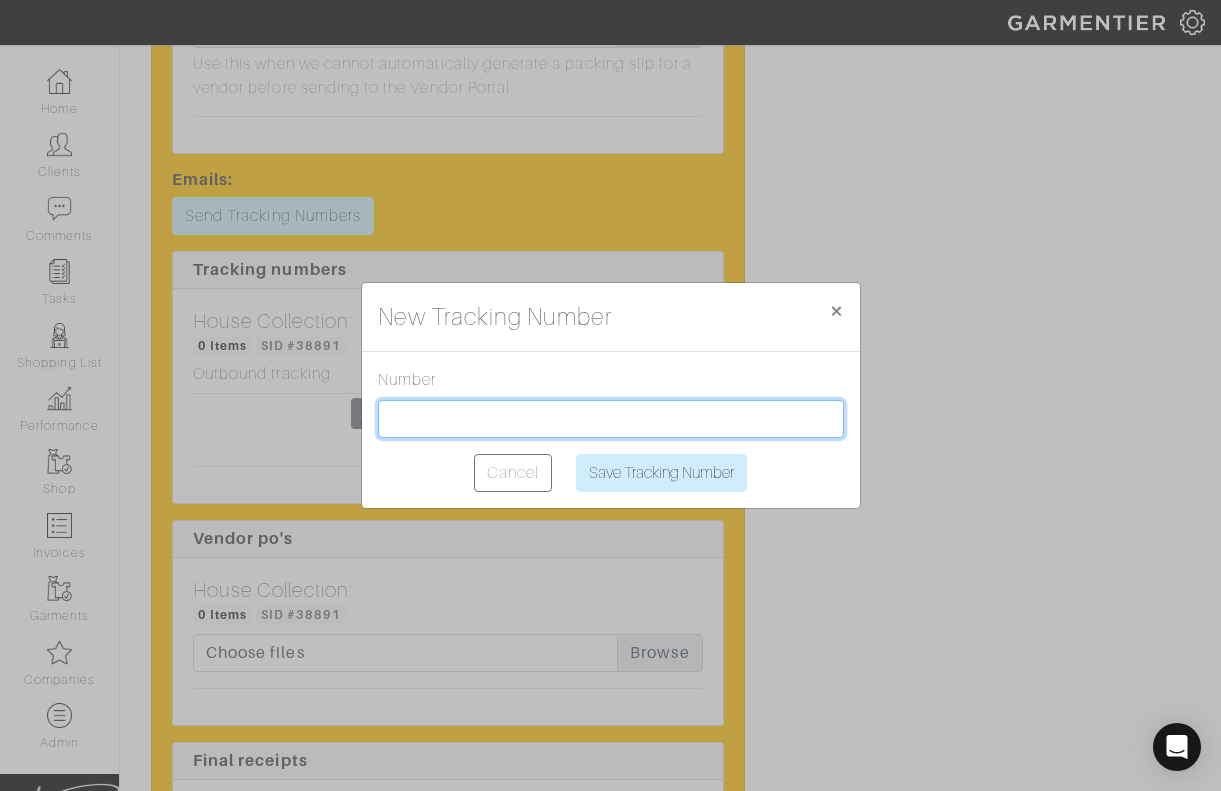 click on "Figure out tax for me" at bounding box center [611, 419] 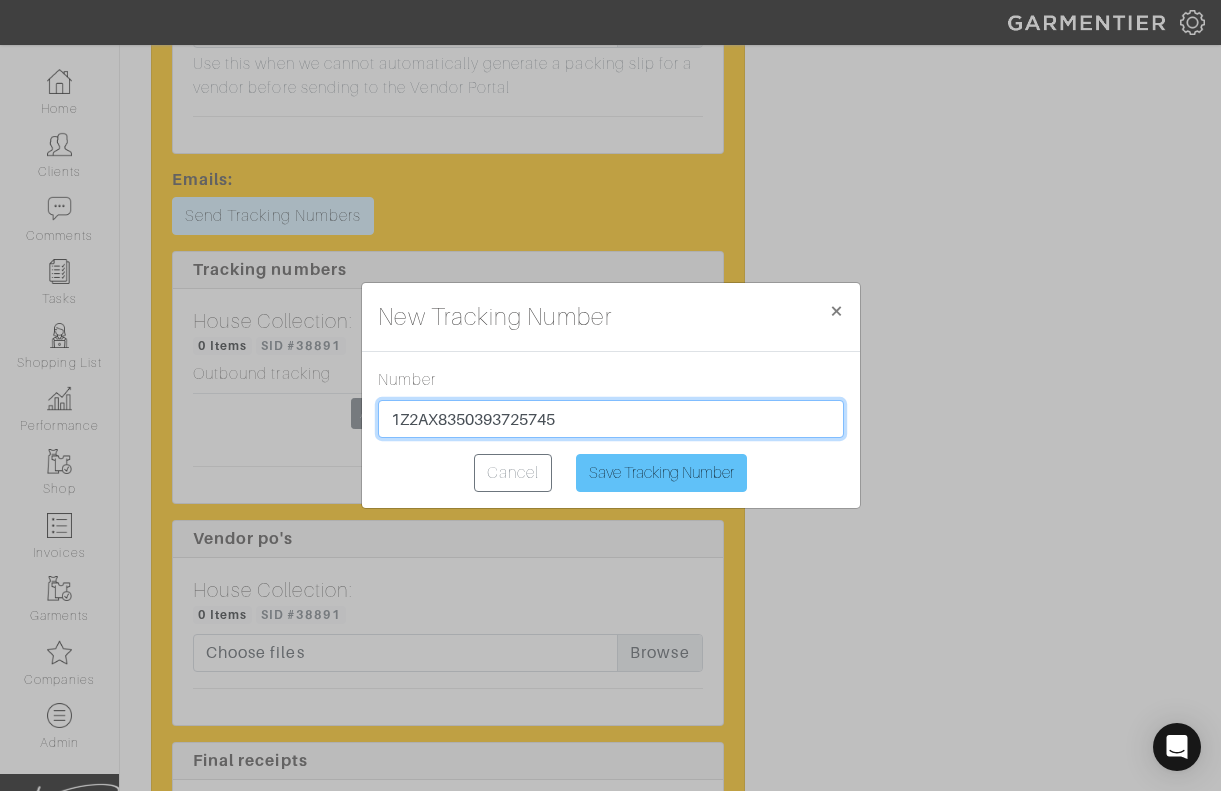 type on "1Z2AX8350393725745" 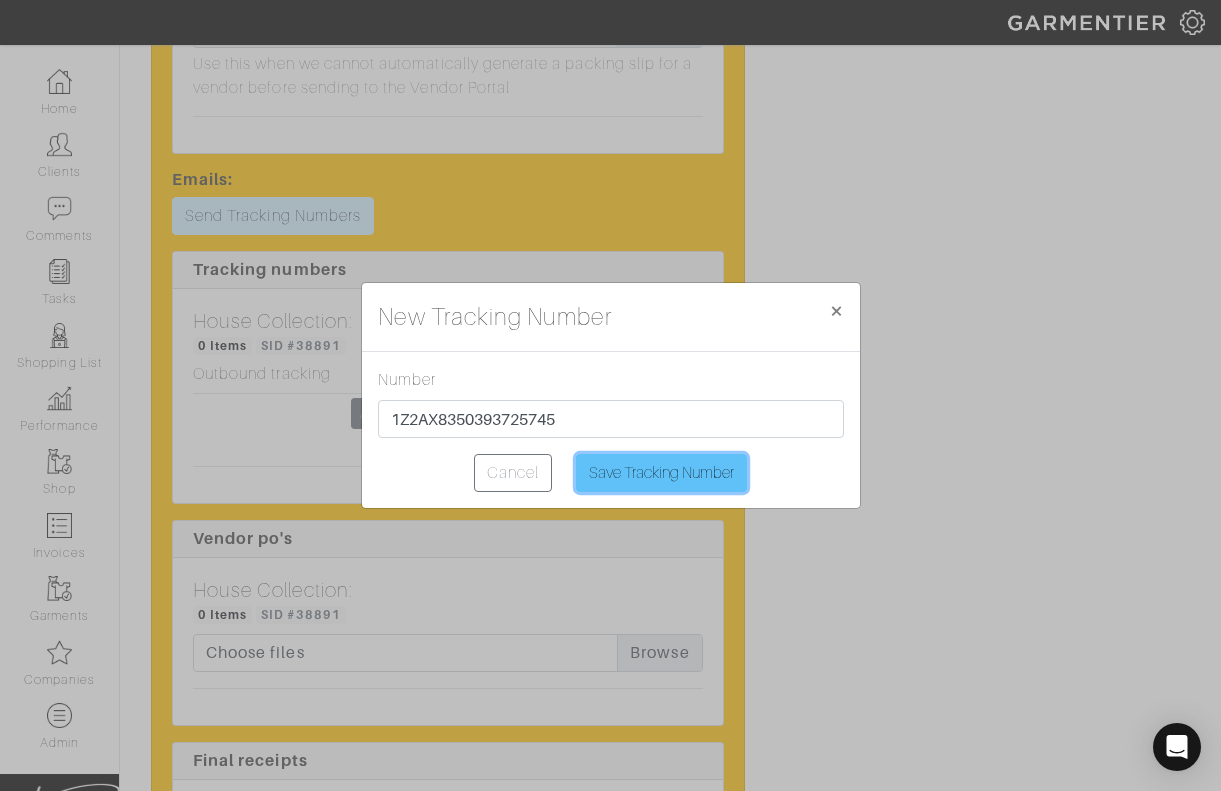 click on "Save Tracking Number" at bounding box center [661, 473] 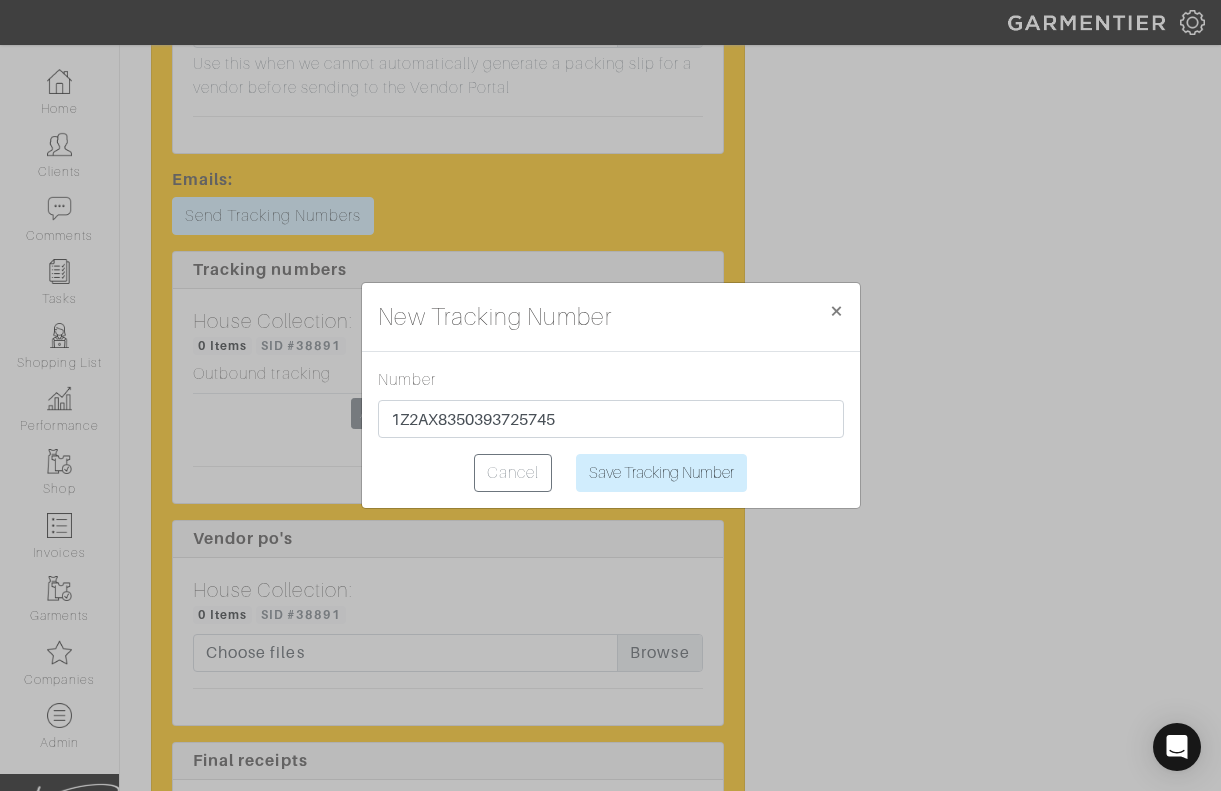 type on "Saving..." 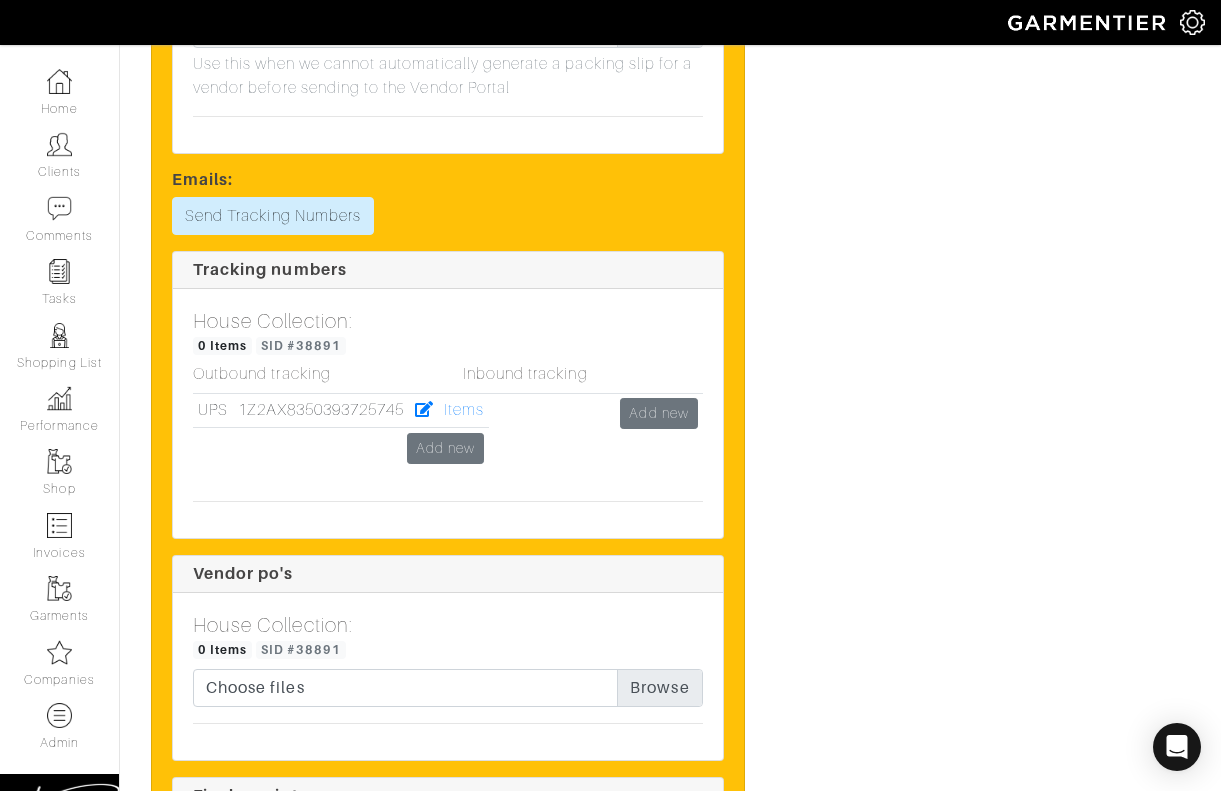 click on "Add new" at bounding box center (583, 413) 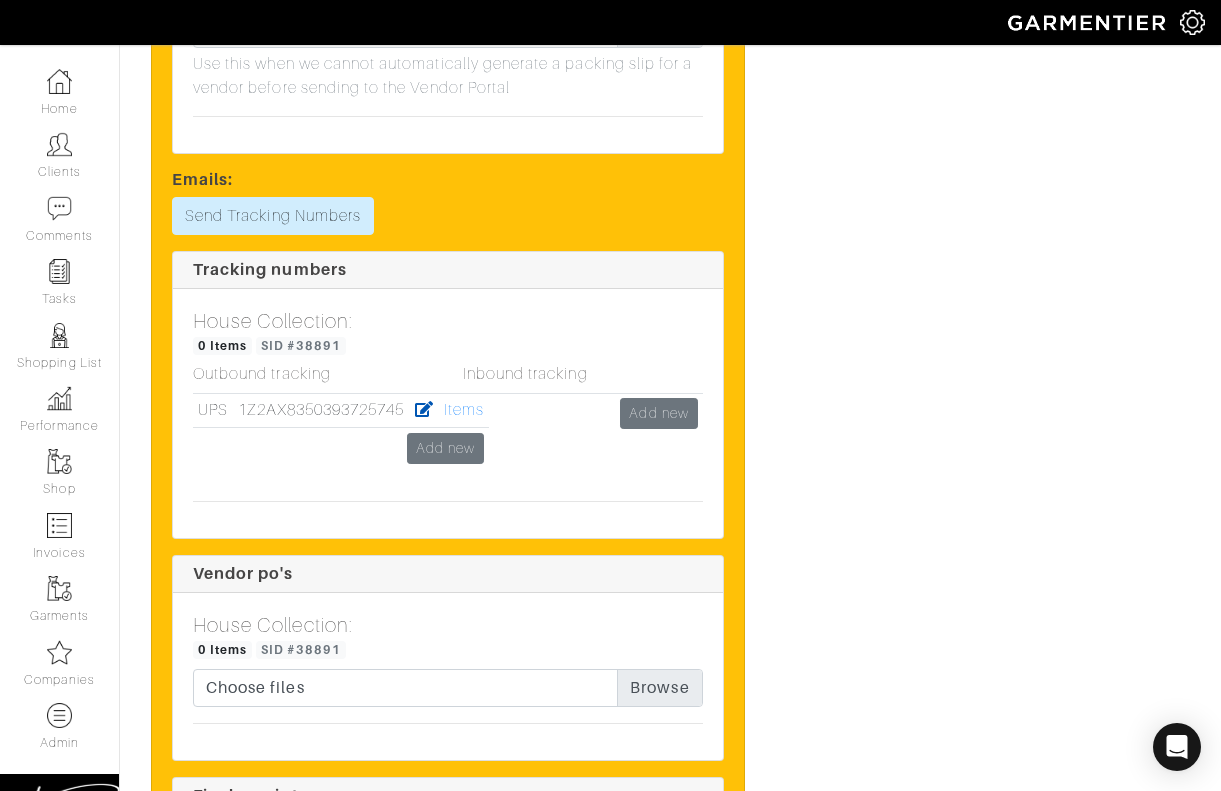 drag, startPoint x: 457, startPoint y: 424, endPoint x: 427, endPoint y: 423, distance: 30.016663 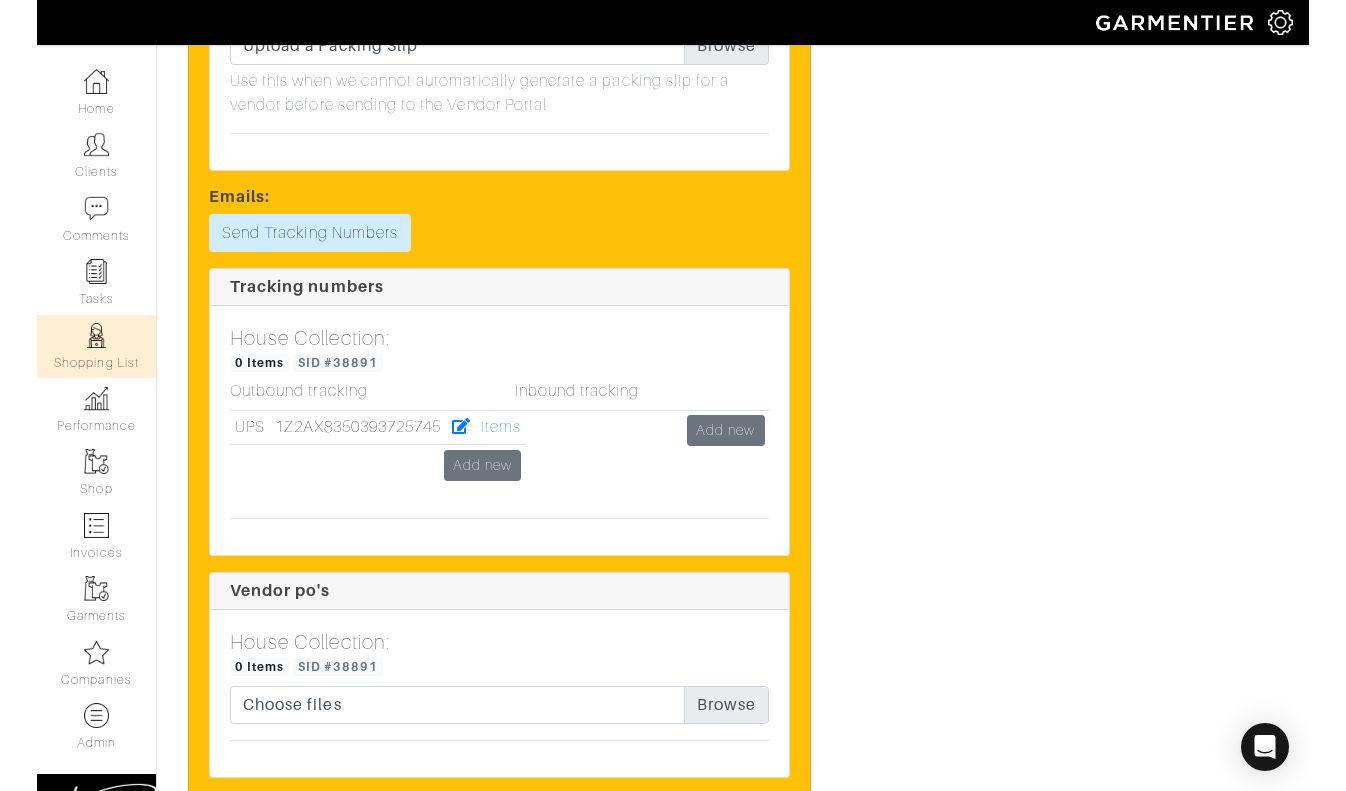 scroll, scrollTop: 2083, scrollLeft: 0, axis: vertical 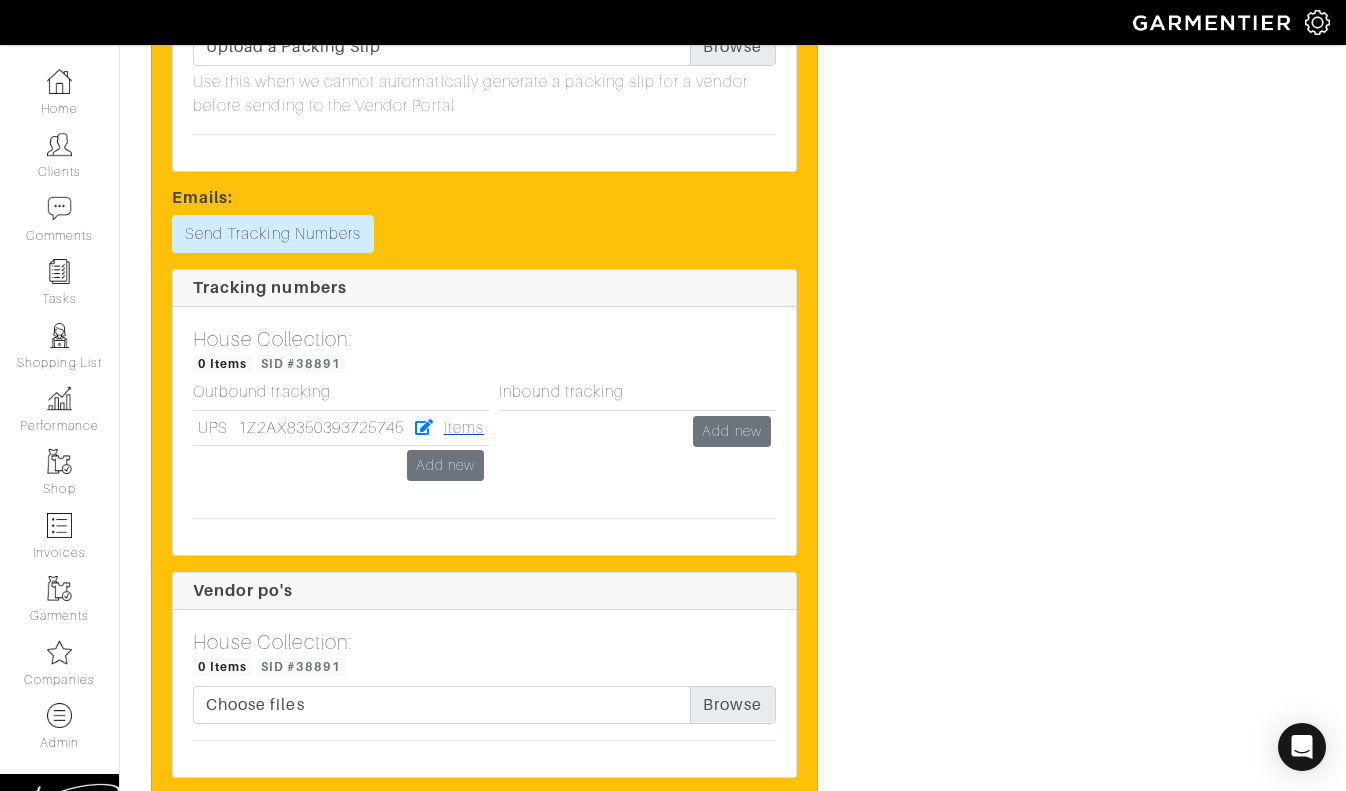 click on "Items" at bounding box center [464, 428] 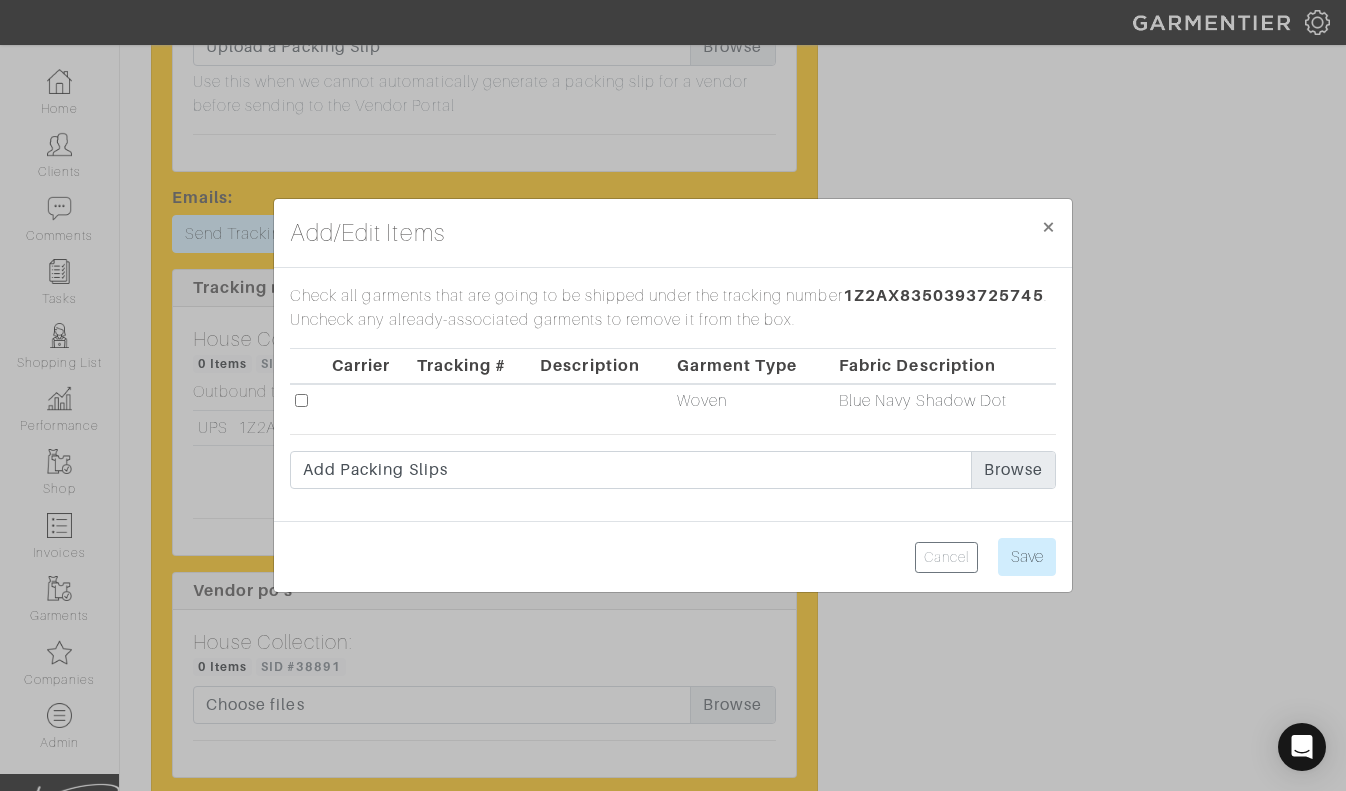 click at bounding box center (301, 400) 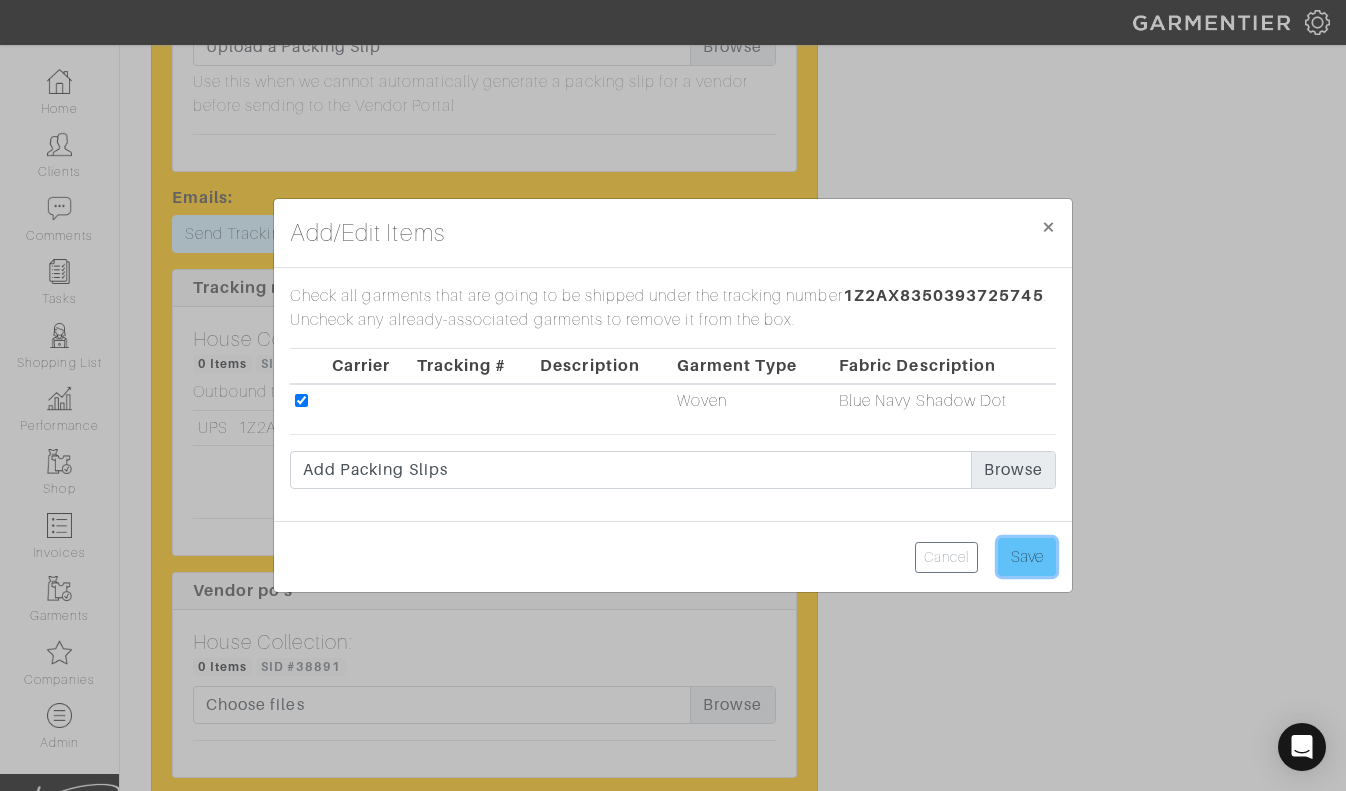 click on "Save" at bounding box center (1027, 557) 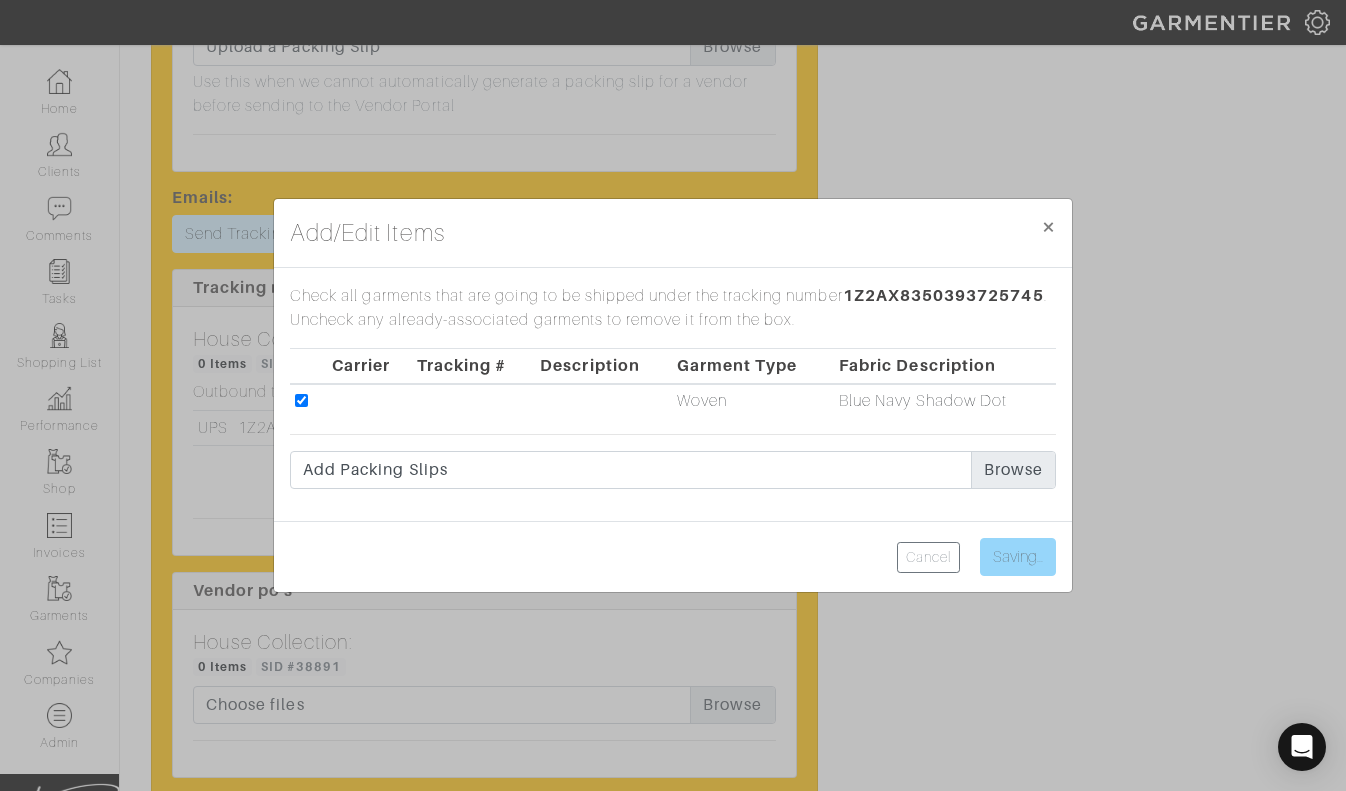 type on "Save" 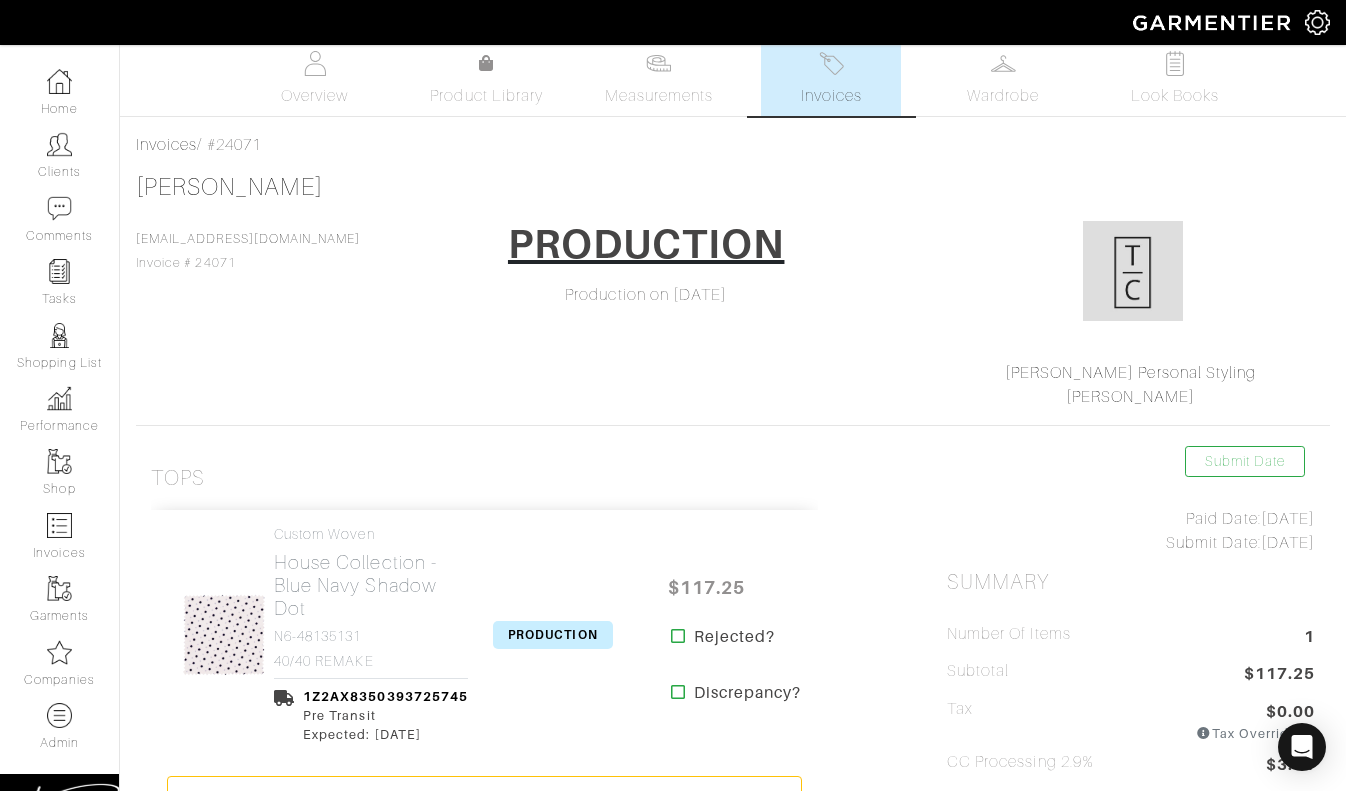 scroll, scrollTop: 125, scrollLeft: 0, axis: vertical 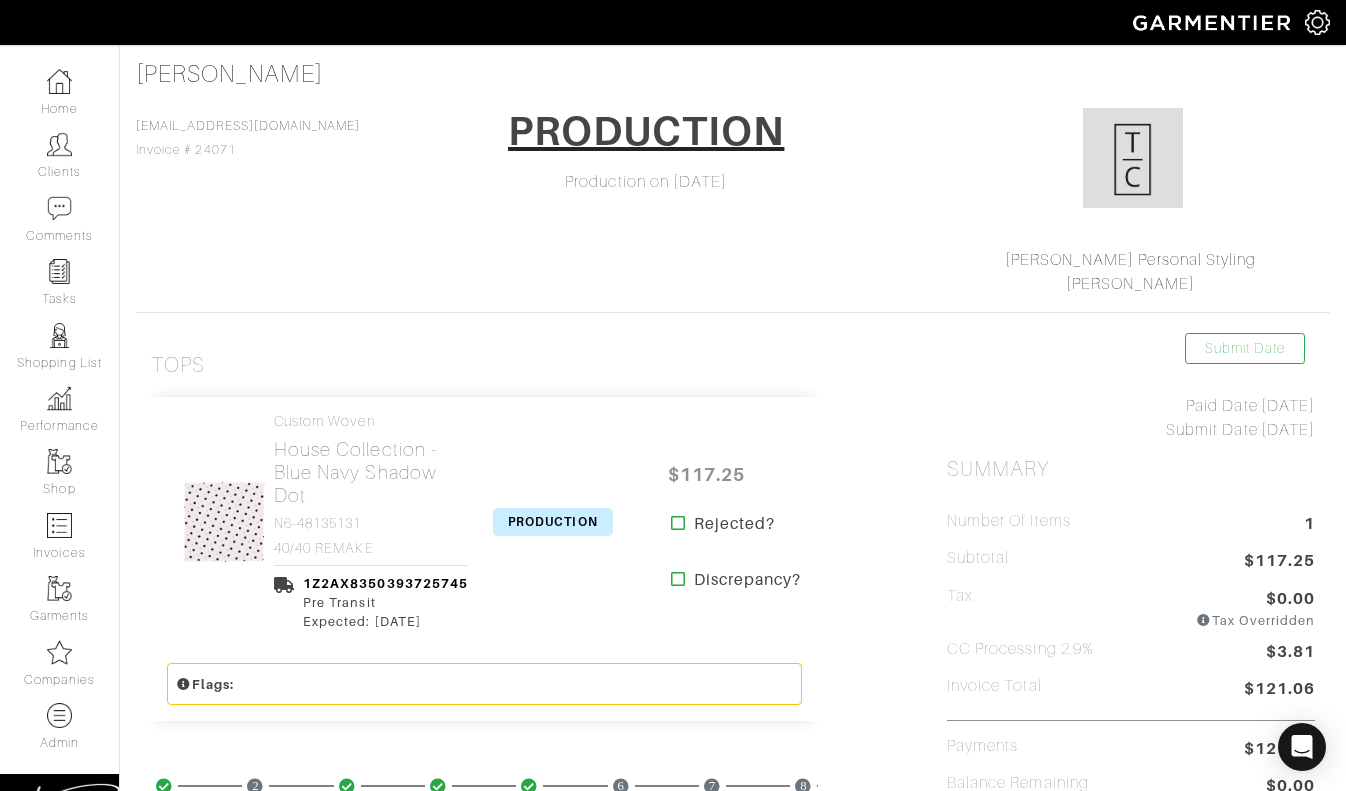 click on "PRODUCTION" at bounding box center [553, 522] 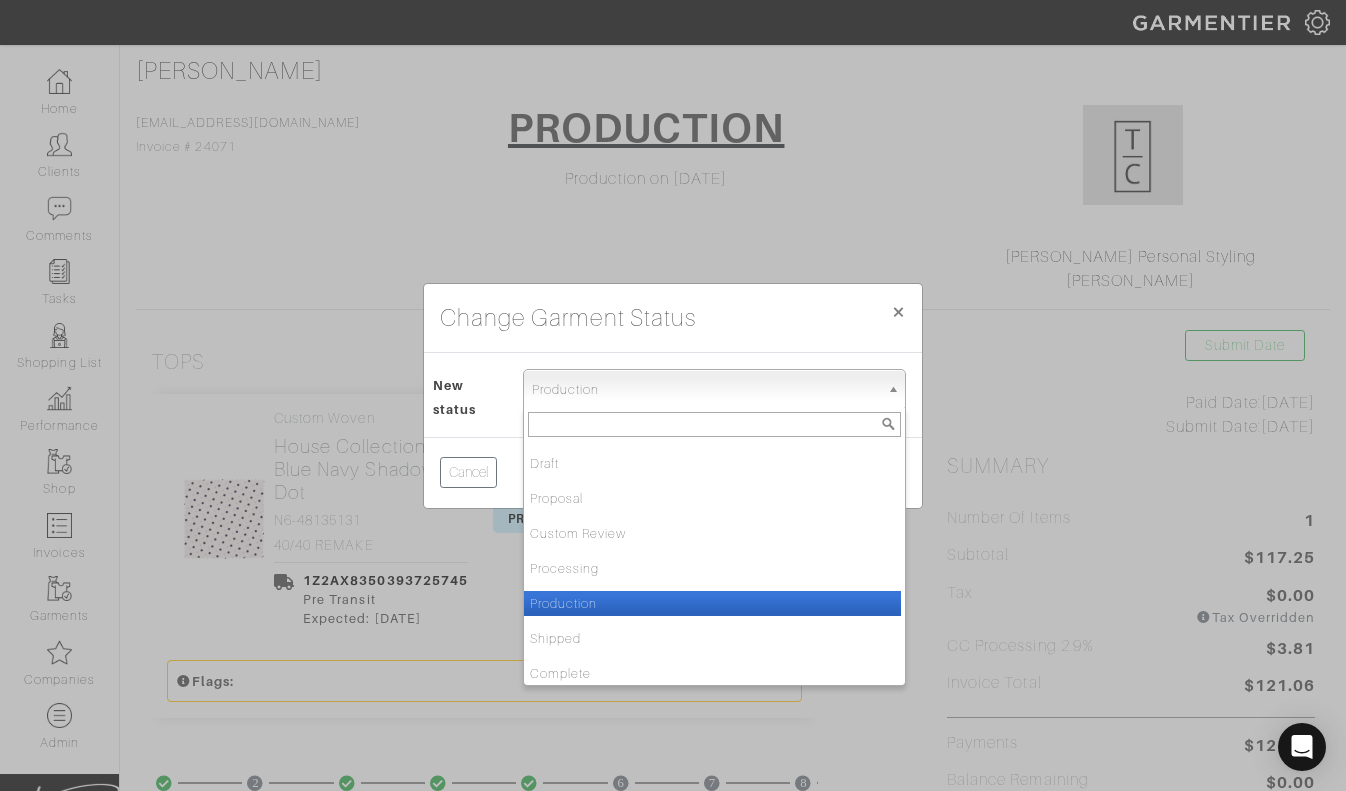 drag, startPoint x: 595, startPoint y: 376, endPoint x: 592, endPoint y: 411, distance: 35.128338 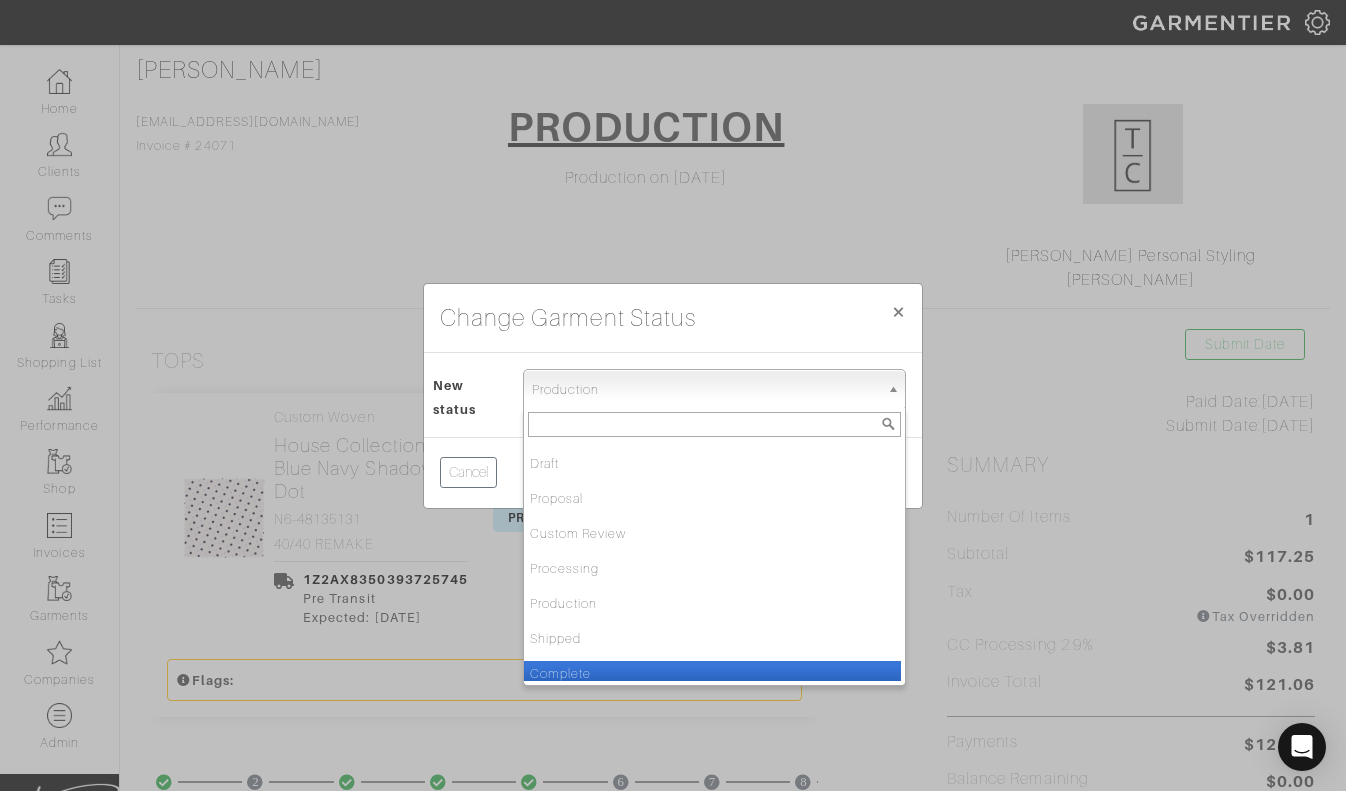 scroll, scrollTop: 3, scrollLeft: 0, axis: vertical 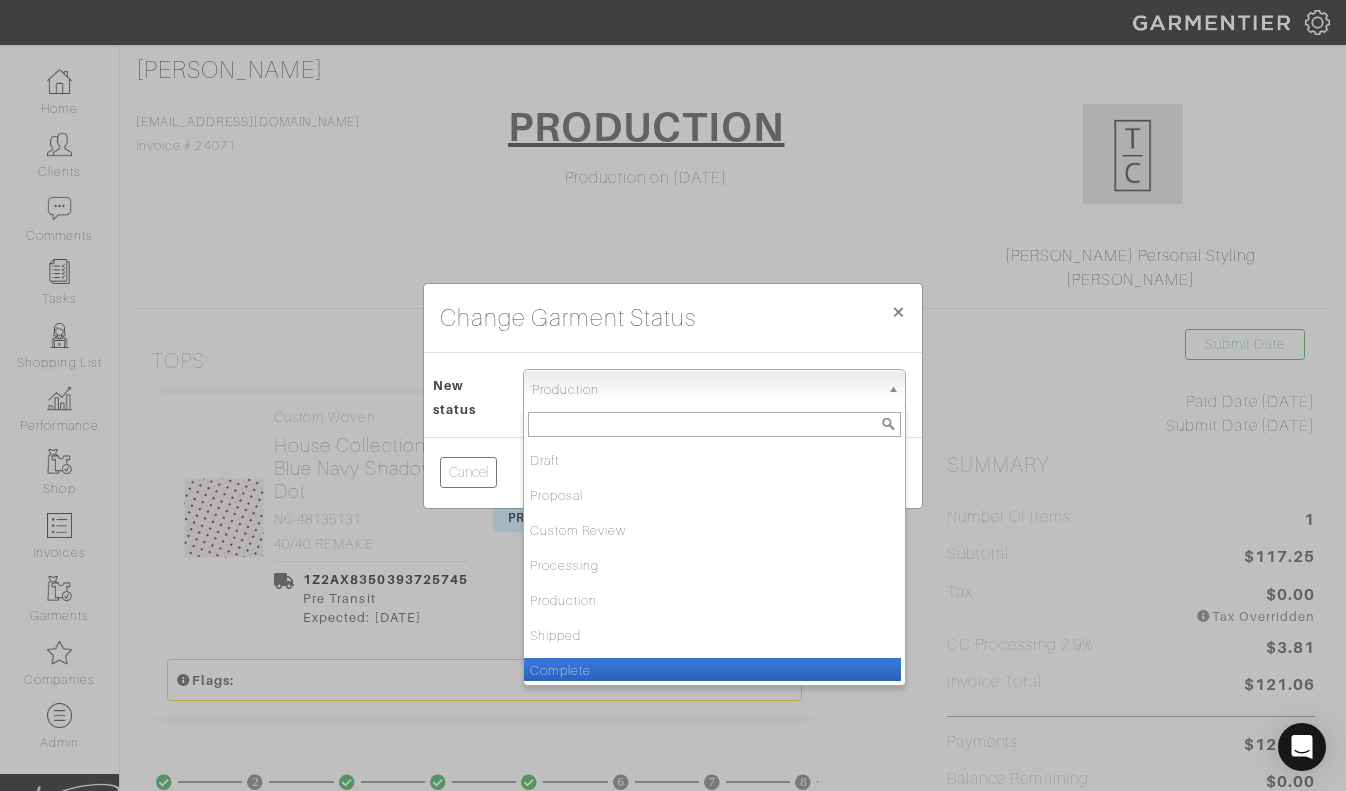 click on "Complete" at bounding box center (712, 670) 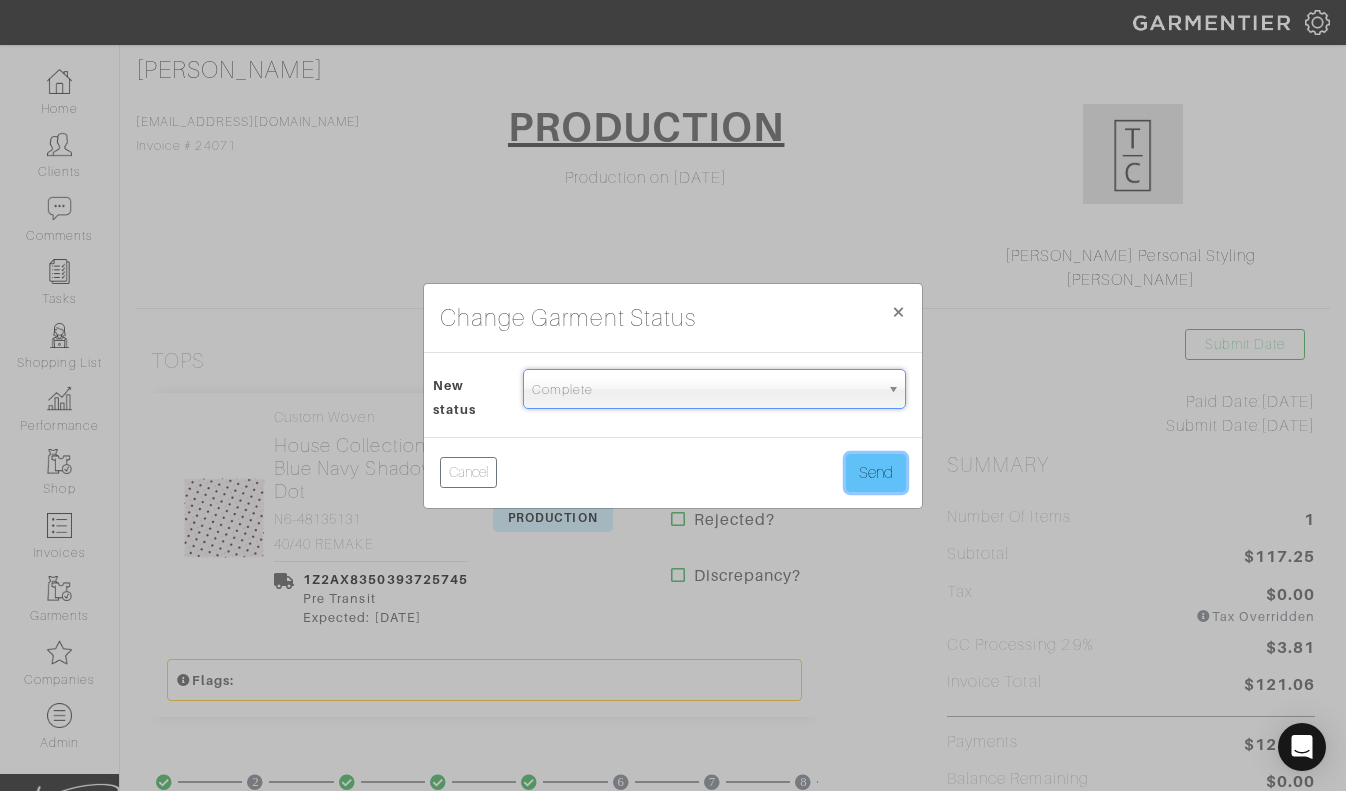 click on "Send" at bounding box center [876, 473] 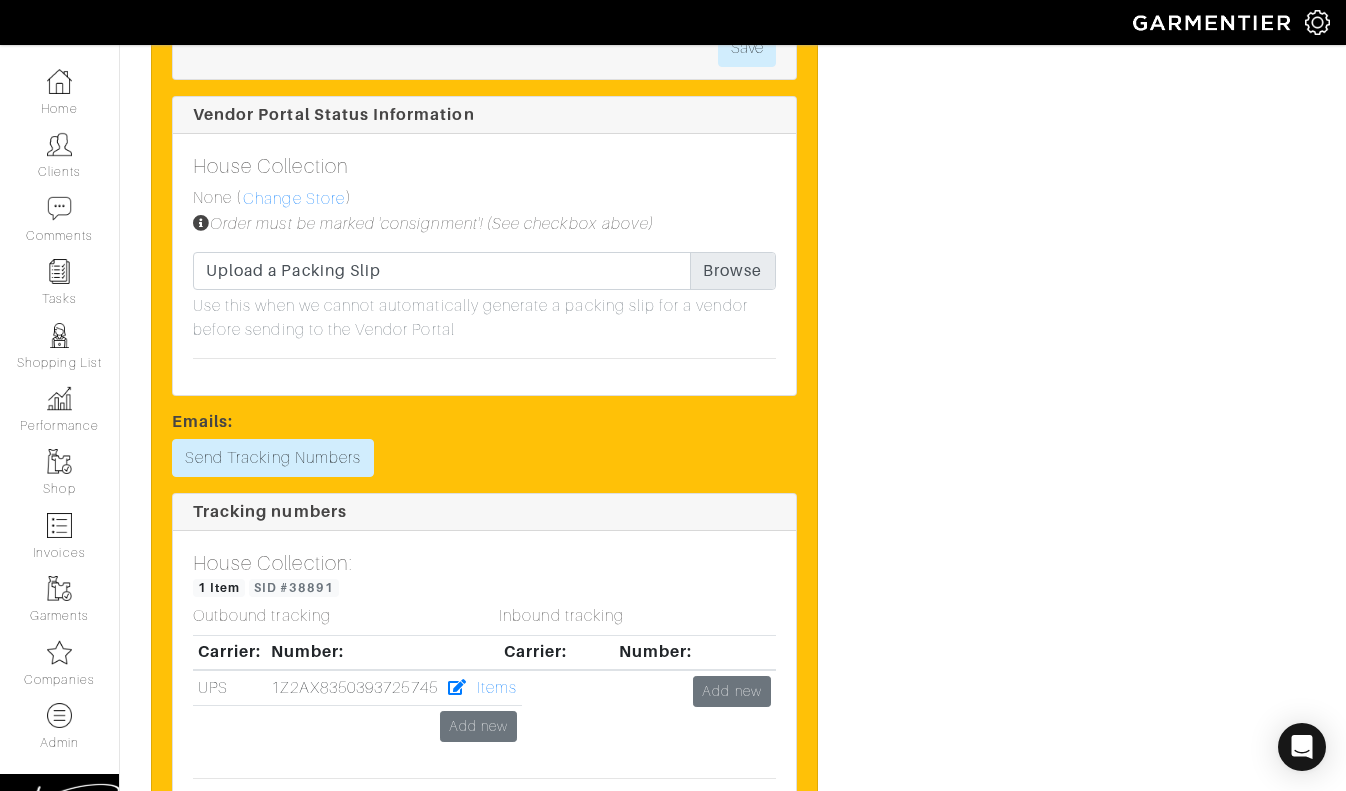 scroll, scrollTop: 1905, scrollLeft: 0, axis: vertical 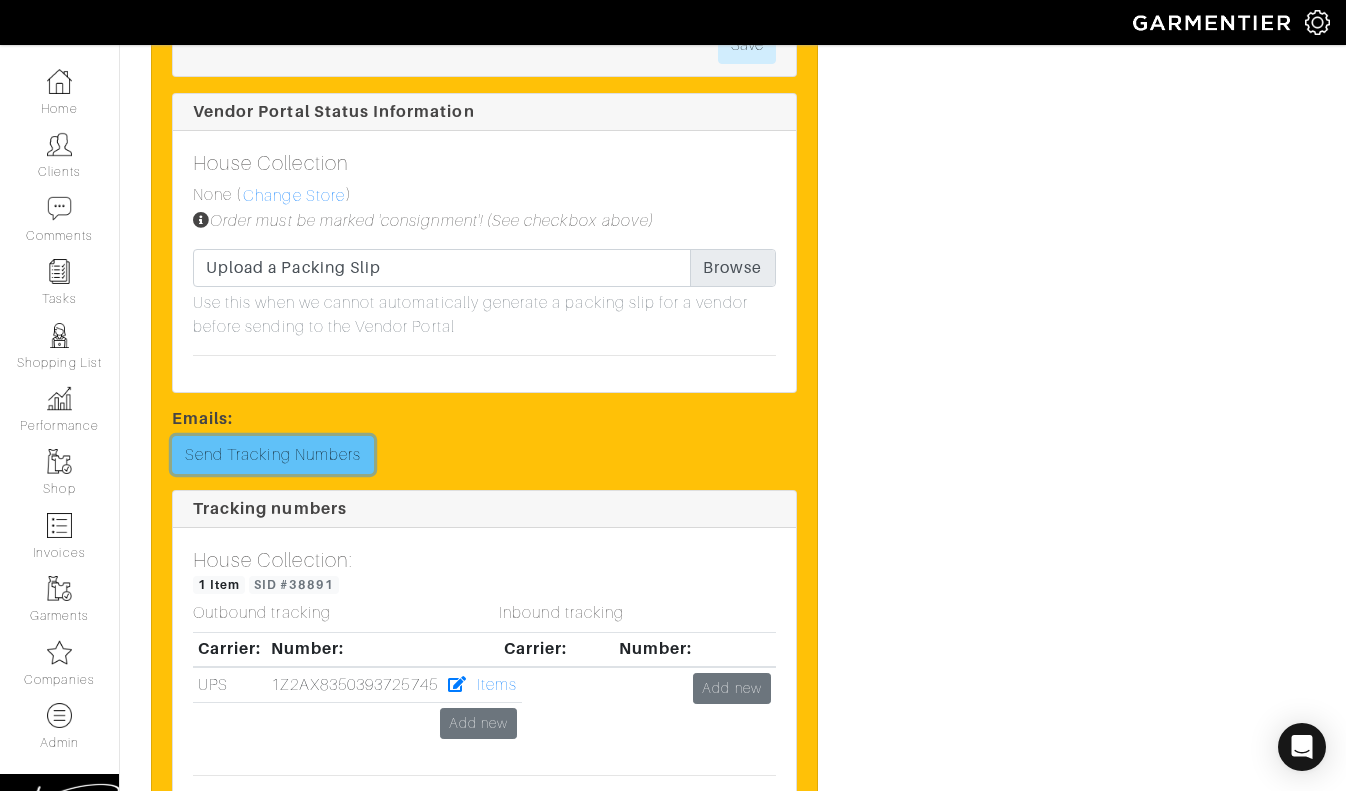 click on "Send Tracking Numbers" at bounding box center [273, 455] 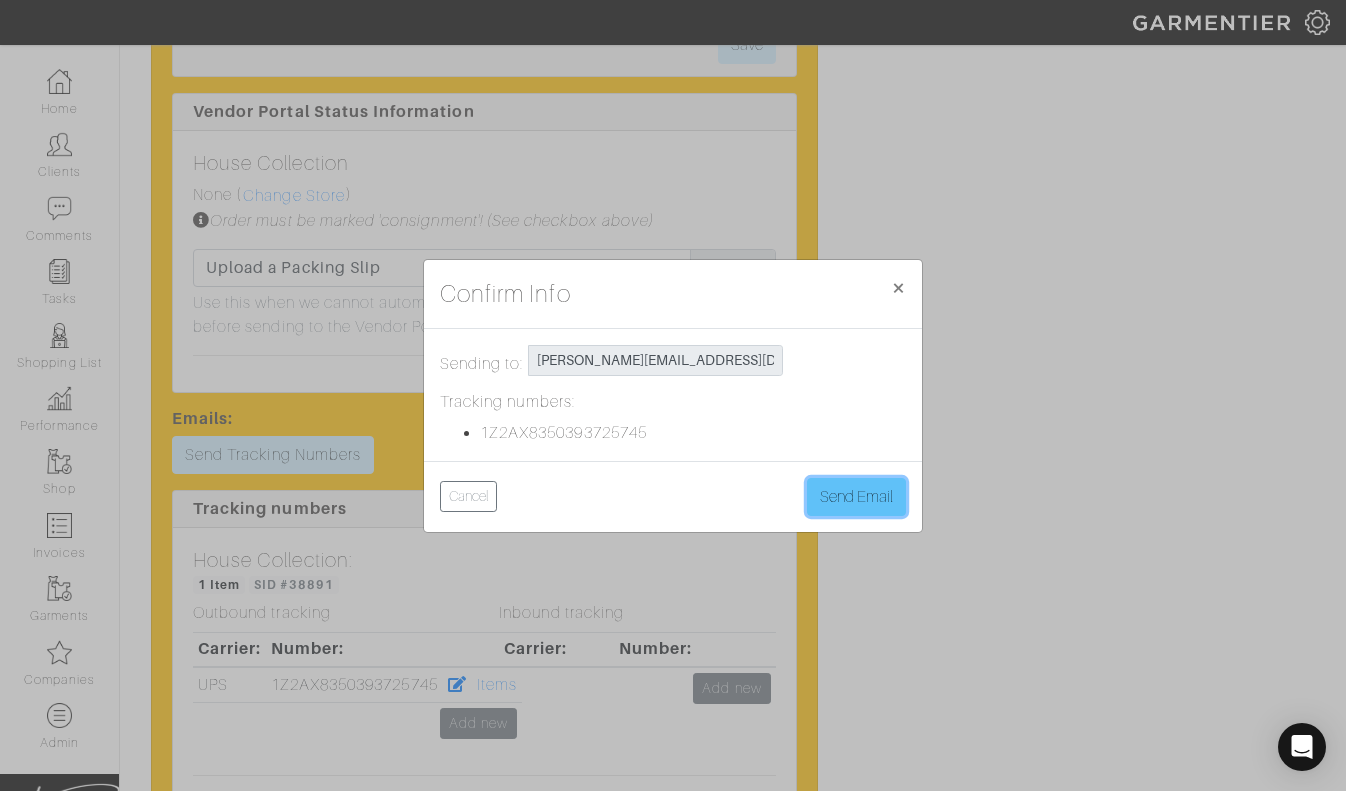 click on "Send Email" at bounding box center [856, 497] 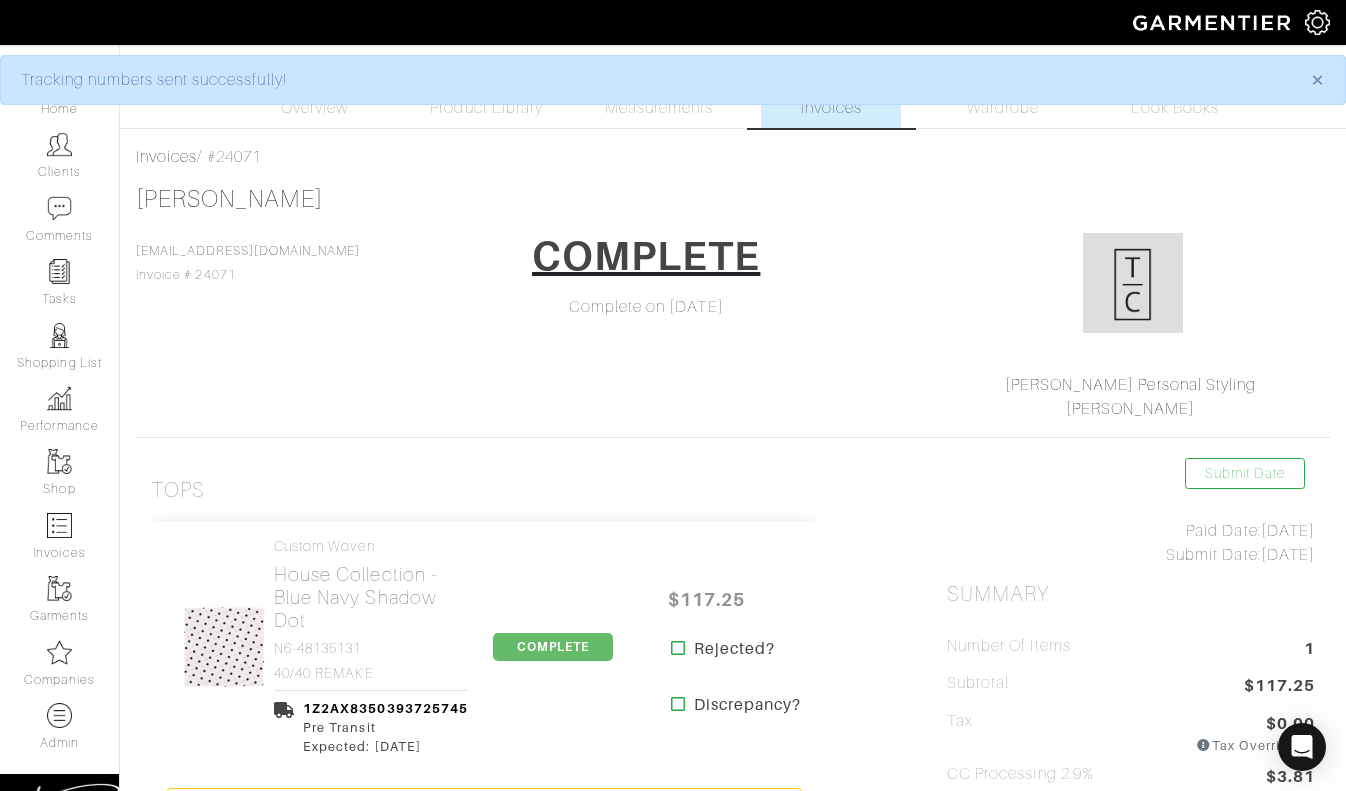 scroll, scrollTop: 0, scrollLeft: 0, axis: both 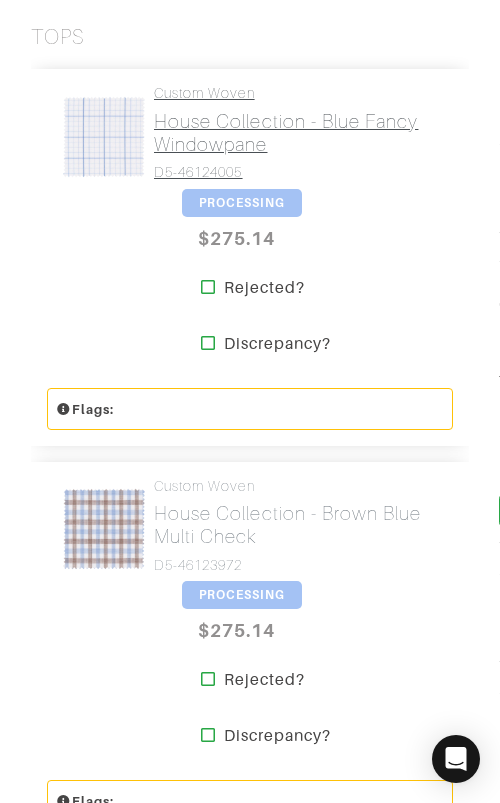 click on "House Collection -
Blue Fancy Windowpane" at bounding box center (296, 133) 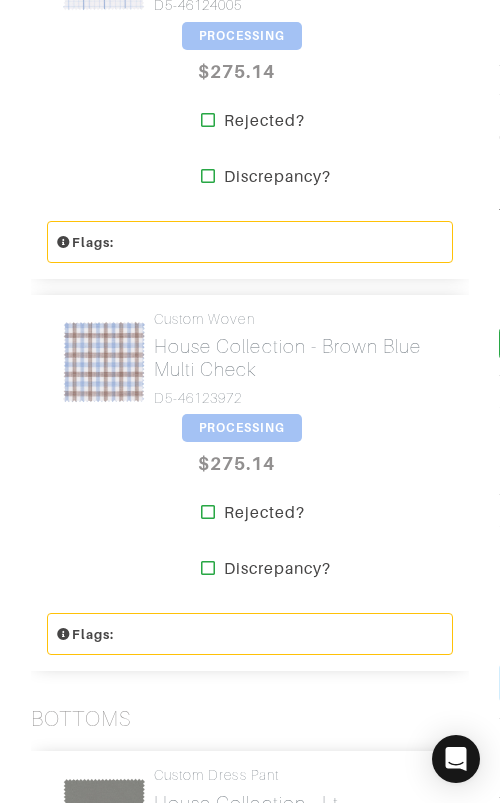 scroll, scrollTop: 863, scrollLeft: 0, axis: vertical 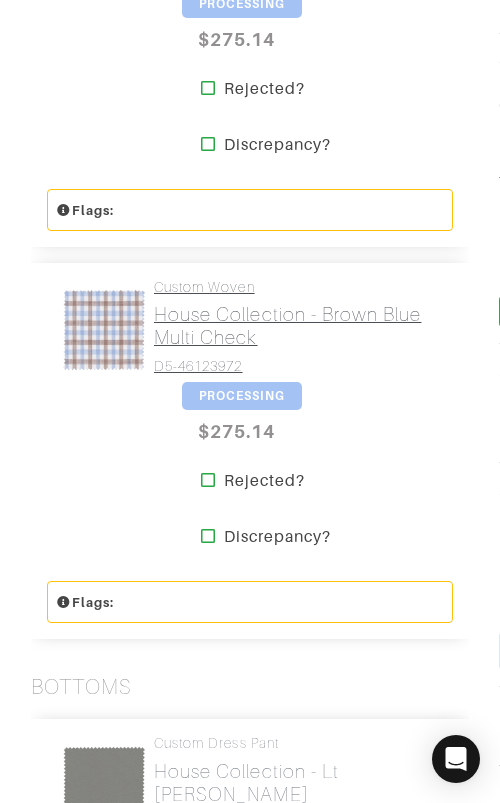click on "Custom Woven" at bounding box center (296, 287) 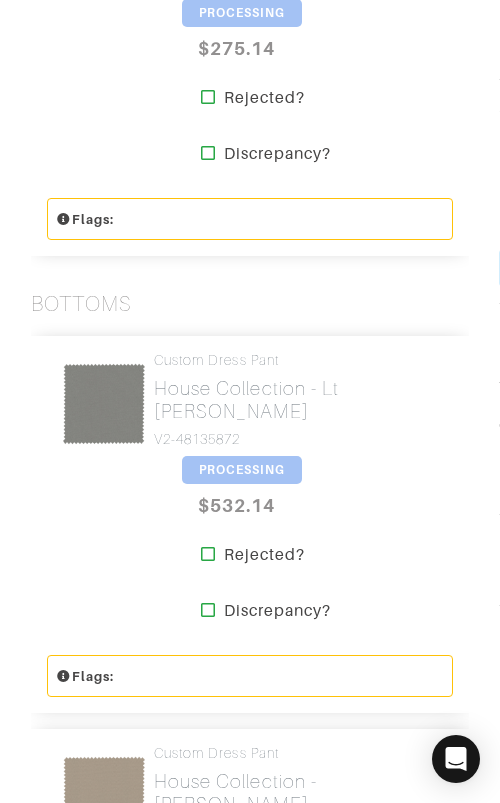 scroll, scrollTop: 1249, scrollLeft: 0, axis: vertical 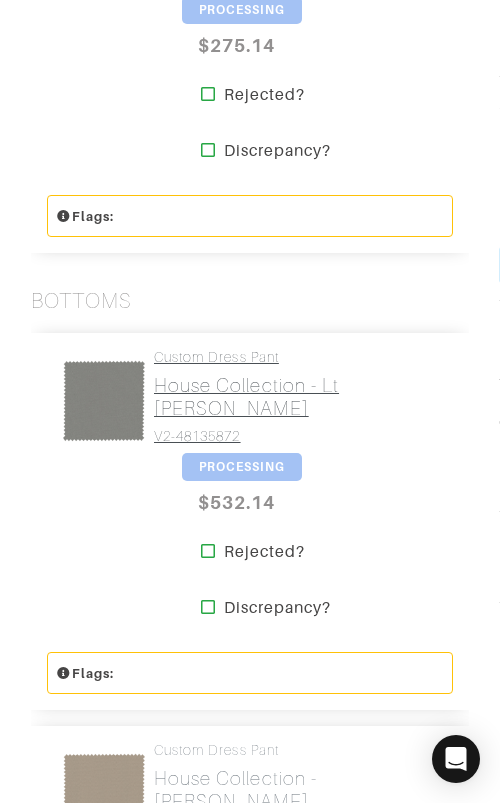 click on "House Collection -
Lt Grey" at bounding box center (296, 397) 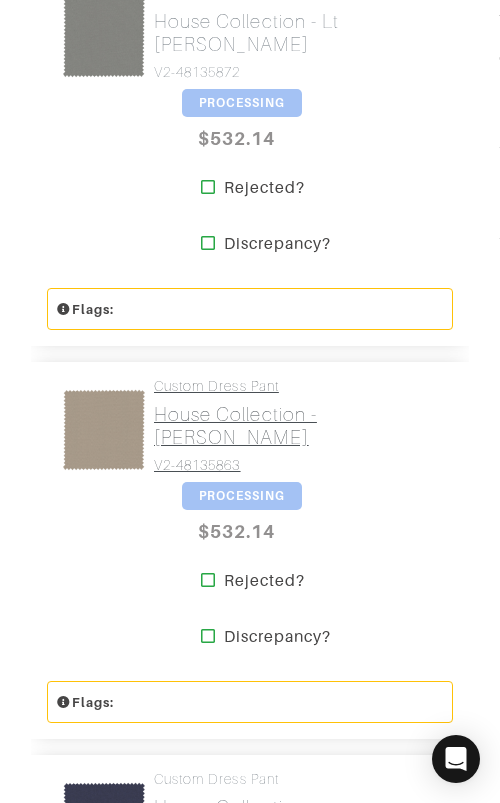 click on "House Collection -
Tan" at bounding box center [296, 426] 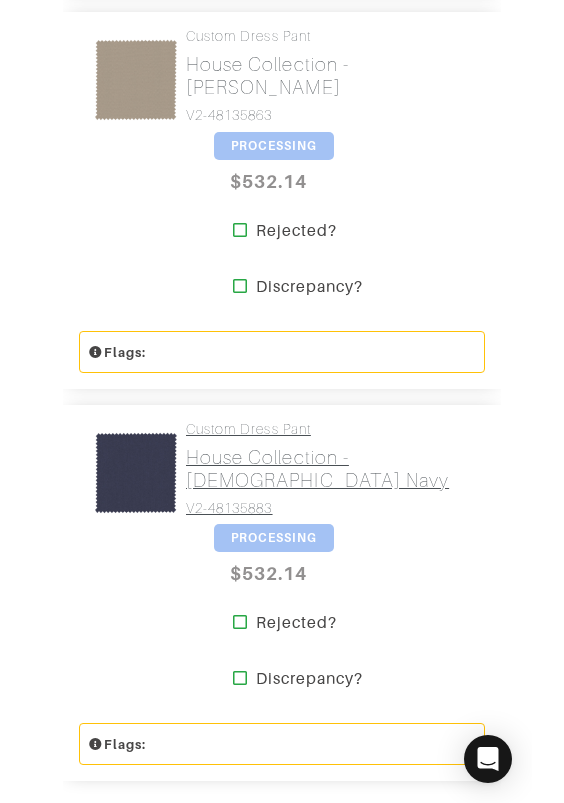 scroll, scrollTop: 1965, scrollLeft: 0, axis: vertical 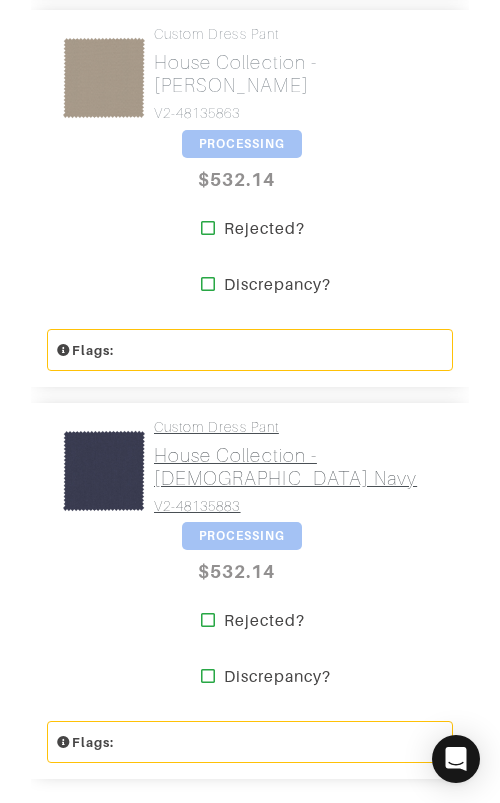 click on "Custom Dress Pant
House Collection -
British Navy
V2-48135883" at bounding box center [296, 467] 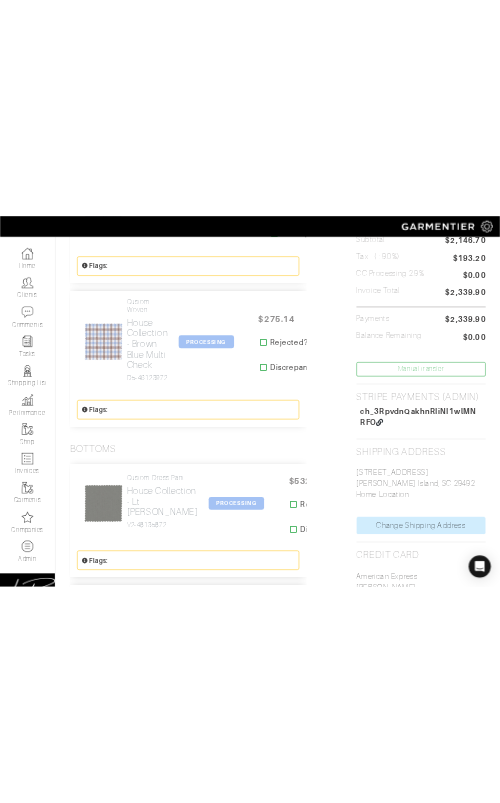 scroll, scrollTop: 0, scrollLeft: 0, axis: both 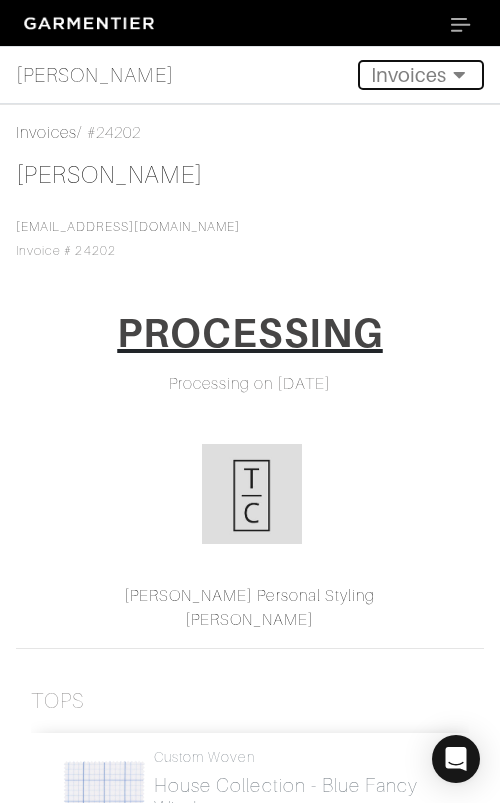 click on "Invoices" at bounding box center (421, 75) 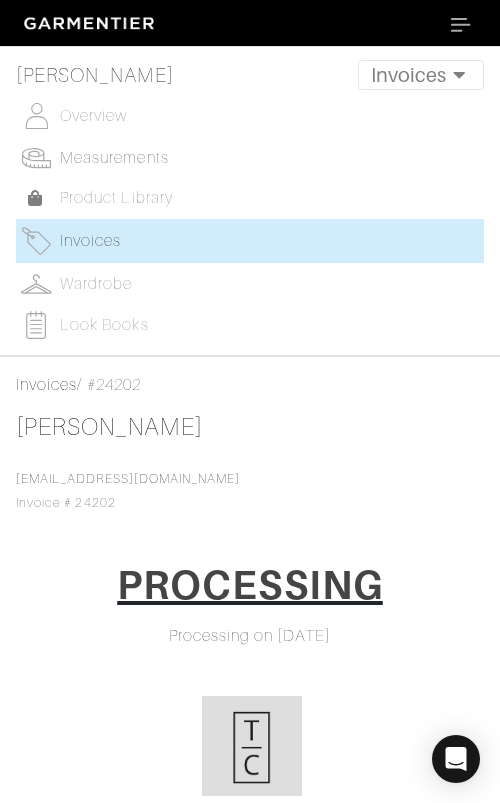 click on "Measurements" at bounding box center [114, 158] 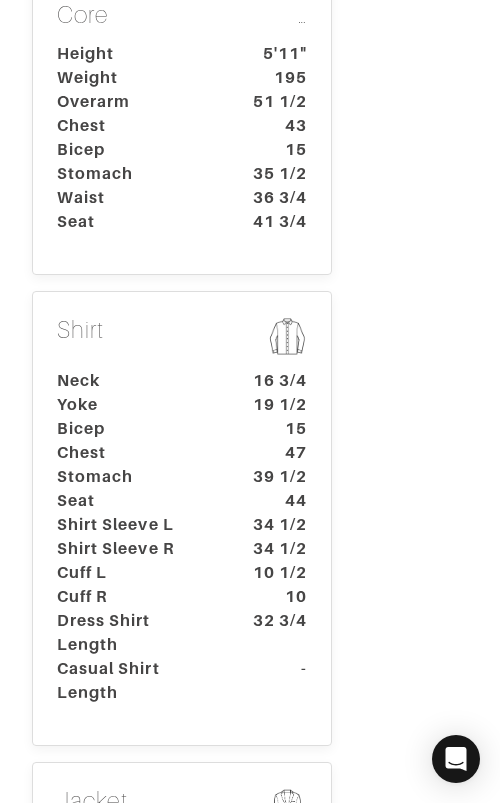 scroll, scrollTop: 636, scrollLeft: 0, axis: vertical 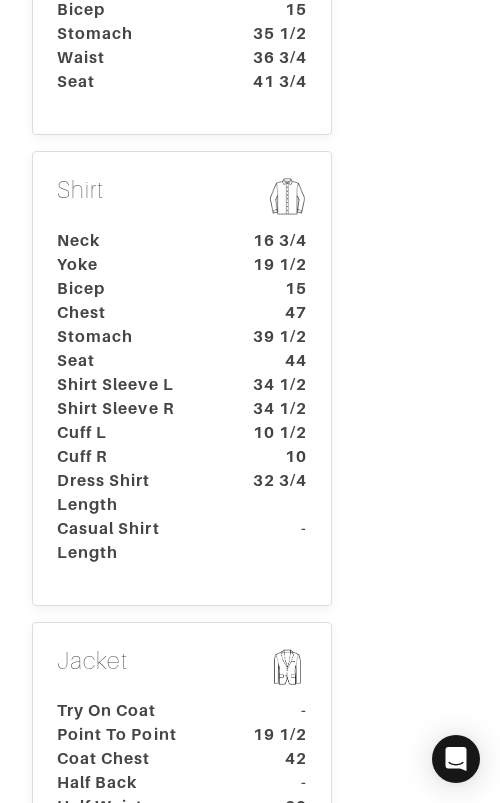 click on "Stomach" at bounding box center (135, 337) 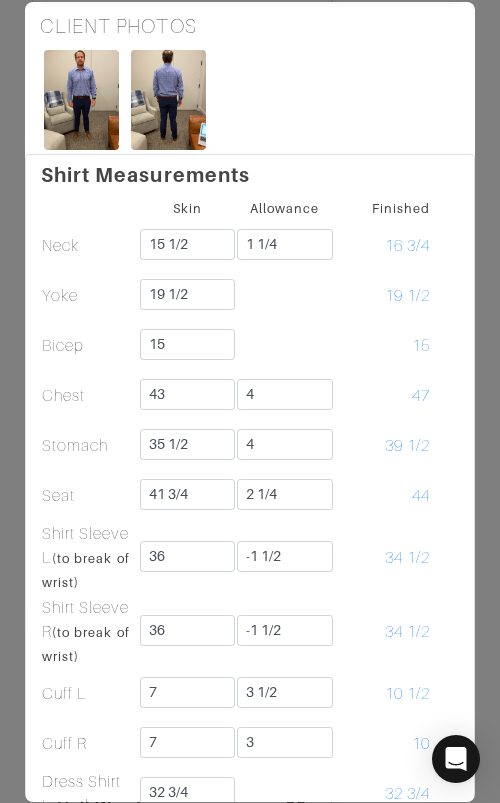 scroll, scrollTop: 0, scrollLeft: 0, axis: both 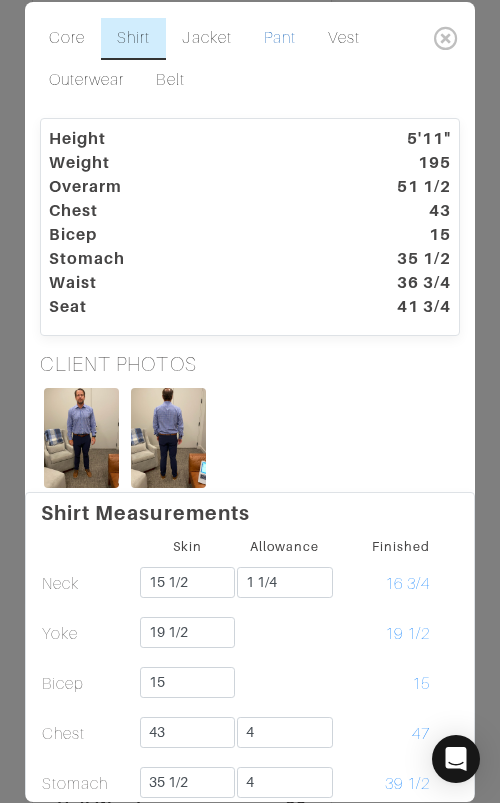 click on "Pant" at bounding box center [280, 39] 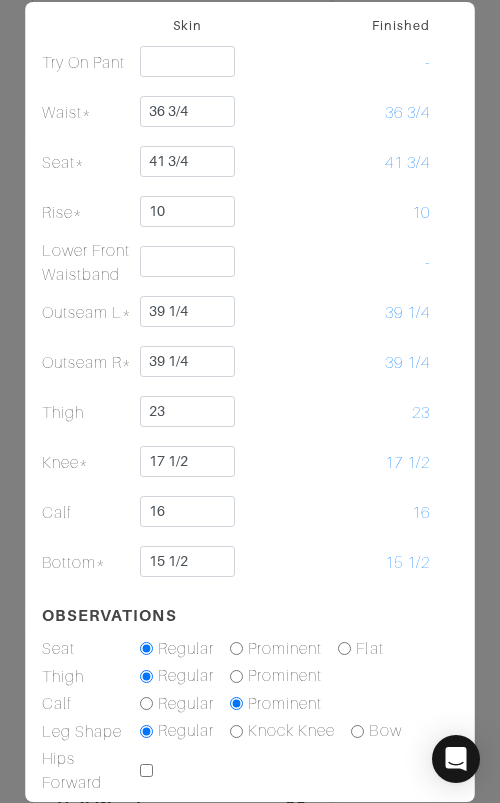 scroll, scrollTop: 0, scrollLeft: 0, axis: both 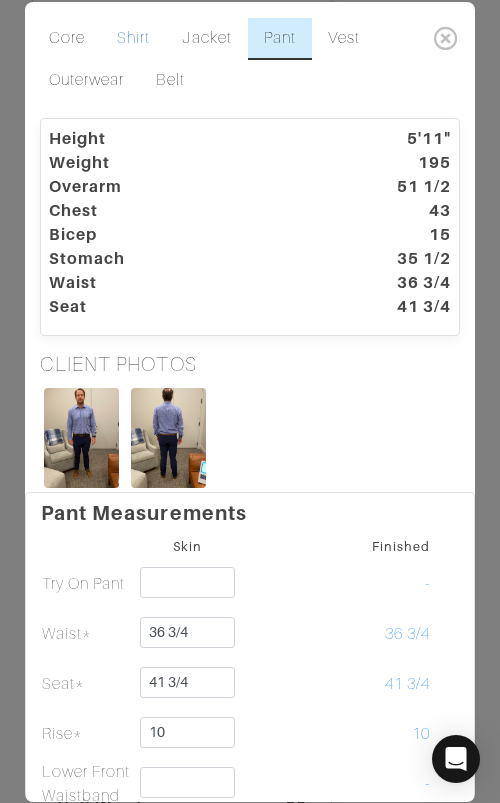 click on "Shirt" at bounding box center [133, 39] 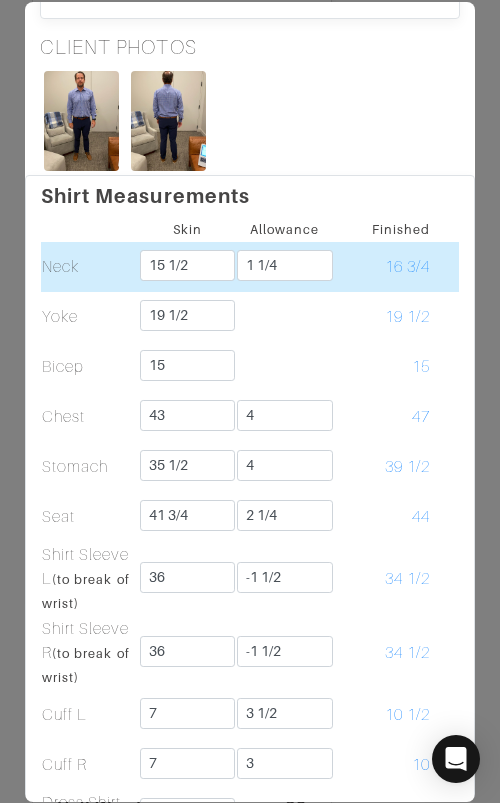 scroll, scrollTop: 328, scrollLeft: 0, axis: vertical 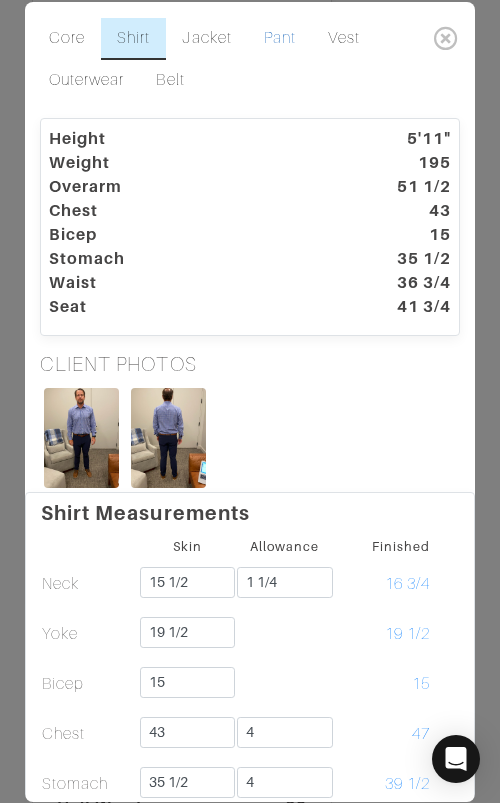 click on "Pant" at bounding box center [280, 39] 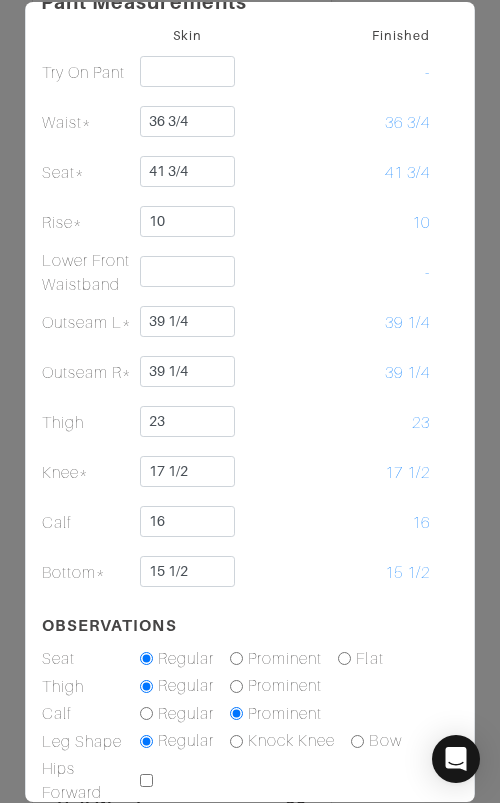scroll, scrollTop: 513, scrollLeft: 0, axis: vertical 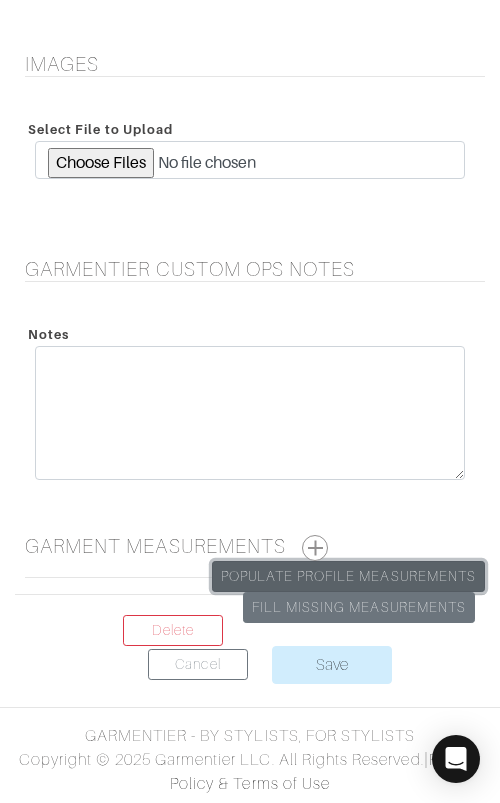 drag, startPoint x: 330, startPoint y: 570, endPoint x: 321, endPoint y: 527, distance: 43.931767 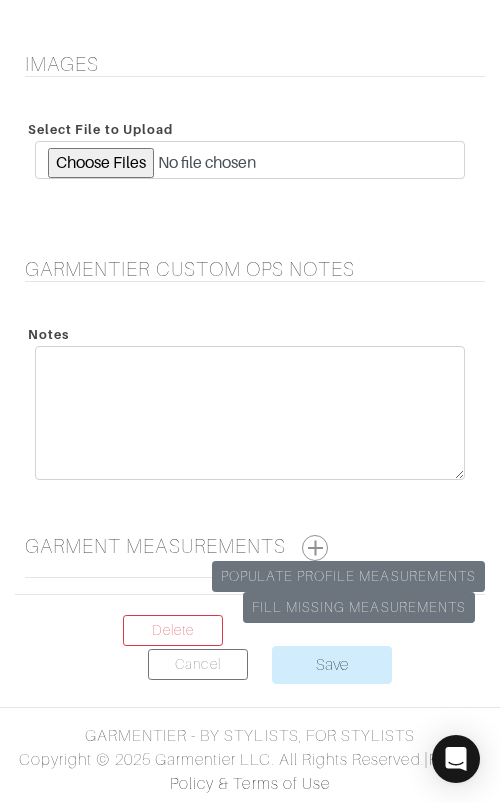 scroll, scrollTop: 0, scrollLeft: 0, axis: both 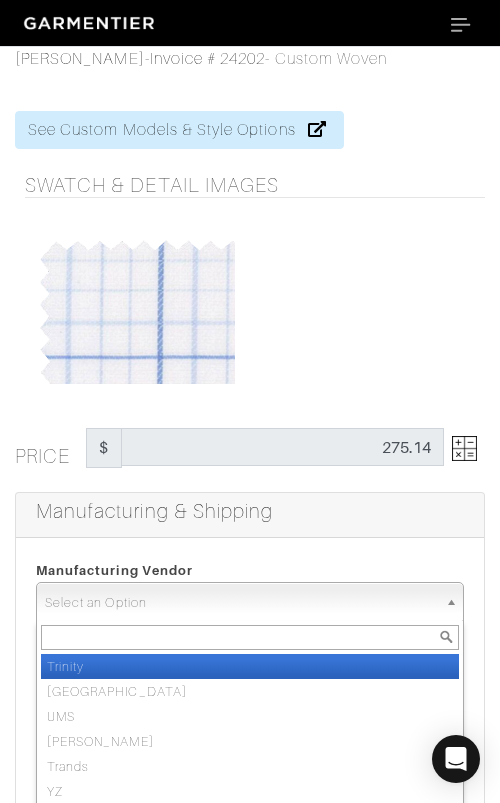 click on "Select an Option" at bounding box center (241, 603) 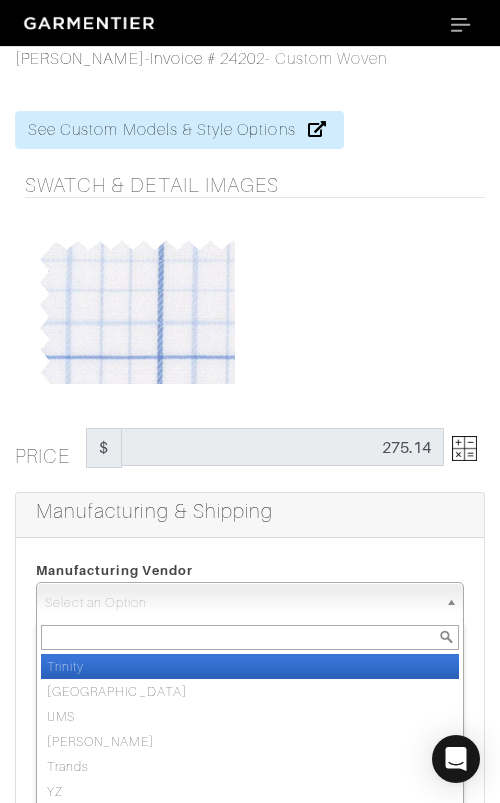 click on "Trinity" at bounding box center (250, 666) 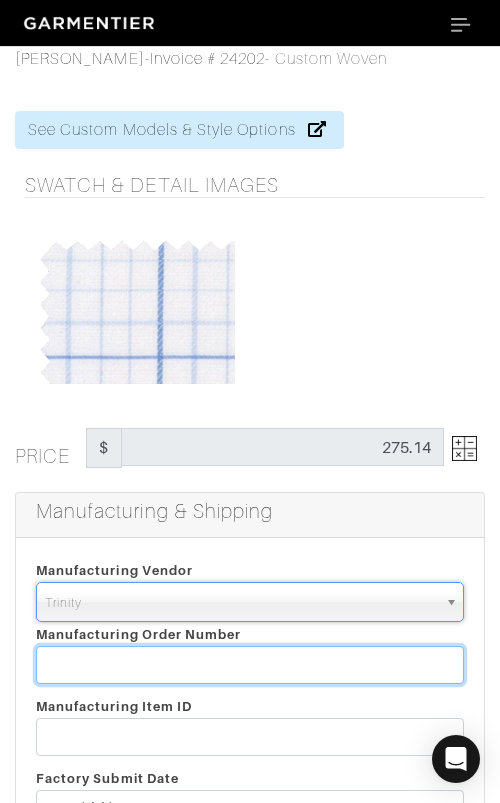 click at bounding box center (250, 665) 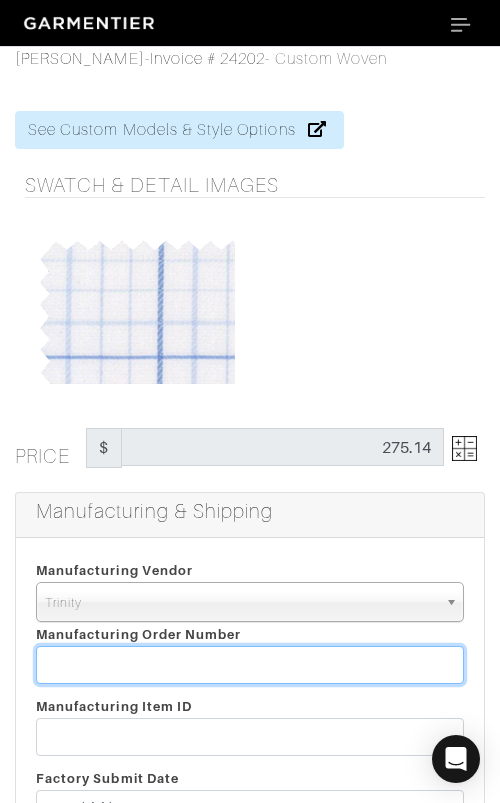 paste on "807776" 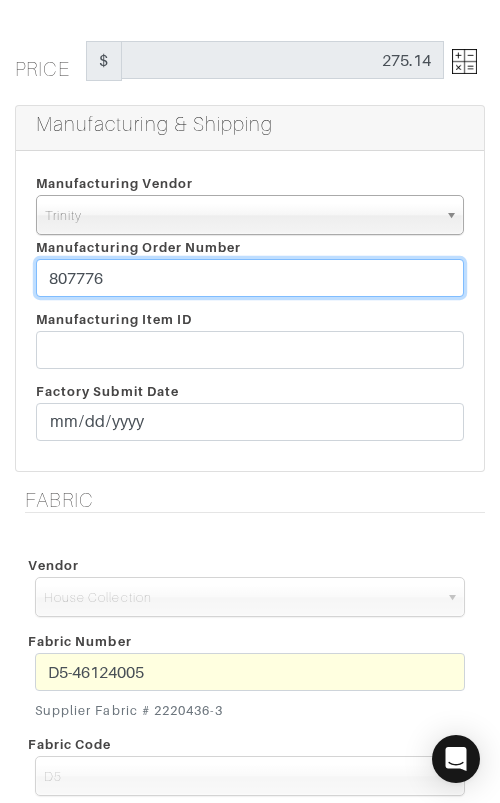scroll, scrollTop: 391, scrollLeft: 0, axis: vertical 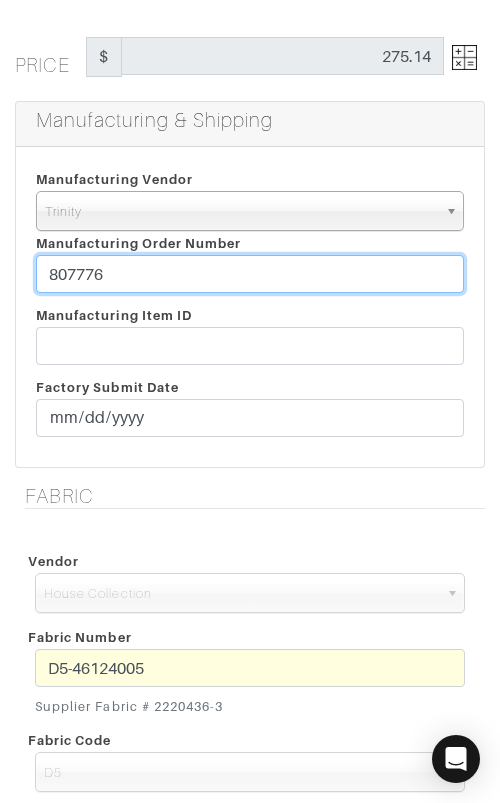type on "807776" 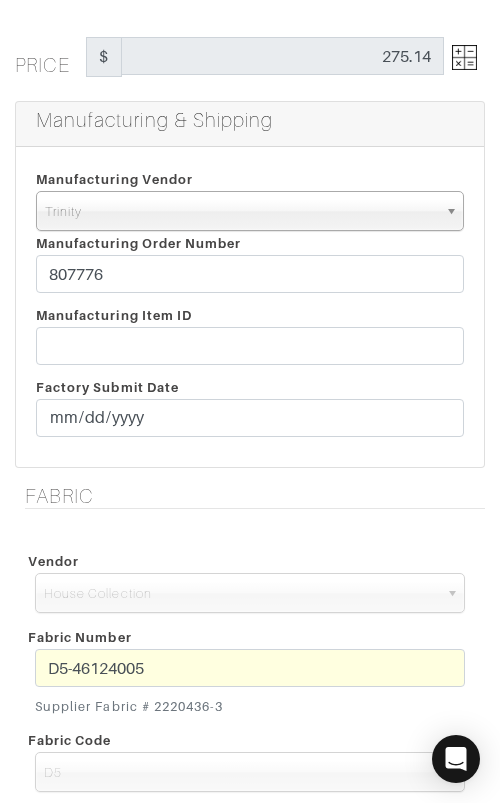 click on "Fabric" at bounding box center (255, 496) 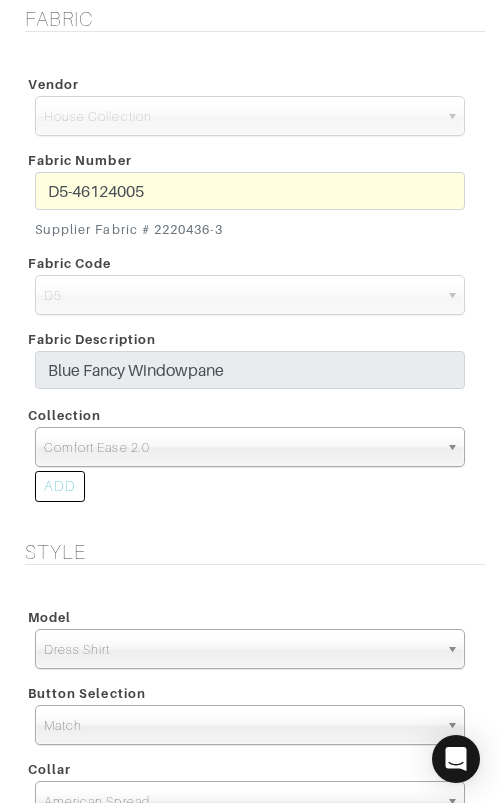 scroll, scrollTop: 876, scrollLeft: 0, axis: vertical 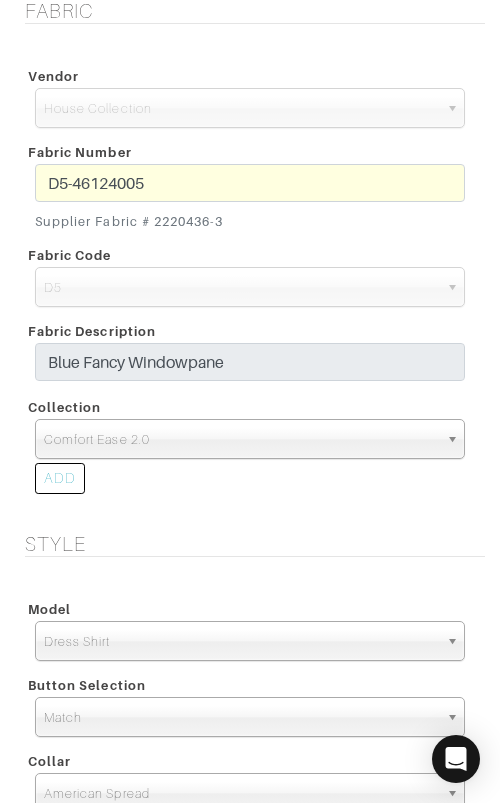click on "D5-46124005
Supplier Fabric # 2220436-3" at bounding box center [250, 201] 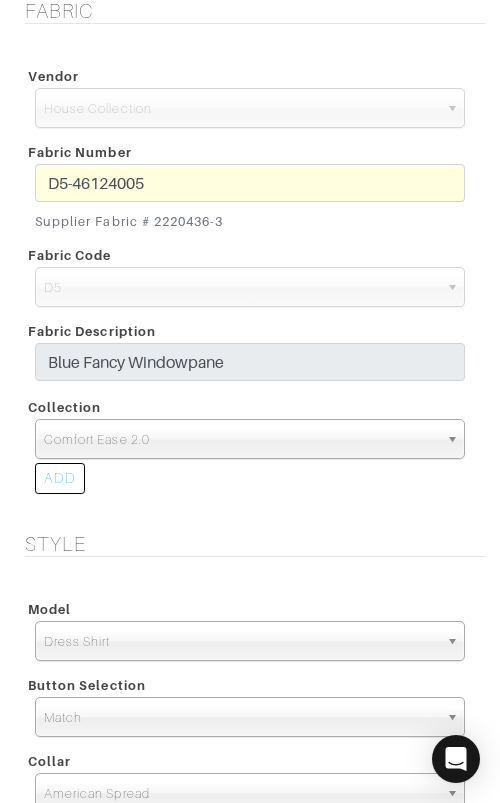 scroll, scrollTop: 35, scrollLeft: 0, axis: vertical 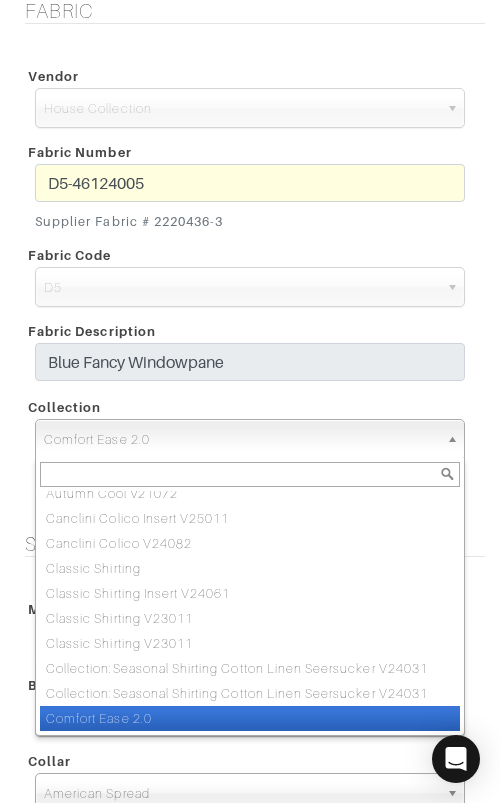 click on "Comfort Ease 2.0" at bounding box center [241, 440] 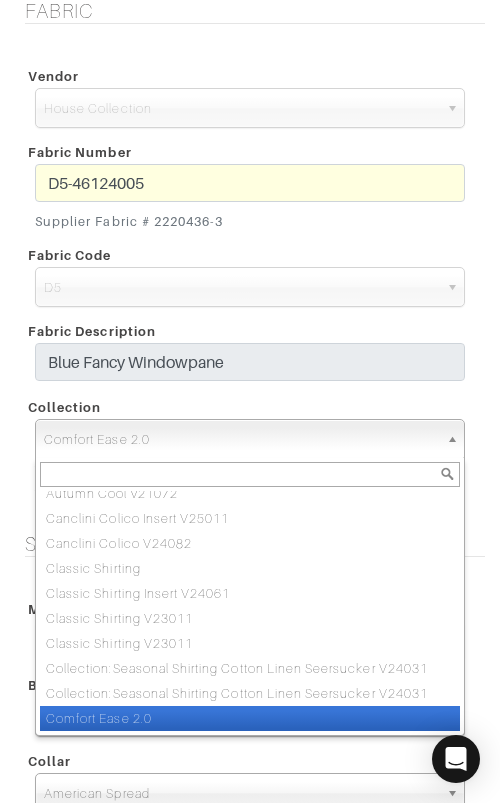 paste on "ComfortEase 2.0 V23061" 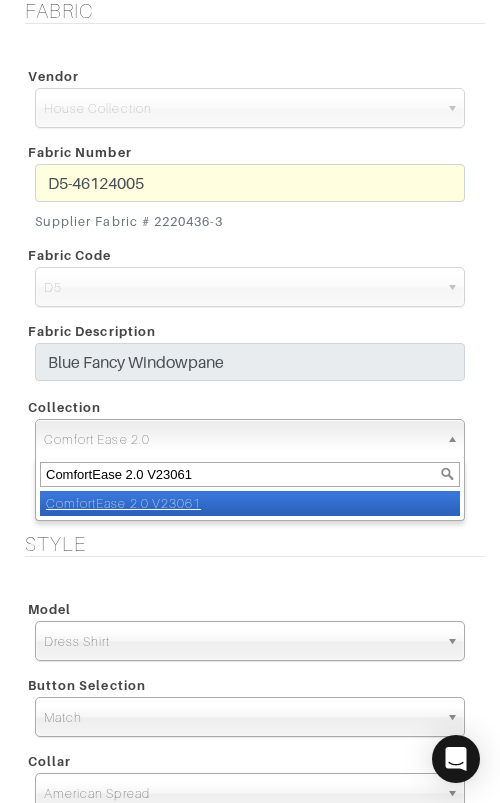 scroll, scrollTop: 0, scrollLeft: 0, axis: both 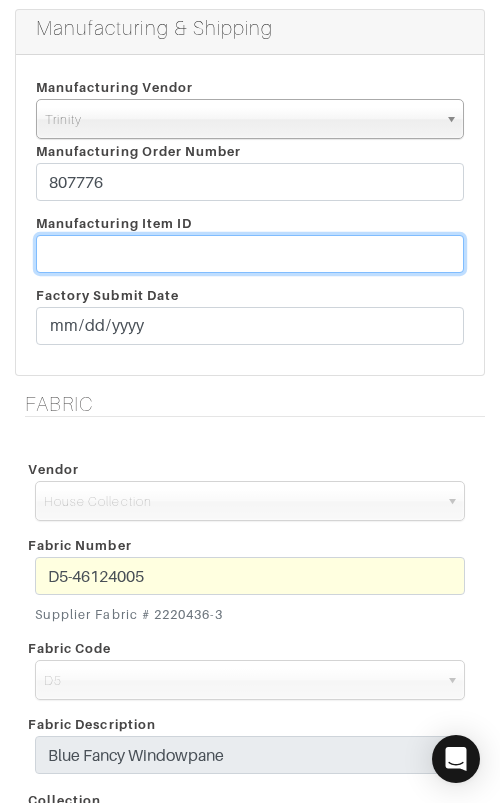 click at bounding box center (250, 254) 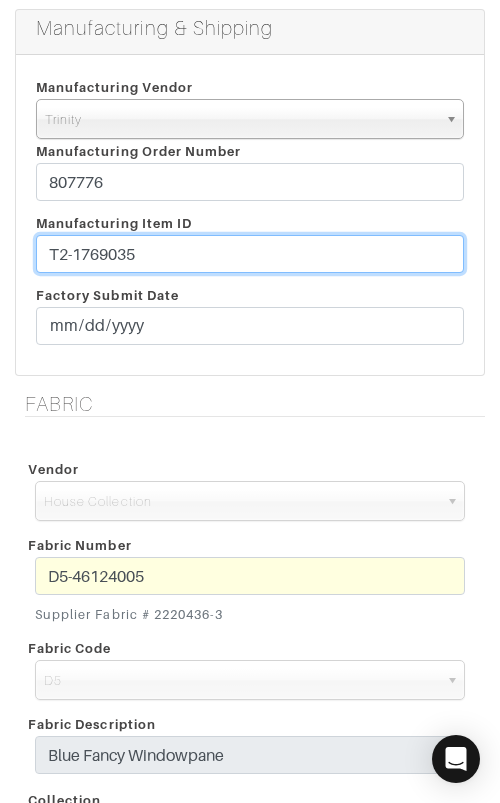type on "T2-1769035" 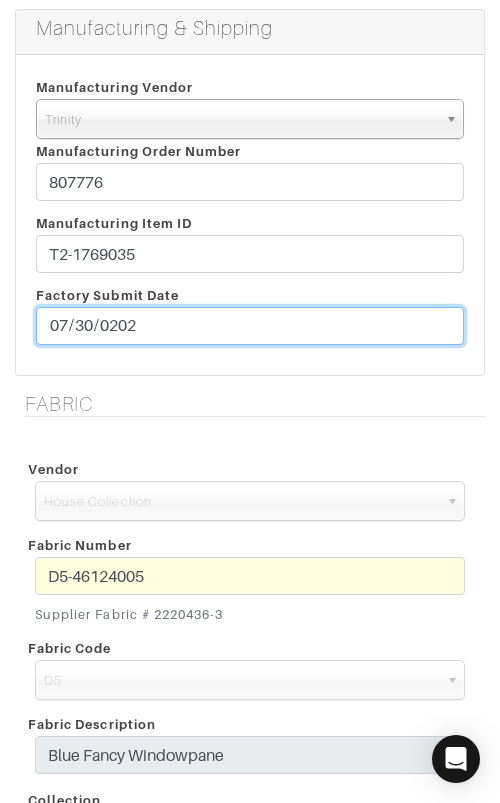 type on "[DATE]" 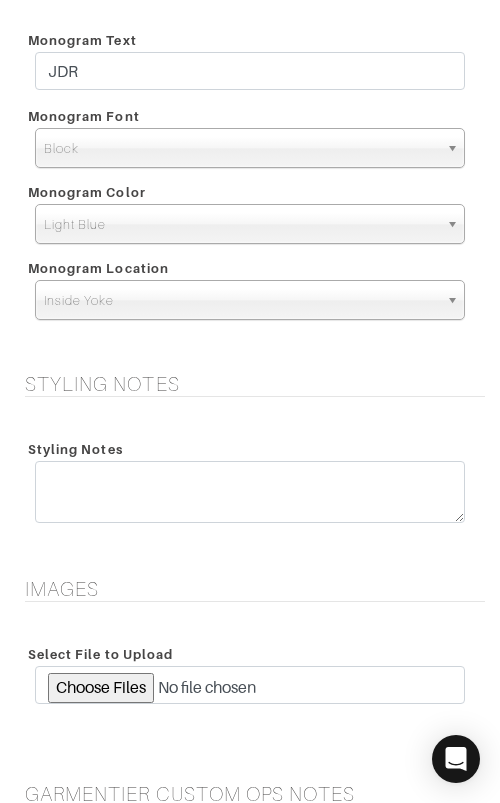 scroll, scrollTop: 2371, scrollLeft: 0, axis: vertical 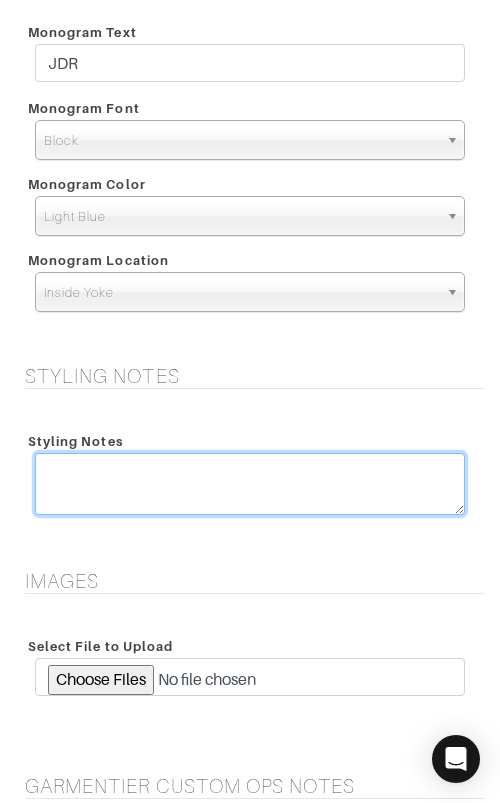 click at bounding box center [250, 484] 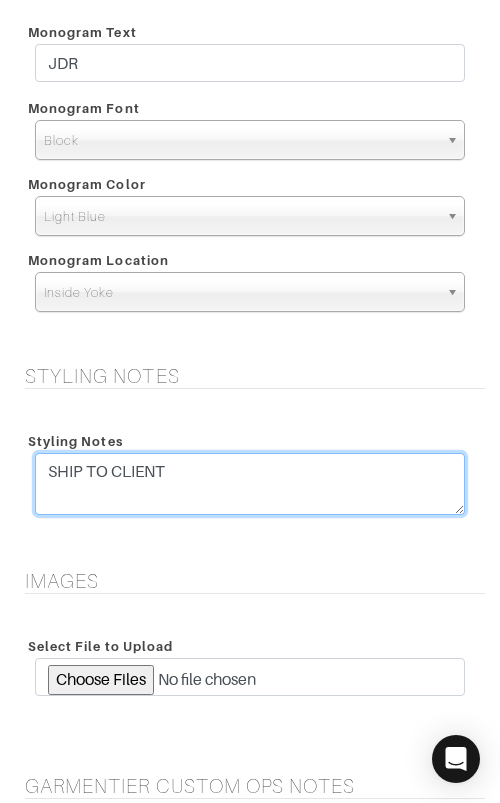 type on "SHIP TO CLIENT" 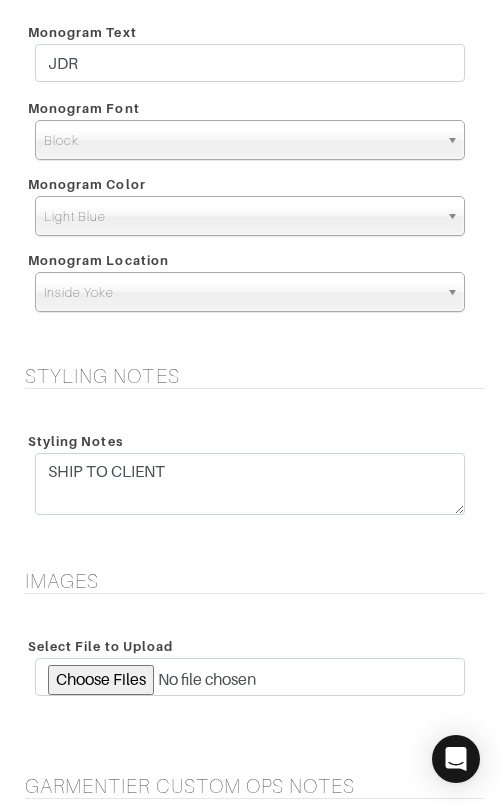 click on "Styling Notes" at bounding box center [255, 376] 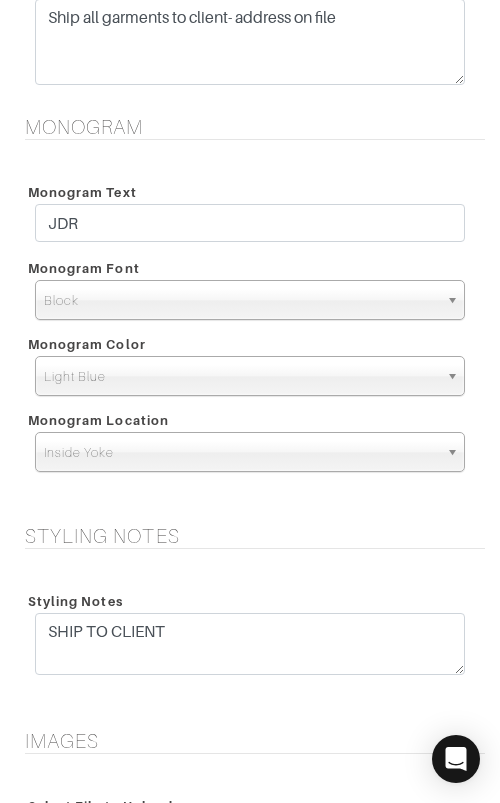 scroll, scrollTop: 2888, scrollLeft: 0, axis: vertical 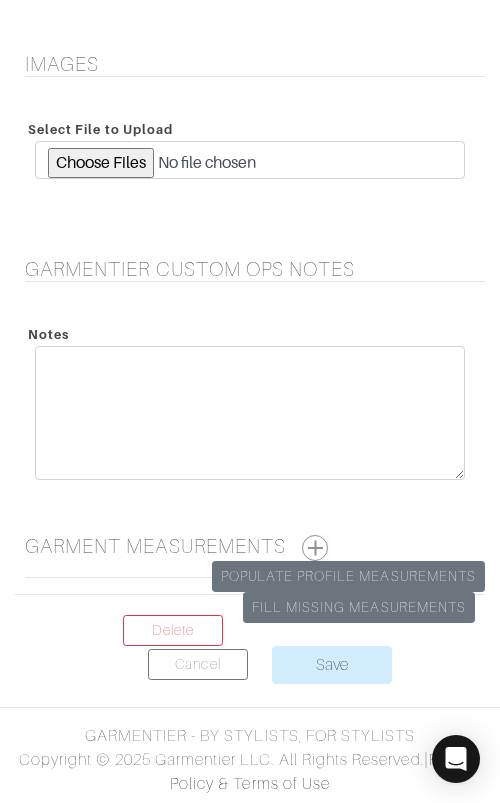 click at bounding box center (315, 548) 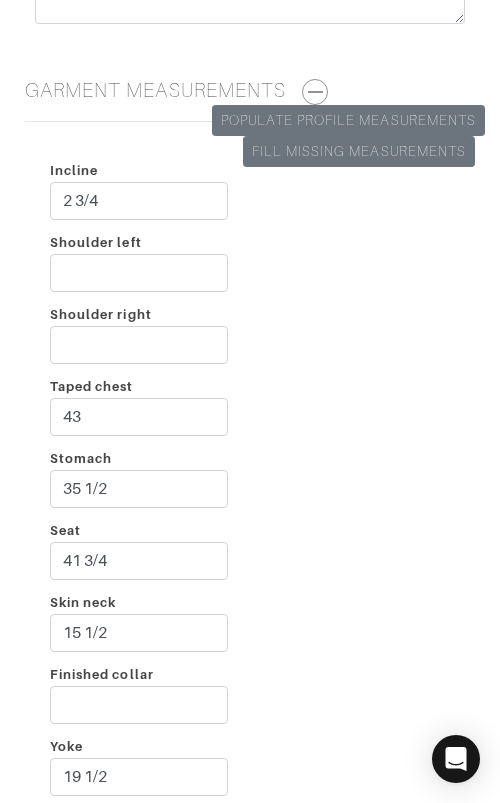 scroll, scrollTop: 3338, scrollLeft: 0, axis: vertical 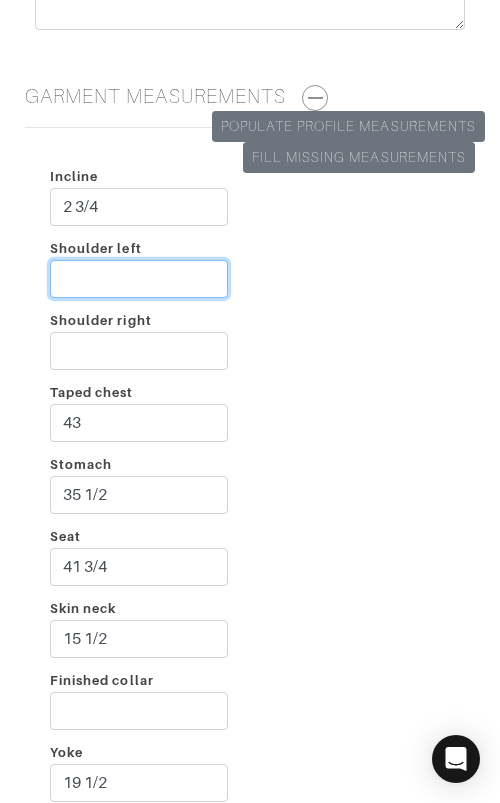 click on "Shoulder left" at bounding box center [139, 279] 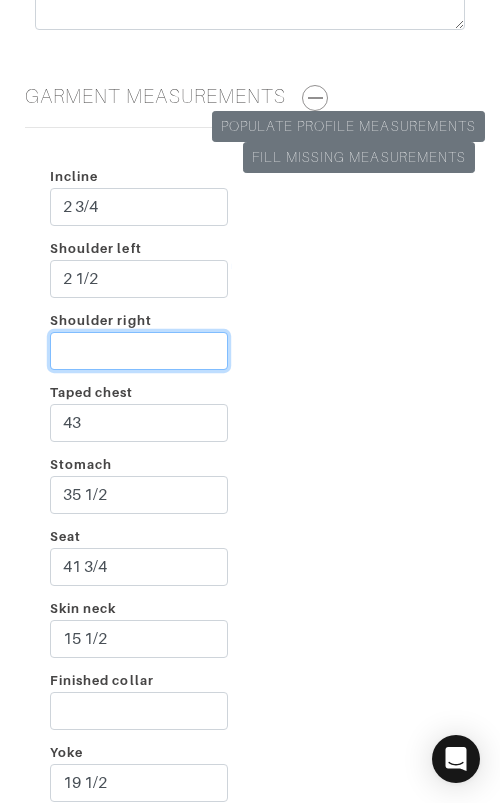 click on "Shoulder right" at bounding box center [139, 351] 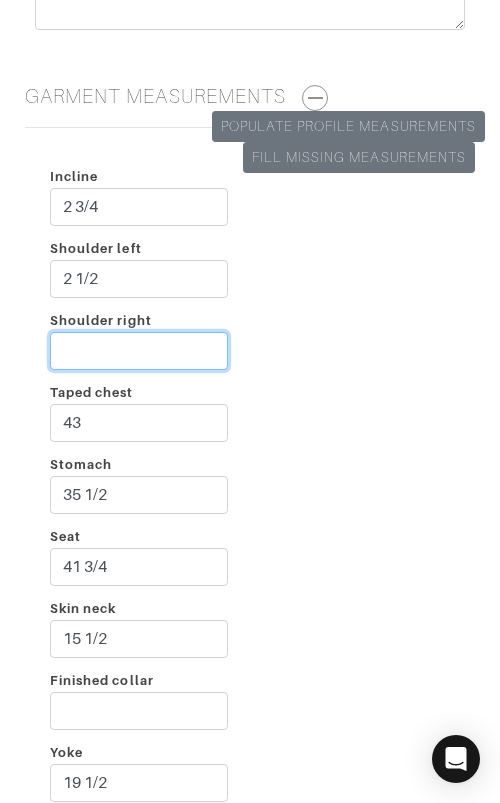 type on "2 3/4" 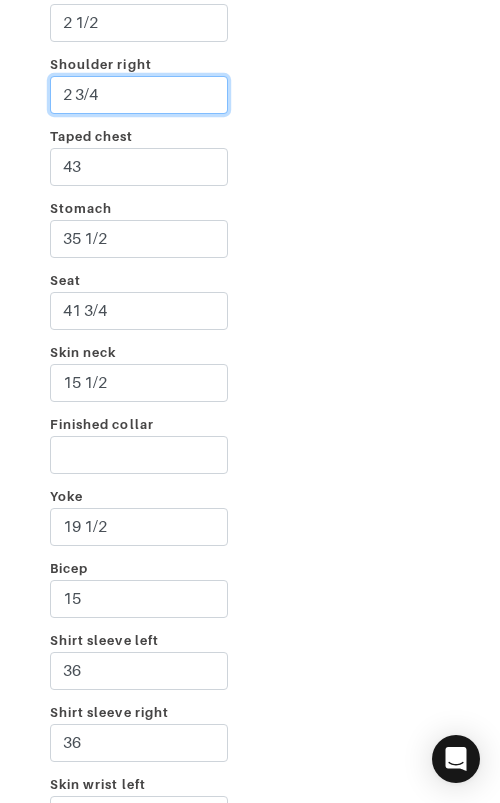 scroll, scrollTop: 3595, scrollLeft: 0, axis: vertical 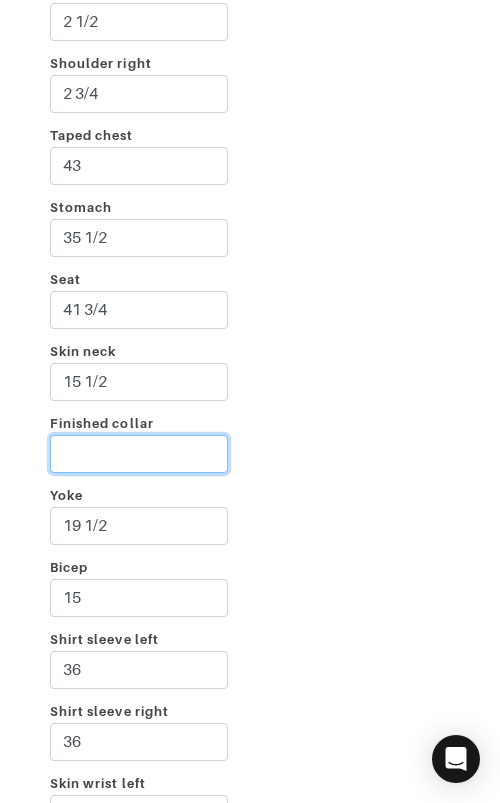 click on "Finished collar" at bounding box center (139, 454) 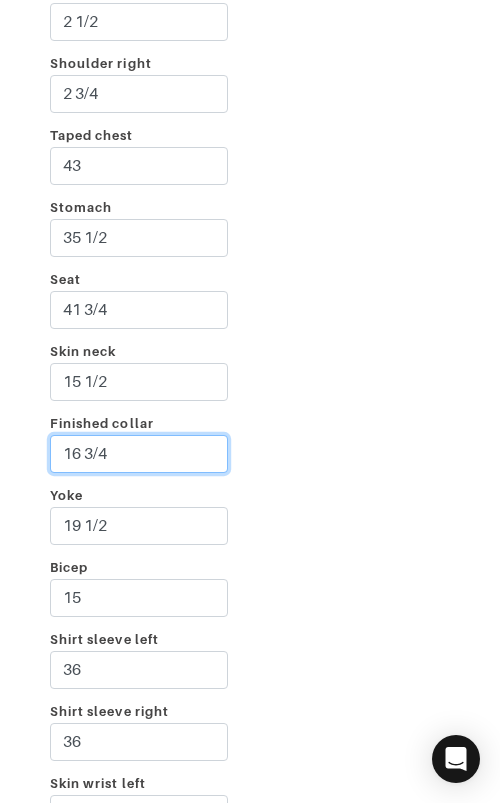 type on "16 3/4" 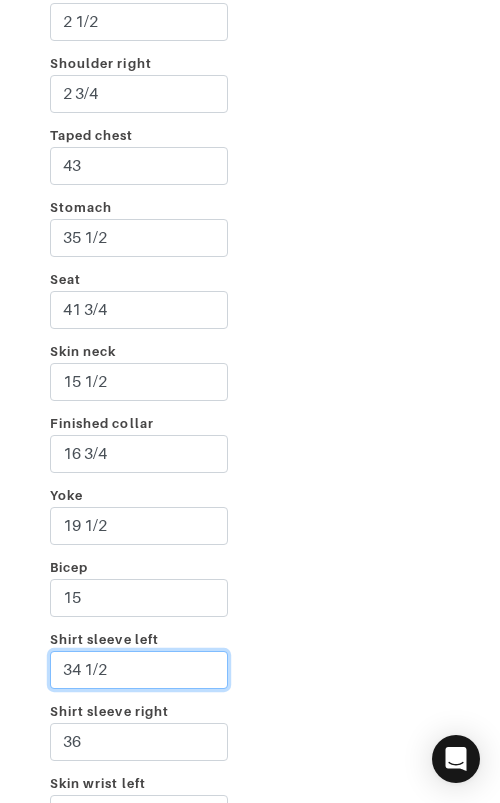type on "34 1/2" 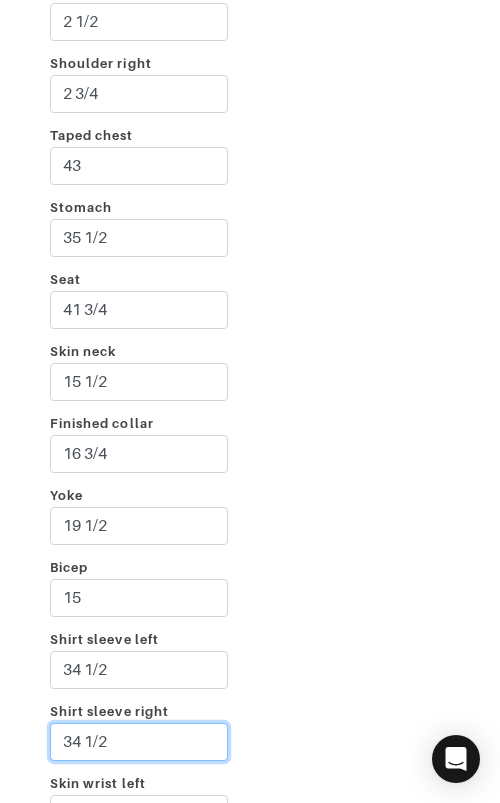 type on "34 1/2" 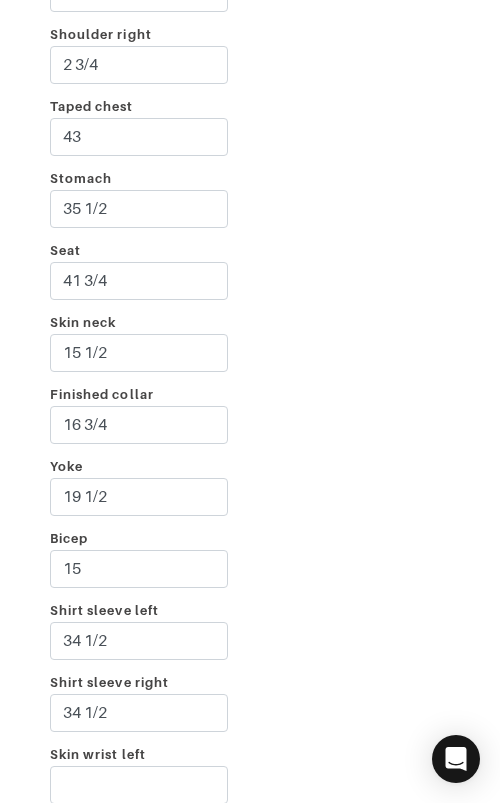 scroll, scrollTop: 4079, scrollLeft: 0, axis: vertical 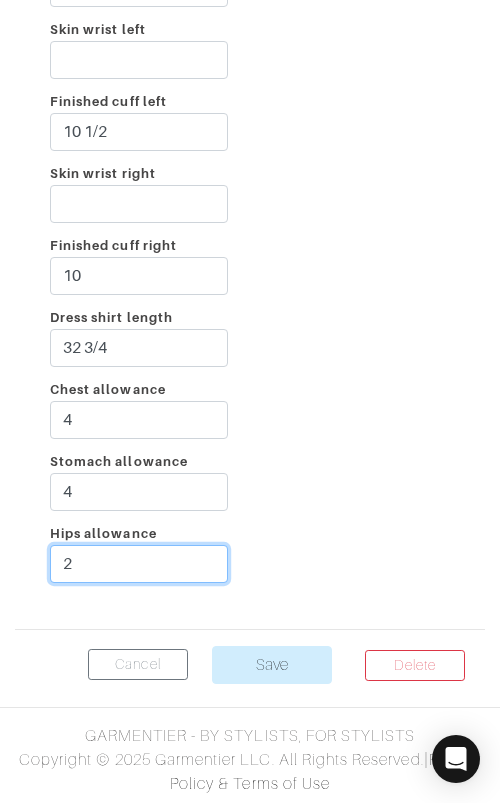 click on "2" at bounding box center [139, 564] 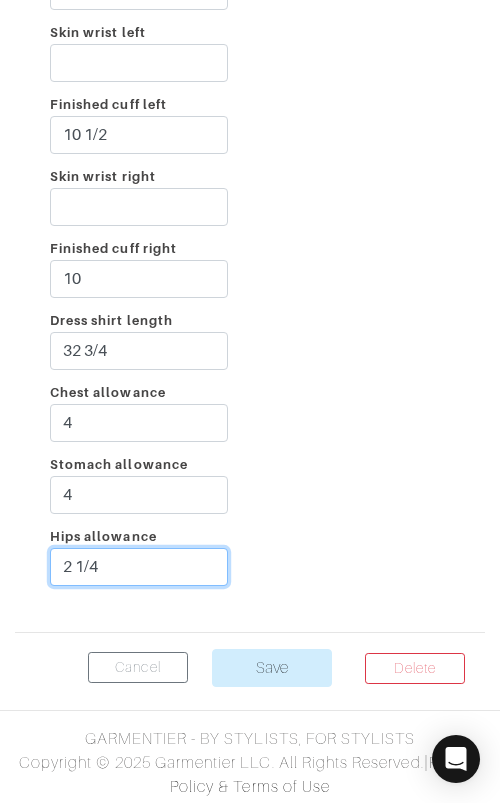 type on "2 1/4" 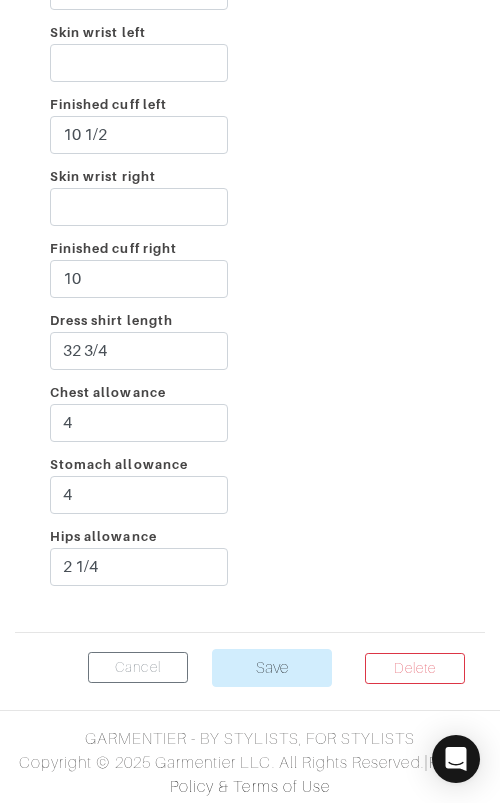 click on "Incline
2 3/4
Shoulder left
2 1/2
Shoulder right
2 3/4
Taped chest
43
Stomach
35 1/2
Seat
41 3/4
Skin neck
15 1/2
Finished collar
16 3/4
Yoke
19 1/2
Bicep
15
Shirt sleeve left
34 1/2
Shirt sleeve right
34 1/2
Skin wrist left
Finished cuff left
10 1/2
Skin wrist right
Finished cuff right
10
4" at bounding box center (250, -124) 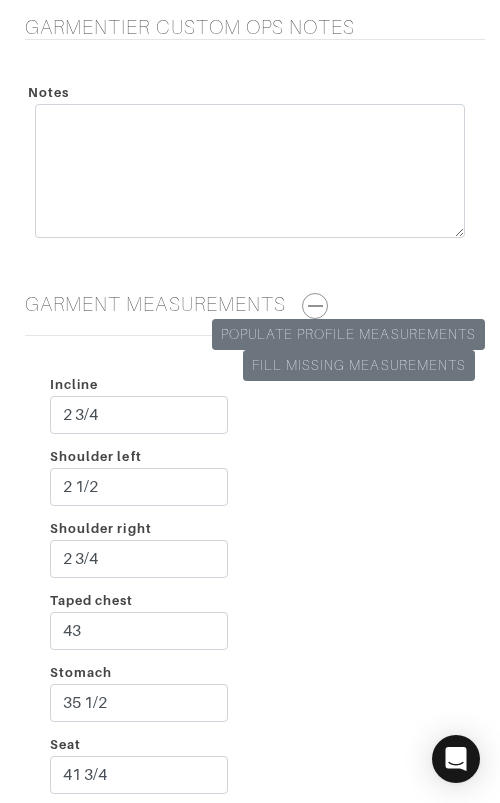 scroll, scrollTop: 4349, scrollLeft: 0, axis: vertical 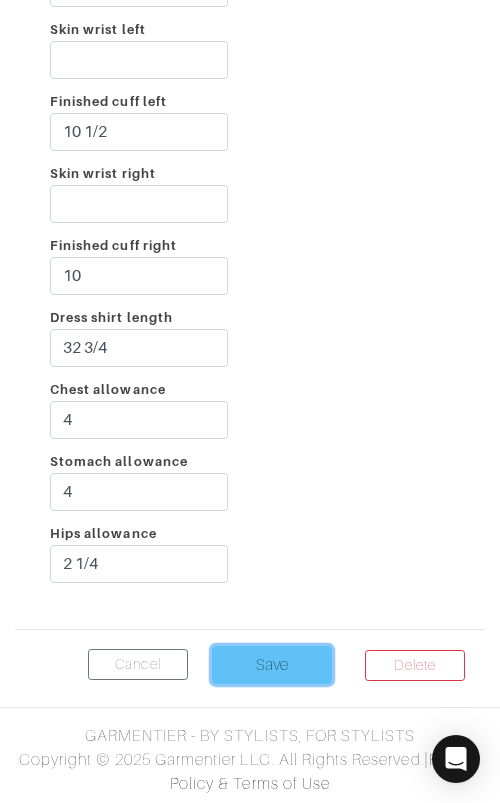click on "Save" at bounding box center [272, 665] 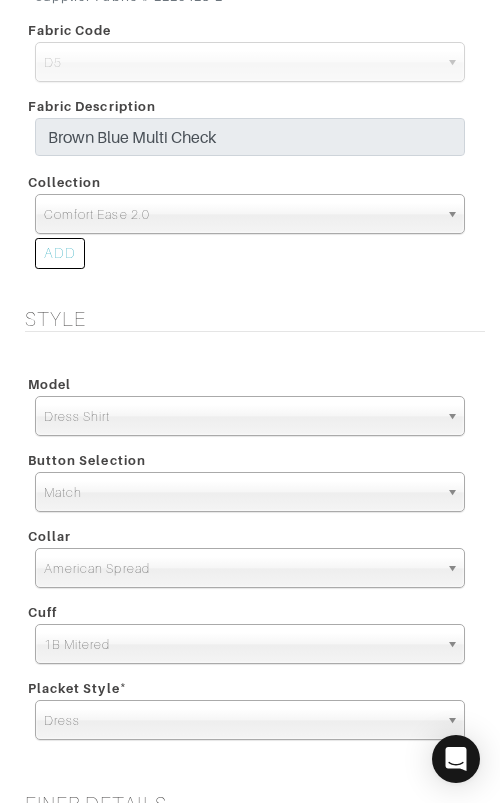 scroll, scrollTop: 2888, scrollLeft: 0, axis: vertical 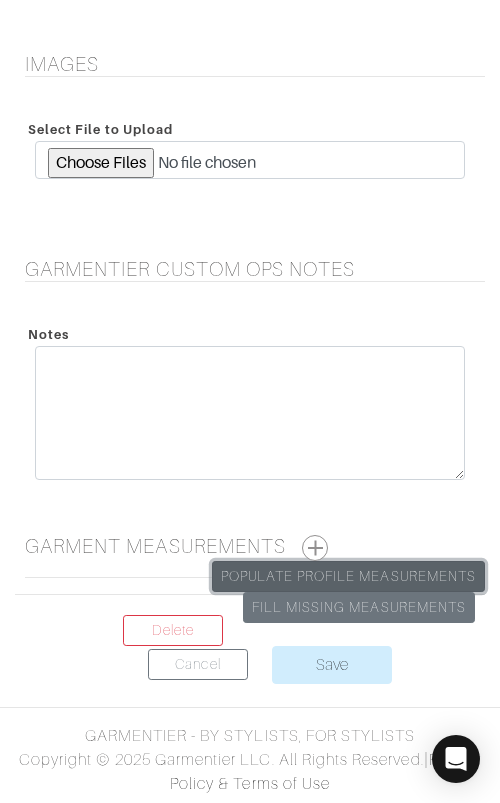 click on "Populate Profile Measurements" at bounding box center [348, 576] 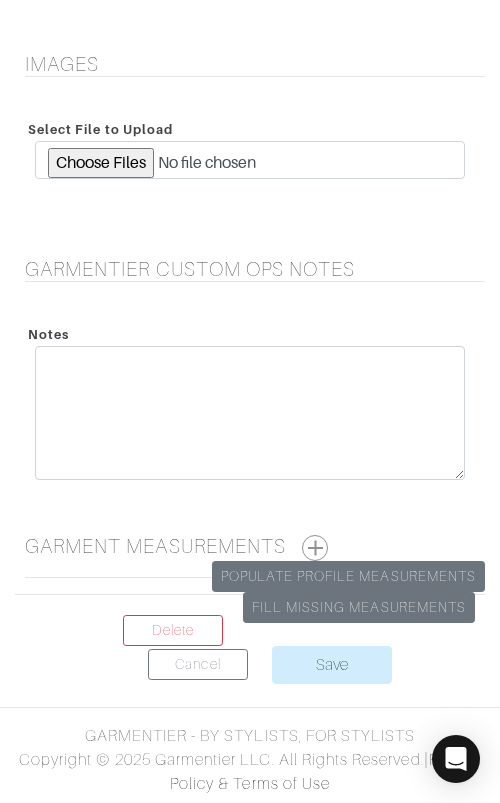 scroll, scrollTop: 0, scrollLeft: 0, axis: both 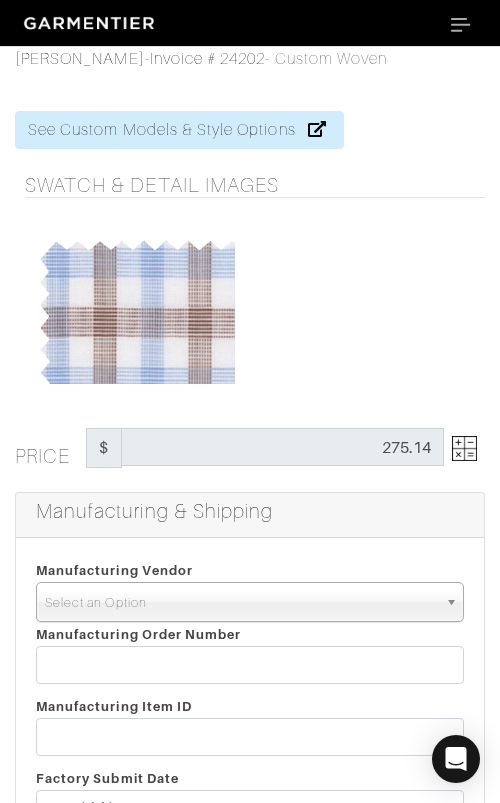 click on "Select an Option" at bounding box center [241, 603] 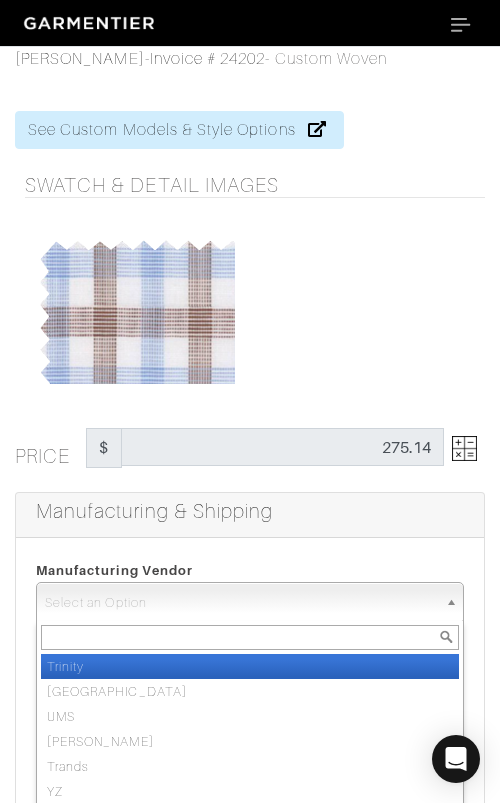 click on "Trinity" at bounding box center (250, 666) 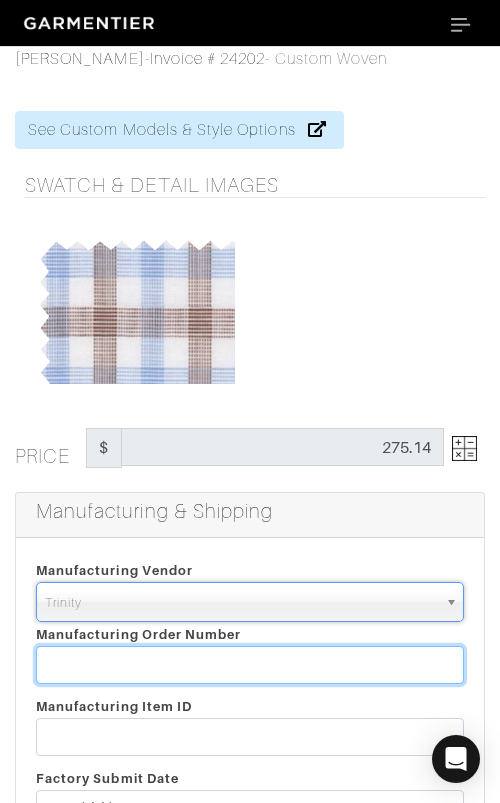 click at bounding box center (250, 665) 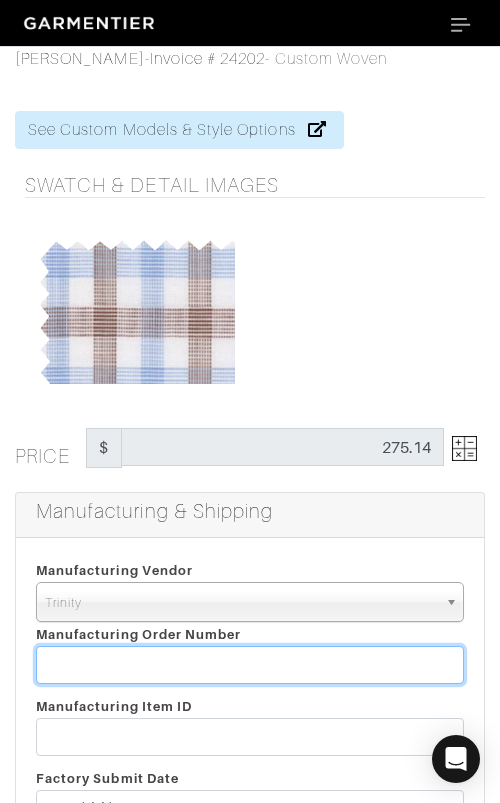 paste on "807776" 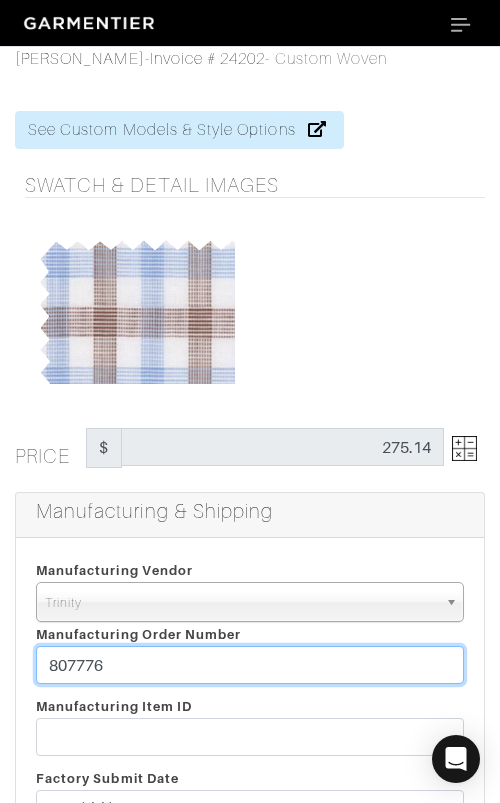type on "807776" 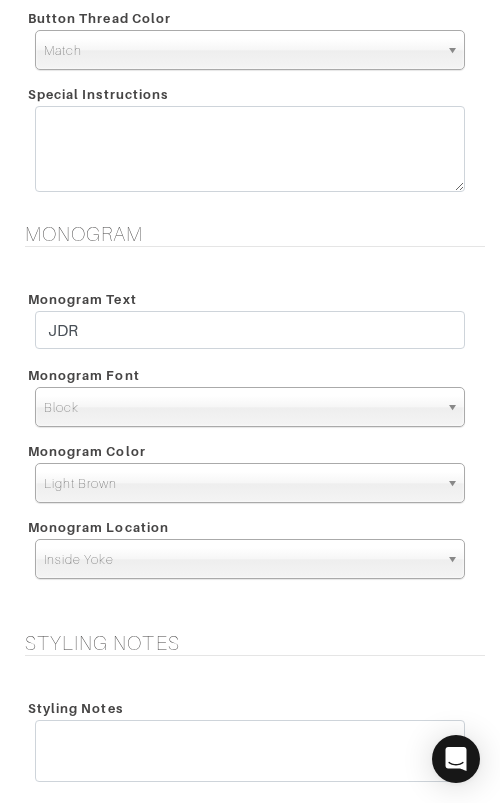 scroll, scrollTop: 2268, scrollLeft: 0, axis: vertical 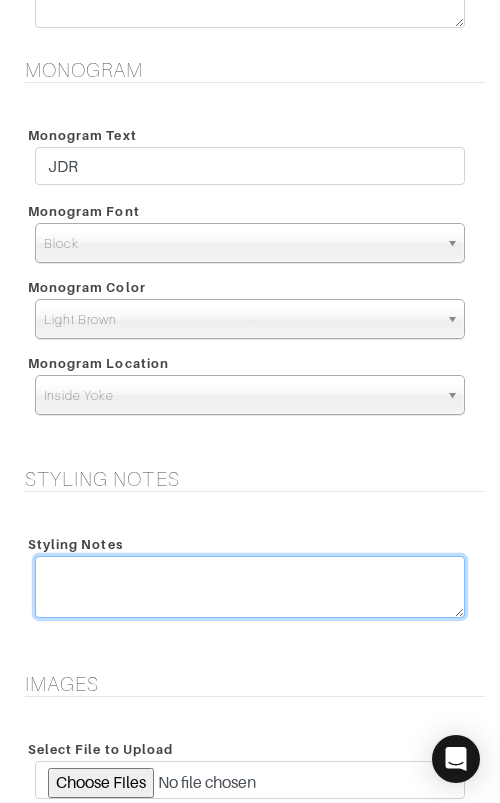 click at bounding box center (250, 587) 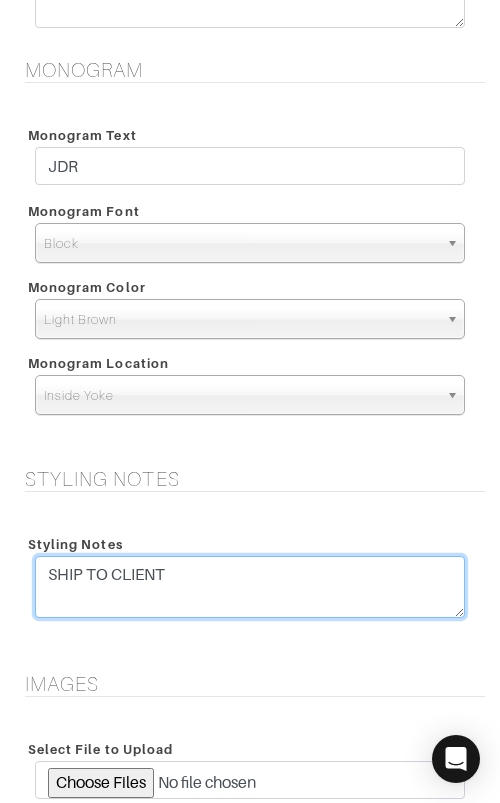type on "SHIP TO CLIENT" 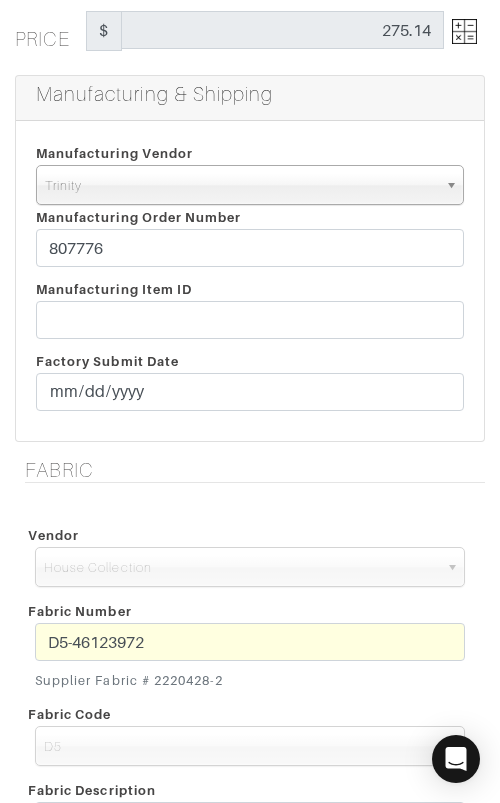 scroll, scrollTop: 463, scrollLeft: 0, axis: vertical 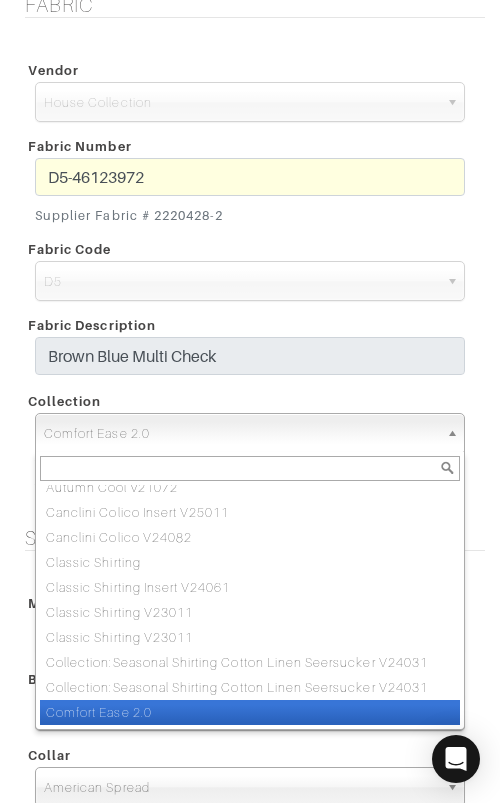 click on "Comfort Ease 2.0" at bounding box center [241, 434] 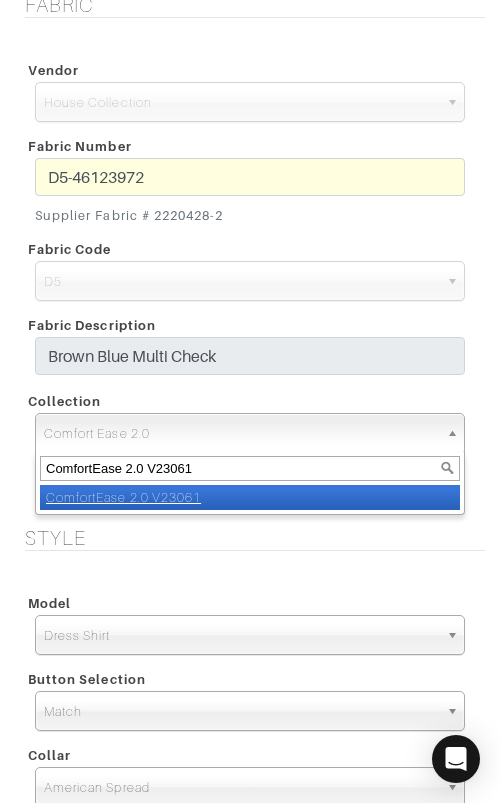 scroll, scrollTop: 0, scrollLeft: 0, axis: both 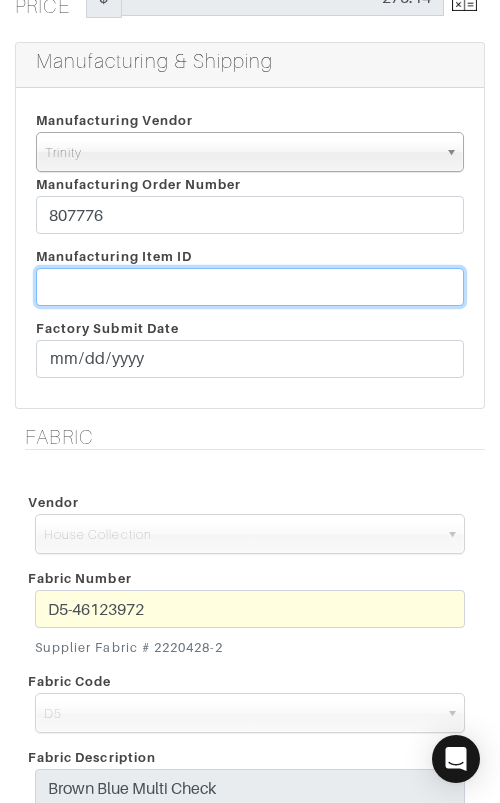 click at bounding box center [250, 287] 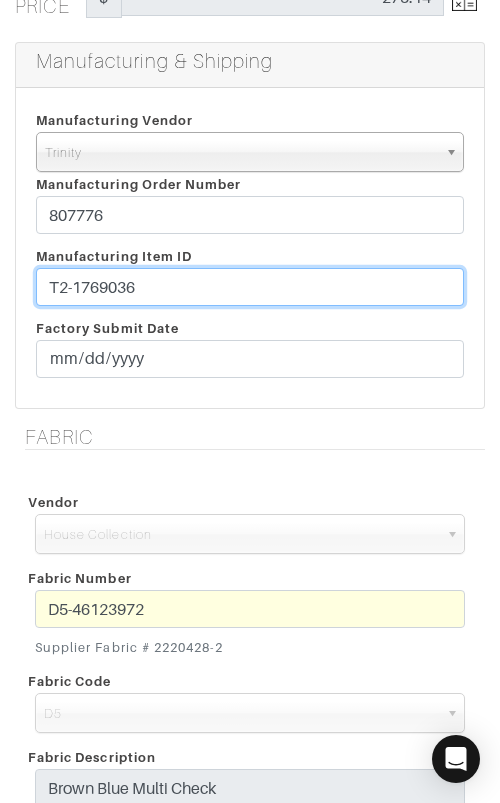type on "T2-1769036" 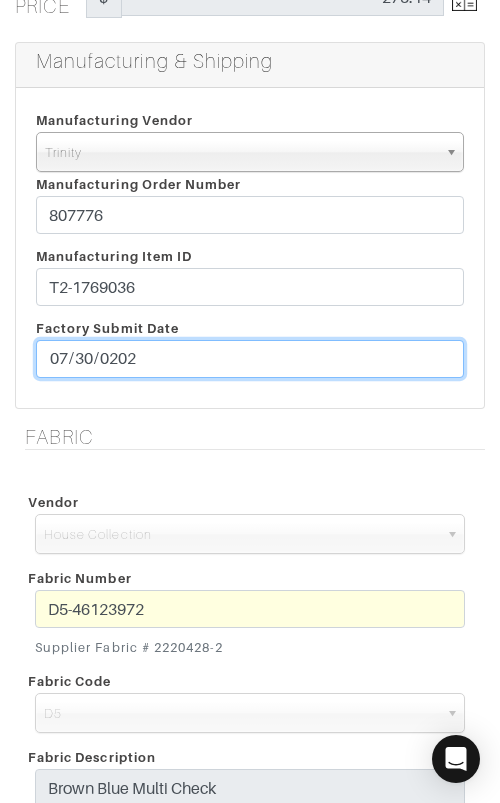 type on "[DATE]" 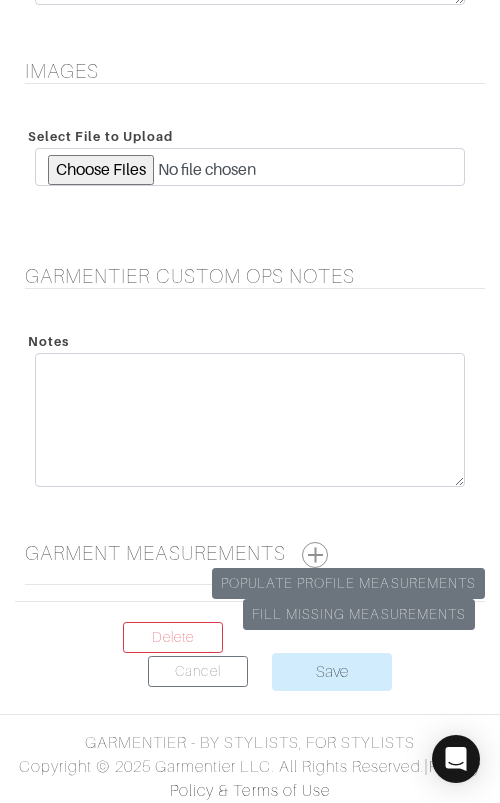 scroll, scrollTop: 2883, scrollLeft: 0, axis: vertical 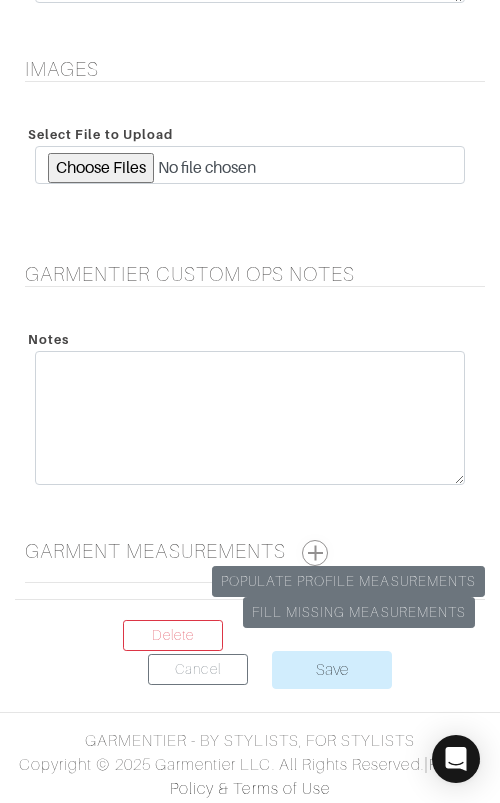 click at bounding box center [315, 553] 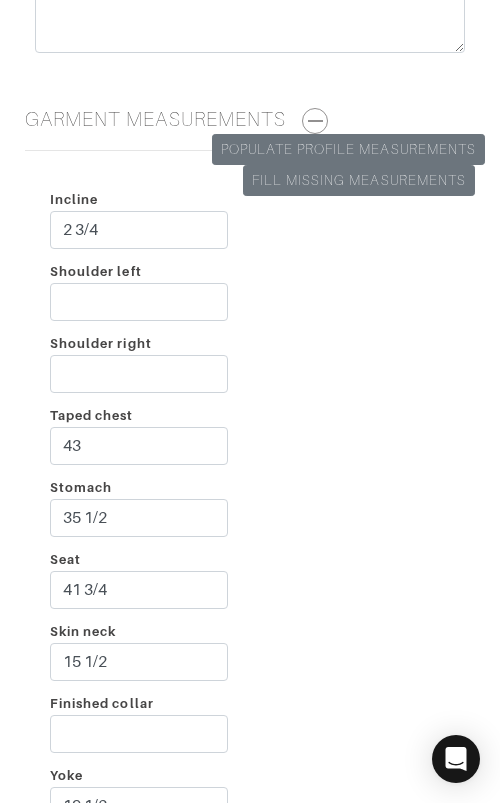 scroll, scrollTop: 3316, scrollLeft: 0, axis: vertical 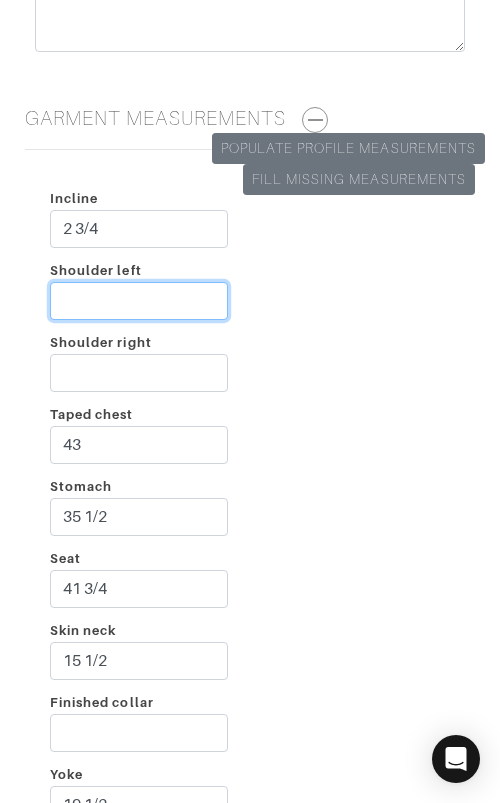drag, startPoint x: 163, startPoint y: 292, endPoint x: 162, endPoint y: 305, distance: 13.038404 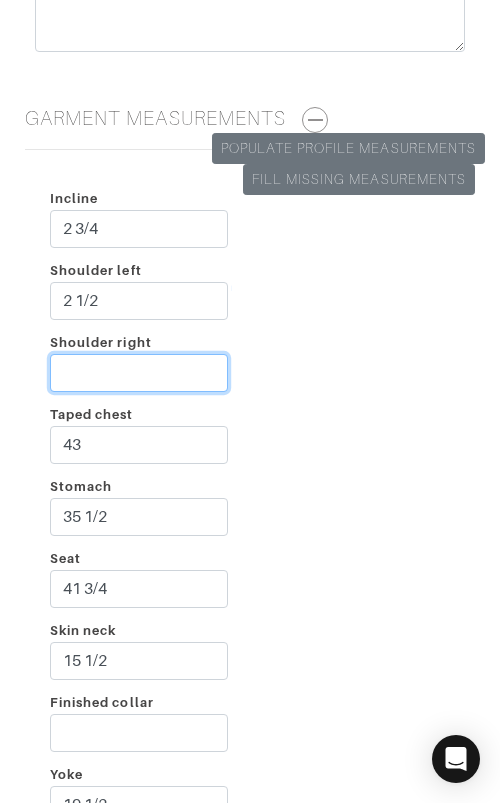 click on "Shoulder right" at bounding box center [139, 373] 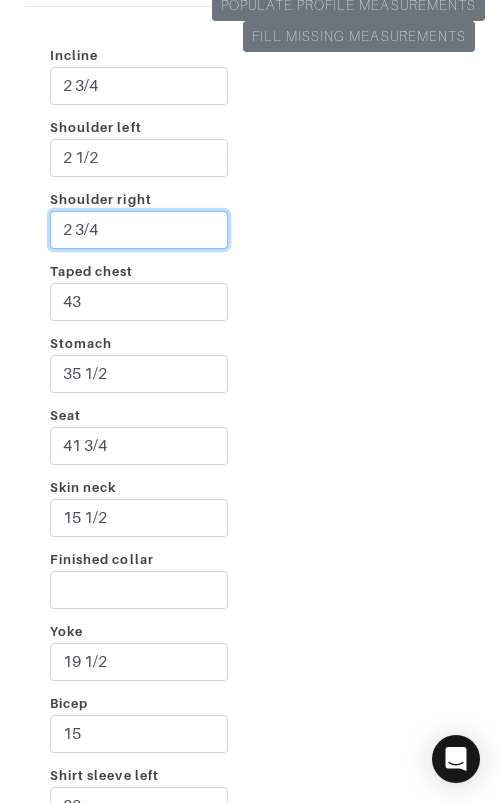 scroll, scrollTop: 3602, scrollLeft: 0, axis: vertical 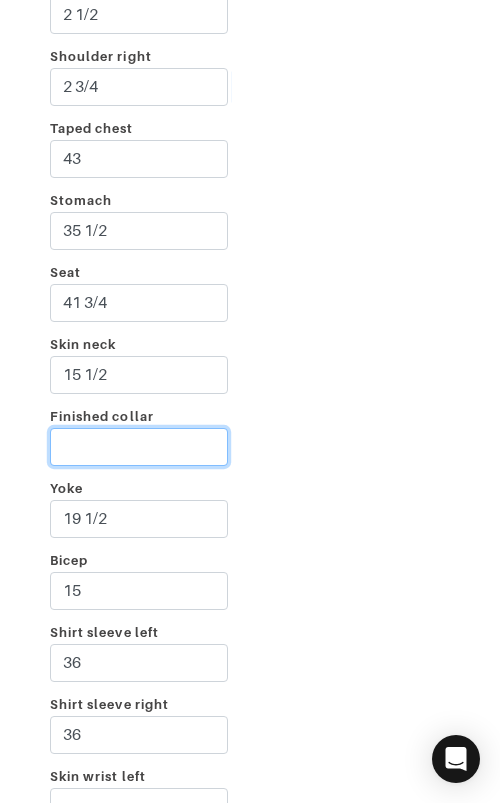 click on "Finished collar" at bounding box center (139, 447) 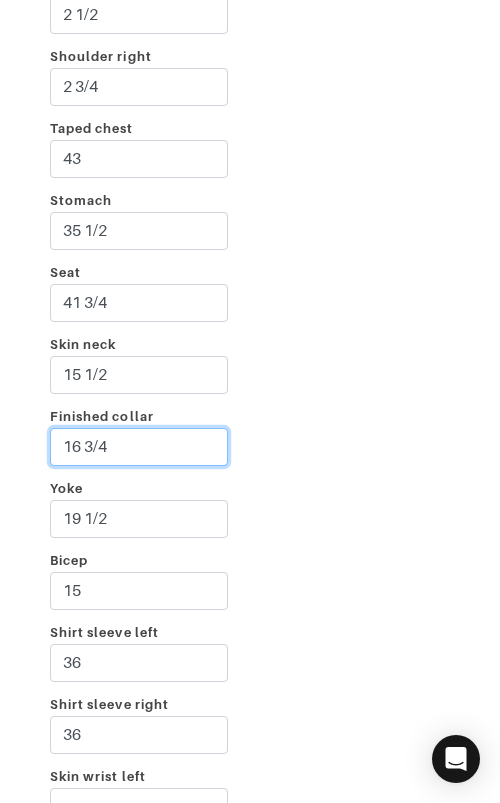 type on "16 3/4" 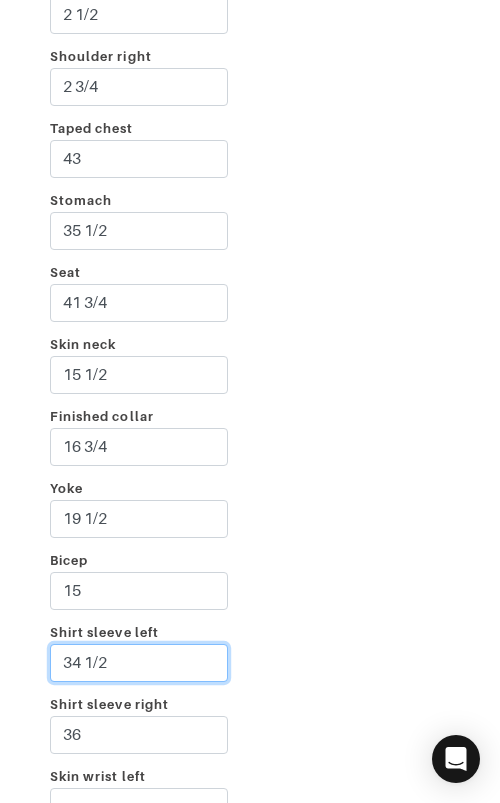 type on "34 1/2" 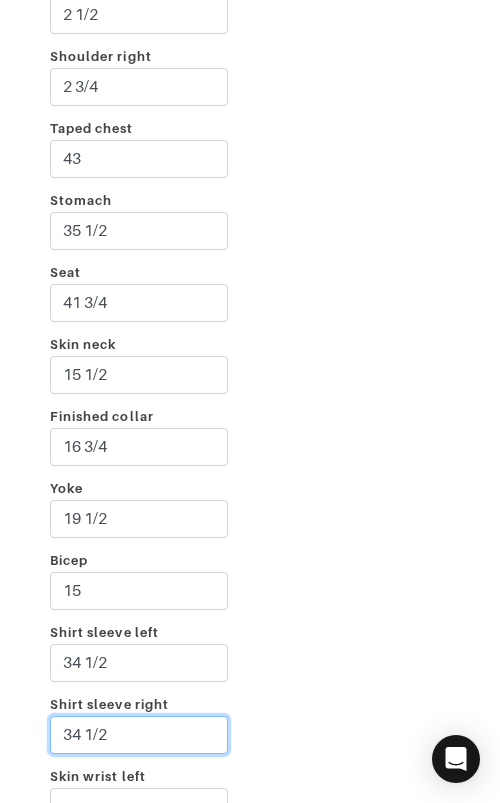 type on "34 1/2" 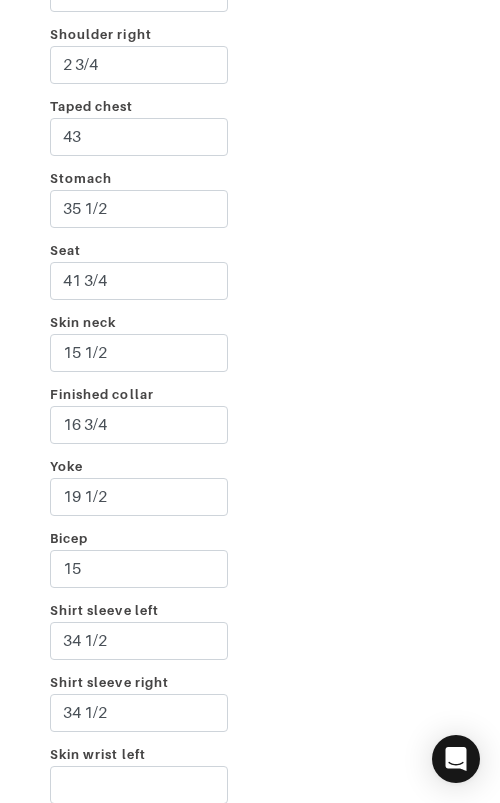 scroll, scrollTop: 4079, scrollLeft: 0, axis: vertical 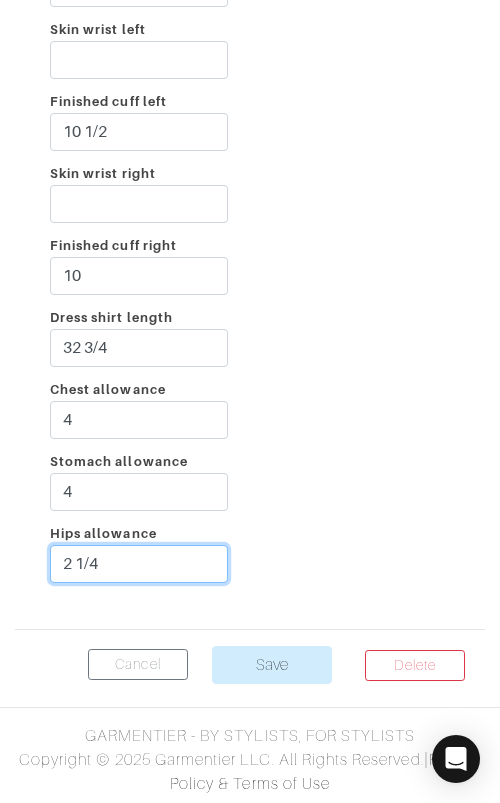 type on "2 1/4" 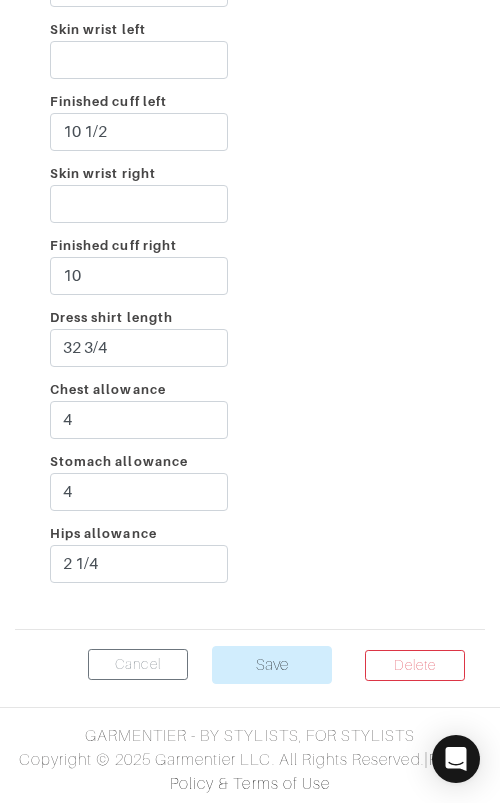 click on "Incline
2 3/4
Shoulder left
2 1/2
Shoulder right
2 3/4
Taped chest
43
Stomach
35 1/2
Seat
41 3/4
Skin neck
15 1/2
Finished collar
16 3/4
Yoke
19 1/2
Bicep
15
Shirt sleeve left
34 1/2
Shirt sleeve right
34 1/2
Skin wrist left
Finished cuff left
10 1/2
Skin wrist right
Finished cuff right
10
4" at bounding box center [250, -127] 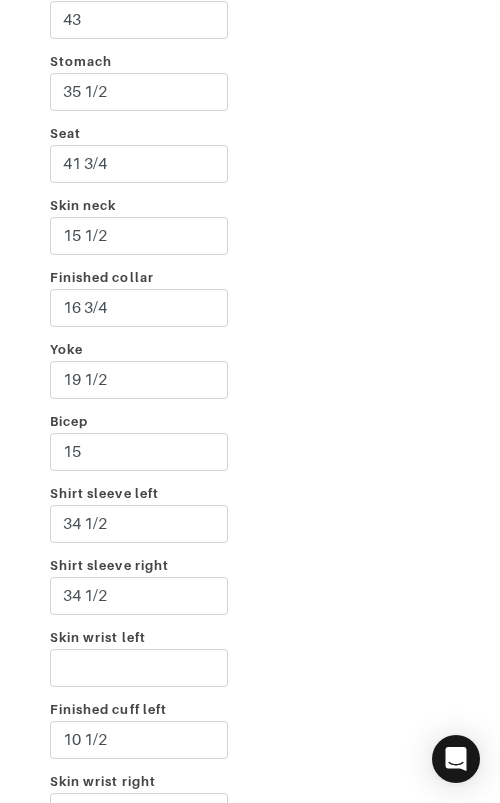 scroll, scrollTop: 4349, scrollLeft: 0, axis: vertical 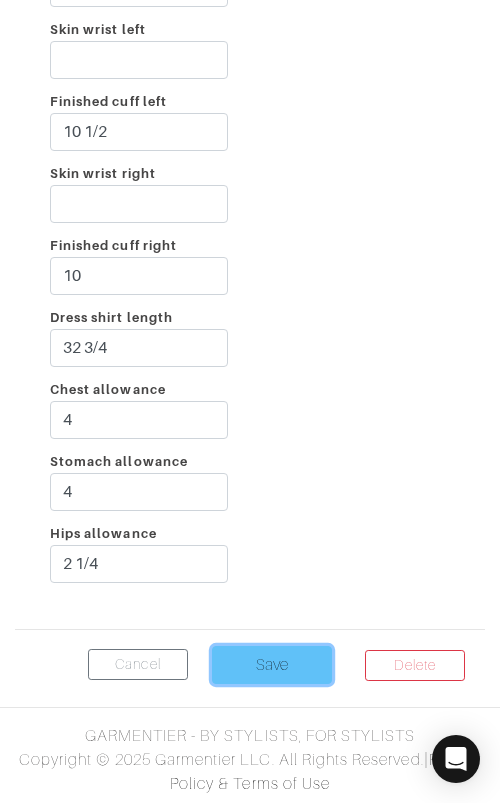 click on "Save" at bounding box center (272, 665) 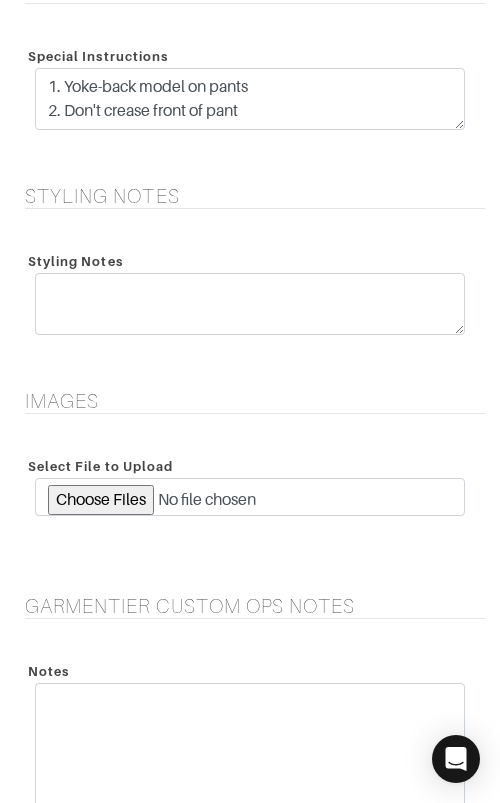 scroll, scrollTop: 2562, scrollLeft: 0, axis: vertical 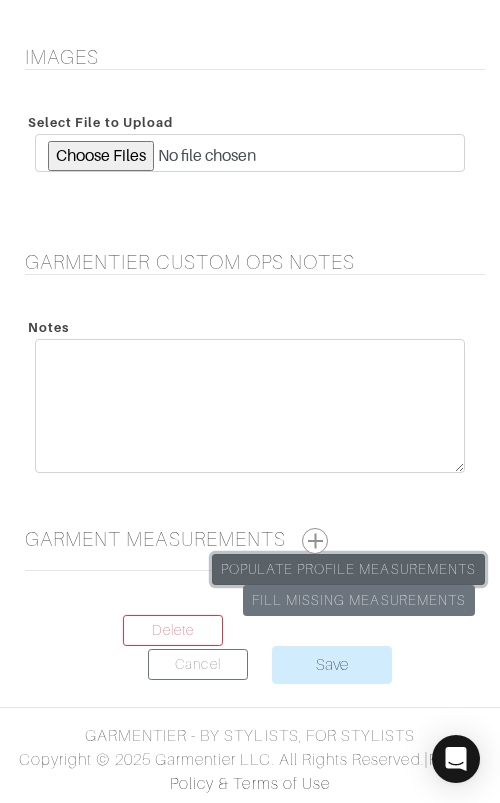 click on "Populate Profile Measurements" at bounding box center [348, 569] 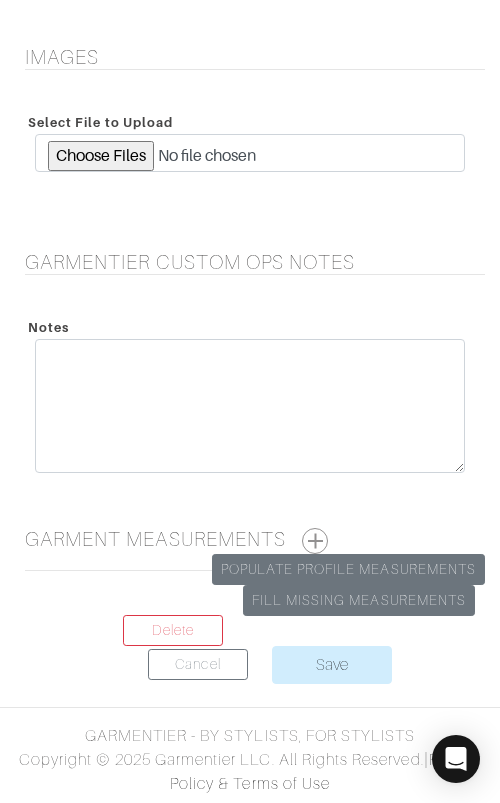 scroll, scrollTop: 0, scrollLeft: 0, axis: both 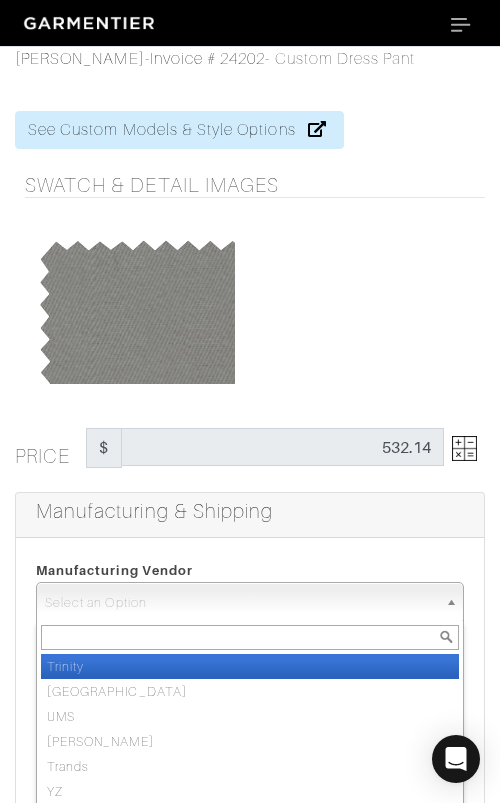 drag, startPoint x: 391, startPoint y: 612, endPoint x: 388, endPoint y: 645, distance: 33.13608 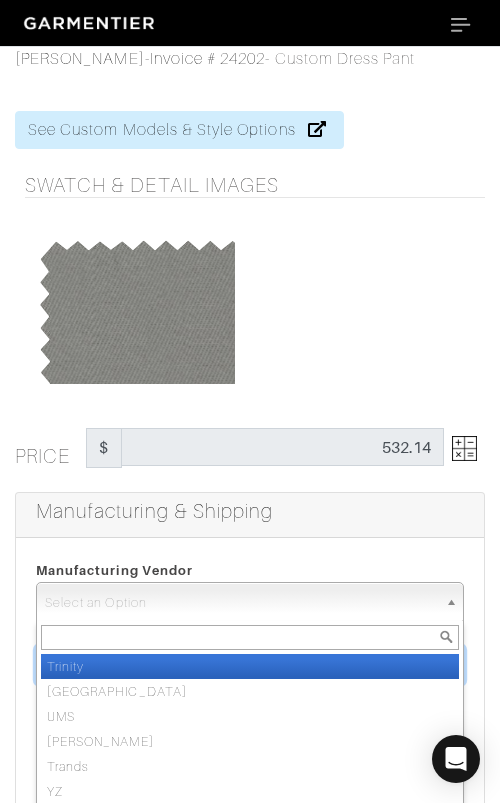 click at bounding box center [250, 665] 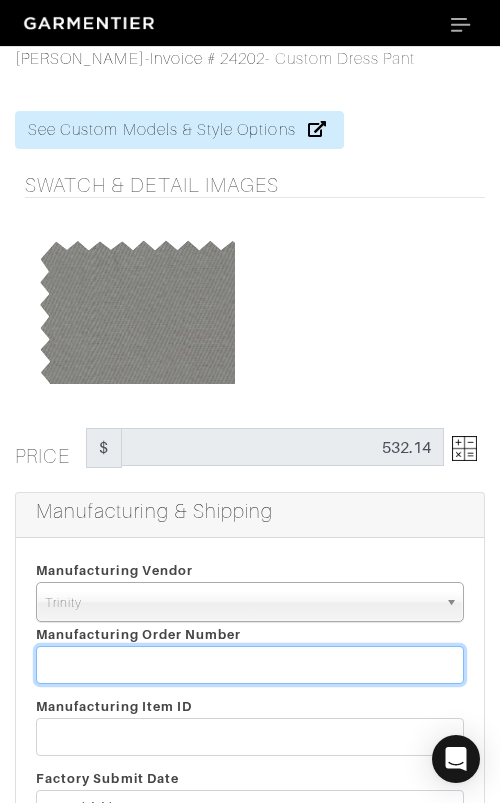 paste on "807776" 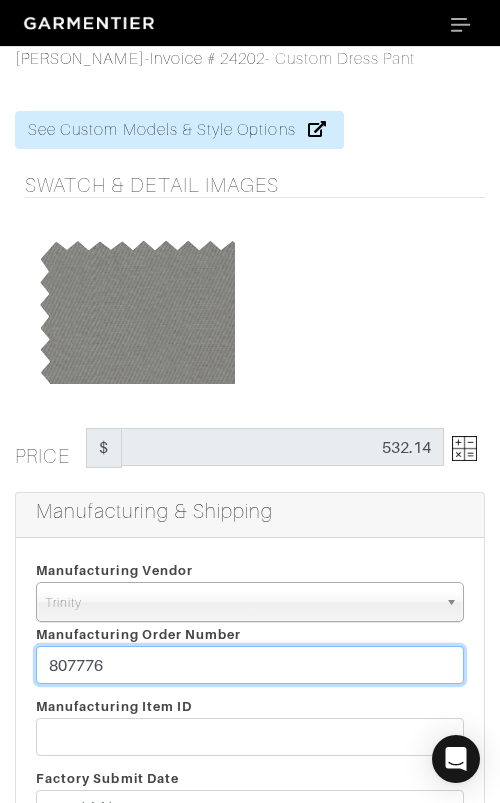 type on "807776" 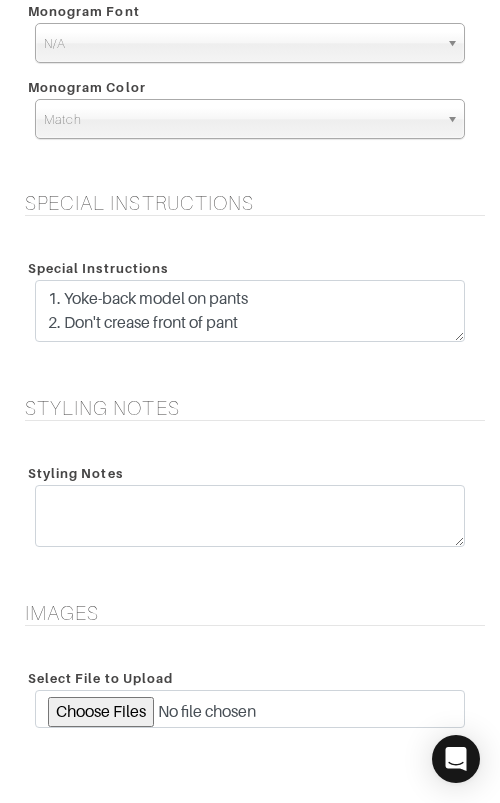scroll, scrollTop: 2010, scrollLeft: 0, axis: vertical 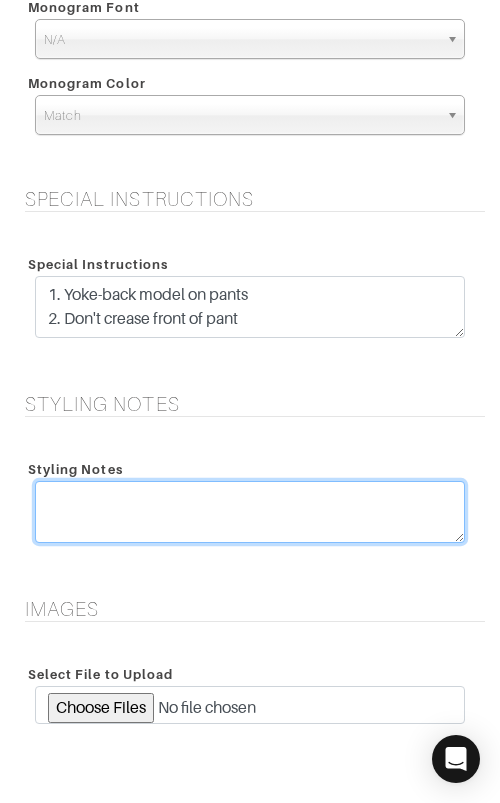 click at bounding box center [250, 512] 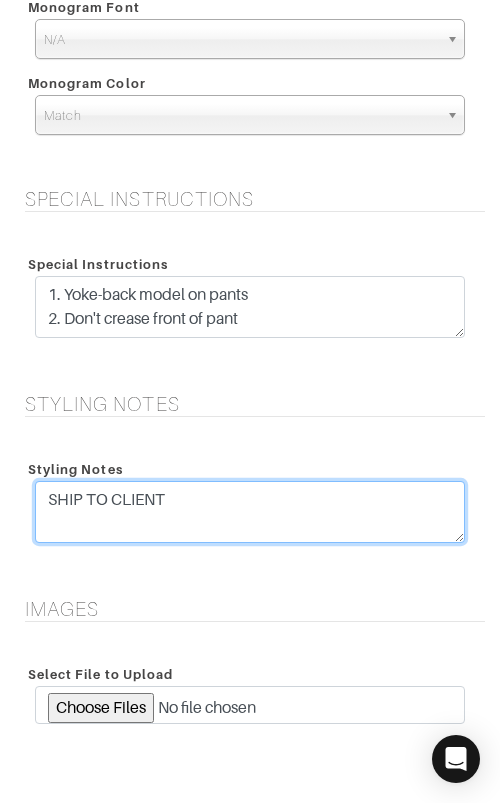 type on "SHIP TO CLIENT" 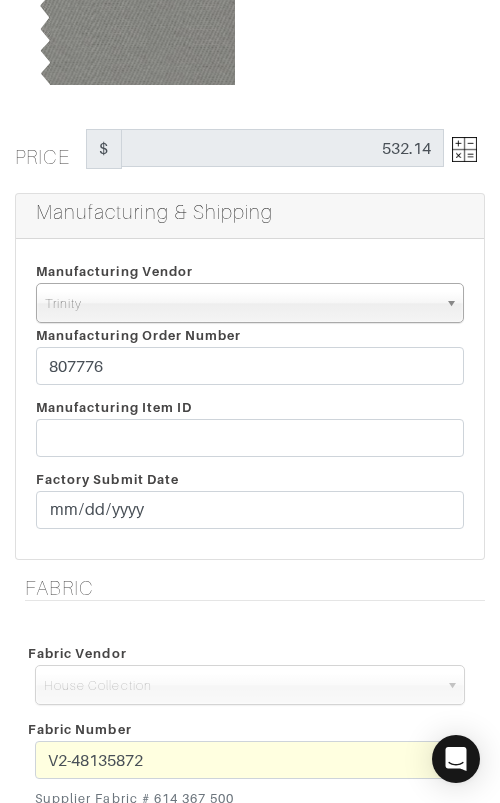 scroll, scrollTop: 365, scrollLeft: 0, axis: vertical 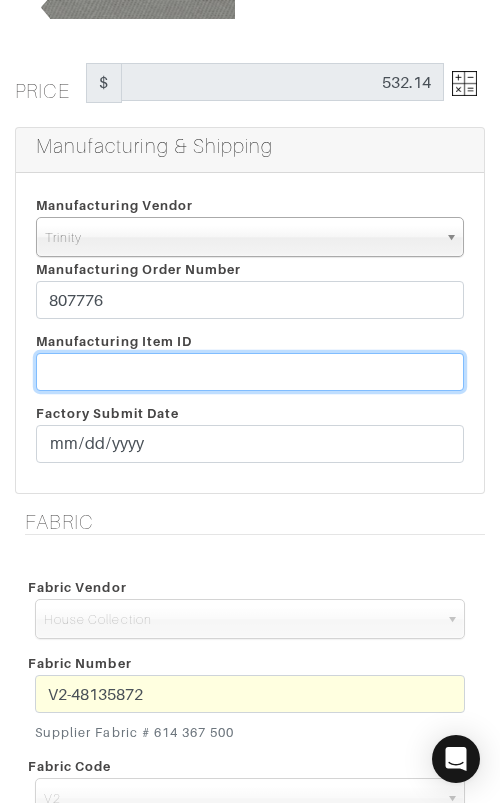 click at bounding box center [250, 372] 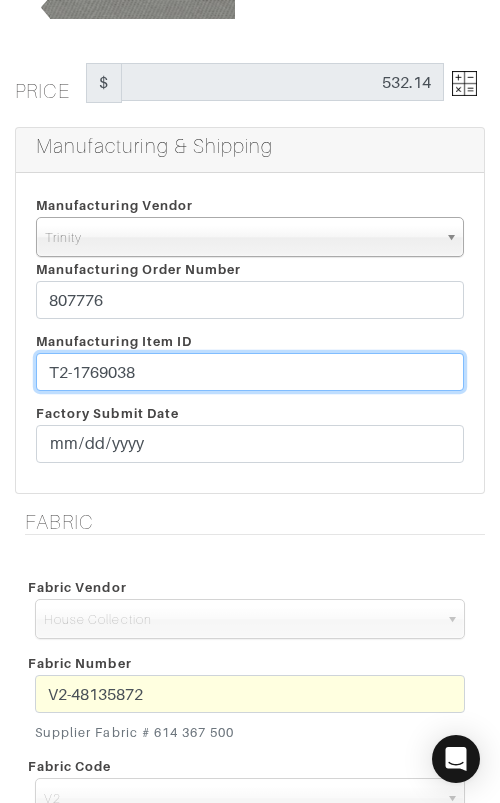 type on "T2-1769038" 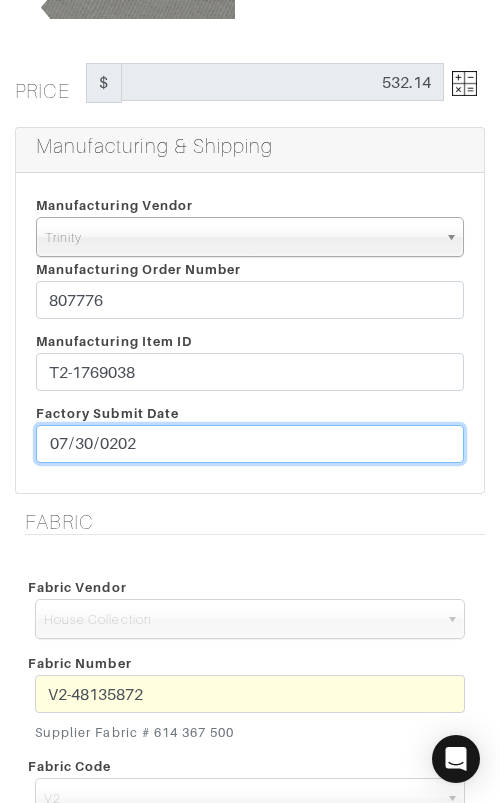 type on "[DATE]" 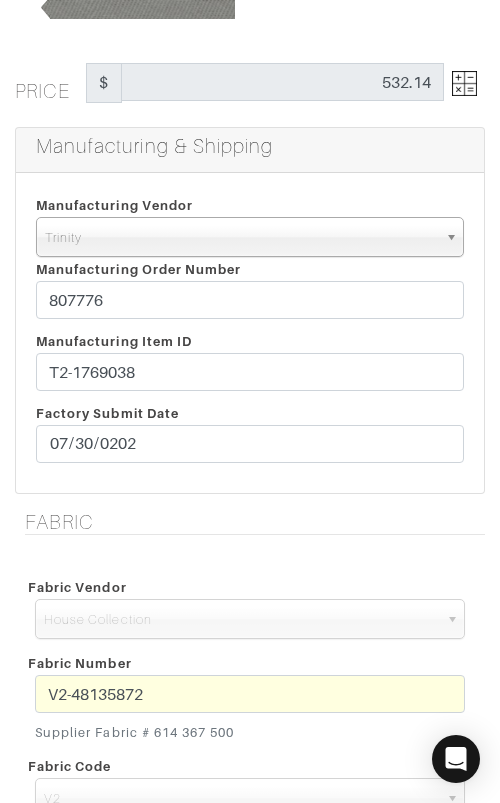 click on "Manufacturing Item ID
T2-1769038
Factory Submit Date
2025-07-30" at bounding box center (250, 401) 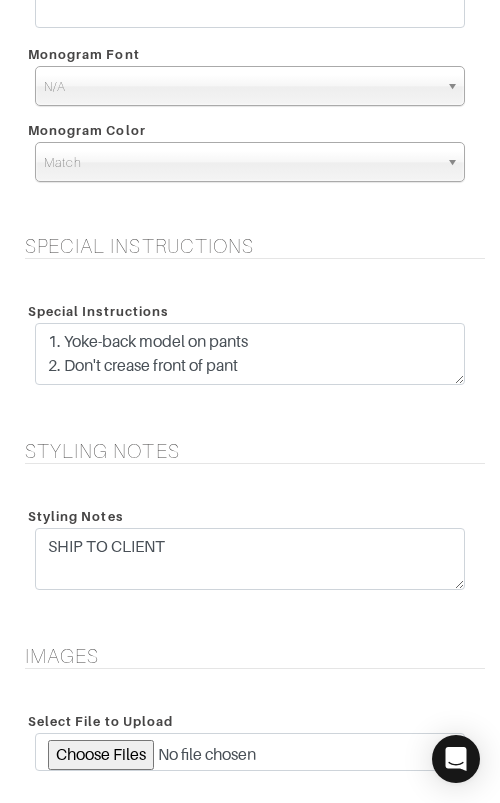 scroll, scrollTop: 1989, scrollLeft: 0, axis: vertical 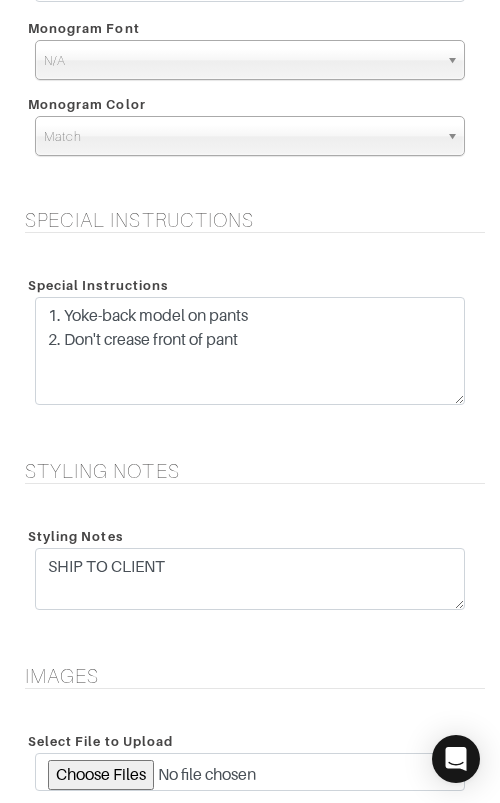 drag, startPoint x: 458, startPoint y: 352, endPoint x: 456, endPoint y: 397, distance: 45.044422 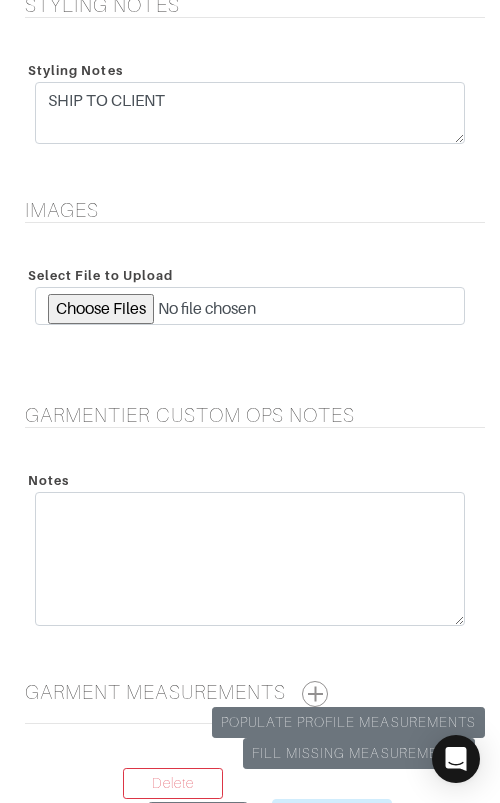 scroll, scrollTop: 2608, scrollLeft: 0, axis: vertical 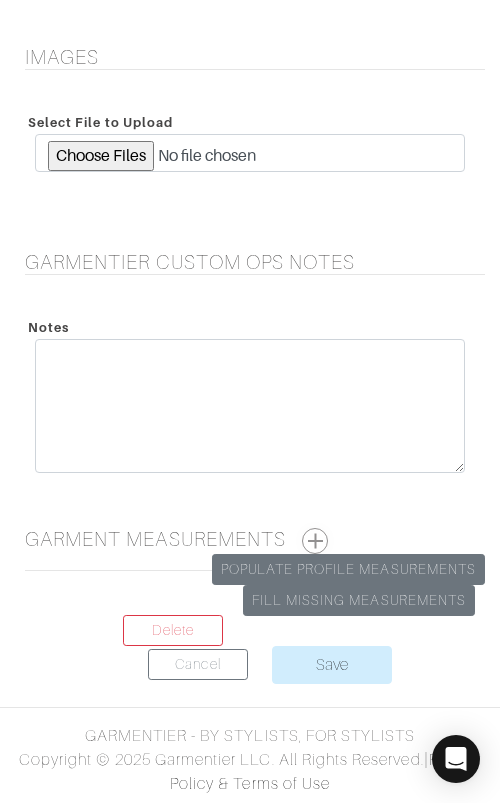 click at bounding box center [315, 541] 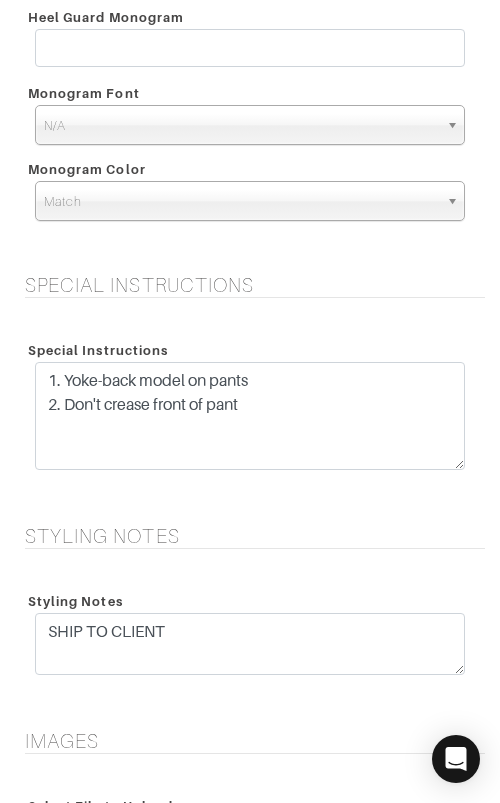 scroll, scrollTop: 3405, scrollLeft: 0, axis: vertical 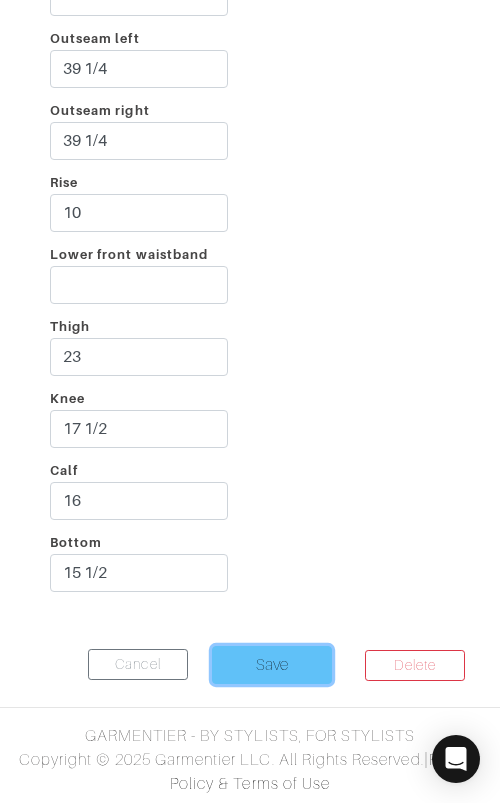 click on "Save" at bounding box center [272, 665] 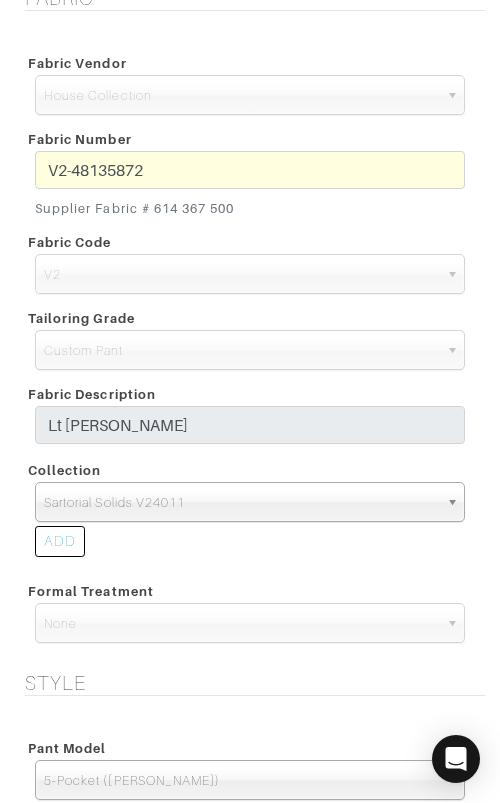 scroll, scrollTop: 839, scrollLeft: 0, axis: vertical 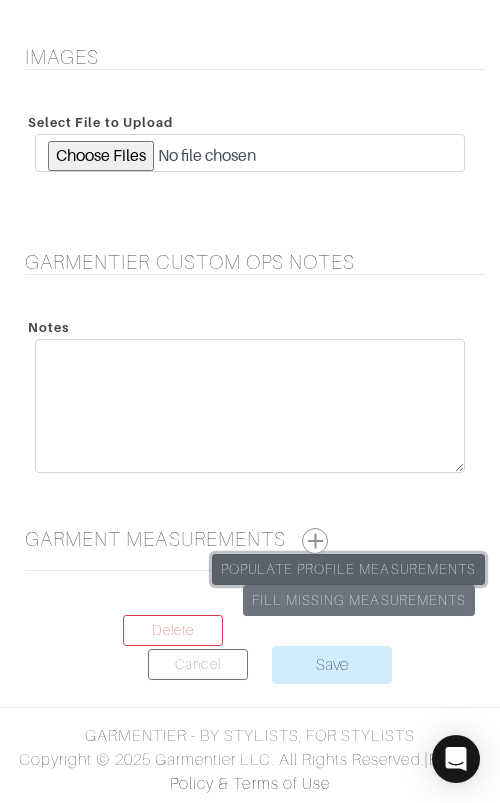 click on "Populate Profile Measurements" at bounding box center (348, 569) 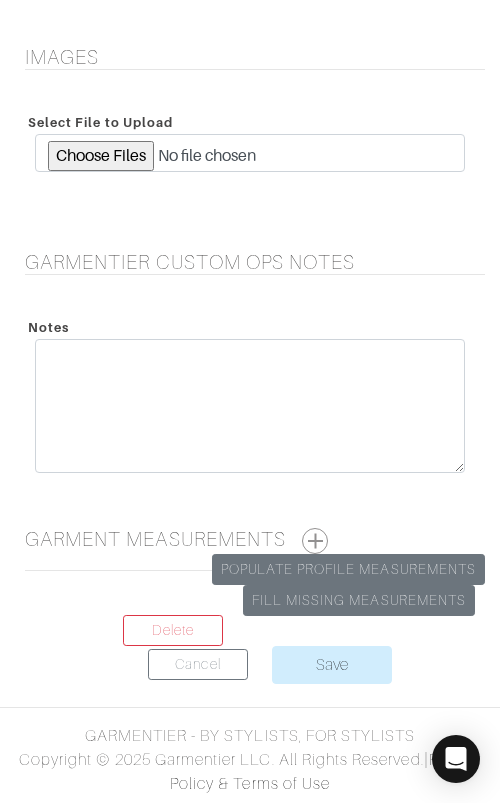 scroll, scrollTop: 0, scrollLeft: 0, axis: both 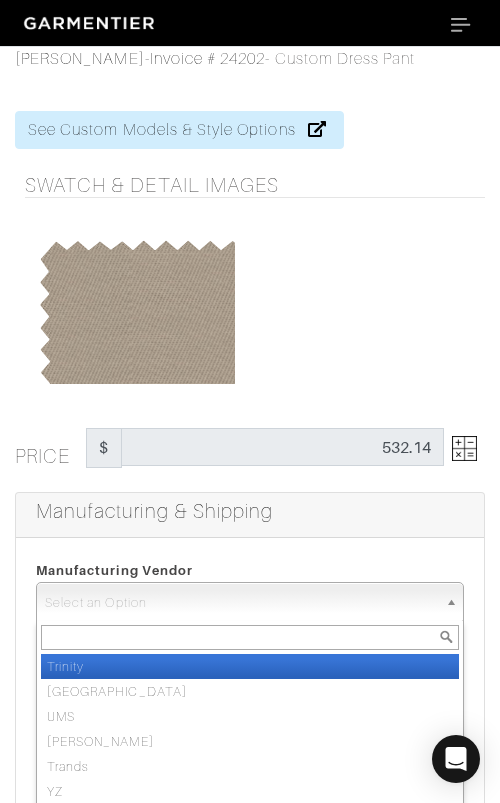 drag, startPoint x: 350, startPoint y: 614, endPoint x: 359, endPoint y: 631, distance: 19.235384 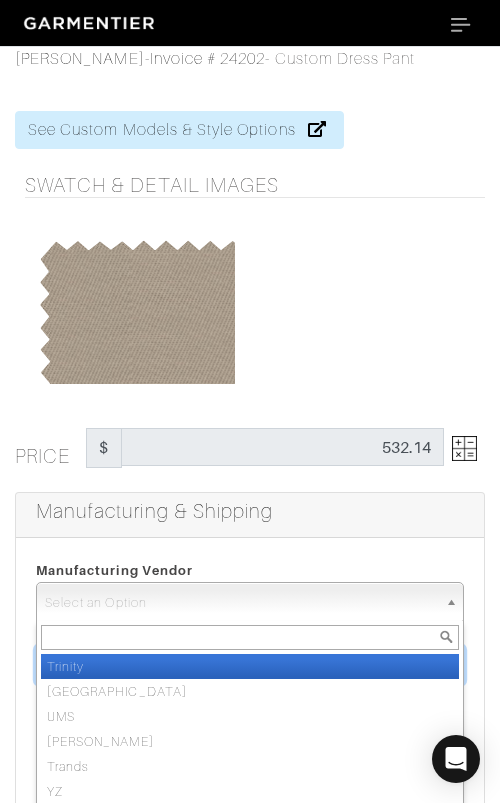 click at bounding box center (250, 665) 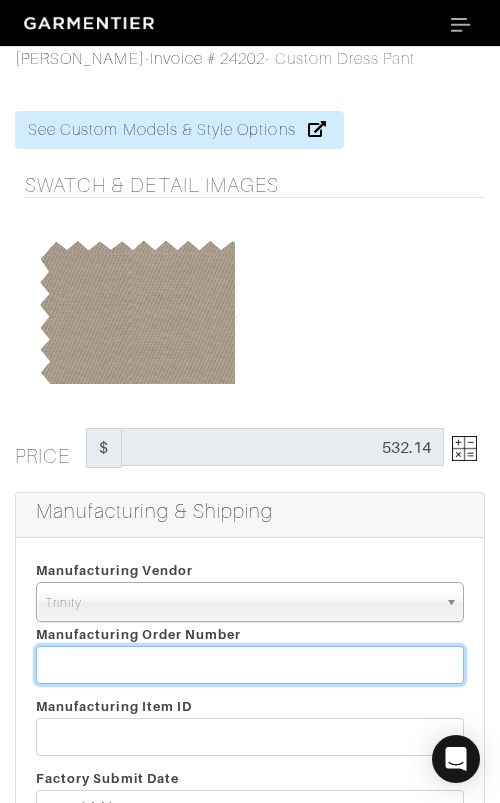paste on "807776" 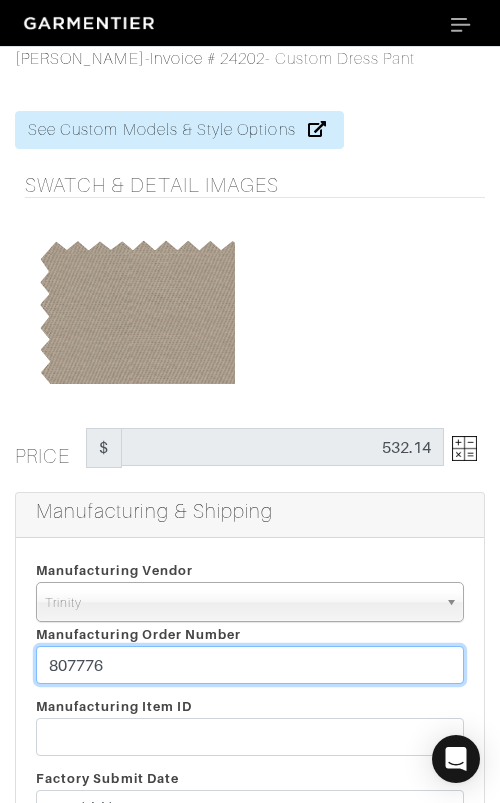 type on "807776" 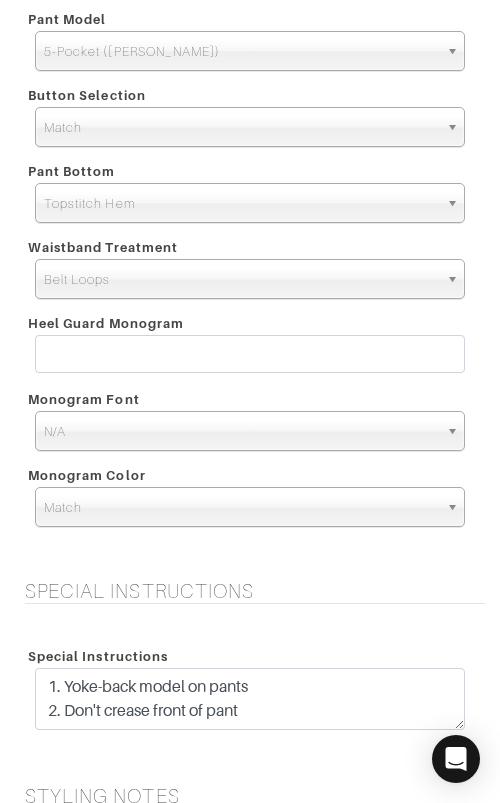 scroll, scrollTop: 2322, scrollLeft: 0, axis: vertical 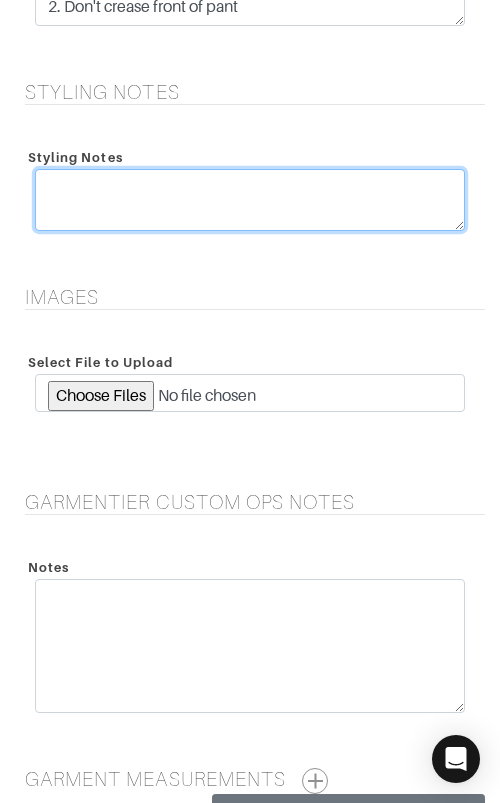 drag, startPoint x: 100, startPoint y: 172, endPoint x: 106, endPoint y: 191, distance: 19.924858 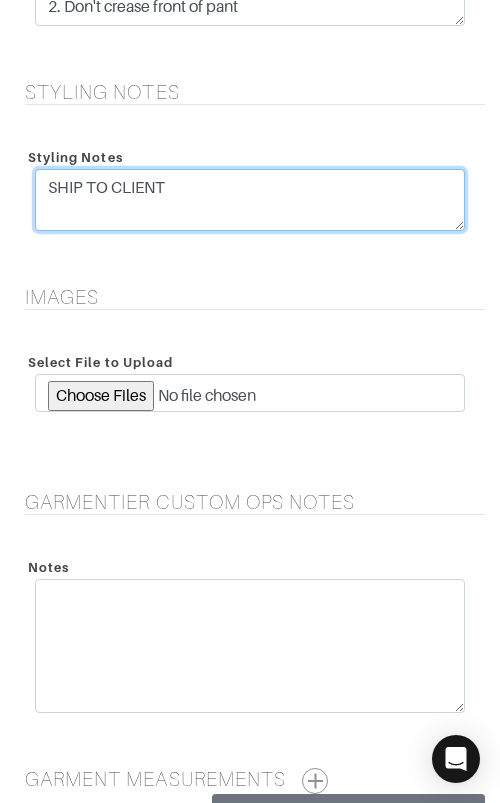 type on "SHIP TO CLIENT" 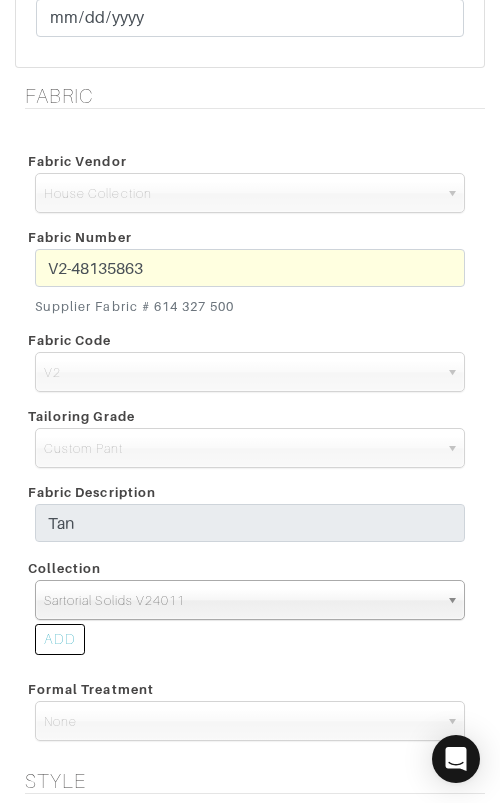 scroll, scrollTop: 795, scrollLeft: 0, axis: vertical 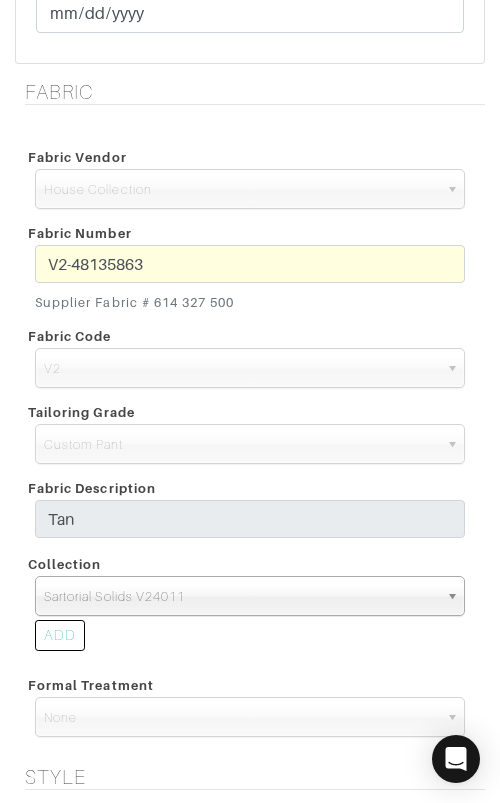 click on "V2-48135863
Supplier Fabric # 614 327 500" at bounding box center [250, 282] 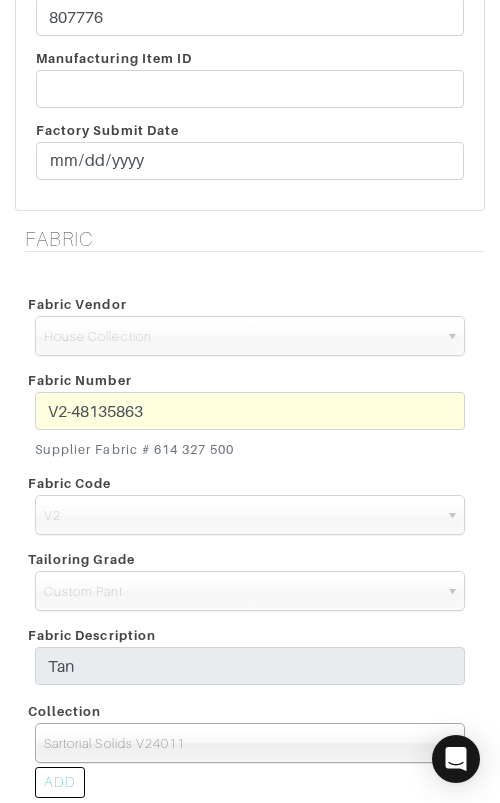 scroll, scrollTop: 408, scrollLeft: 0, axis: vertical 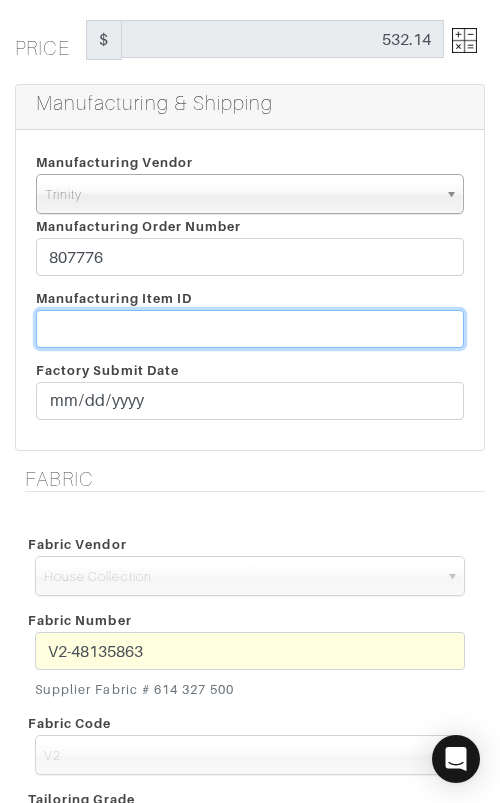 click at bounding box center (250, 329) 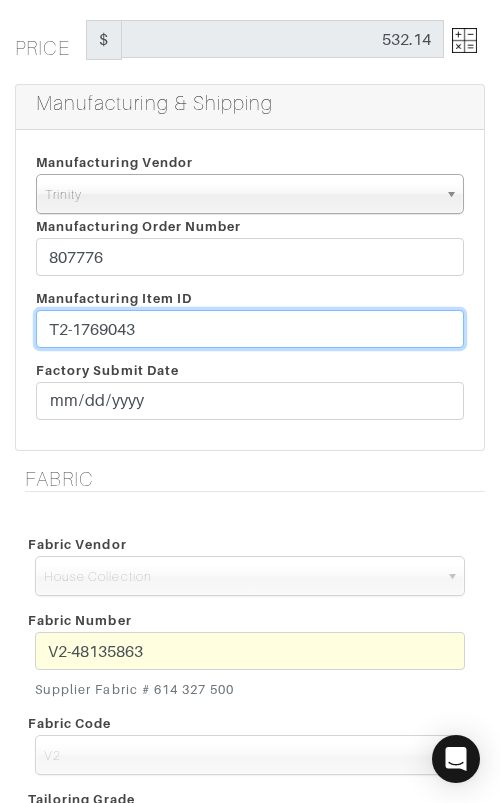 type on "T2-1769043" 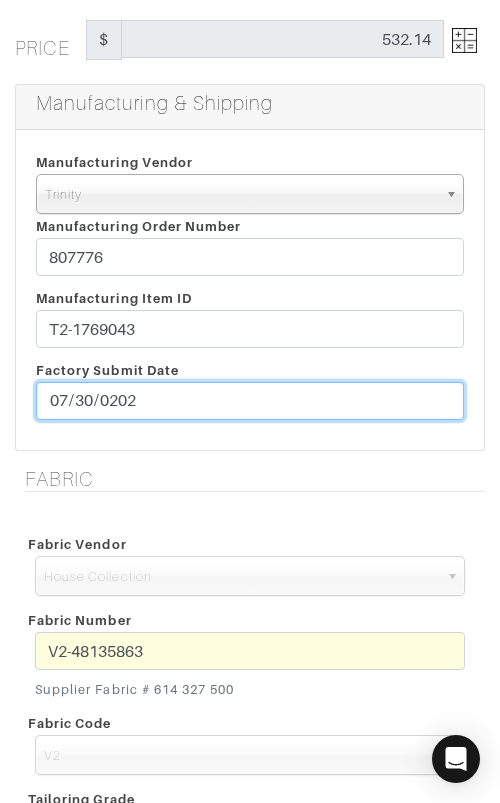 type on "[DATE]" 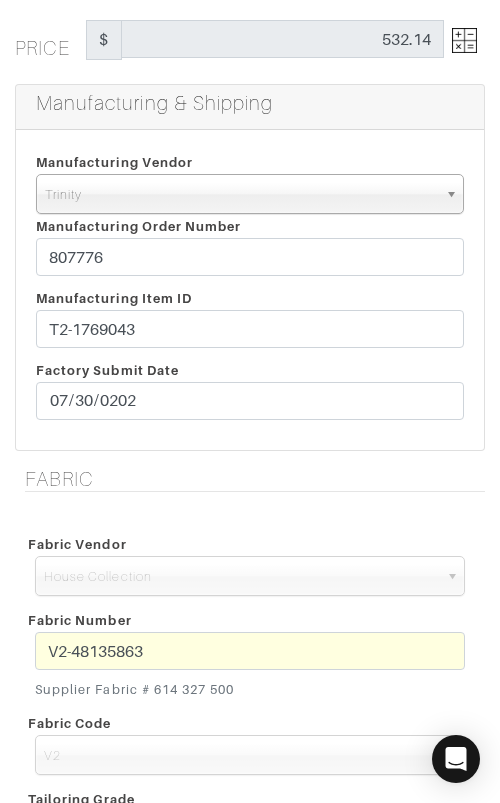 click on "Manufacturing Vendor
[GEOGRAPHIC_DATA]
UMS
[PERSON_NAME]
Trands
YZ
Red Collar
Other
Trinity
[GEOGRAPHIC_DATA] UMS [PERSON_NAME] Trands YZ Red Collar Other
Manufacturing Order Number
807776
Manufacturing Item ID
T2-1769043
Factory Submit Date
[DATE]" at bounding box center (250, 290) 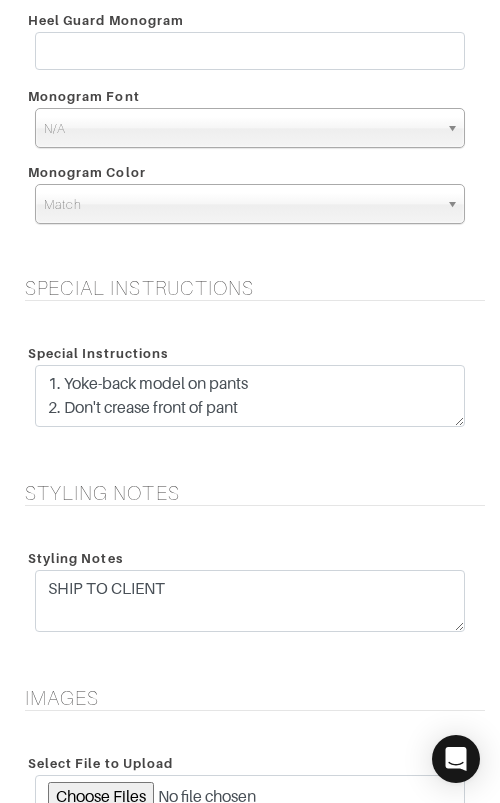 scroll, scrollTop: 1922, scrollLeft: 0, axis: vertical 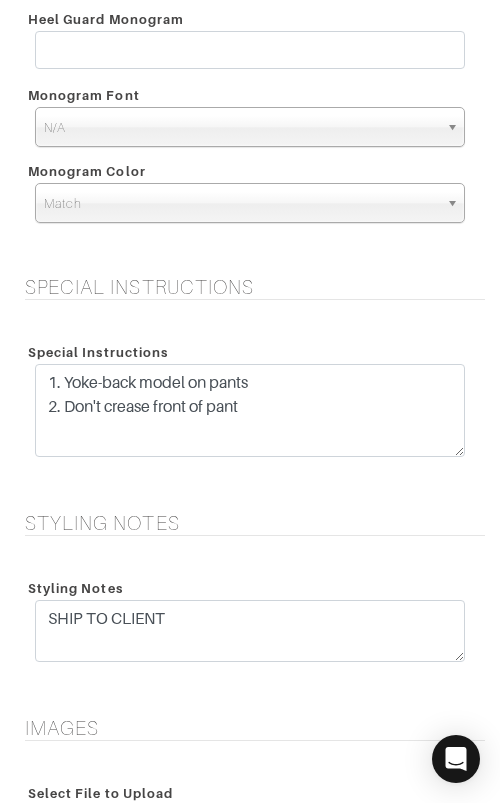 drag, startPoint x: 452, startPoint y: 417, endPoint x: 445, endPoint y: 437, distance: 21.189621 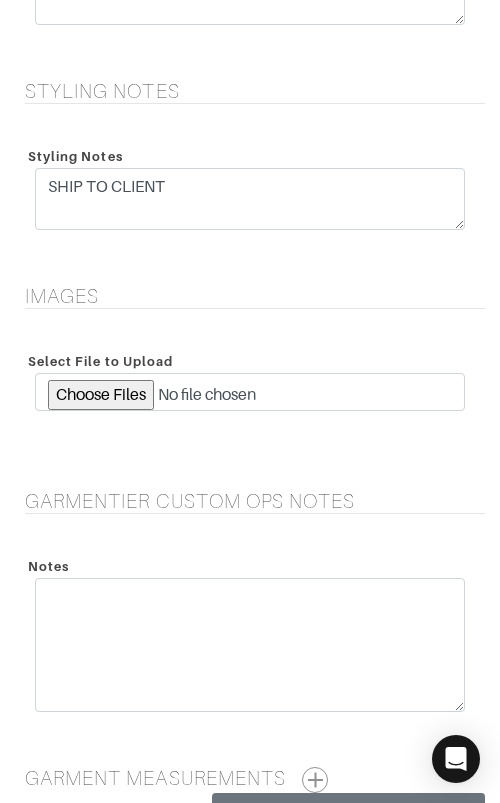 scroll, scrollTop: 2593, scrollLeft: 0, axis: vertical 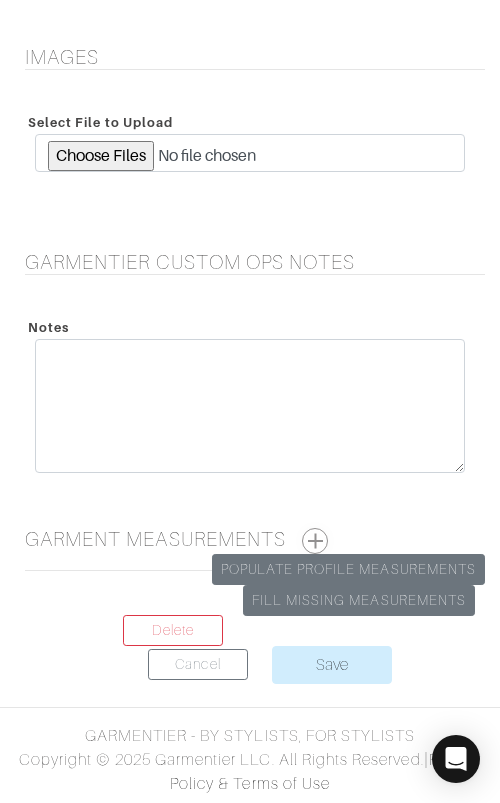 click at bounding box center (315, 541) 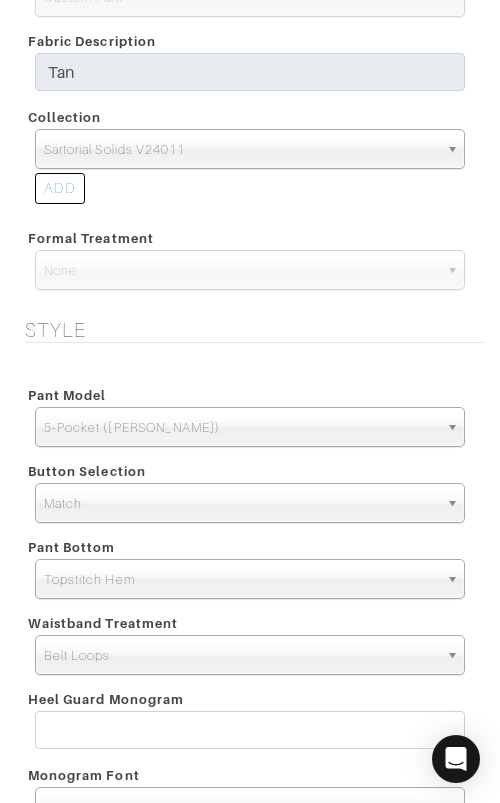 scroll, scrollTop: 3390, scrollLeft: 0, axis: vertical 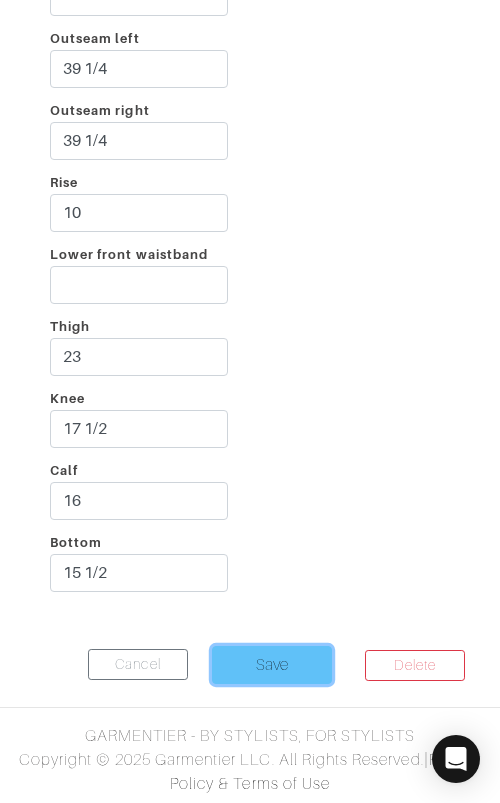 click on "Save" at bounding box center [272, 665] 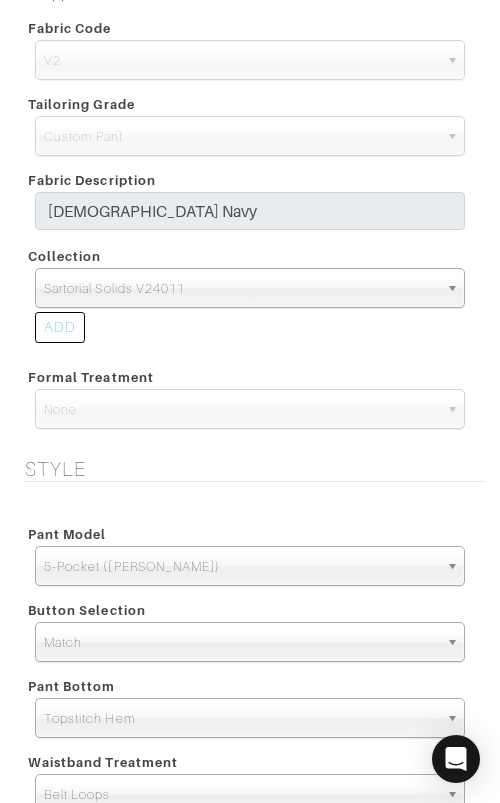 scroll, scrollTop: 2562, scrollLeft: 0, axis: vertical 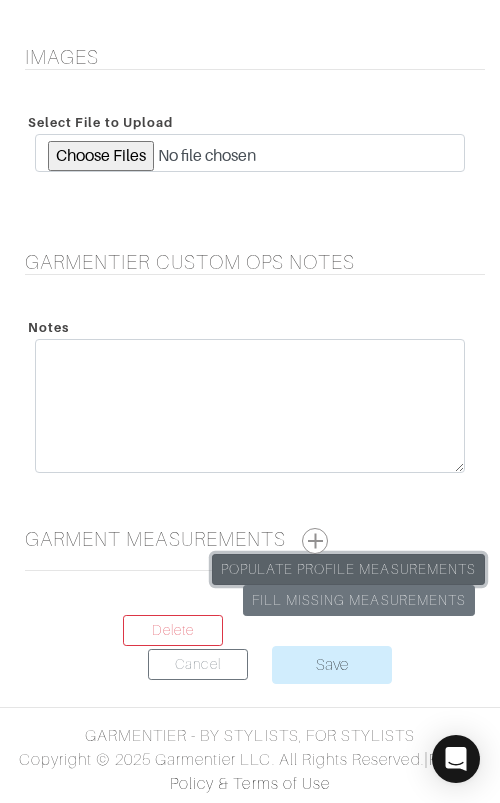 click on "Populate Profile Measurements" at bounding box center (348, 569) 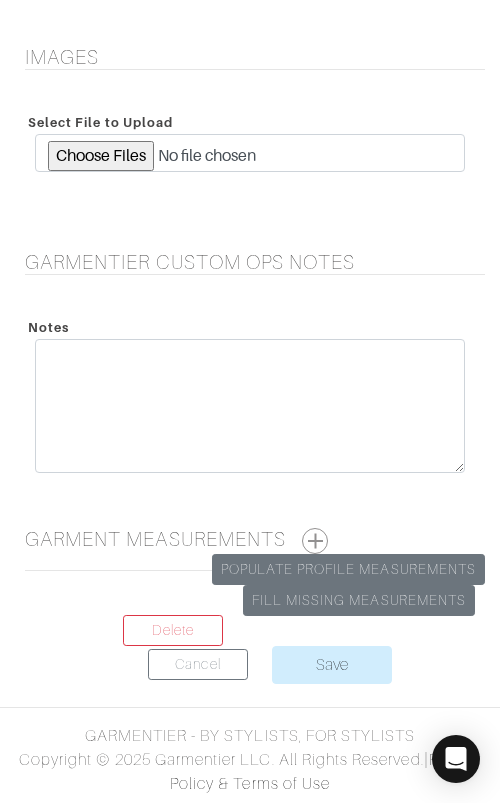 scroll, scrollTop: 0, scrollLeft: 0, axis: both 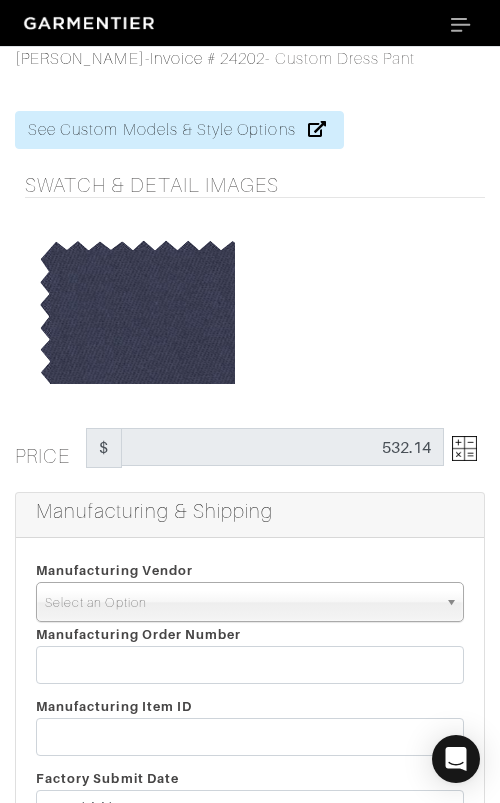 click on "Select an Option" at bounding box center (241, 603) 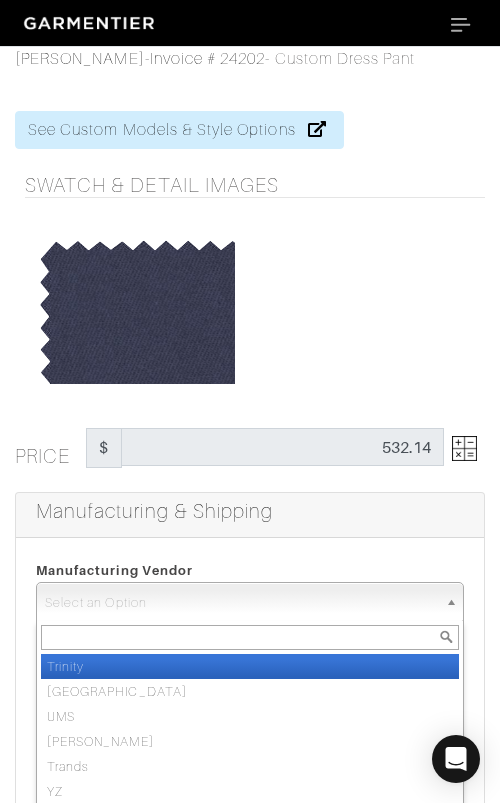 click on "Trinity" at bounding box center (250, 666) 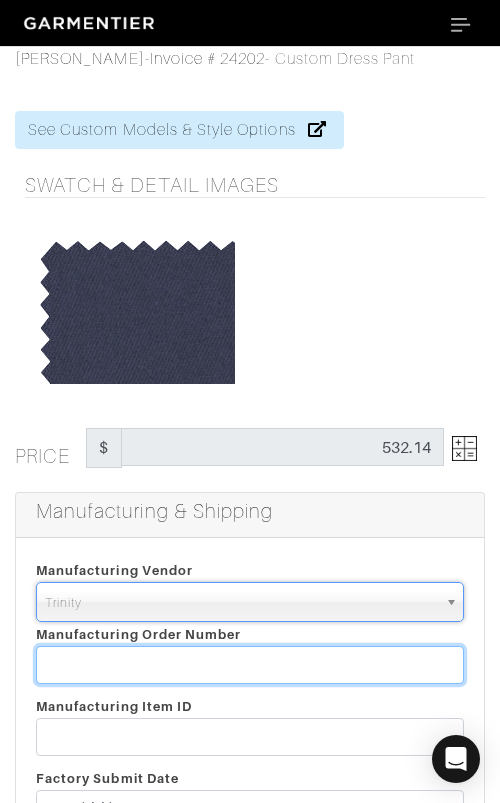 click at bounding box center (250, 665) 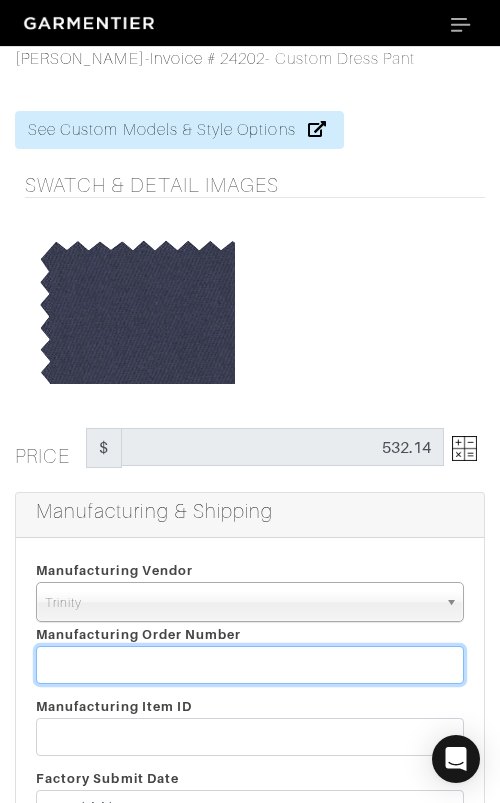 paste on "807776" 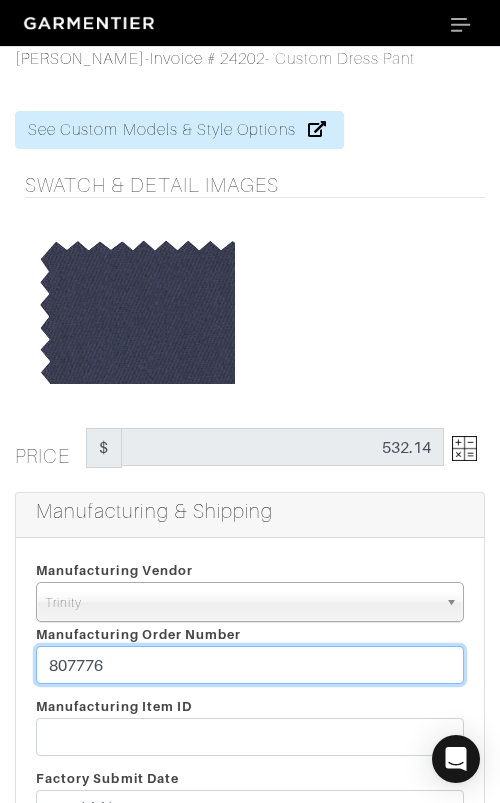 type on "807776" 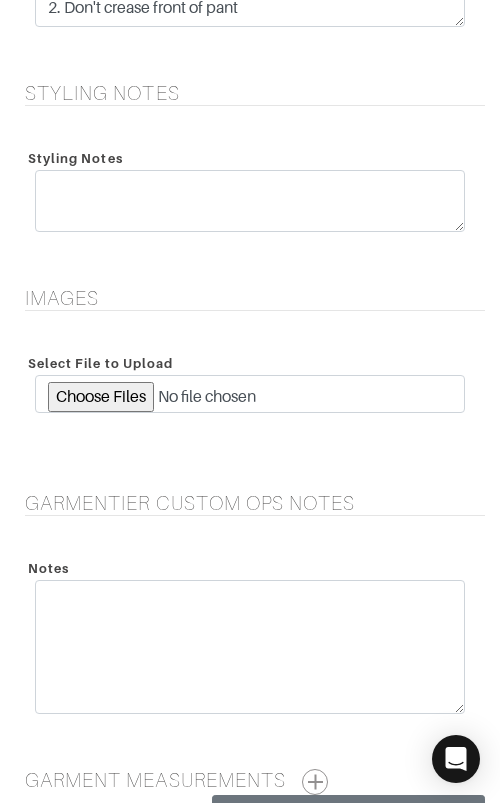 scroll, scrollTop: 2361, scrollLeft: 0, axis: vertical 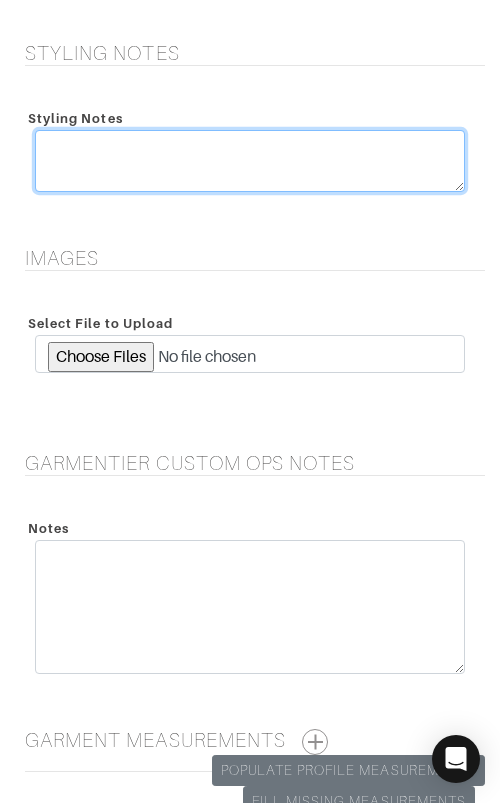 click at bounding box center [250, 161] 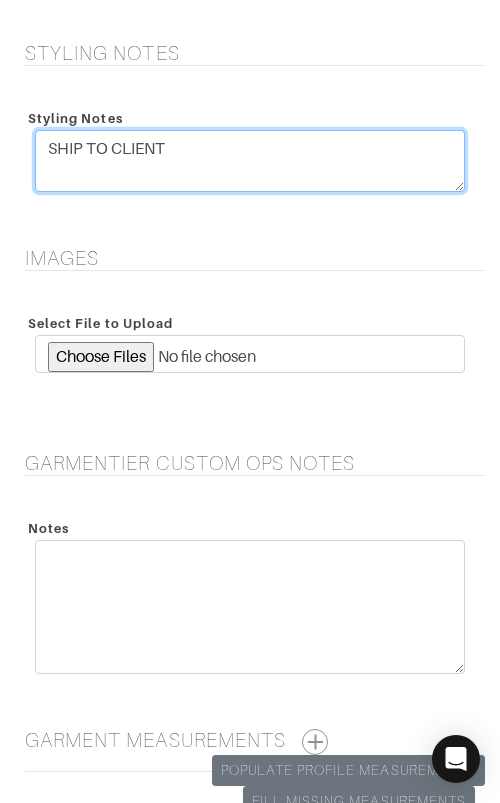 type on "SHIP TO CLIENT" 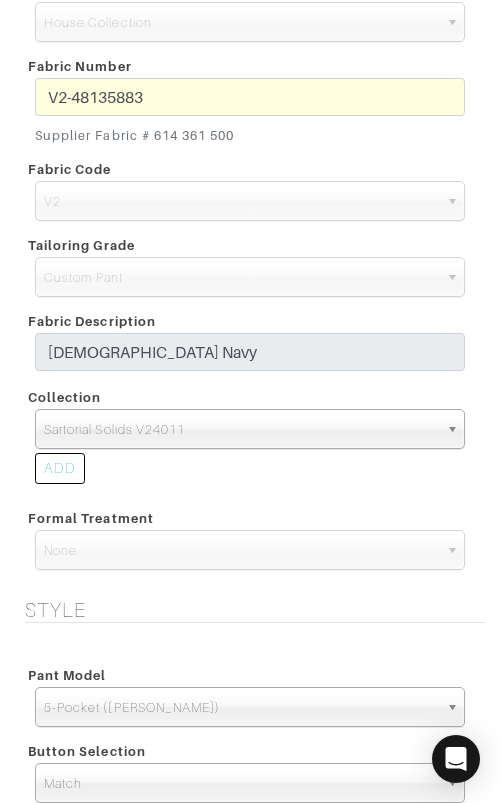 scroll, scrollTop: 0, scrollLeft: 0, axis: both 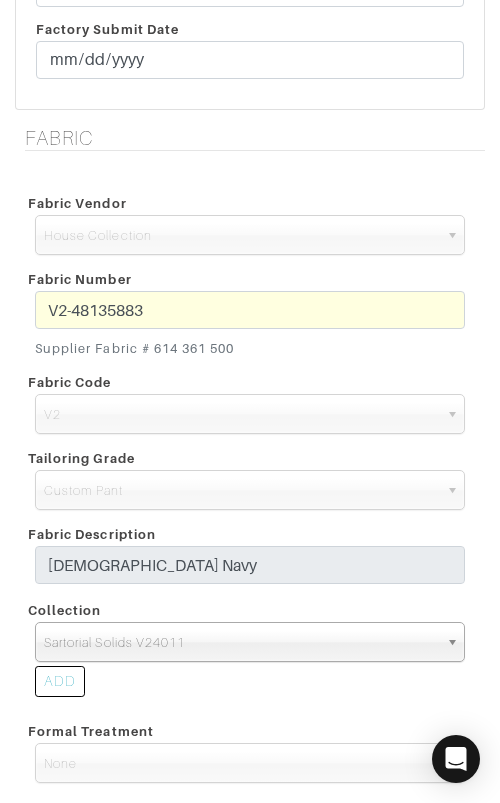 click on "Fabric
Fabric Vendor
Zegna
Scabal
Loro Piana
Gladson
Dormeuil
House Collection
London
Marzoni
Holland & Sherry
Ariston
House Collection
Fabric Number
V2-48135883
Supplier Fabric # 614 361 500
Fabric Code
A
A2
A3
A4" at bounding box center (250, 468) 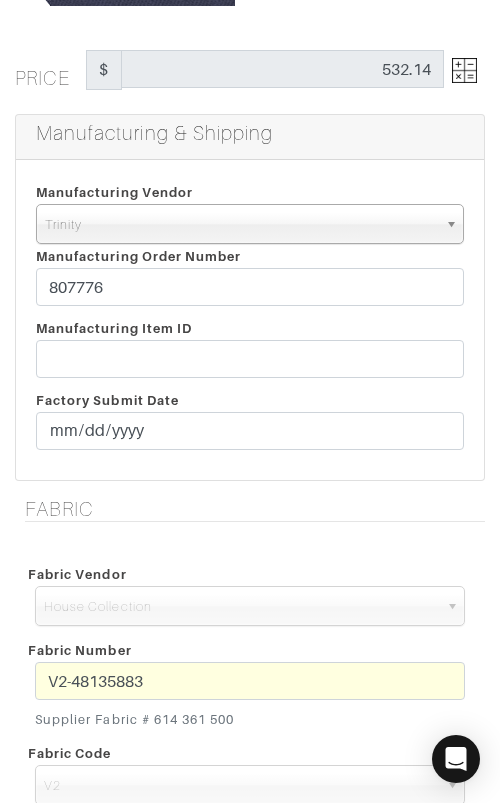 scroll, scrollTop: 358, scrollLeft: 0, axis: vertical 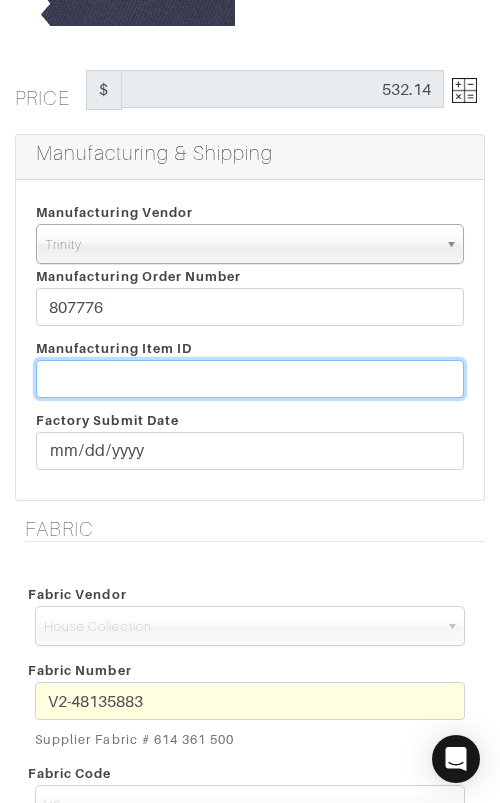 click at bounding box center (250, 379) 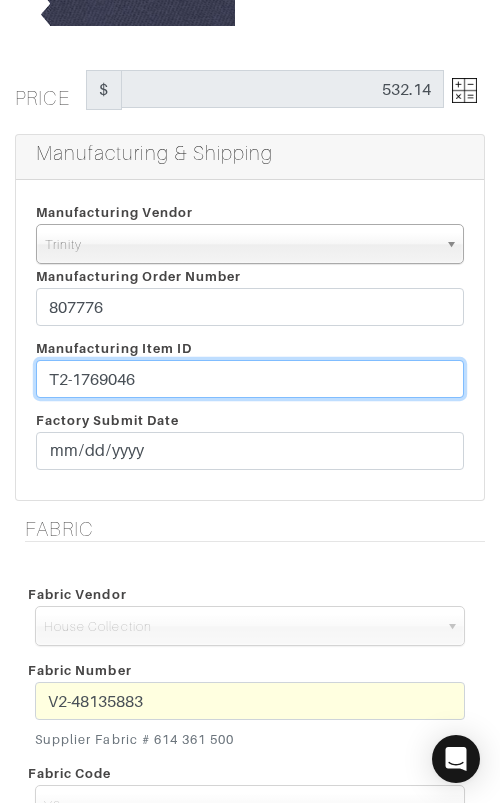 type on "T2-1769046" 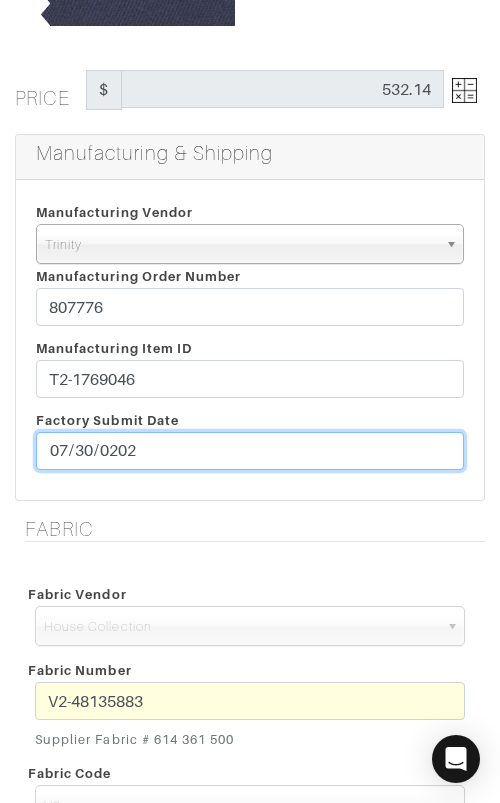 type on "[DATE]" 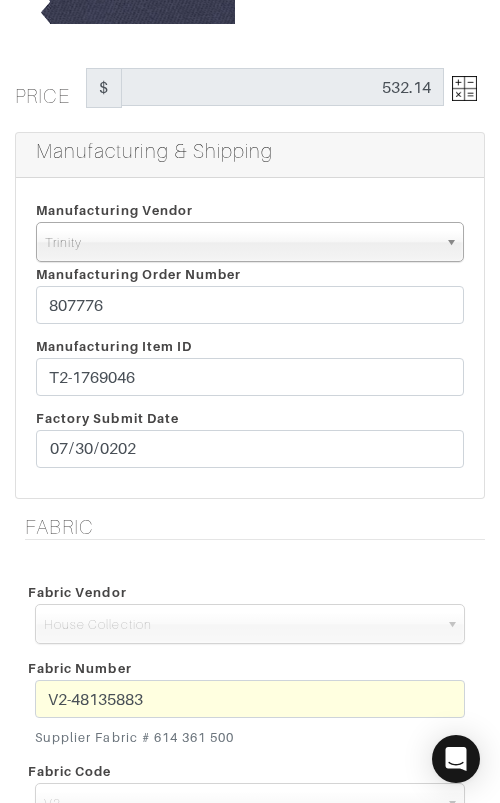 click on "Fabric" at bounding box center [255, 527] 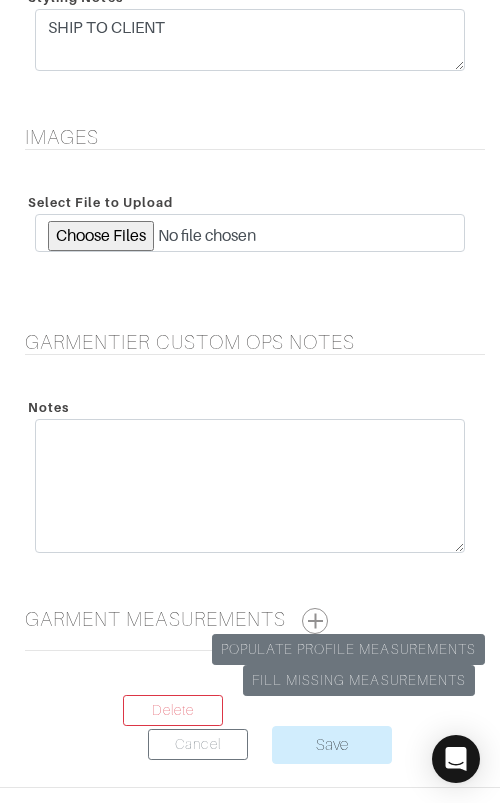 scroll, scrollTop: 2562, scrollLeft: 0, axis: vertical 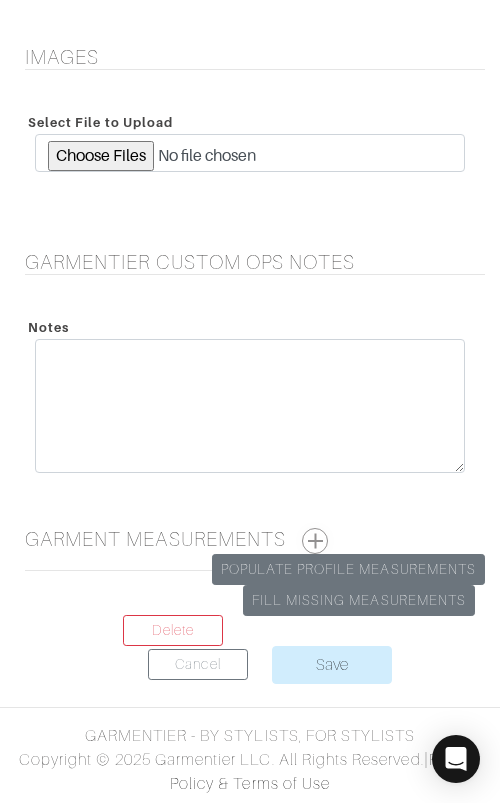 click at bounding box center [315, 541] 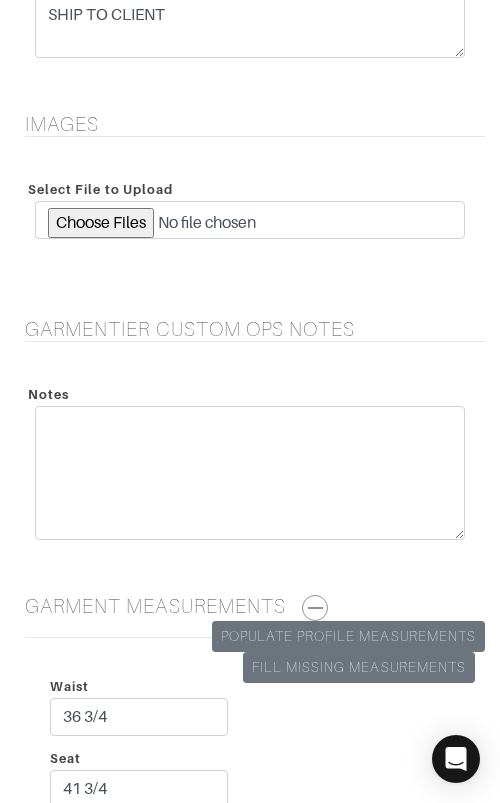 scroll, scrollTop: 3359, scrollLeft: 0, axis: vertical 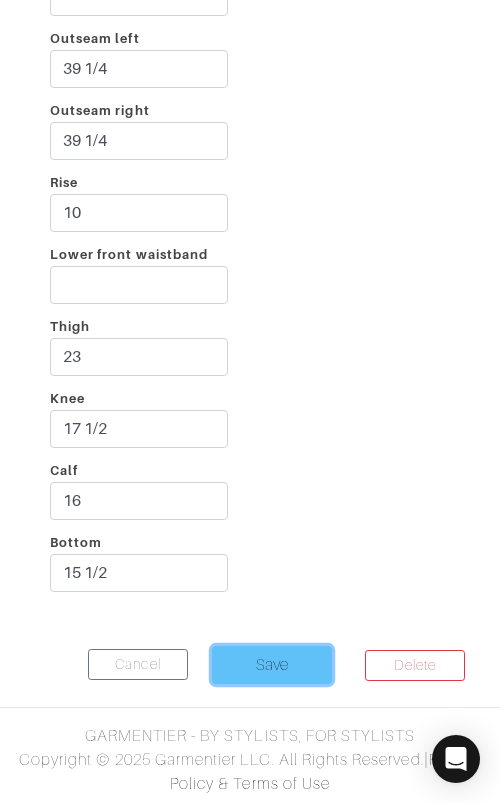 click on "Save" at bounding box center [272, 665] 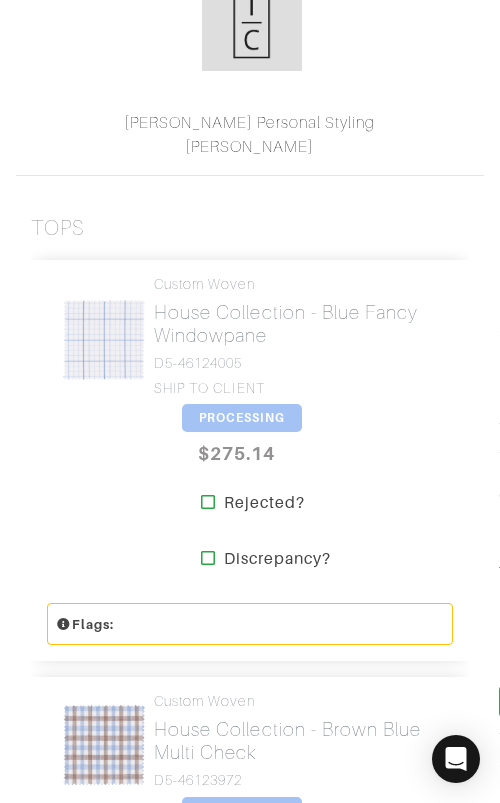 scroll, scrollTop: 474, scrollLeft: 0, axis: vertical 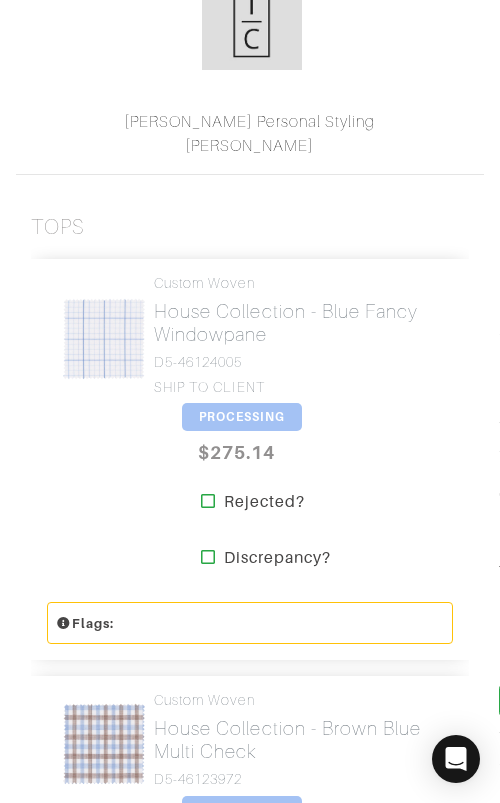 click on "PROCESSING" at bounding box center [242, 417] 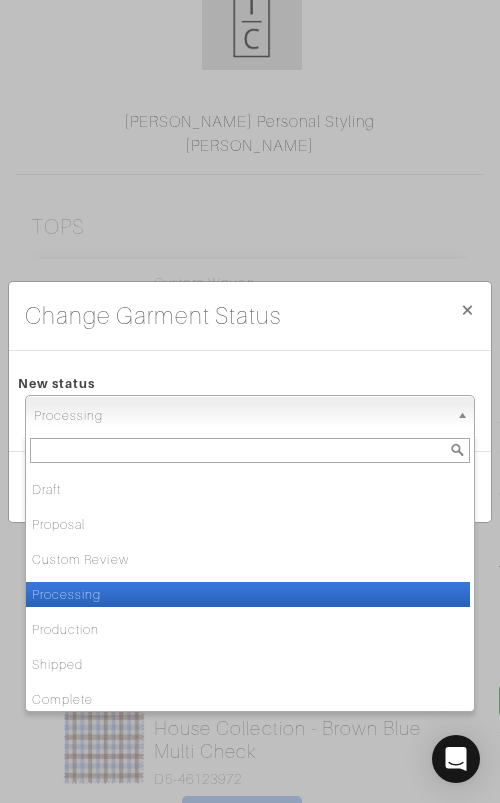 click on "Processing" at bounding box center (241, 416) 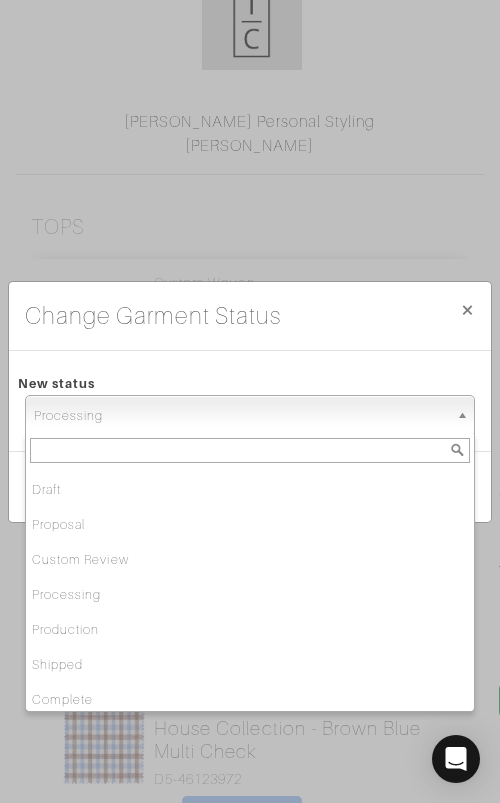 click on "Draft Proposal Custom Review Processing Production Shipped Complete Tailoring Received Cancelled Returned Unavailable Returning Delivered Kept Requested" at bounding box center [248, 587] 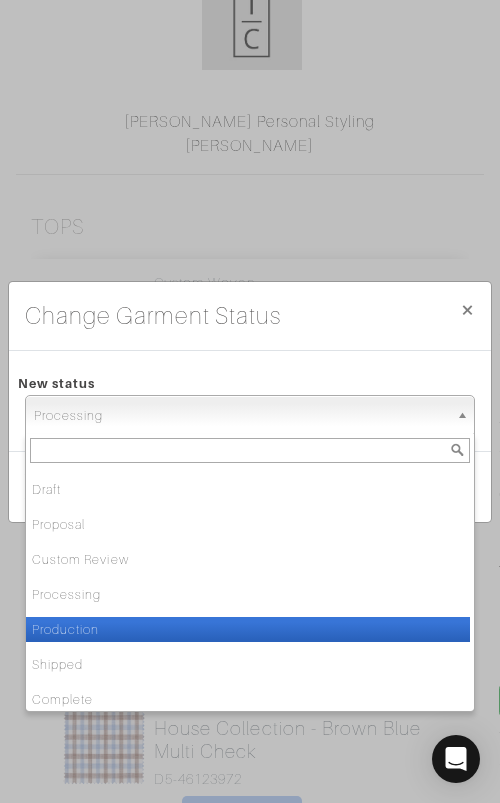click on "Production" at bounding box center (248, 629) 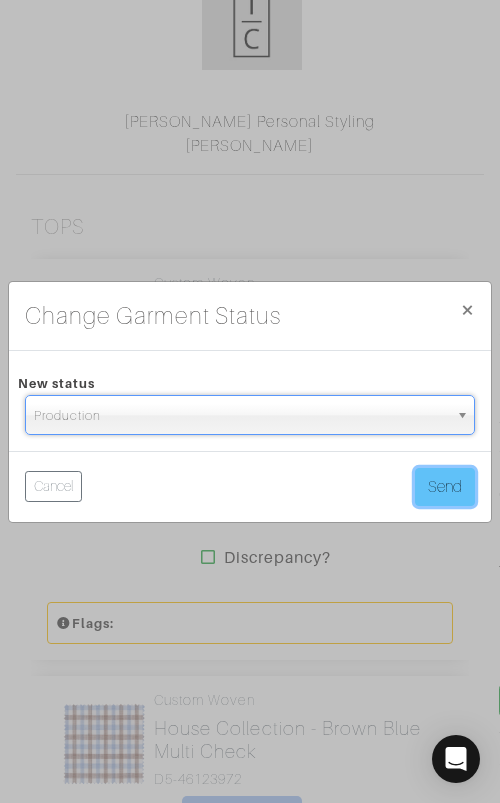 click on "Send" at bounding box center [445, 487] 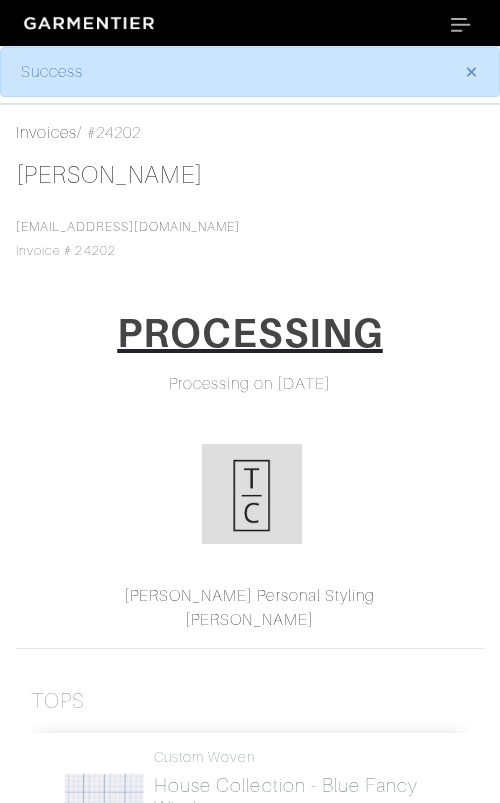 scroll, scrollTop: 0, scrollLeft: 0, axis: both 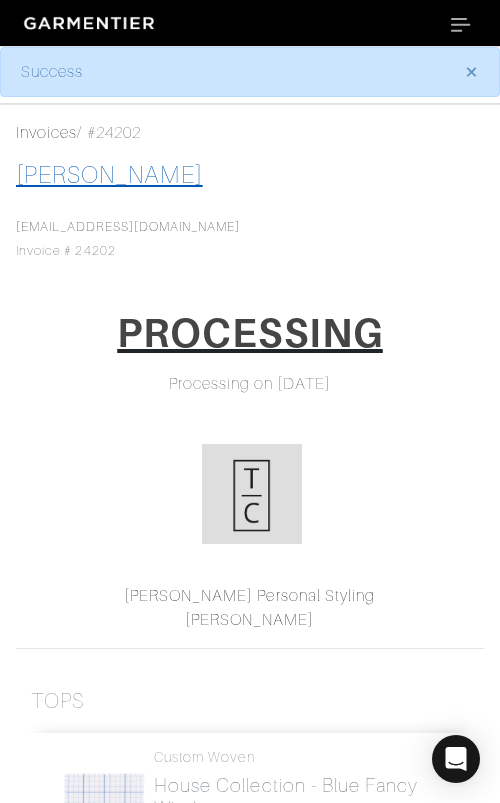 click on "[PERSON_NAME]" at bounding box center [109, 175] 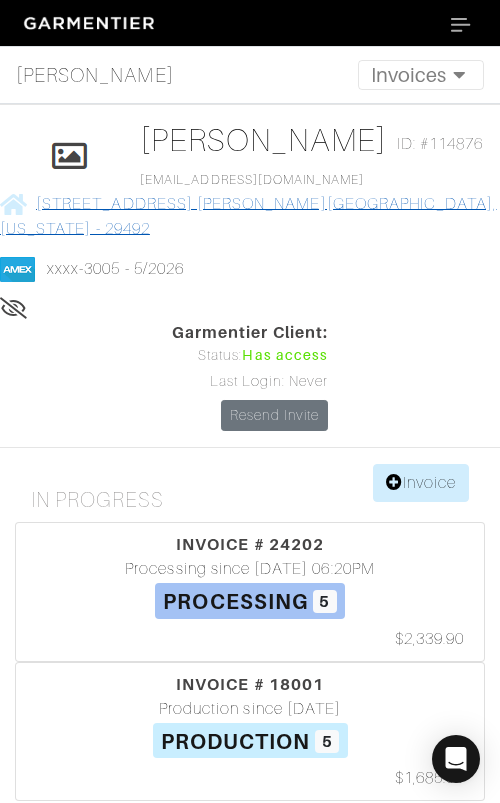 click on "1516 Wando View Street
Daniel Island, South Carolina
- 29492" at bounding box center [248, 216] 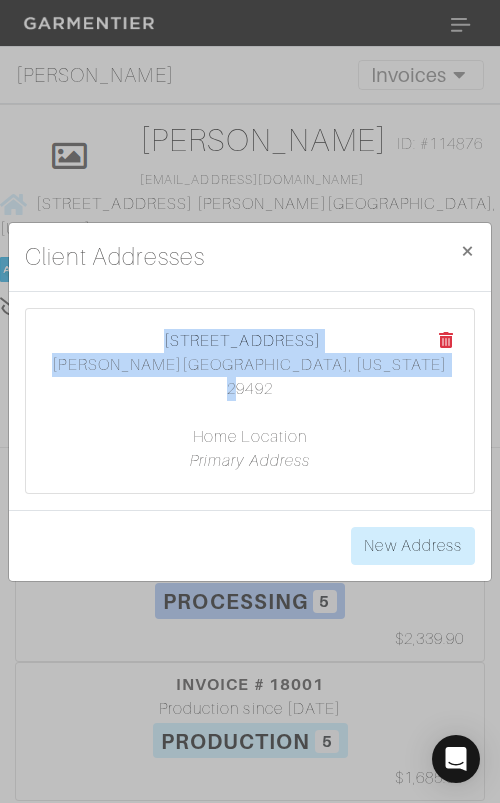 drag, startPoint x: 156, startPoint y: 349, endPoint x: 405, endPoint y: 380, distance: 250.9223 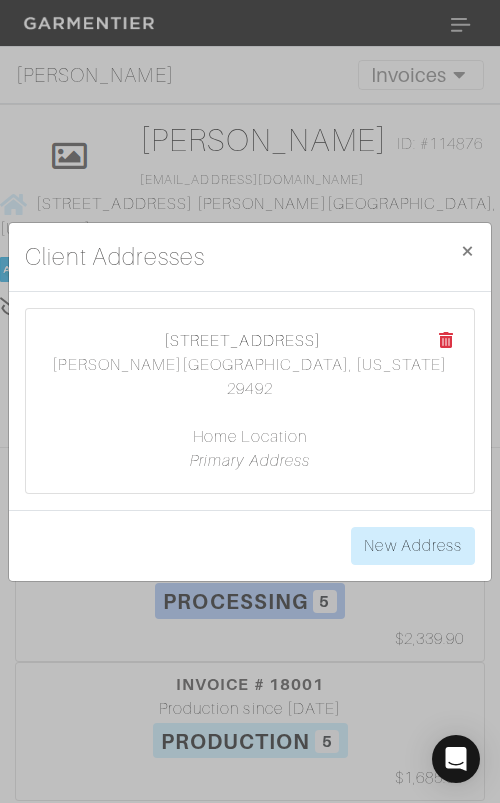 click on "Client Addresses
× Close
1516 Wando View Street
Daniel Island, South Carolina 29492
Home Location
Primary Address
New Address" at bounding box center (250, 401) 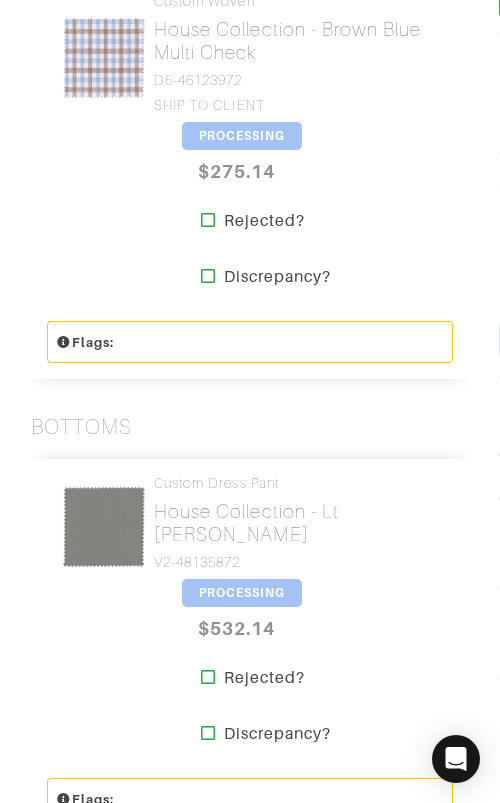 scroll, scrollTop: 1125, scrollLeft: 0, axis: vertical 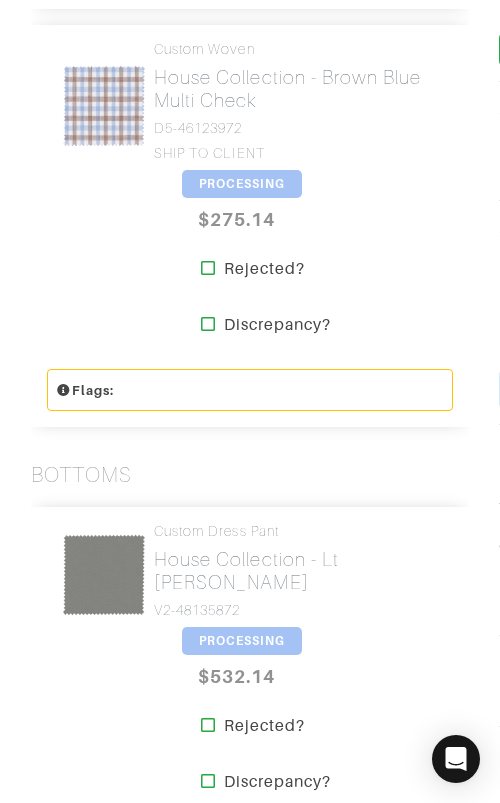click on "PROCESSING" at bounding box center (242, 184) 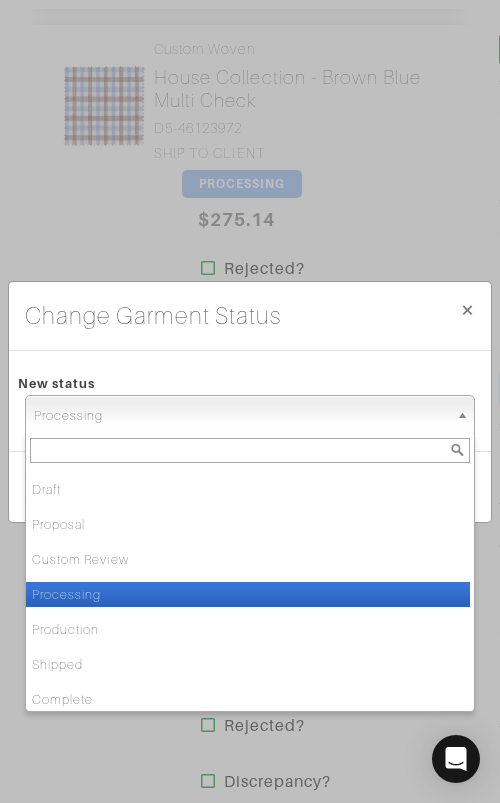 drag, startPoint x: 262, startPoint y: 416, endPoint x: 263, endPoint y: 443, distance: 27.018513 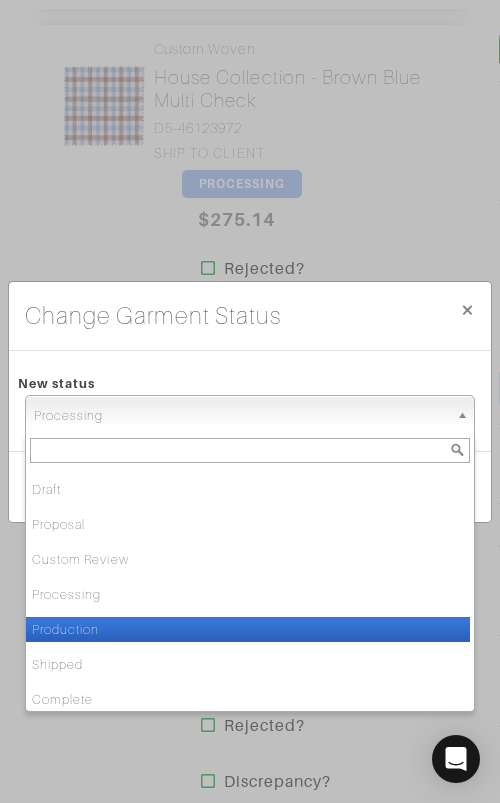 click on "Production" at bounding box center [248, 629] 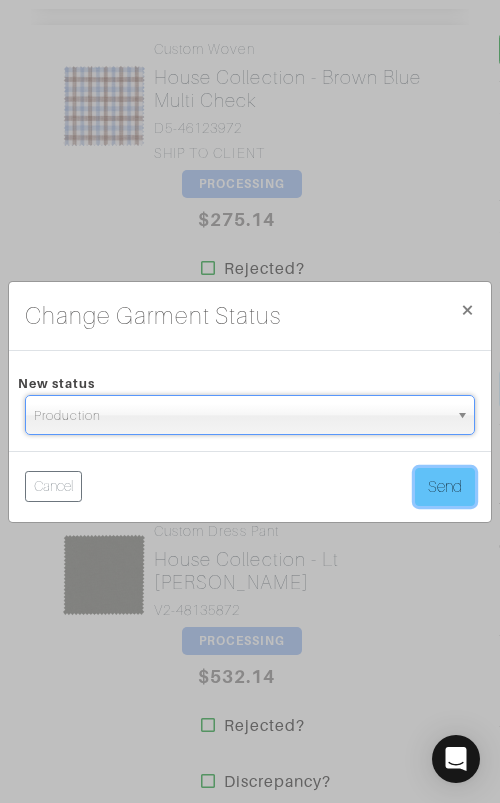 click on "Send" at bounding box center (445, 487) 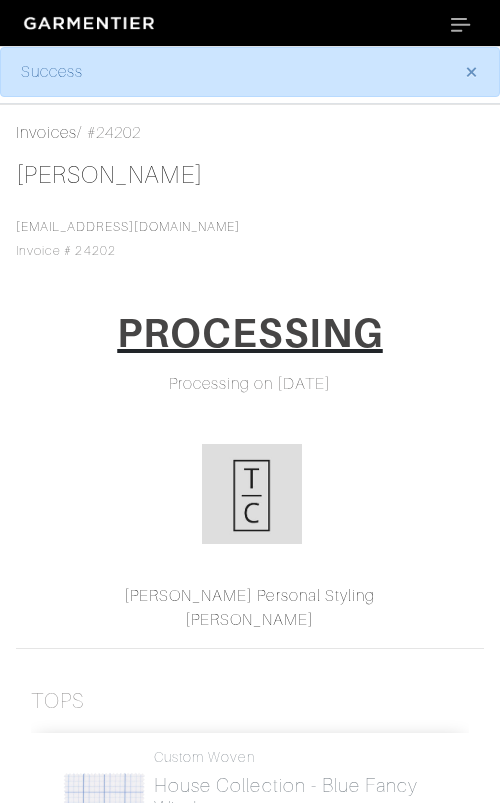 scroll, scrollTop: 0, scrollLeft: 0, axis: both 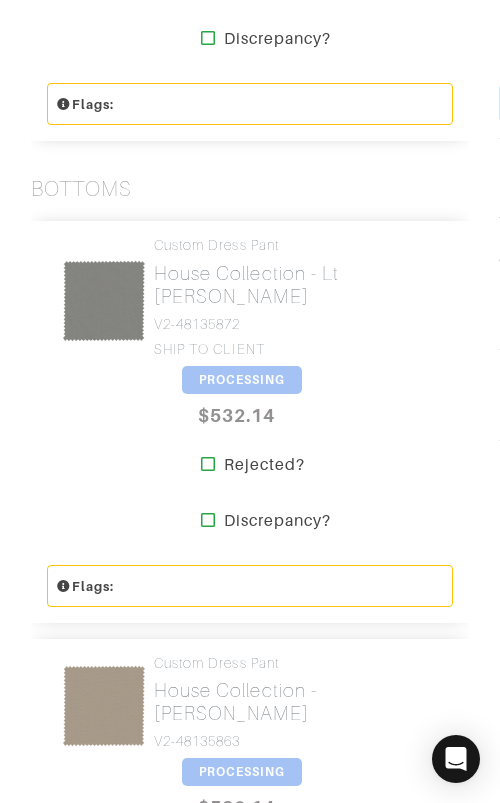 click on "PROCESSING" at bounding box center [242, 380] 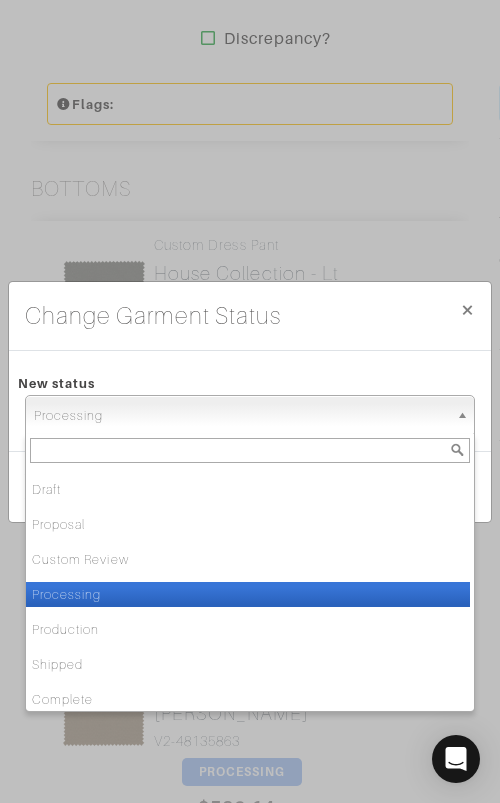 click on "Processing
Draft Proposal Custom Review Processing Production Shipped Complete Tailoring Received Cancelled Returned Unavailable Returning Delivered Kept Requested" at bounding box center [250, 415] 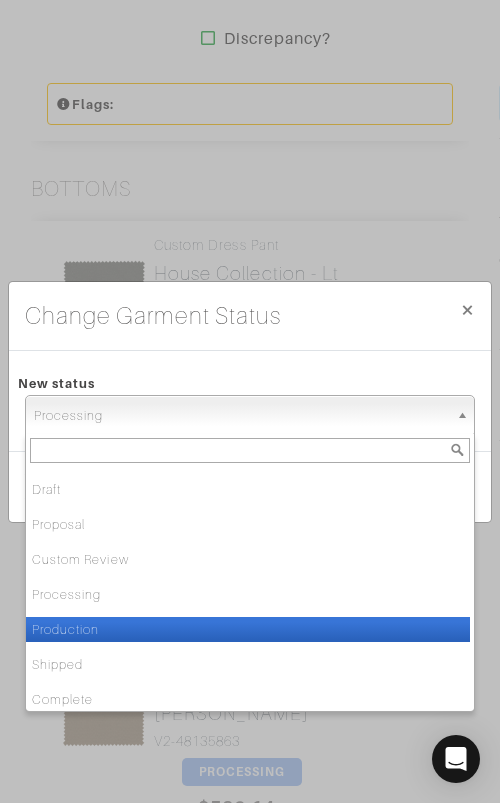 drag, startPoint x: 304, startPoint y: 623, endPoint x: 324, endPoint y: 601, distance: 29.732138 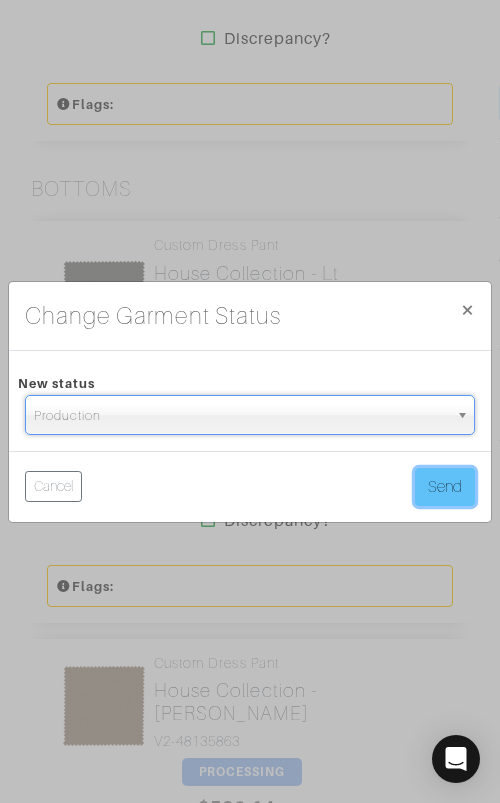 drag, startPoint x: 454, startPoint y: 476, endPoint x: 443, endPoint y: 483, distance: 13.038404 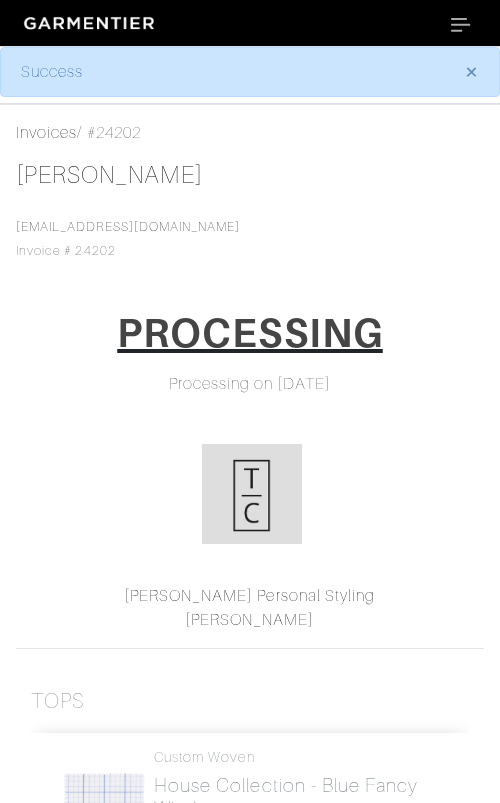 scroll, scrollTop: 0, scrollLeft: 0, axis: both 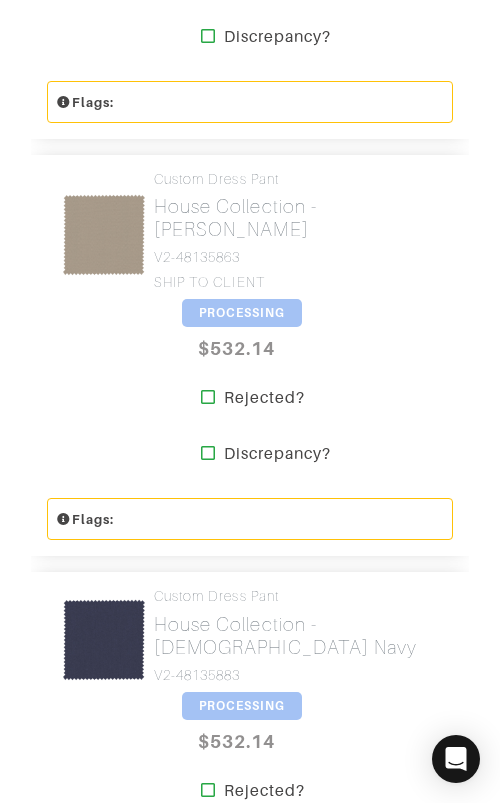 click on "PROCESSING" at bounding box center [242, 313] 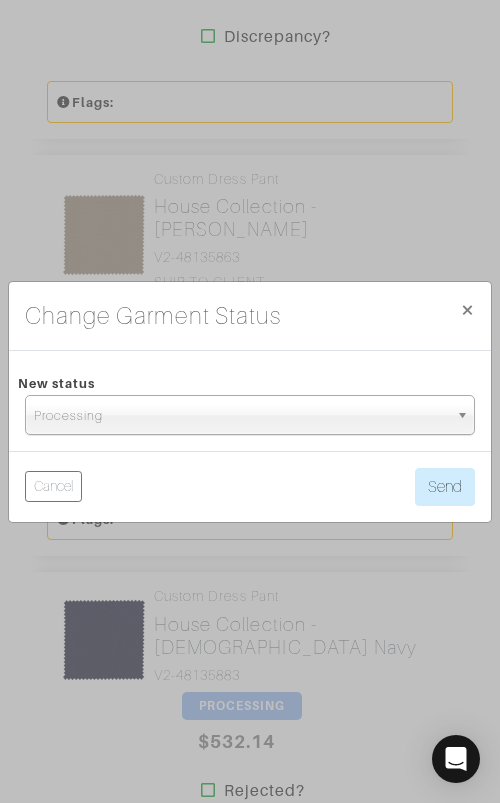 click on "Processing" at bounding box center [241, 416] 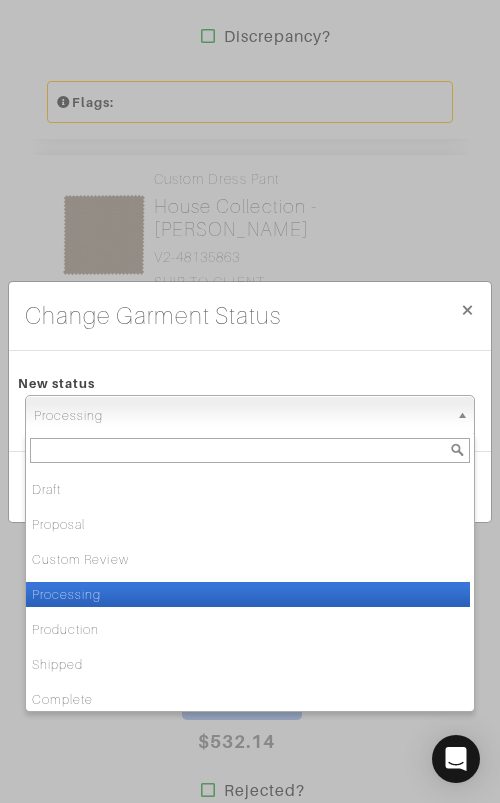 scroll, scrollTop: 1887, scrollLeft: 0, axis: vertical 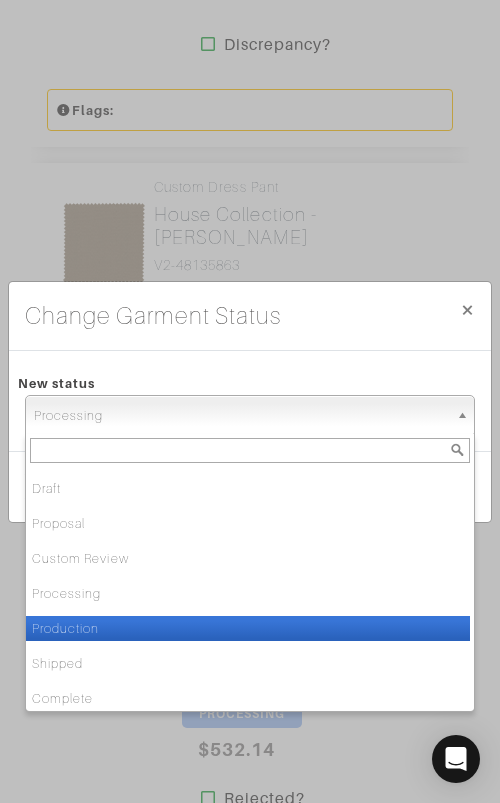 drag, startPoint x: 278, startPoint y: 619, endPoint x: 286, endPoint y: 612, distance: 10.630146 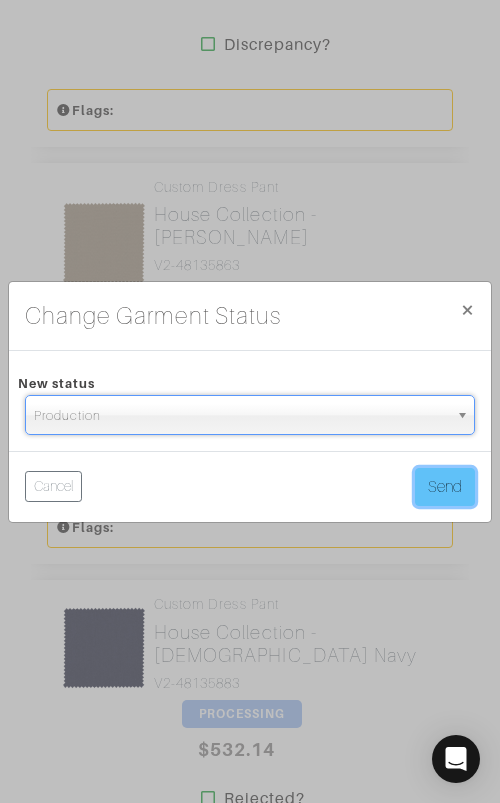 click on "Send" at bounding box center [445, 487] 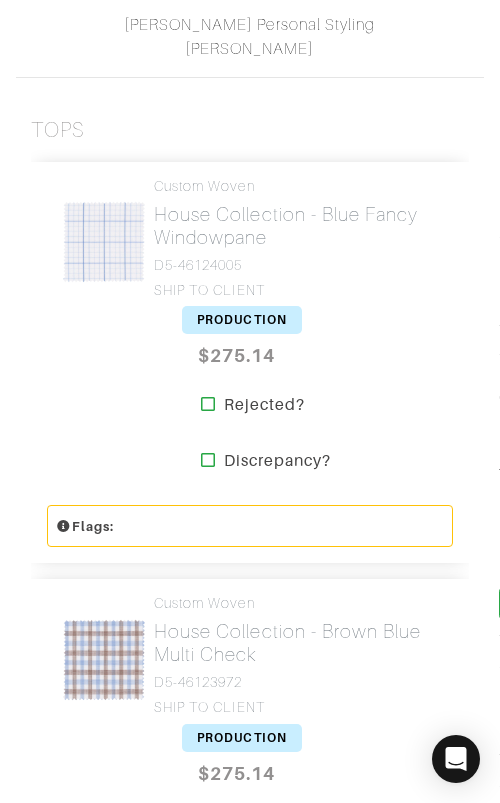 scroll, scrollTop: 573, scrollLeft: 0, axis: vertical 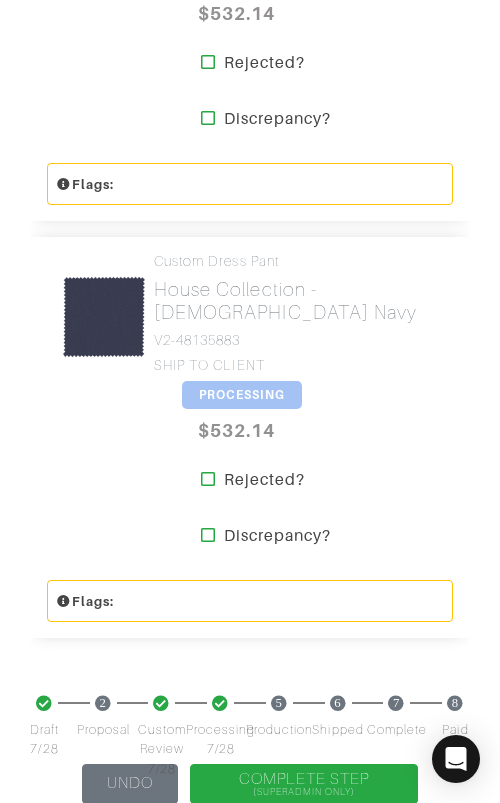 click on "PROCESSING" at bounding box center [242, 395] 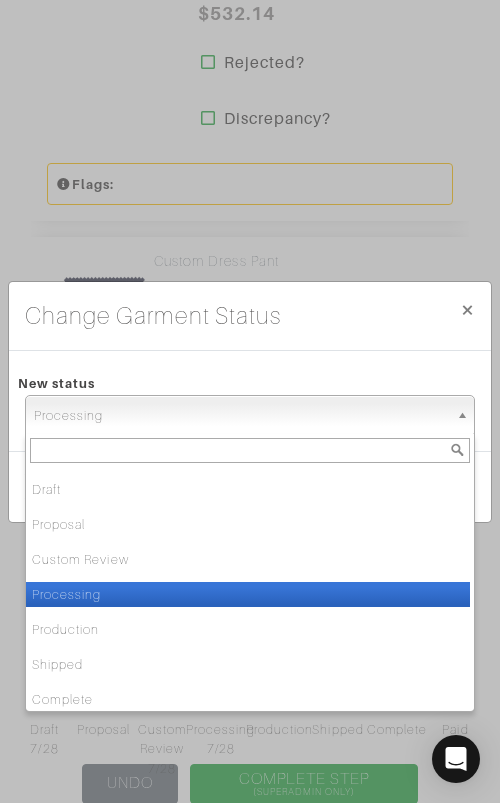 click on "Processing" at bounding box center [241, 416] 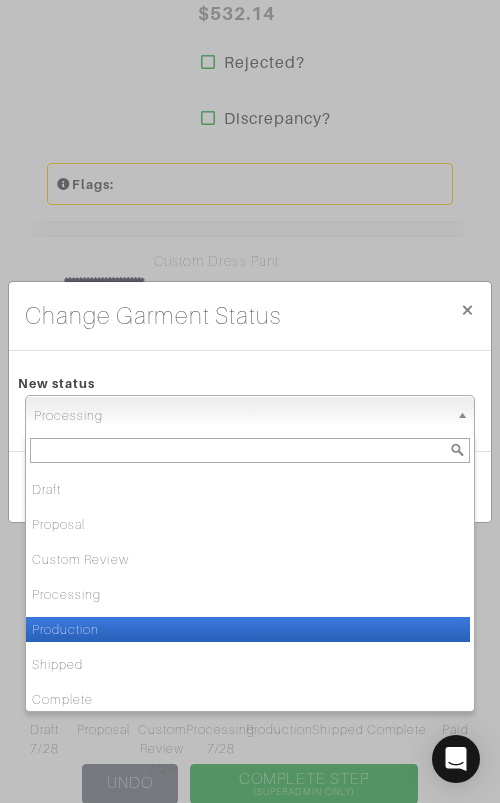 click on "Production" at bounding box center [248, 629] 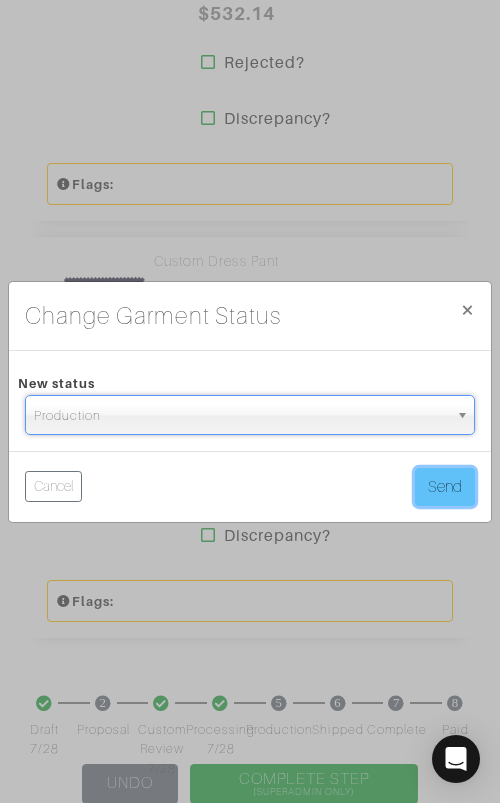 click on "Send" at bounding box center (445, 487) 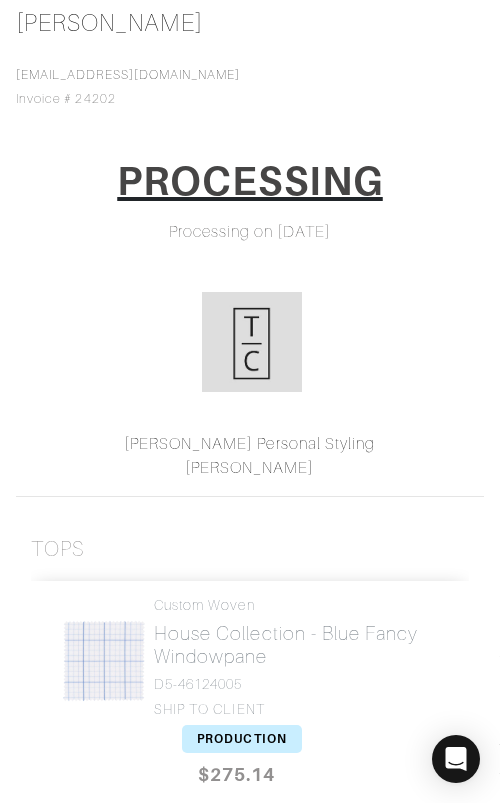 scroll, scrollTop: 0, scrollLeft: 0, axis: both 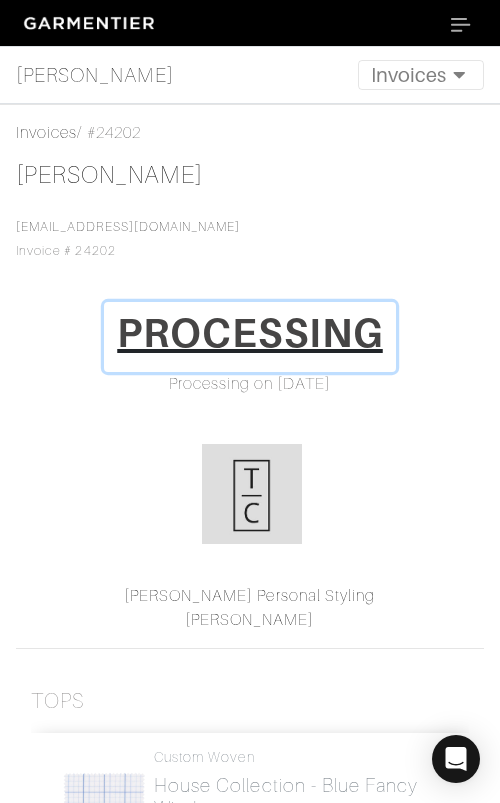 click on "PROCESSING" at bounding box center (250, 333) 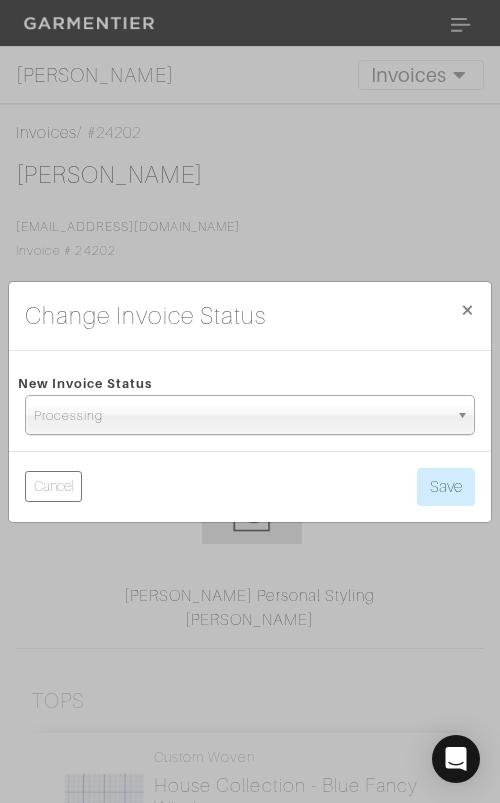 click on "New Invoice Status" at bounding box center [250, 383] 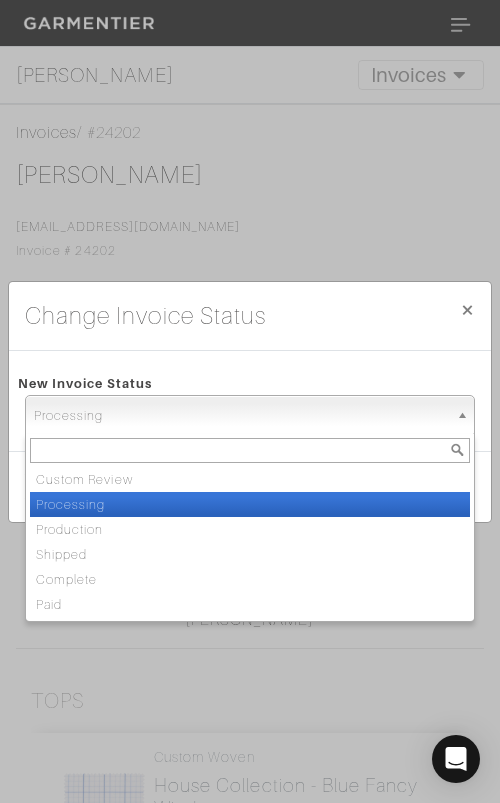 click on "Processing" at bounding box center [241, 416] 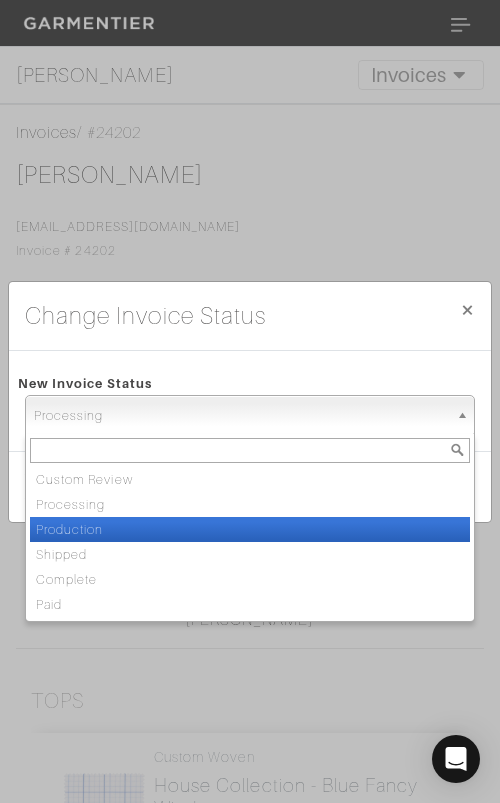 drag, startPoint x: 269, startPoint y: 524, endPoint x: 303, endPoint y: 514, distance: 35.44009 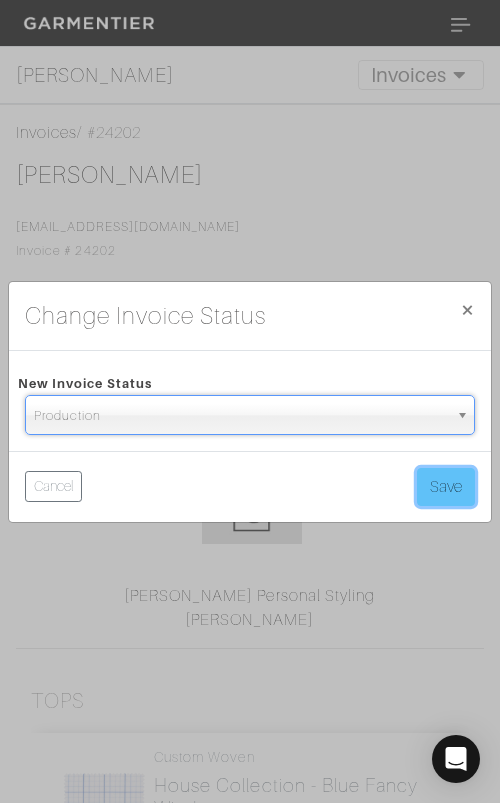 click on "Save" at bounding box center [446, 487] 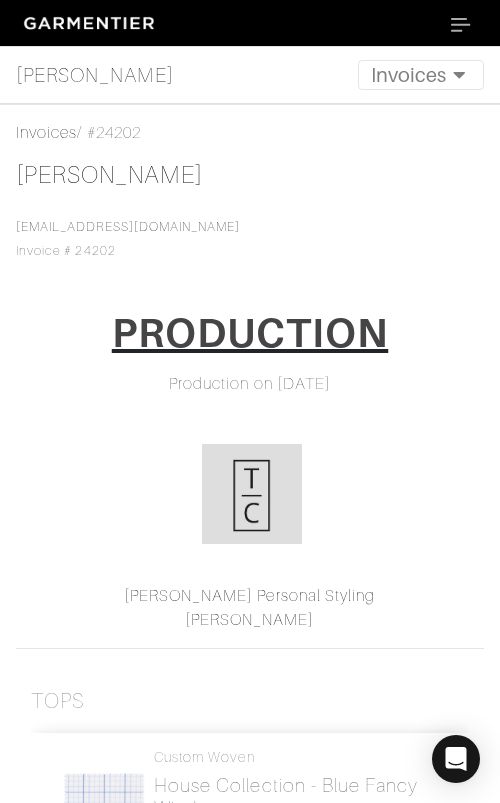 scroll, scrollTop: 0, scrollLeft: 0, axis: both 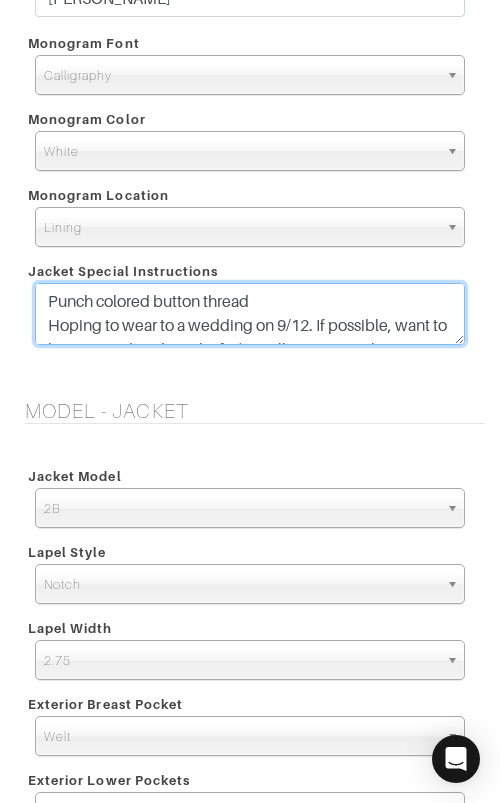 drag, startPoint x: 317, startPoint y: 293, endPoint x: 31, endPoint y: 285, distance: 286.11188 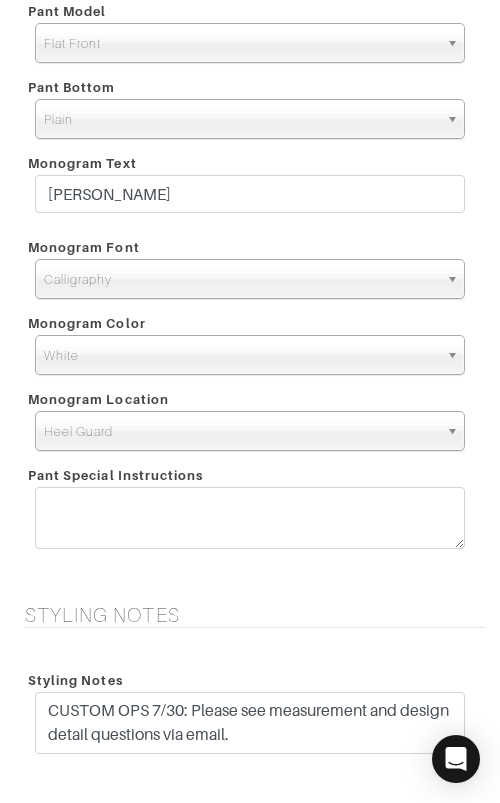 scroll, scrollTop: 3644, scrollLeft: 0, axis: vertical 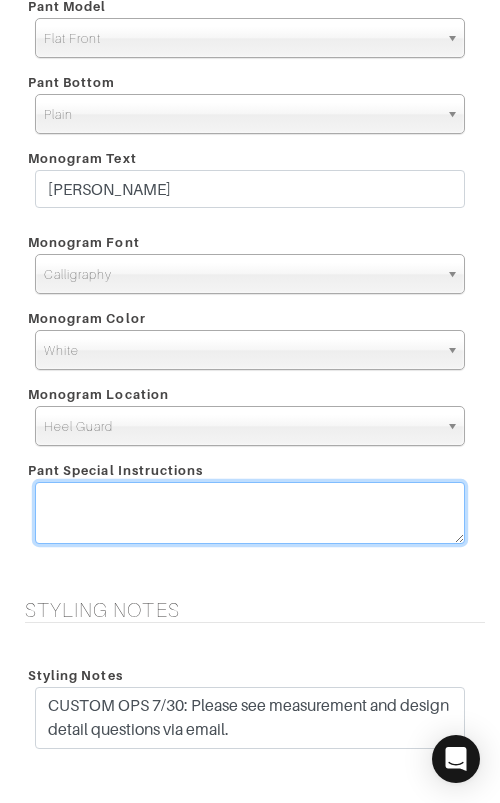 drag, startPoint x: 256, startPoint y: 492, endPoint x: 263, endPoint y: 500, distance: 10.630146 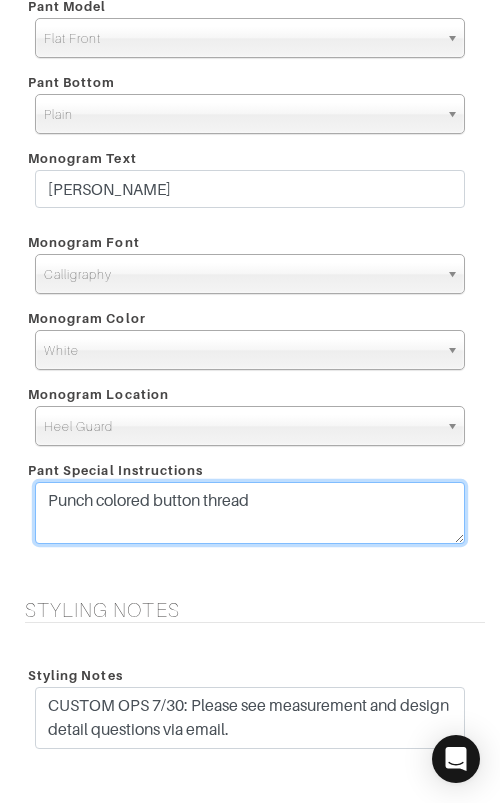 type on "Punch colored button thread" 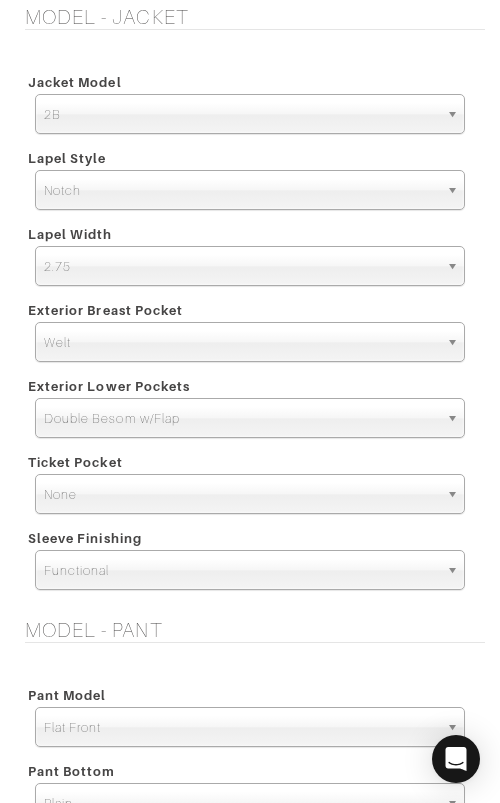 scroll, scrollTop: 2930, scrollLeft: 0, axis: vertical 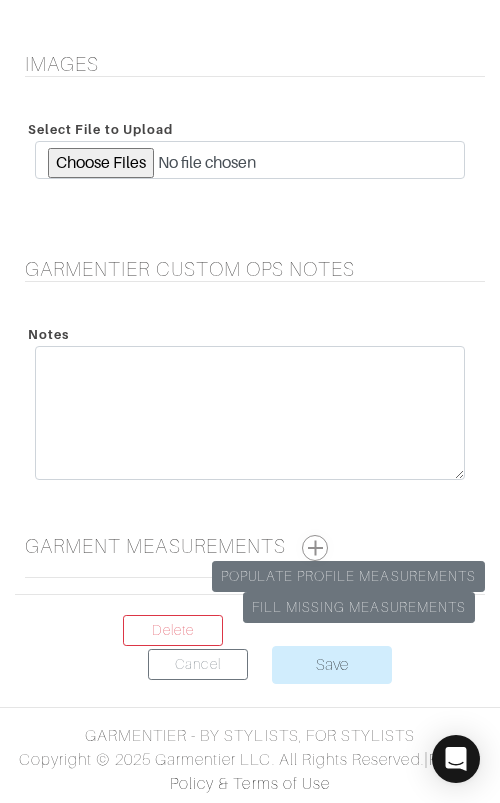 click at bounding box center [315, 548] 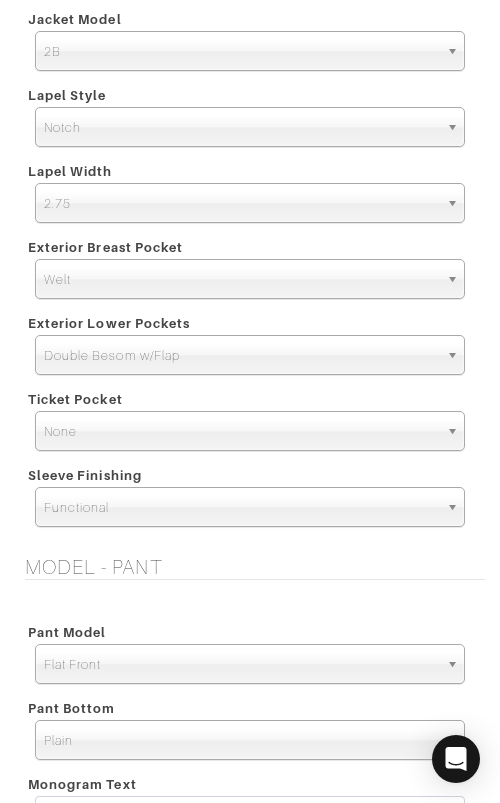 scroll, scrollTop: 3006, scrollLeft: 0, axis: vertical 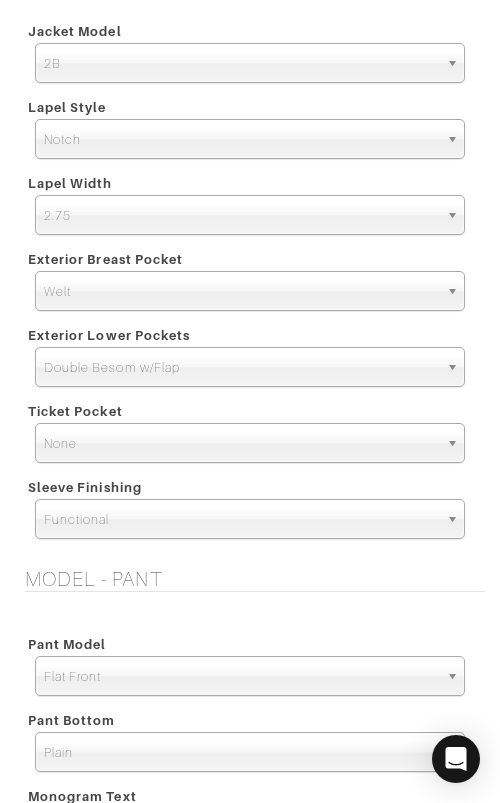 click on "2.75" at bounding box center (241, 216) 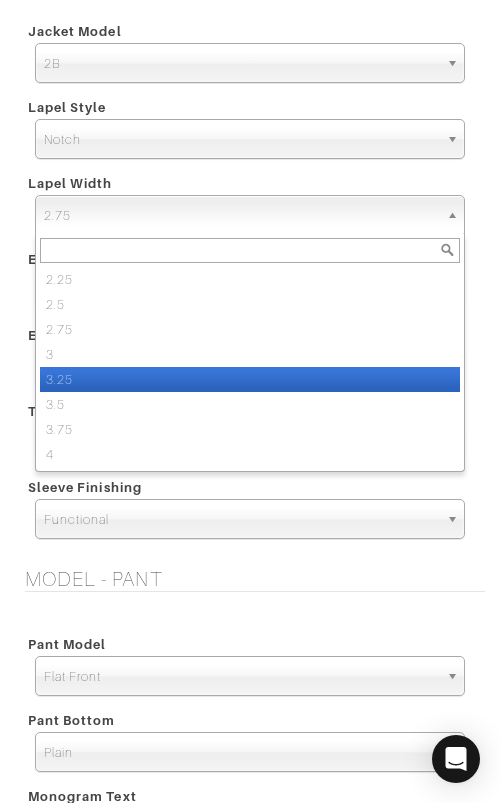 click on "3.25" at bounding box center [250, 379] 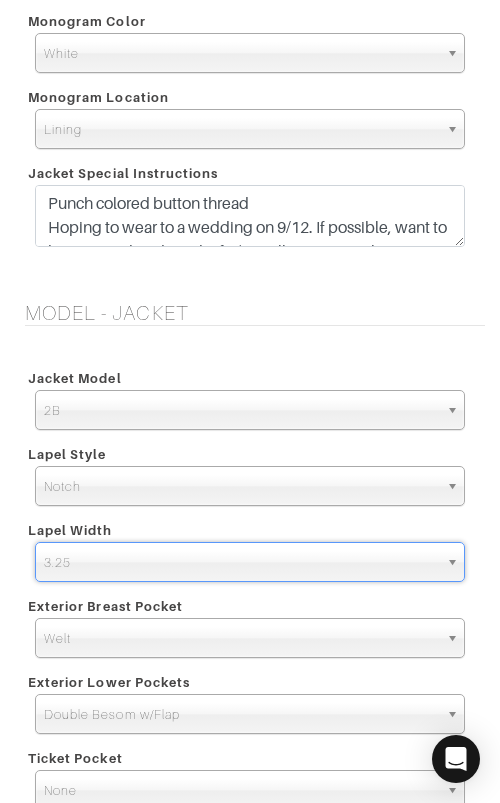 drag, startPoint x: 254, startPoint y: 312, endPoint x: 243, endPoint y: 319, distance: 13.038404 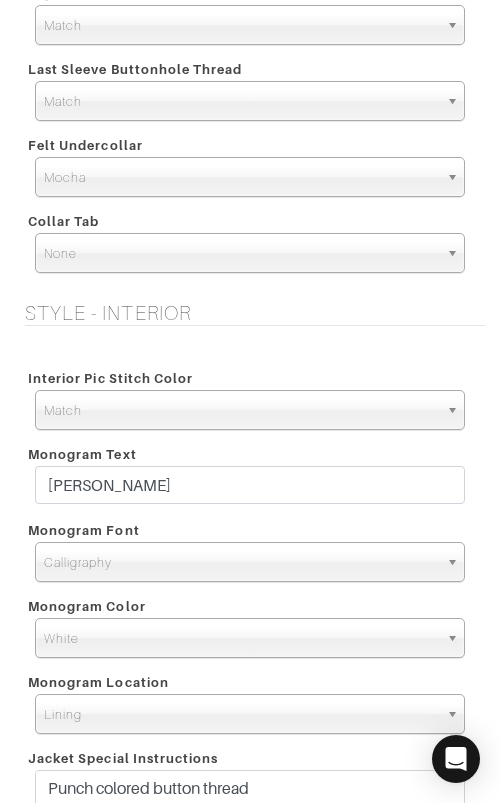 scroll, scrollTop: 2067, scrollLeft: 0, axis: vertical 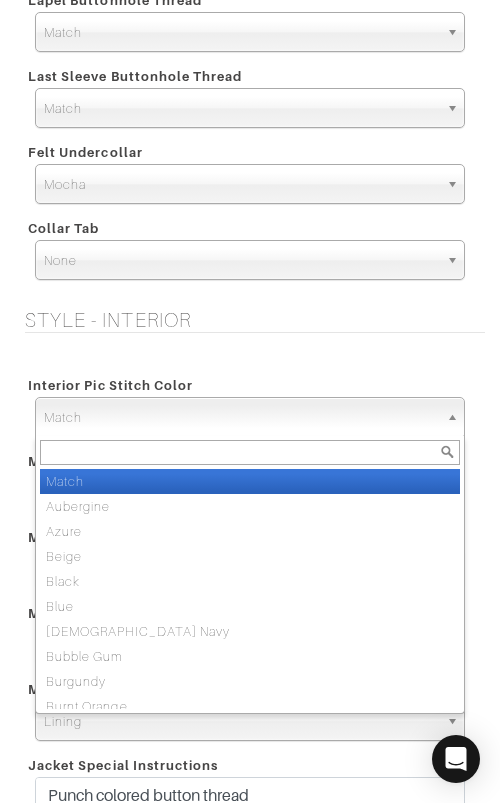 click on "Match" at bounding box center (241, 418) 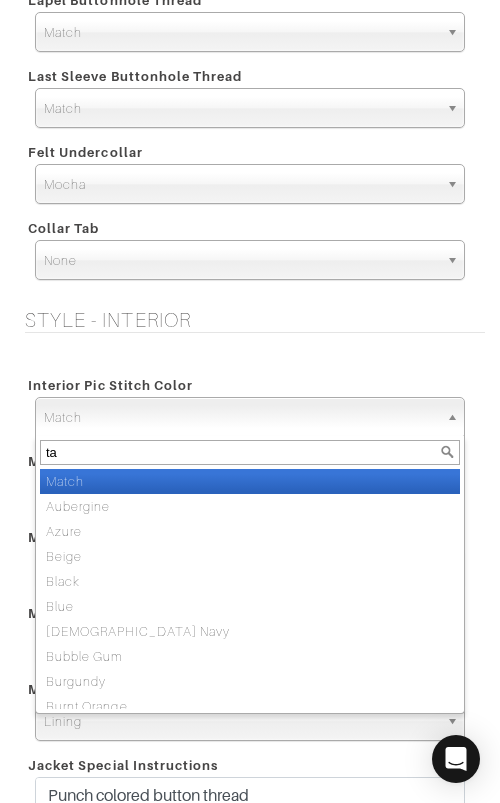 type on "tan" 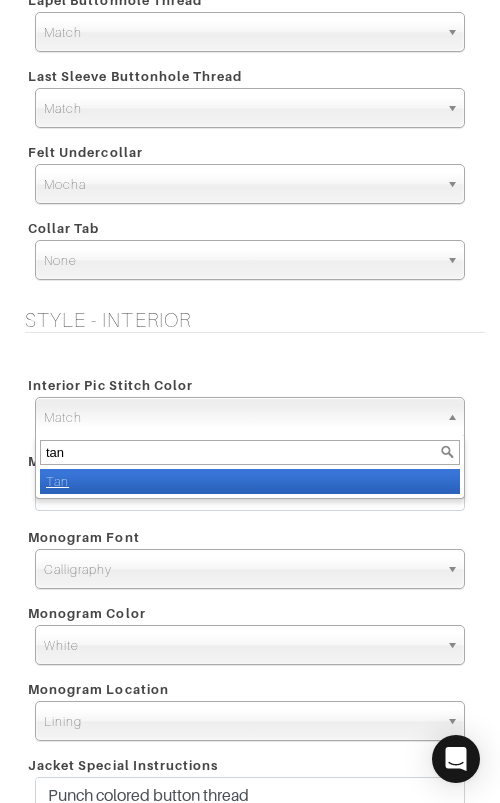select on "41" 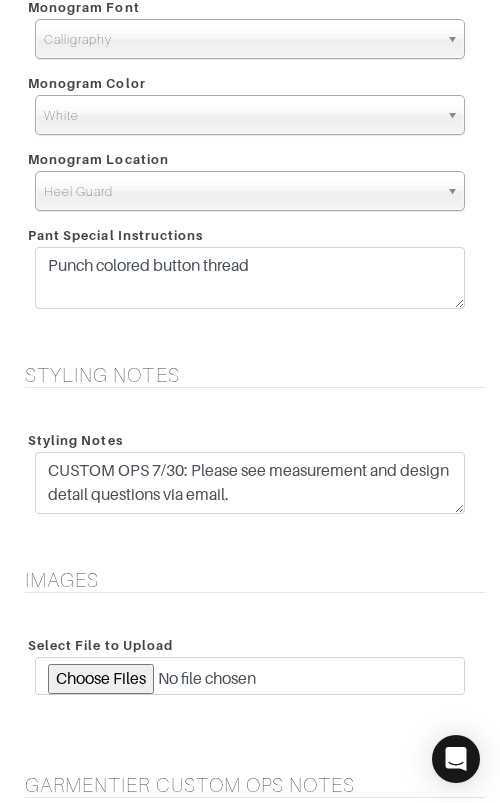 scroll, scrollTop: 3882, scrollLeft: 0, axis: vertical 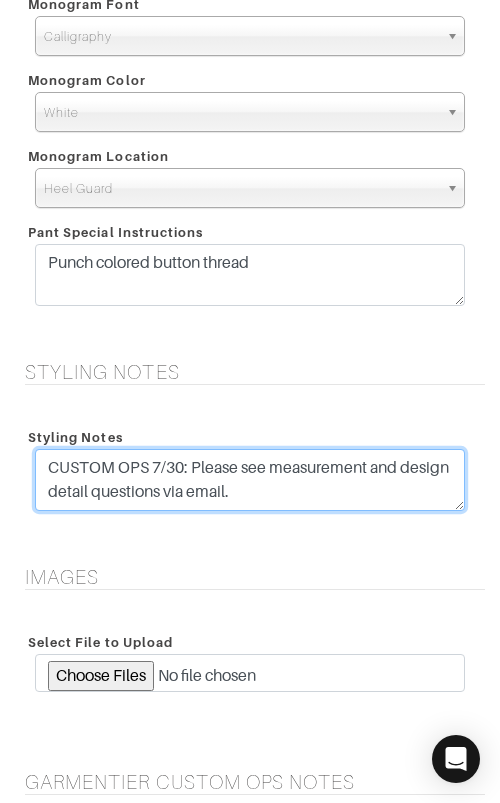 drag, startPoint x: 393, startPoint y: 497, endPoint x: 397, endPoint y: 441, distance: 56.142673 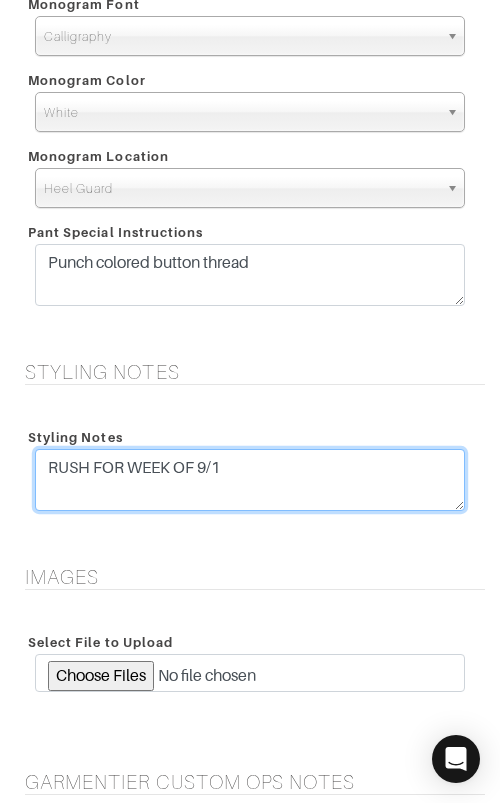 type on "RUSH FOR WEEK OF 9/1" 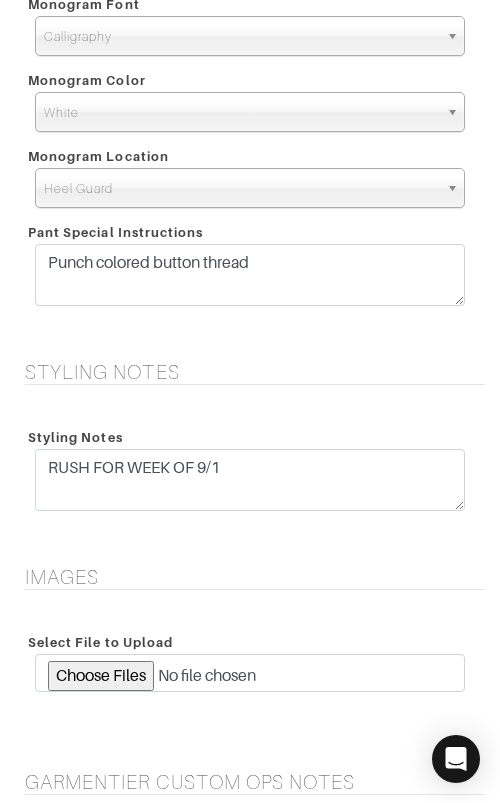 click on "See Custom Models & Style Options
Swatch & Detail Images
Price $ 3979.81
Manufacturing & Shipping
Trinity" at bounding box center [250, -845] 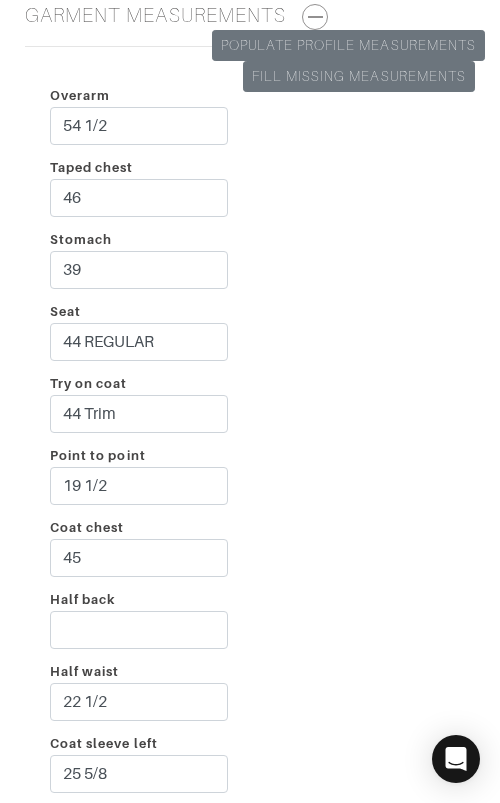 scroll, scrollTop: 5280, scrollLeft: 0, axis: vertical 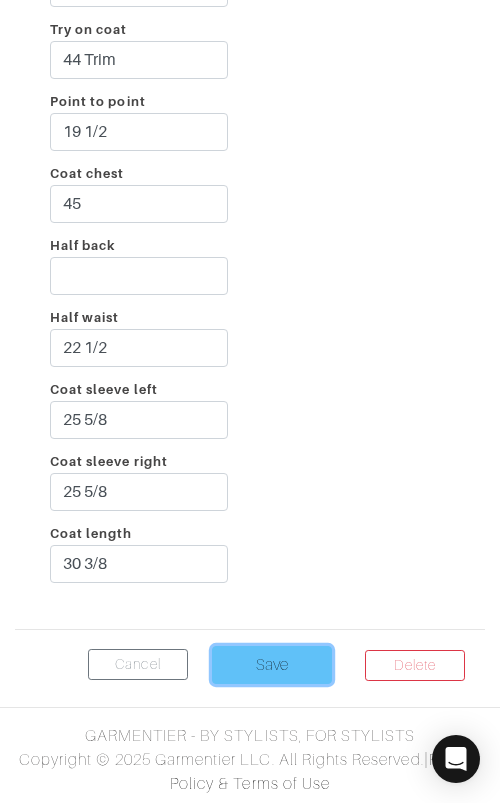 click on "Save" at bounding box center [272, 665] 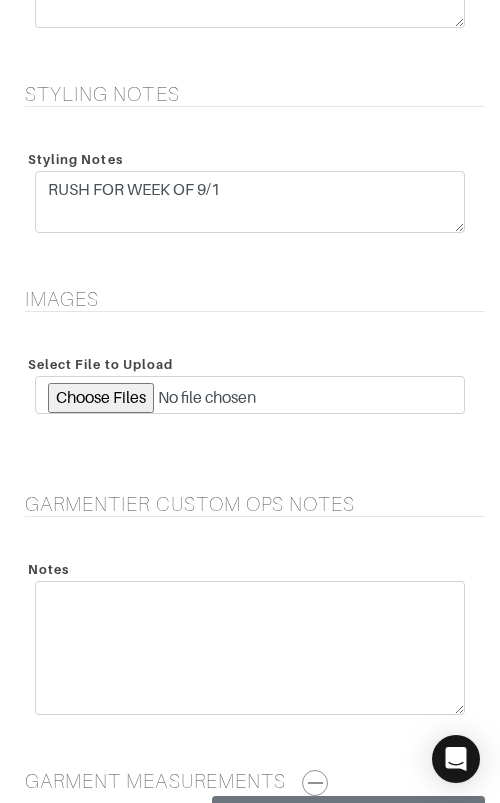 scroll, scrollTop: 3943, scrollLeft: 0, axis: vertical 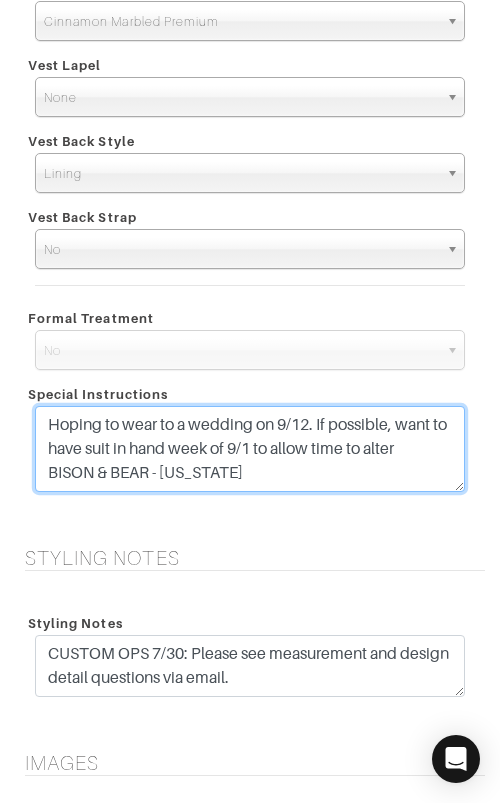 click on "Hoping to wear to a wedding on 9/12. If possible, want to have suit in hand week of 9/1 to allow time to alter
BISON & BEAR - MONTANA" at bounding box center (250, 449) 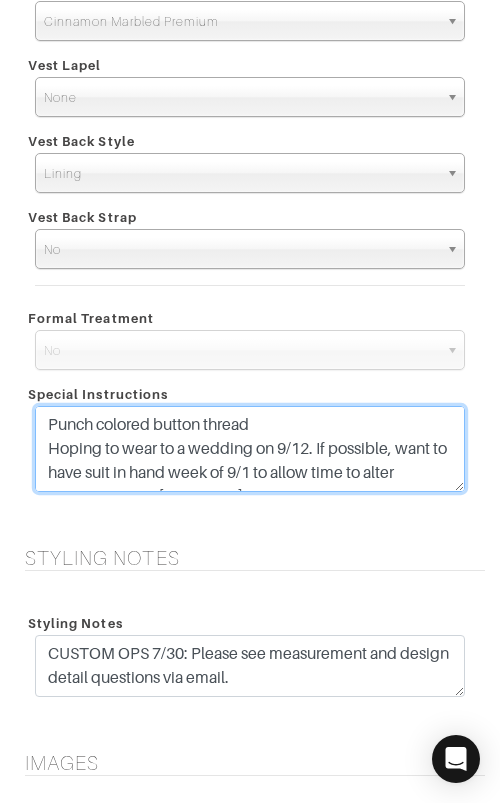 type on "Punch colored button thread
Hoping to wear to a wedding on 9/12. If possible, want to have suit in hand week of 9/1 to allow time to alter
BISON & BEAR - MONTANA" 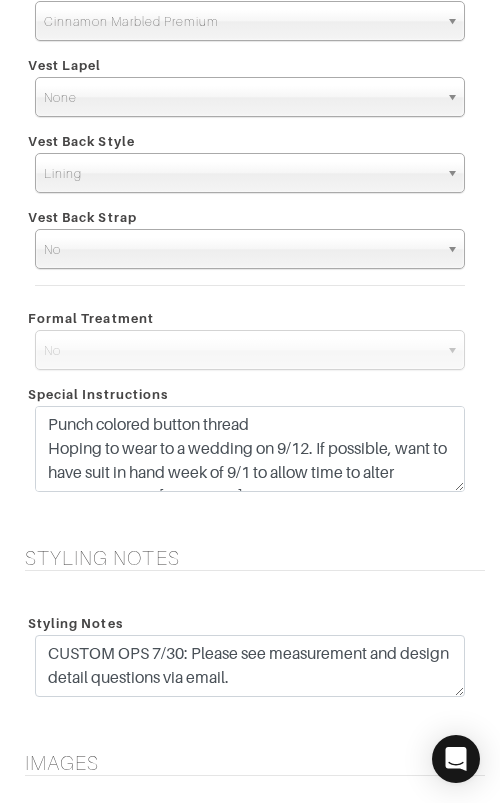 scroll, scrollTop: 2608, scrollLeft: 0, axis: vertical 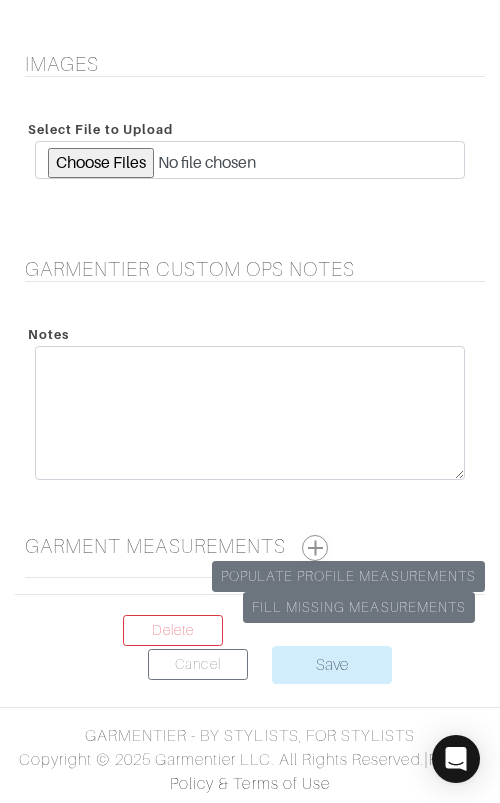 click at bounding box center [315, 548] 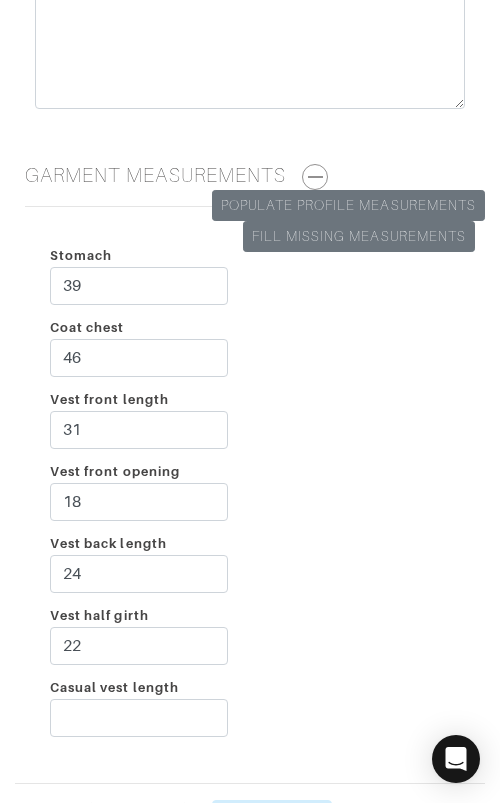 scroll, scrollTop: 2982, scrollLeft: 0, axis: vertical 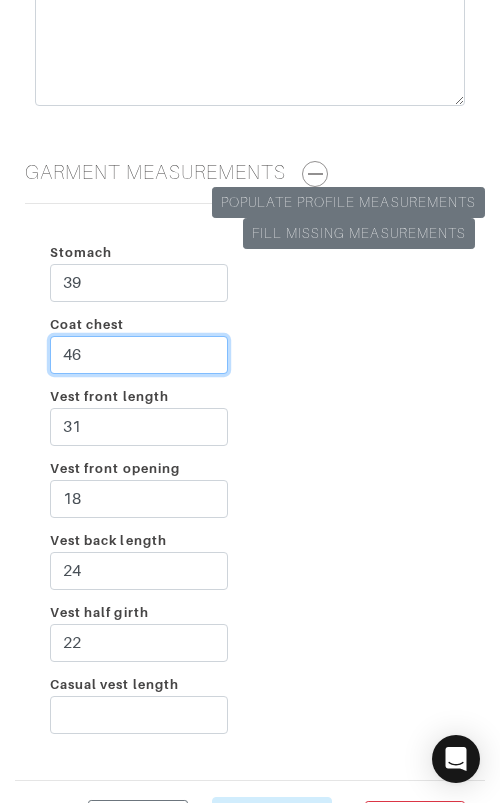 click on "46" at bounding box center (139, 355) 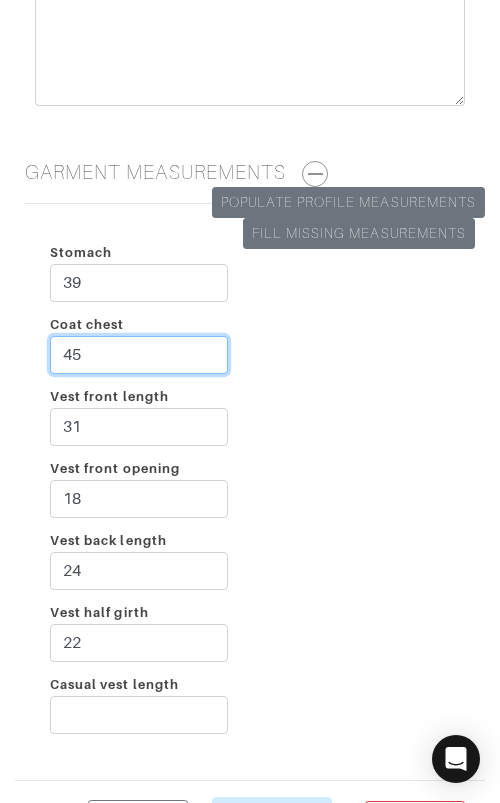 type on "45" 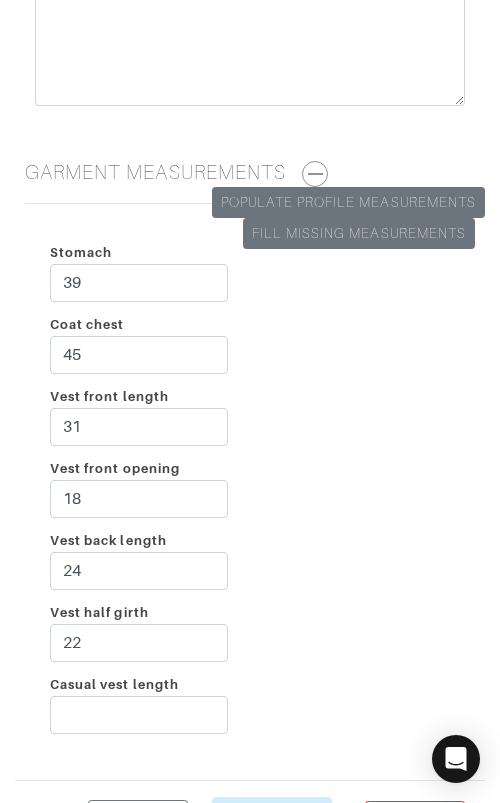 click on "Stomach
39
Coat chest
45
Vest front length
31
Vest front opening
18
Vest back length
24
Vest half girth
22
Casual vest length" at bounding box center (250, 492) 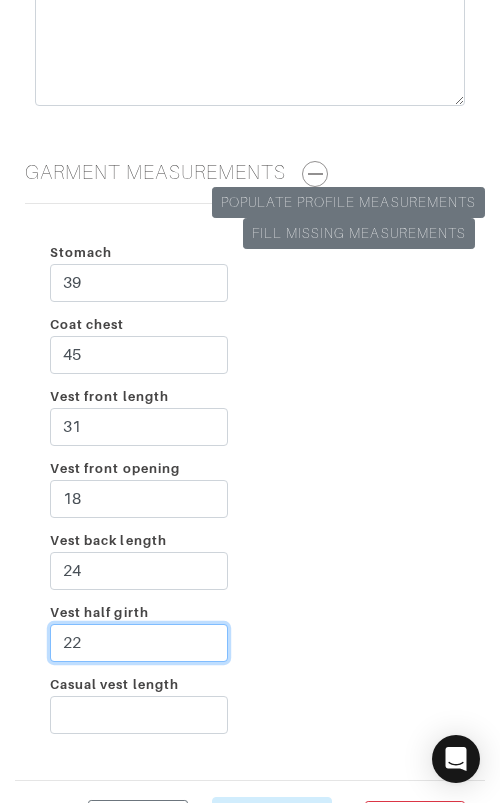 click on "22" at bounding box center (139, 643) 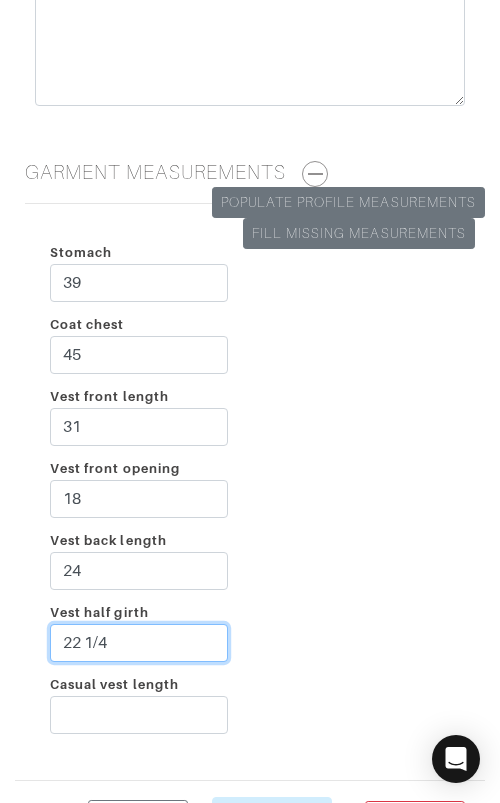 type on "22 1/4" 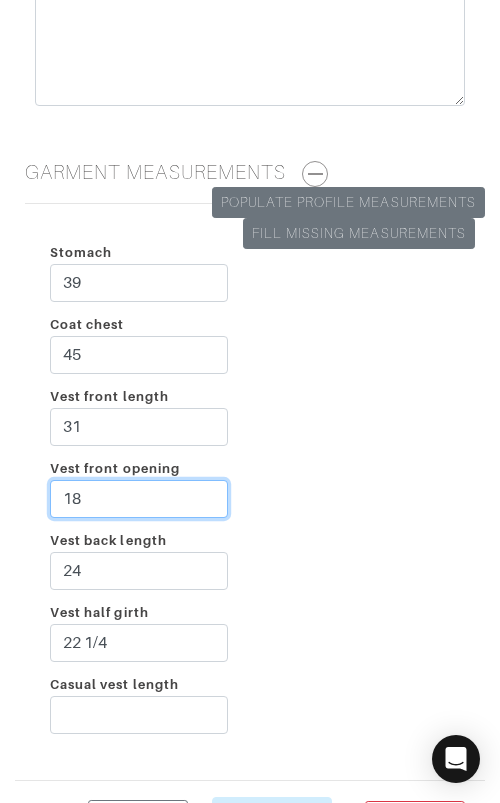drag, startPoint x: 126, startPoint y: 493, endPoint x: 125, endPoint y: 473, distance: 20.024984 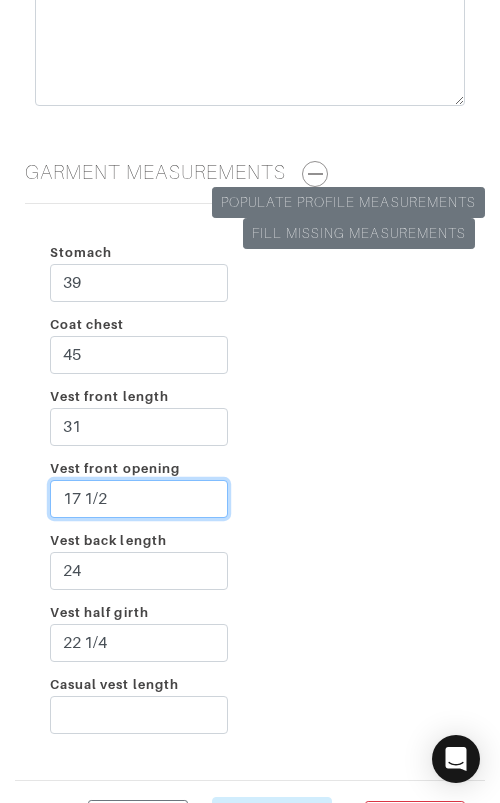 type on "17 1/2" 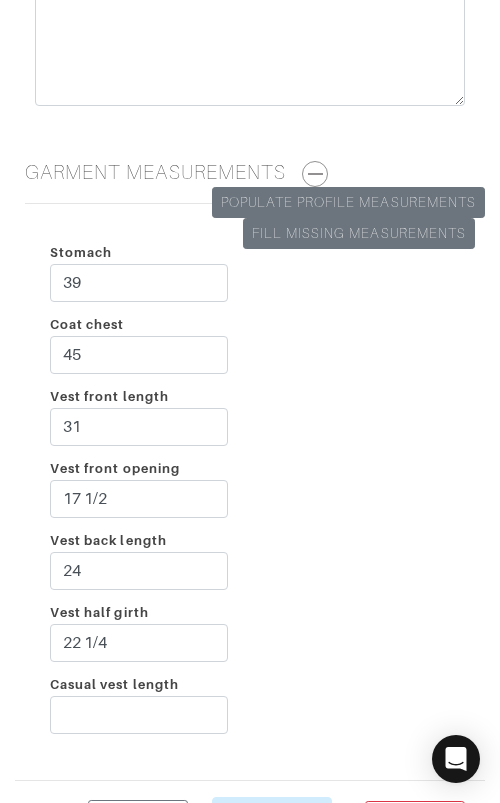 click on "Stomach
39
Coat chest
45
Vest front length
31
Vest front opening
17 1/2
Vest back length
24
Vest half girth
22 1/4
Casual vest length" at bounding box center [250, 492] 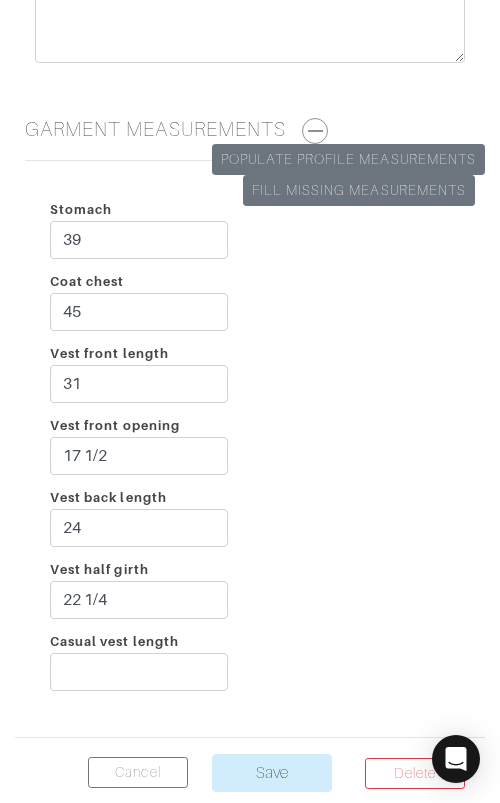 scroll, scrollTop: 3133, scrollLeft: 0, axis: vertical 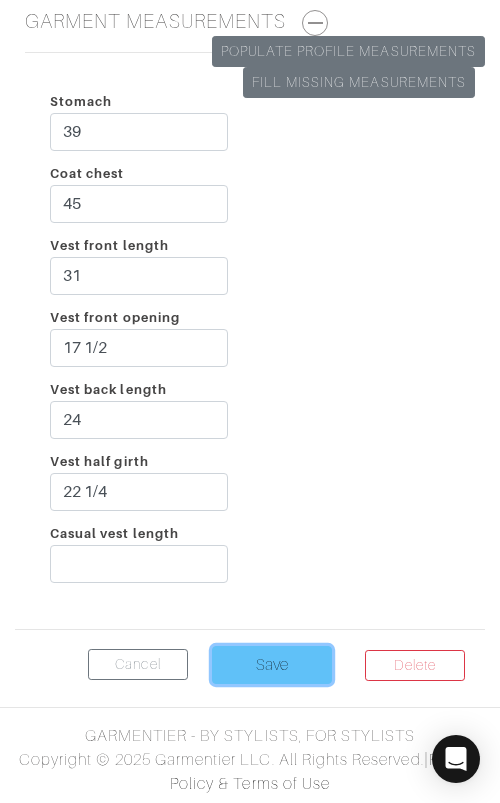 click on "Save" at bounding box center [272, 665] 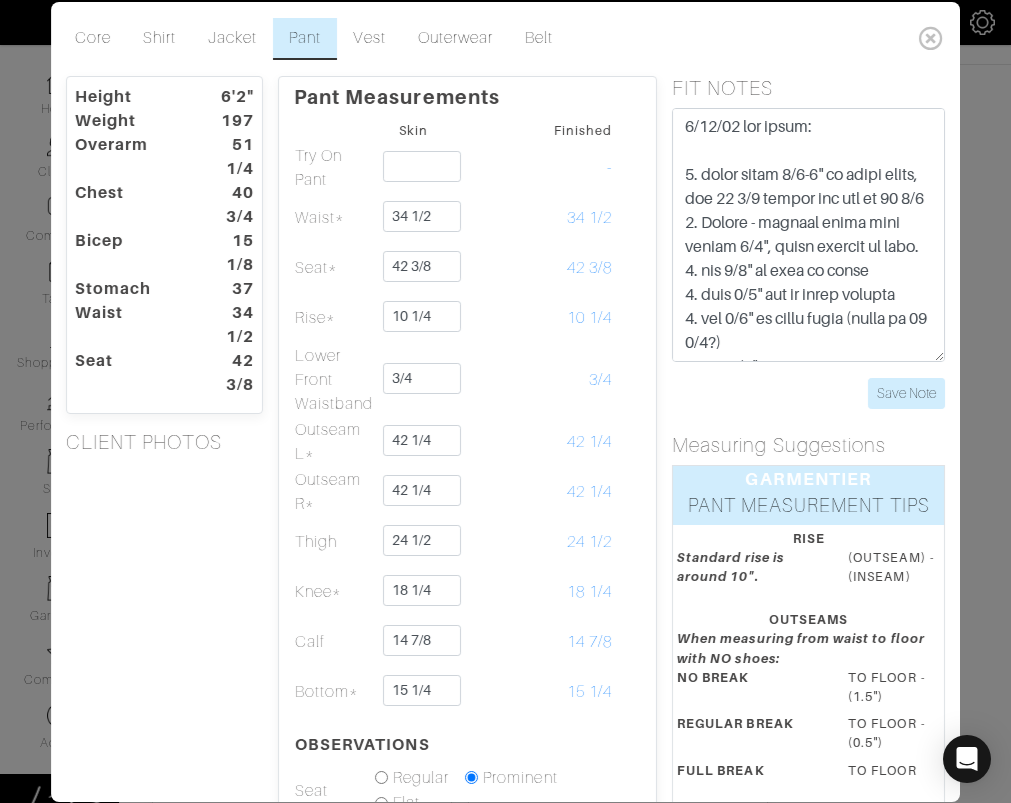 scroll, scrollTop: 0, scrollLeft: 0, axis: both 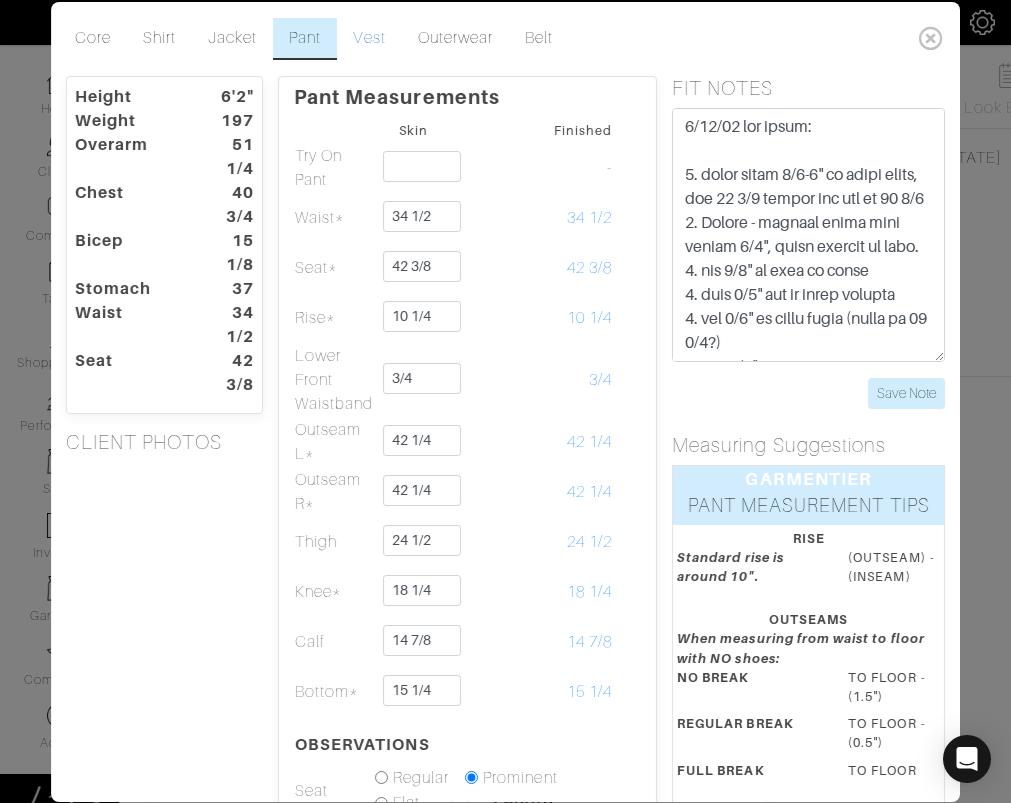 click on "Vest" at bounding box center [370, 39] 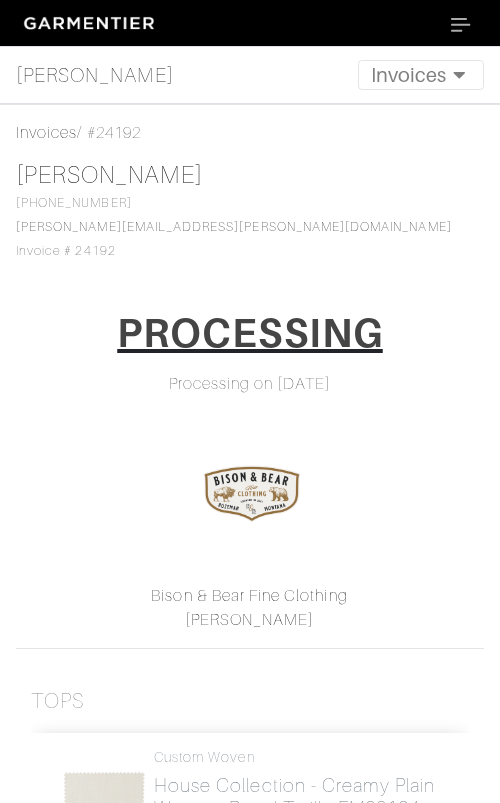 scroll, scrollTop: 0, scrollLeft: 0, axis: both 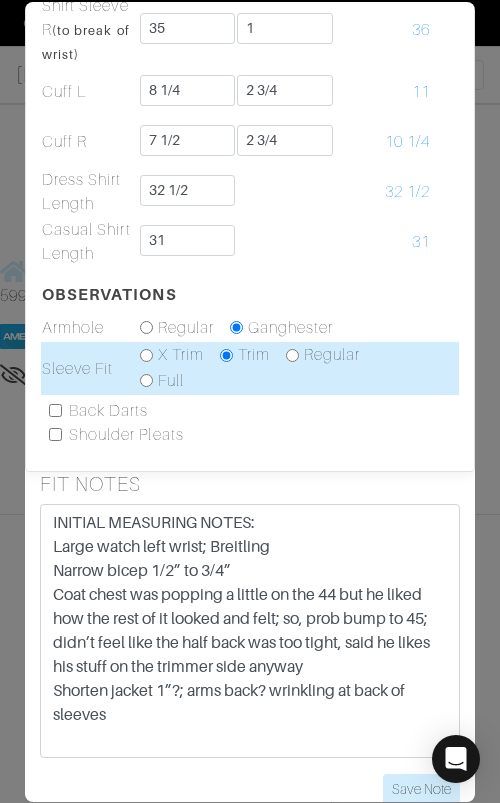 click at bounding box center [146, 355] 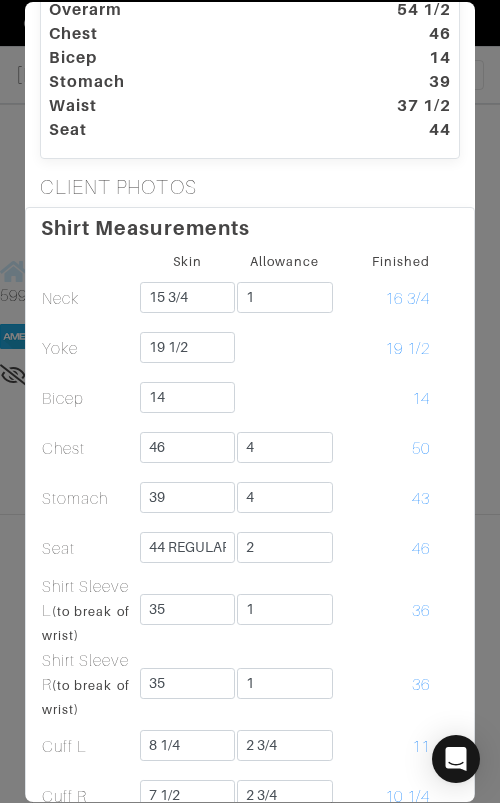 scroll, scrollTop: 0, scrollLeft: 0, axis: both 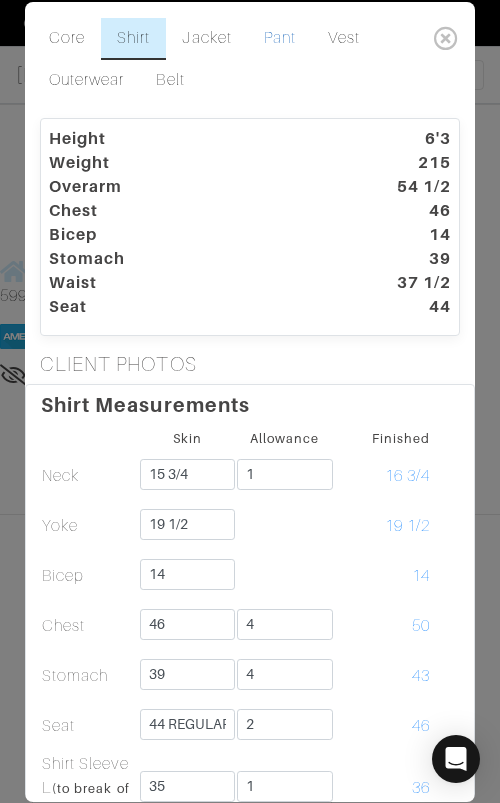 click on "Pant" at bounding box center (280, 39) 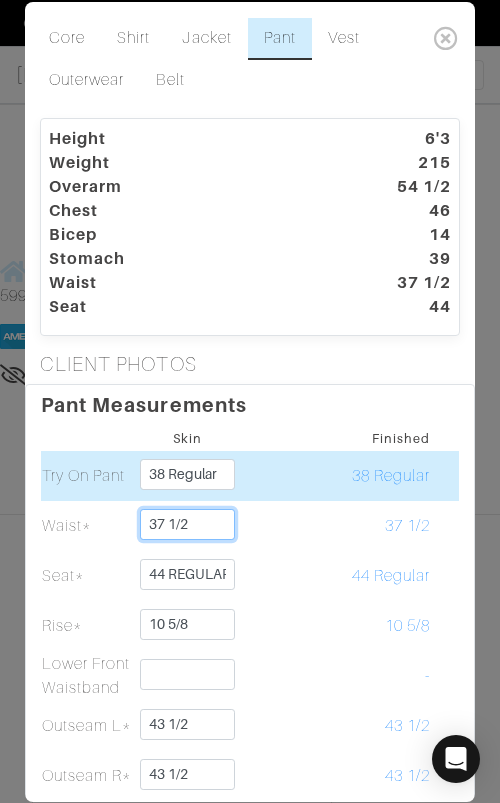 click on "Skin
Finished
Try On Pant
38 Regular
38 Regular
Waist*
37 1/2
37 1/2
Seat*
44 REGULAR
44 Regular
10 5/8 -" at bounding box center (250, 842) 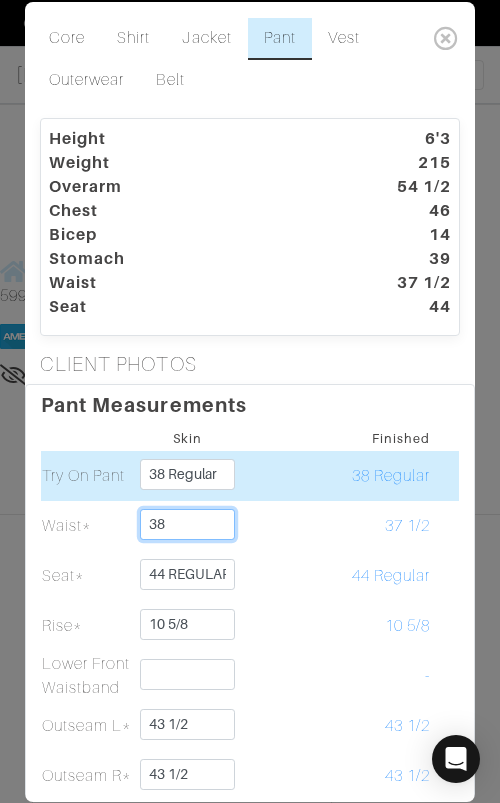 type on "38" 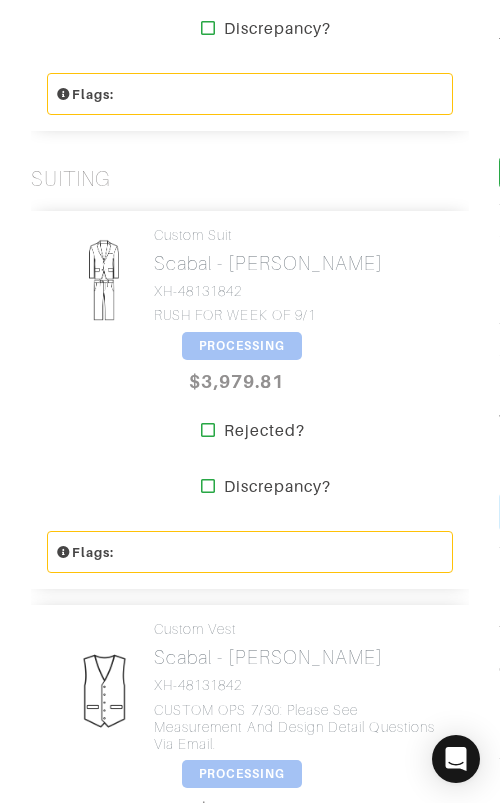 scroll, scrollTop: 1013, scrollLeft: 0, axis: vertical 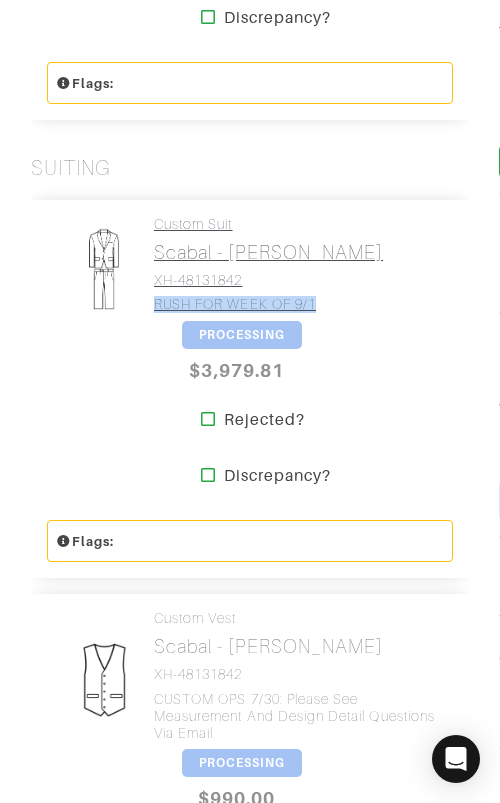 drag, startPoint x: 151, startPoint y: 307, endPoint x: 357, endPoint y: 309, distance: 206.0097 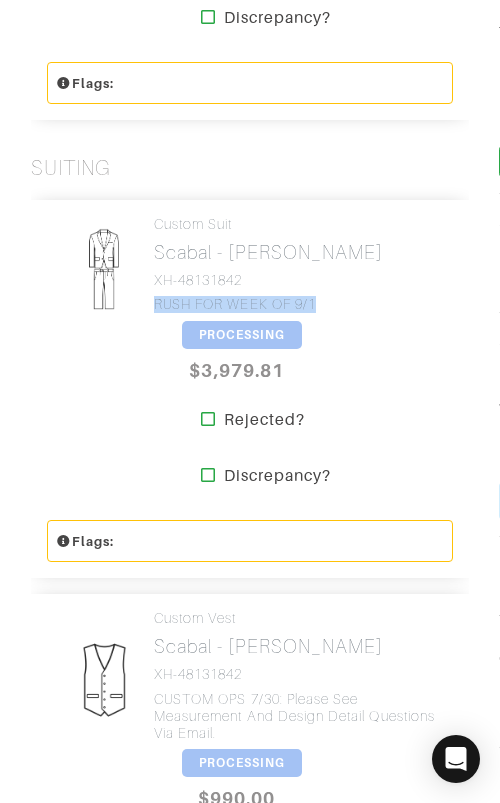 copy on "RUSH FOR WEEK OF 9/1" 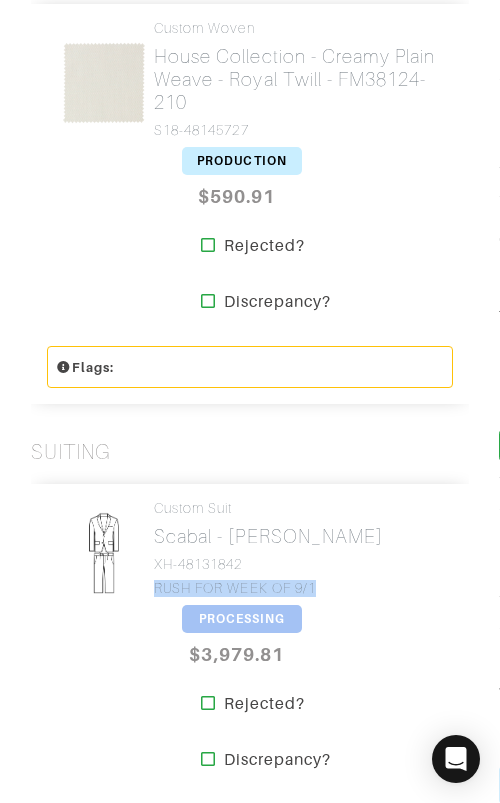 scroll, scrollTop: 721, scrollLeft: 0, axis: vertical 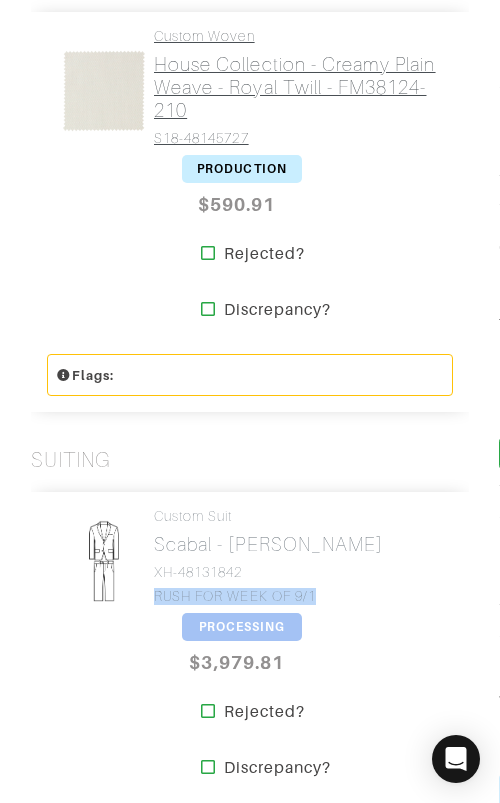 click on "House Collection -
Creamy Plain weave - Royal Twill - FM38124-210" at bounding box center (296, 87) 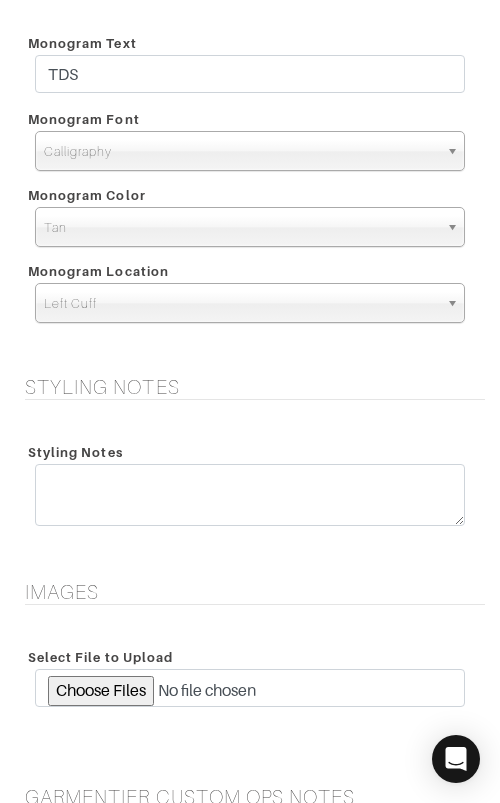 scroll, scrollTop: 2560, scrollLeft: 0, axis: vertical 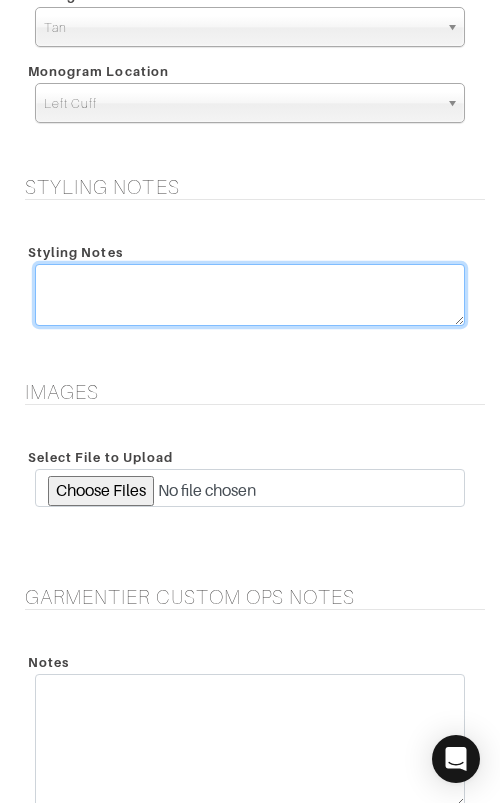 click at bounding box center (250, 295) 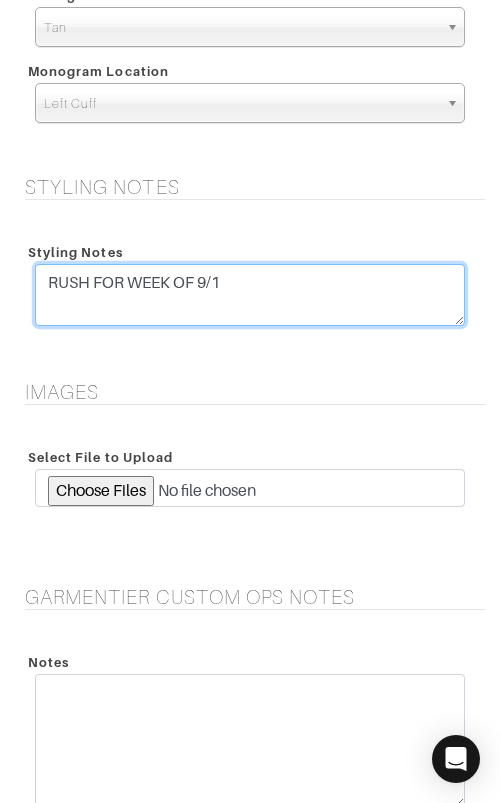 scroll, scrollTop: 2888, scrollLeft: 0, axis: vertical 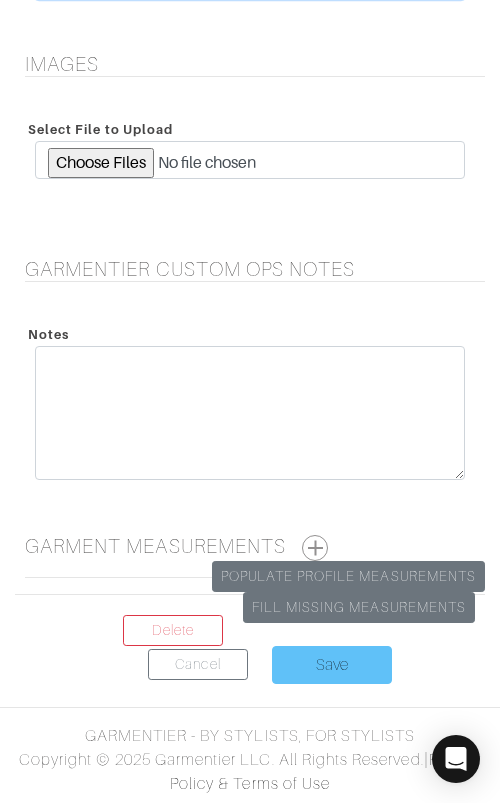type on "RUSH FOR WEEK OF 9/1" 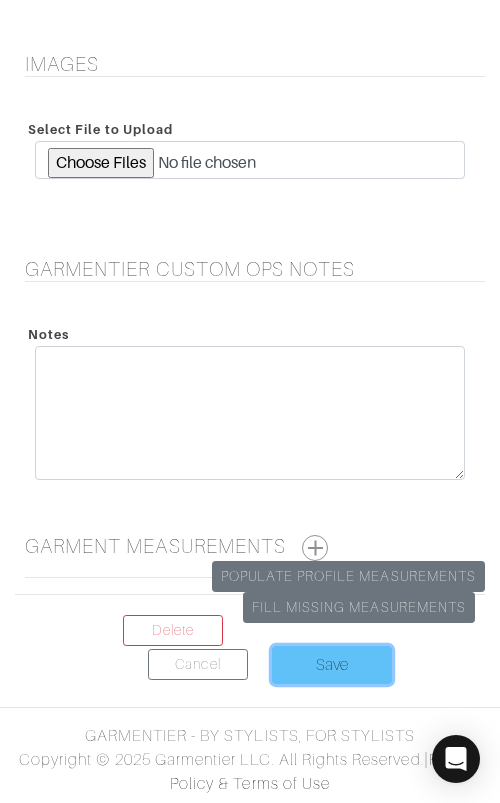 click on "Save" at bounding box center [332, 665] 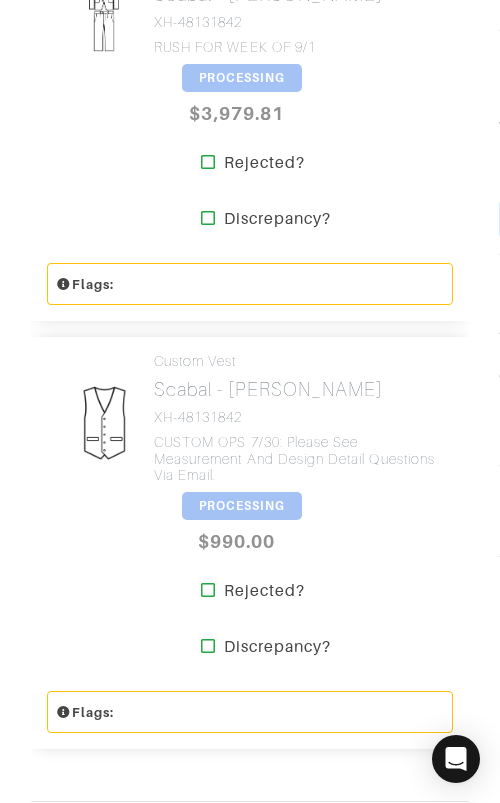 scroll, scrollTop: 1274, scrollLeft: 0, axis: vertical 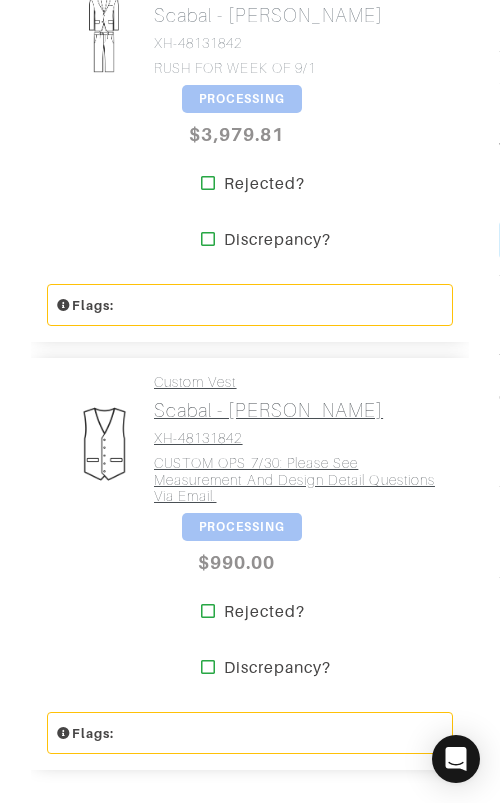 click on "CUSTOM OPS 7/30: Please see measurement and design detail questions via email." at bounding box center [296, 480] 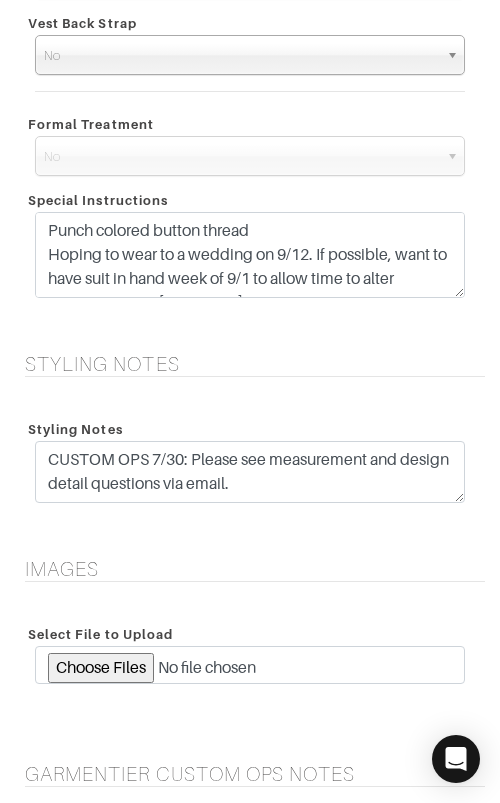 scroll, scrollTop: 2091, scrollLeft: 0, axis: vertical 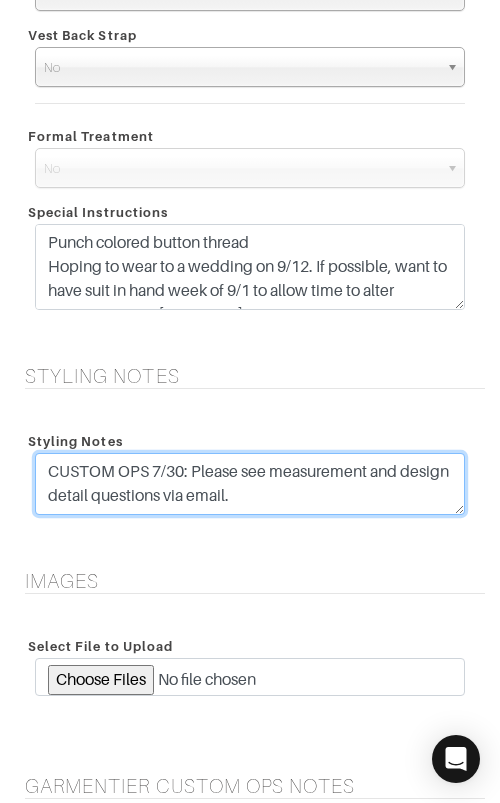click on "CUSTOM OPS 7/30: Please see measurement and design detail questions via email." at bounding box center (250, 484) 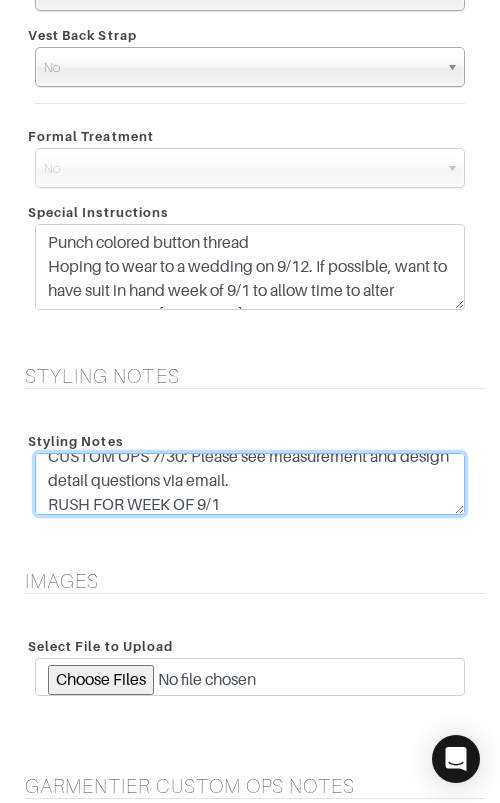 scroll, scrollTop: 2608, scrollLeft: 0, axis: vertical 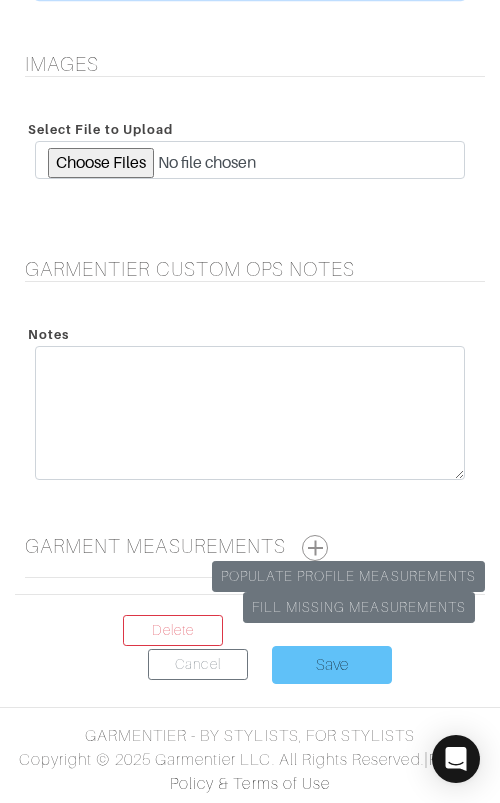 type on "CUSTOM OPS 7/30: Please see measurement and design detail questions via email.
RUSH FOR WEEK OF 9/1" 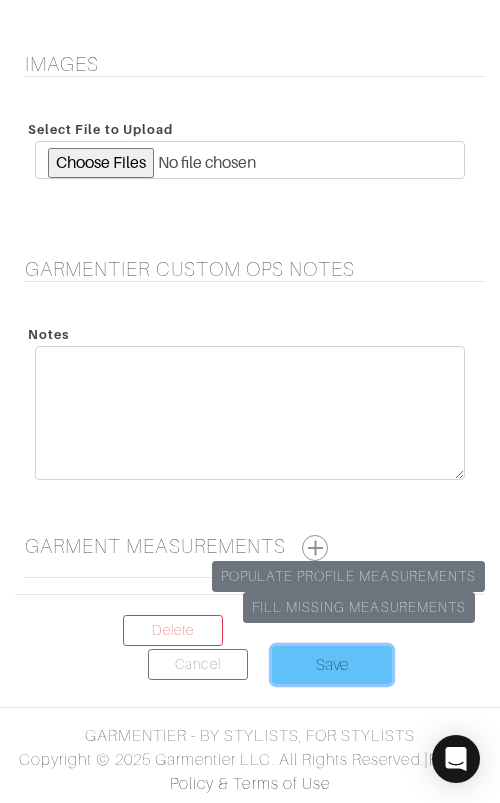 click on "Save" at bounding box center (332, 665) 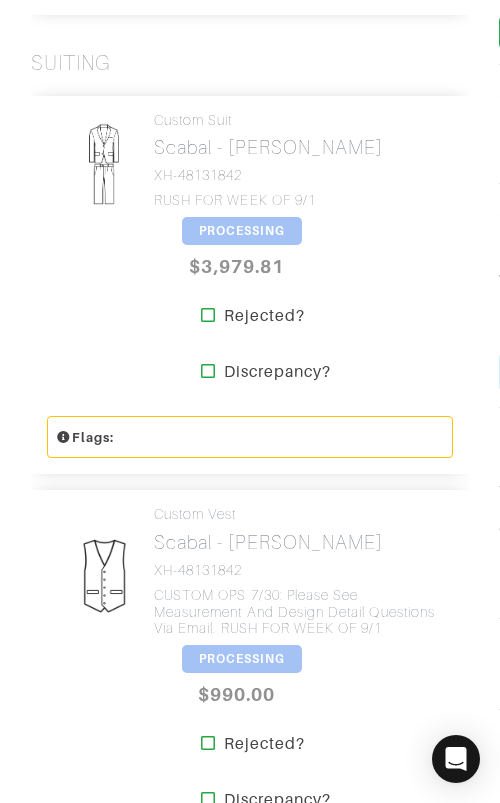 scroll, scrollTop: 1241, scrollLeft: 0, axis: vertical 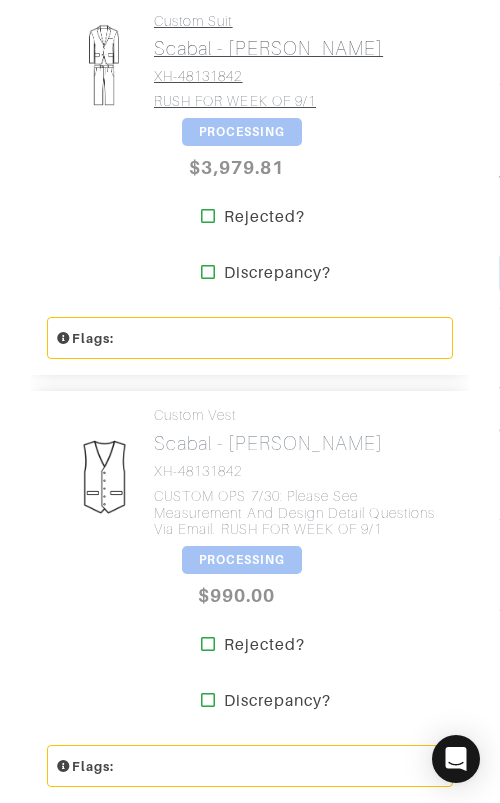 click on "XH-48131842" at bounding box center [268, 76] 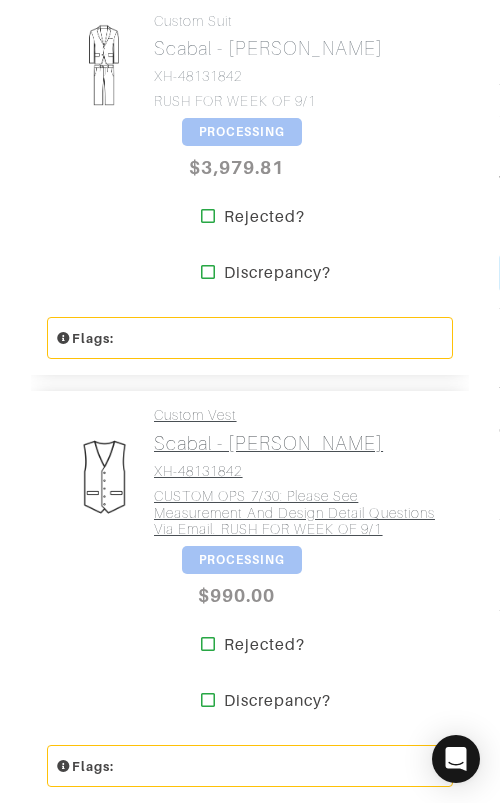 click on "Custom Vest
Scabal -
Tan Herringbone
XH-48131842
CUSTOM OPS 7/30: Please see measurement and design detail questions via email.
RUSH FOR WEEK OF 9/1" at bounding box center (296, 472) 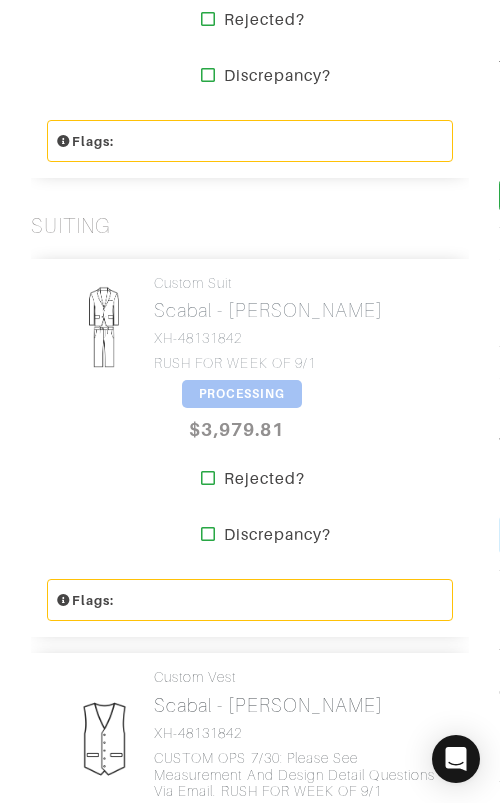 scroll, scrollTop: 980, scrollLeft: 0, axis: vertical 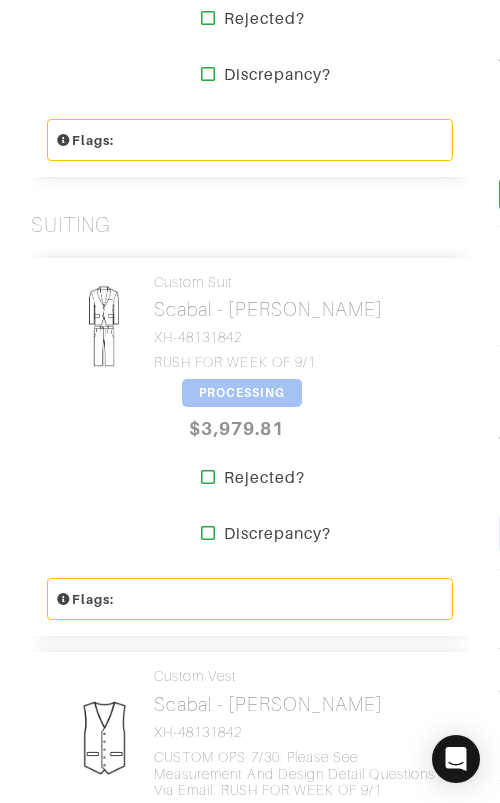 click on "PROCESSING" at bounding box center [242, 393] 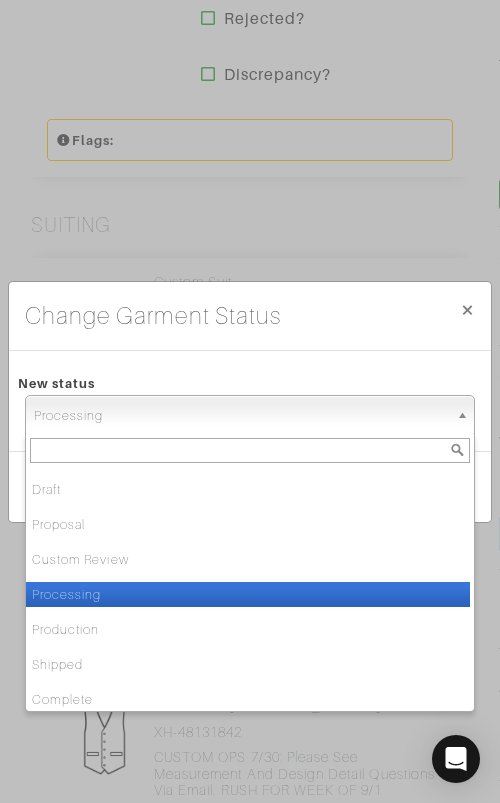 click on "Processing" at bounding box center [241, 416] 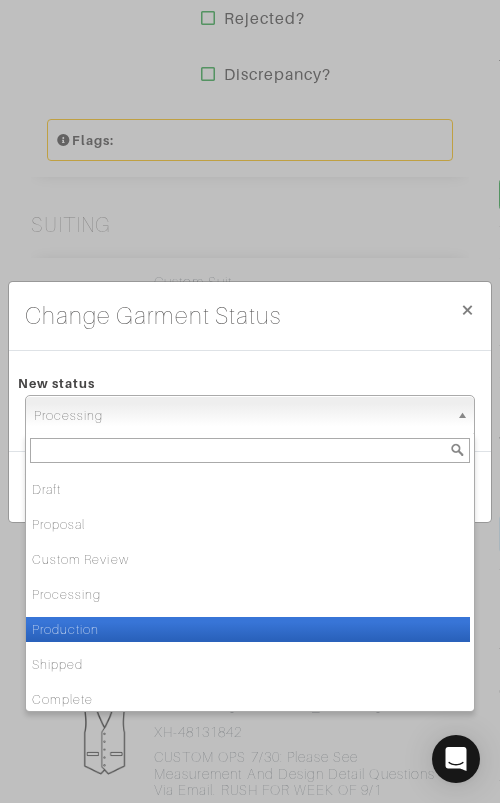 click on "Production" at bounding box center (248, 629) 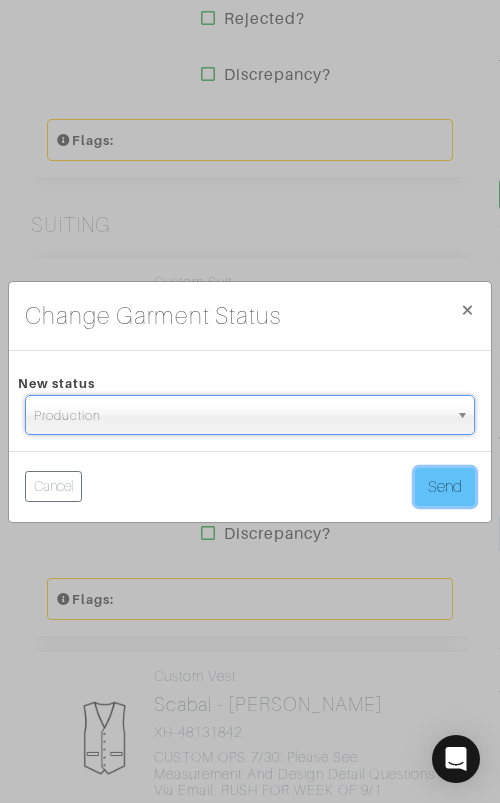 click on "Send" at bounding box center [445, 487] 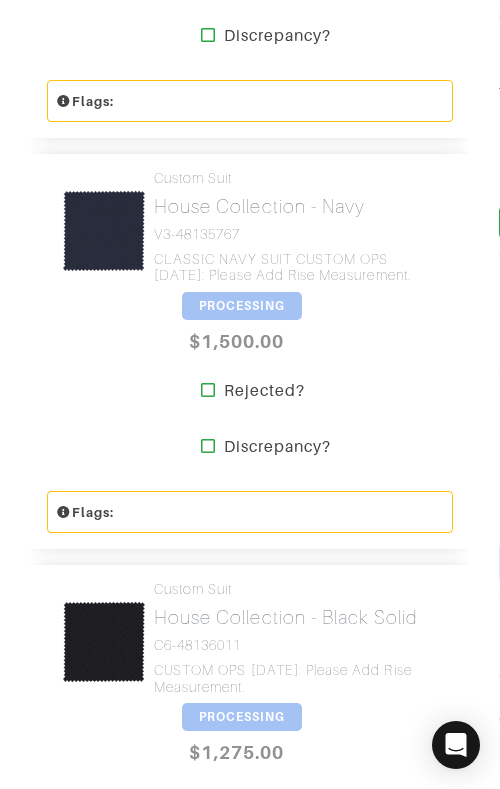 scroll, scrollTop: 1034, scrollLeft: 0, axis: vertical 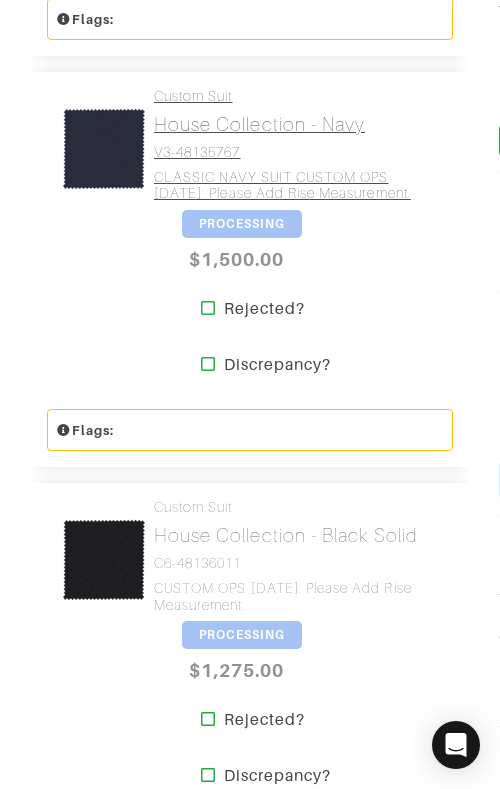 click on "House Collection -
Navy" at bounding box center [296, 124] 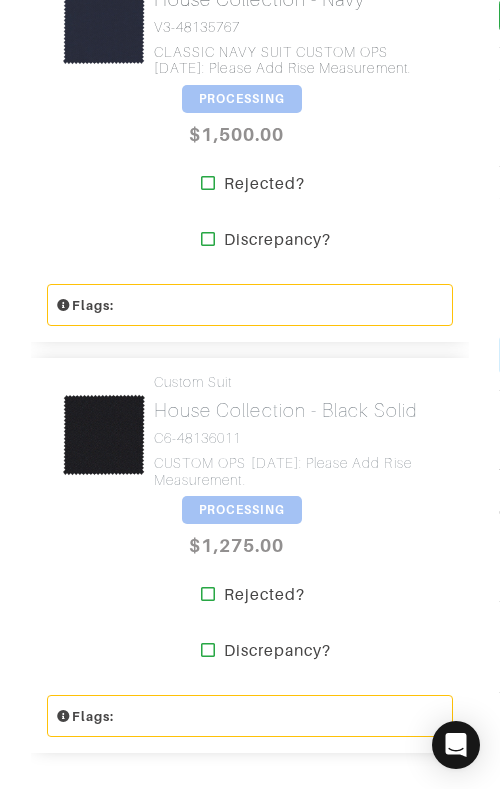 scroll, scrollTop: 1376, scrollLeft: 0, axis: vertical 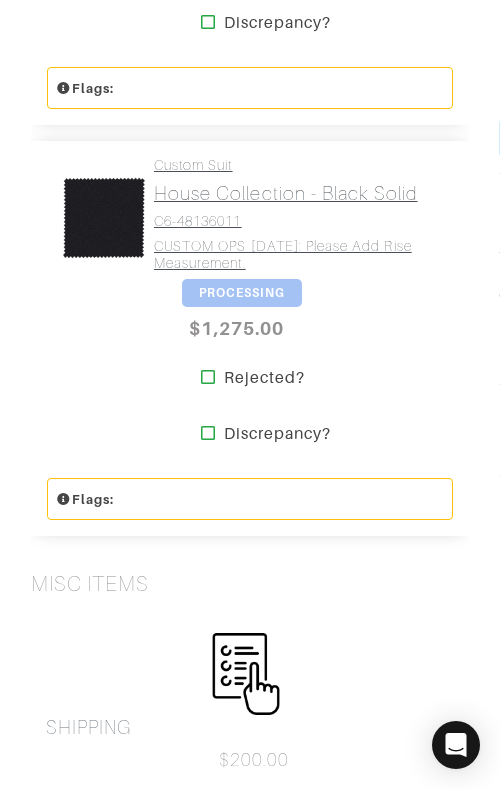 click on "CUSTOM OPS 7/11/25: Please add rise measurement." at bounding box center [296, 255] 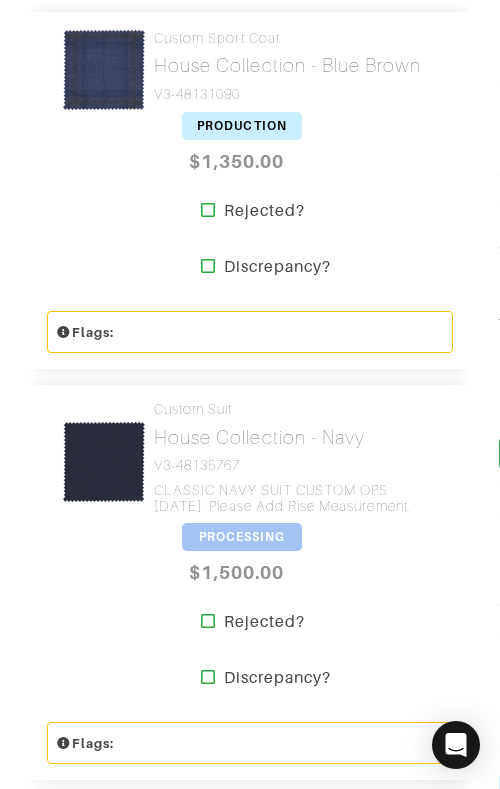 scroll, scrollTop: 716, scrollLeft: 0, axis: vertical 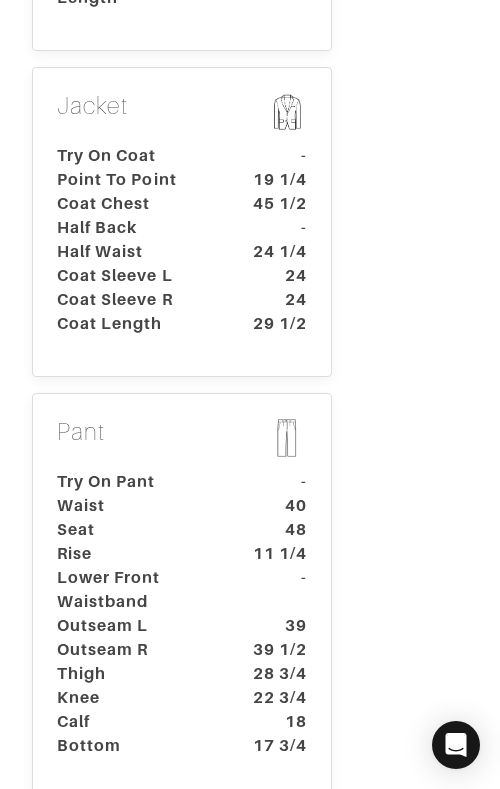 click on "Waist" at bounding box center [135, 506] 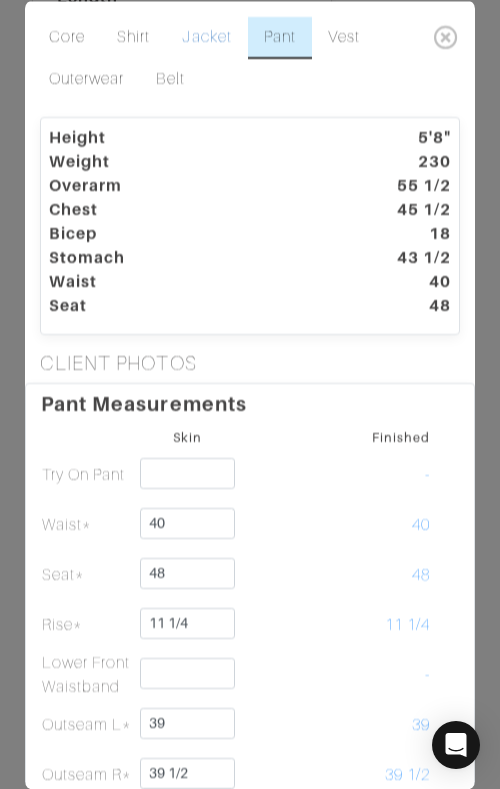 scroll, scrollTop: 12, scrollLeft: 0, axis: vertical 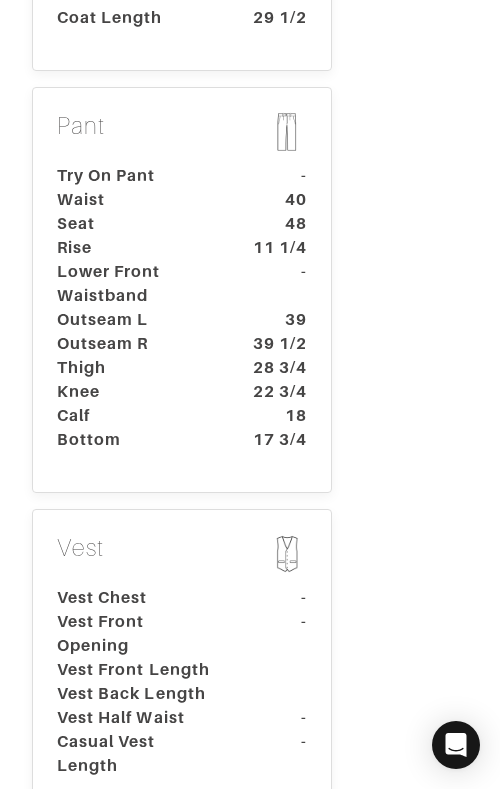 click on "28 3/4" at bounding box center [275, 368] 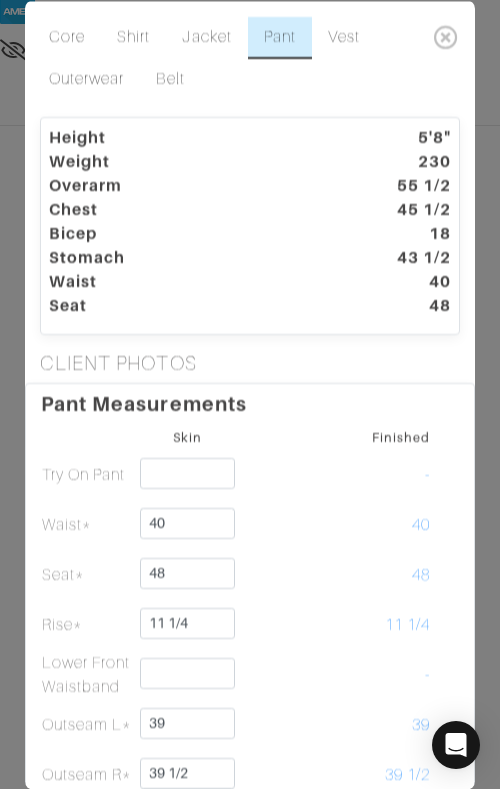 scroll, scrollTop: 276, scrollLeft: 0, axis: vertical 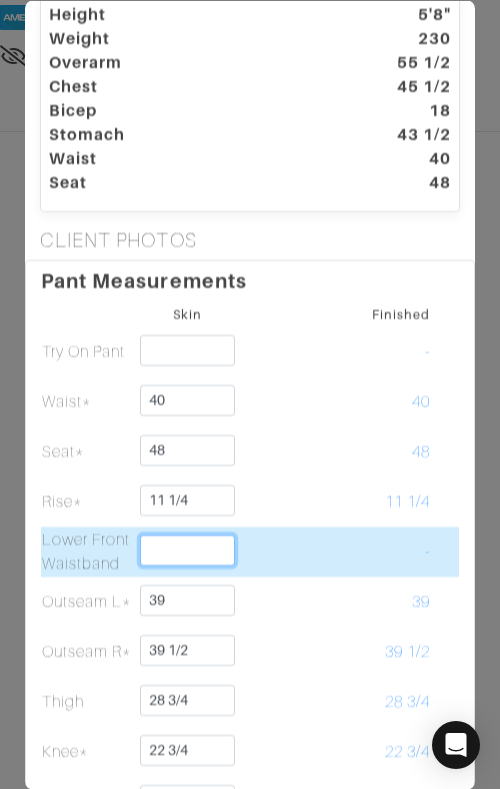 click at bounding box center [188, 550] 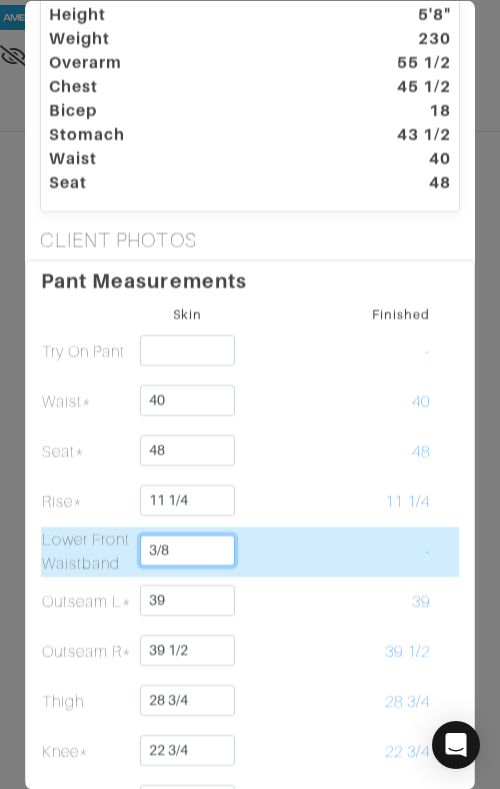 type on "3/8" 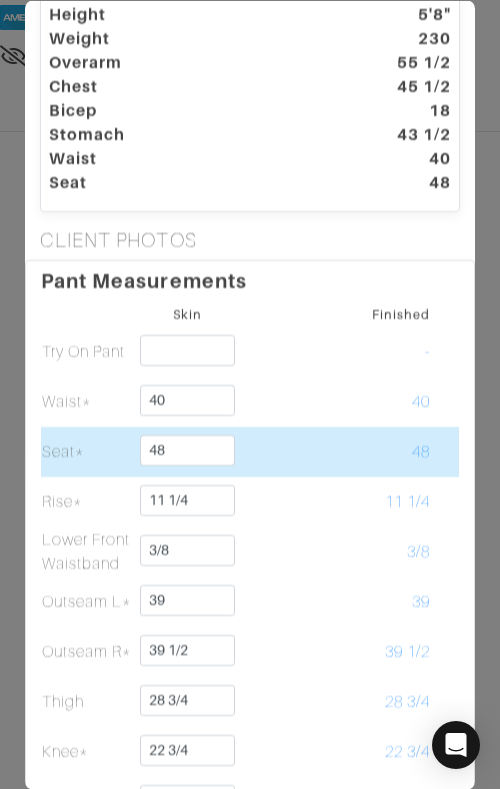 click on "48" at bounding box center [383, 452] 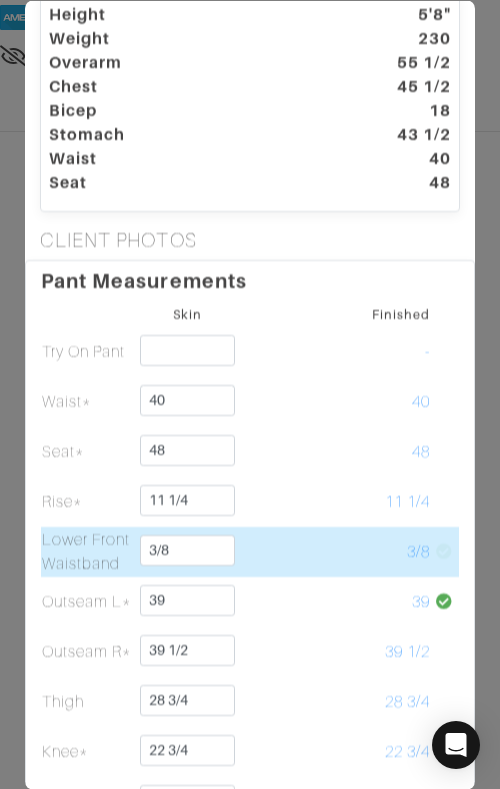 click on "3/8" at bounding box center [383, 552] 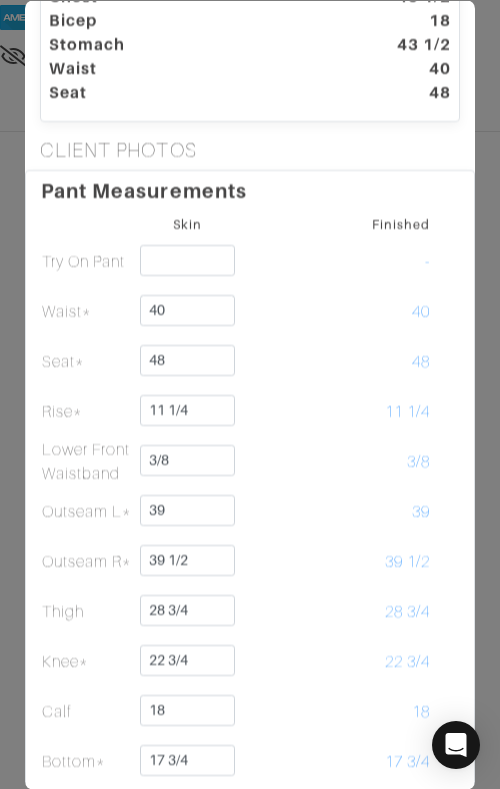 scroll, scrollTop: 0, scrollLeft: 0, axis: both 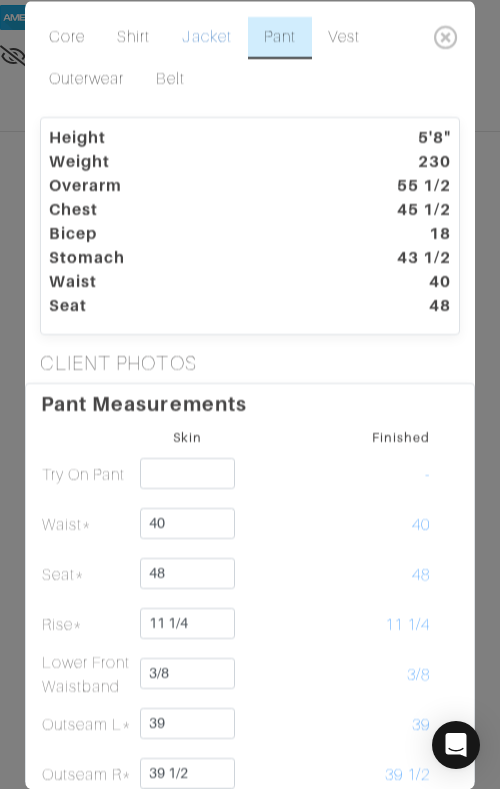 click on "Jacket" at bounding box center (206, 37) 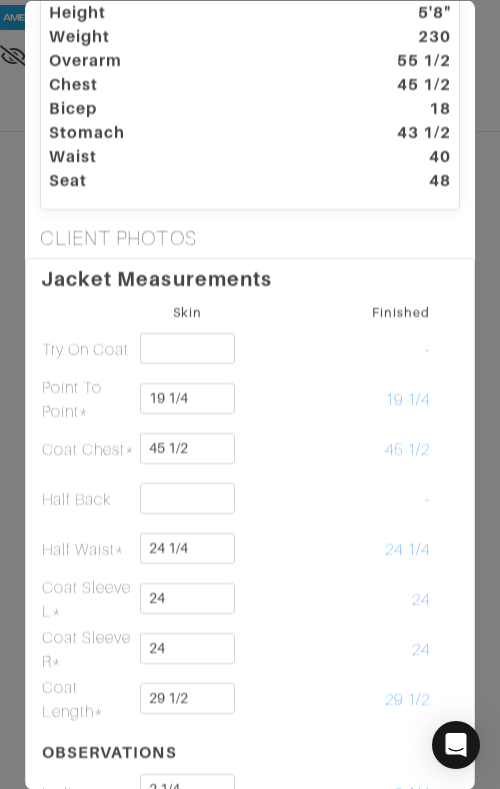 scroll, scrollTop: 0, scrollLeft: 0, axis: both 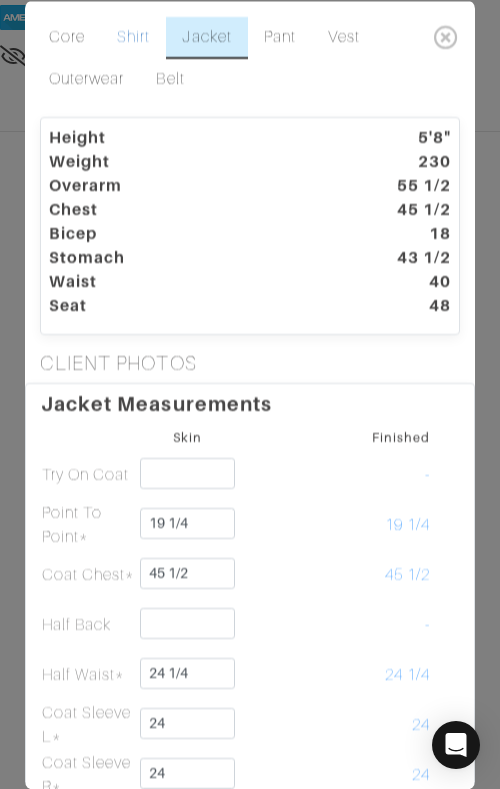click on "Shirt" at bounding box center (133, 37) 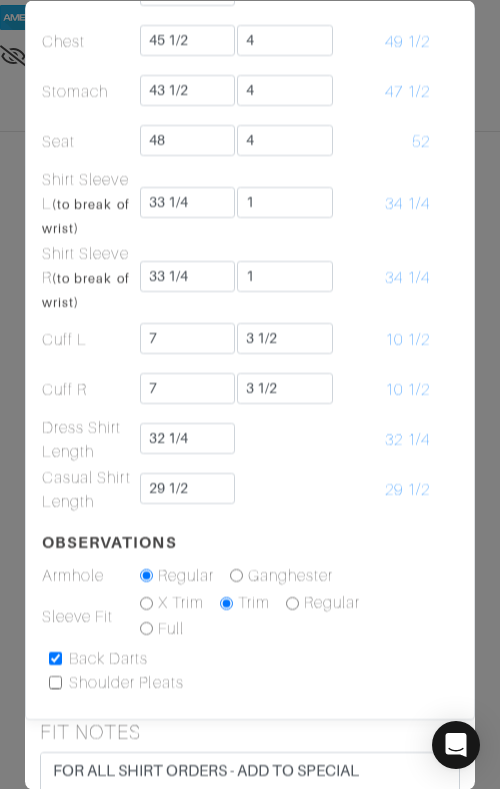 scroll, scrollTop: 595, scrollLeft: 0, axis: vertical 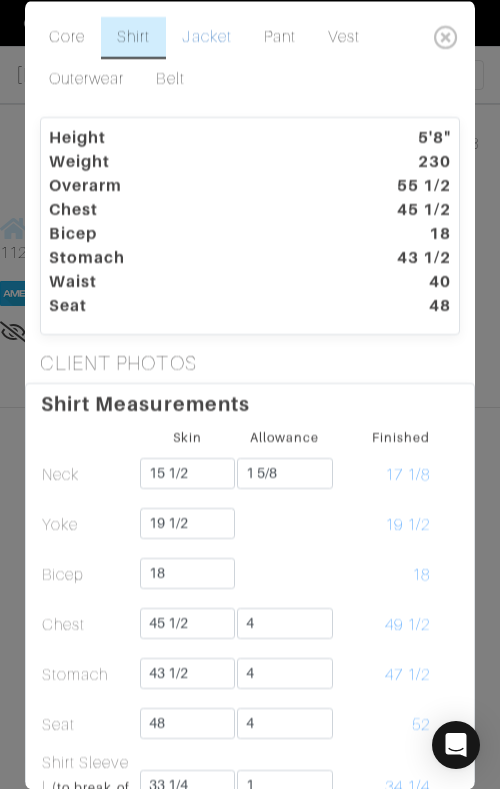 click on "Jacket" at bounding box center [206, 37] 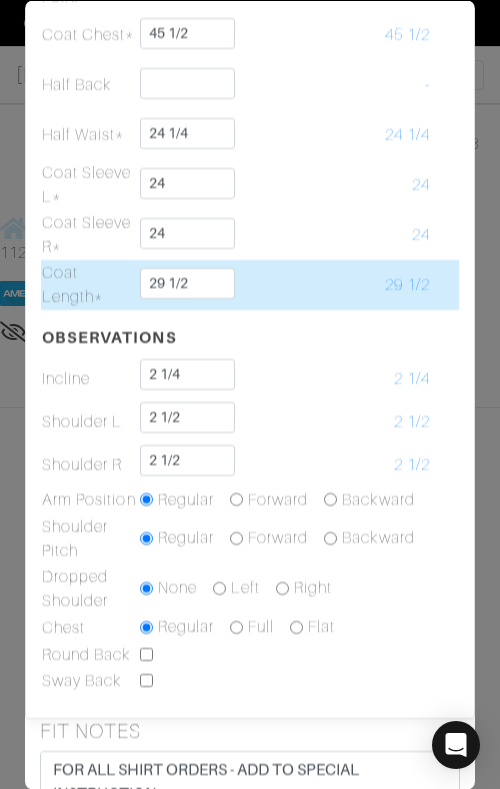 scroll, scrollTop: 0, scrollLeft: 0, axis: both 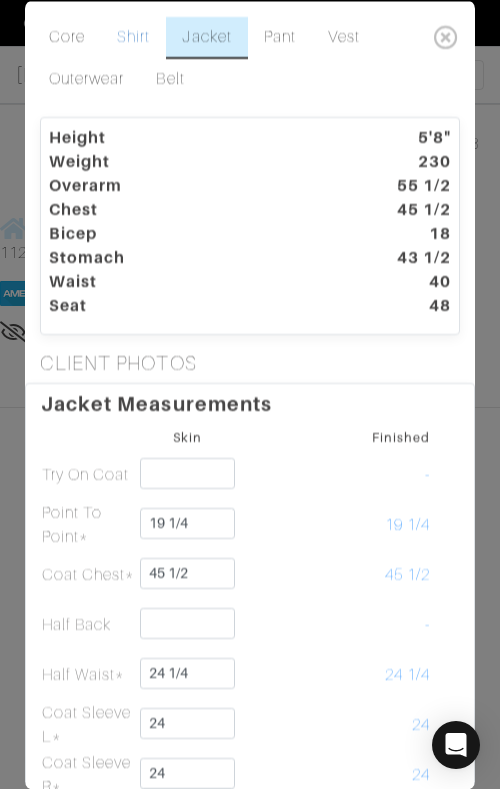 click on "Shirt" at bounding box center (133, 37) 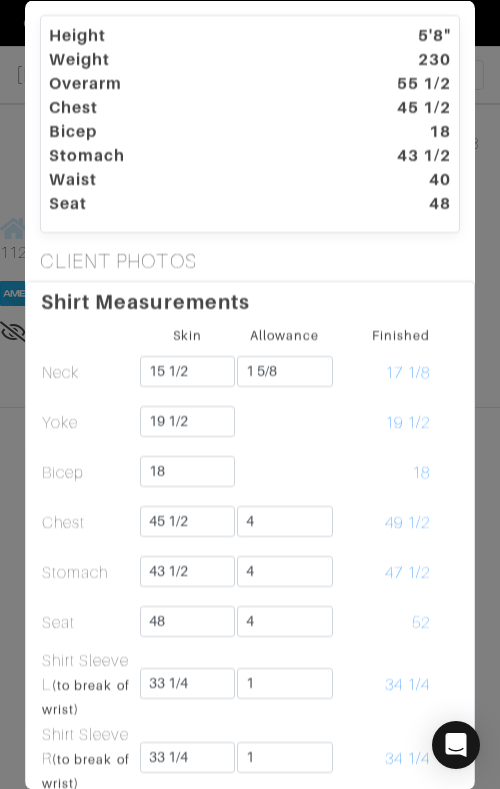scroll, scrollTop: 102, scrollLeft: 0, axis: vertical 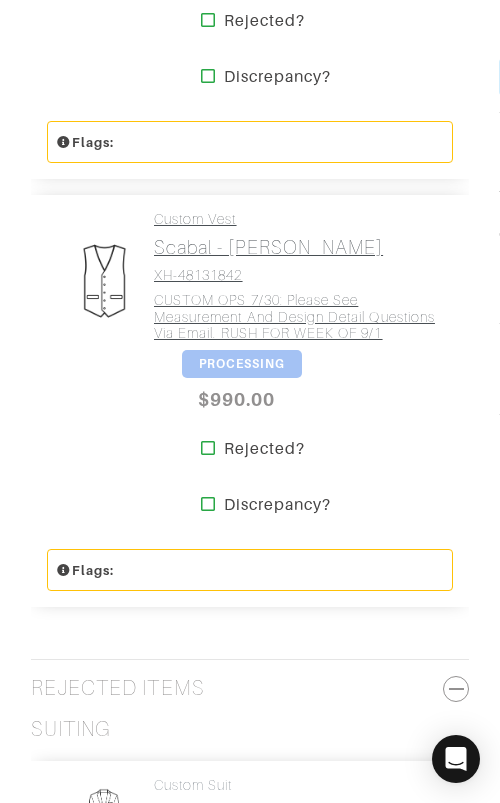 click on "CUSTOM OPS 7/30: Please see measurement and design detail questions via email.
RUSH FOR WEEK OF 9/1" at bounding box center (296, 317) 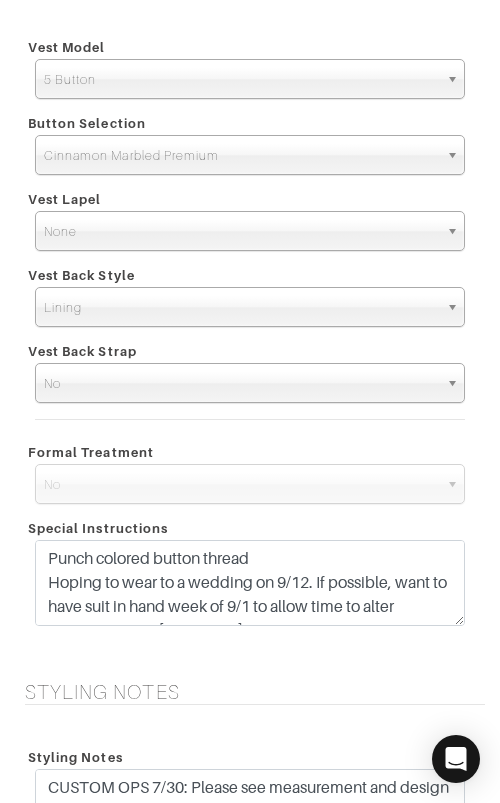 scroll, scrollTop: 2608, scrollLeft: 0, axis: vertical 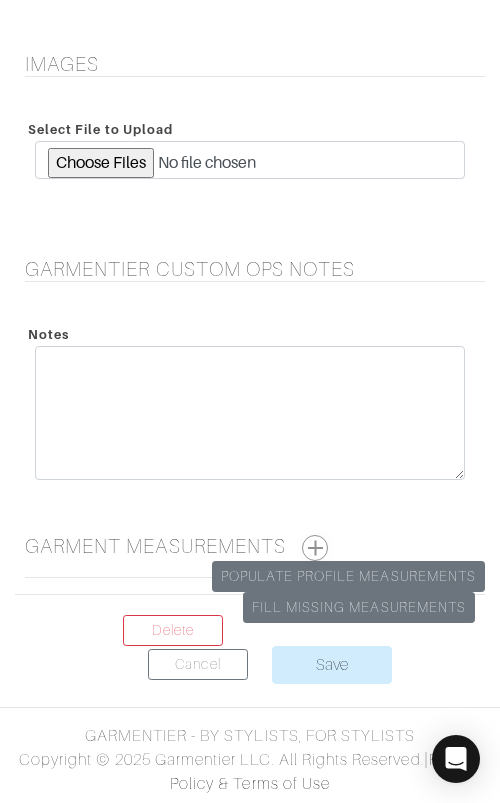 click at bounding box center [315, 548] 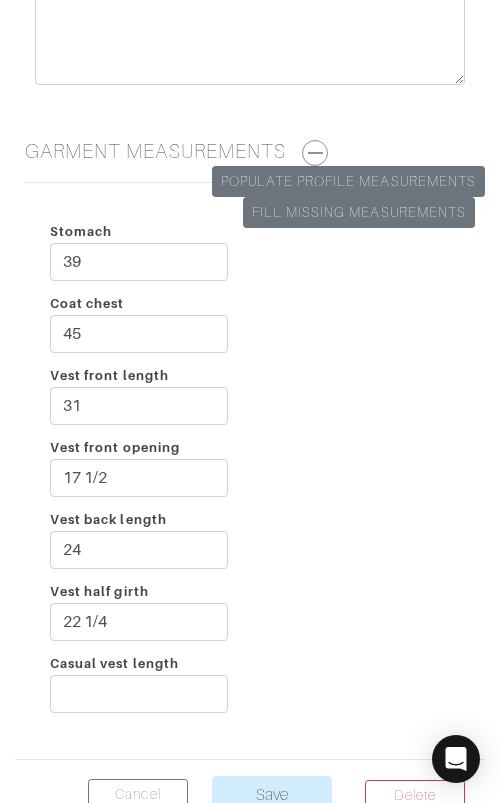 scroll, scrollTop: 3004, scrollLeft: 0, axis: vertical 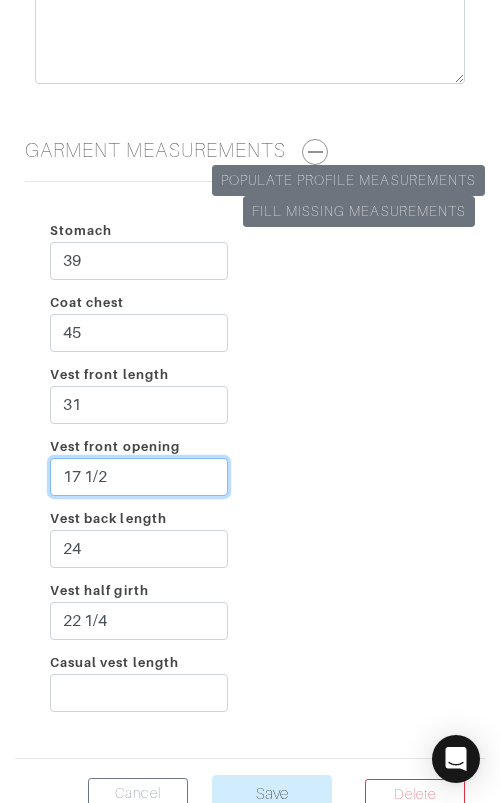 click on "17 1/2" at bounding box center (139, 477) 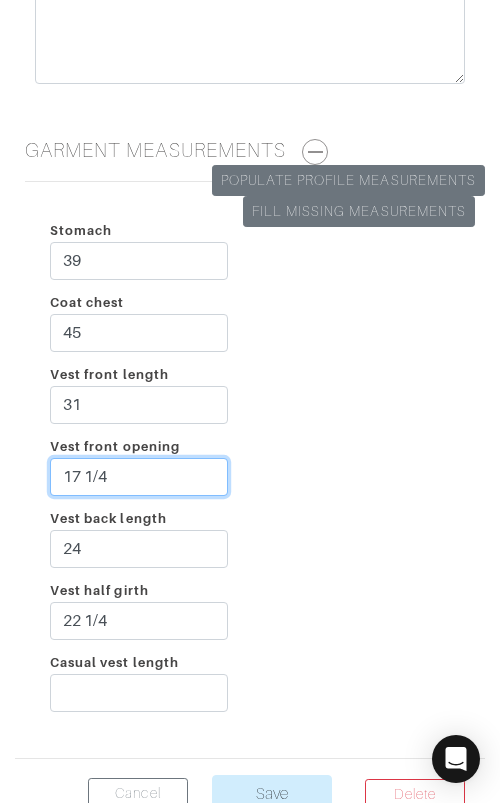 type on "17 1/4" 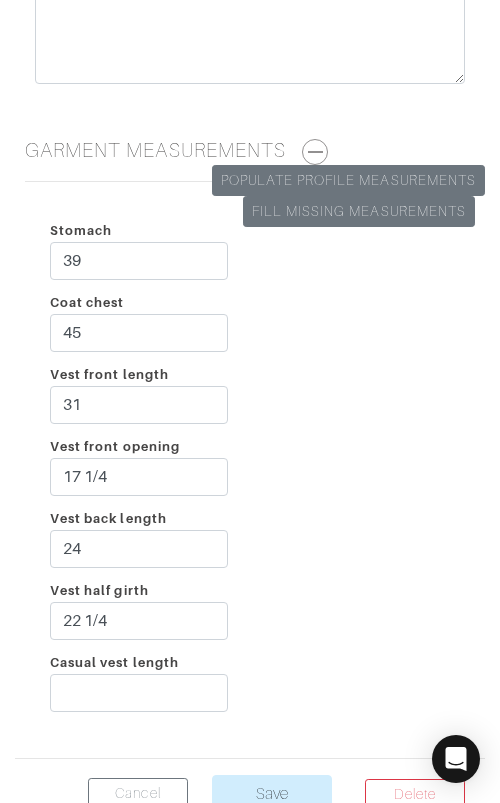 click on "Stomach
39
Coat chest
45
Vest front length
31
Vest front opening
17 1/4
Vest back length
24
Vest half girth
22 1/4
Casual vest length" at bounding box center [250, 470] 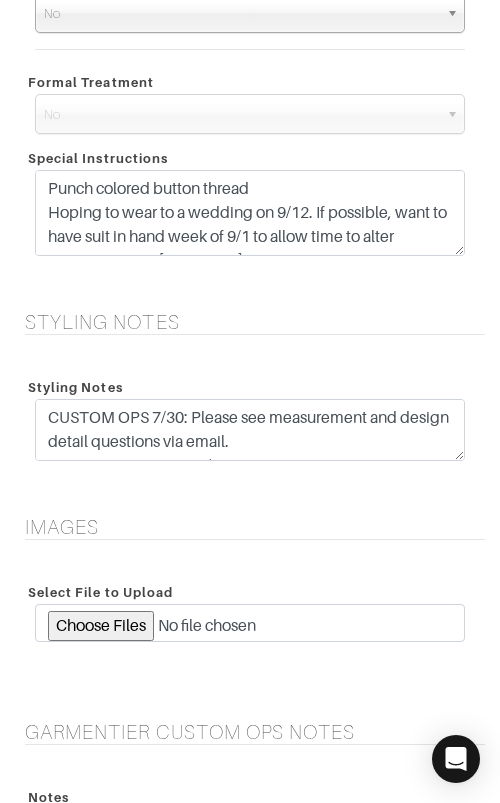 scroll, scrollTop: 2132, scrollLeft: 0, axis: vertical 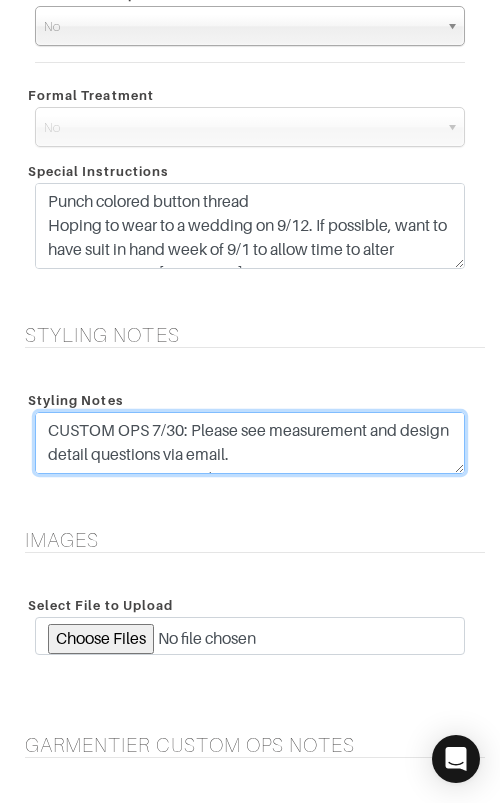 drag, startPoint x: 309, startPoint y: 452, endPoint x: 29, endPoint y: 424, distance: 281.3965 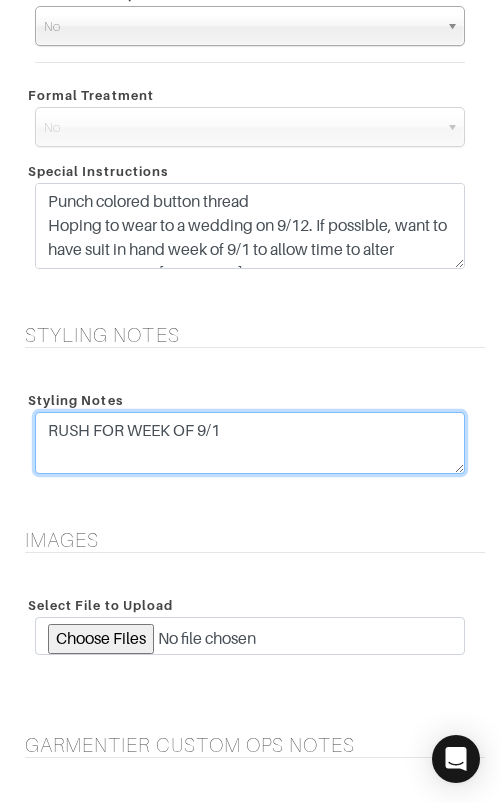 type on "RUSH FOR WEEK OF 9/1" 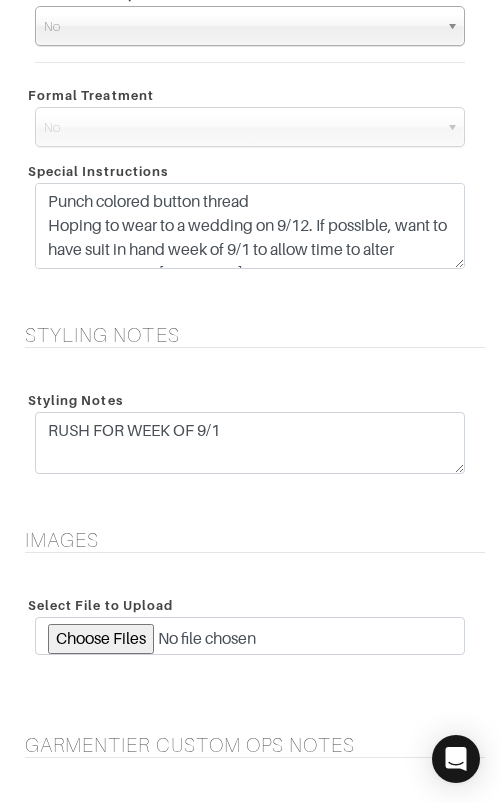 drag, startPoint x: 225, startPoint y: 336, endPoint x: 217, endPoint y: 423, distance: 87.36704 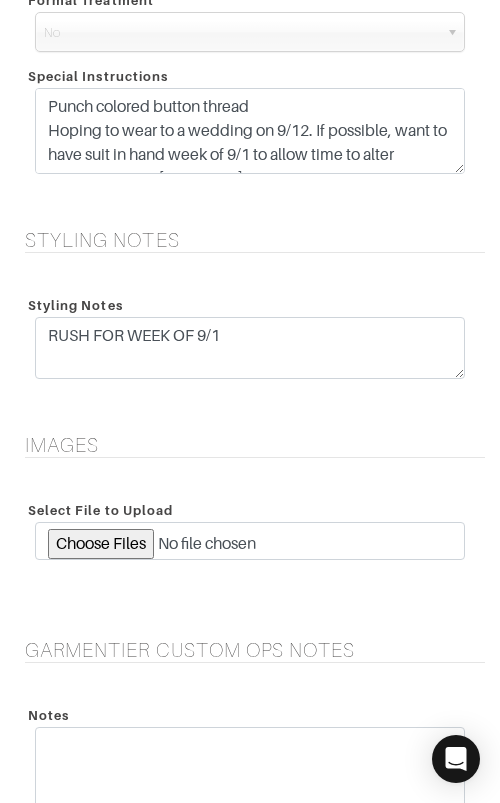 scroll, scrollTop: 3133, scrollLeft: 0, axis: vertical 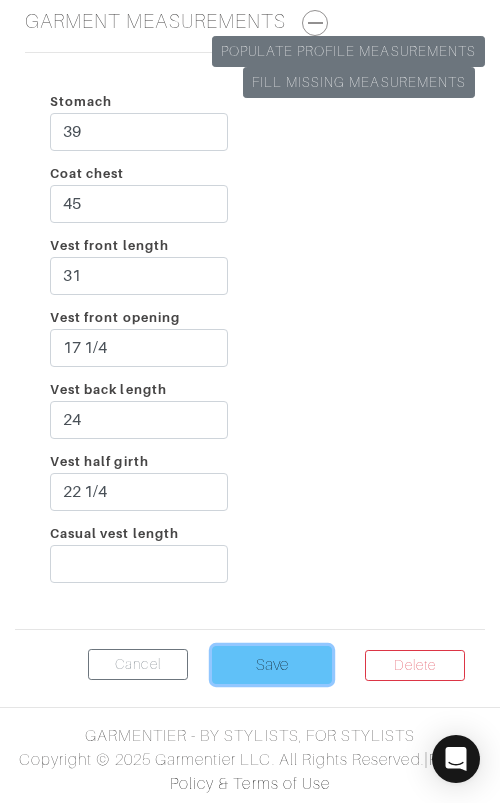 click on "Save" at bounding box center (272, 665) 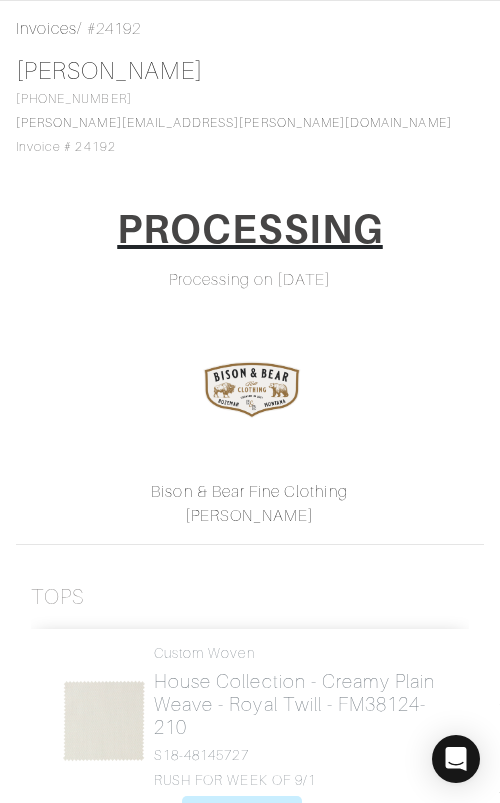 scroll, scrollTop: 65, scrollLeft: 0, axis: vertical 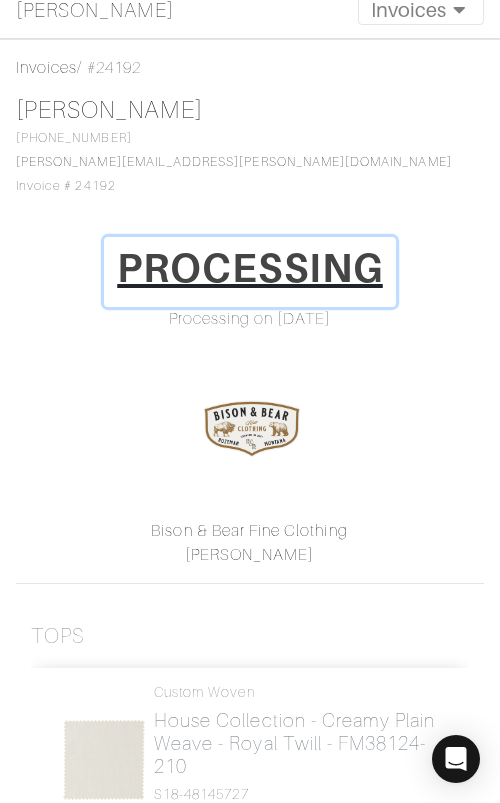 click on "PROCESSING" at bounding box center [250, 268] 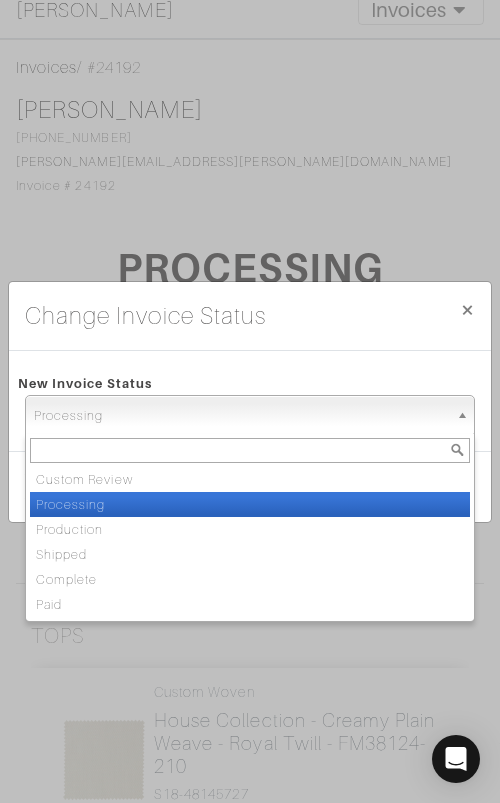 click on "Processing" at bounding box center [241, 416] 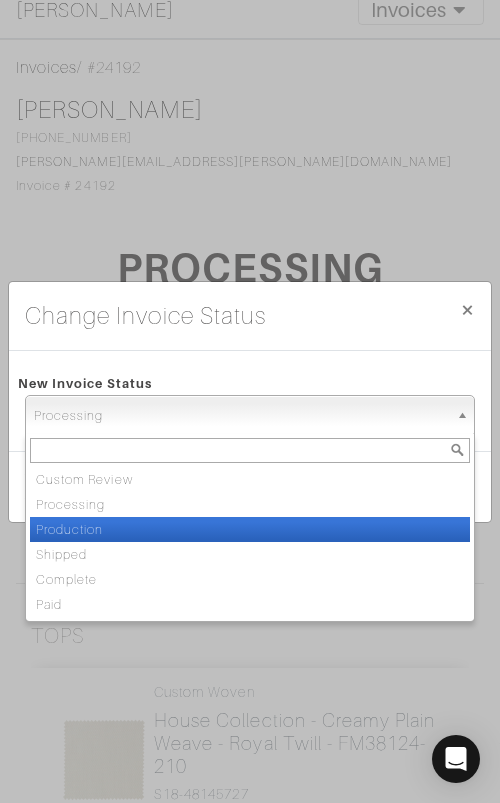 click on "Production" at bounding box center (250, 529) 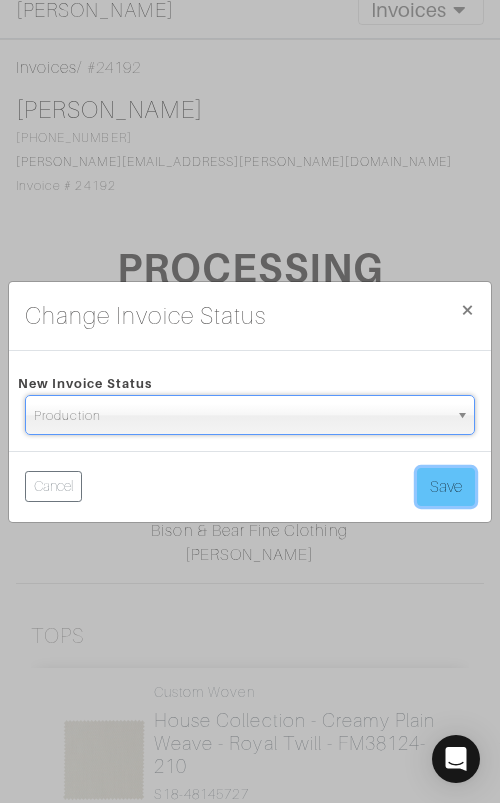 click on "Save" at bounding box center [446, 487] 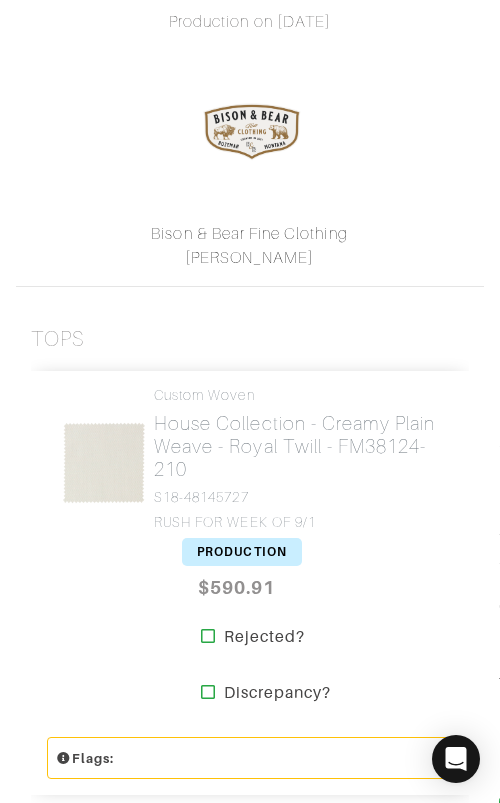 scroll, scrollTop: 0, scrollLeft: 0, axis: both 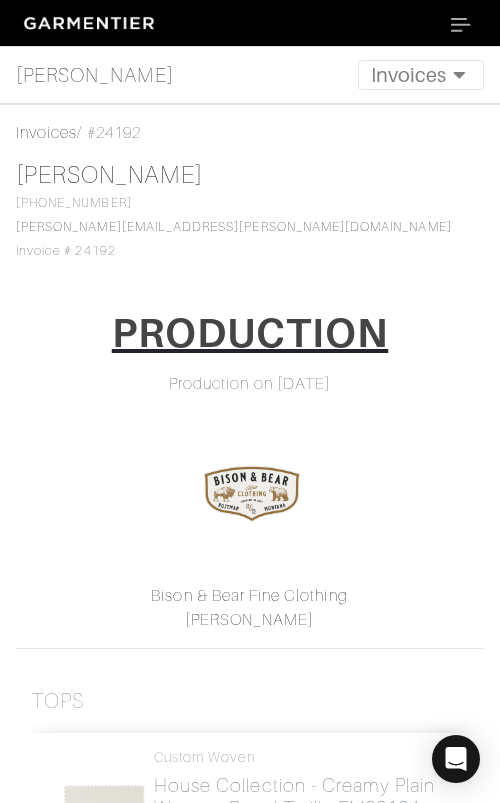 click on "Terry Sacka
561-352-4270
terry@sacka.com
Invoice # 24192" at bounding box center (250, 211) 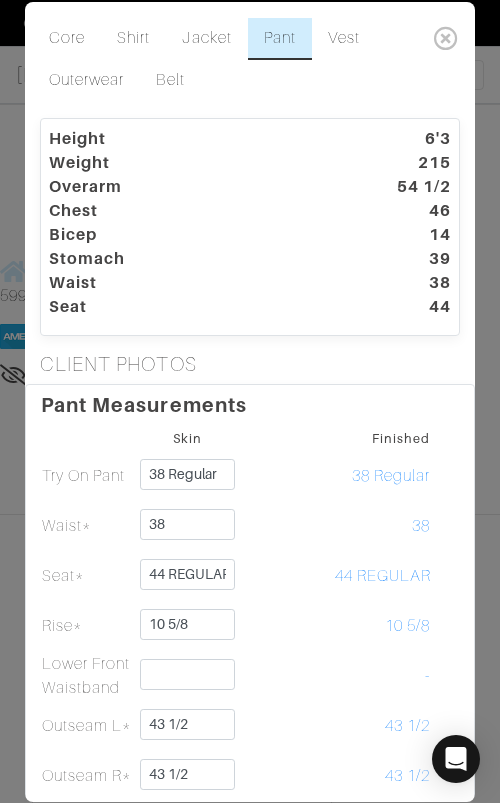 scroll, scrollTop: 0, scrollLeft: 0, axis: both 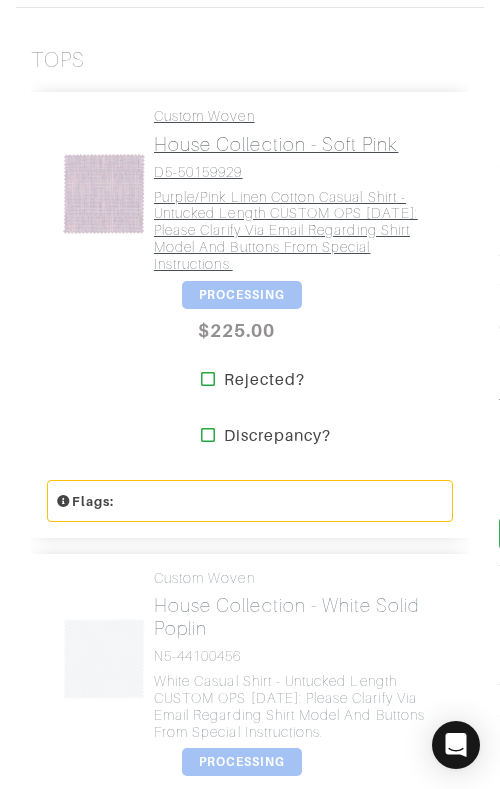 click on "purple/pink linen cotton casual shirt - untucked length
CUSTOM OPS 7/11/25: Please clarify via email regarding shirt model and buttons from Special Instructions." at bounding box center (296, 231) 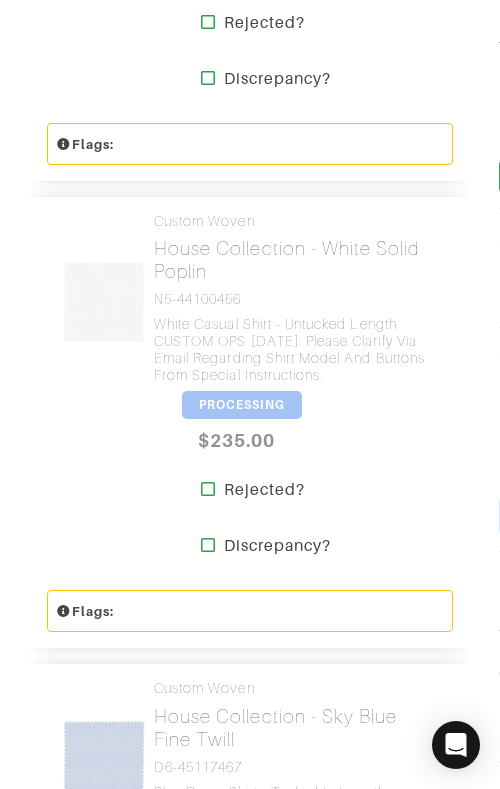 scroll, scrollTop: 1017, scrollLeft: 0, axis: vertical 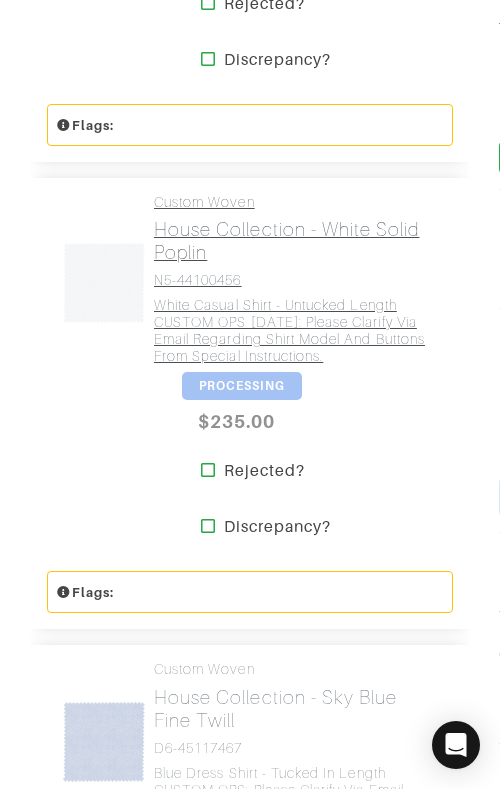 click on "N5-44100456" at bounding box center [296, 280] 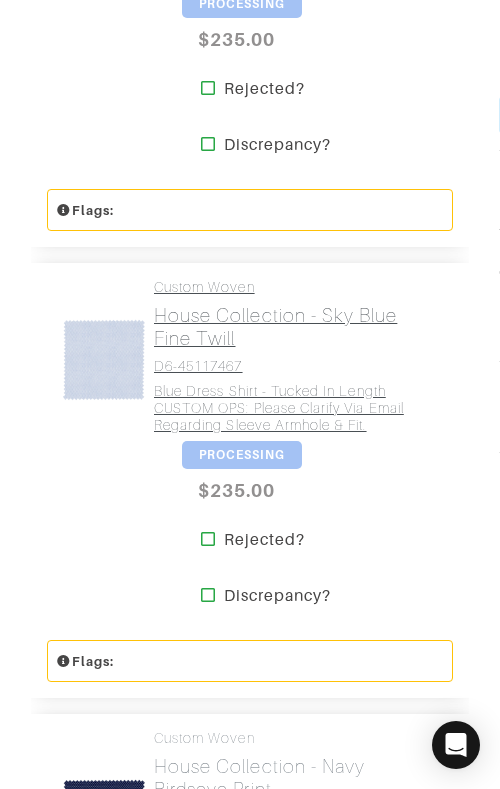 click on "House Collection -
Sky Blue Fine Twill" at bounding box center (296, 327) 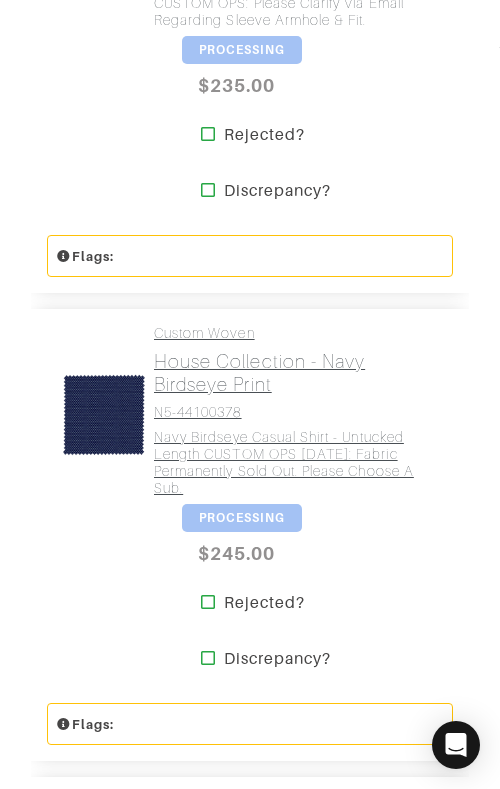 scroll, scrollTop: 1825, scrollLeft: 0, axis: vertical 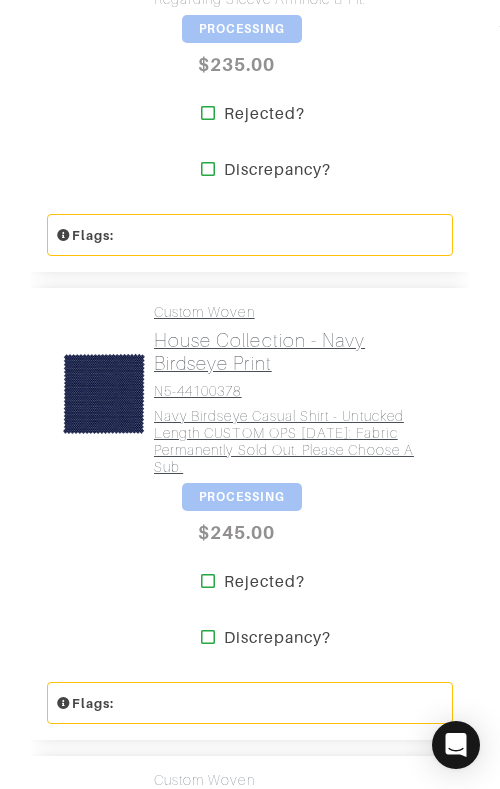 click on "House Collection -
Navy Birdseye Print" at bounding box center (296, 352) 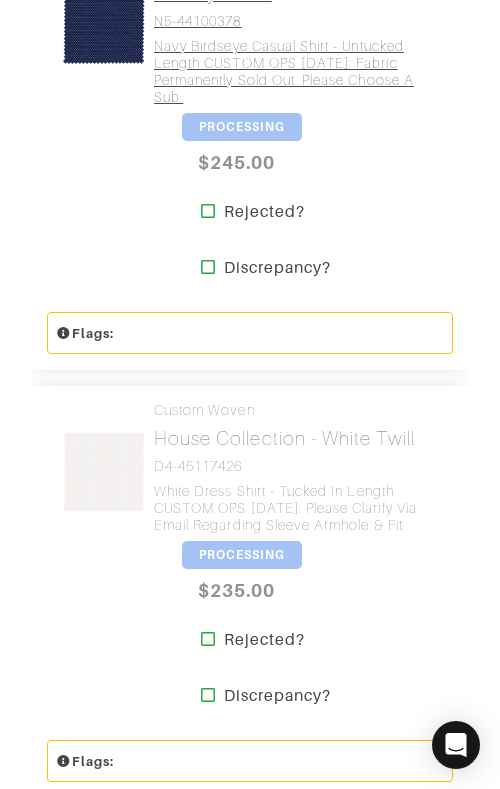 scroll, scrollTop: 2223, scrollLeft: 0, axis: vertical 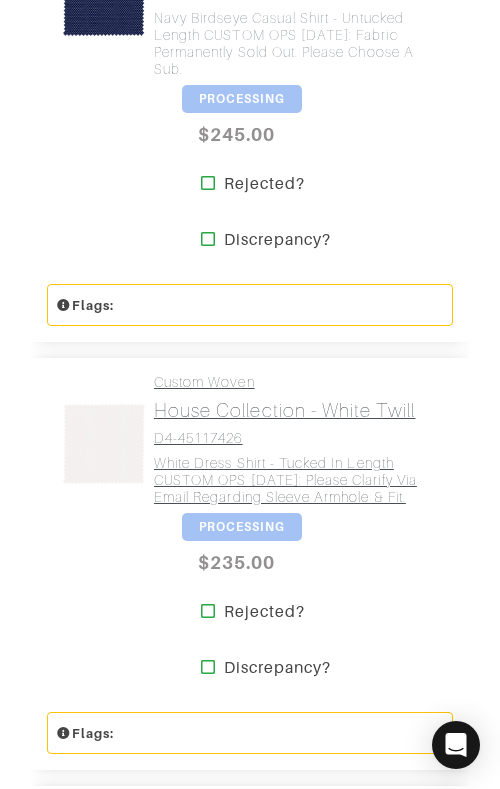 click on "Custom Woven
House Collection -
White Twill
D4-45117426
white dress shirt - tucked in length
CUSTOM OPS 7/11/25: Please clarify via email regarding Sleeve Armhole & Fit." at bounding box center (296, 439) 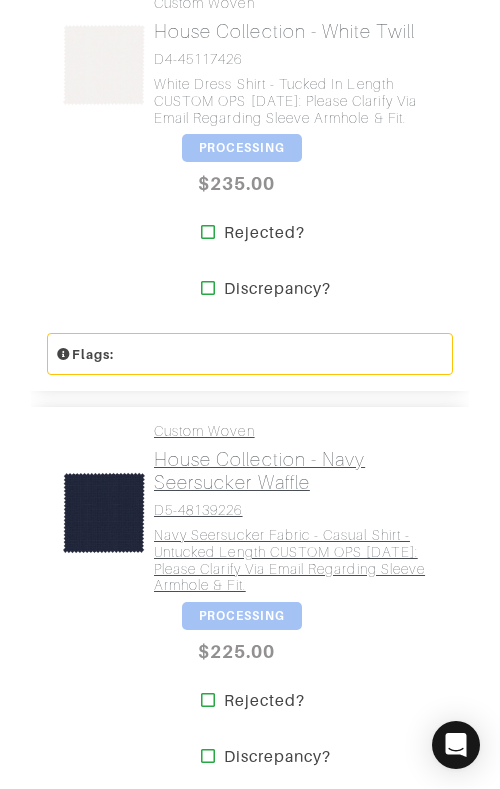 scroll, scrollTop: 2604, scrollLeft: 0, axis: vertical 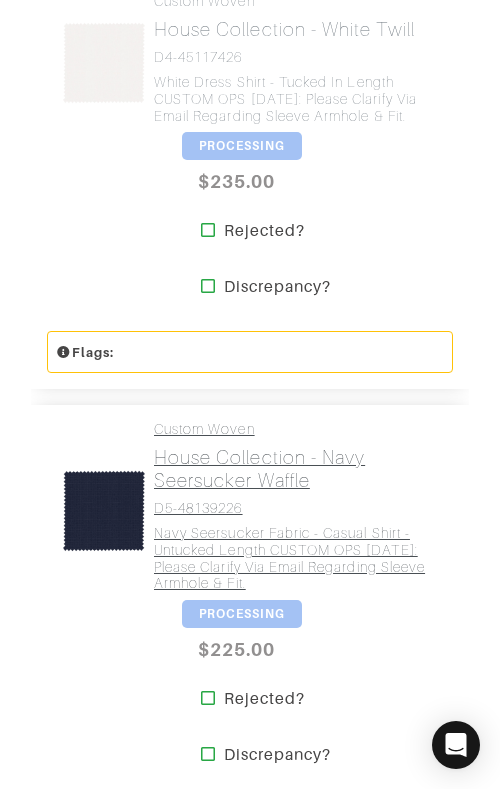 click on "Custom Woven" at bounding box center [296, 429] 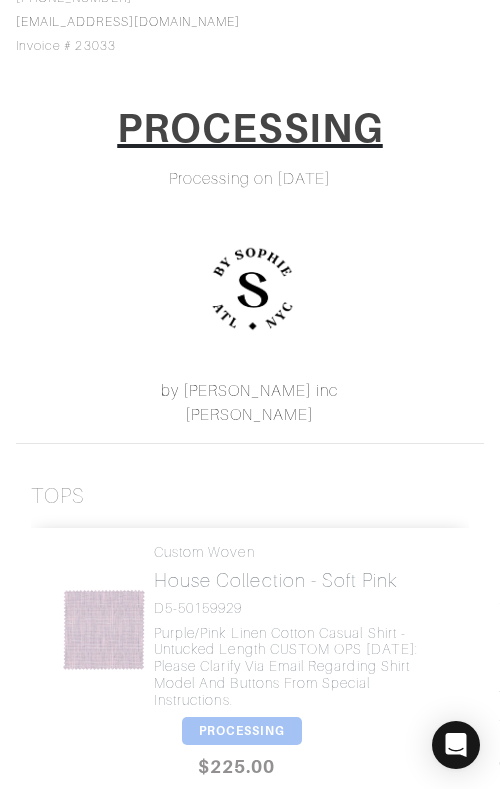 scroll, scrollTop: 0, scrollLeft: 0, axis: both 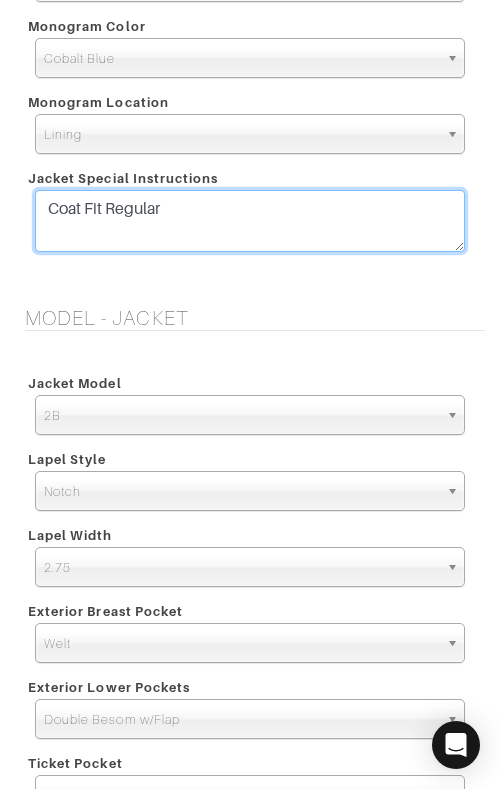 click on "Coat Fit Regular" at bounding box center (250, 221) 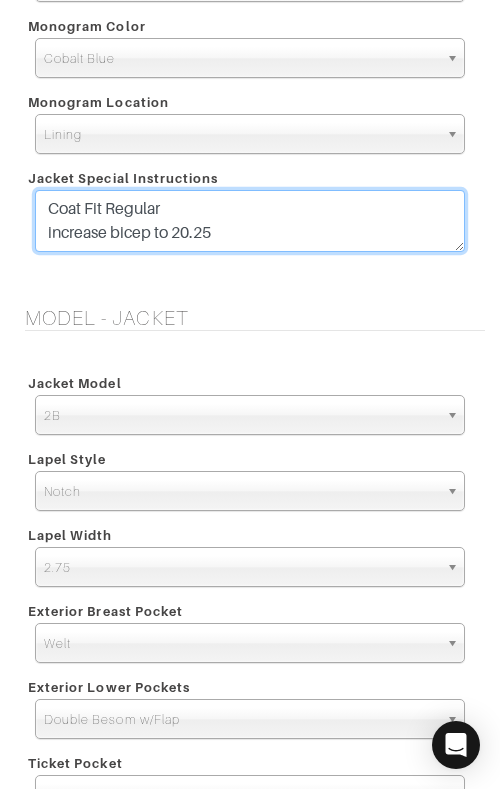 drag, startPoint x: 265, startPoint y: 237, endPoint x: 157, endPoint y: 236, distance: 108.00463 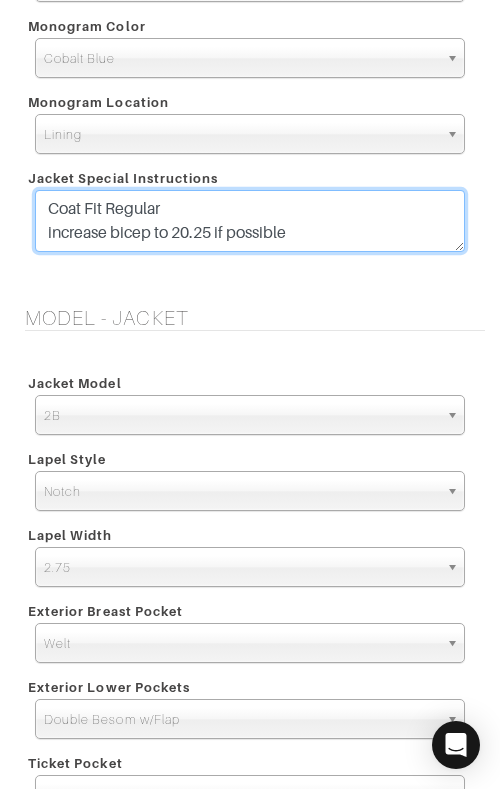 type on "Coat Fit Regular
increase bicep to 20.25 if possible" 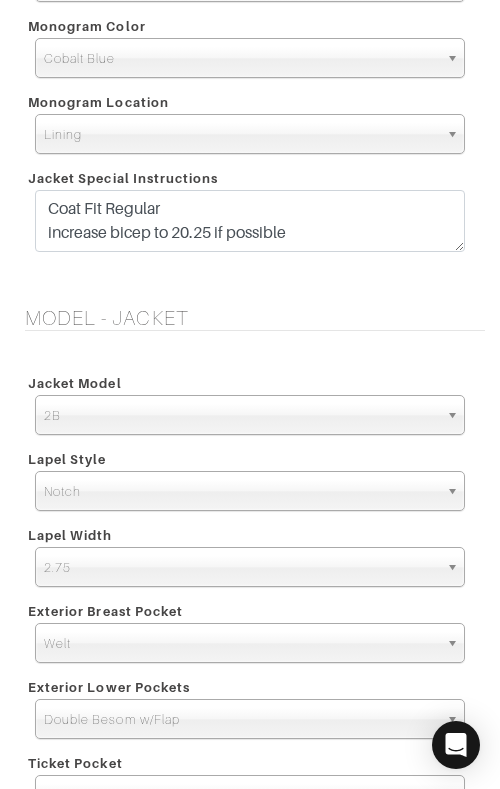 drag, startPoint x: 250, startPoint y: 322, endPoint x: 239, endPoint y: 320, distance: 11.18034 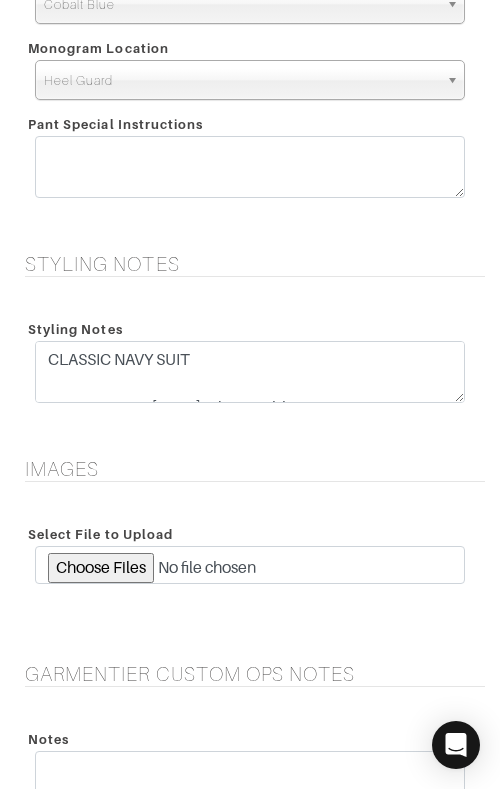 scroll, scrollTop: 4002, scrollLeft: 0, axis: vertical 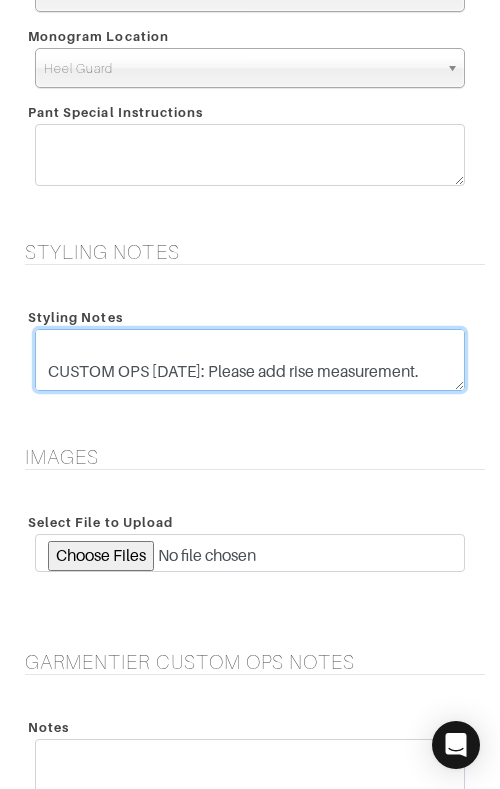 drag, startPoint x: 296, startPoint y: 347, endPoint x: 340, endPoint y: 438, distance: 101.07918 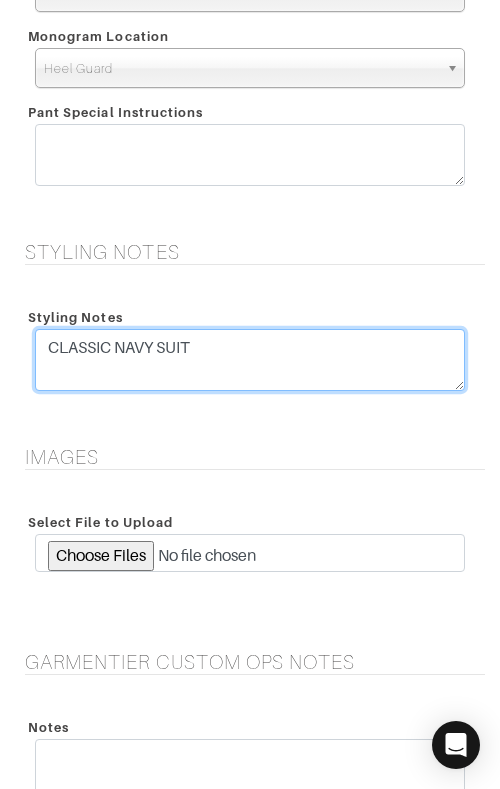 scroll, scrollTop: 0, scrollLeft: 0, axis: both 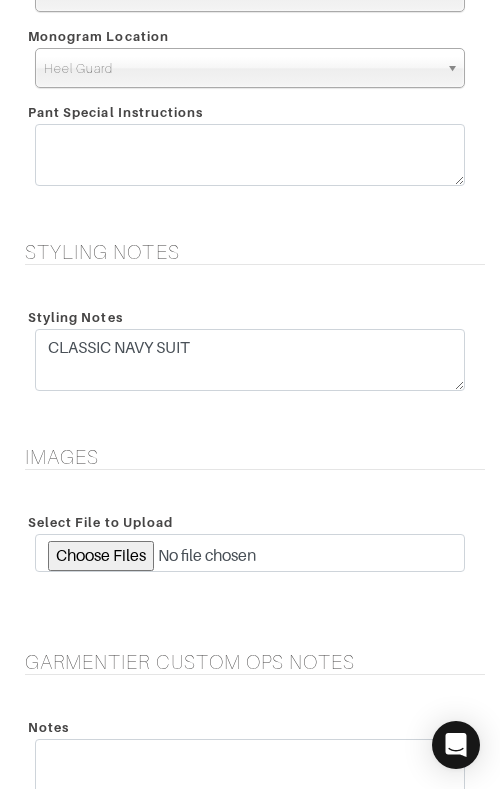 click on "Styling Notes
CLASSIC NAVY SUIT
CUSTOM OPS 7/11/25: Please add rise measurement." at bounding box center [250, 351] 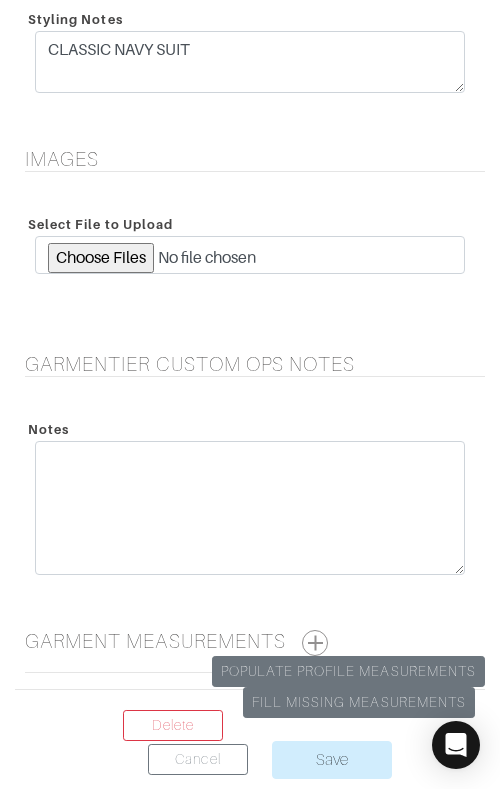 scroll, scrollTop: 4409, scrollLeft: 0, axis: vertical 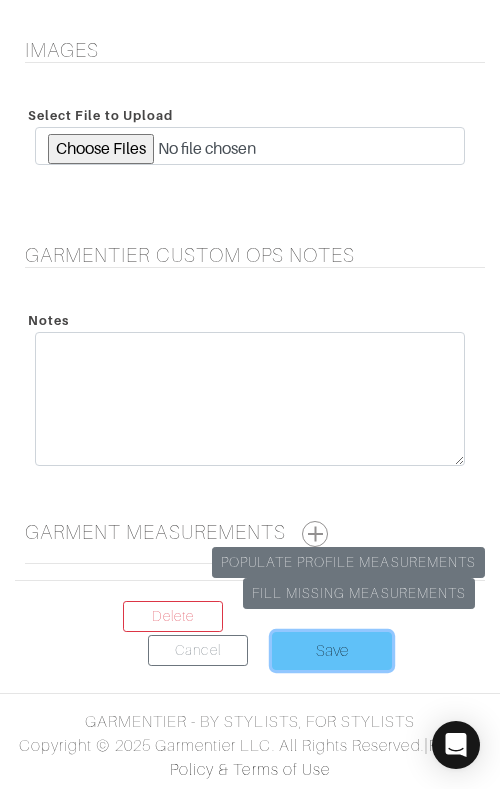 click on "Save" at bounding box center [332, 651] 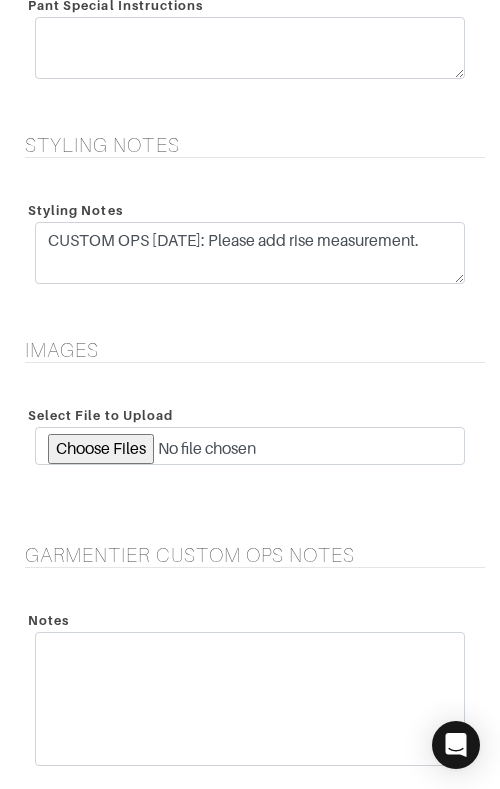 scroll, scrollTop: 4111, scrollLeft: 0, axis: vertical 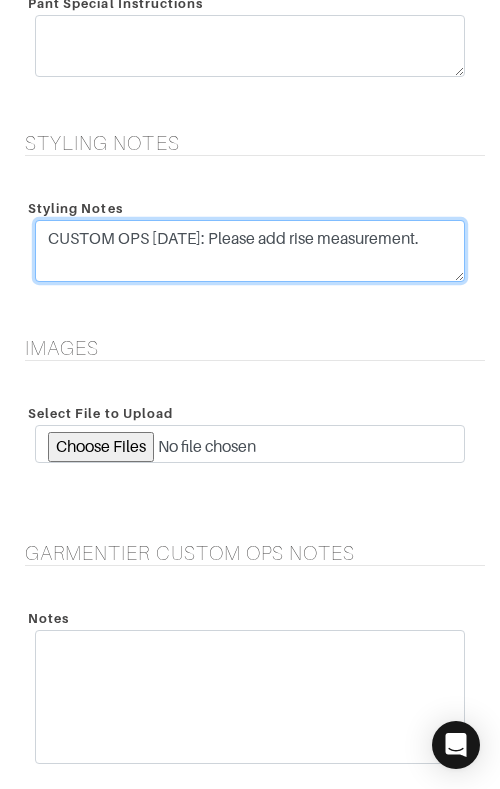 drag, startPoint x: 443, startPoint y: 260, endPoint x: 0, endPoint y: 233, distance: 443.82202 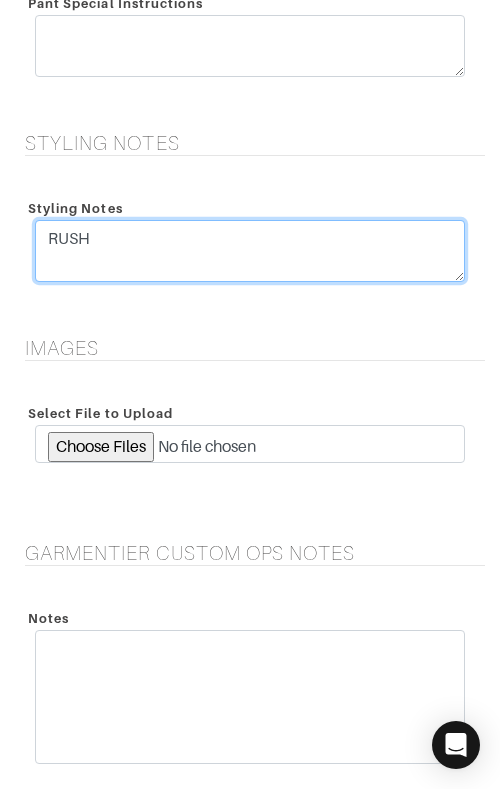 type on "RUSH" 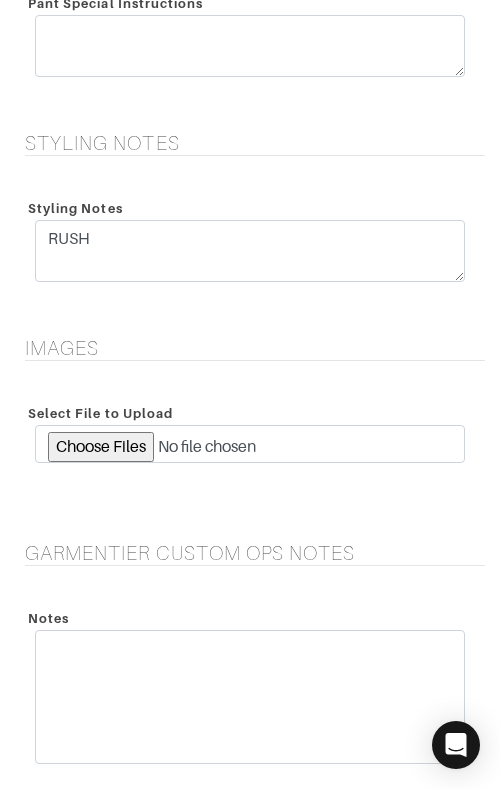 click on "Styling Notes
CUSTOM OPS [DATE]: Please add rise measurement." at bounding box center (250, 242) 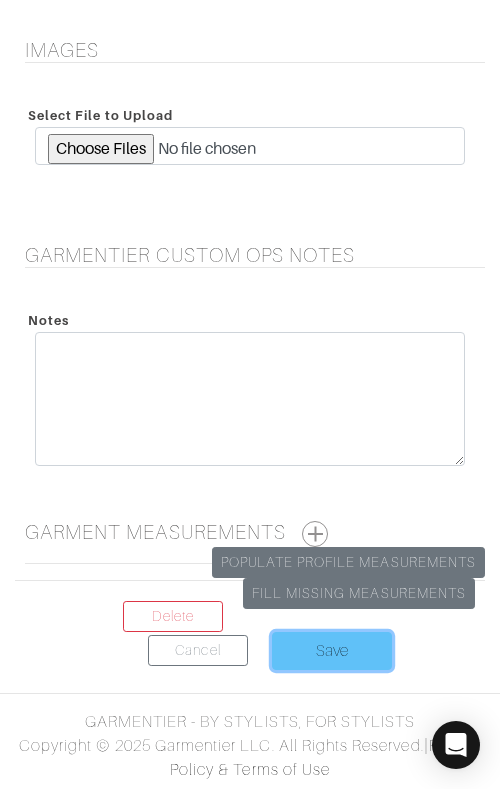 click on "Save" at bounding box center (332, 651) 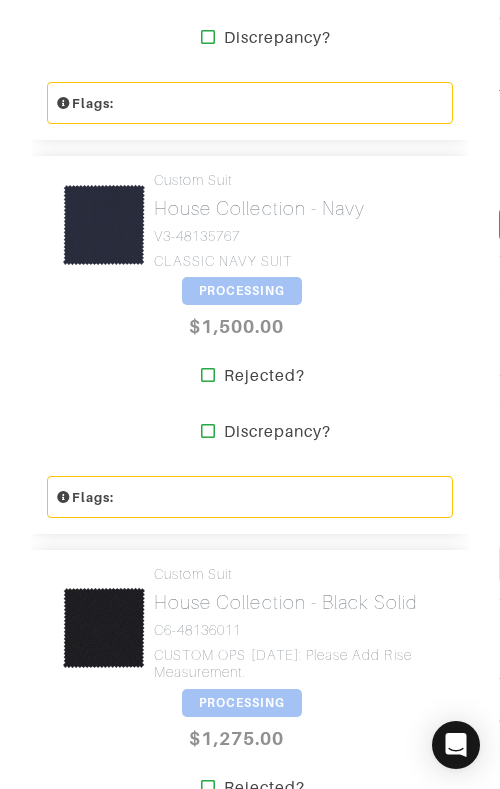 scroll, scrollTop: 962, scrollLeft: 0, axis: vertical 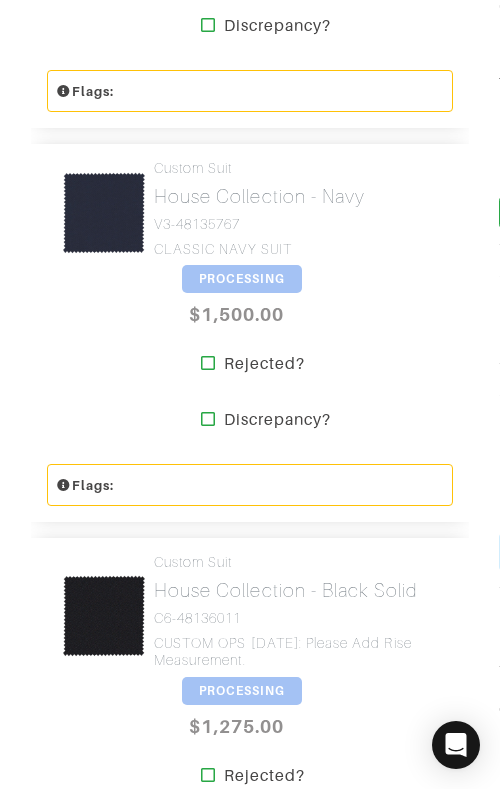 click on "PROCESSING" at bounding box center (242, 279) 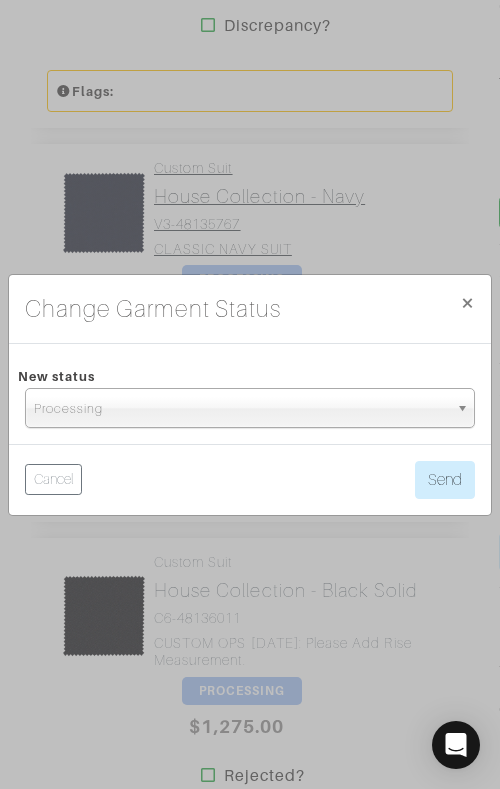 click on "Change Garment Status
× Close
New status
Draft
Proposal
Custom Review
Processing
Production
Shipped
Complete
Tailoring
Received
Cancelled
Returned
Unavailable
Returning
Delivered
Kept
Requested
Processing
Cancel
Send" at bounding box center (250, 394) 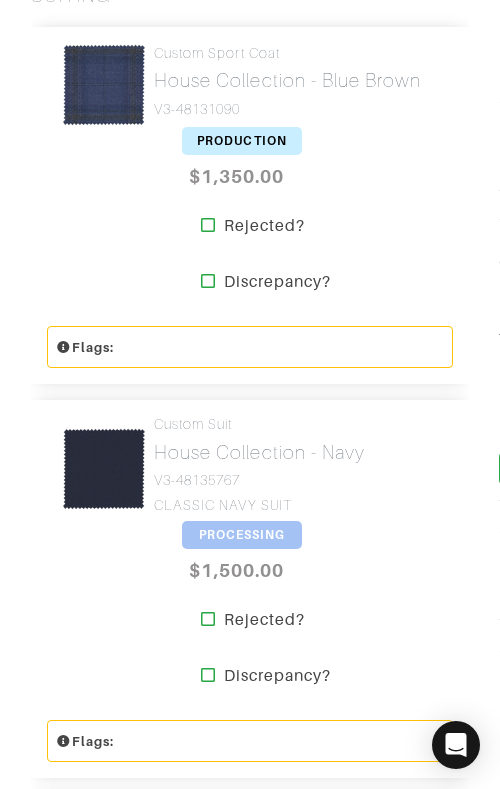 scroll, scrollTop: 0, scrollLeft: 0, axis: both 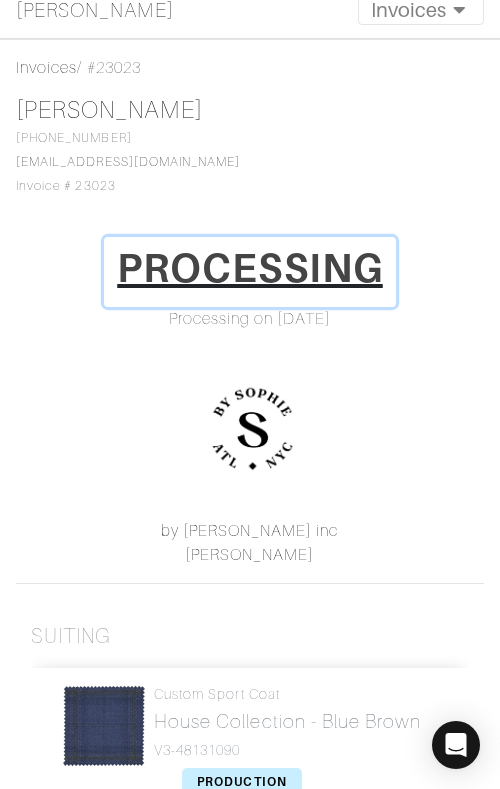 click on "PROCESSING" at bounding box center [250, 268] 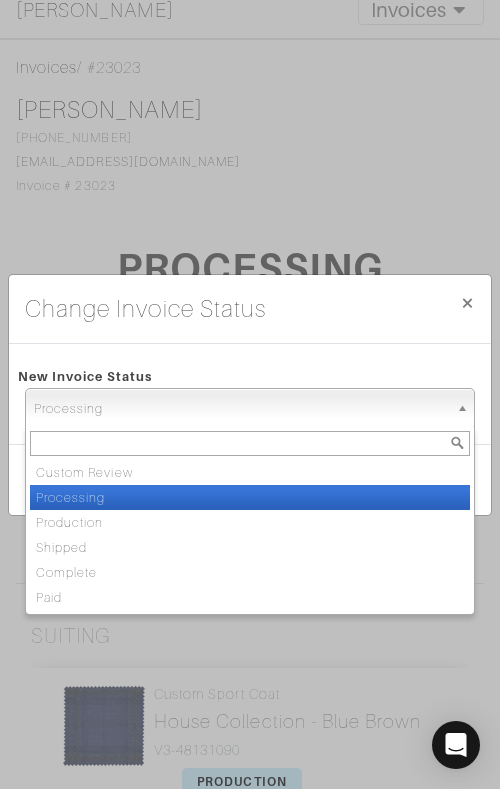 click on "Processing" at bounding box center [241, 409] 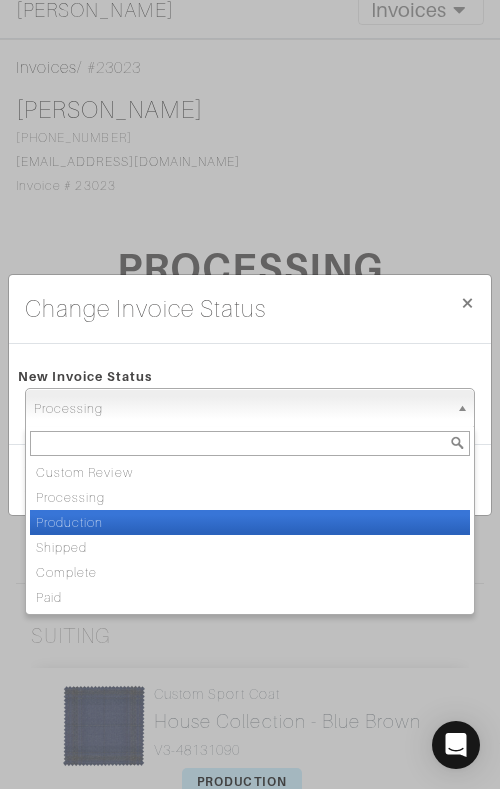 click on "Production" at bounding box center (250, 522) 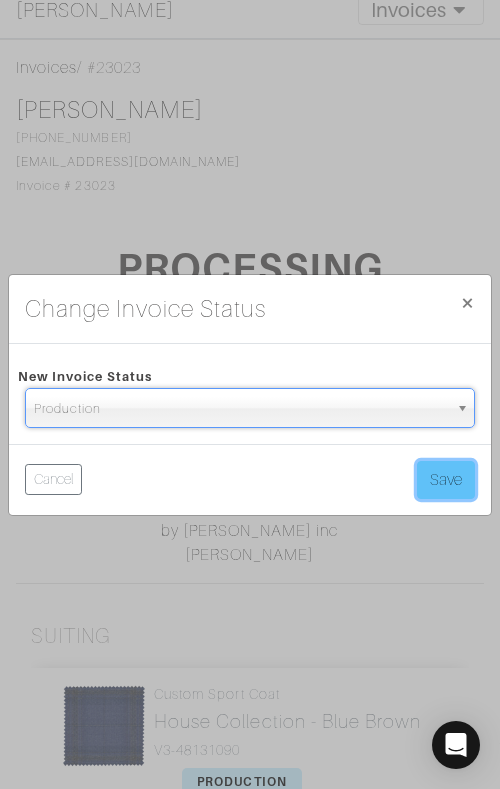 click on "Save" at bounding box center [446, 480] 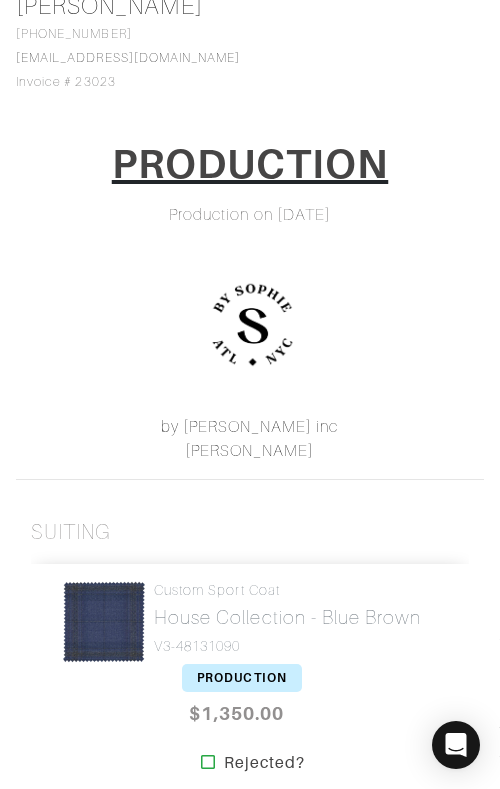 scroll, scrollTop: 0, scrollLeft: 0, axis: both 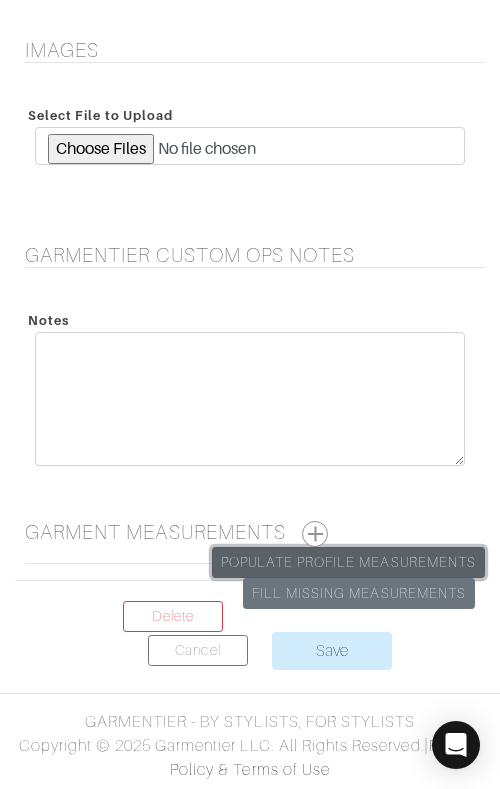 click on "Populate Profile Measurements" at bounding box center [348, 562] 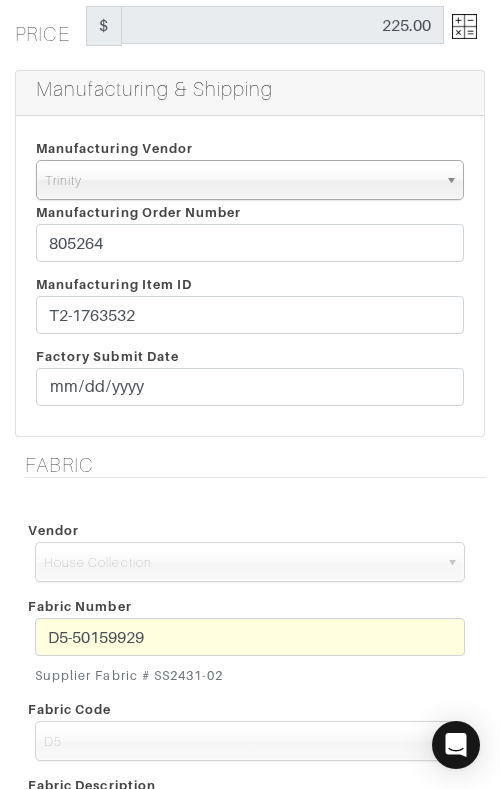 scroll, scrollTop: 402, scrollLeft: 0, axis: vertical 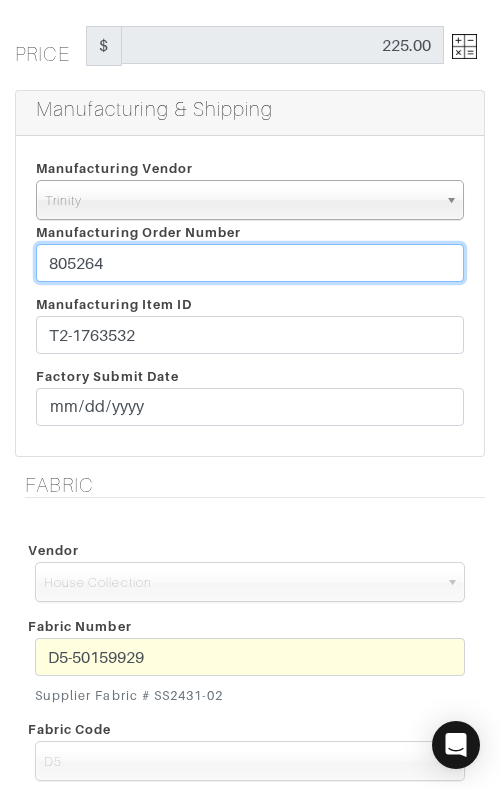 drag, startPoint x: 176, startPoint y: 264, endPoint x: 227, endPoint y: 212, distance: 72.835434 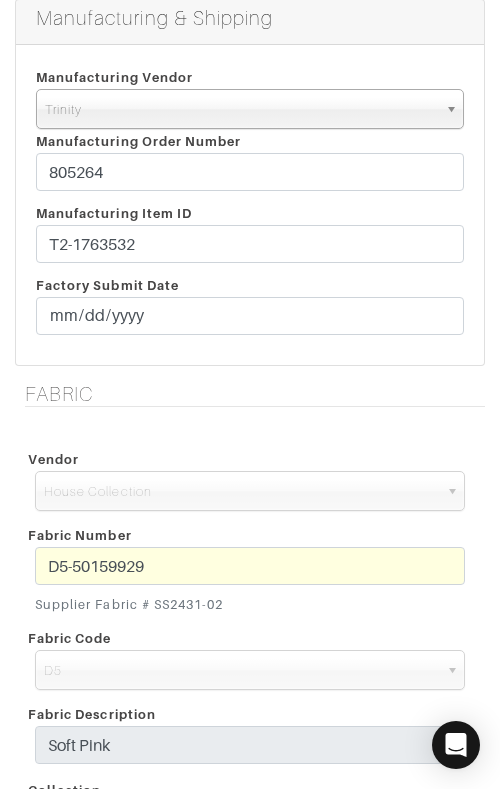 scroll, scrollTop: 490, scrollLeft: 0, axis: vertical 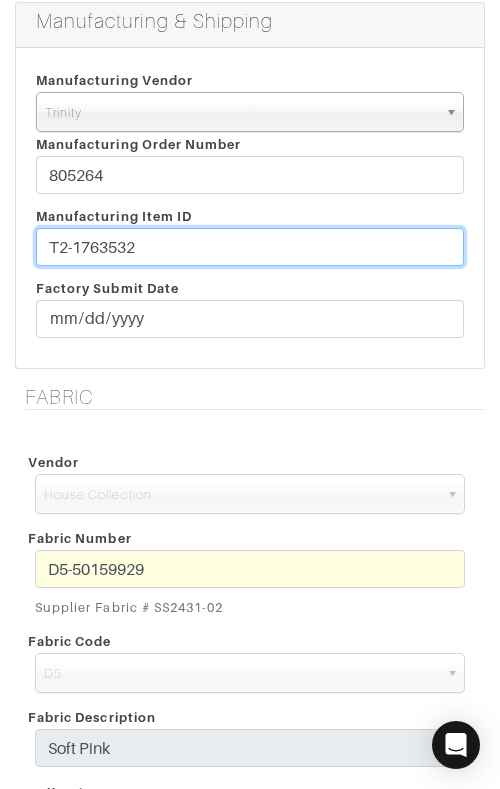 drag, startPoint x: 209, startPoint y: 244, endPoint x: 210, endPoint y: 215, distance: 29.017237 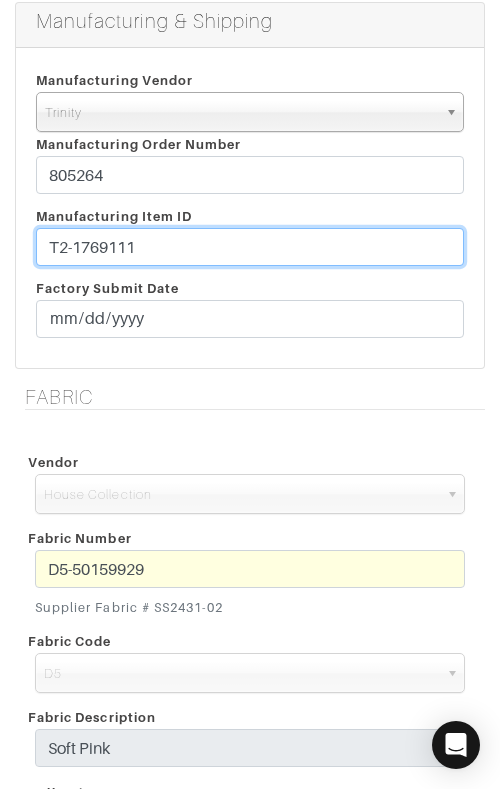 type on "T2-1769111" 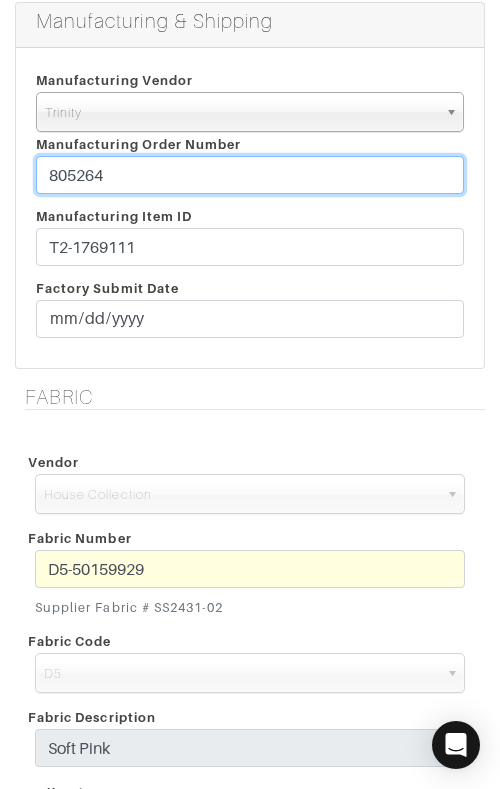 drag, startPoint x: 165, startPoint y: 174, endPoint x: 166, endPoint y: 162, distance: 12.0415945 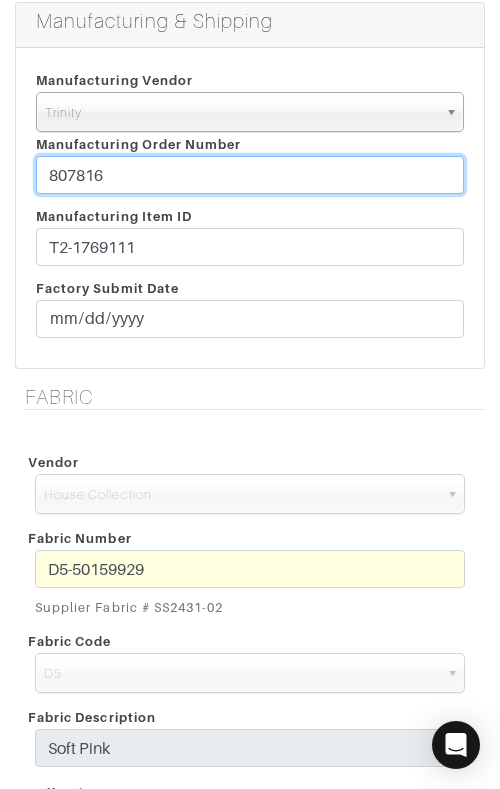 type on "807816" 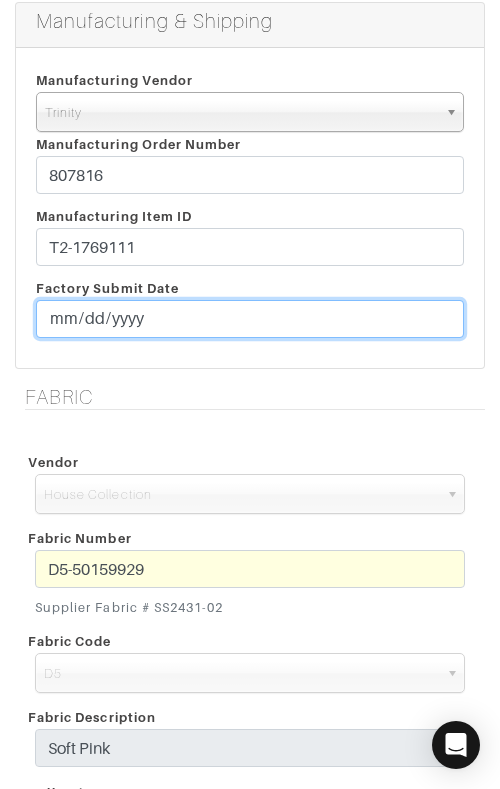 click on "2025-07-11" at bounding box center (250, 319) 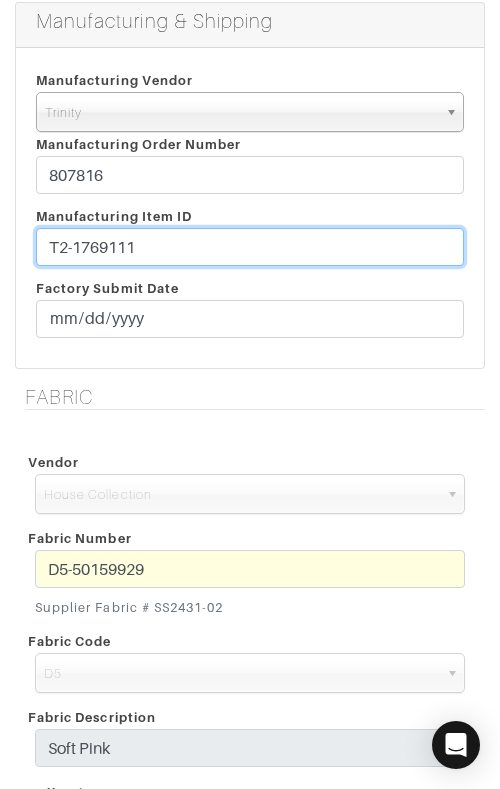 click on "T2-1769111" at bounding box center [250, 247] 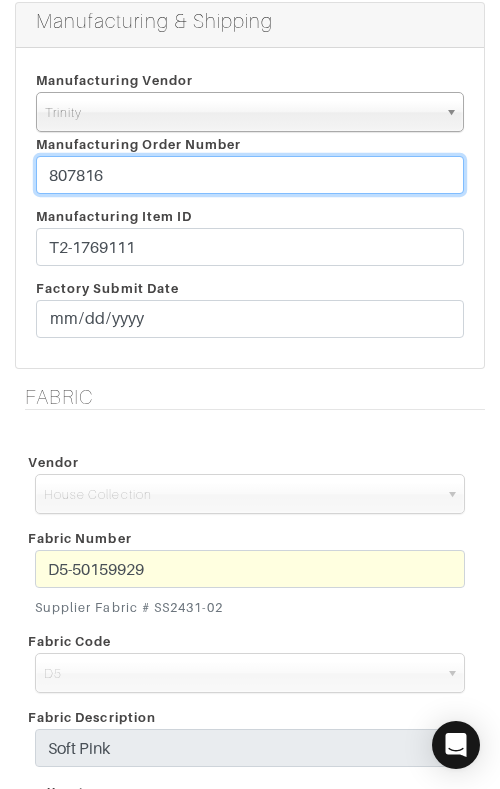 drag, startPoint x: 197, startPoint y: 173, endPoint x: 197, endPoint y: 158, distance: 15 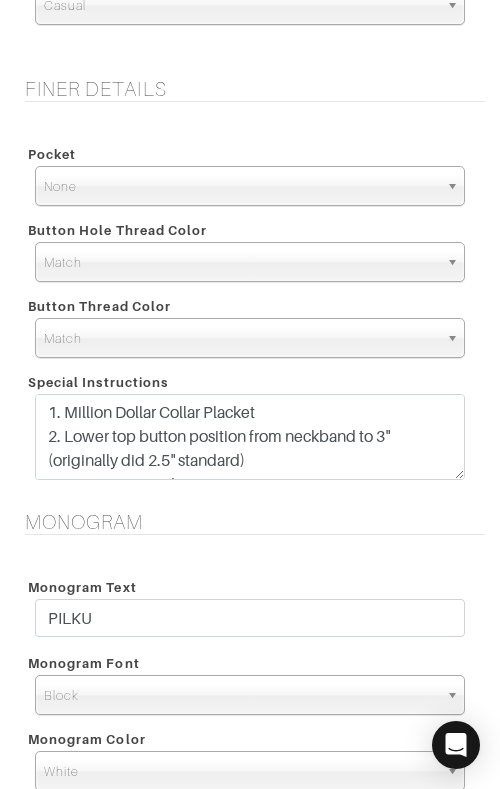 scroll, scrollTop: 1829, scrollLeft: 0, axis: vertical 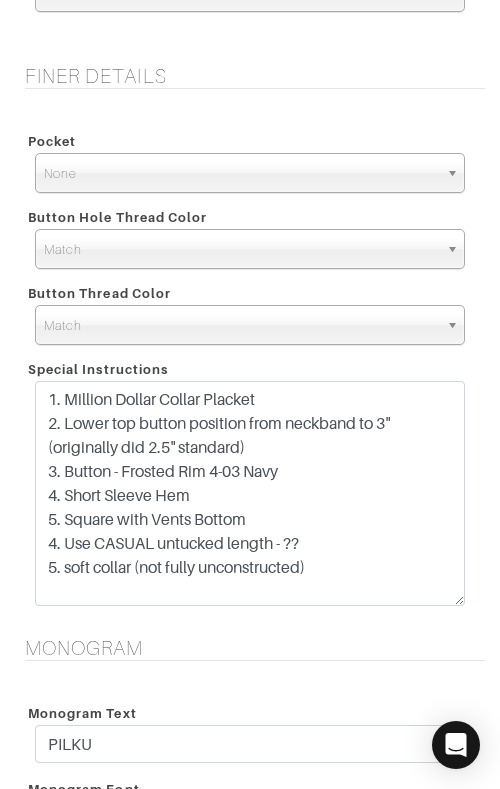 drag, startPoint x: 454, startPoint y: 464, endPoint x: 453, endPoint y: 596, distance: 132.00378 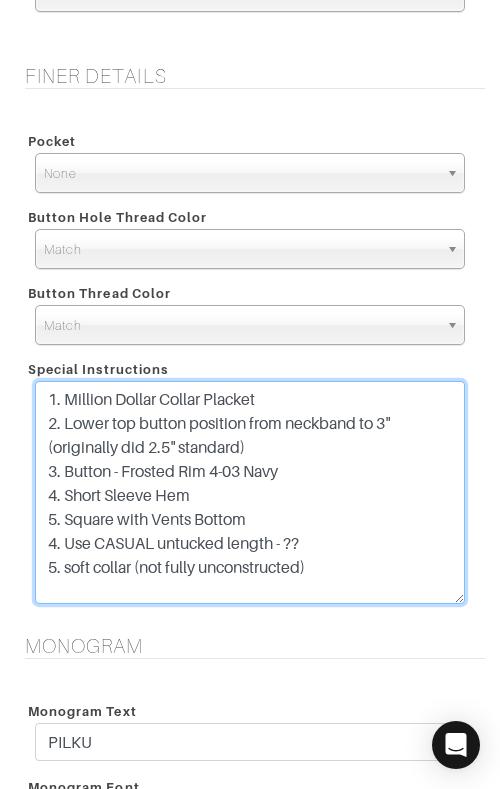 click on "1. Million Dollar Collar Placket
2. Lower top button position from neckband to 3" (originally did 2.5" standard)
3. Button - Frosted Rim 4-03 Navy
4. Short Sleeve Hem
5. Square with Vents Bottom
4. Use CASUAL untucked length - ??
5. soft collar (not fully unconstructed)" at bounding box center [250, 492] 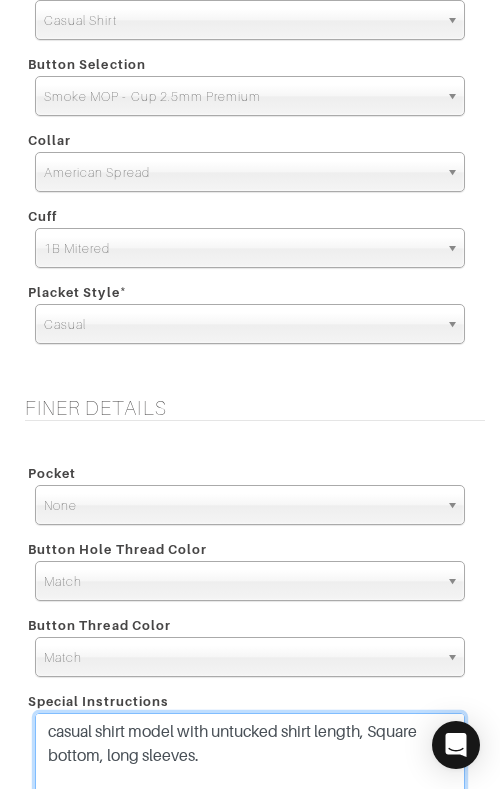 scroll, scrollTop: 1499, scrollLeft: 0, axis: vertical 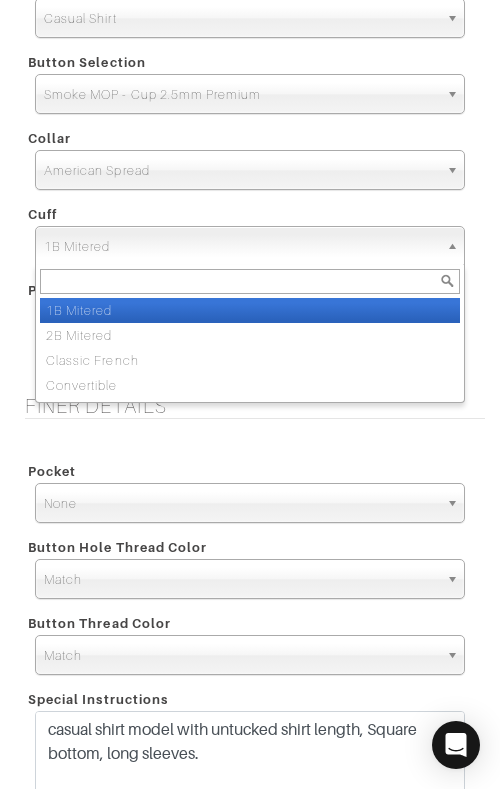 click on "1B Mitered" at bounding box center (241, 247) 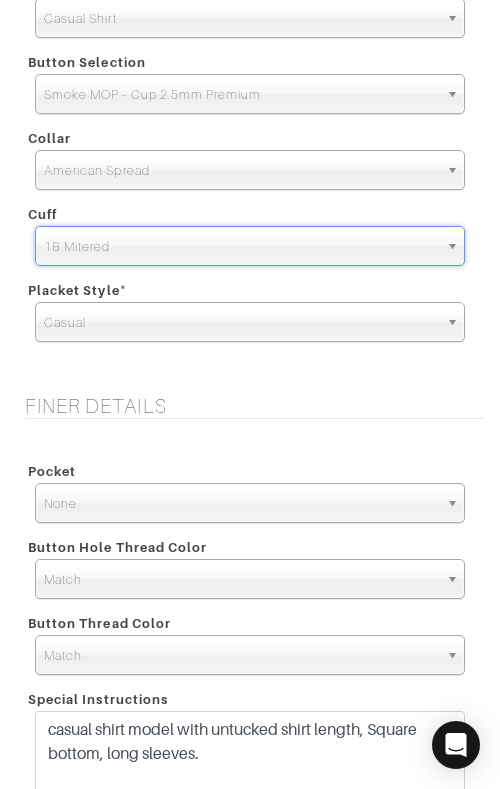 click on "Finer Details" at bounding box center [255, 406] 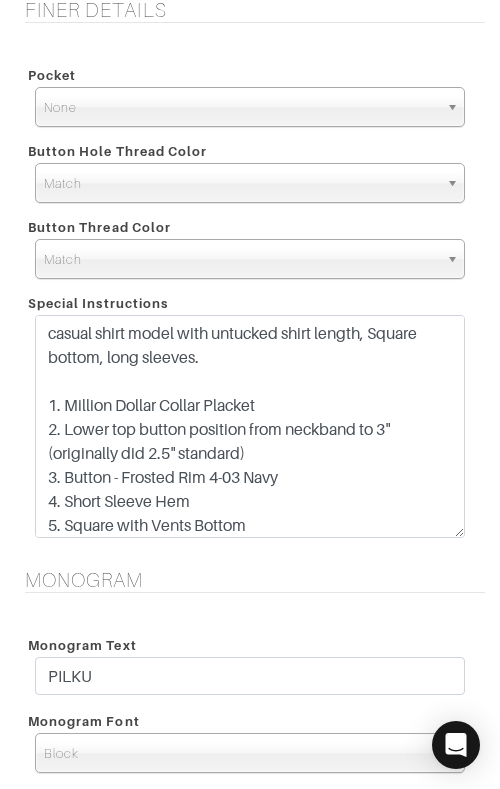 scroll, scrollTop: 1899, scrollLeft: 0, axis: vertical 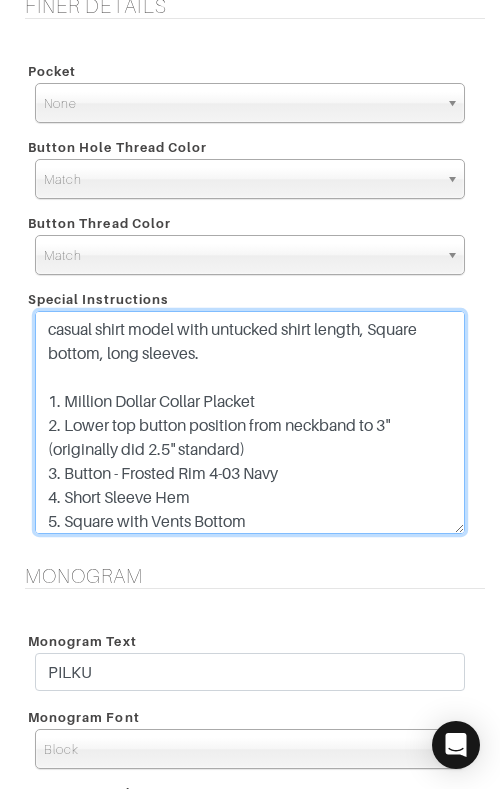 drag, startPoint x: 253, startPoint y: 502, endPoint x: 49, endPoint y: 502, distance: 204 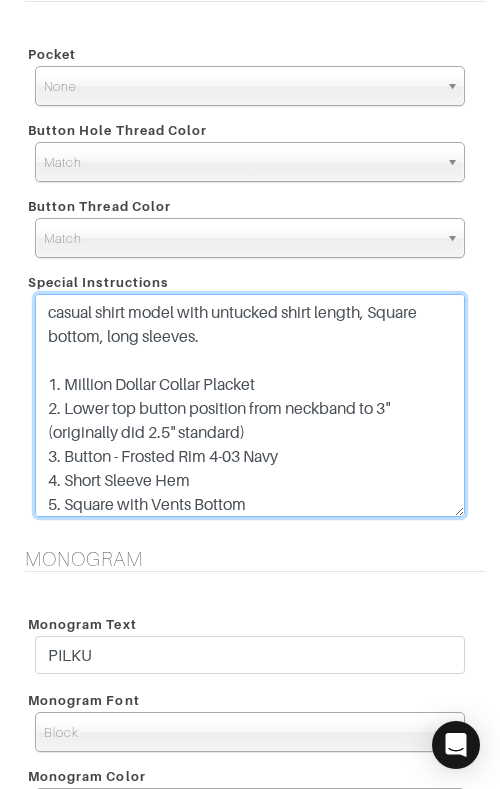 scroll, scrollTop: 1921, scrollLeft: 0, axis: vertical 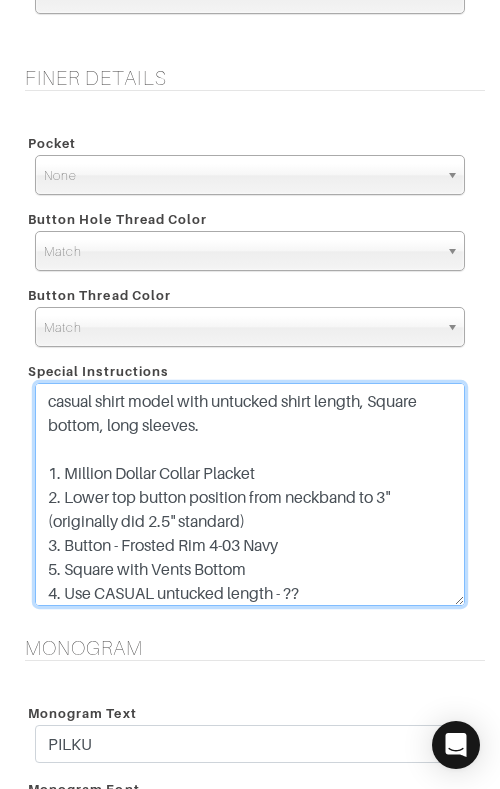 drag, startPoint x: 314, startPoint y: 548, endPoint x: 66, endPoint y: 548, distance: 248 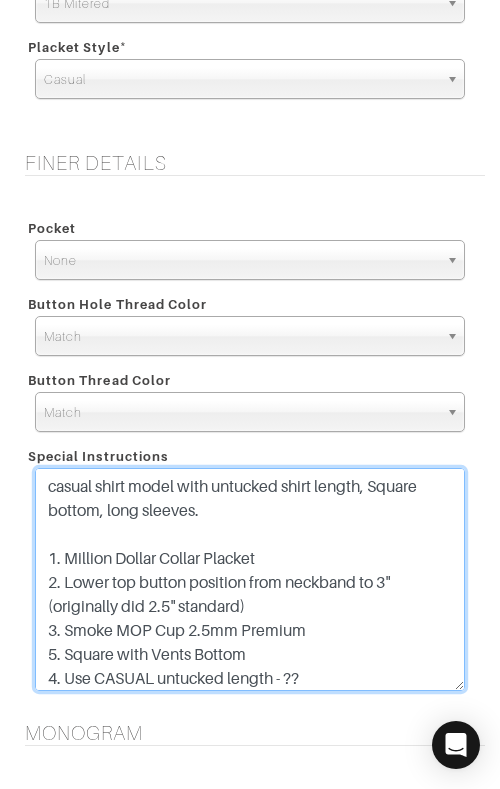 scroll, scrollTop: 1746, scrollLeft: 0, axis: vertical 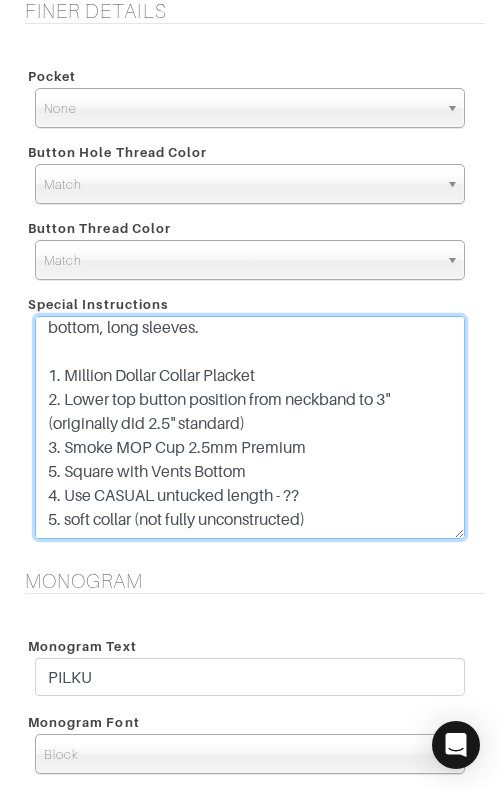 click on "1. Million Dollar Collar Placket
2. Lower top button position from neckband to 3" (originally did 2.5" standard)
3. Button - Frosted Rim 4-03 Navy
4. Short Sleeve Hem
5. Square with Vents Bottom
4. Use CASUAL untucked length - ??
5. soft collar (not fully unconstructed)" at bounding box center (250, 427) 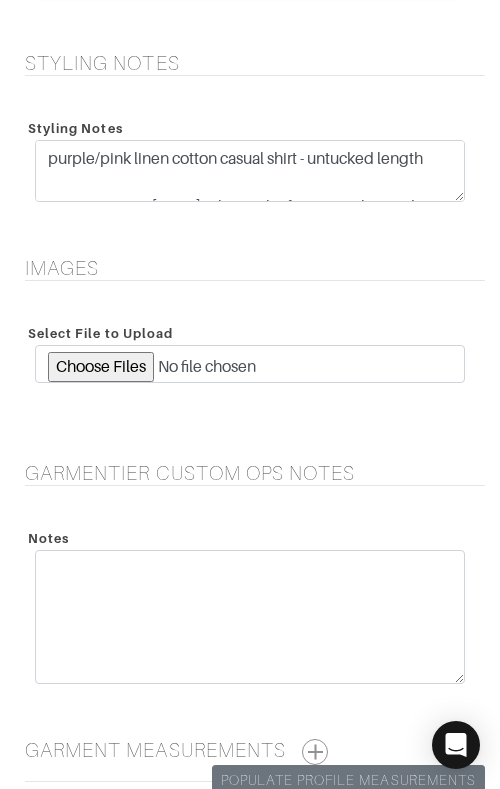 scroll, scrollTop: 3039, scrollLeft: 0, axis: vertical 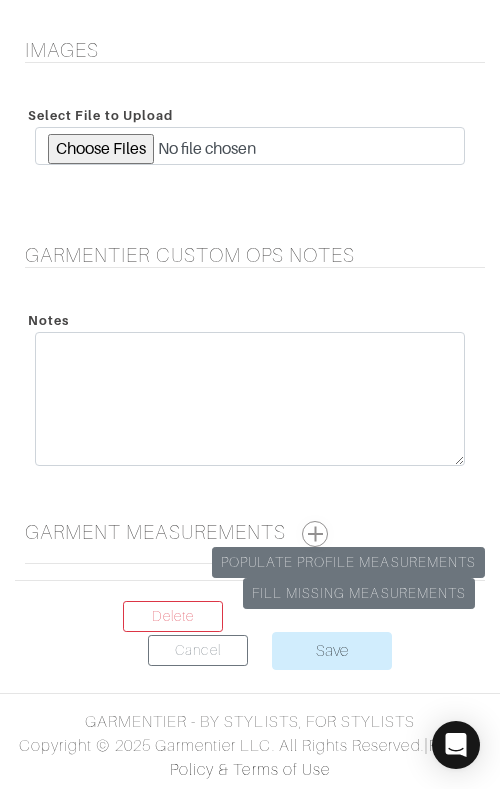 type on "casual shirt model with untucked shirt length, Square bottom, long sleeves.
1. Million Dollar Collar Placket
2. Lower top button position from neckband to 3" (originally did 2.5" standard)
3. Smoke MOP Cup 2.5mm Premium
5. Square with Vents Bottom
4. Use CASUAL untucked length
5. soft collar (not fully unconstructed)" 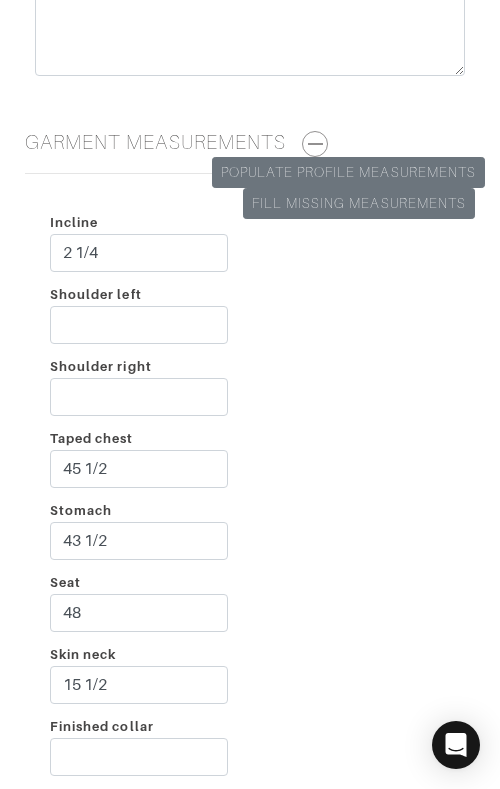 scroll, scrollTop: 3430, scrollLeft: 0, axis: vertical 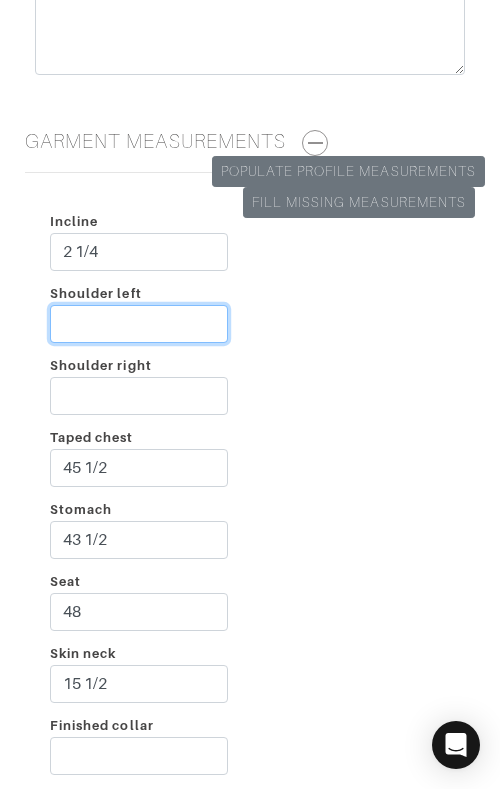 click on "Shoulder left" at bounding box center [139, 324] 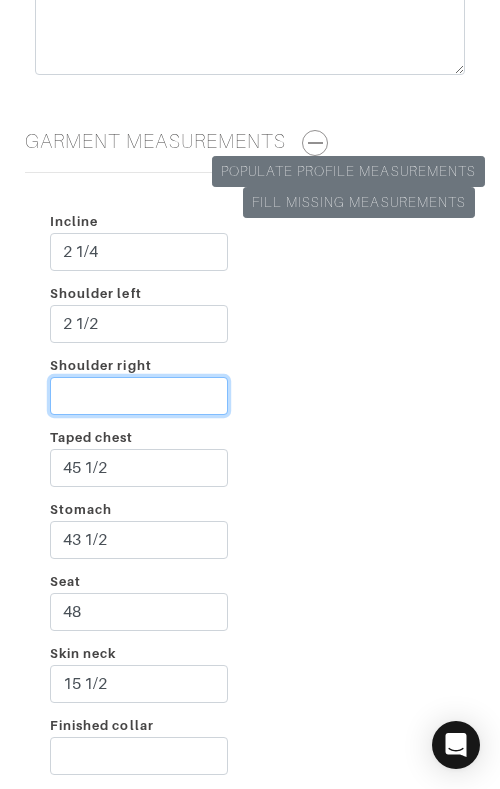 click on "Shoulder right" at bounding box center (139, 396) 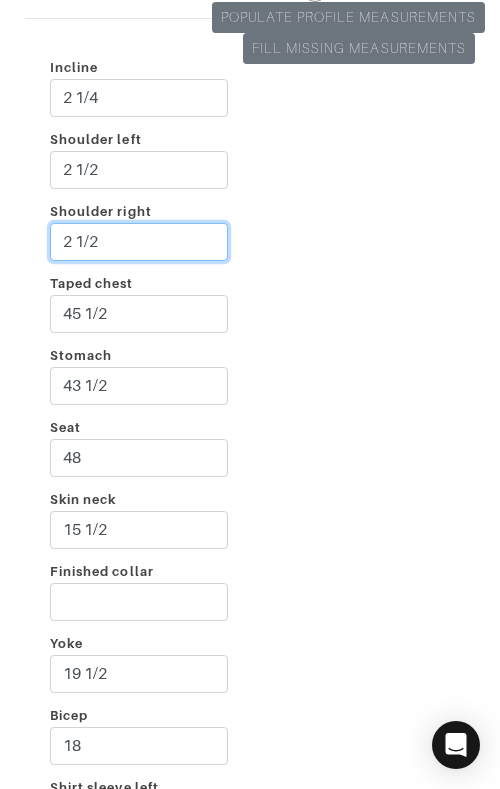 scroll, scrollTop: 3587, scrollLeft: 0, axis: vertical 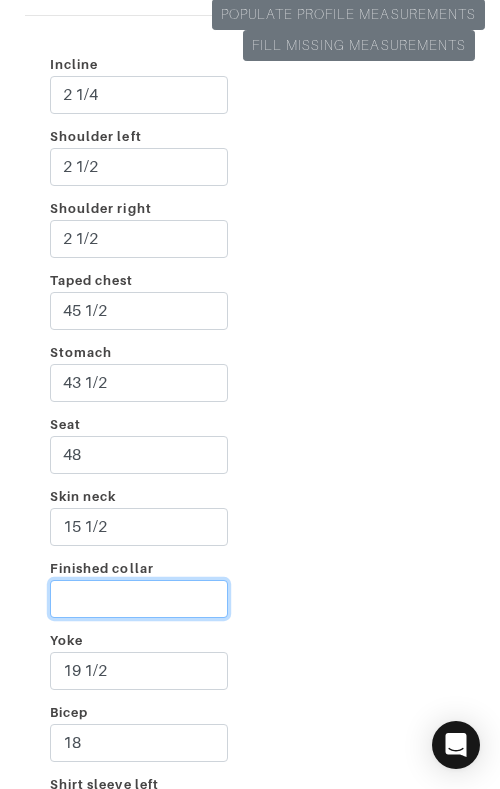 click on "Finished collar" at bounding box center (139, 599) 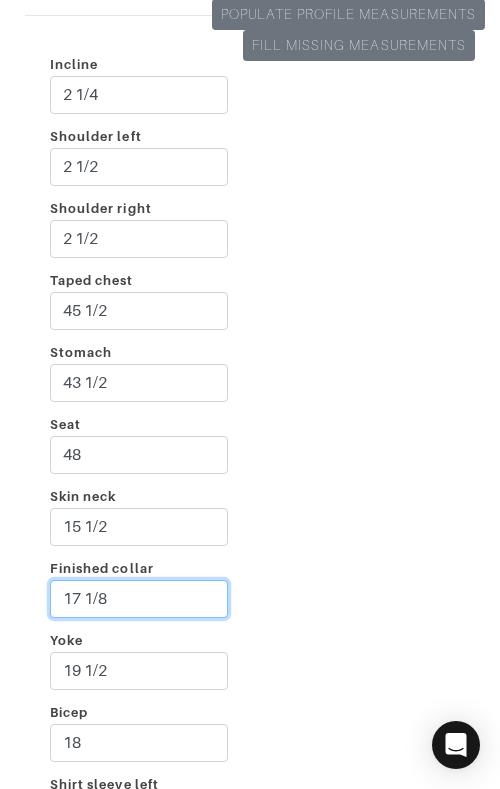 type on "17 1/8" 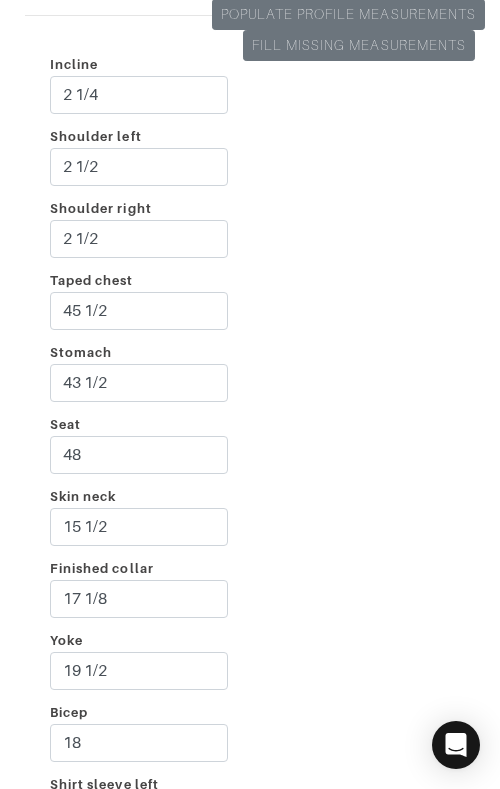 scroll, scrollTop: 4007, scrollLeft: 0, axis: vertical 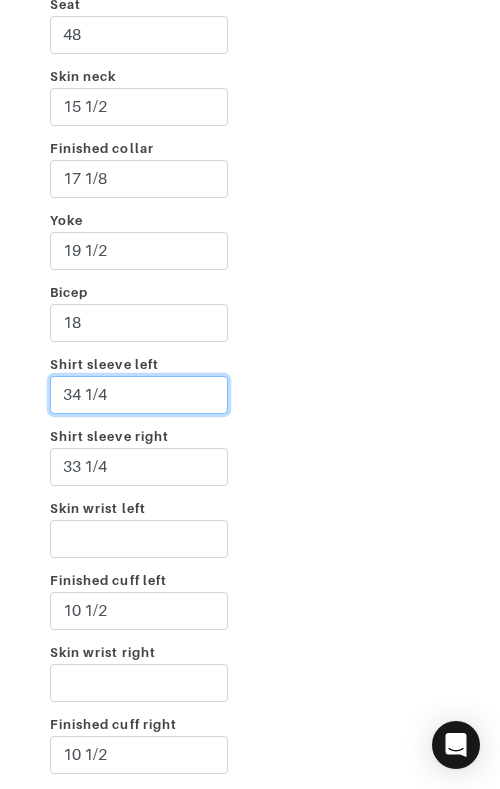 type on "34 1/4" 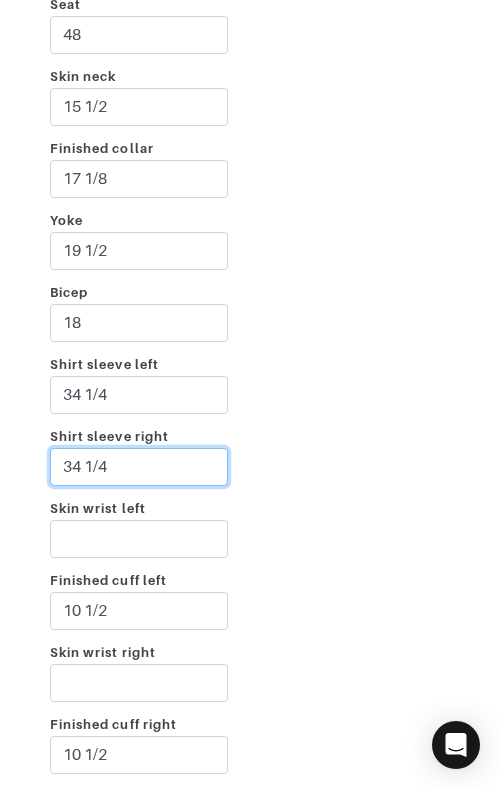 type on "34 1/4" 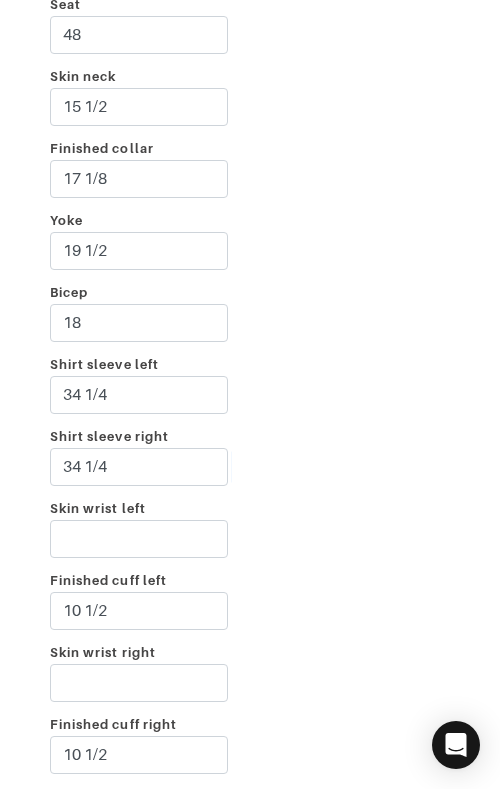 scroll, scrollTop: 4439, scrollLeft: 0, axis: vertical 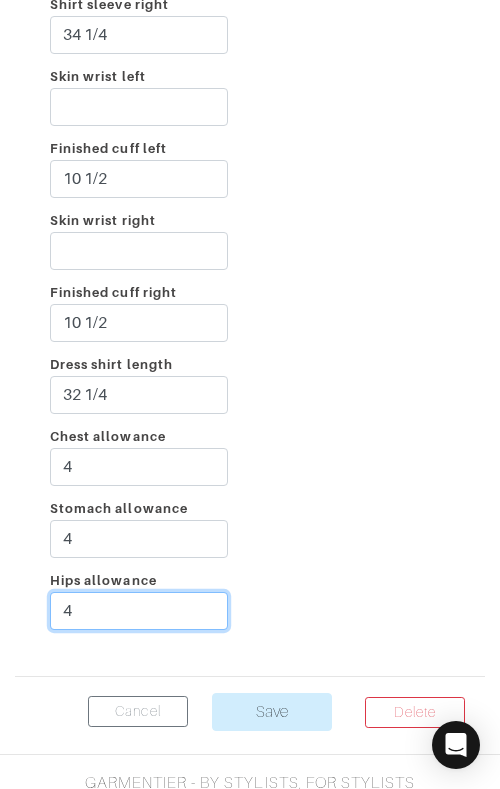 type on "4" 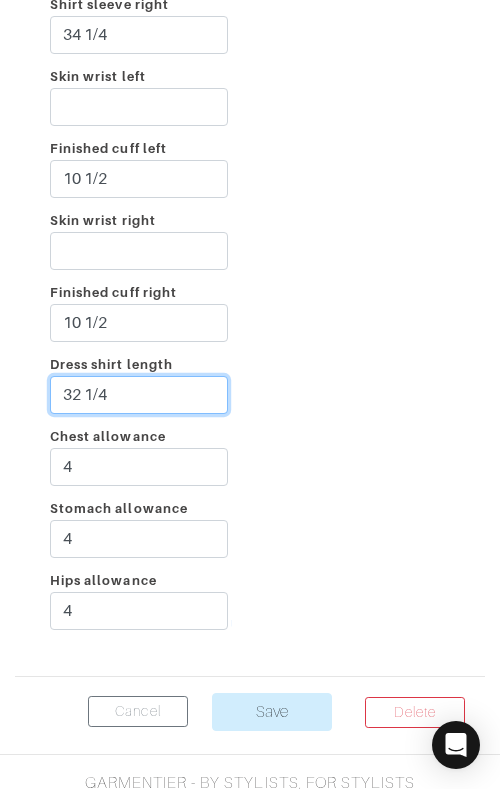 drag, startPoint x: 211, startPoint y: 382, endPoint x: 216, endPoint y: 368, distance: 14.866069 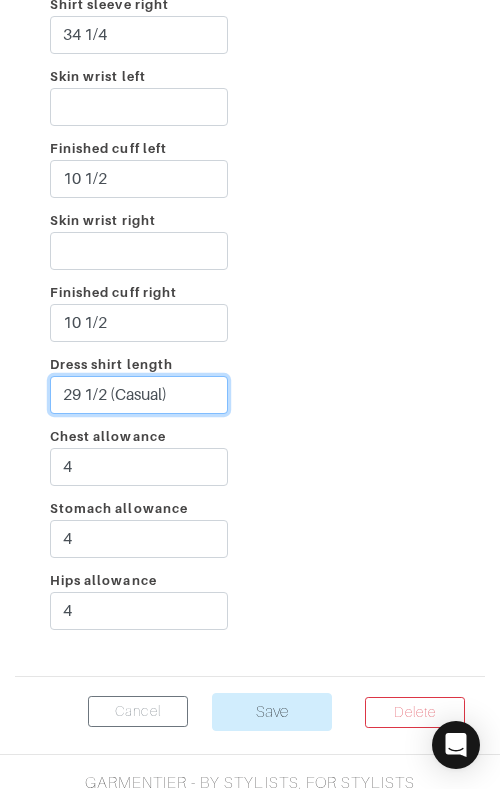type on "29 1/2 (Casual)" 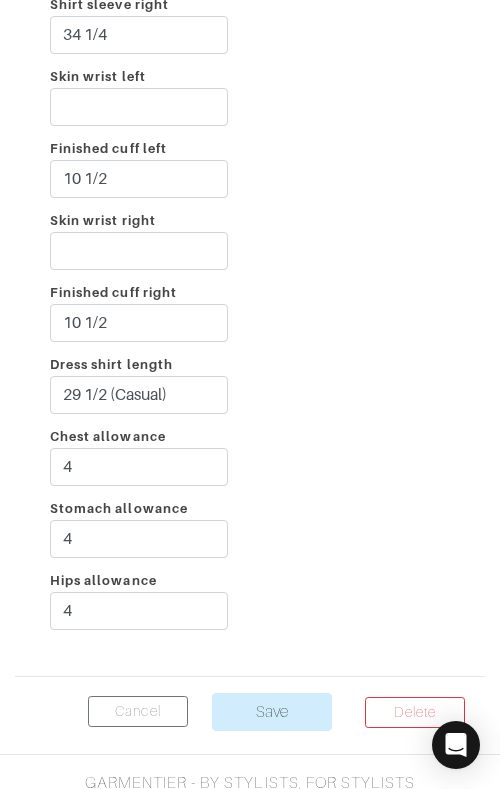 click on "Incline
2 1/4
Shoulder left
2 1/2
Shoulder right
2 1/2
Taped chest
45 1/2
Stomach
43 1/2
Seat
48
Skin neck
15 1/2
Finished collar
17 1/8
Yoke
19 1/2
Bicep
18
Shirt sleeve left
34 1/4
Shirt sleeve right
34 1/4
Skin wrist left
Finished cuff left
10 1/2
Skin wrist right
Finished cuff right
10 1/2" at bounding box center (250, -80) 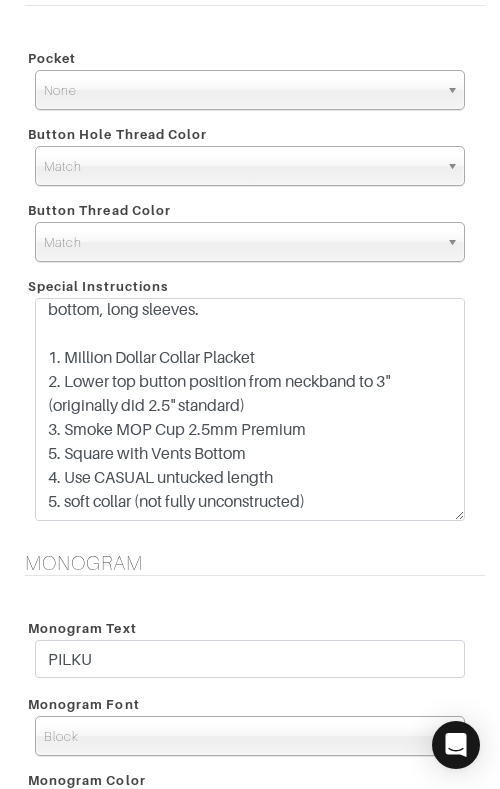 scroll, scrollTop: 1940, scrollLeft: 0, axis: vertical 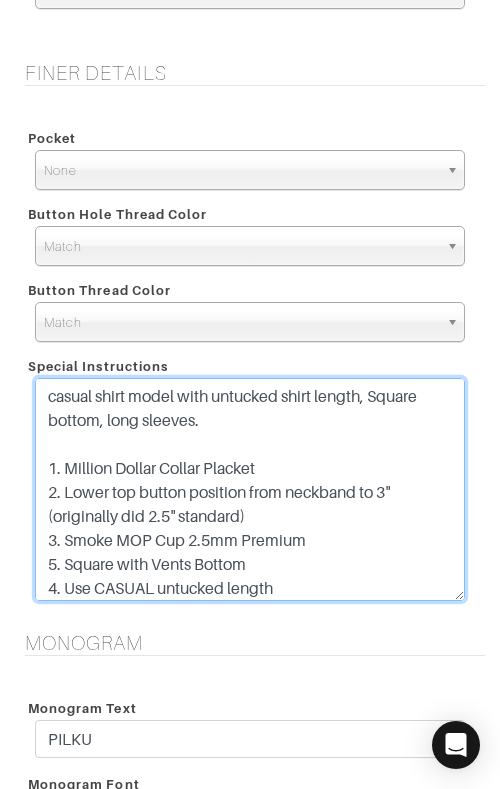 drag, startPoint x: 347, startPoint y: 542, endPoint x: 33, endPoint y: 541, distance: 314.0016 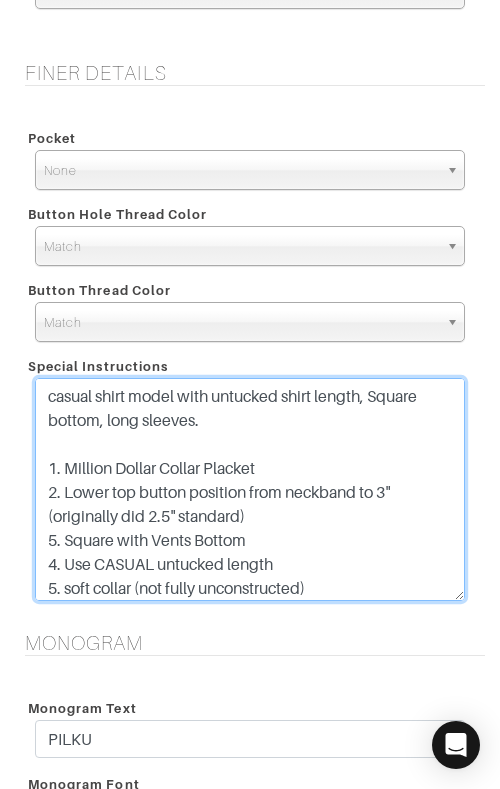click on "1. Million Dollar Collar Placket
2. Lower top button position from neckband to 3" (originally did 2.5" standard)
3. Button - Frosted Rim 4-03 Navy
4. Short Sleeve Hem
5. Square with Vents Bottom
4. Use CASUAL untucked length - ??
5. soft collar (not fully unconstructed)" at bounding box center (250, 489) 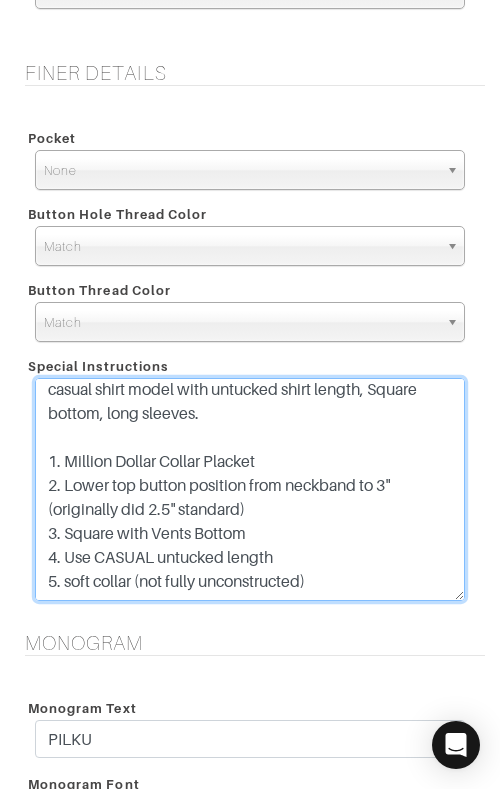 scroll, scrollTop: 0, scrollLeft: 0, axis: both 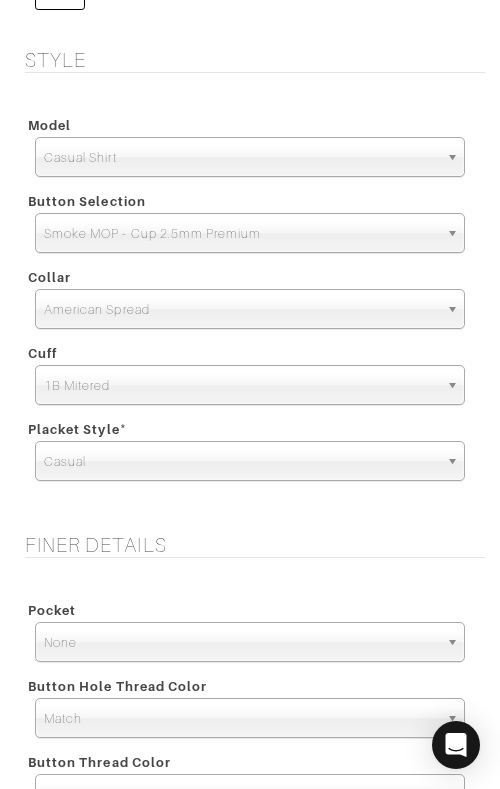 type on "casual shirt model with untucked shirt length, Square bottom, long sleeves.
1. Million Dollar Collar Placket
2. Lower top button position from neckband to 3" (originally did 2.5" standard)
3. Square with Vents Bottom
4. Use CASUAL untucked length
5. soft collar (not fully unconstructed)" 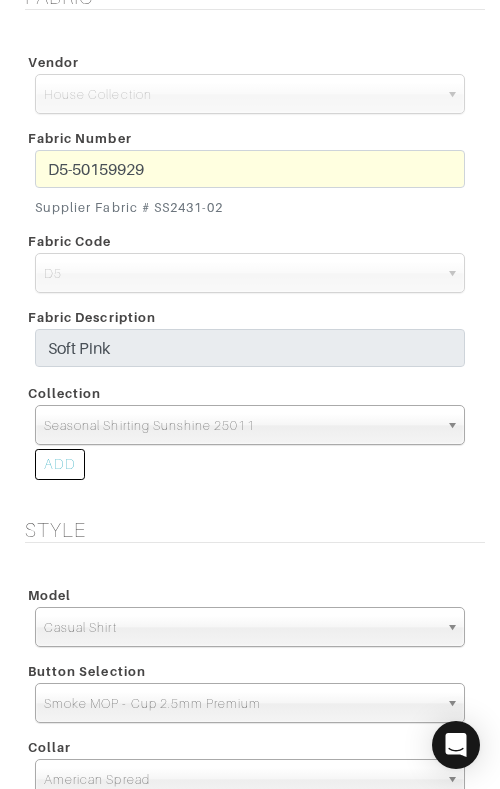 scroll, scrollTop: 417, scrollLeft: 0, axis: vertical 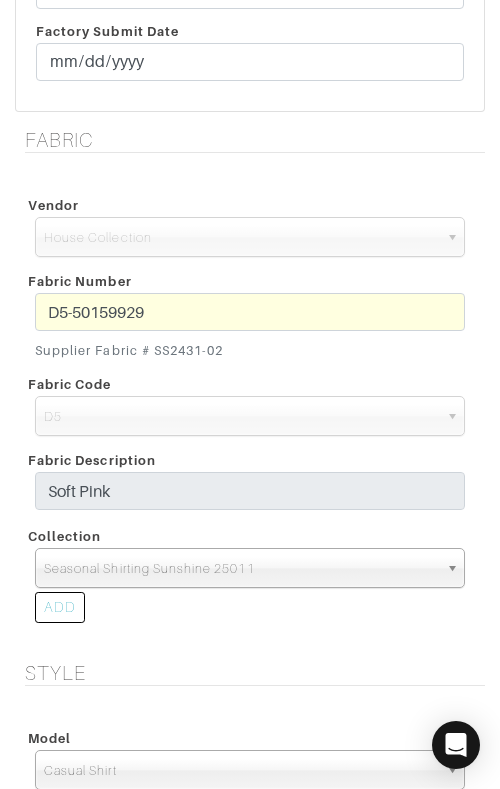 click on "D5-50159929
Supplier Fabric # SS2431-02" at bounding box center (250, 330) 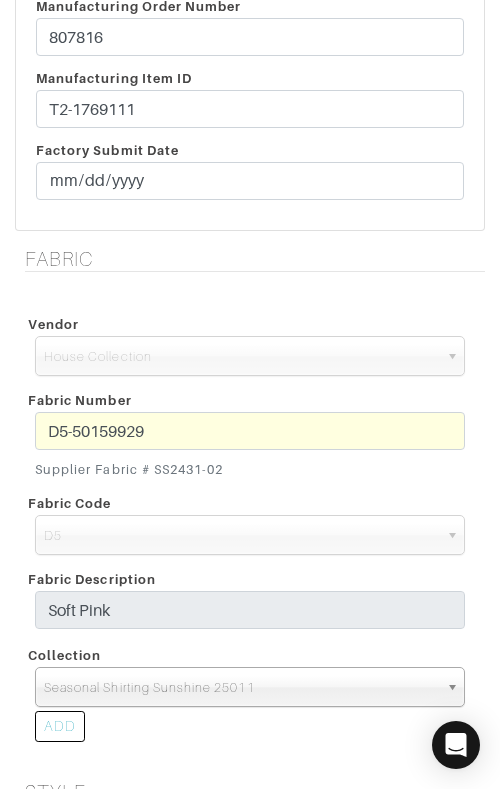 scroll, scrollTop: 544, scrollLeft: 0, axis: vertical 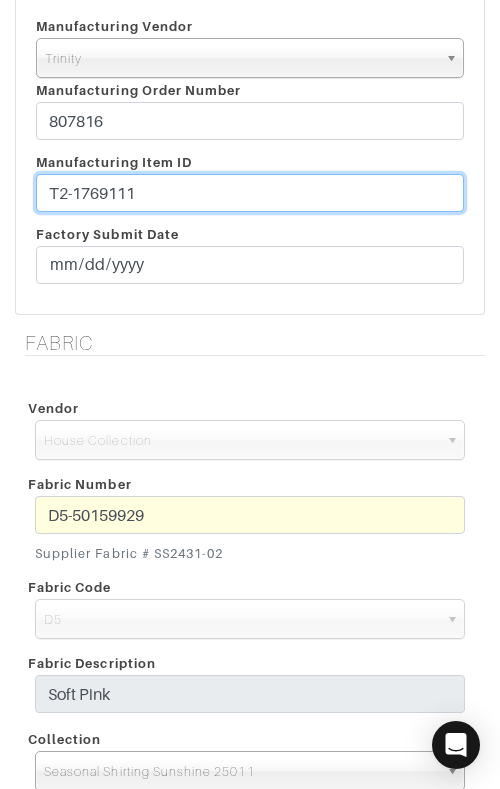 drag, startPoint x: 281, startPoint y: 189, endPoint x: 291, endPoint y: 162, distance: 28.79236 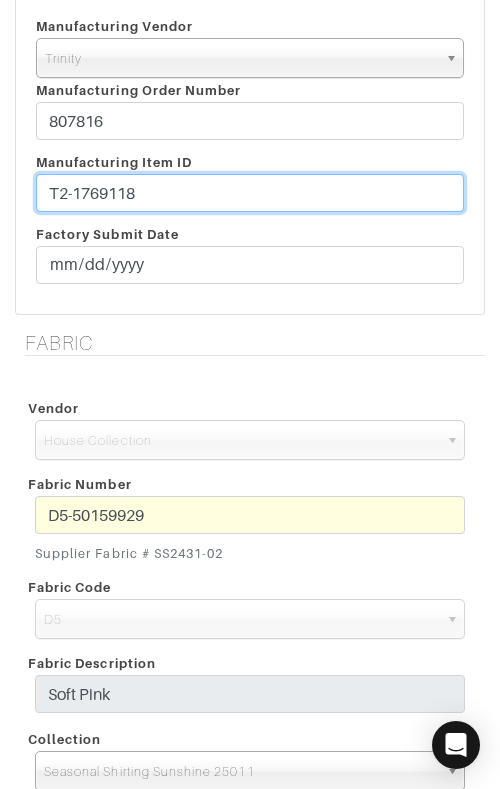type on "T2-1769118" 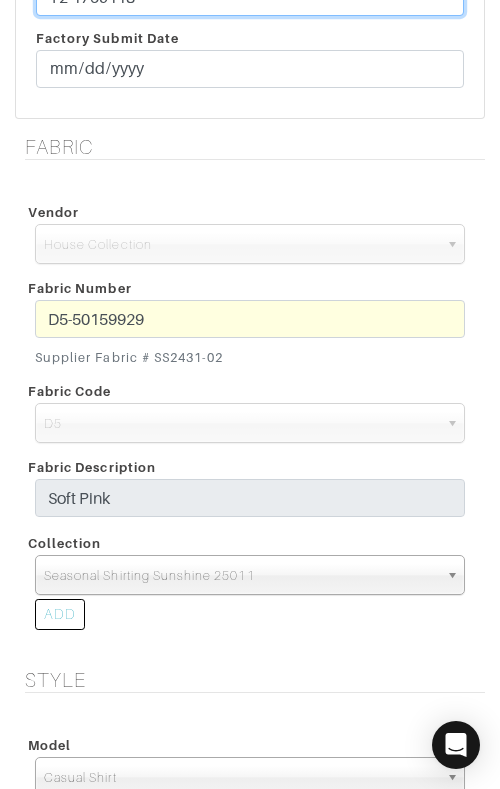 scroll, scrollTop: 918, scrollLeft: 0, axis: vertical 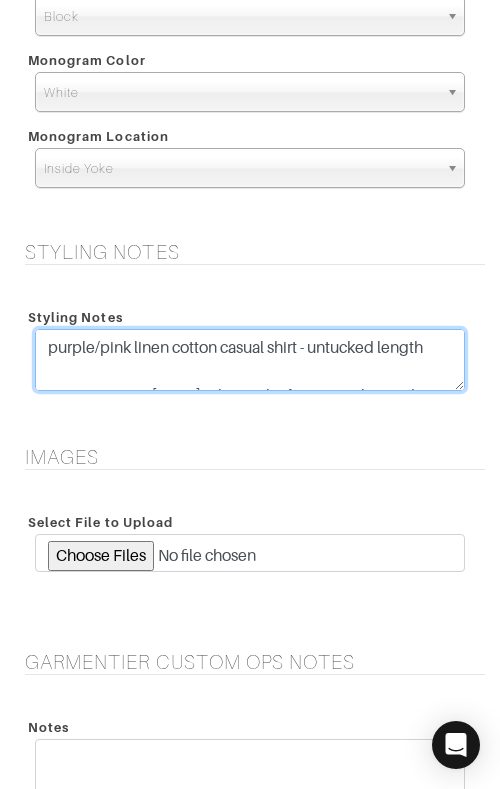 click on "purple/pink linen cotton casual shirt - untucked length
CUSTOM OPS 7/11/25: Please clarify via email regarding shirt model and buttons from Special Instructions." at bounding box center (250, 360) 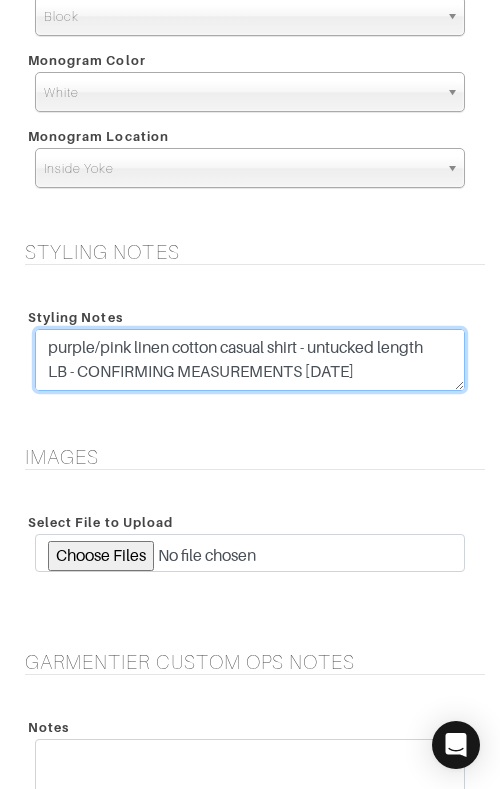 drag, startPoint x: 245, startPoint y: 378, endPoint x: 37, endPoint y: 369, distance: 208.19463 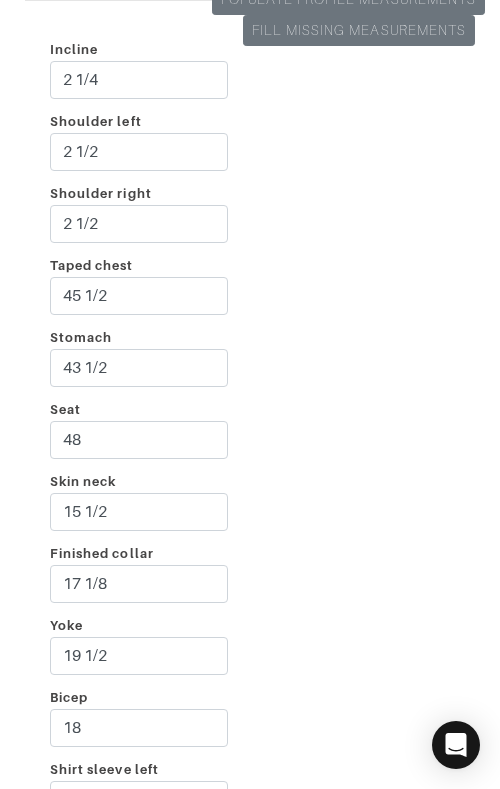 scroll, scrollTop: 4500, scrollLeft: 0, axis: vertical 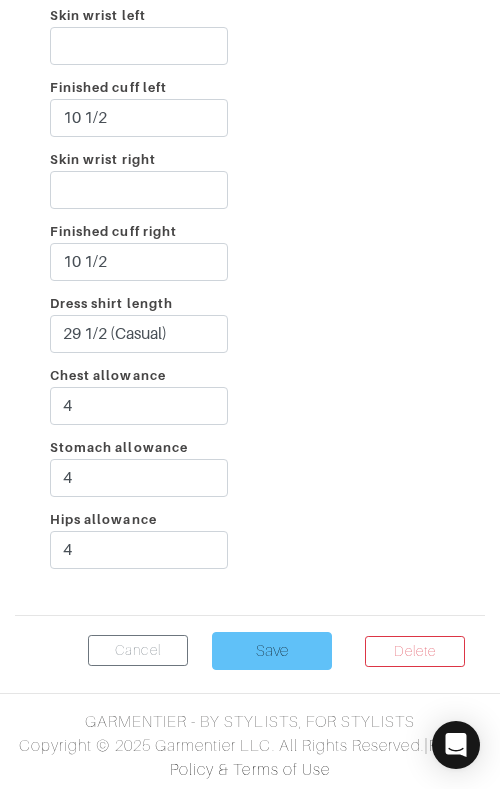 type on "purple/pink linen cotton casual shirt - untucked length
LB - CONFIRMING MEASUREMENTS 7/30/25
CUSTOM OPS 7/11/25: Please clarify via email regarding shirt model and buttons from Special Instructions." 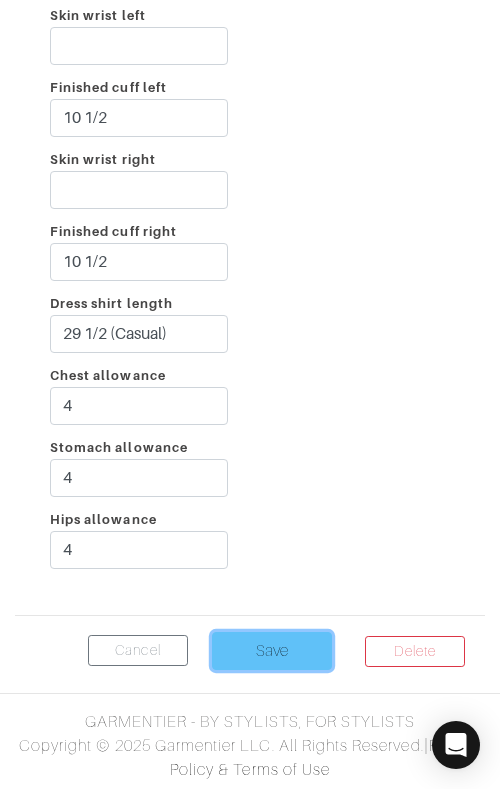 click on "Save" at bounding box center (272, 651) 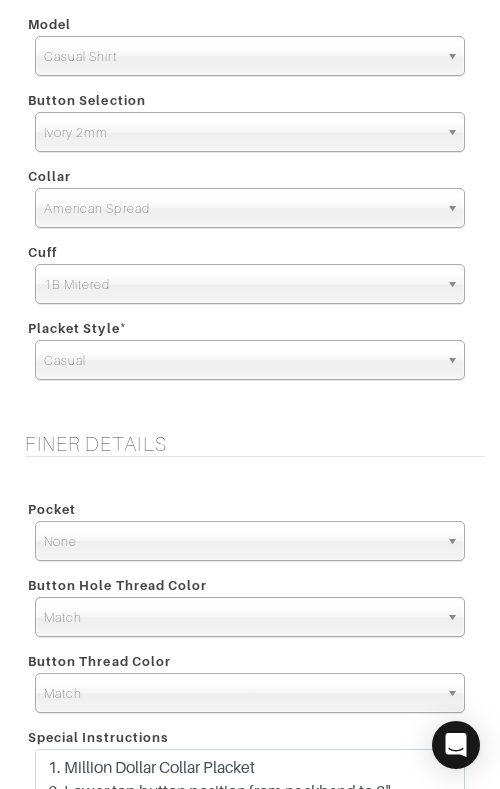 scroll, scrollTop: 2902, scrollLeft: 0, axis: vertical 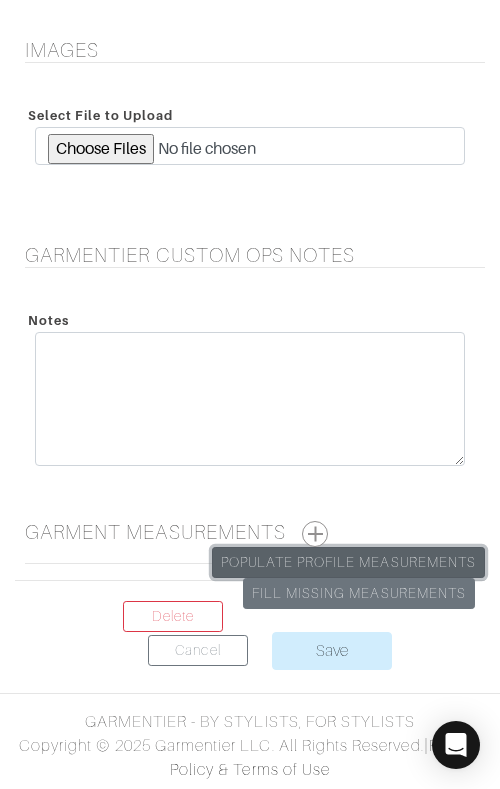 click on "Populate Profile Measurements" at bounding box center [348, 562] 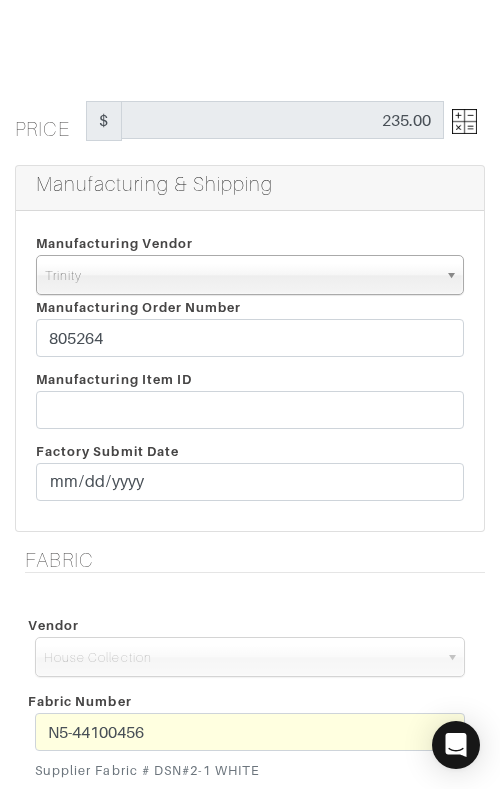 scroll, scrollTop: 332, scrollLeft: 0, axis: vertical 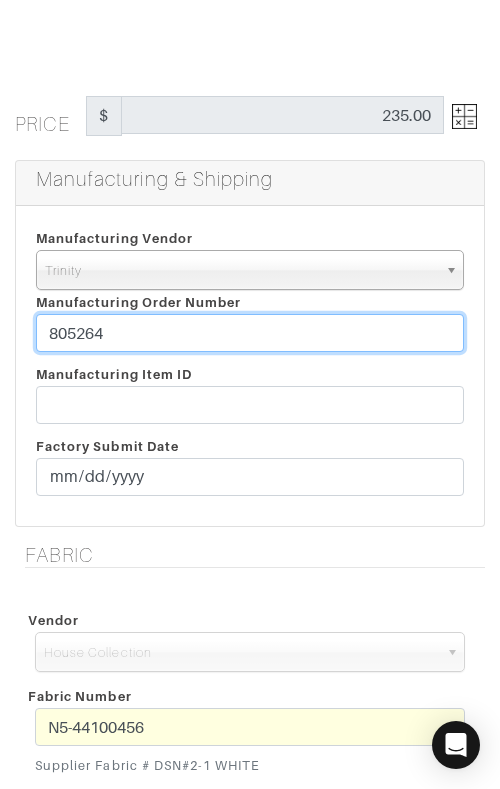 drag, startPoint x: 197, startPoint y: 331, endPoint x: 208, endPoint y: 277, distance: 55.108982 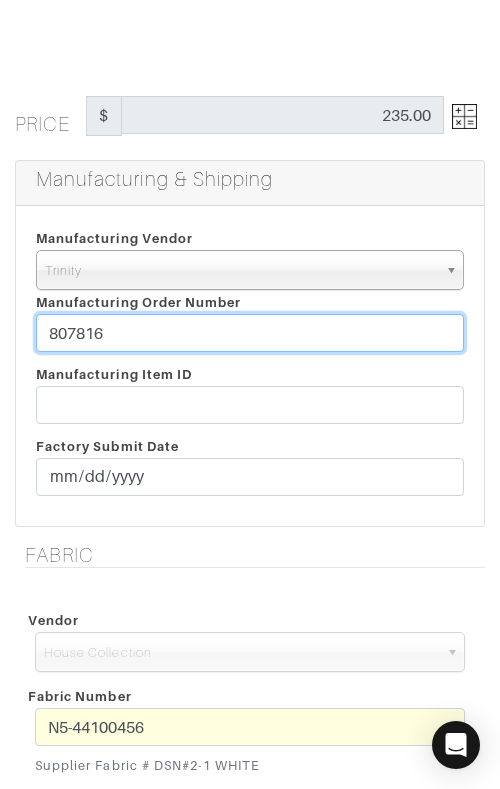 type on "807816" 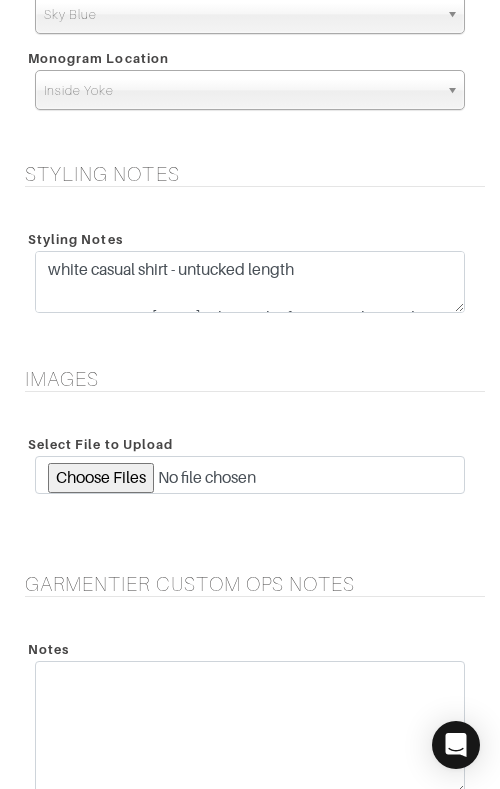 scroll, scrollTop: 2902, scrollLeft: 0, axis: vertical 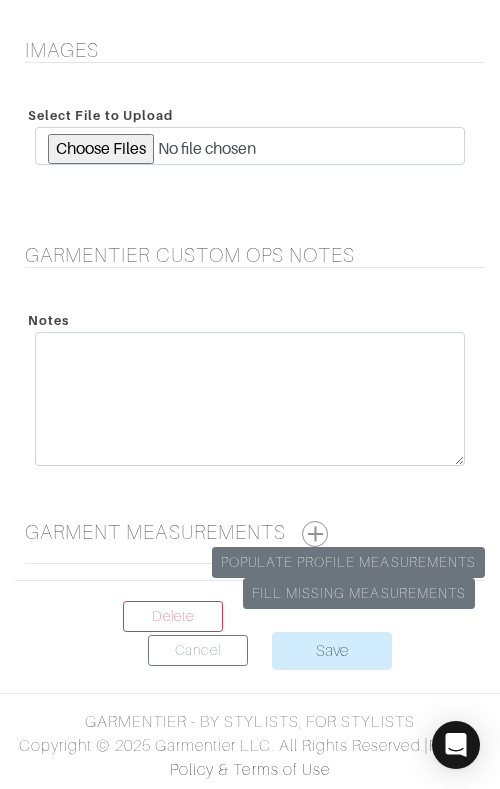 click at bounding box center [315, 534] 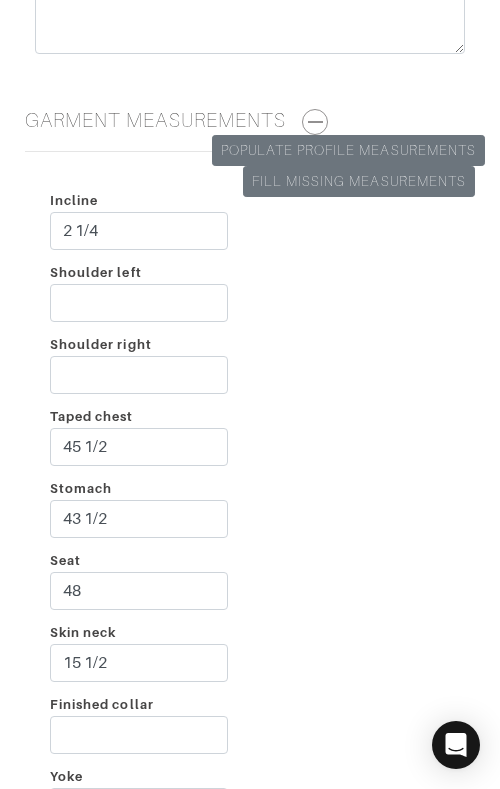 scroll, scrollTop: 3315, scrollLeft: 0, axis: vertical 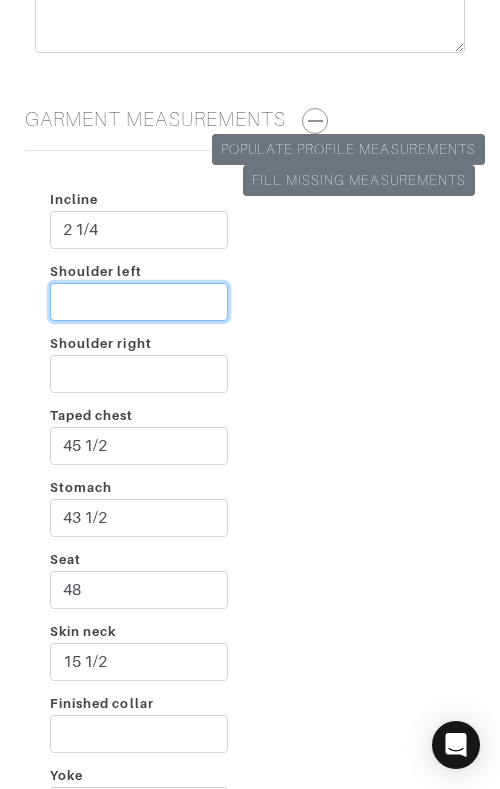 click on "Shoulder left" at bounding box center (139, 302) 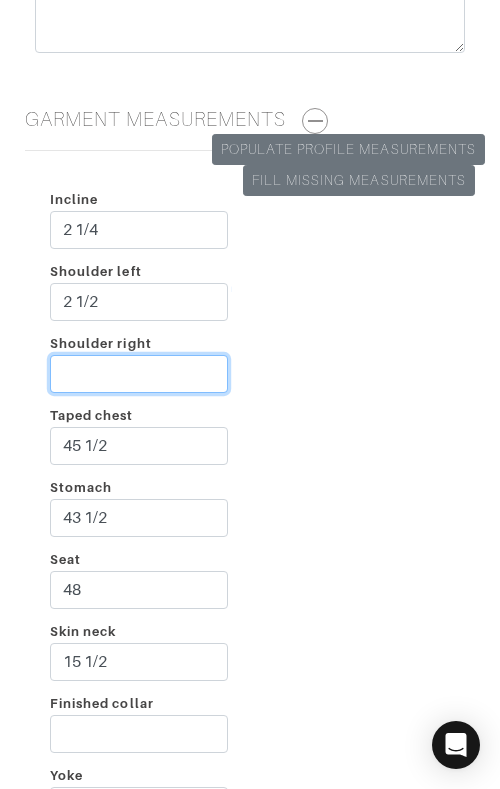 drag, startPoint x: 111, startPoint y: 373, endPoint x: 113, endPoint y: 396, distance: 23.086792 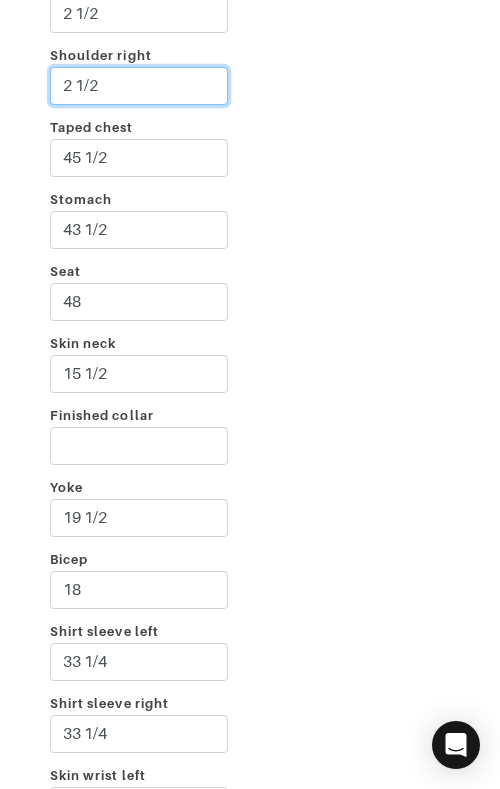 scroll, scrollTop: 3636, scrollLeft: 0, axis: vertical 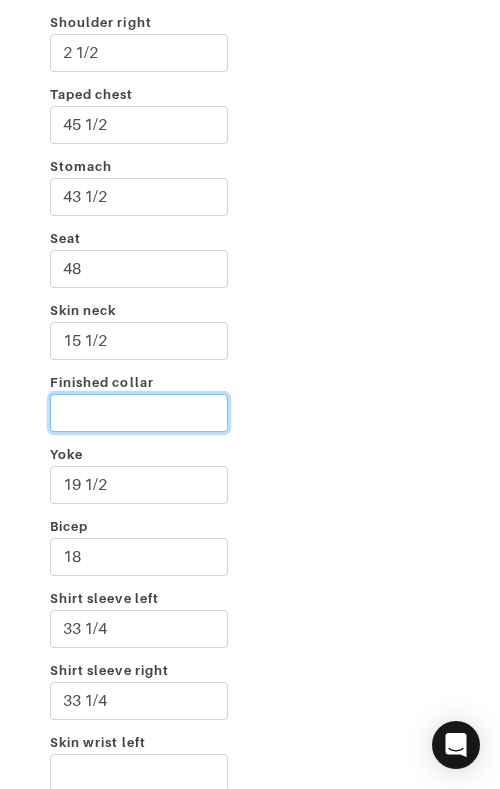 click on "Finished collar" at bounding box center (139, 413) 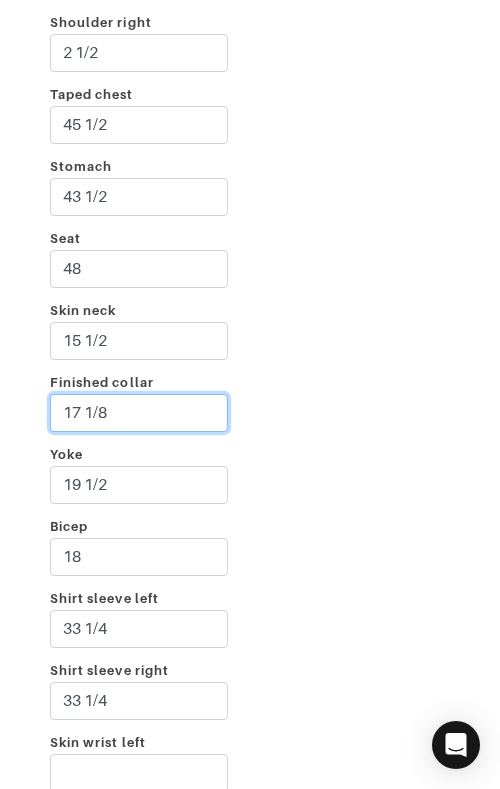 type on "17 1/8" 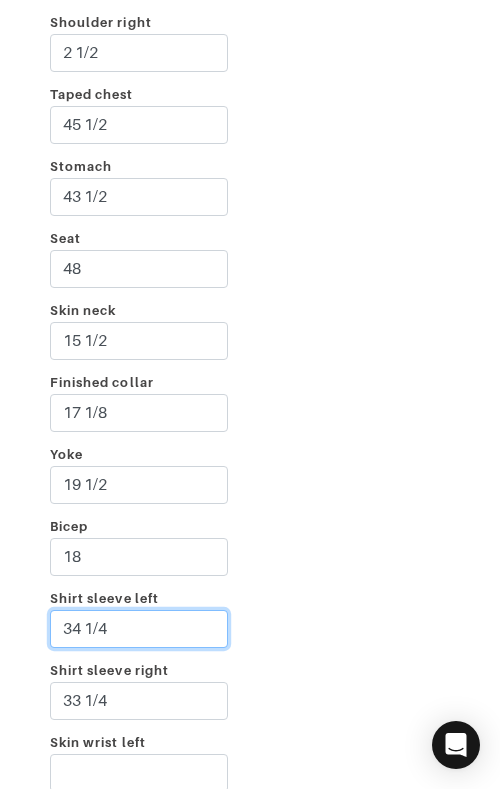 type on "34 1/4" 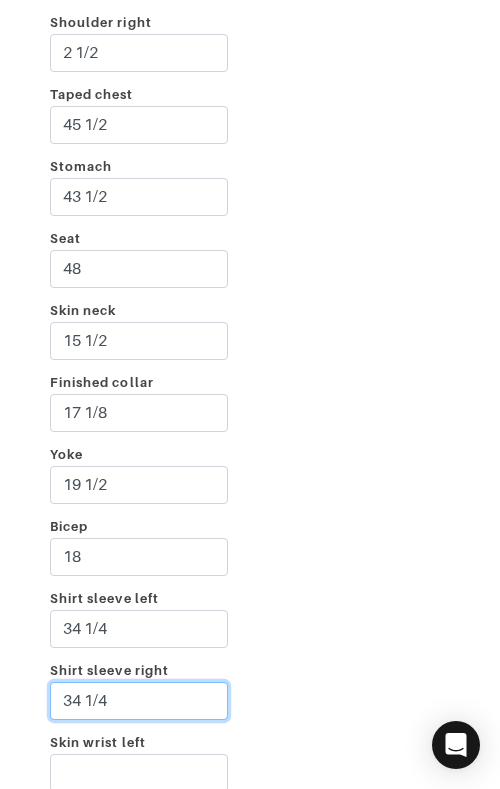 type on "34 1/4" 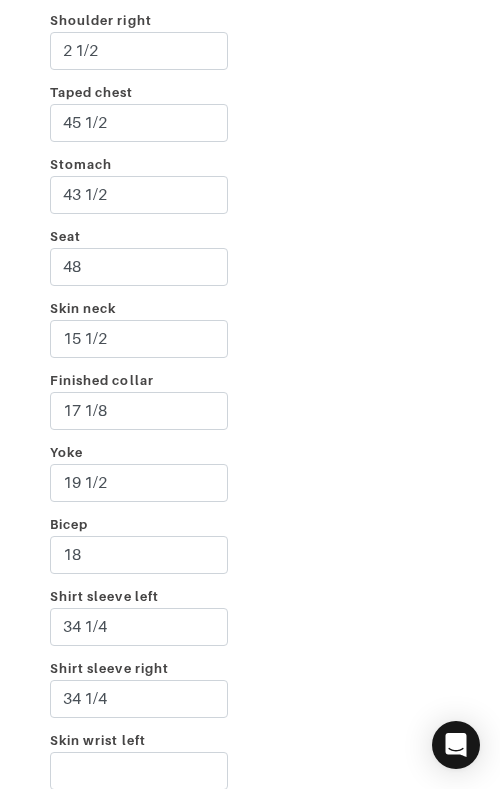 scroll, scrollTop: 4086, scrollLeft: 0, axis: vertical 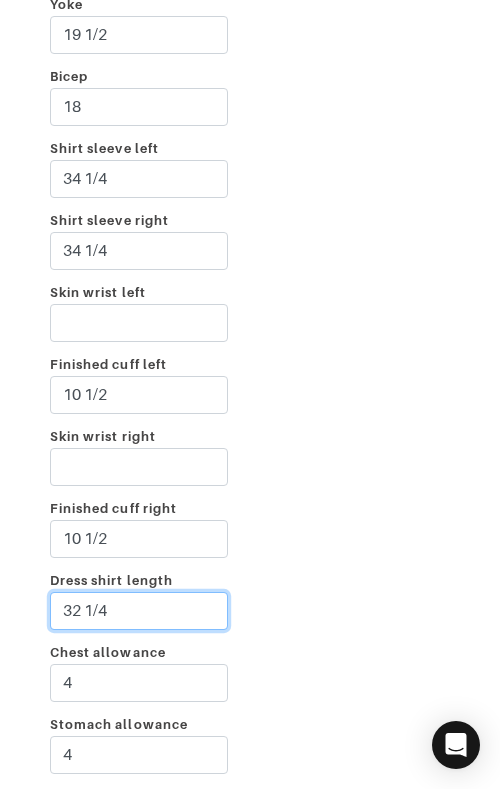 paste on "29 1/2 (Casual)" 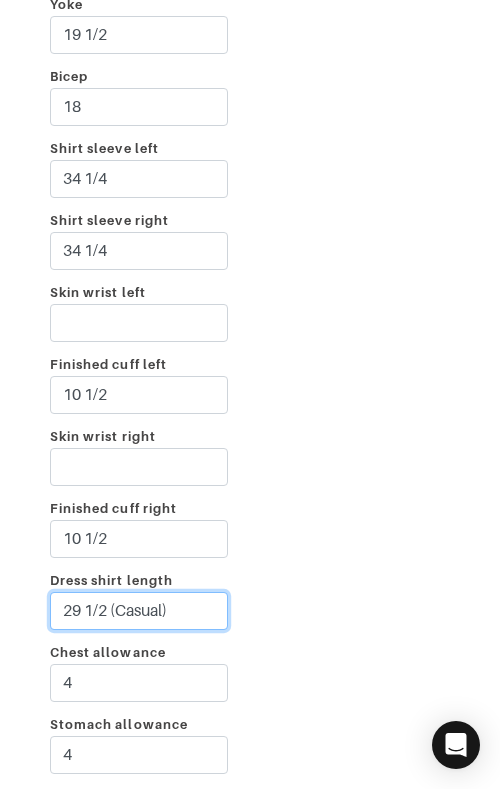 type on "29 1/2 (Casual)" 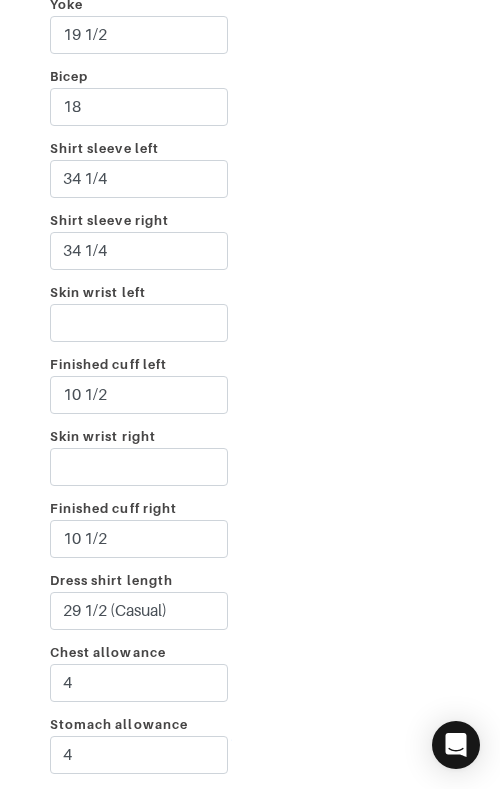 scroll, scrollTop: 4363, scrollLeft: 0, axis: vertical 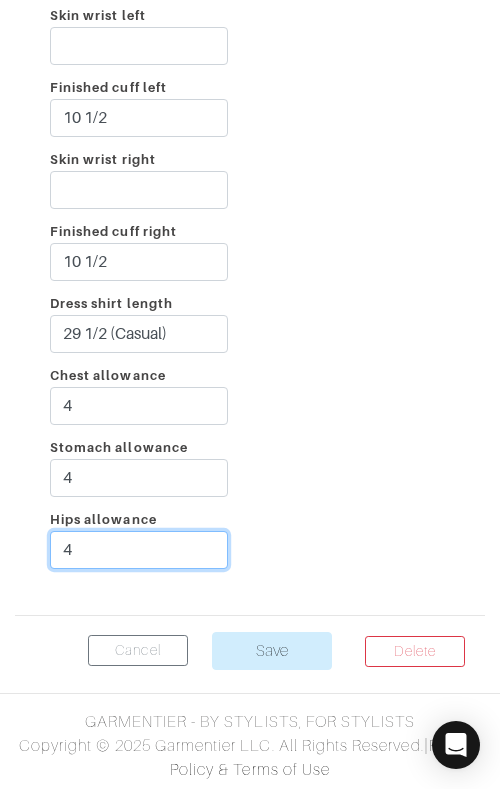 type on "4" 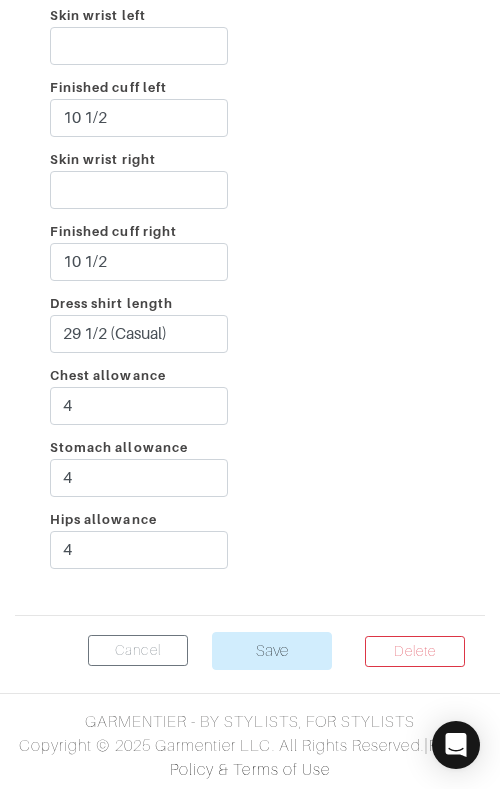 click on "Incline
2 1/4
Shoulder left
2 1/2
Shoulder right
2 1/2
Taped chest
45 1/2
Stomach
43 1/2
Seat
48
Skin neck
15 1/2
Finished collar
17 1/8
Yoke
19 1/2
Bicep
18
Shirt sleeve left
34 1/4
Shirt sleeve right
34 1/4
Skin wrist left
Finished cuff left
10 1/2
Skin wrist right
Finished cuff right
10 1/2" at bounding box center [250, -141] 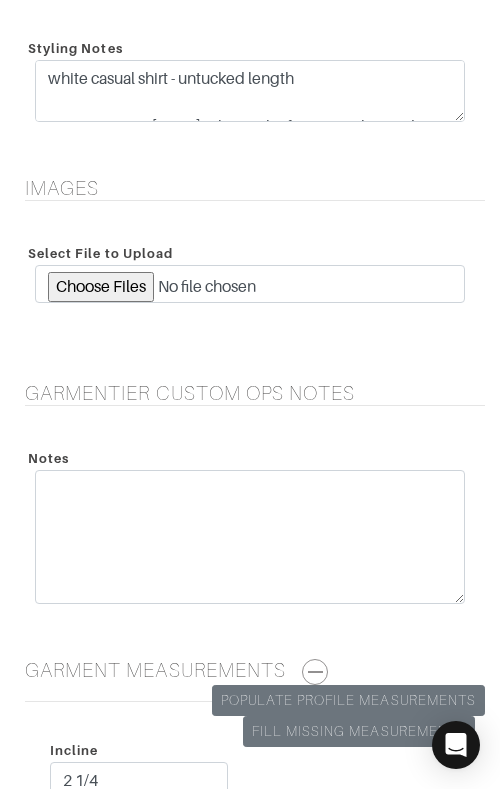 scroll, scrollTop: 2763, scrollLeft: 0, axis: vertical 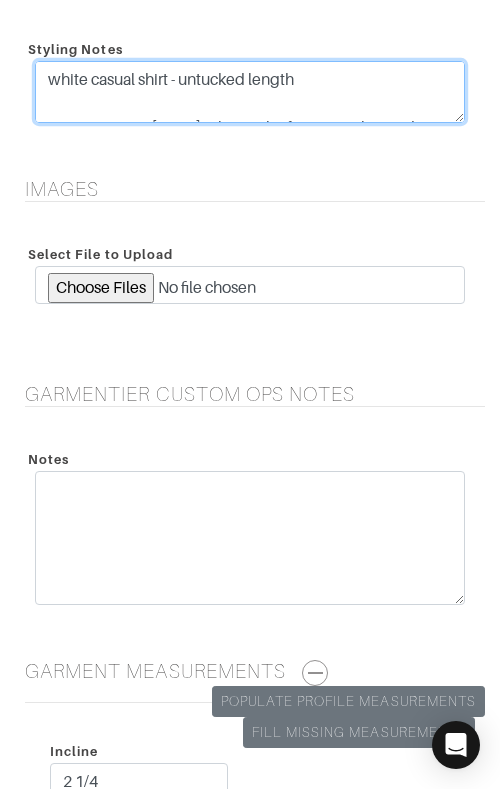 click on "white casual shirt - untucked length
CUSTOM OPS 7/11/25: Please clarify via email regarding shirt model and buttons from Special Instructions." at bounding box center [250, 92] 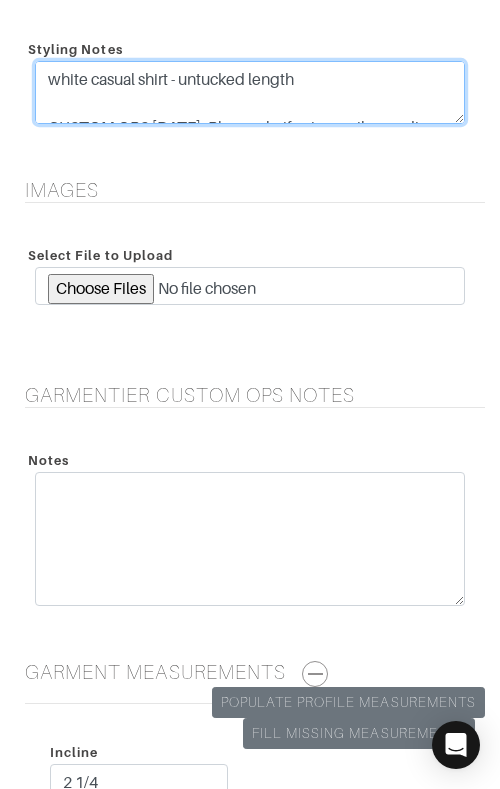 click on "white casual shirt - untucked length
CUSTOM OPS 7/11/25: Please clarify via email regarding shirt model and buttons from Special Instructions." at bounding box center [250, 92] 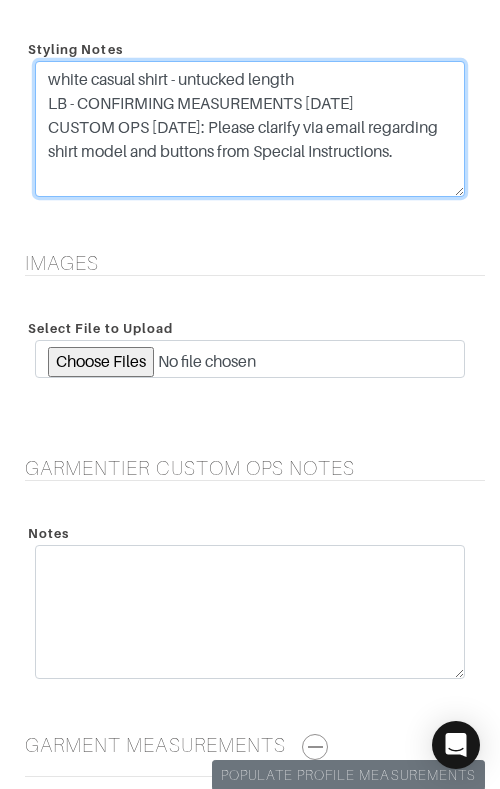 drag, startPoint x: 451, startPoint y: 126, endPoint x: 429, endPoint y: 174, distance: 52.801514 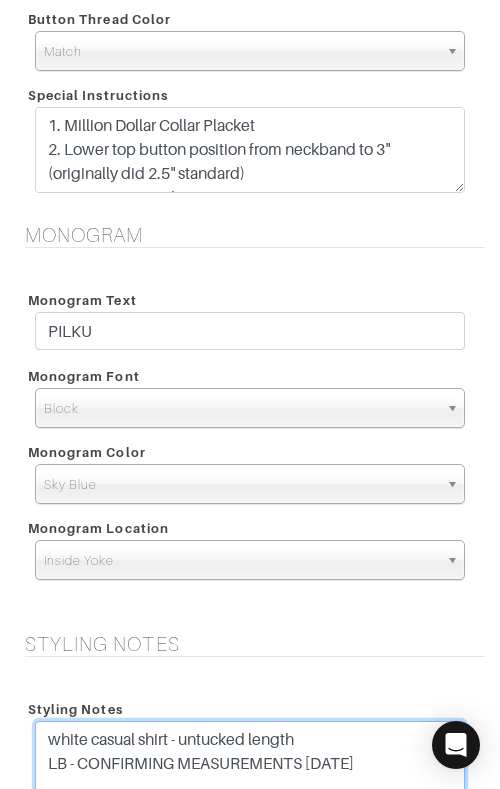 scroll, scrollTop: 2072, scrollLeft: 0, axis: vertical 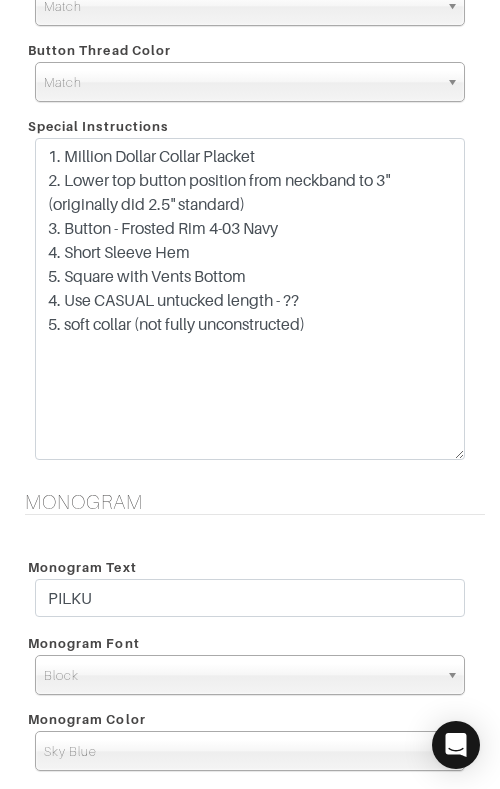 drag, startPoint x: 460, startPoint y: 219, endPoint x: 413, endPoint y: 435, distance: 221.05429 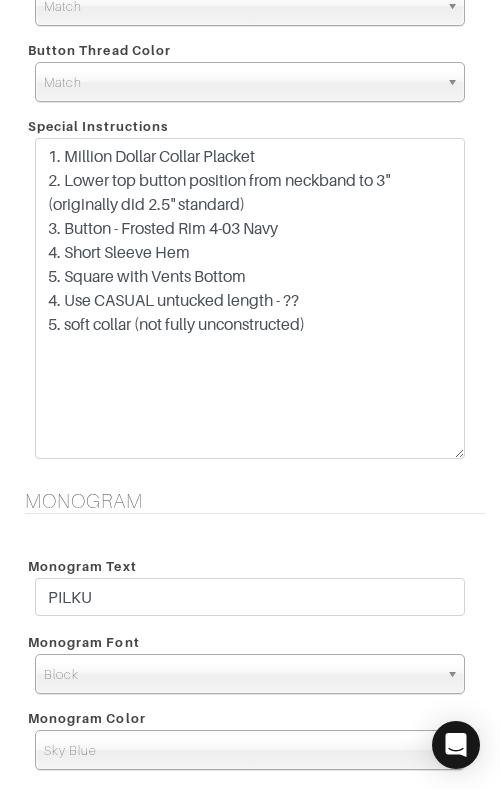 type on "white casual shirt - untucked length
LB - CONFIRMING MEASUREMENTS 7/30/25" 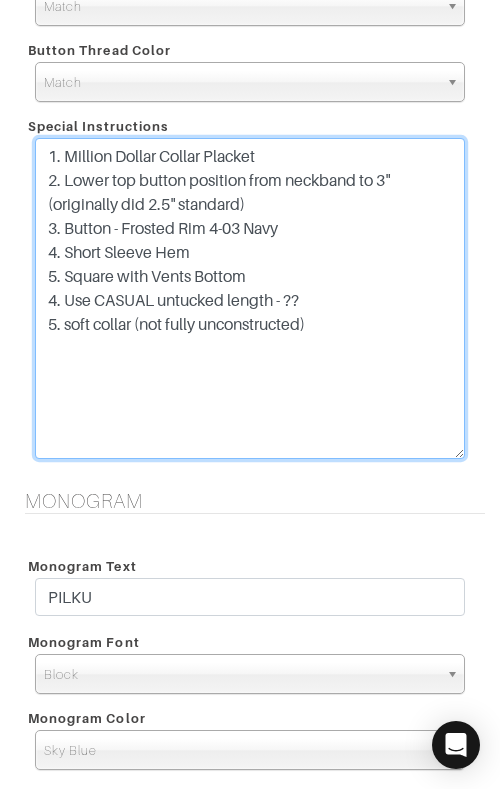 click on "1. Million Dollar Collar Placket
2. Lower top button position from neckband to 3" (originally did 2.5" standard)
3. Button - Frosted Rim 4-03 Navy
4. Short Sleeve Hem
5. Square with Vents Bottom
4. Use CASUAL untucked length - ??
5. soft collar (not fully unconstructed)" at bounding box center (250, 298) 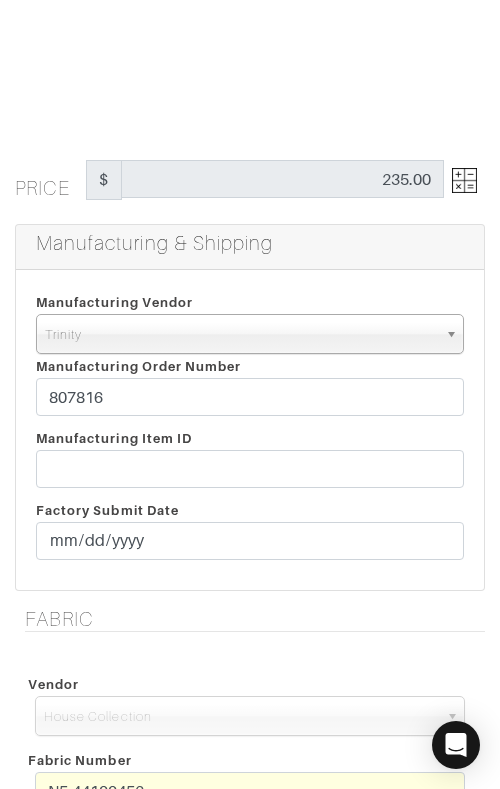 scroll, scrollTop: 270, scrollLeft: 0, axis: vertical 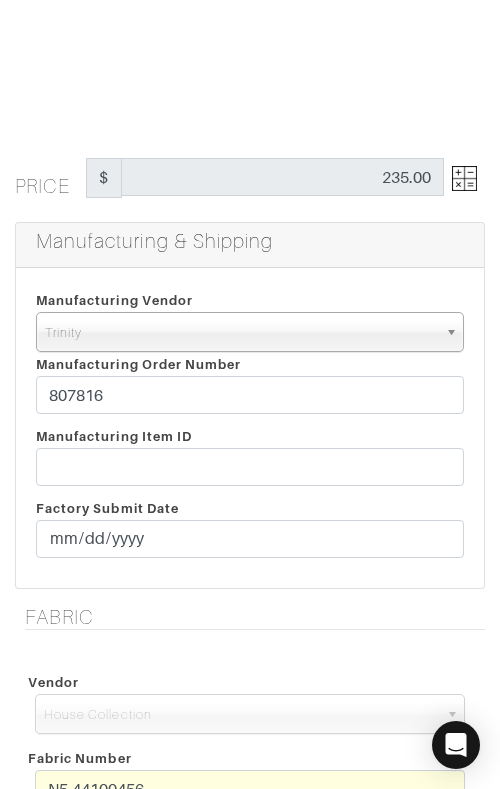 type on "1. Million Dollar Collar Placket
2. Lower top button position from neckband to 3" (originally did 2.5" standard)
3. Button - Frosted Rim 4-03 Navy
4. Short Sleeve Hem
5. Square with Vents Bottom
4. Use CASUAL untucked length - ??
5. soft collar (not fully unconstructed)
CUSTOM OPS 7/11/25: Please clarify via email regarding shirt model and buttons from Special Instructions." 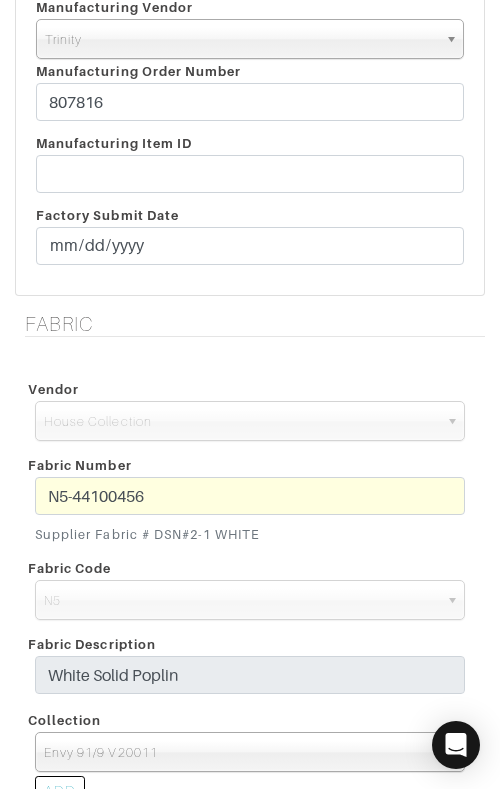 scroll, scrollTop: 567, scrollLeft: 0, axis: vertical 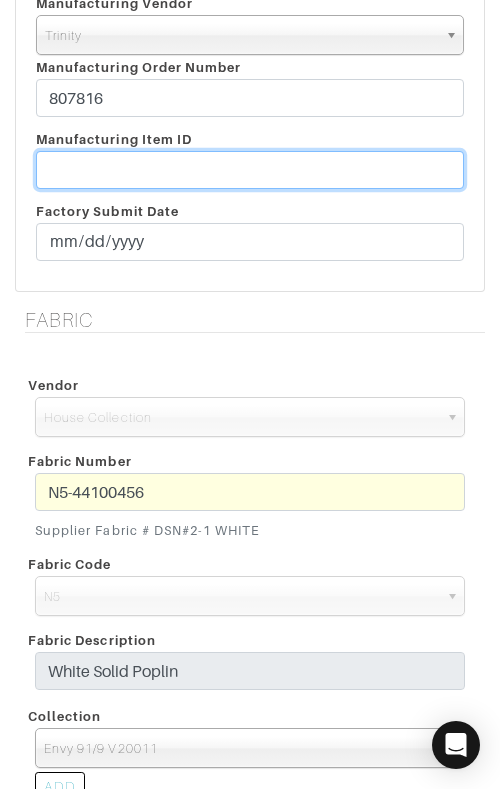 click at bounding box center (250, 170) 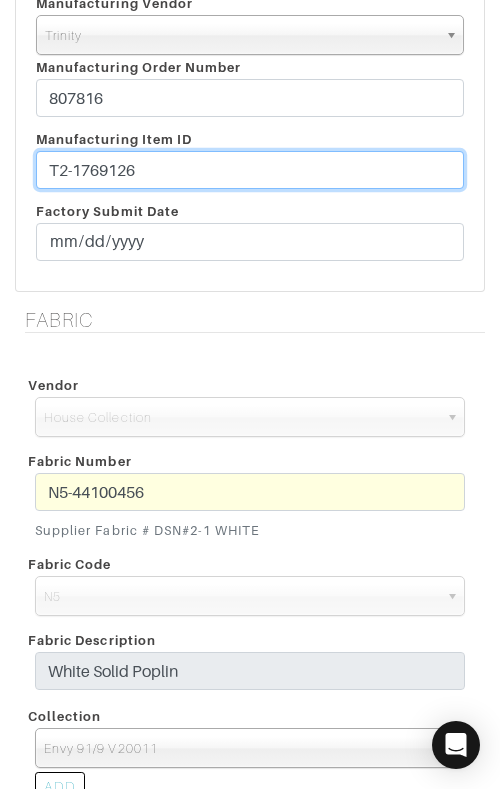 type on "T2-1769126" 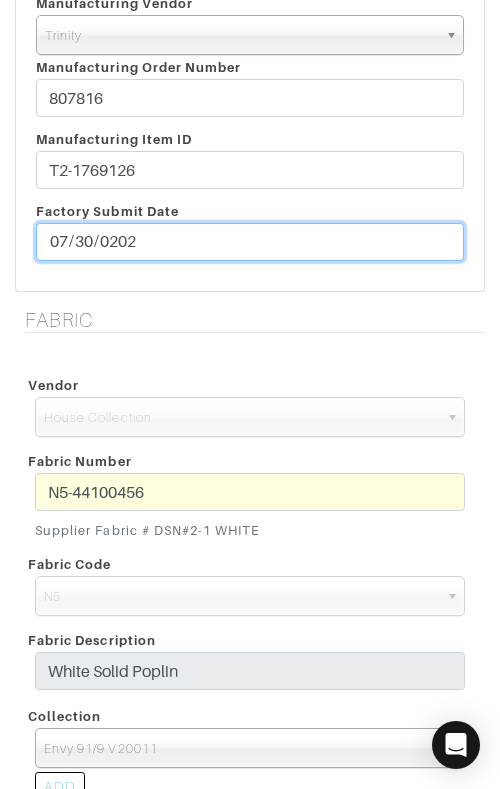 type on "[DATE]" 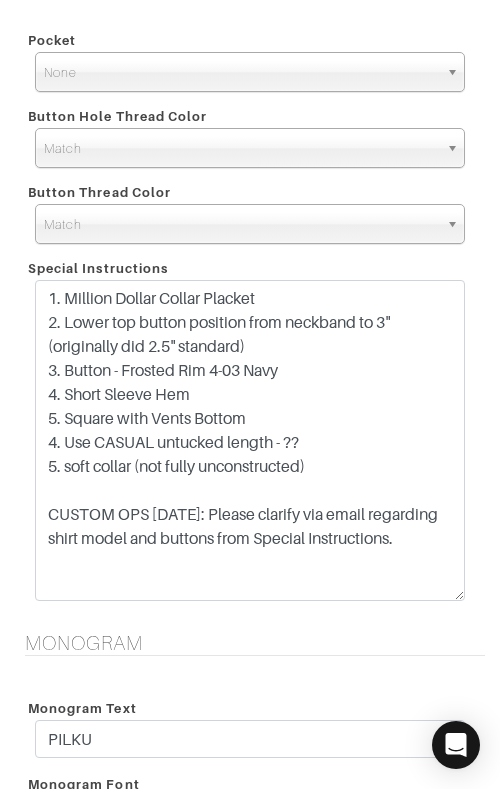 scroll, scrollTop: 1933, scrollLeft: 0, axis: vertical 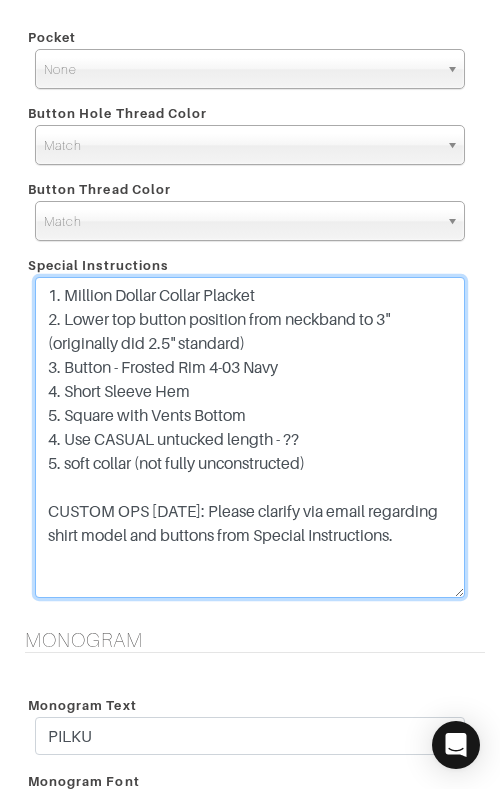 click on "1. Million Dollar Collar Placket
2. Lower top button position from neckband to 3" (originally did 2.5" standard)
3. Button - Frosted Rim 4-03 Navy
4. Short Sleeve Hem
5. Square with Vents Bottom
4. Use CASUAL untucked length - ??
5. soft collar (not fully unconstructed)" at bounding box center [250, 437] 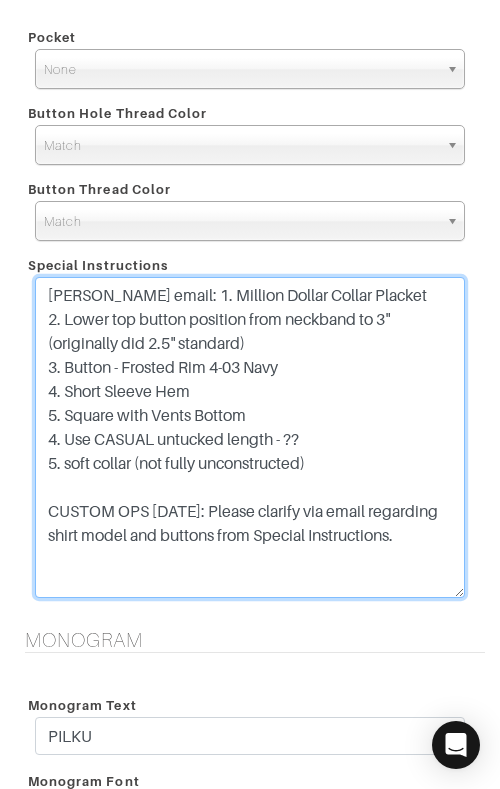 paste on "please use casual shirt model with untucked shirt length, Square bottom, long sleeves." 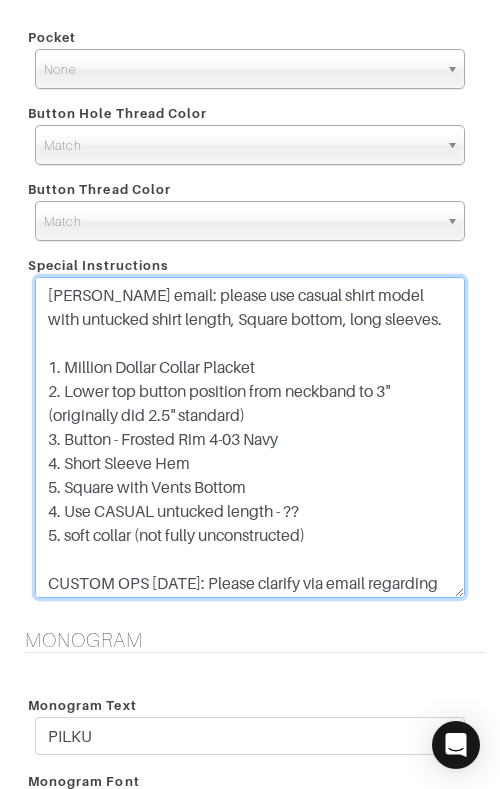 click on "1. Million Dollar Collar Placket
2. Lower top button position from neckband to 3" (originally did 2.5" standard)
3. Button - Frosted Rim 4-03 Navy
4. Short Sleeve Hem
5. Square with Vents Bottom
4. Use CASUAL untucked length - ??
5. soft collar (not fully unconstructed)" at bounding box center (250, 437) 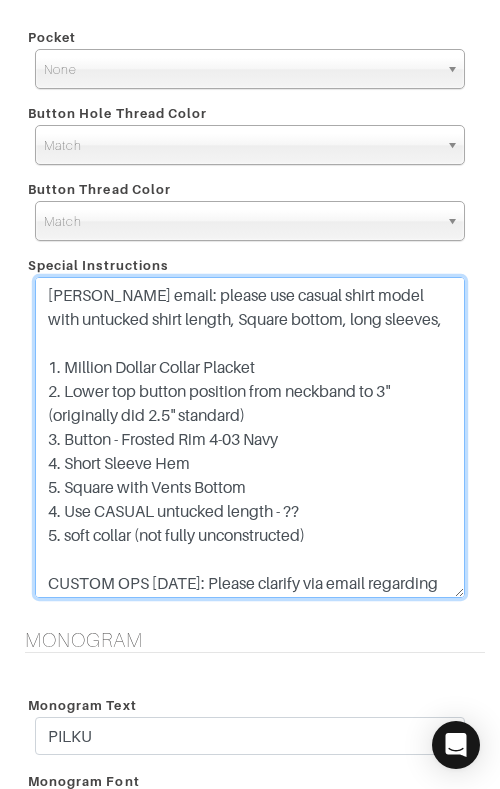 paste on "BUTTON: Ivory 2mm" 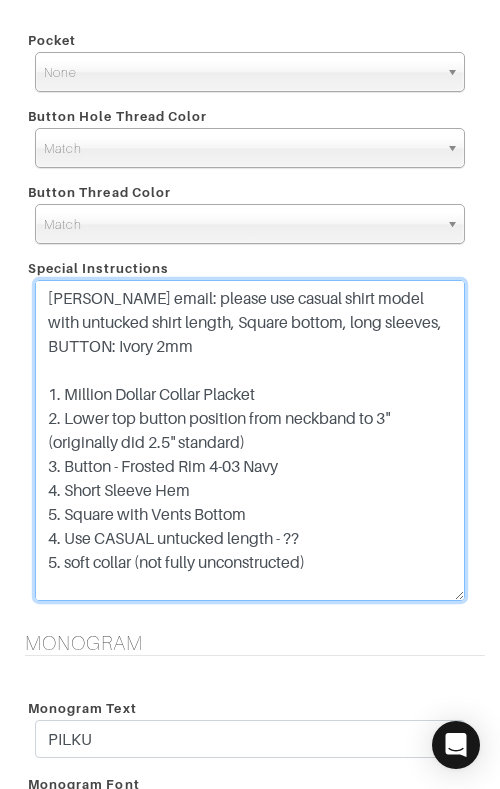 drag, startPoint x: 300, startPoint y: 452, endPoint x: 72, endPoint y: 440, distance: 228.31557 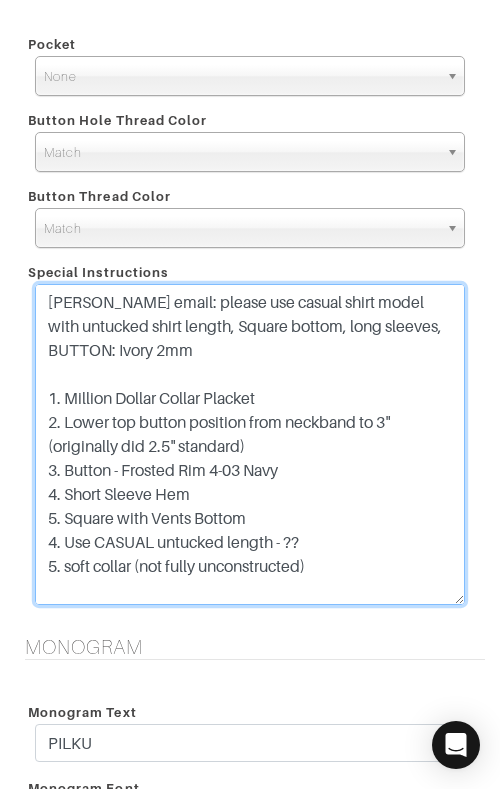 scroll, scrollTop: 1921, scrollLeft: 0, axis: vertical 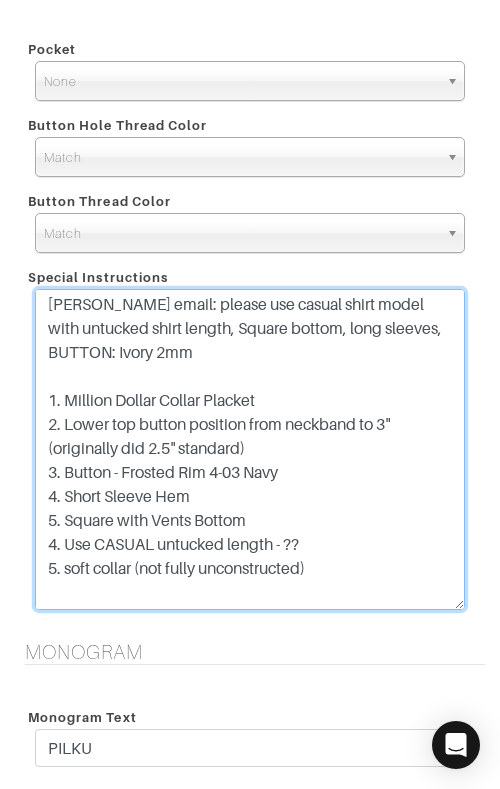 drag, startPoint x: 177, startPoint y: 496, endPoint x: 24, endPoint y: 478, distance: 154.05519 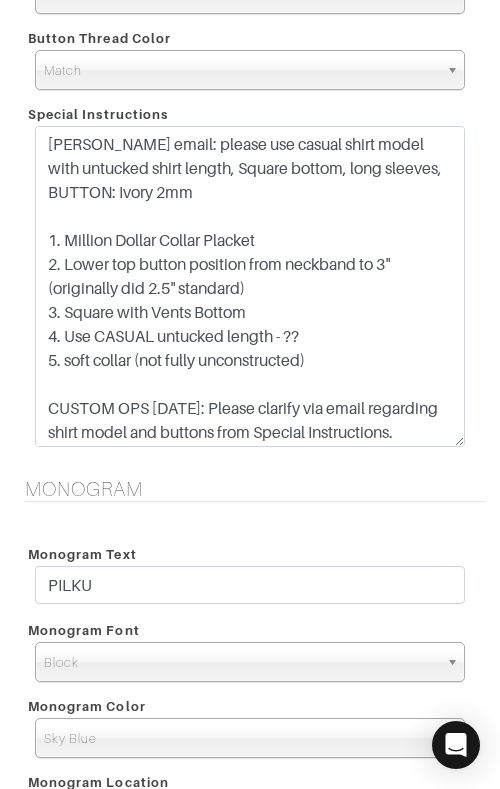 scroll, scrollTop: 2087, scrollLeft: 0, axis: vertical 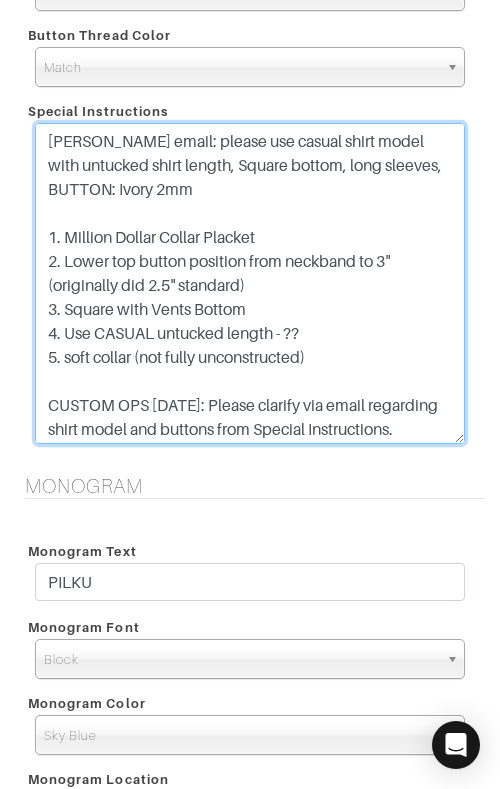 click on "1. Million Dollar Collar Placket
2. Lower top button position from neckband to 3" (originally did 2.5" standard)
3. Button - Frosted Rim 4-03 Navy
4. Short Sleeve Hem
5. Square with Vents Bottom
4. Use CASUAL untucked length - ??
5. soft collar (not fully unconstructed)" at bounding box center [250, 283] 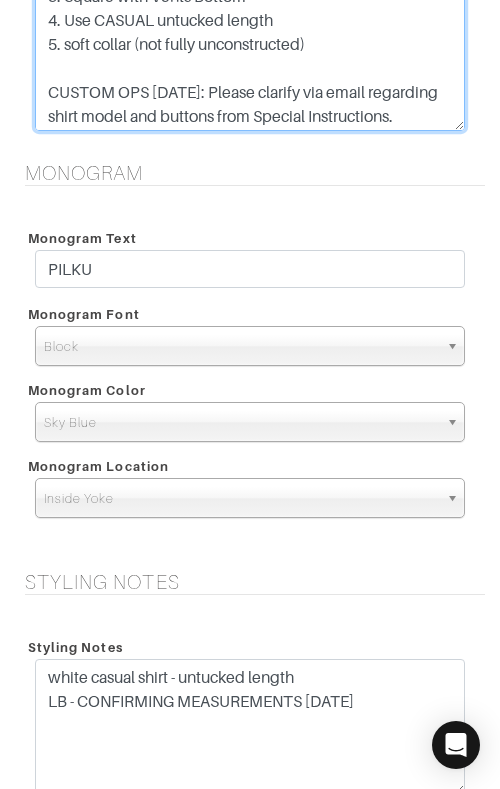 scroll, scrollTop: 2413, scrollLeft: 0, axis: vertical 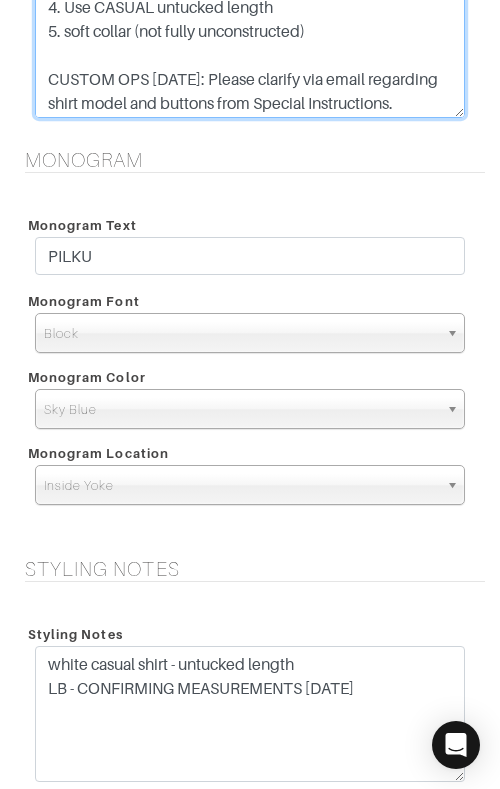 type on "Sophie email: please use casual shirt model with untucked shirt length, Square bottom, long sleeves, BUTTON: Ivory 2mm
1. Million Dollar Collar Placket
2. Lower top button position from neckband to 3" (originally did 2.5" standard)
3. Square with Vents Bottom
4. Use CASUAL untucked length
5. soft collar (not fully unconstructed)
CUSTOM OPS 7/11/25: Please clarify via email regarding shirt model and buttons from Special Instructions." 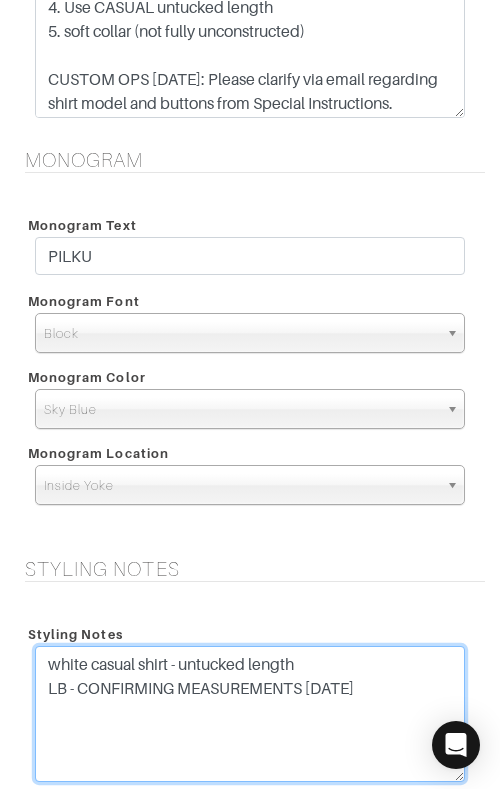 drag, startPoint x: 429, startPoint y: 692, endPoint x: 22, endPoint y: 678, distance: 407.24072 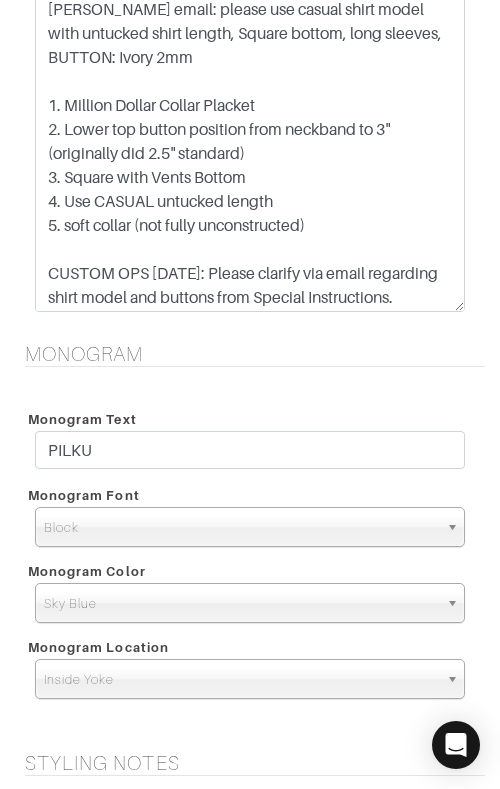 scroll, scrollTop: 2221, scrollLeft: 0, axis: vertical 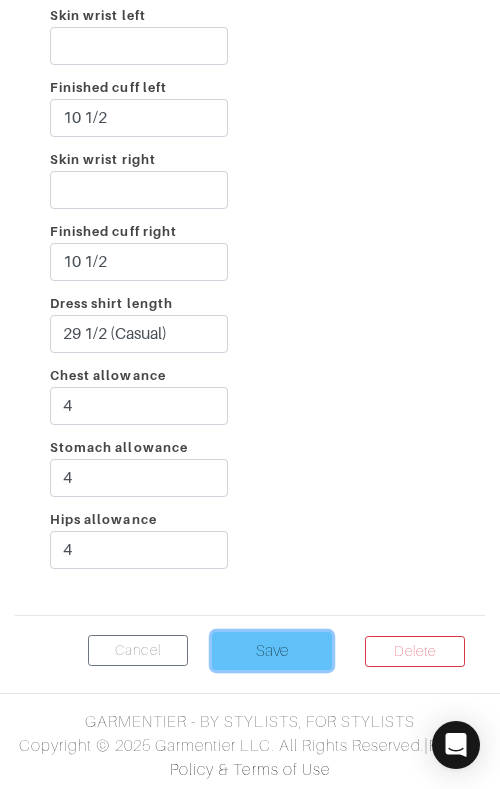click on "Save" at bounding box center (272, 651) 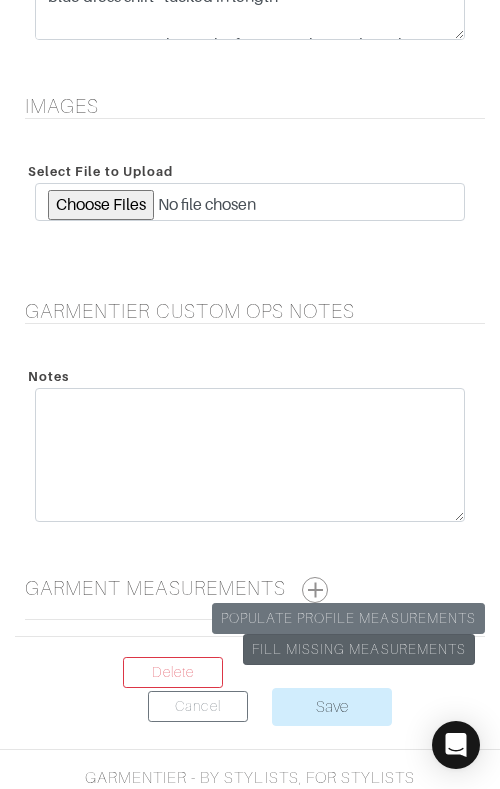 scroll, scrollTop: 2902, scrollLeft: 0, axis: vertical 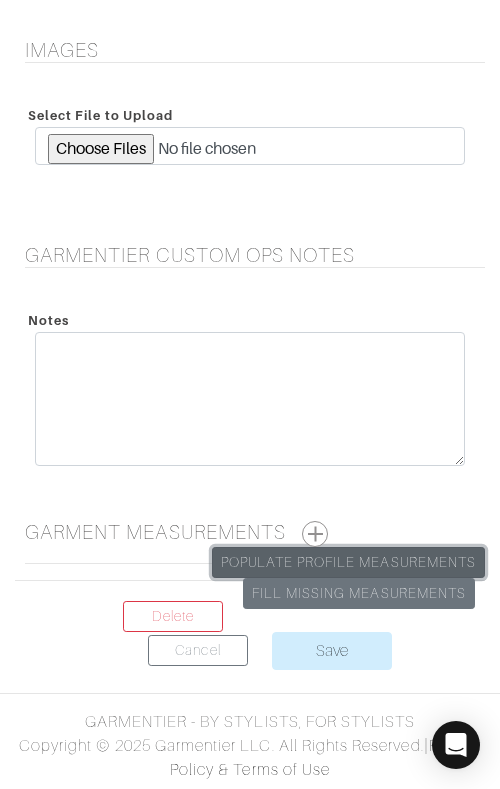 click on "Populate Profile Measurements" at bounding box center (348, 562) 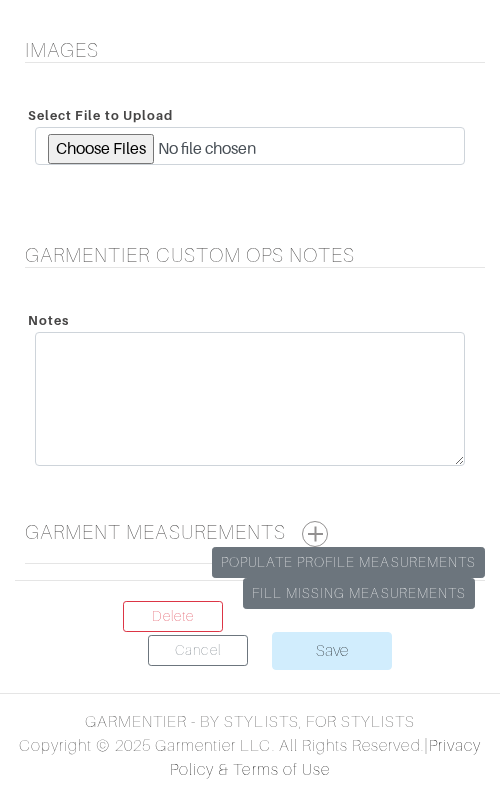 scroll, scrollTop: 0, scrollLeft: 0, axis: both 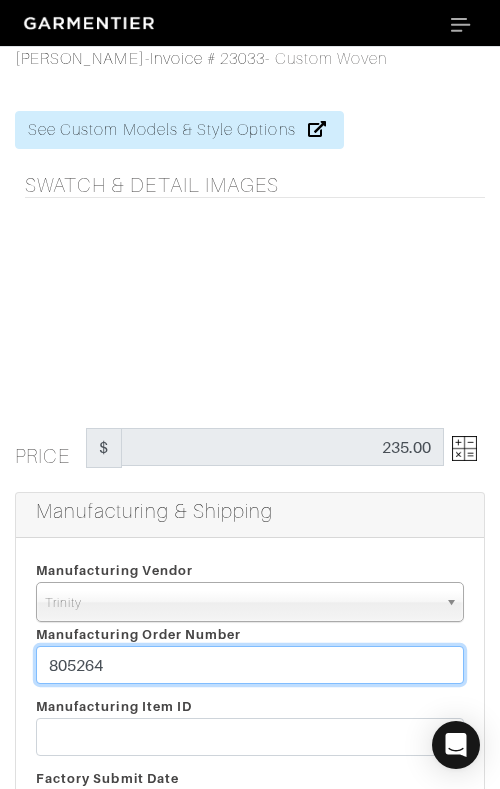 drag, startPoint x: 234, startPoint y: 662, endPoint x: 241, endPoint y: 644, distance: 19.313208 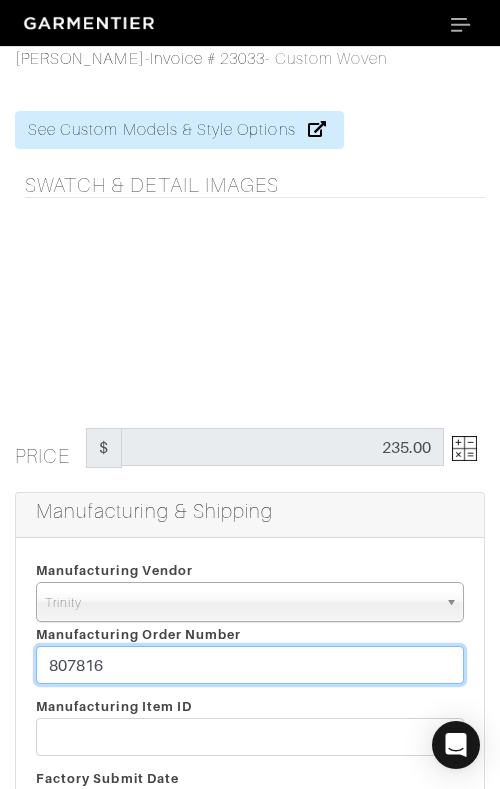 type on "807816" 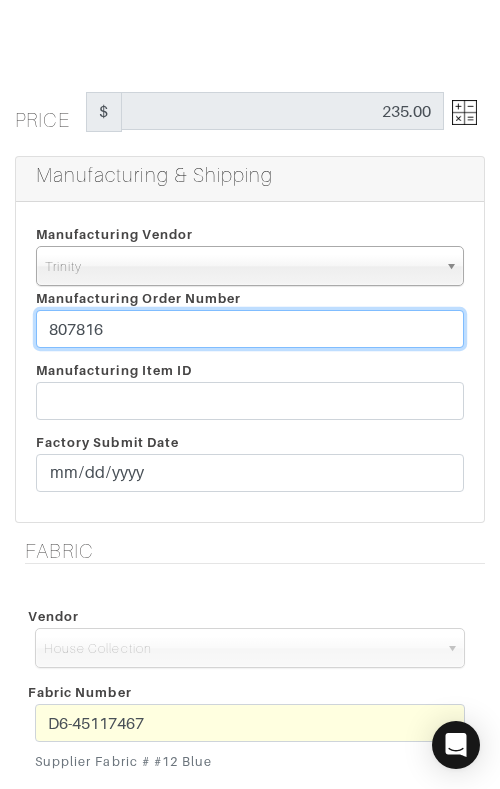 scroll, scrollTop: 2902, scrollLeft: 0, axis: vertical 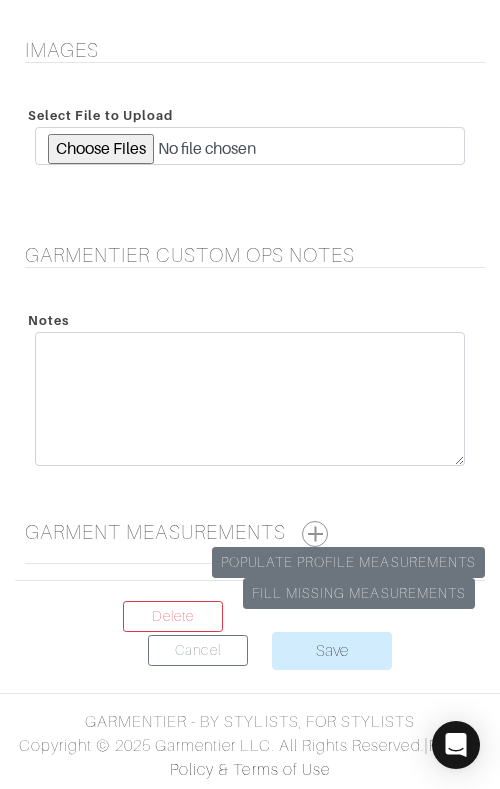 drag, startPoint x: 323, startPoint y: 524, endPoint x: 313, endPoint y: 498, distance: 27.856777 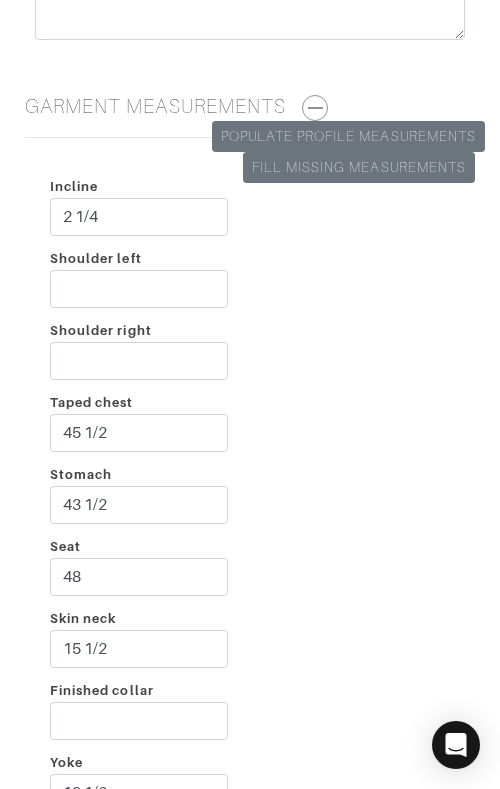 scroll, scrollTop: 3332, scrollLeft: 0, axis: vertical 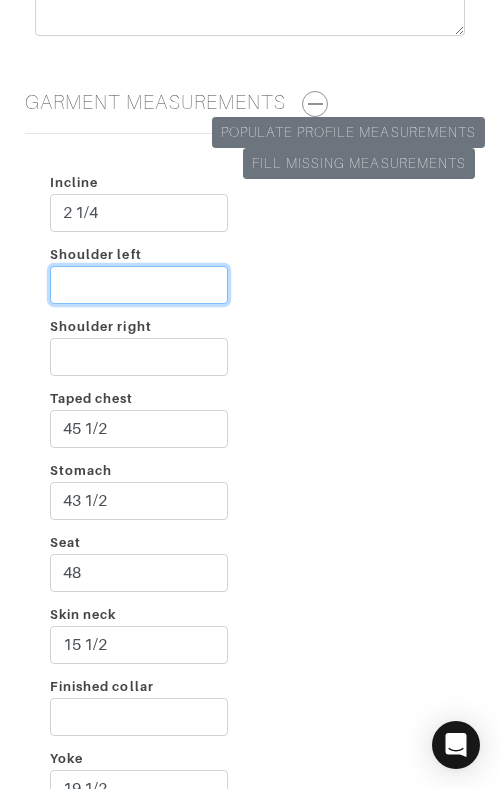click on "Shoulder left" at bounding box center (139, 285) 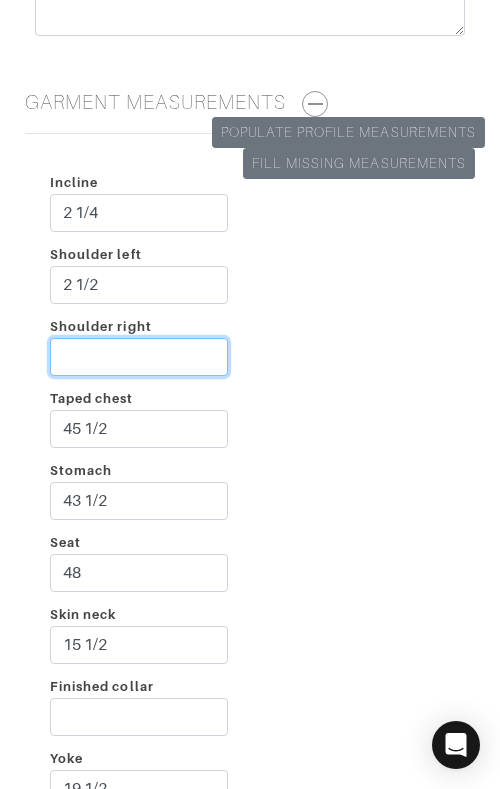 click on "Shoulder right" at bounding box center [139, 357] 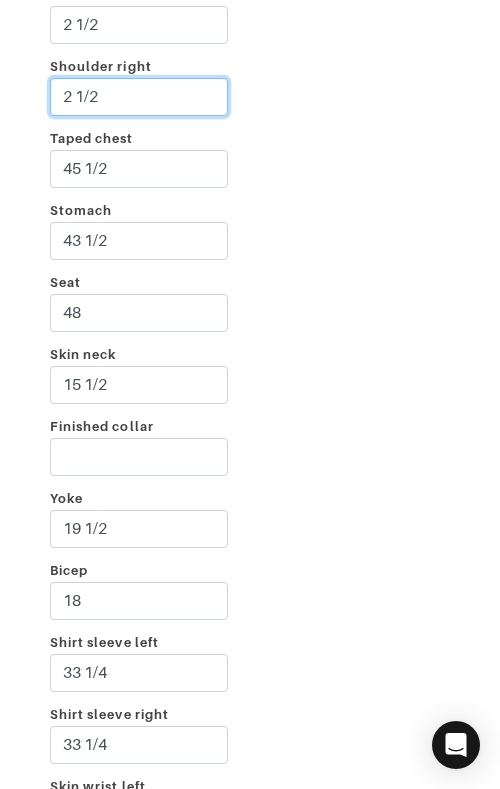 scroll, scrollTop: 3598, scrollLeft: 0, axis: vertical 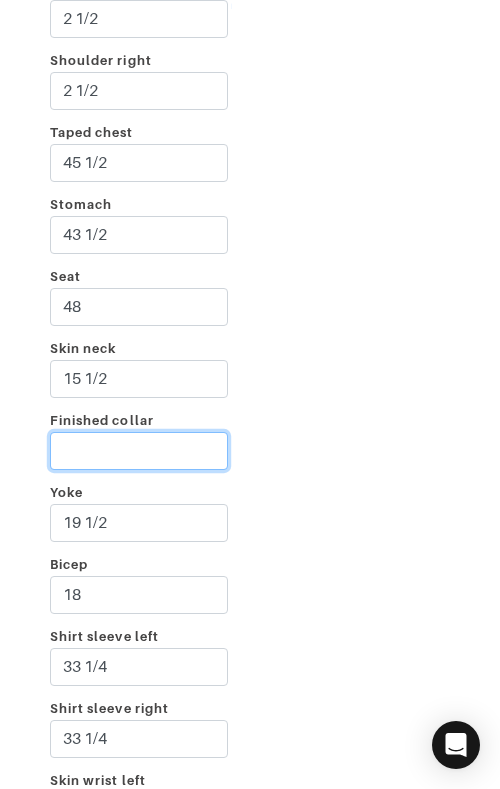 click on "Finished collar" at bounding box center [139, 451] 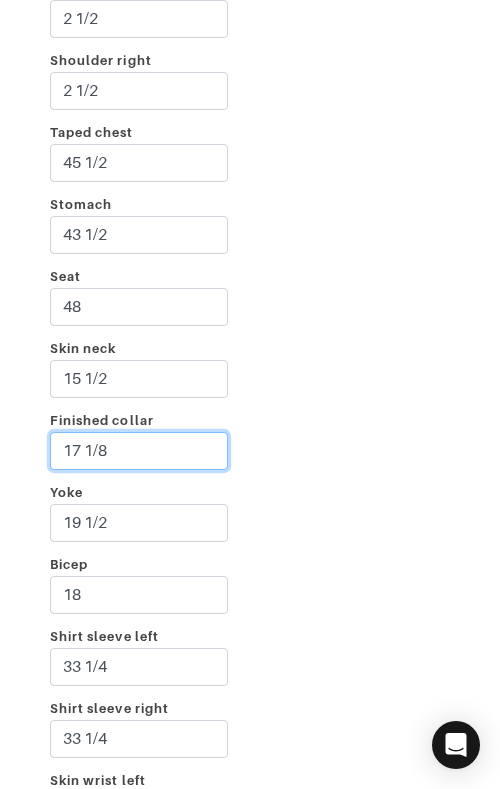 type on "17 1/8" 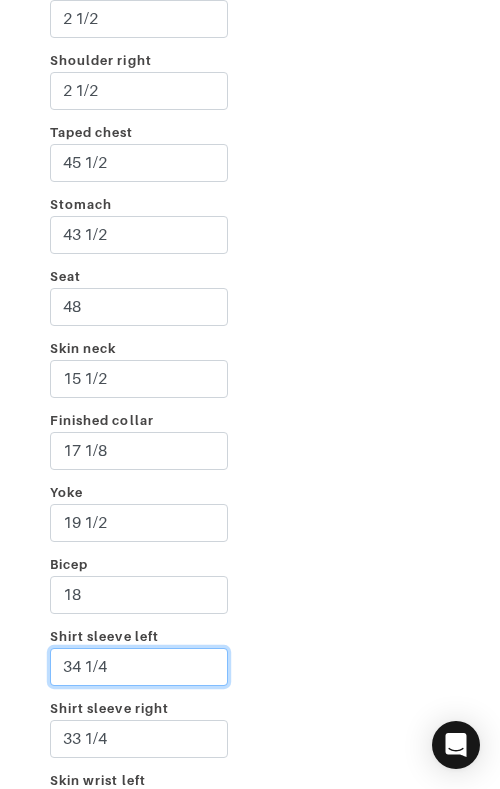 type on "34 1/4" 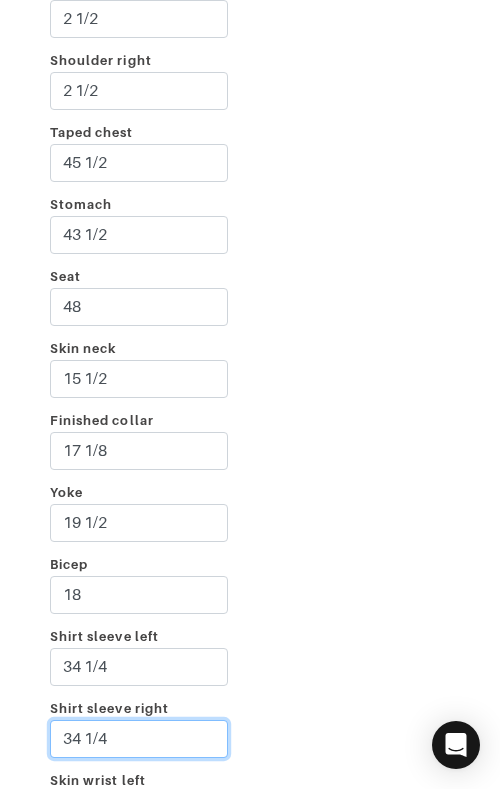 type on "34 1/4" 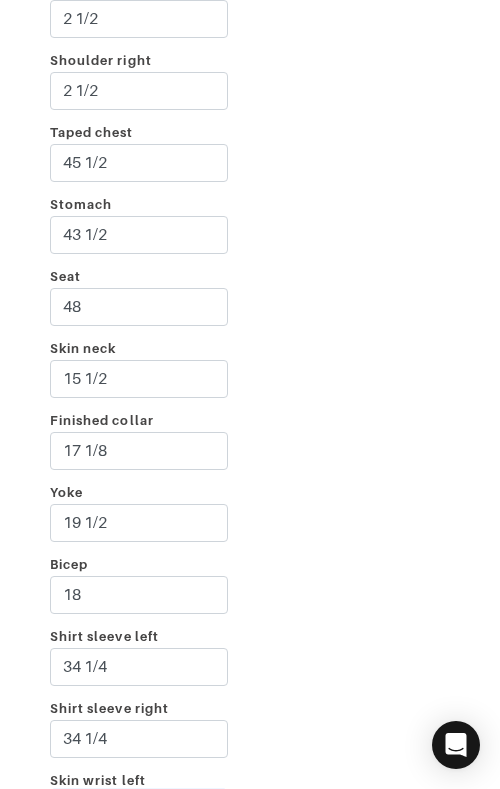 scroll, scrollTop: 4014, scrollLeft: 0, axis: vertical 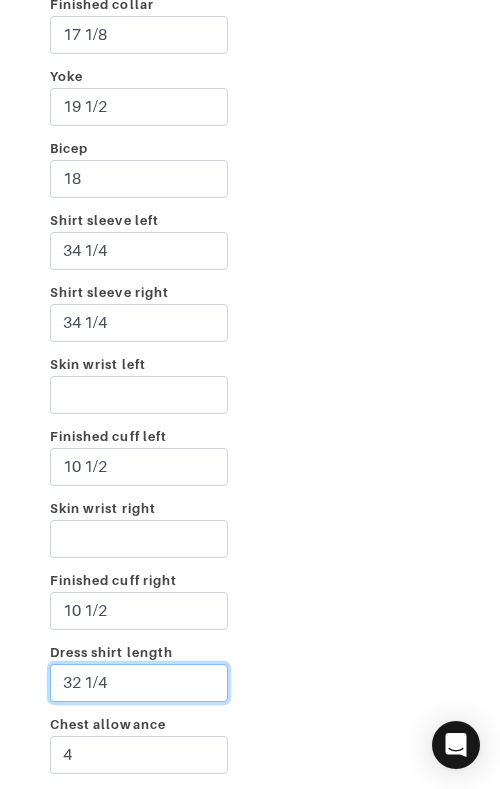 paste on "29 1/2 (Casual)" 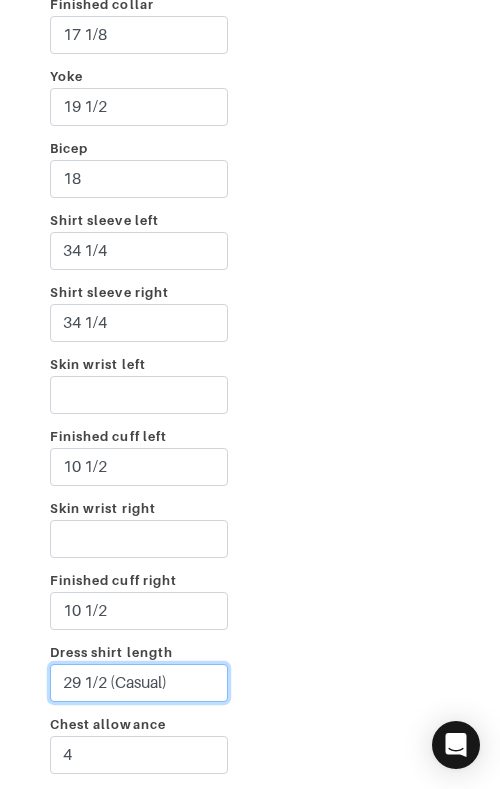 type on "29 1/2 (Casual)" 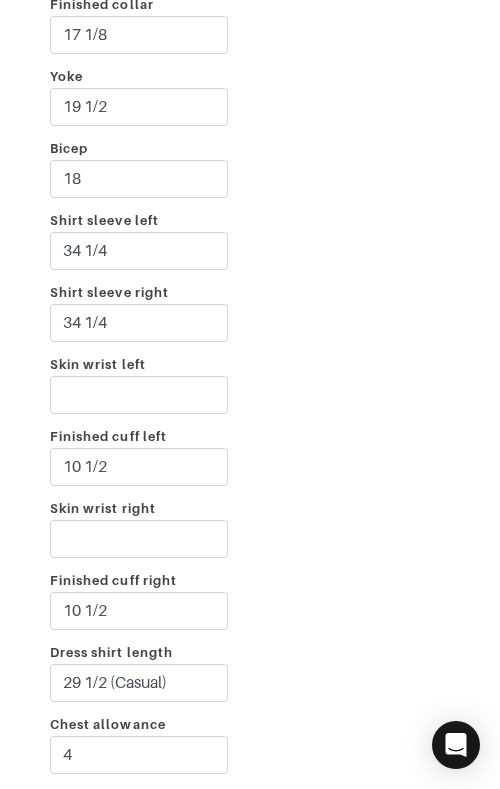 scroll, scrollTop: 4363, scrollLeft: 0, axis: vertical 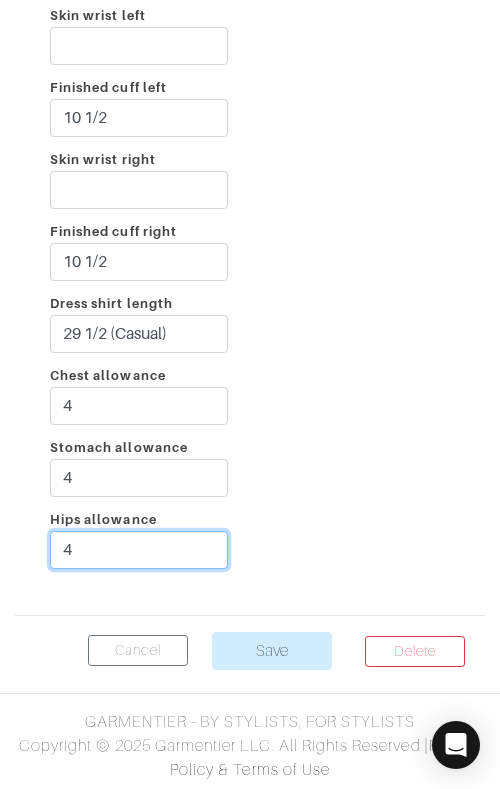 type on "4" 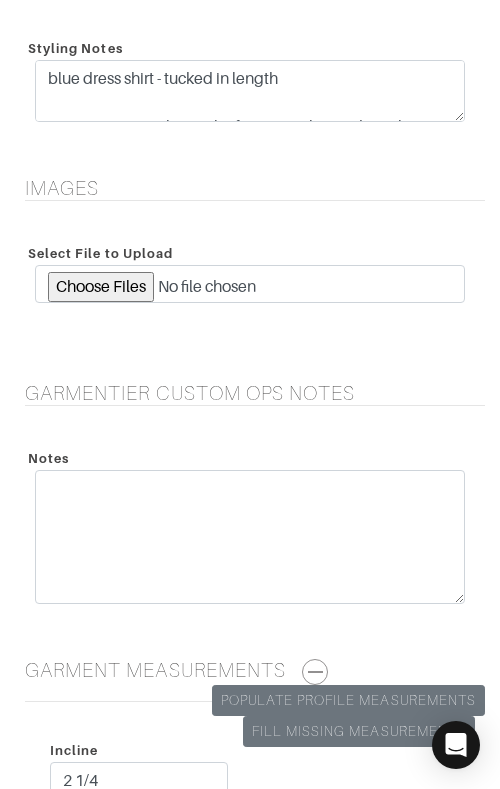 scroll, scrollTop: 2691, scrollLeft: 0, axis: vertical 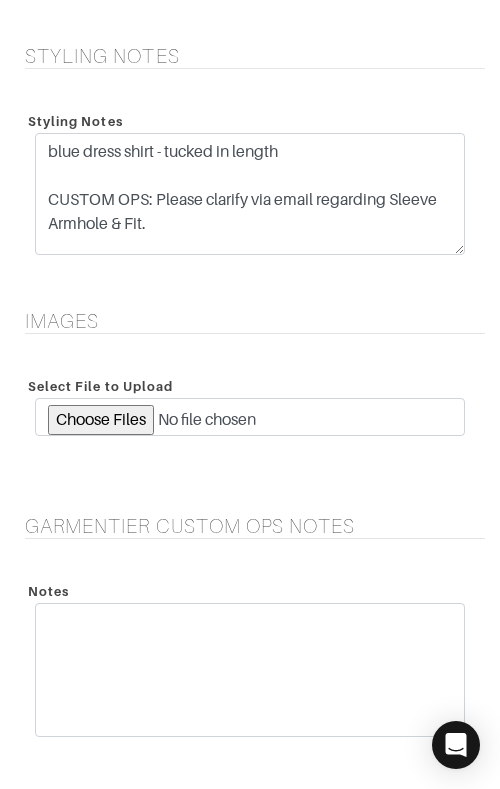 drag, startPoint x: 458, startPoint y: 189, endPoint x: 437, endPoint y: 230, distance: 46.06517 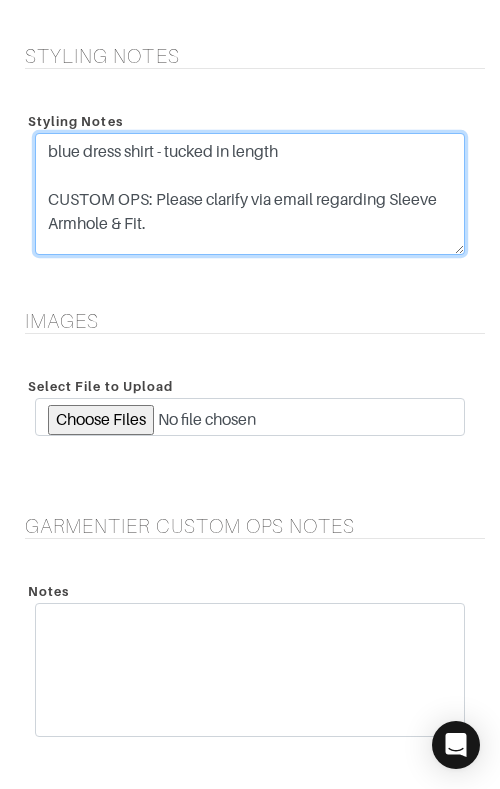 click on "blue dress shirt - tucked in length
CUSTOM OPS: Please clarify via email regarding Sleeve Armhole & Fit." at bounding box center [250, 194] 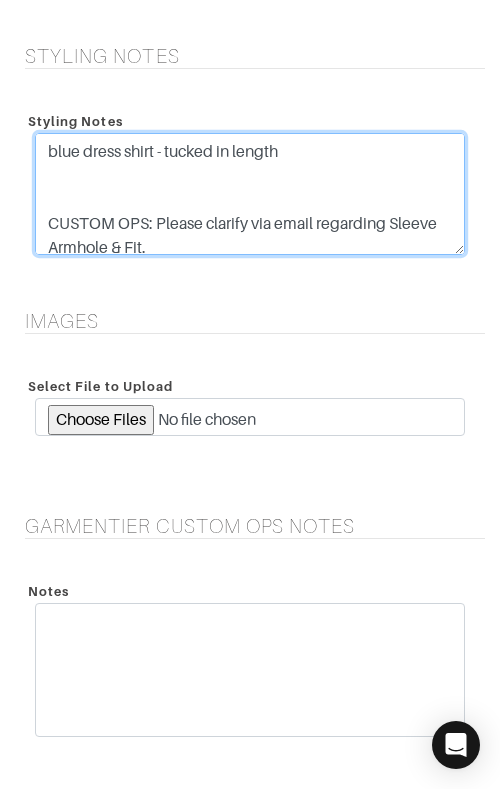 paste on "LB - CONFIRMING MEASUREMENTS [DATE]" 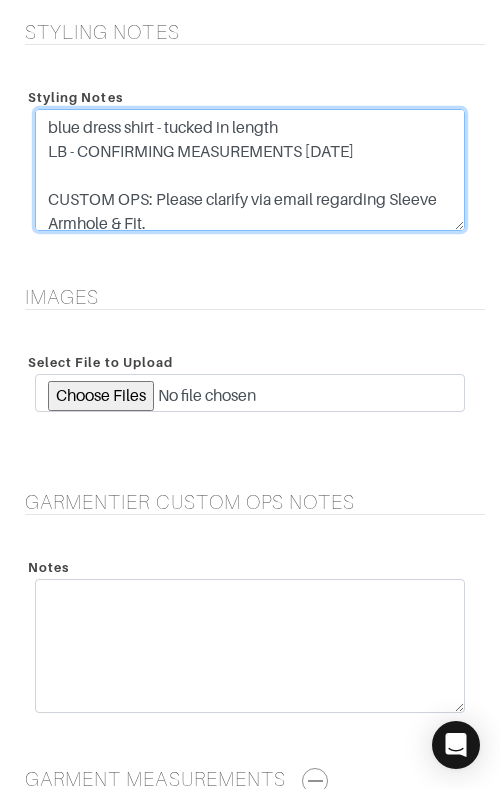 scroll, scrollTop: 2717, scrollLeft: 0, axis: vertical 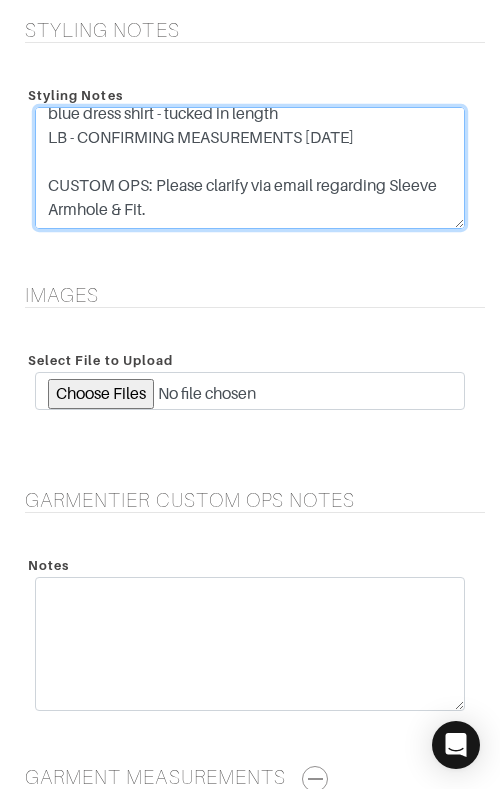 drag, startPoint x: 46, startPoint y: 200, endPoint x: 245, endPoint y: 222, distance: 200.21239 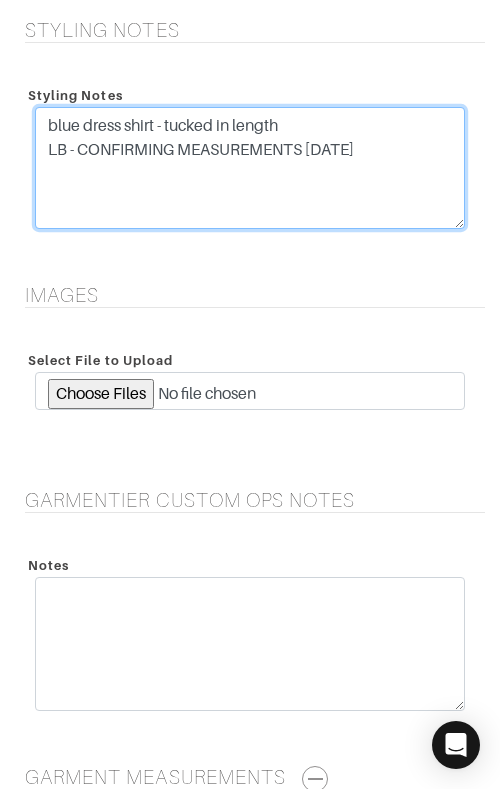 scroll, scrollTop: 0, scrollLeft: 0, axis: both 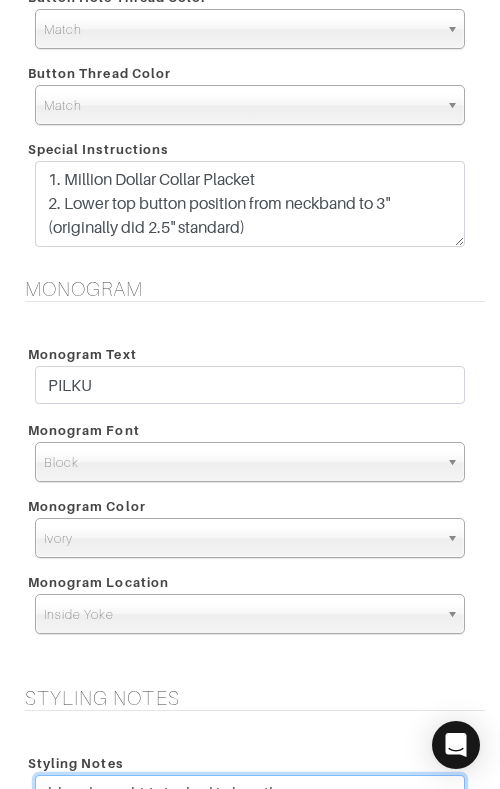 type on "blue dress shirt - tucked in length
LB - CONFIRMING MEASUREMENTS 7/30/25" 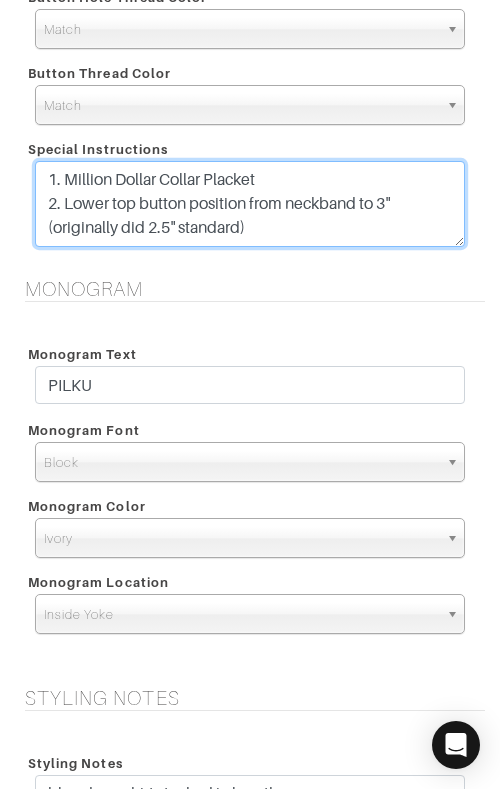 drag, startPoint x: 340, startPoint y: 225, endPoint x: 413, endPoint y: 230, distance: 73.171036 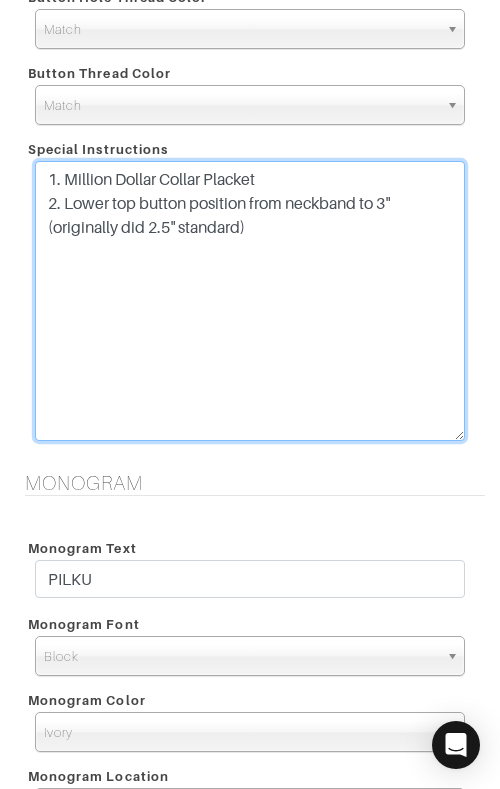 drag, startPoint x: 458, startPoint y: 248, endPoint x: 431, endPoint y: 384, distance: 138.65425 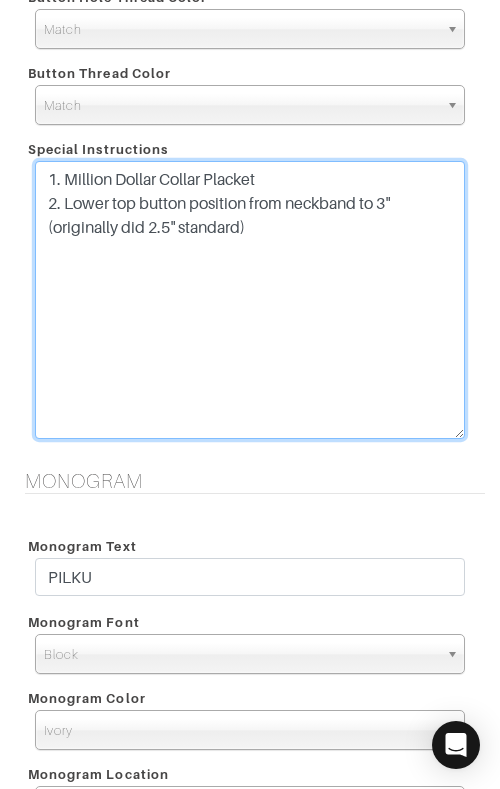 click on "1. Million Dollar Collar Placket
2. Lower top button position from neckband to 3" (originally did 2.5" standard)" at bounding box center (250, 300) 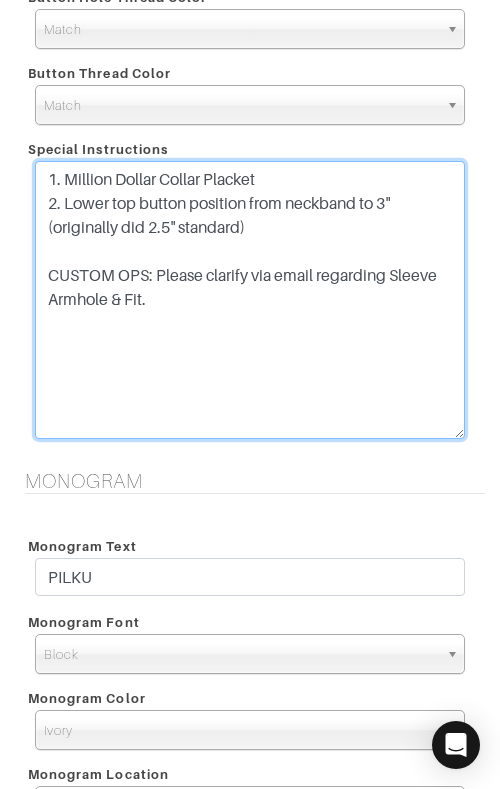 click on "1. Million Dollar Collar Placket
2. Lower top button position from neckband to 3" (originally did 2.5" standard)" at bounding box center [250, 300] 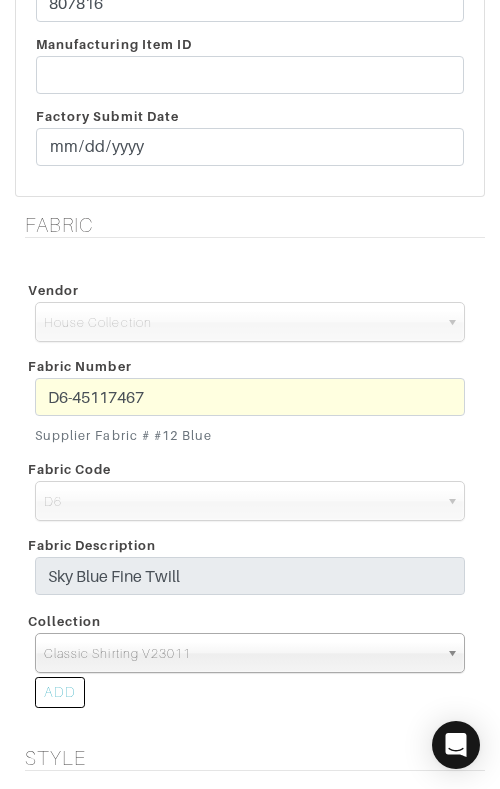 scroll, scrollTop: 660, scrollLeft: 0, axis: vertical 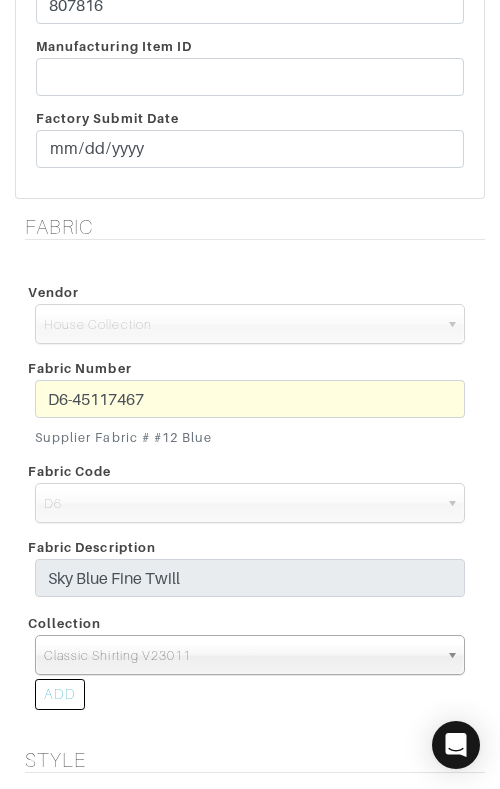 type on "1. Million Dollar Collar Placket
2. Lower top button position from neckband to 3" (originally did 2.5" standard)
CUSTOM OPS: Please clarify via email regarding Sleeve Armhole & Fit." 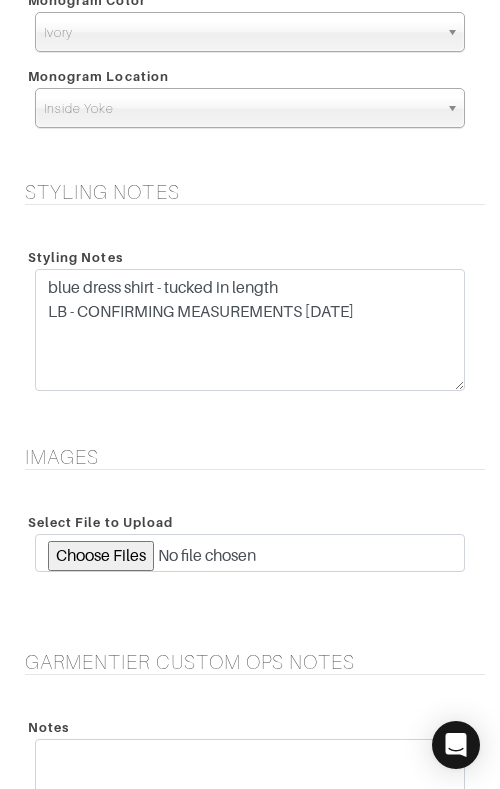 scroll, scrollTop: 2754, scrollLeft: 0, axis: vertical 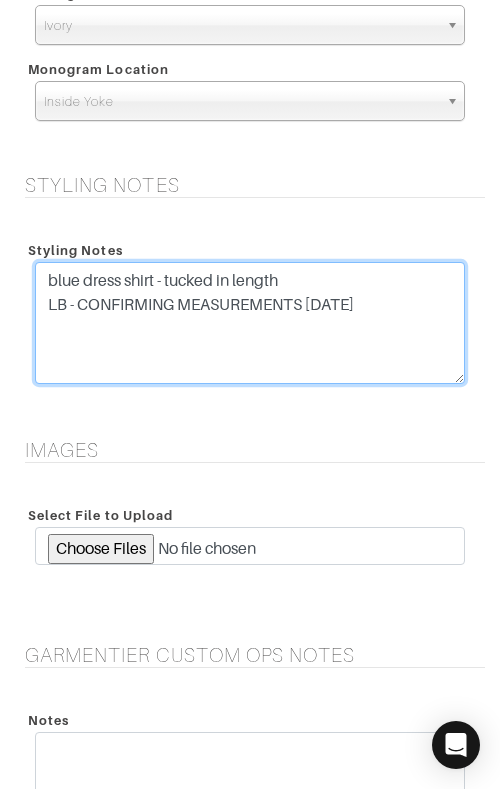 drag, startPoint x: 386, startPoint y: 304, endPoint x: 13, endPoint y: 303, distance: 373.00134 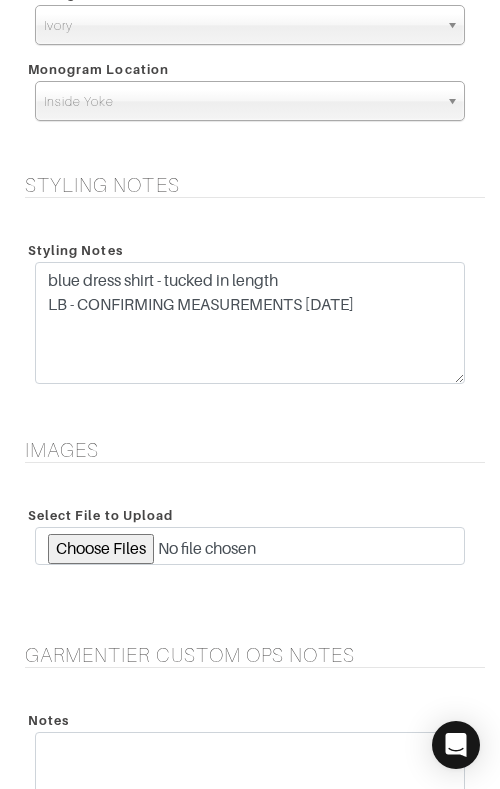 click on "Styling Notes" at bounding box center [255, 185] 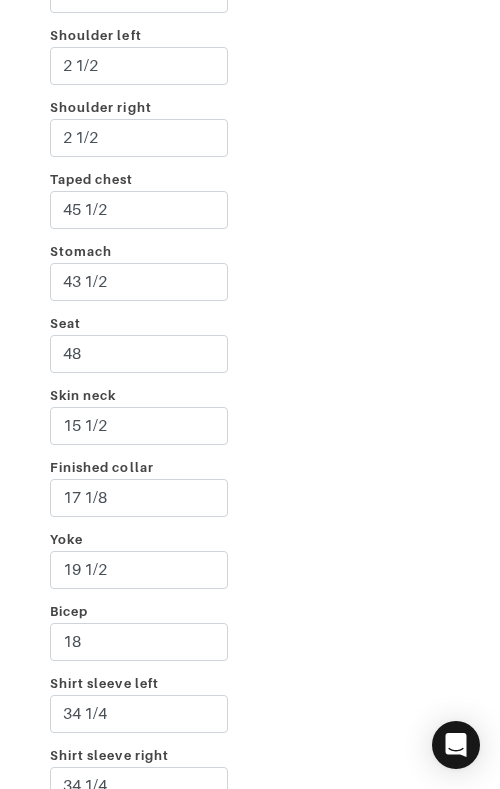 scroll, scrollTop: 4615, scrollLeft: 0, axis: vertical 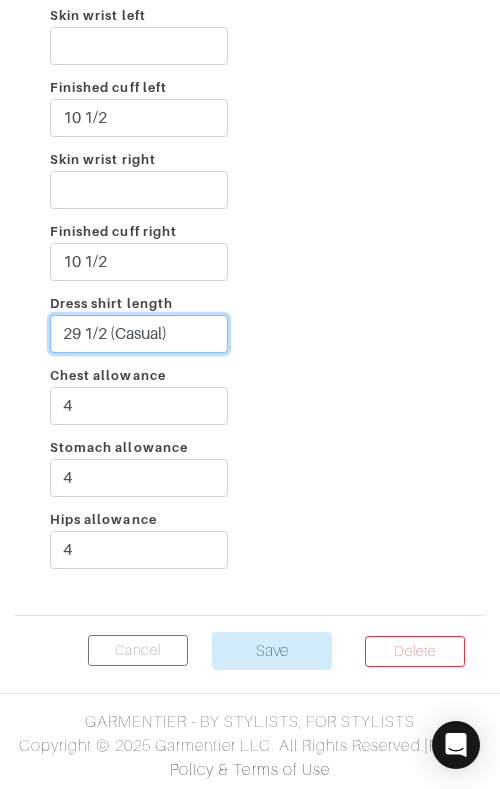 drag, startPoint x: 208, startPoint y: 338, endPoint x: 209, endPoint y: 309, distance: 29.017237 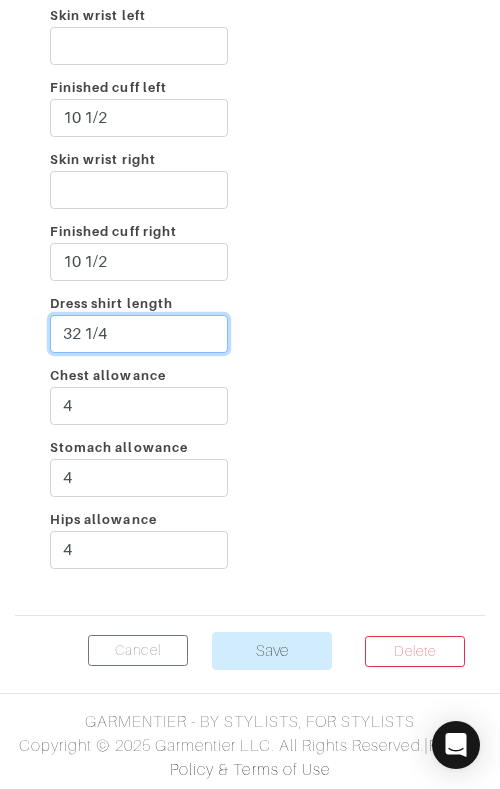 type on "32 1/4" 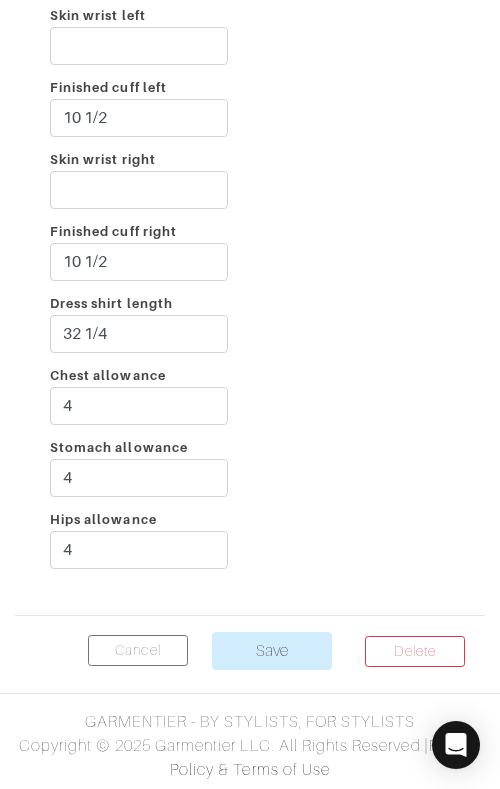 click on "Incline
2 1/4
Shoulder left
2 1/2
Shoulder right
2 1/2
Taped chest
45 1/2
Stomach
43 1/2
Seat
48
Skin neck
15 1/2
Finished collar
17 1/8
Yoke
19 1/2
Bicep
18
Shirt sleeve left
34 1/4
Shirt sleeve right
34 1/4
Skin wrist left
Finished cuff left
10 1/2
Skin wrist right
Finished cuff right
10 1/2
32 1/4 4" at bounding box center (250, -141) 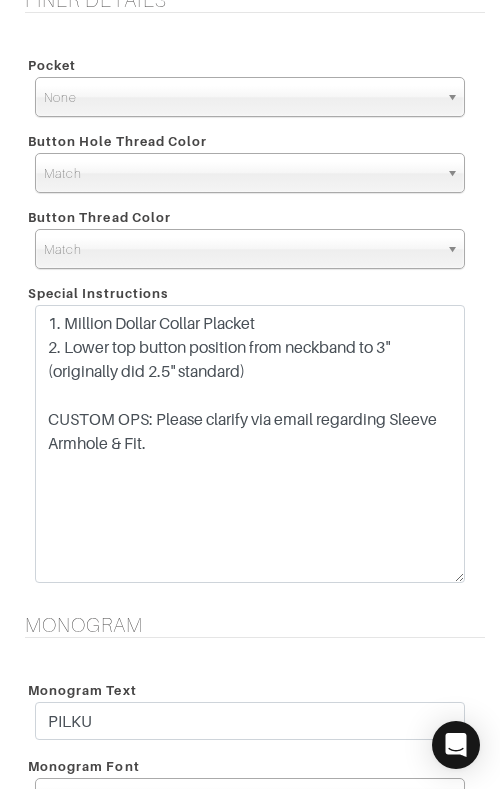 scroll, scrollTop: 1921, scrollLeft: 0, axis: vertical 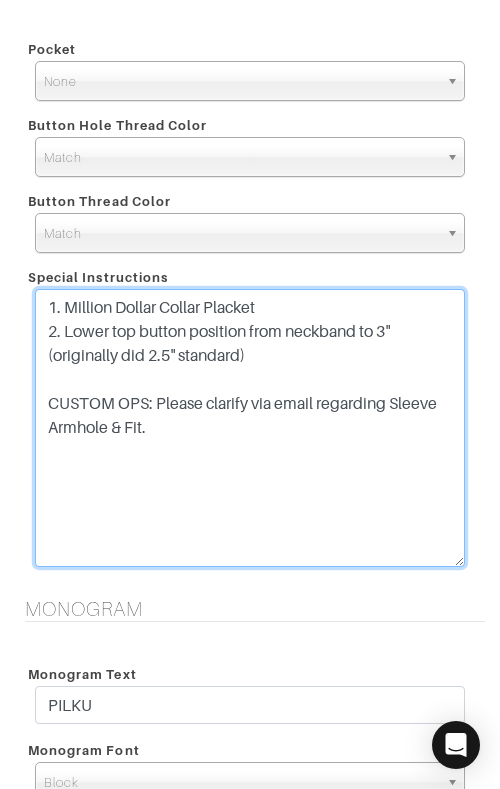 click on "1. Million Dollar Collar Placket
2. Lower top button position from neckband to 3" (originally did 2.5" standard)" at bounding box center (250, 428) 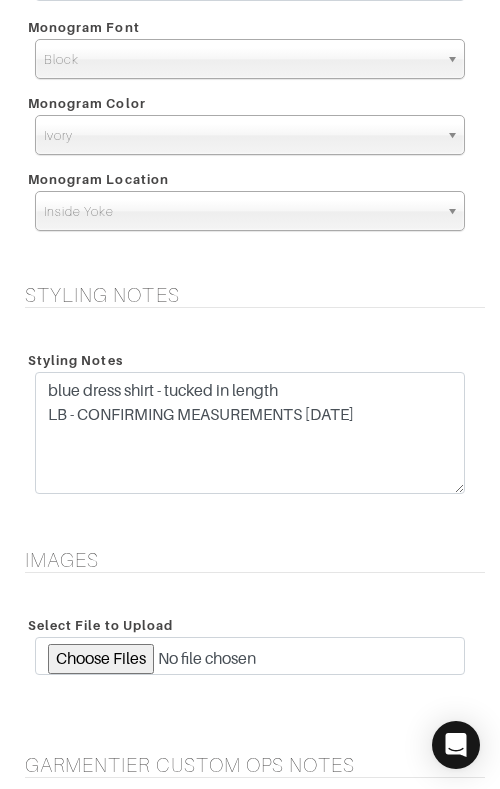 scroll, scrollTop: 2643, scrollLeft: 0, axis: vertical 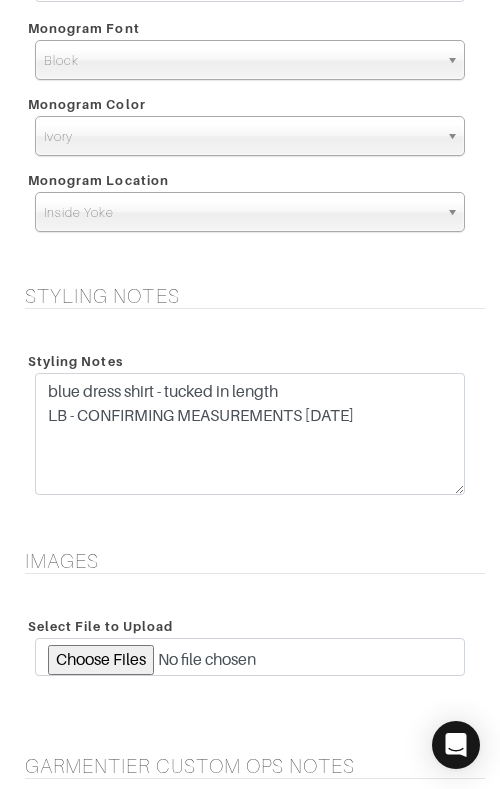 type on "1. Million Dollar Collar Placket
2. Lower top button position from neckband to 3" (originally did 2.5" standard)
CUSTOM OPS: Please clarify via email regarding Sleeve Armhole & Fit." 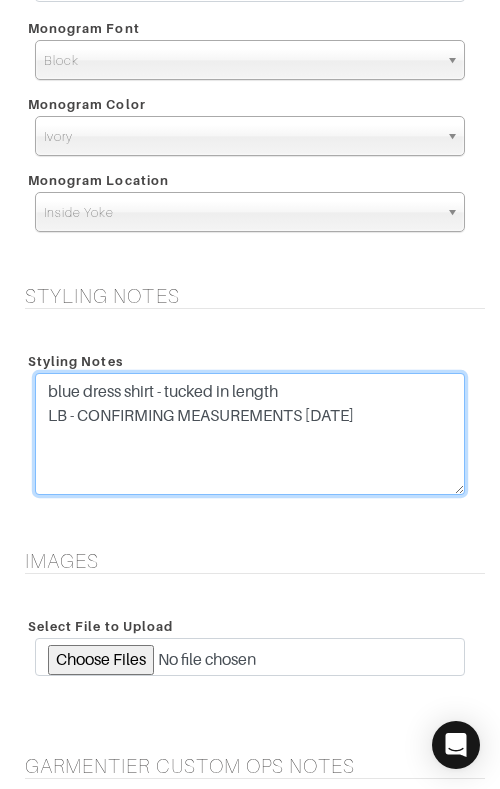 drag, startPoint x: 438, startPoint y: 407, endPoint x: 0, endPoint y: 424, distance: 438.32977 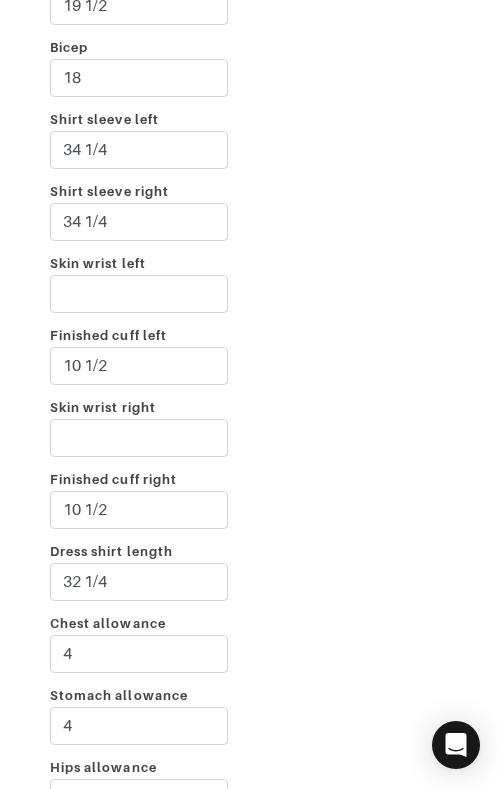 scroll, scrollTop: 4615, scrollLeft: 0, axis: vertical 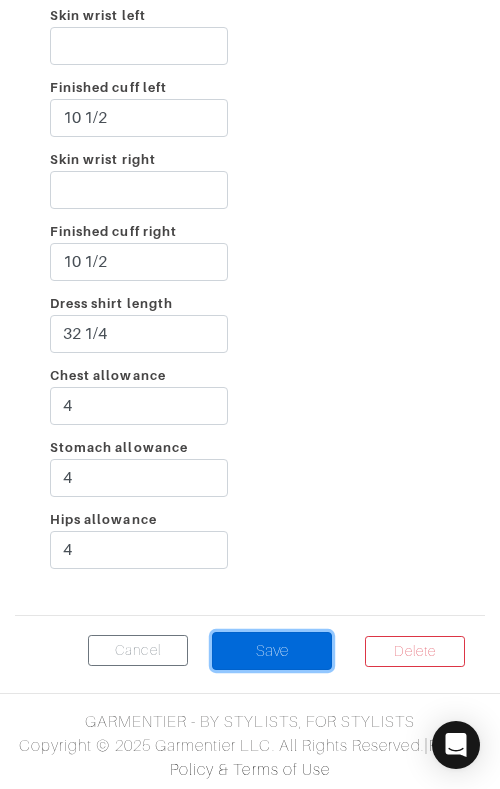 drag, startPoint x: 288, startPoint y: 646, endPoint x: 269, endPoint y: 591, distance: 58.189346 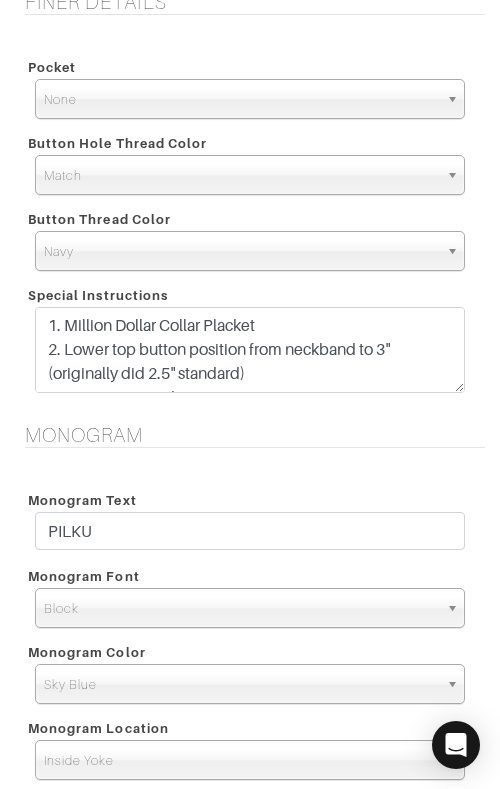 scroll, scrollTop: 2902, scrollLeft: 0, axis: vertical 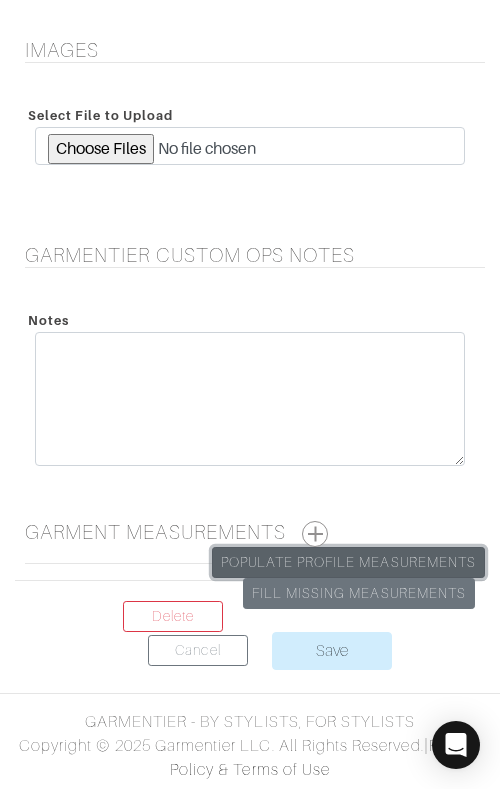 click on "Populate Profile Measurements" at bounding box center [348, 562] 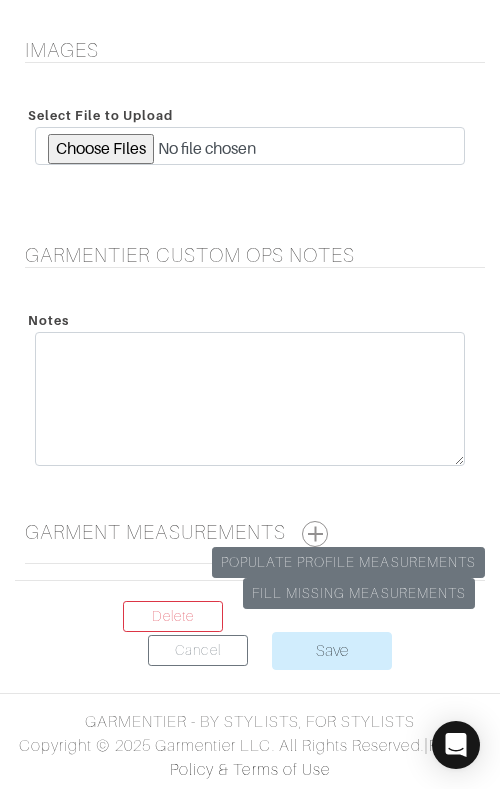 scroll, scrollTop: 0, scrollLeft: 0, axis: both 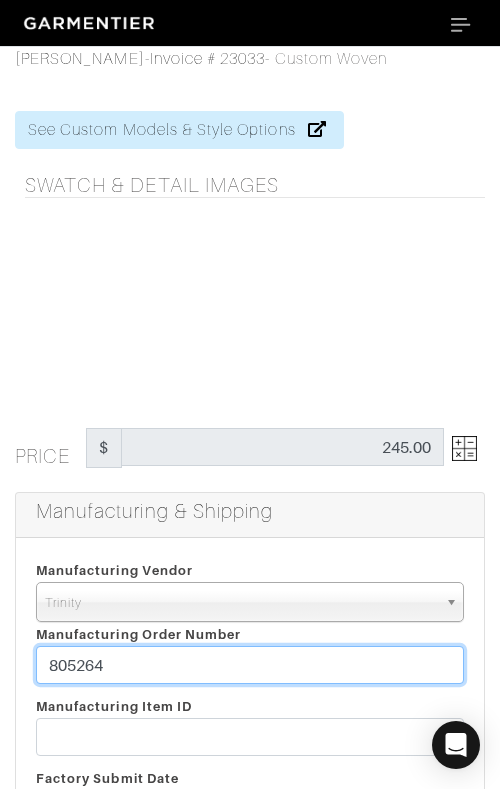 drag, startPoint x: 186, startPoint y: 671, endPoint x: 195, endPoint y: 618, distance: 53.75872 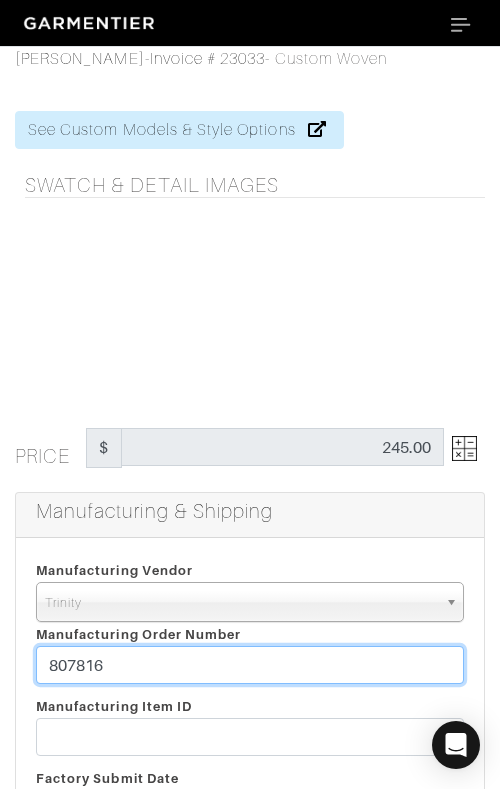 type on "807816" 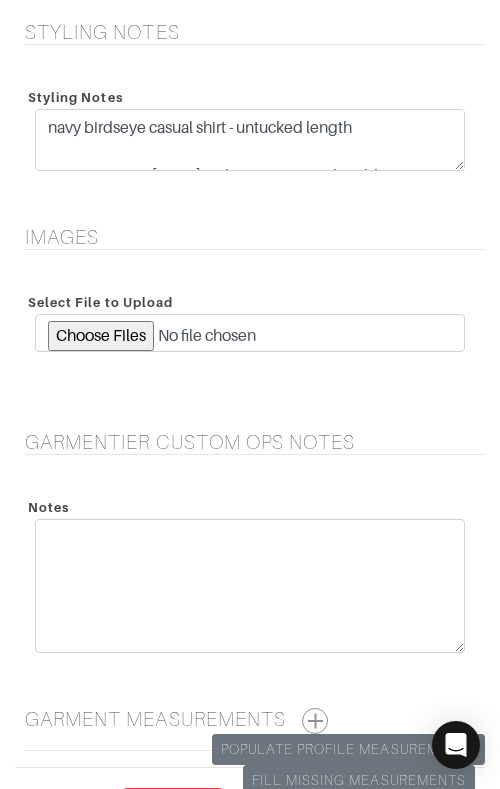 scroll, scrollTop: 2902, scrollLeft: 0, axis: vertical 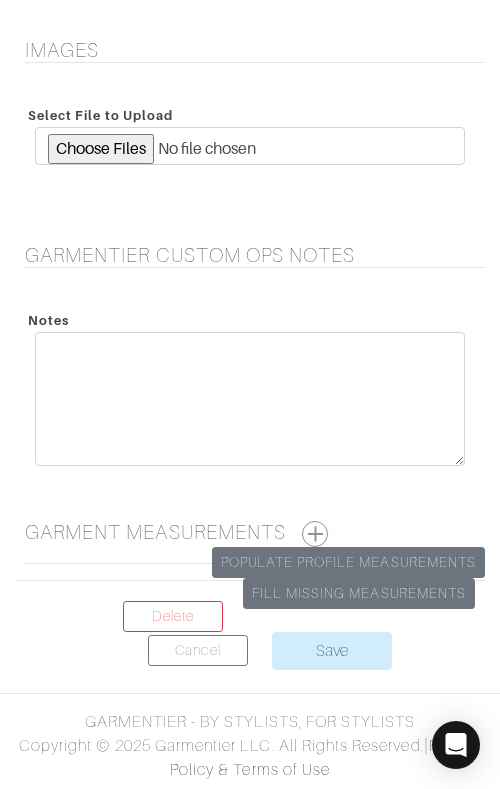 click at bounding box center [315, 534] 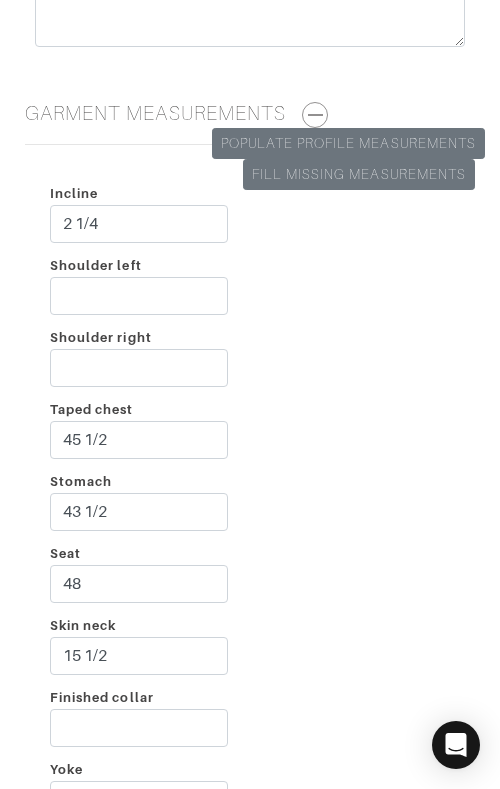 scroll, scrollTop: 3325, scrollLeft: 0, axis: vertical 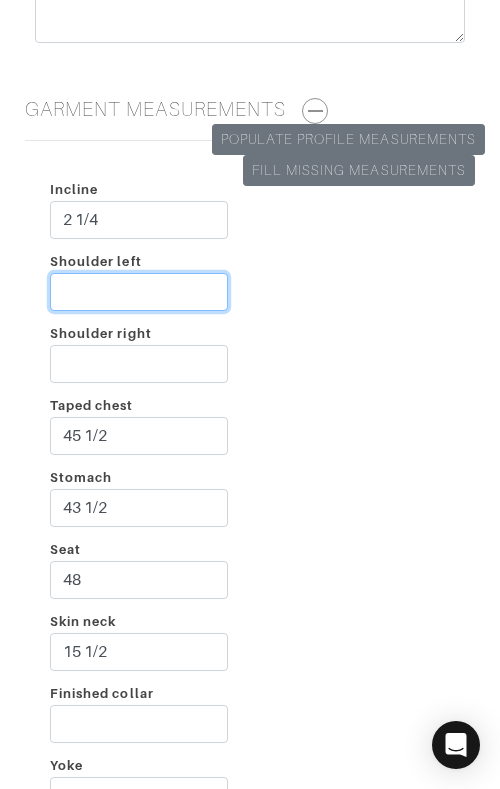 click on "Shoulder left" at bounding box center (139, 292) 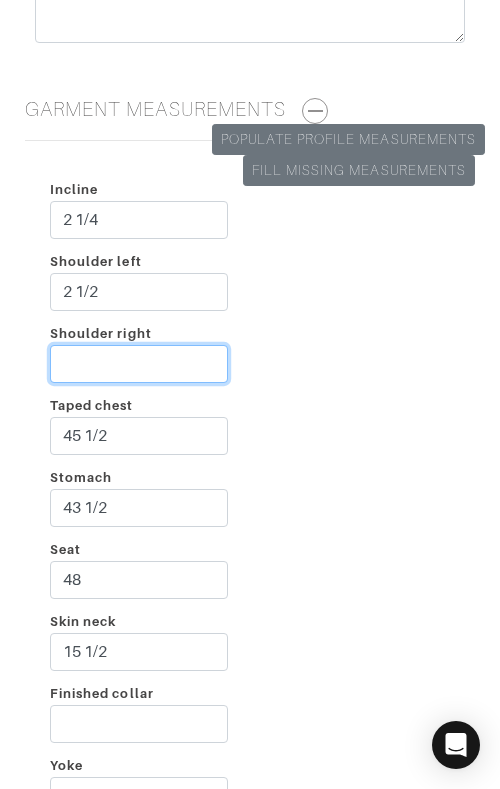 drag, startPoint x: 119, startPoint y: 348, endPoint x: 130, endPoint y: 363, distance: 18.601076 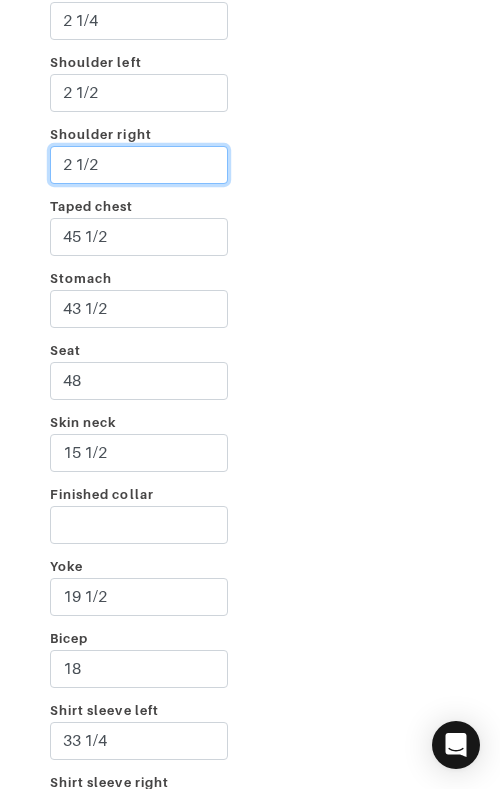 scroll, scrollTop: 3555, scrollLeft: 0, axis: vertical 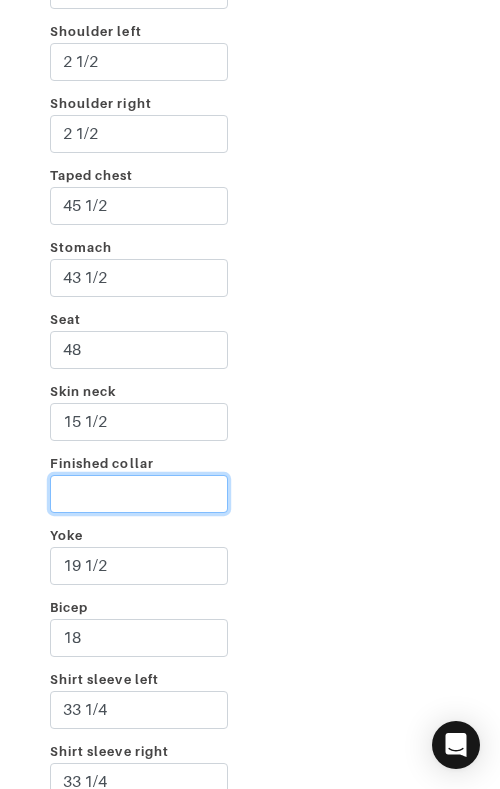 click on "Finished collar" at bounding box center [139, 494] 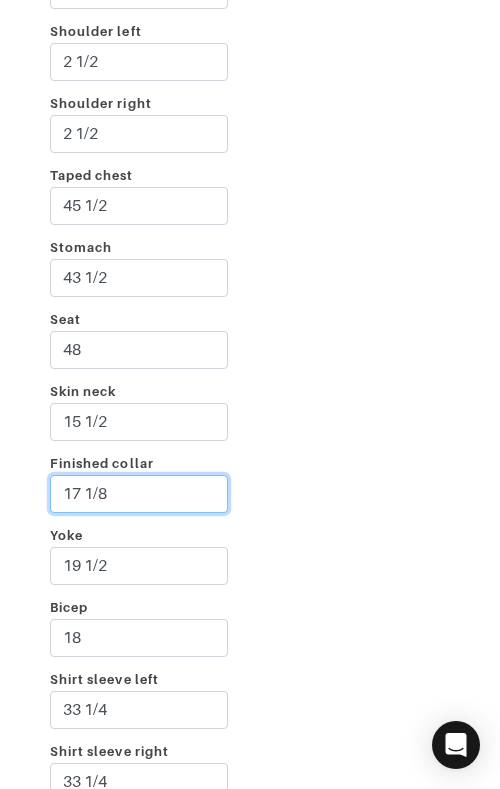 type on "17 1/8" 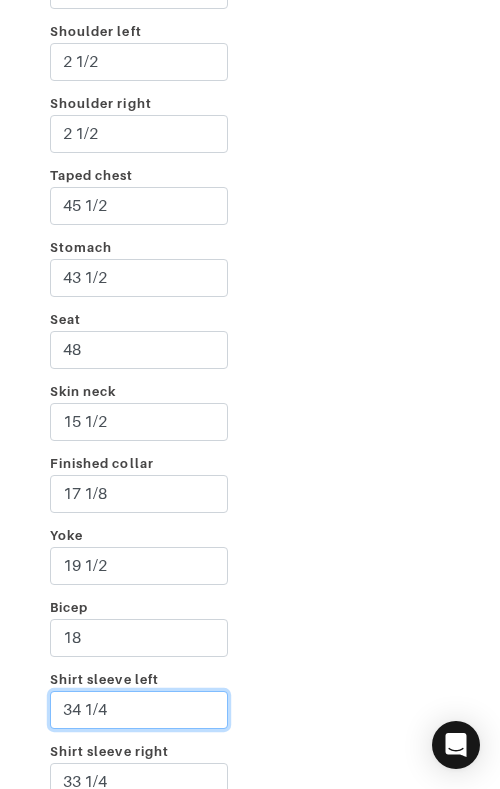 type on "34 1/4" 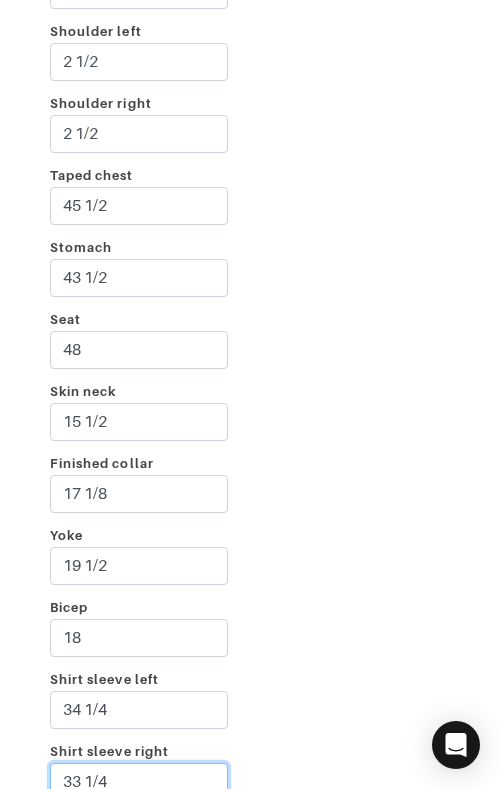 scroll, scrollTop: 3566, scrollLeft: 0, axis: vertical 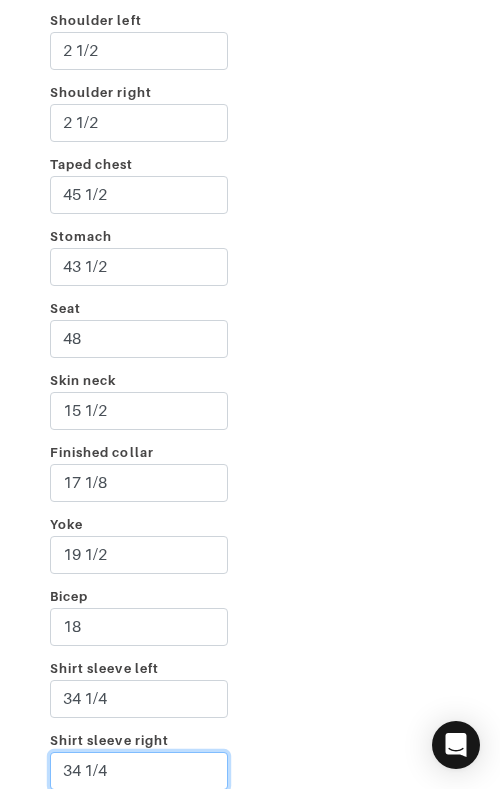 type on "34 1/4" 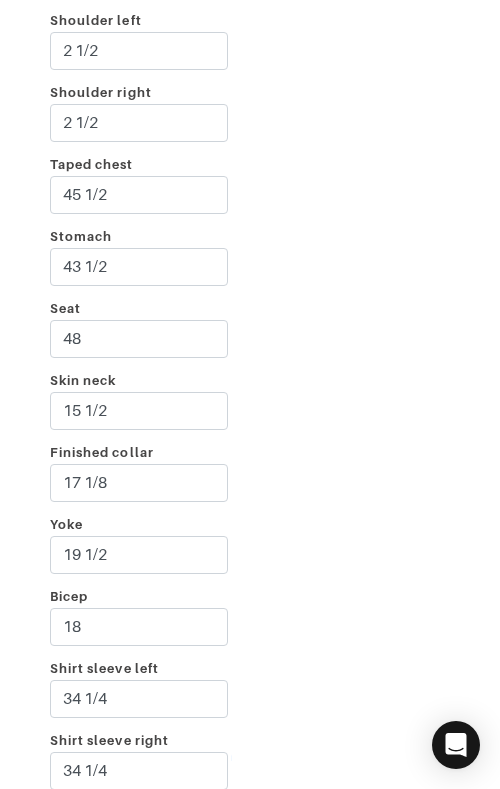 scroll, scrollTop: 4014, scrollLeft: 0, axis: vertical 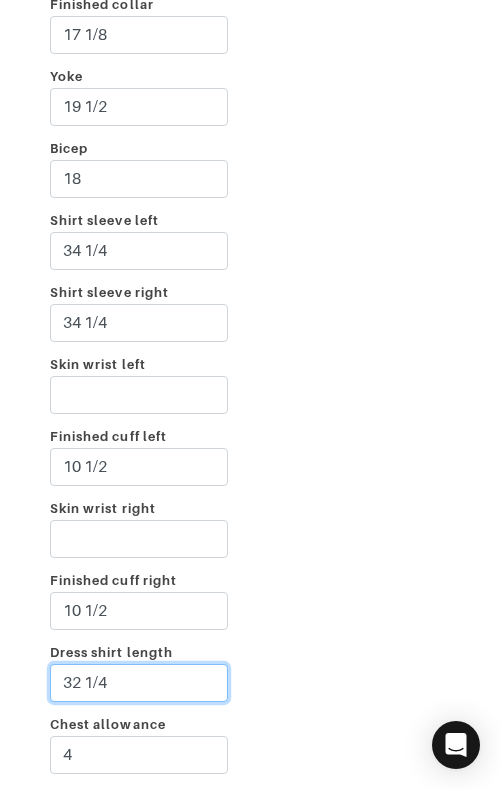 paste on "29 1/2 (Casual)" 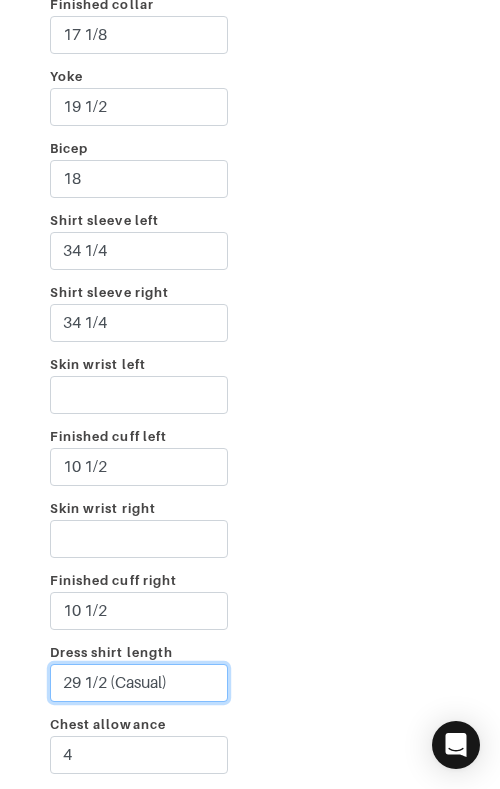 type on "29 1/2 (Casual)" 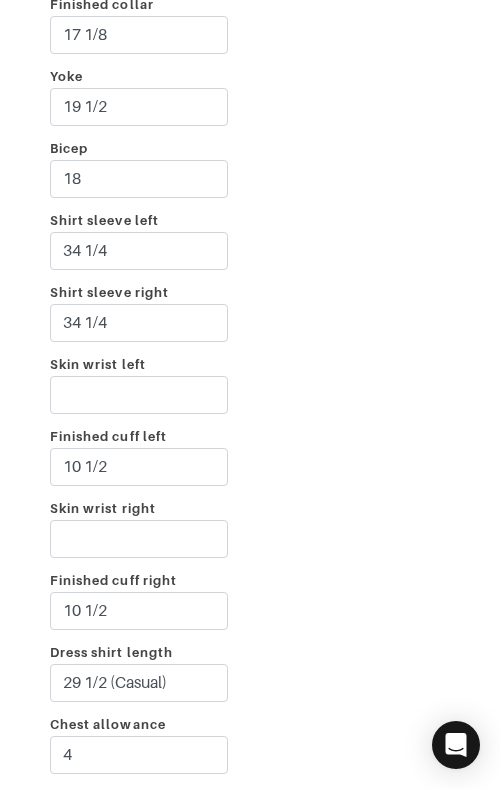 scroll, scrollTop: 4363, scrollLeft: 0, axis: vertical 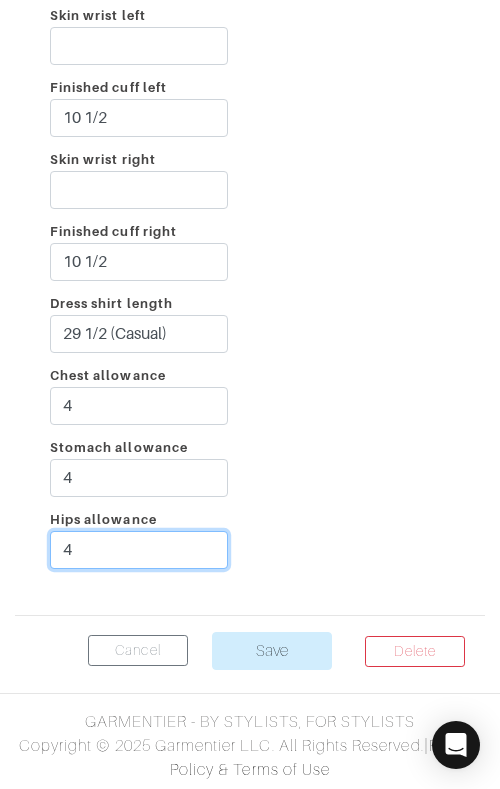 type on "4" 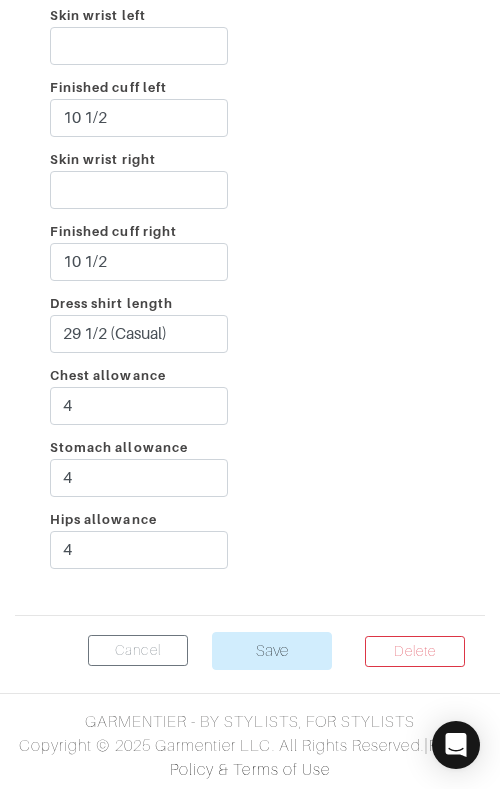 click on "Incline
2 1/4
Shoulder left
2 1/2
Shoulder right
2 1/2
Taped chest
45 1/2
Stomach
43 1/2
Seat
48
Skin neck
15 1/2
Finished collar
17 1/8
Yoke
19 1/2
Bicep
18
Shirt sleeve left
34 1/4
Shirt sleeve right
34 1/4
Skin wrist left
Finished cuff left
10 1/2
Skin wrist right
Finished cuff right
10 1/2" at bounding box center (250, -141) 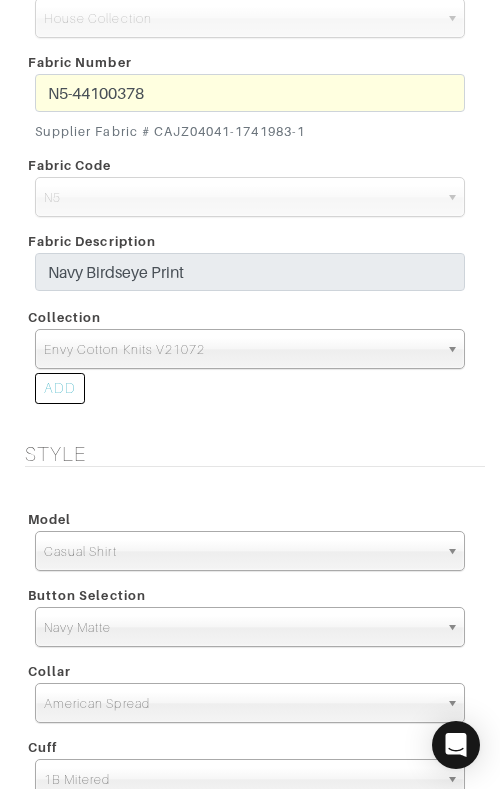 scroll, scrollTop: 914, scrollLeft: 0, axis: vertical 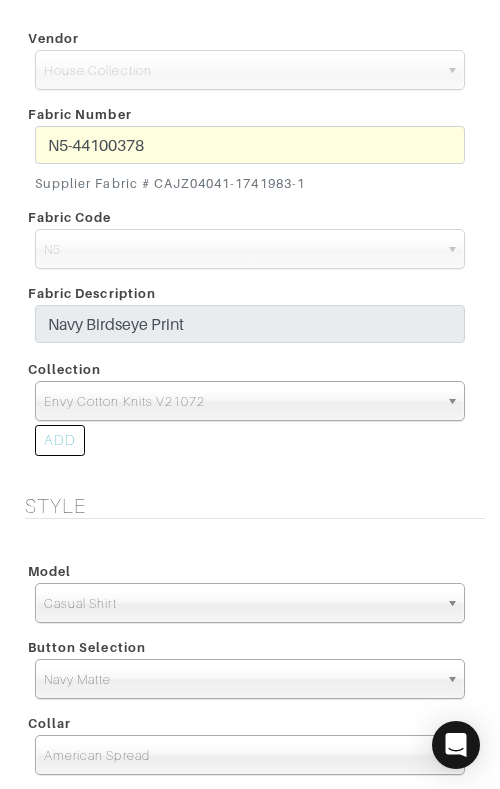 click on "N5-44100378
Supplier Fabric # CAJZ04041-1741983-1" at bounding box center (250, 163) 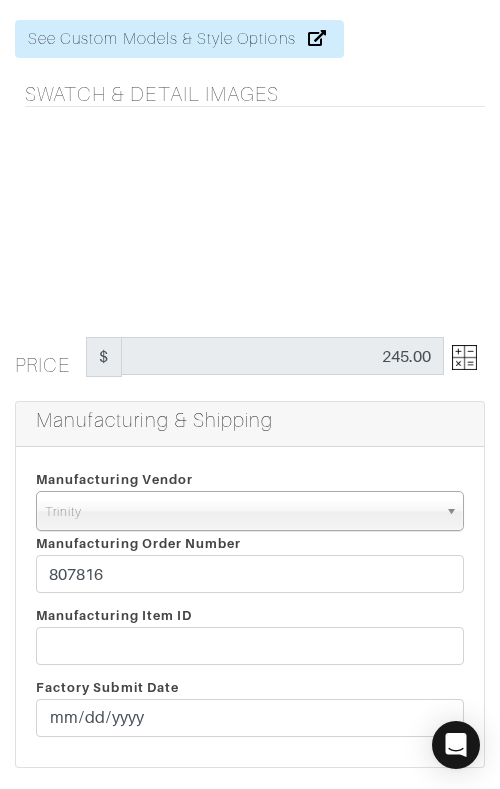 scroll, scrollTop: 131, scrollLeft: 0, axis: vertical 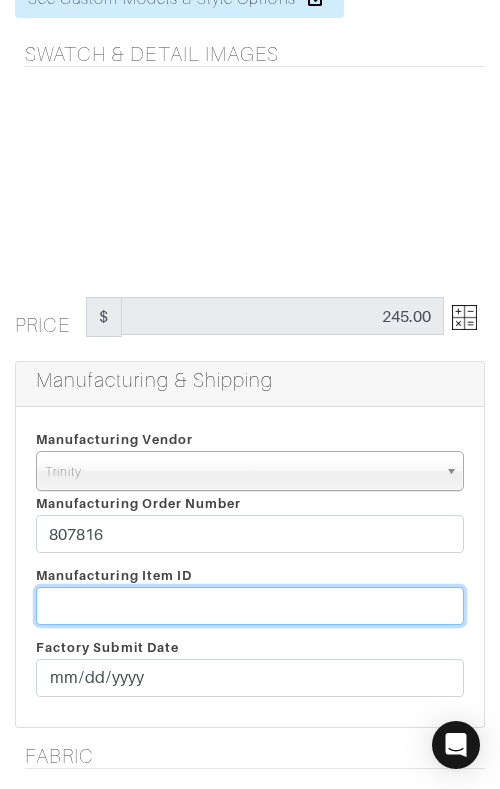 click at bounding box center [250, 606] 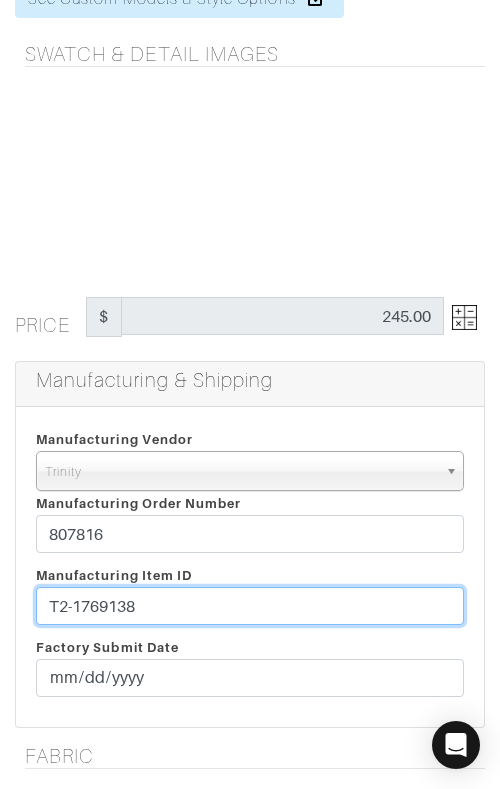 type on "T2-1769138" 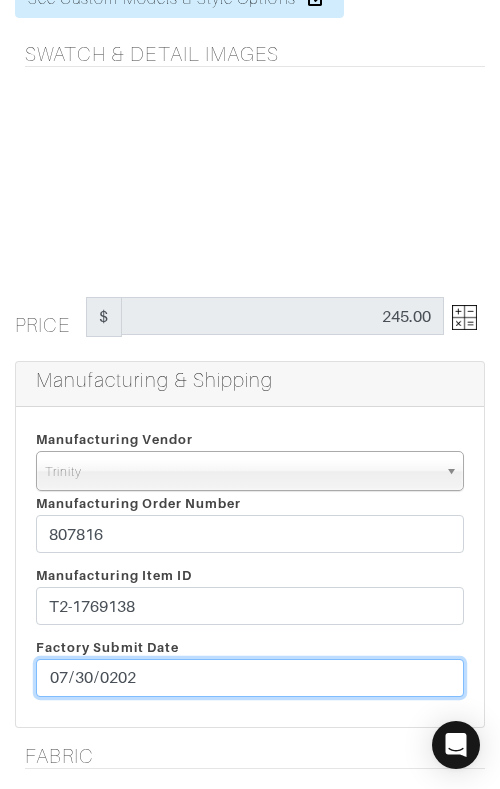 type on "2025-07-30" 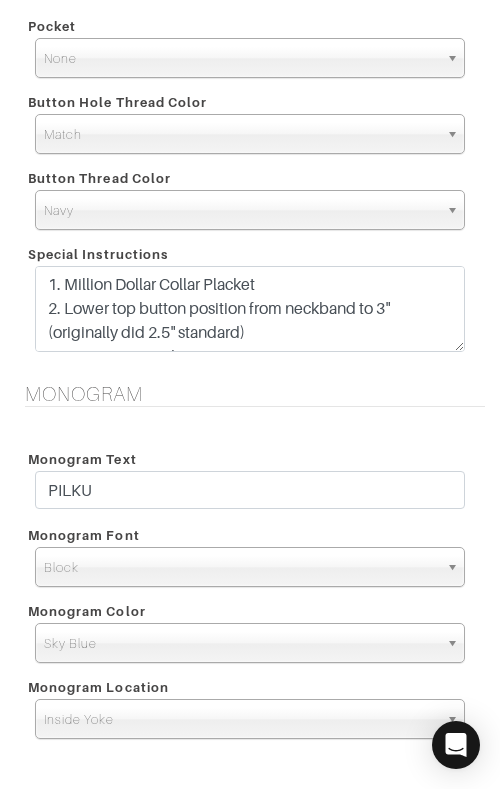 scroll, scrollTop: 1946, scrollLeft: 0, axis: vertical 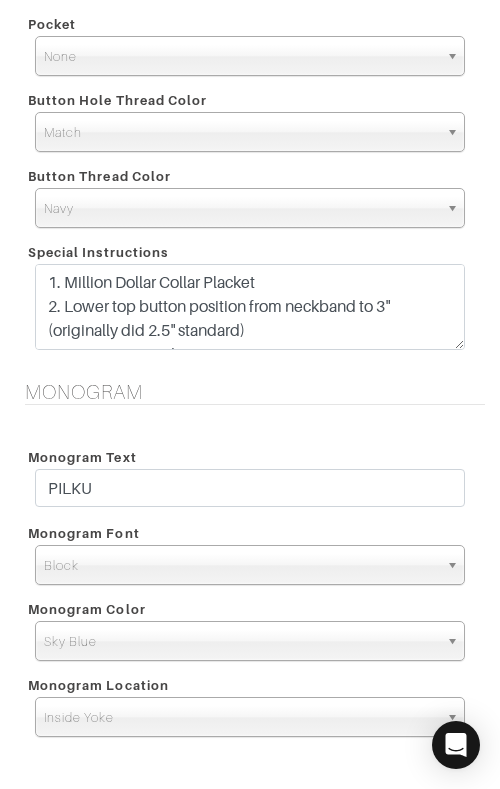 drag, startPoint x: 425, startPoint y: 367, endPoint x: 449, endPoint y: 353, distance: 27.784887 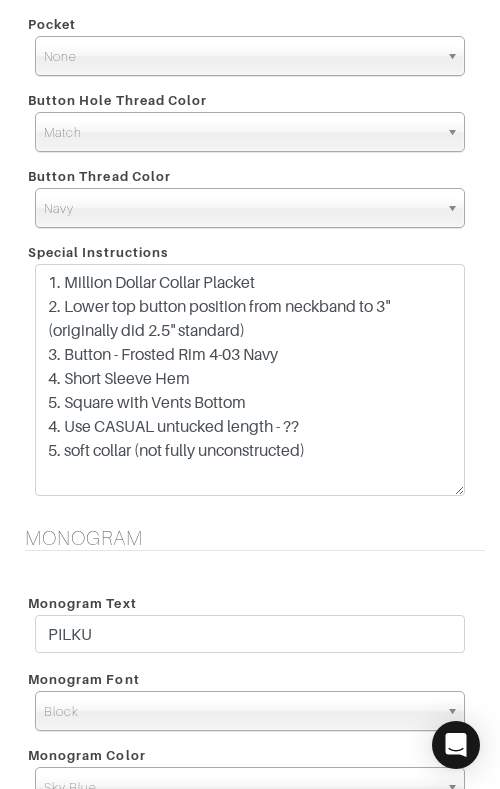 drag, startPoint x: 459, startPoint y: 340, endPoint x: 458, endPoint y: 486, distance: 146.00342 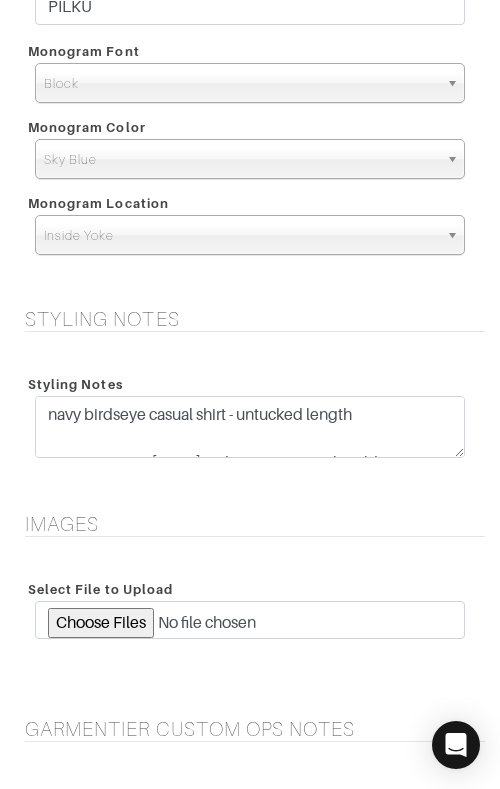 scroll, scrollTop: 2632, scrollLeft: 0, axis: vertical 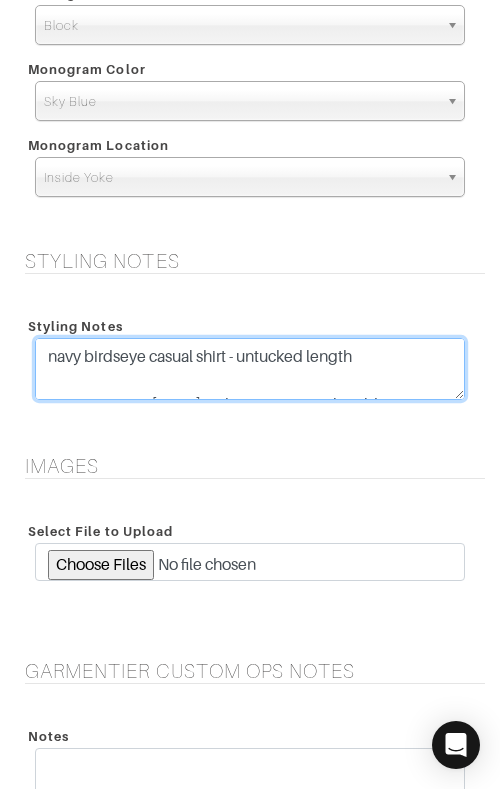 click on "navy birdseye casual shirt - untucked length
CUSTOM OPS 7/11/25: Fabric permanently sold out. Please choose a sub." at bounding box center (250, 369) 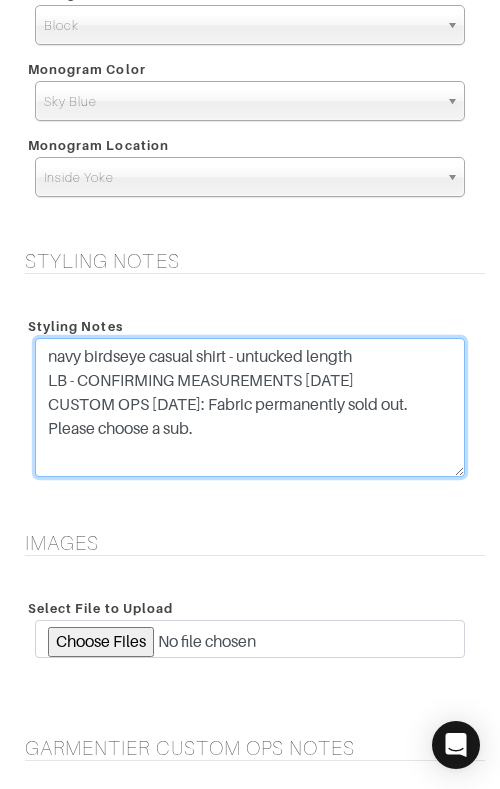 drag, startPoint x: 460, startPoint y: 397, endPoint x: 456, endPoint y: 473, distance: 76.105194 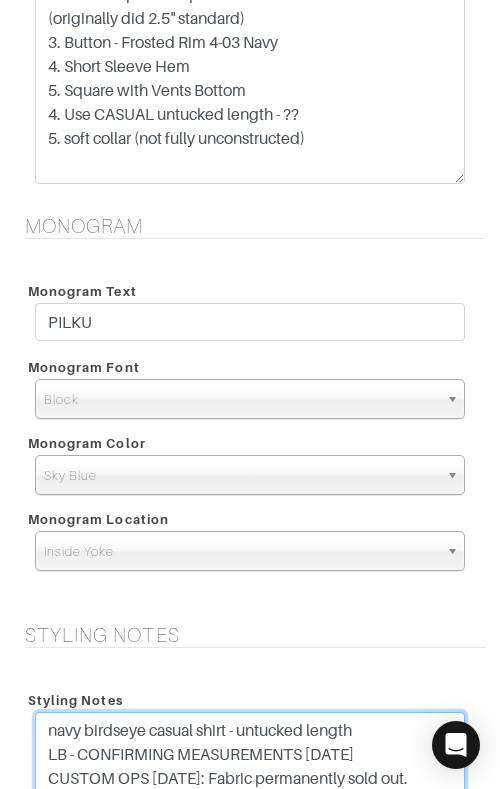 scroll, scrollTop: 2246, scrollLeft: 0, axis: vertical 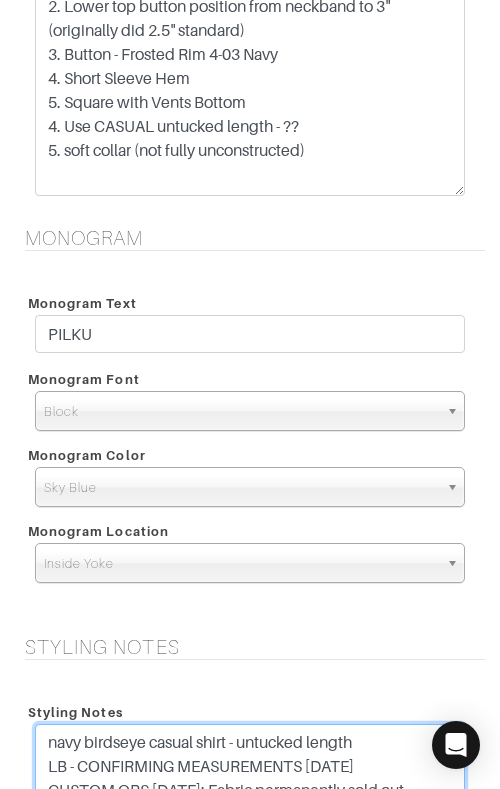 type on "navy birdseye casual shirt - untucked length
LB - CONFIRMING MEASUREMENTS 7/30/25
CUSTOM OPS 7/11/25: Fabric permanently sold out. Please choose a sub." 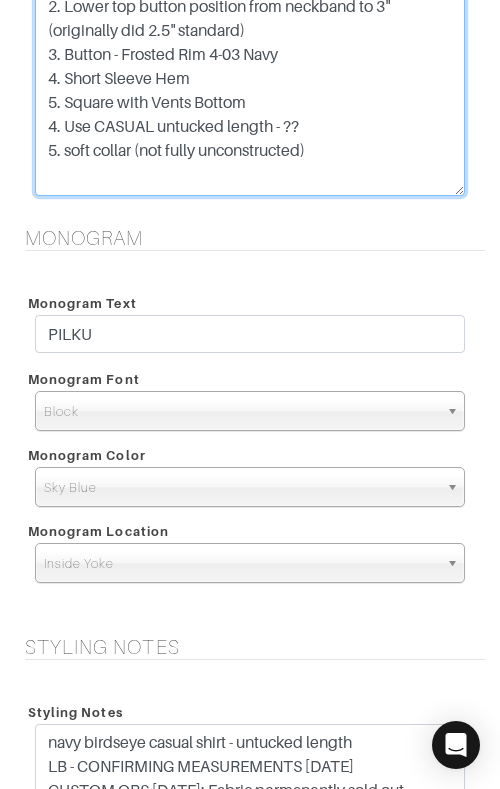 click on "1. Million Dollar Collar Placket
2. Lower top button position from neckband to 3" (originally did 2.5" standard)
3. Button - Frosted Rim 4-03 Navy
4. Short Sleeve Hem
5. Square with Vents Bottom
4. Use CASUAL untucked length - ??
5. soft collar (not fully unconstructed)" at bounding box center (250, 80) 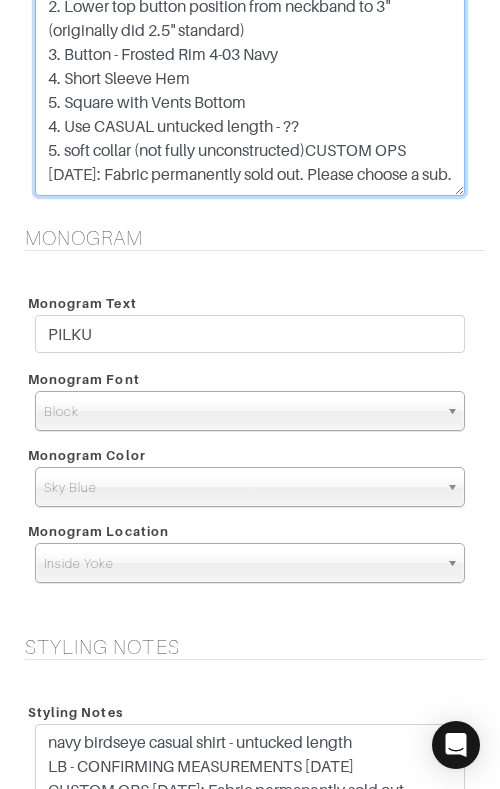 scroll, scrollTop: 22, scrollLeft: 0, axis: vertical 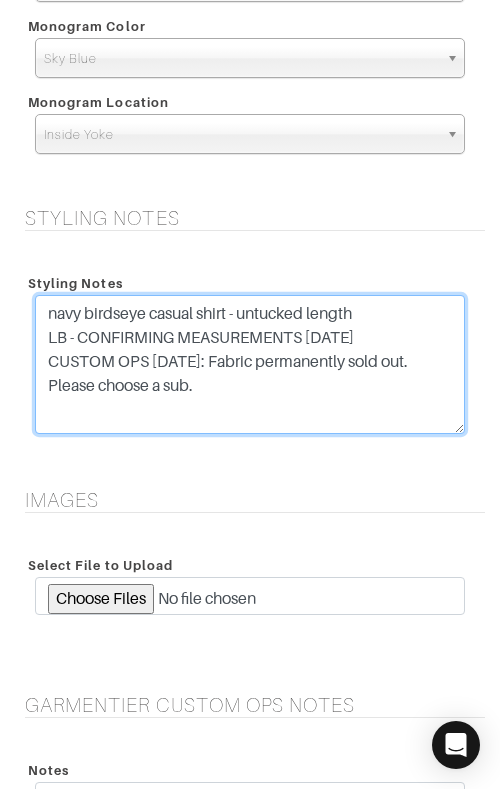 drag, startPoint x: 252, startPoint y: 392, endPoint x: 16, endPoint y: 363, distance: 237.7751 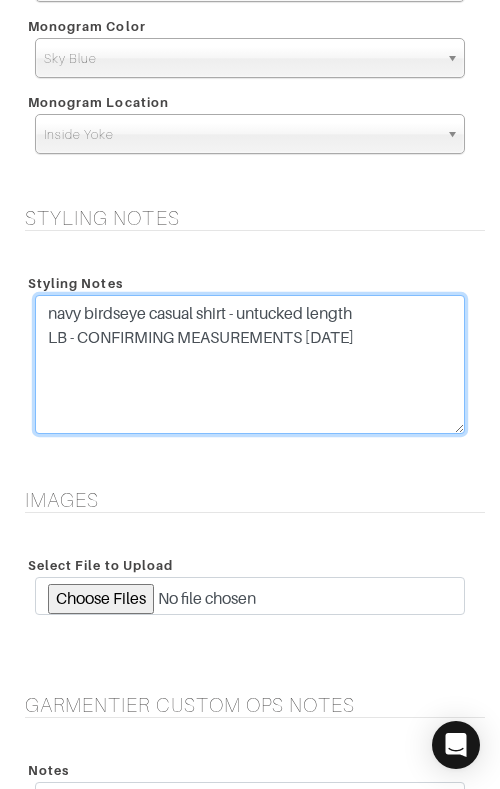 click on "navy birdseye casual shirt - untucked length
CUSTOM OPS 7/11/25: Fabric permanently sold out. Please choose a sub." at bounding box center [250, 364] 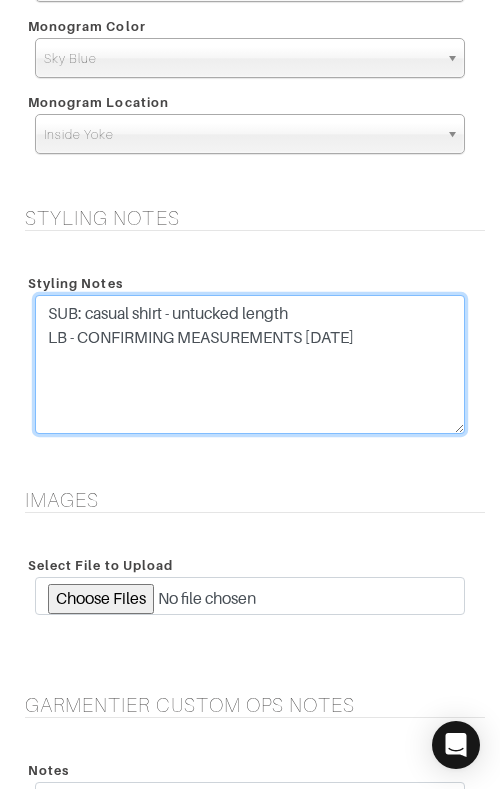 paste on "D5-46118344" 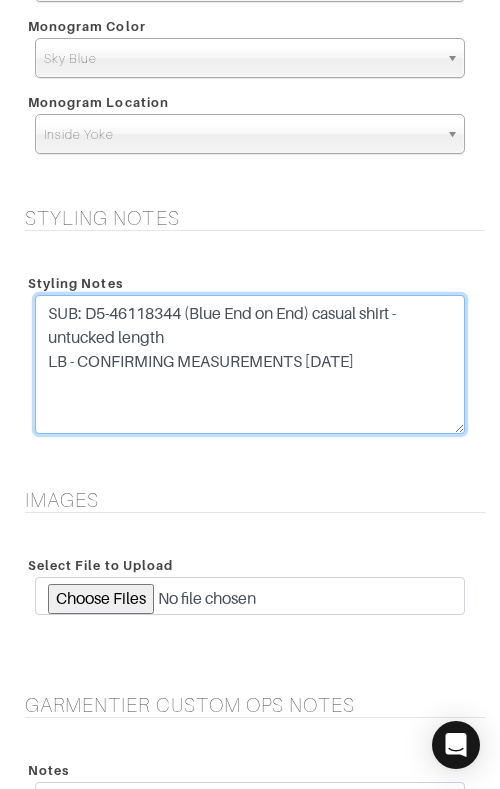 click on "navy birdseye casual shirt - untucked length
CUSTOM OPS 7/11/25: Fabric permanently sold out. Please choose a sub." at bounding box center (250, 364) 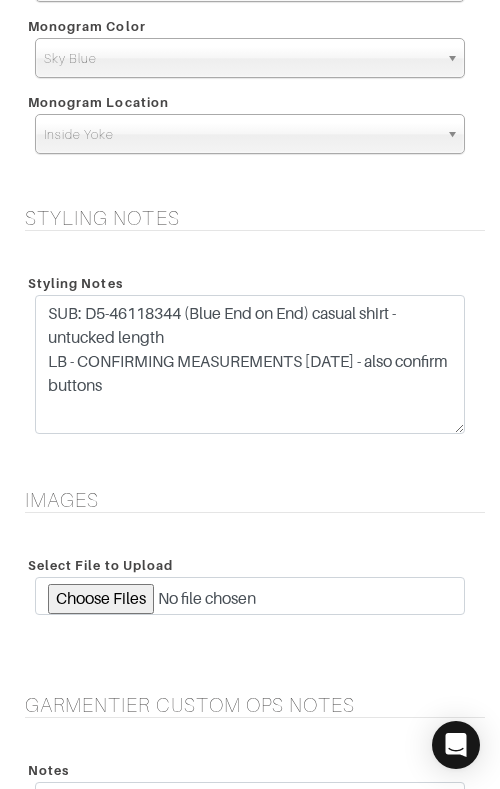 click on "Styling Notes" at bounding box center (255, 218) 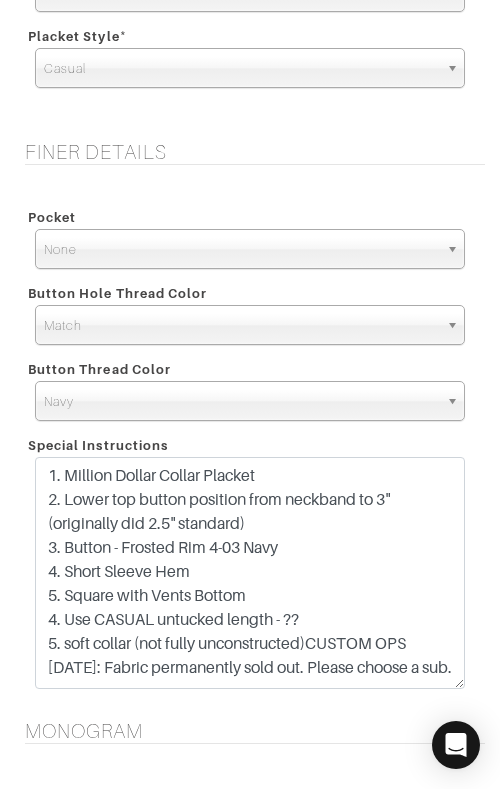 scroll, scrollTop: 1755, scrollLeft: 0, axis: vertical 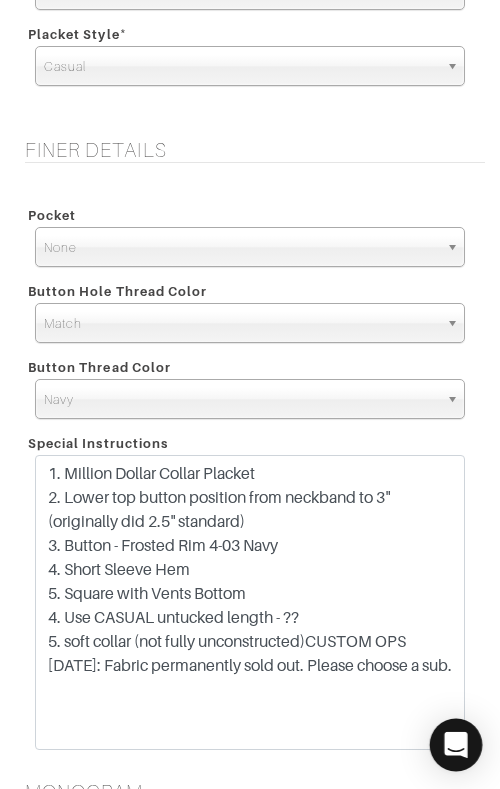 drag, startPoint x: 457, startPoint y: 686, endPoint x: 456, endPoint y: 742, distance: 56.008926 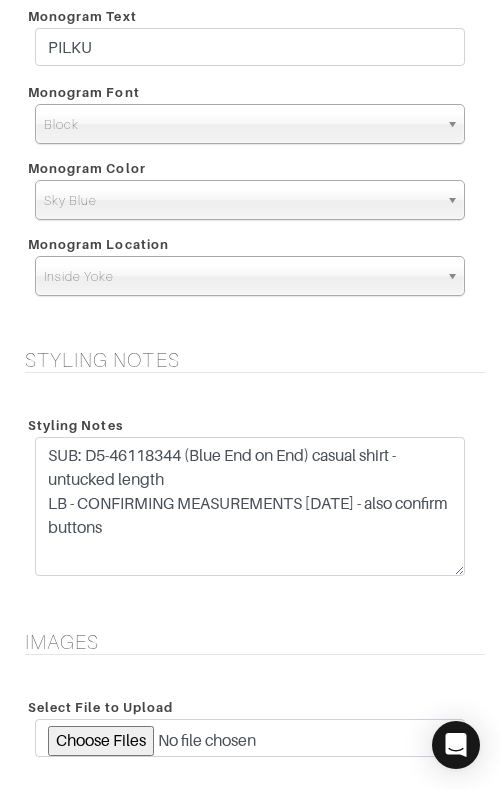 scroll, scrollTop: 2642, scrollLeft: 0, axis: vertical 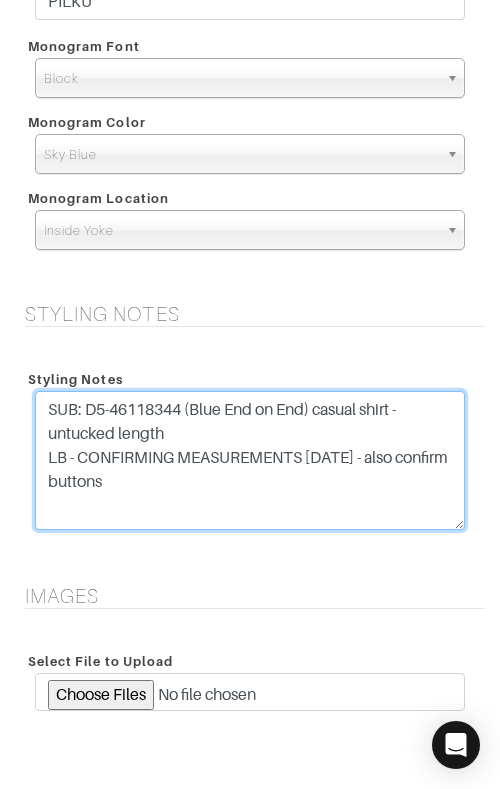 click on "navy birdseye casual shirt - untucked length
CUSTOM OPS [DATE]: Fabric permanently sold out. Please choose a sub." at bounding box center [250, 460] 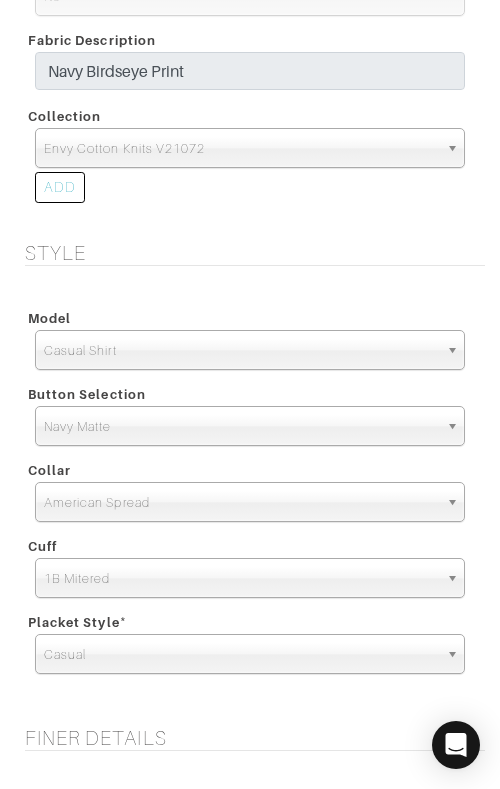 scroll, scrollTop: 1212, scrollLeft: 0, axis: vertical 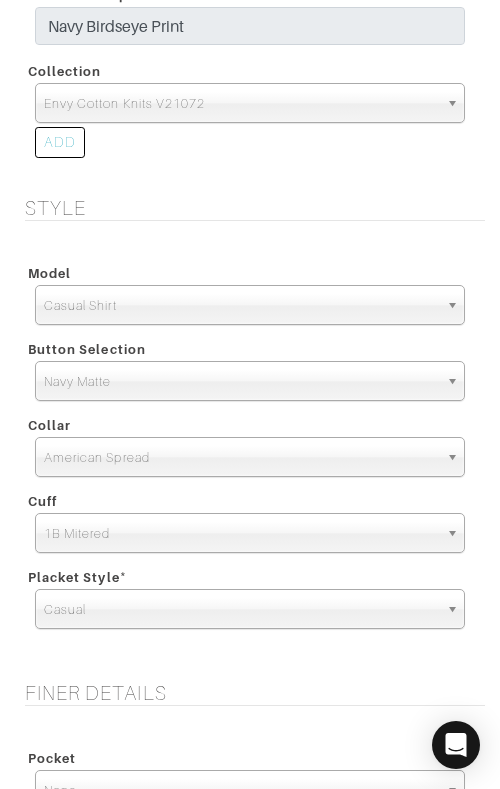 type on "SUB: D5-46118344 (Blue End on End) casual shirt - untucked length
LB - CONFIRMING MEASUREMENTS 7/30/25 - also confirm buttons, short sleeve or not" 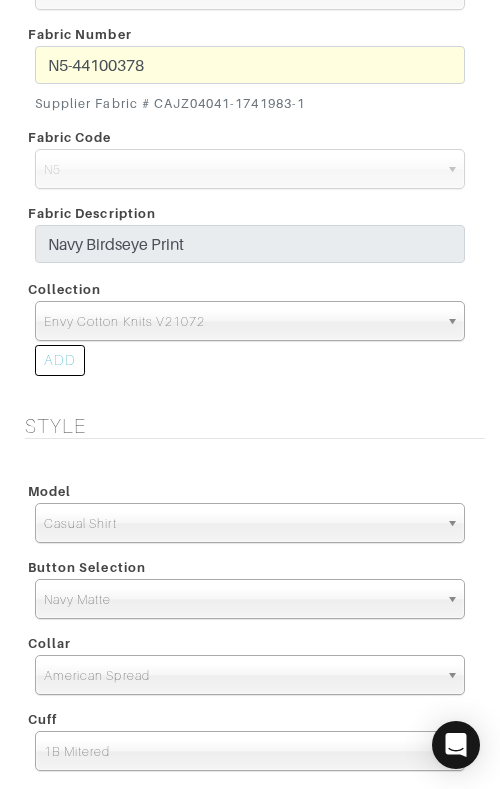 scroll, scrollTop: 975, scrollLeft: 0, axis: vertical 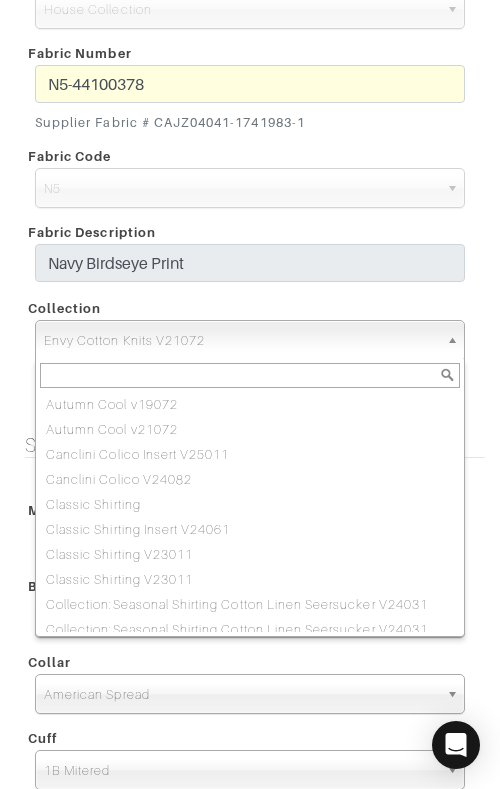 click on "Envy Cotton Knits V21072" at bounding box center (241, 341) 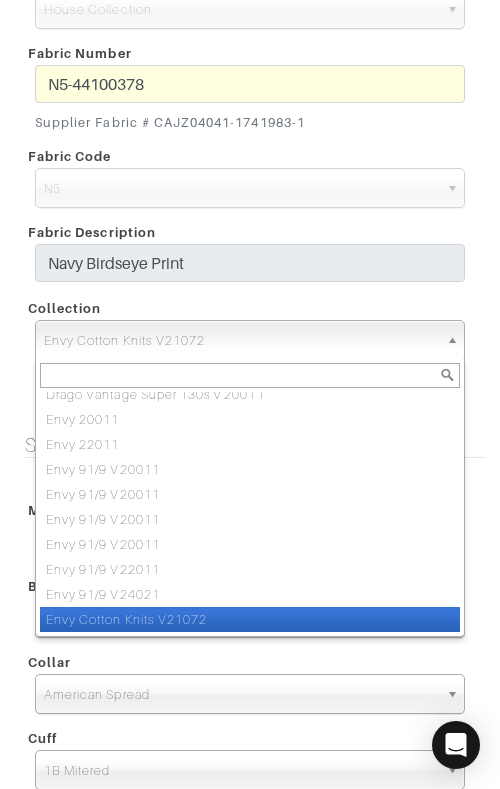 paste on "Seasonal Shirting Cotton Linen Seersucker V23011" 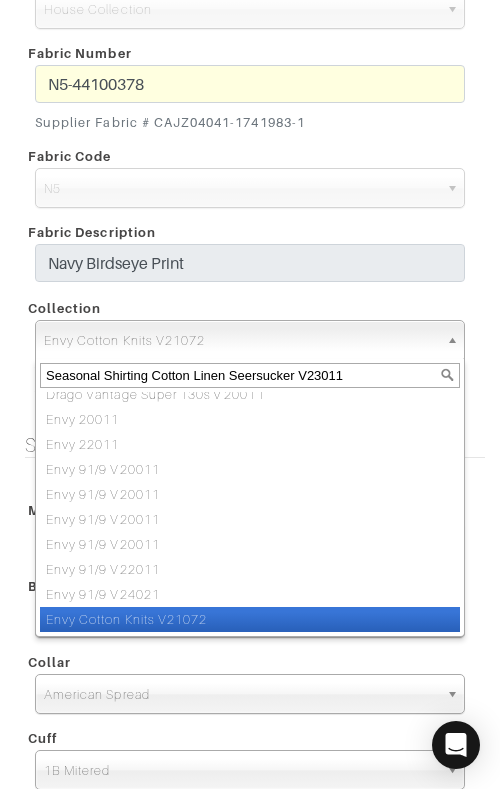scroll, scrollTop: 0, scrollLeft: 0, axis: both 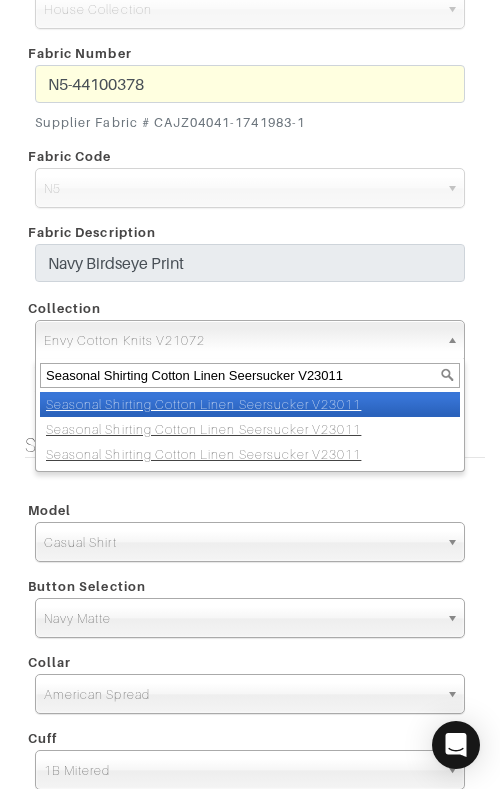type on "Seasonal Shirting Cotton Linen Seersucker V23011" 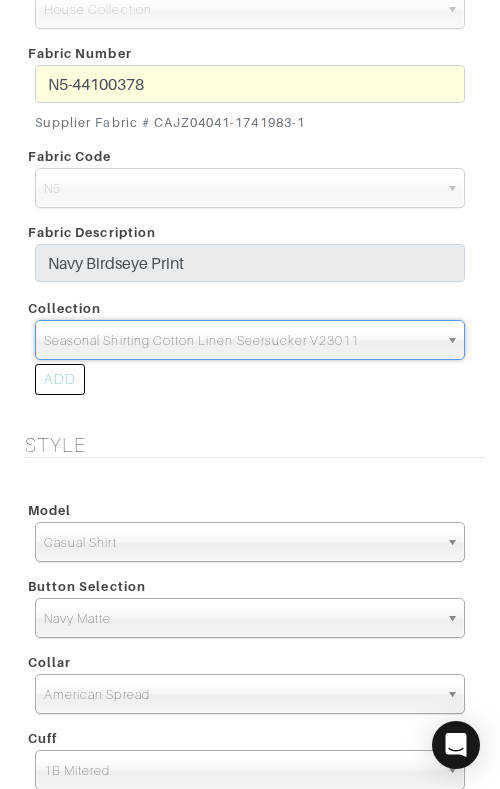 click on "ADD" at bounding box center (250, 382) 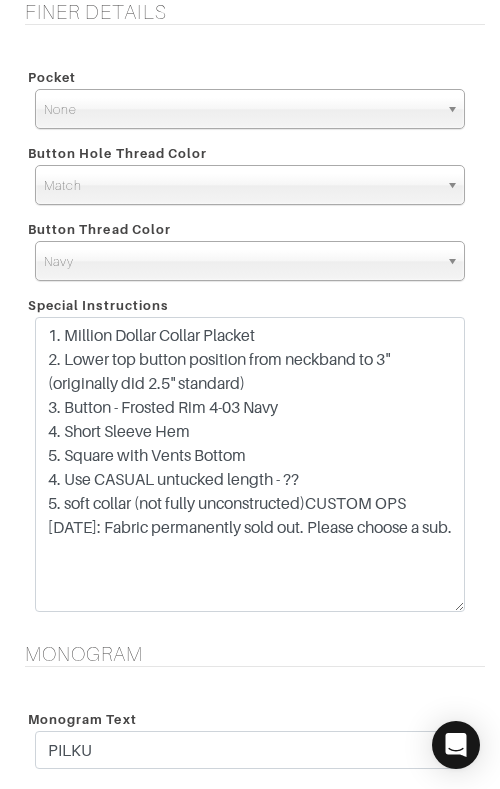 scroll, scrollTop: 1896, scrollLeft: 0, axis: vertical 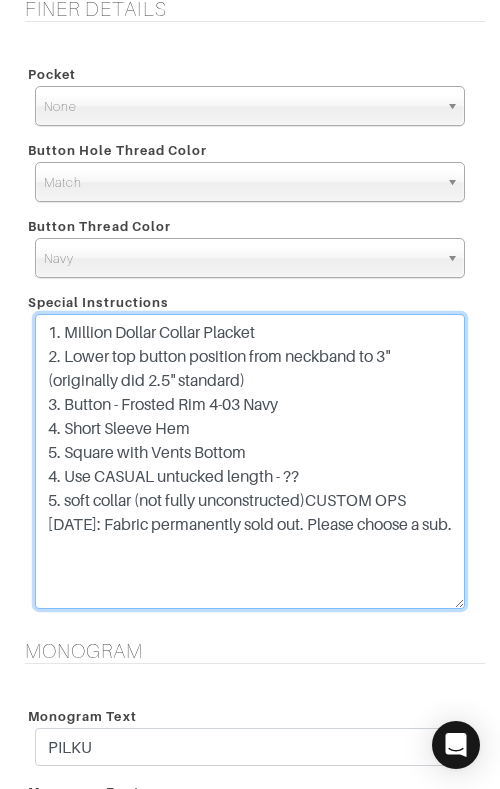 drag, startPoint x: 327, startPoint y: 405, endPoint x: 61, endPoint y: 405, distance: 266 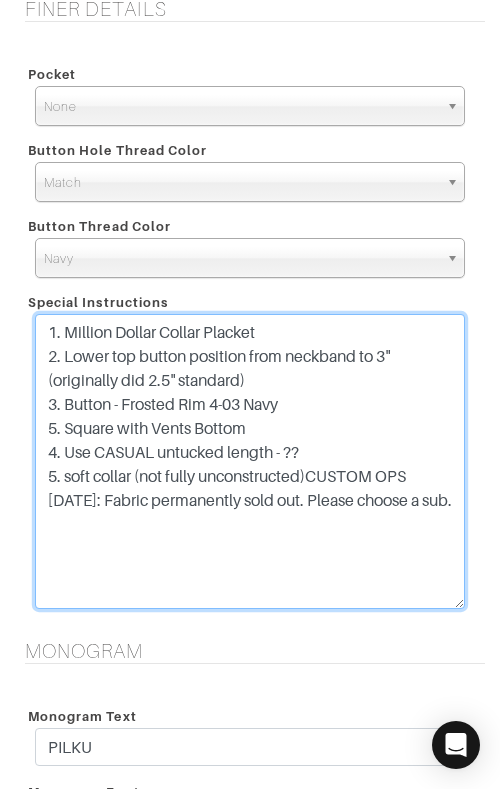 click on "1. Million Dollar Collar Placket
2. Lower top button position from neckband to 3" (originally did 2.5" standard)
3. Button - Frosted Rim 4-03 Navy
4. Short Sleeve Hem
5. Square with Vents Bottom
4. Use CASUAL untucked length - ??
5. soft collar (not fully unconstructed)" at bounding box center [250, 461] 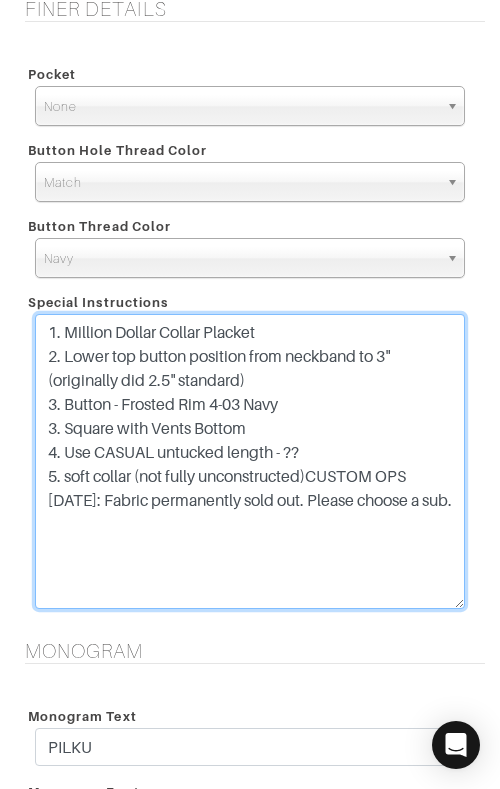 scroll, scrollTop: 1882, scrollLeft: 0, axis: vertical 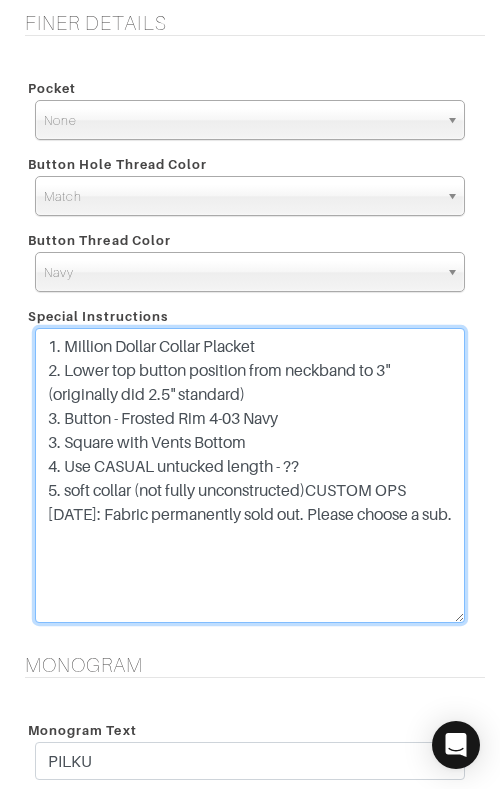 type on "1. Million Dollar Collar Placket
2. Lower top button position from neckband to 3" (originally did 2.5" standard)
3. Button - Frosted Rim 4-03 Navy
3. Square with Vents Bottom
4. Use CASUAL untucked length - ??
5. soft collar (not fully unconstructed)CUSTOM OPS 7/11/25: Fabric permanently sold out. Please choose a sub." 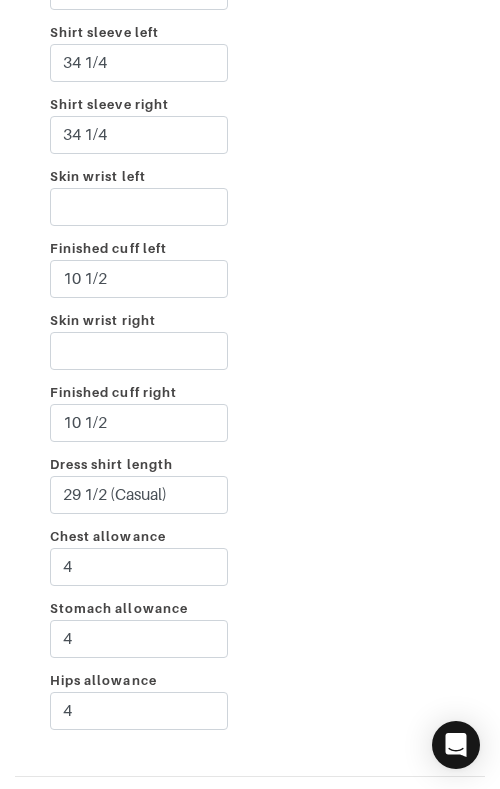 scroll, scrollTop: 4649, scrollLeft: 0, axis: vertical 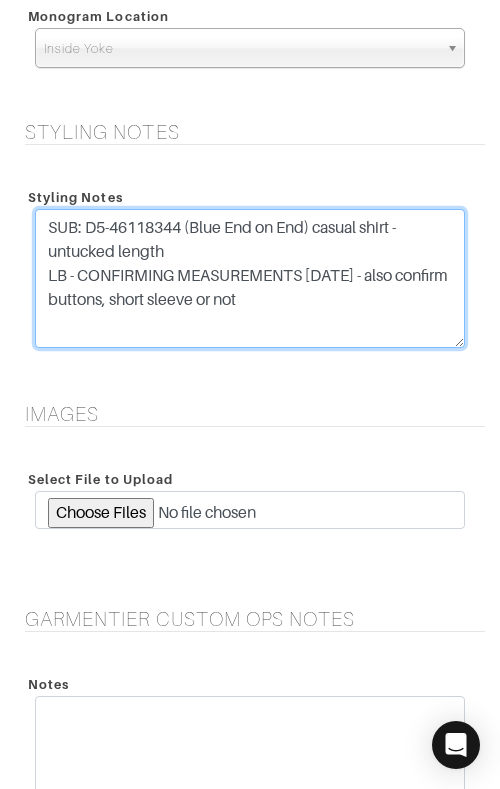 drag, startPoint x: 364, startPoint y: 303, endPoint x: 367, endPoint y: 282, distance: 21.213203 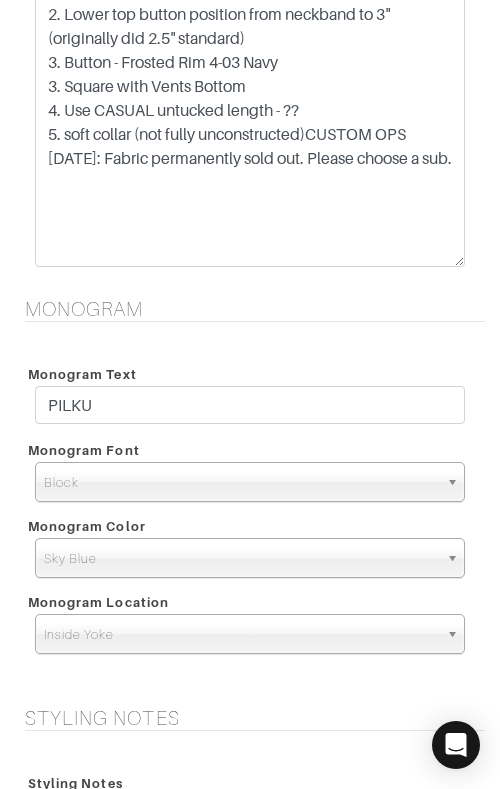 scroll, scrollTop: 2075, scrollLeft: 0, axis: vertical 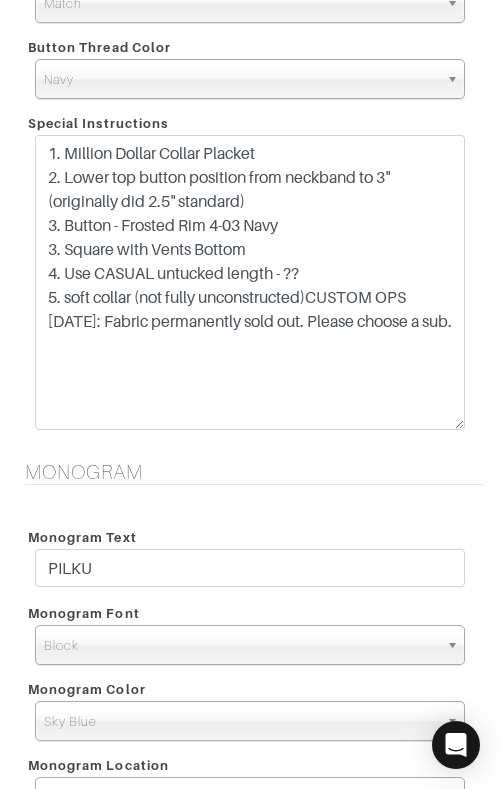 type on "SUB: D5-46118344 (Blue End on End) casual shirt - untucked length
LB - CONFIRMING MEASUREMENTS 7/30/25" 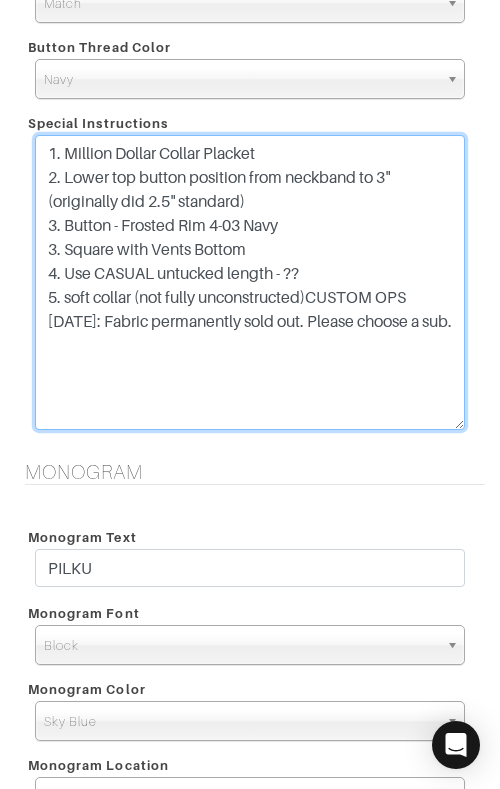 drag, startPoint x: 343, startPoint y: 227, endPoint x: 1, endPoint y: 230, distance: 342.01315 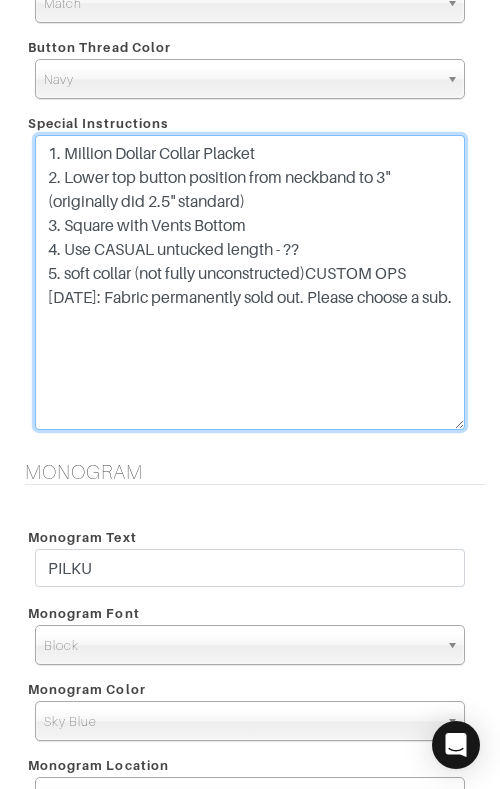 type on "1. Million Dollar Collar Placket
2. Lower top button position from neckband to 3" (originally did 2.5" standard)
3. Square with Vents Bottom
4. Use CASUAL untucked length - ??
5. soft collar (not fully unconstructed)CUSTOM OPS 7/11/25: Fabric permanently sold out. Please choose a sub." 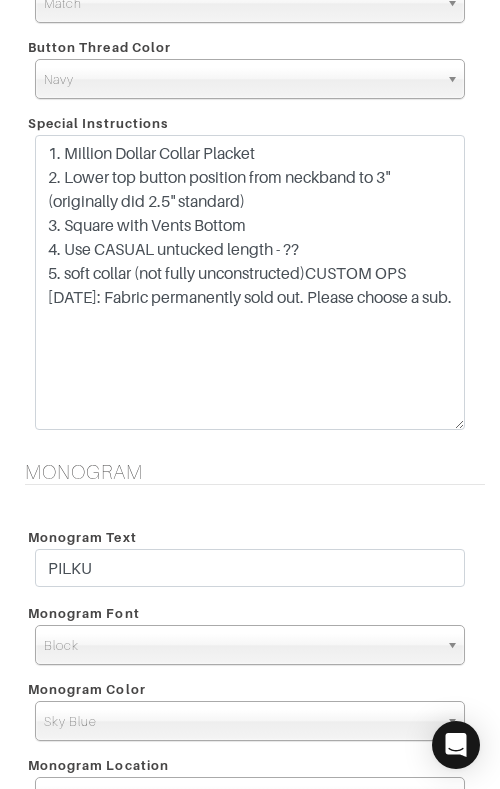 click on "Monogram" at bounding box center [255, 472] 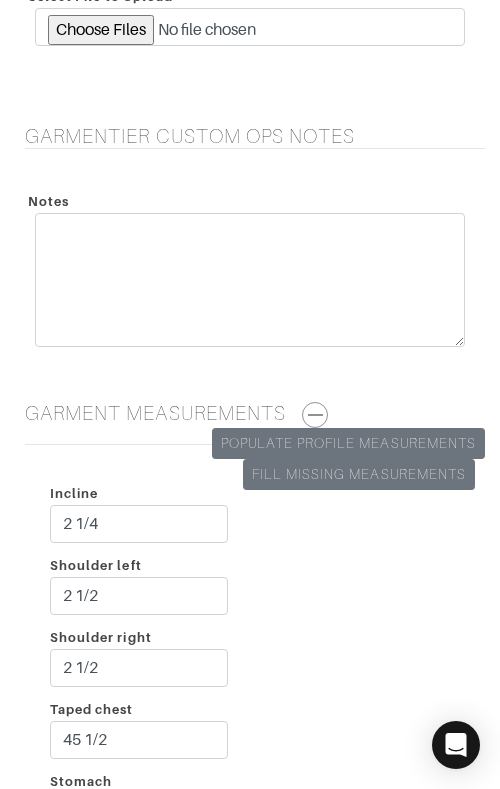 scroll, scrollTop: 4649, scrollLeft: 0, axis: vertical 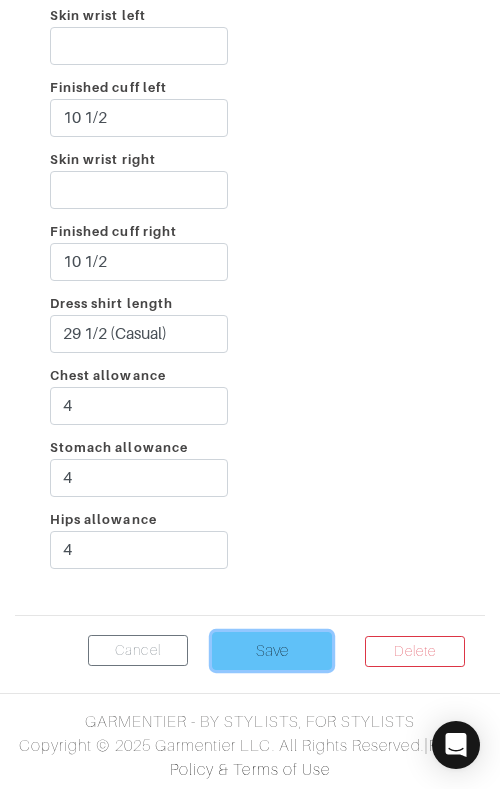 click on "Save" at bounding box center (272, 651) 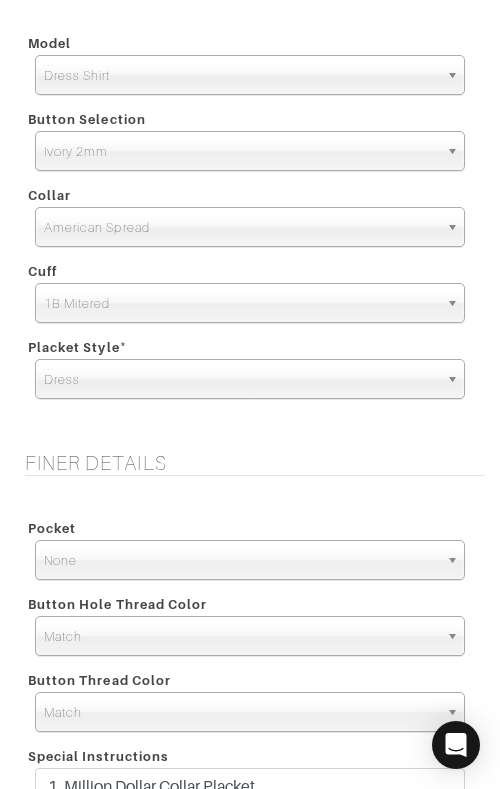 scroll, scrollTop: 2902, scrollLeft: 0, axis: vertical 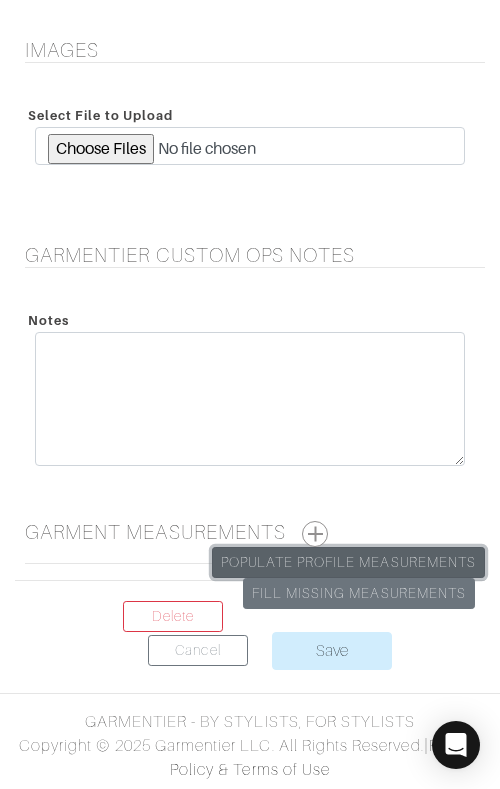 click on "Populate Profile Measurements" at bounding box center [348, 562] 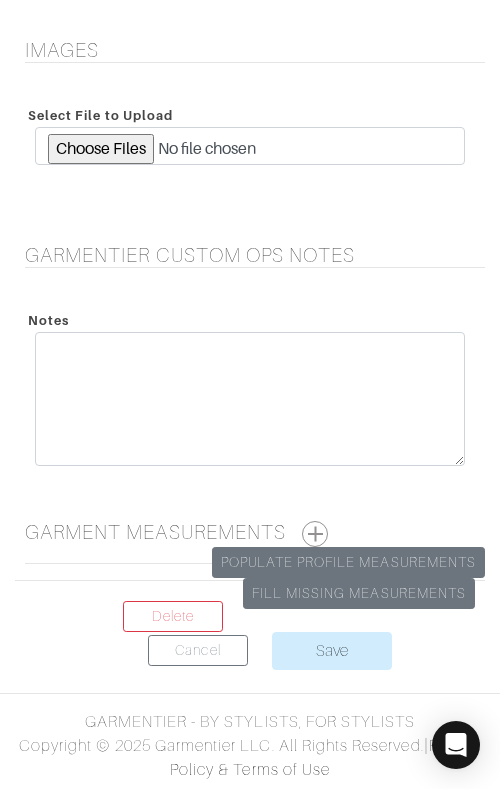 scroll, scrollTop: 0, scrollLeft: 0, axis: both 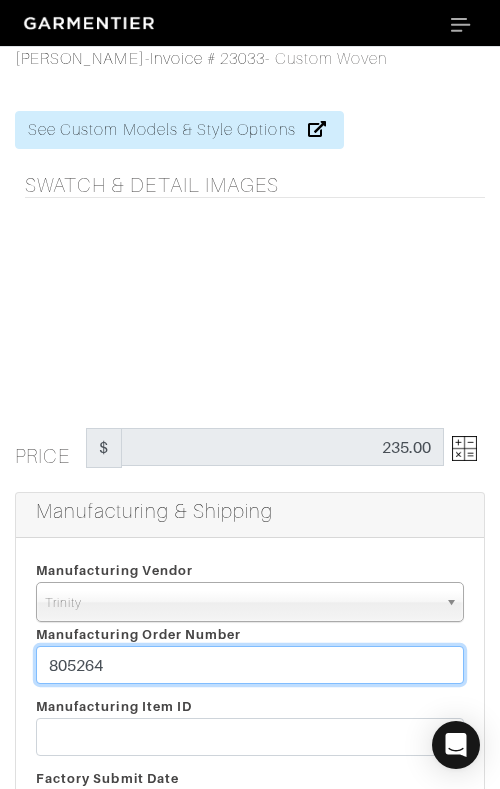 drag, startPoint x: 279, startPoint y: 663, endPoint x: 285, endPoint y: 618, distance: 45.39824 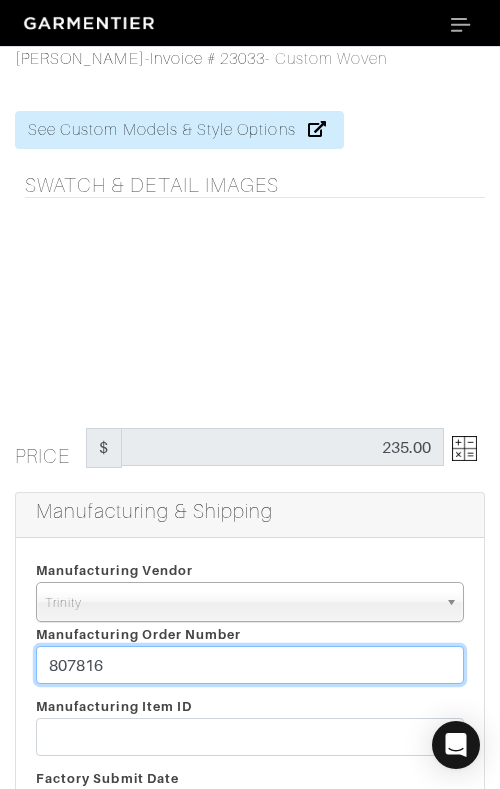 type on "807816" 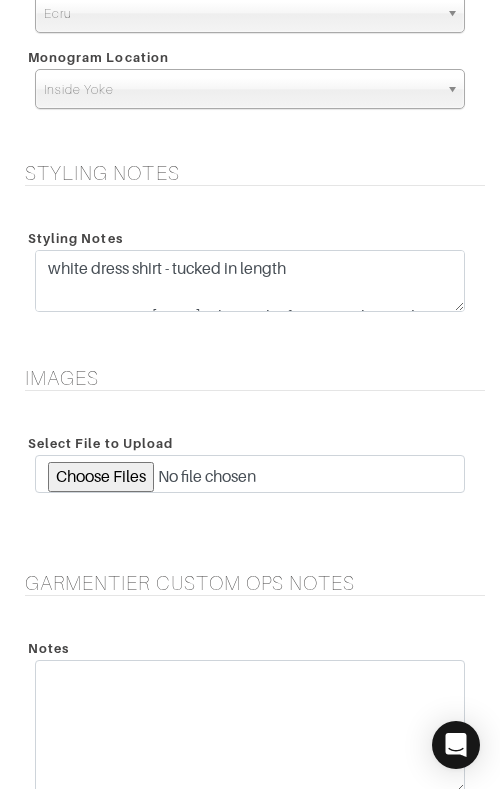scroll, scrollTop: 2902, scrollLeft: 0, axis: vertical 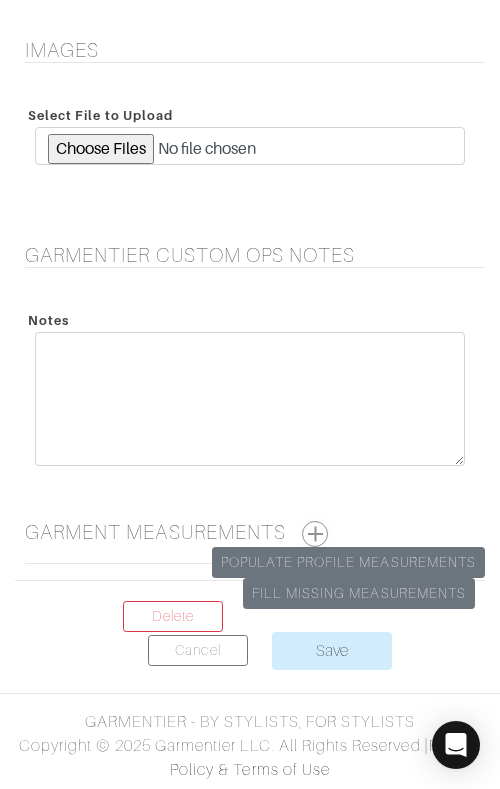 click at bounding box center [315, 534] 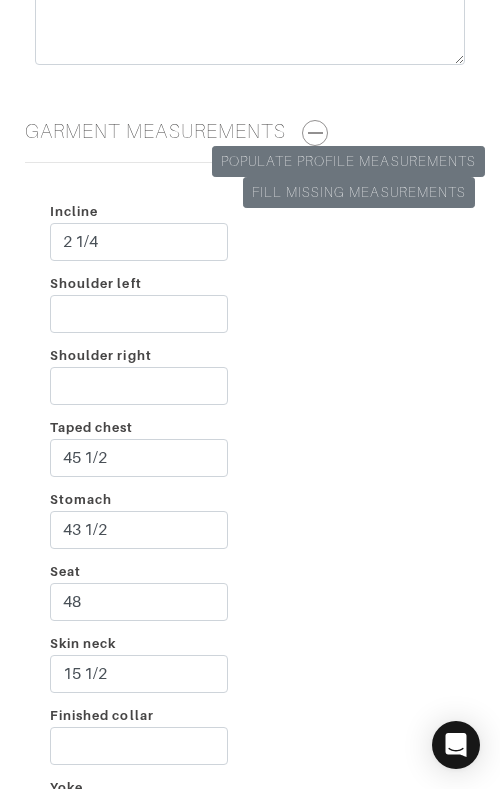 scroll, scrollTop: 3308, scrollLeft: 0, axis: vertical 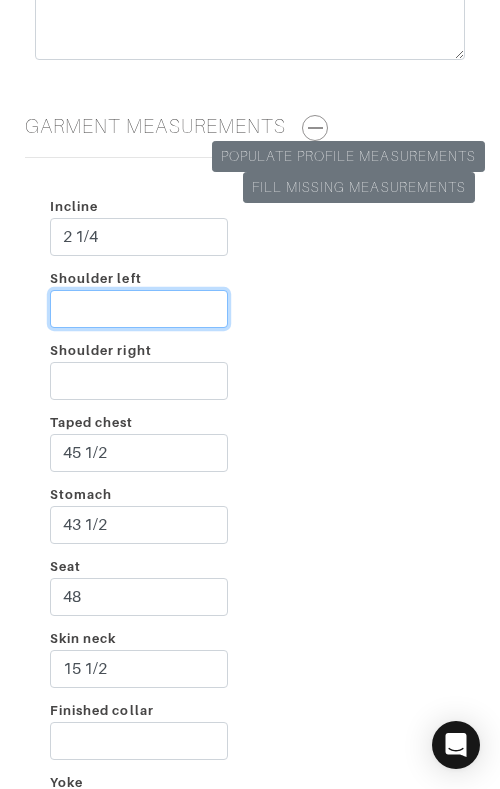 click on "Shoulder left" at bounding box center [139, 309] 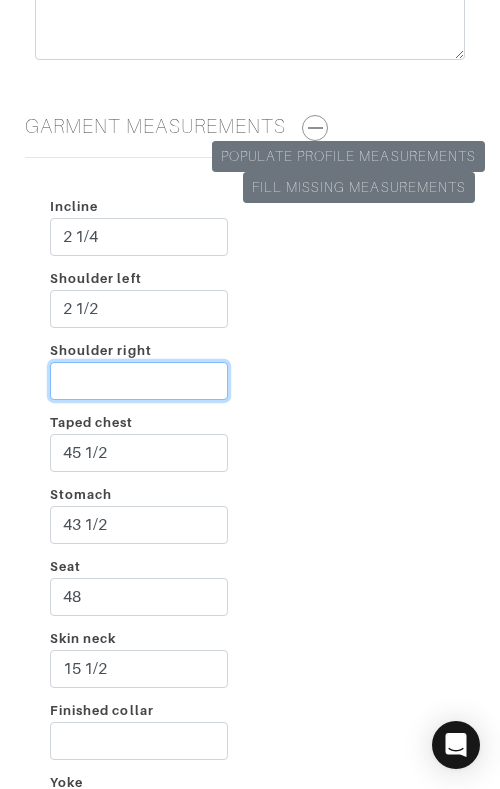 click on "Shoulder right" at bounding box center (139, 381) 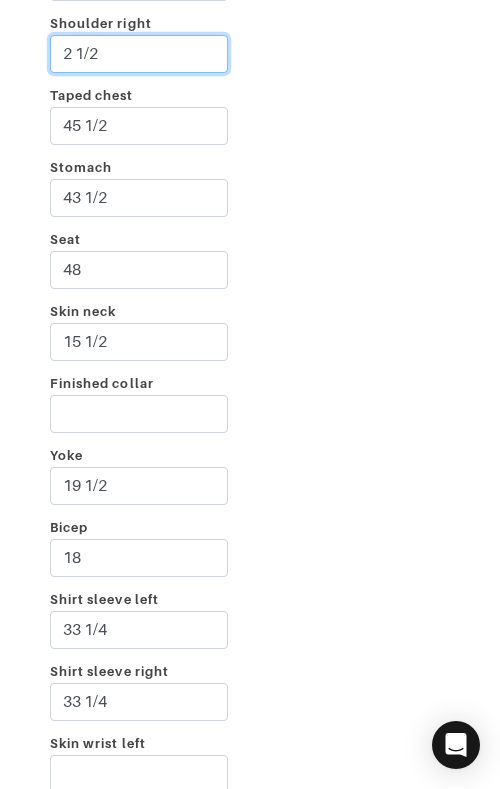 scroll, scrollTop: 3641, scrollLeft: 0, axis: vertical 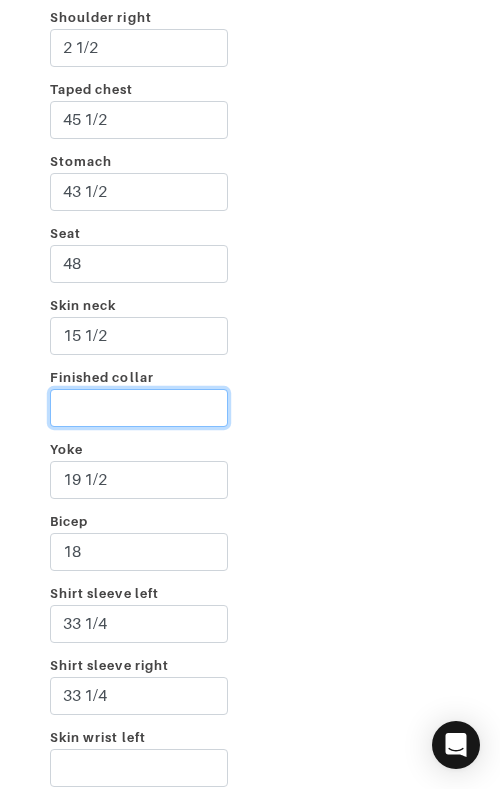 click on "Finished collar" at bounding box center [139, 408] 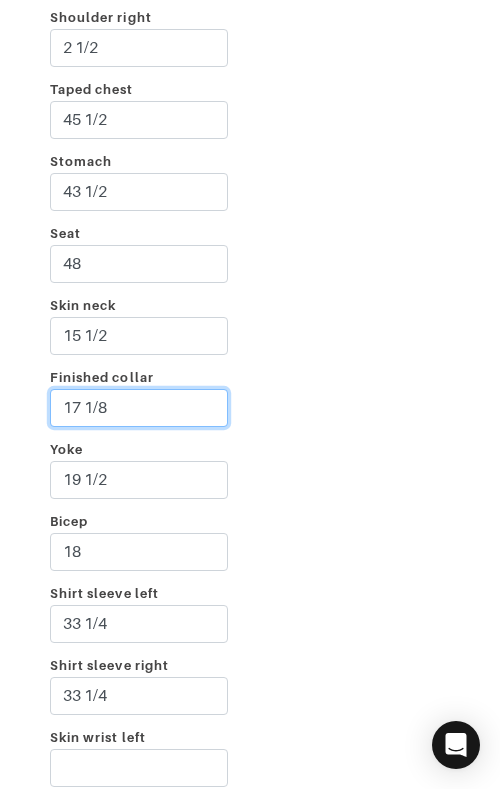 type on "17 1/8" 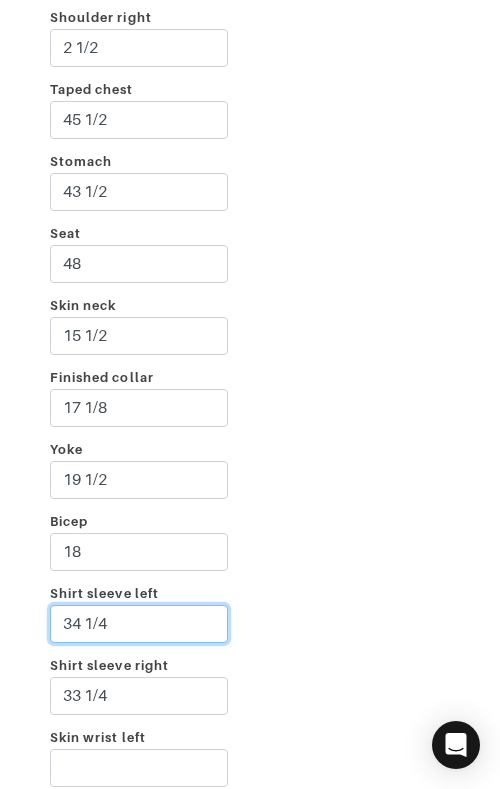 type on "34 1/4" 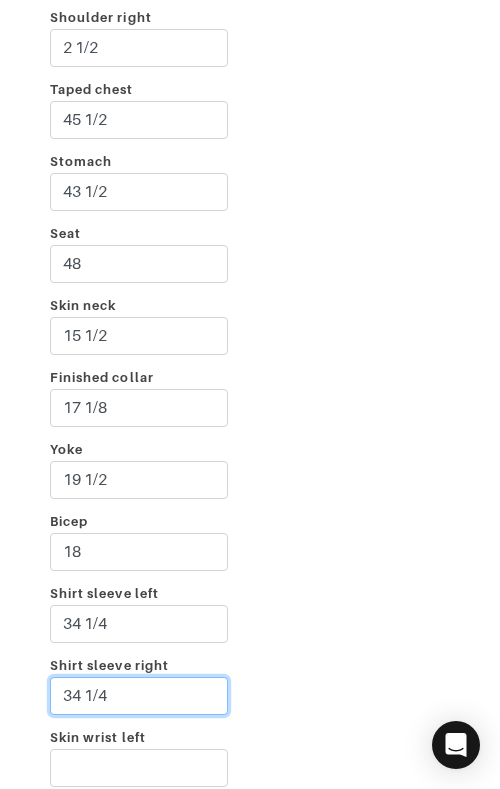 type on "34 1/4" 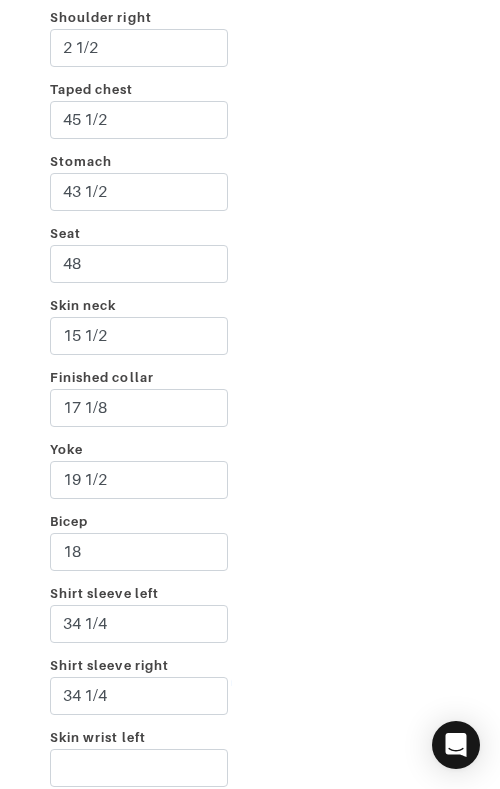 scroll, scrollTop: 4086, scrollLeft: 0, axis: vertical 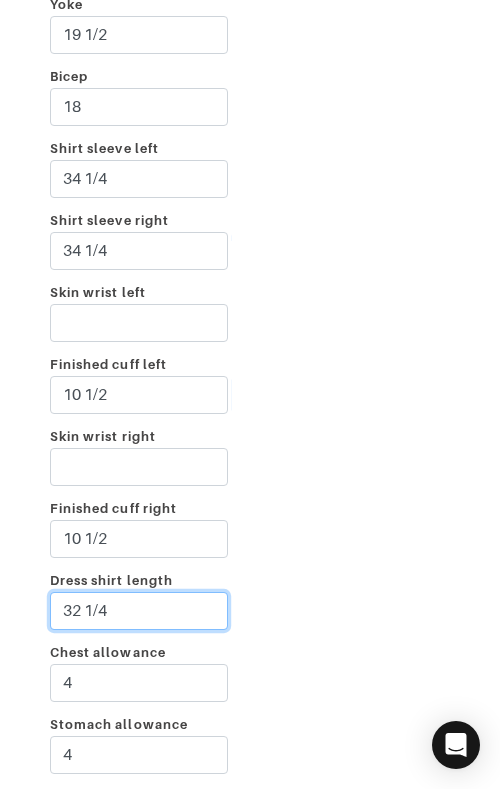 paste on "29 1/2 (Casual)" 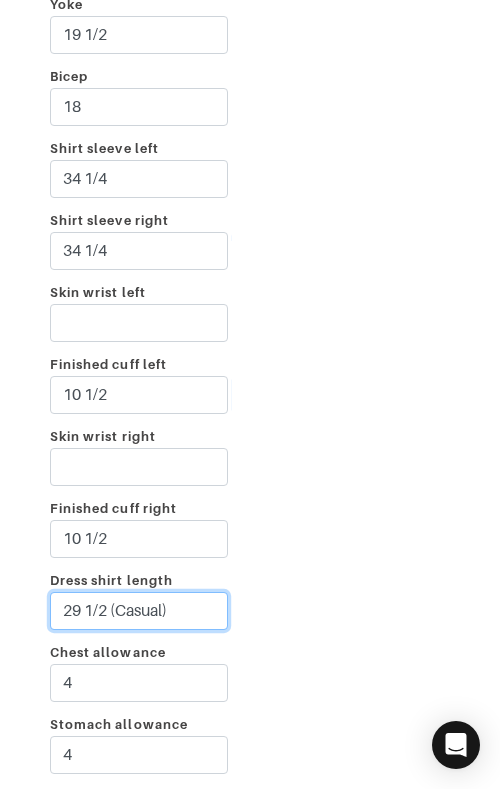 type on "29 1/2 (Casual)" 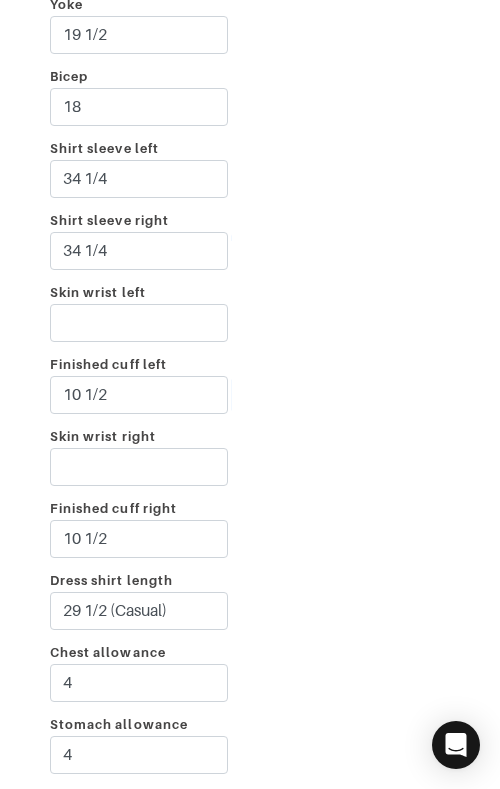 scroll, scrollTop: 4363, scrollLeft: 0, axis: vertical 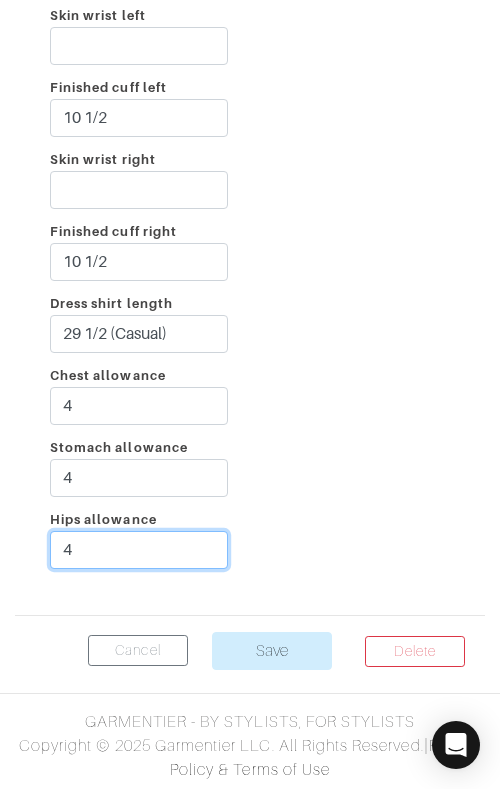 type on "4" 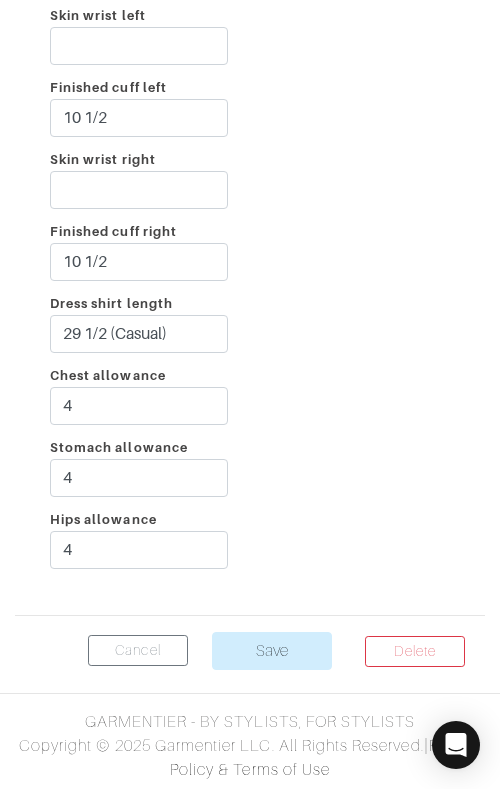 click on "Incline
2 1/4
Shoulder left
2 1/2
Shoulder right
2 1/2
Taped chest
45 1/2
Stomach
43 1/2
Seat
48
Skin neck
15 1/2
Finished collar
17 1/8
Yoke
19 1/2
Bicep
18
Shirt sleeve left
34 1/4
Shirt sleeve right
34 1/4
Skin wrist left
Finished cuff left
10 1/2
Skin wrist right
Finished cuff right
10 1/2" at bounding box center (250, -141) 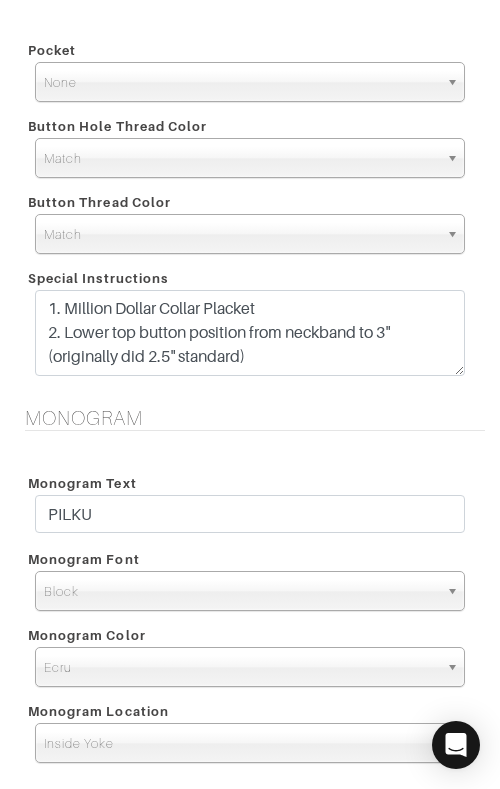 scroll, scrollTop: 1921, scrollLeft: 0, axis: vertical 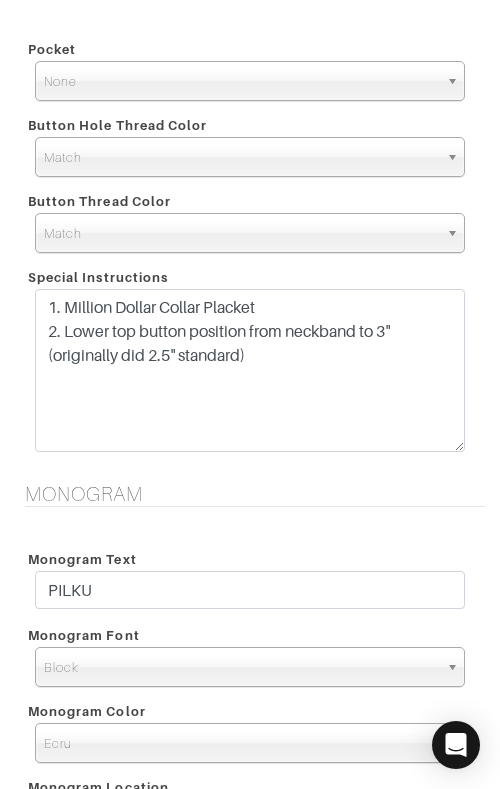 drag, startPoint x: 450, startPoint y: 370, endPoint x: 454, endPoint y: 447, distance: 77.10383 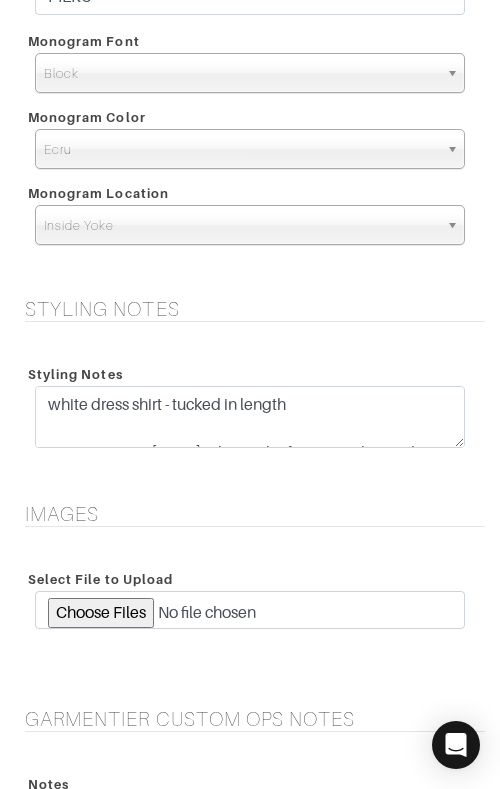scroll, scrollTop: 2518, scrollLeft: 0, axis: vertical 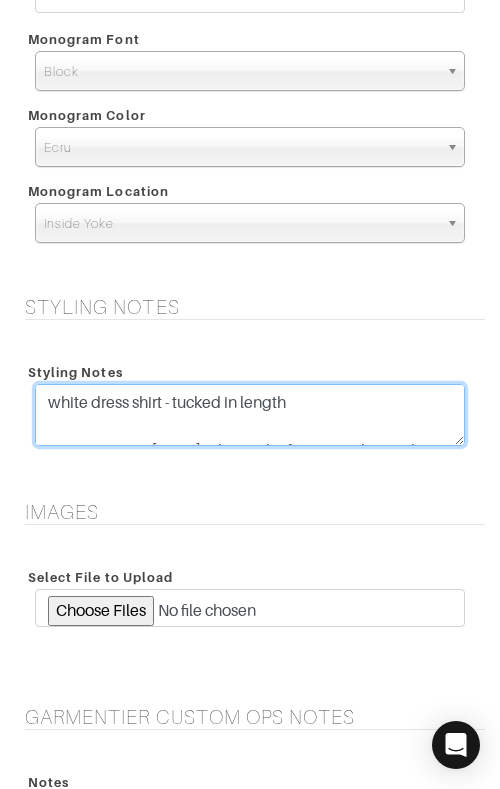 click on "white dress shirt - tucked in length
CUSTOM OPS 7/11/25: Please clarify via email regarding Sleeve Armhole & Fit." at bounding box center [250, 415] 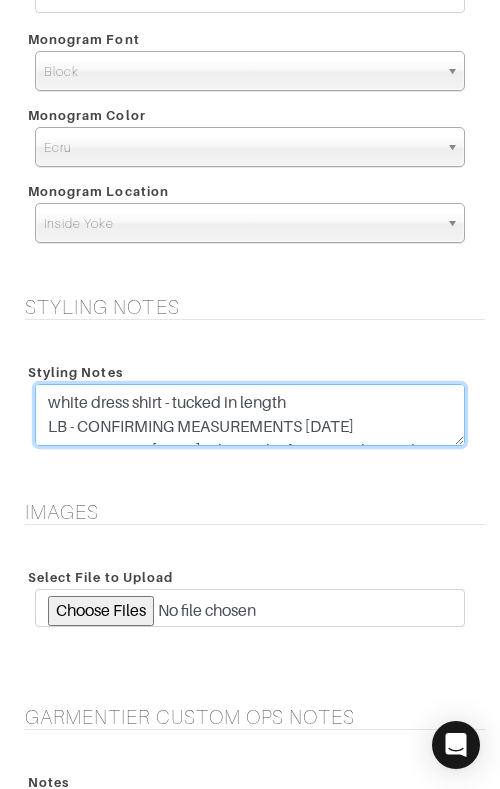 scroll, scrollTop: 48, scrollLeft: 0, axis: vertical 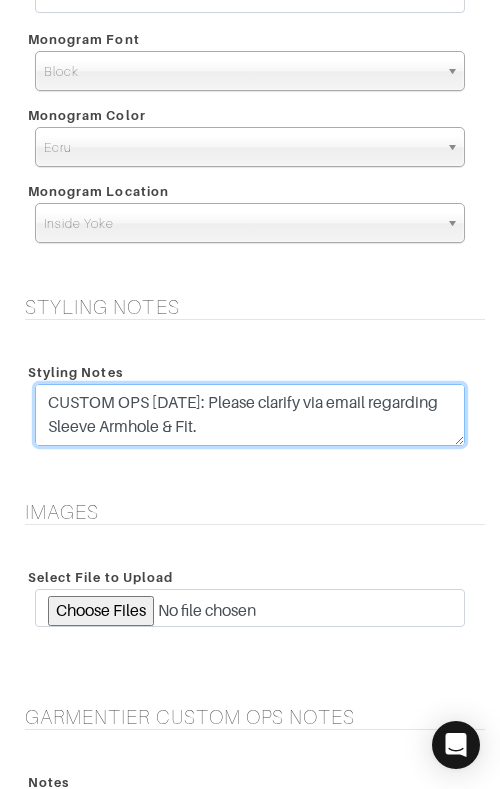 drag, startPoint x: 259, startPoint y: 424, endPoint x: 20, endPoint y: 410, distance: 239.40968 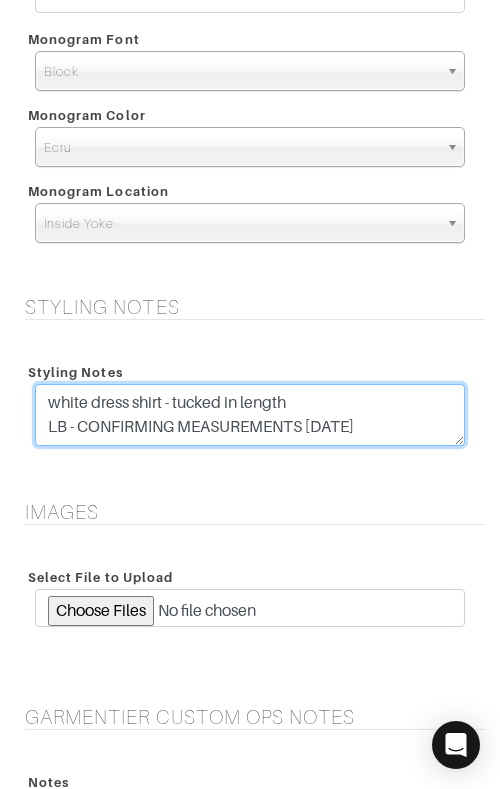 scroll, scrollTop: 0, scrollLeft: 0, axis: both 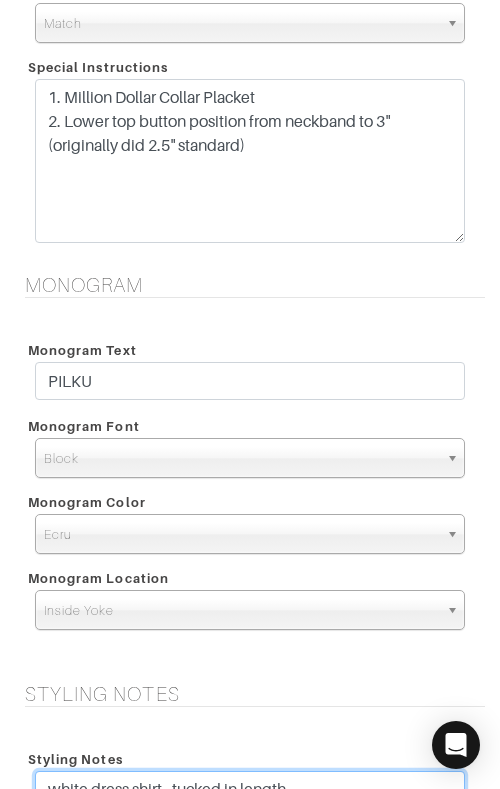 type on "white dress shirt - tucked in length
LB - CONFIRMING MEASUREMENTS 7/30/25" 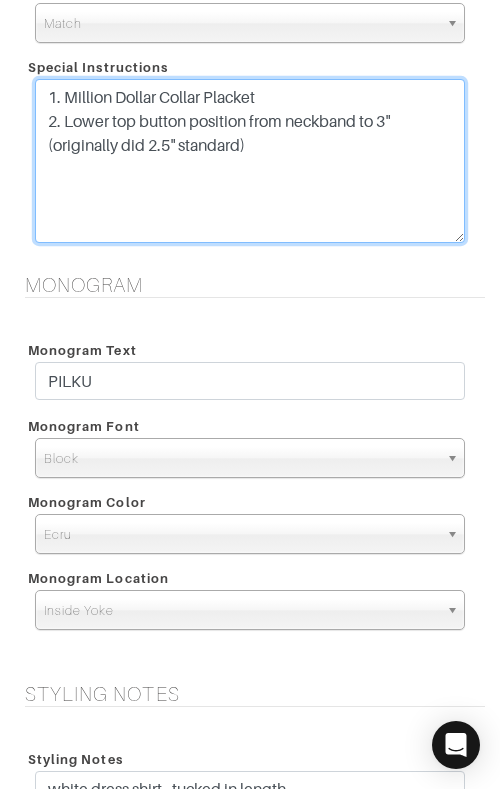 click on "1. Million Dollar Collar Placket
2. Lower top button position from neckband to 3" (originally did 2.5" standard)" at bounding box center (250, 161) 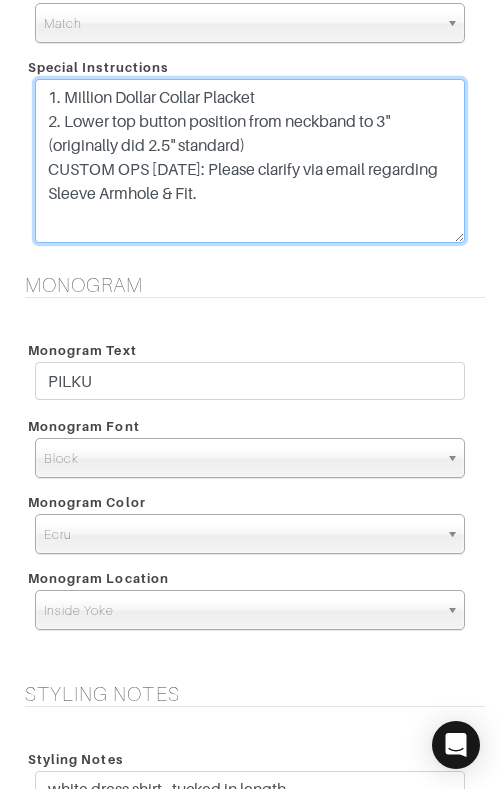 type on "1. Million Dollar Collar Placket
2. Lower top button position from neckband to 3" (originally did 2.5" standard)
CUSTOM OPS 7/11/25: Please clarify via email regarding Sleeve Armhole & Fit." 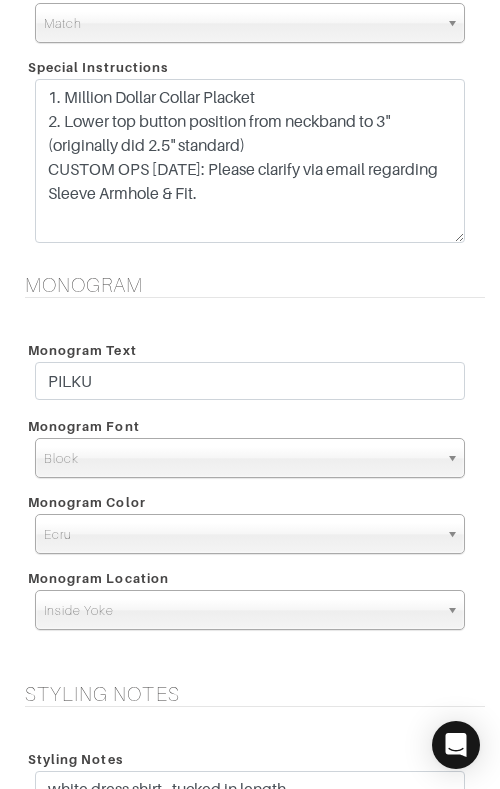 click on "Monogram
Monogram Text
PILKU
Monogram Font
N/A
Script
Calligraphy
Times Roman
Block
Block
Monogram Color
Match
Aubergine
Azure
Beige
Black
Blue
British Navy
Bubble Gum
Burgundy
Burnt Orange
Celery
Charcoal
Chestnut
Cobalt Blue
Coral
Dark Brown
Dark Gray
Dark Olive
Ecru" at bounding box center [250, 465] 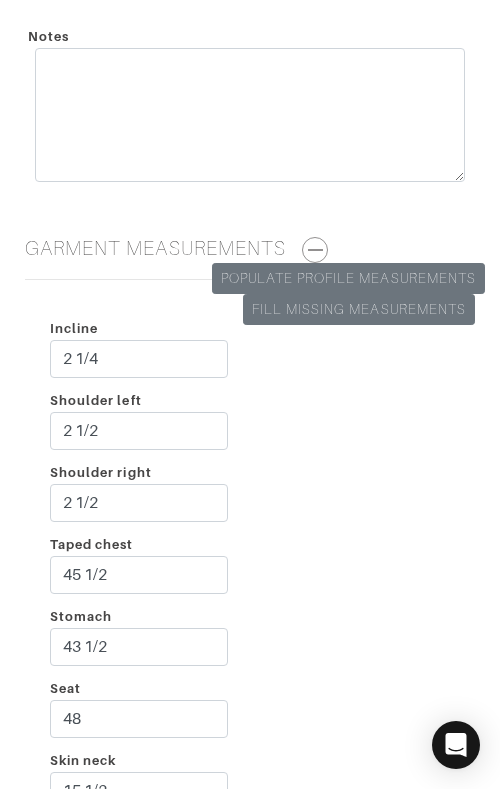 scroll, scrollTop: 4441, scrollLeft: 0, axis: vertical 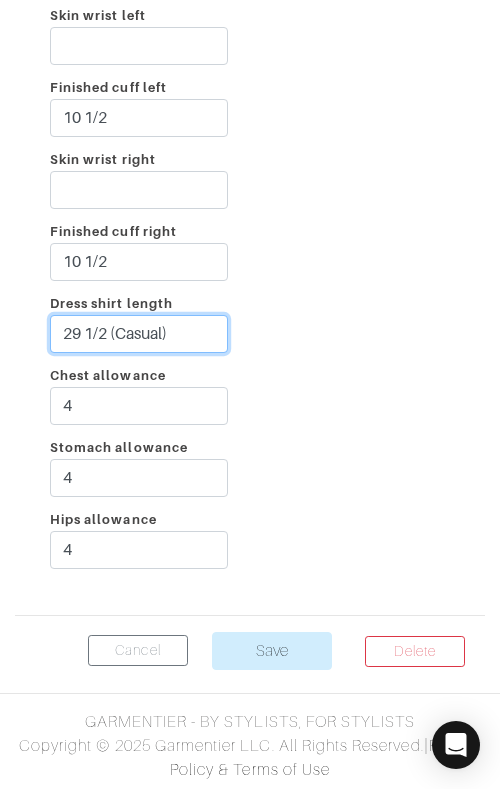 drag, startPoint x: 178, startPoint y: 318, endPoint x: 178, endPoint y: 299, distance: 19 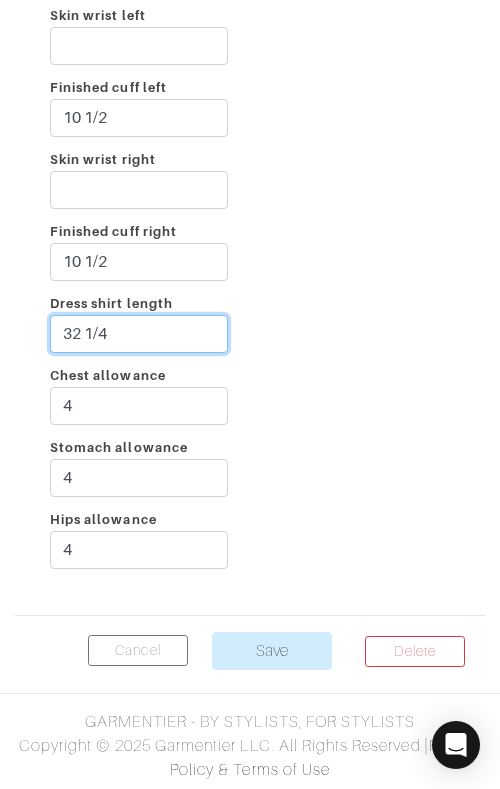type on "32 1/4" 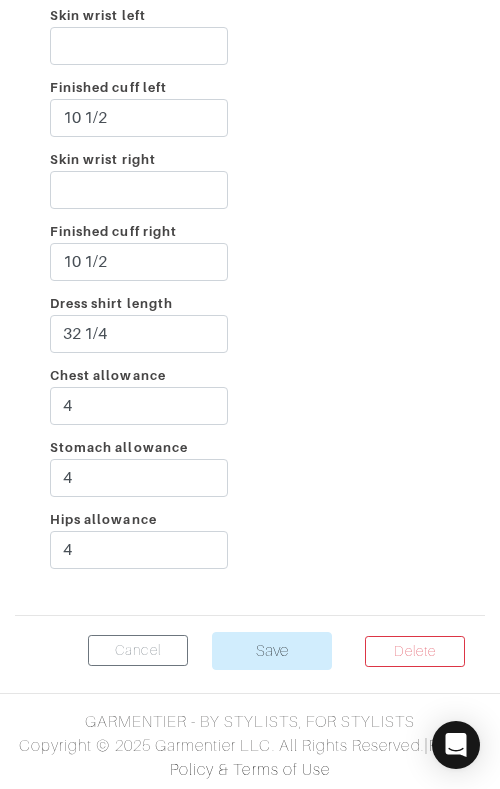 click on "Incline
2 1/4
Shoulder left
2 1/2
Shoulder right
2 1/2
Taped chest
45 1/2
Stomach
43 1/2
Seat
48
Skin neck
15 1/2
Finished collar
17 1/8
Yoke
19 1/2
Bicep
18
Shirt sleeve left
34 1/4
Shirt sleeve right
34 1/4
Skin wrist left
Finished cuff left
10 1/2
Skin wrist right
Finished cuff right
10 1/2
32 1/4 4" at bounding box center (250, -141) 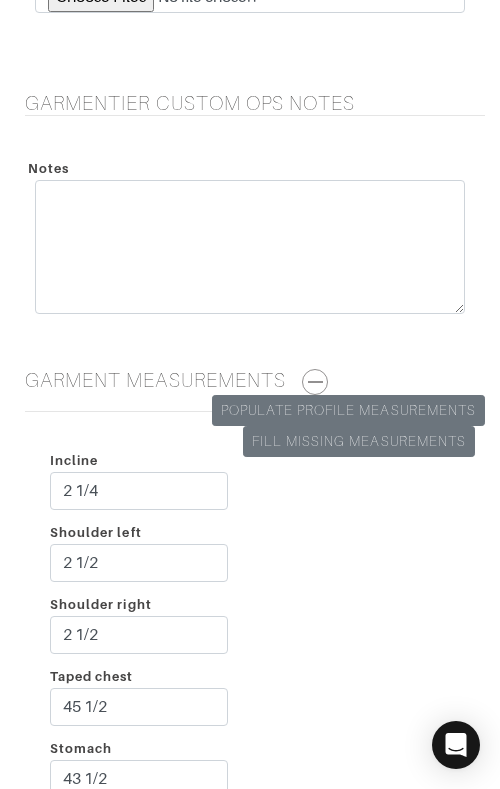 scroll, scrollTop: 4441, scrollLeft: 0, axis: vertical 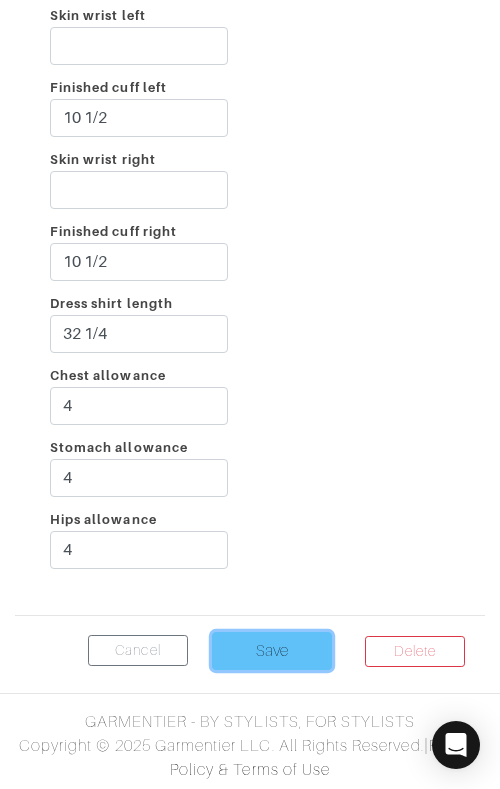 click on "Save" at bounding box center [272, 651] 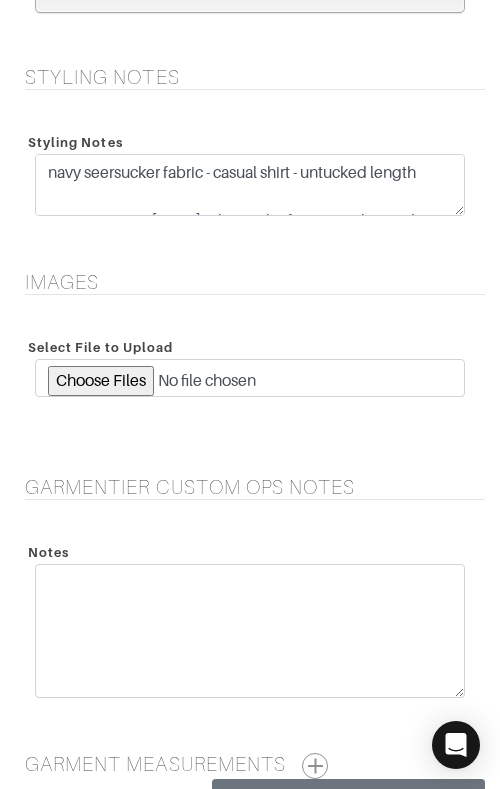 scroll, scrollTop: 2902, scrollLeft: 0, axis: vertical 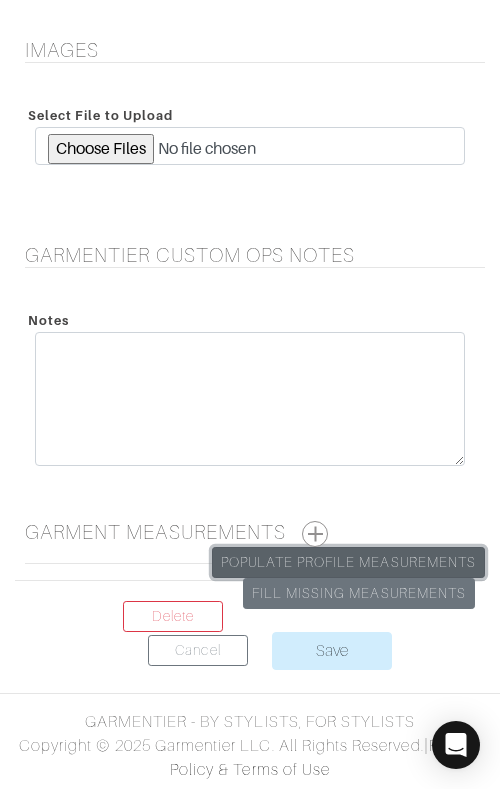 click on "Populate Profile Measurements" at bounding box center (348, 562) 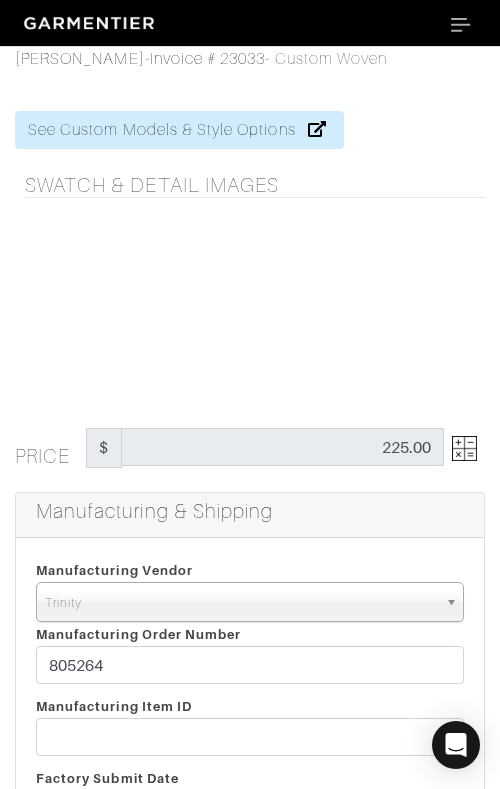scroll, scrollTop: 13, scrollLeft: 0, axis: vertical 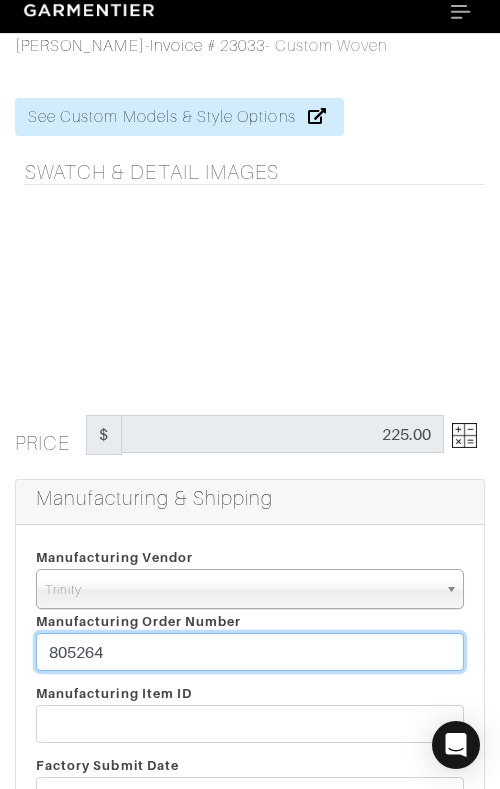 drag, startPoint x: 250, startPoint y: 647, endPoint x: 254, endPoint y: 623, distance: 24.33105 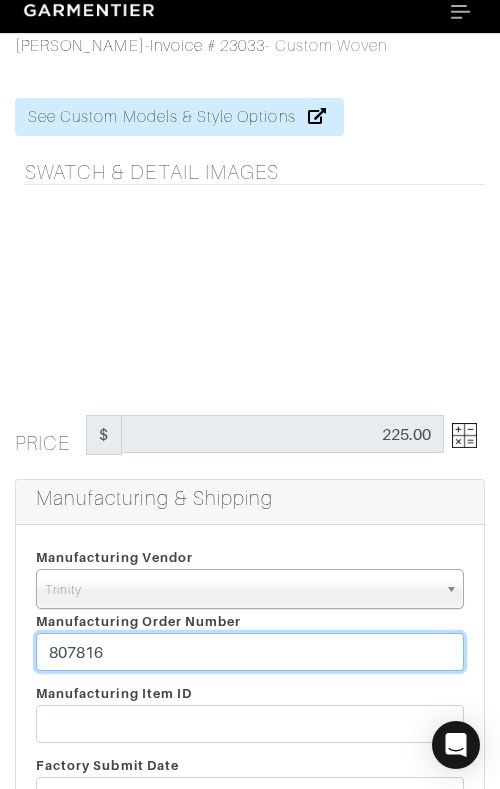 type on "807816" 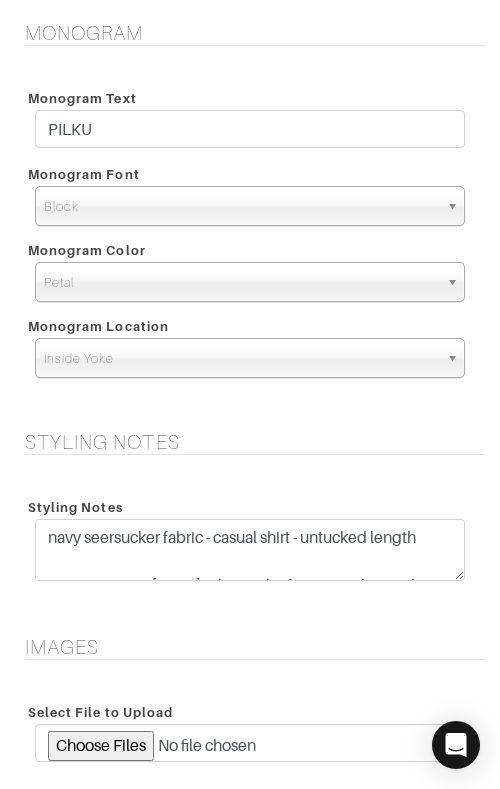 scroll, scrollTop: 2902, scrollLeft: 0, axis: vertical 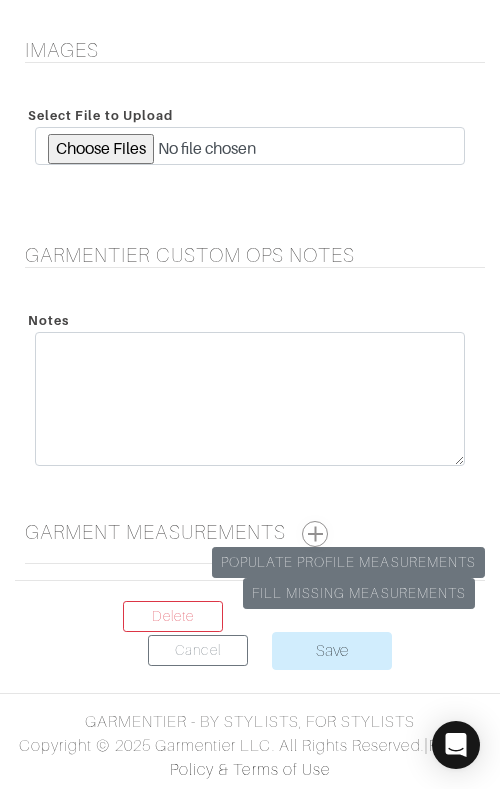 click at bounding box center [315, 534] 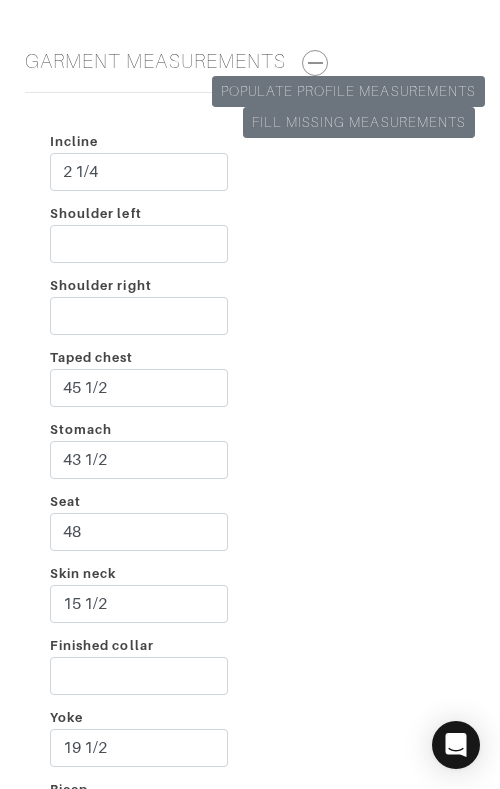 scroll, scrollTop: 3476, scrollLeft: 0, axis: vertical 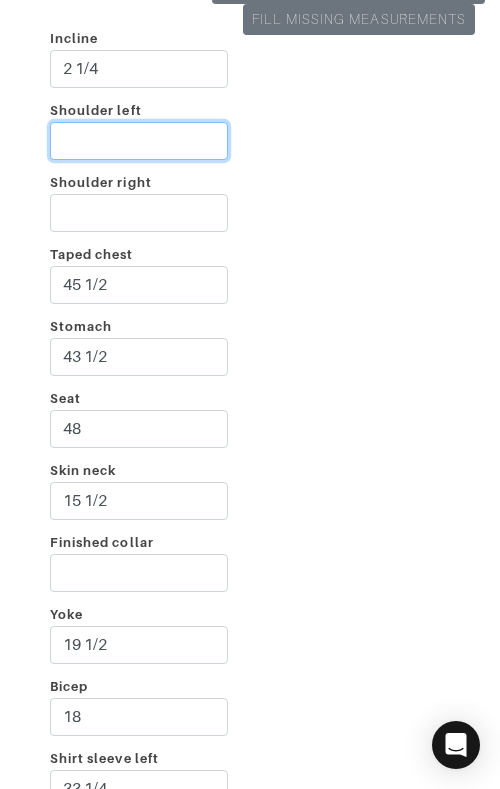 click on "Shoulder left" at bounding box center [139, 141] 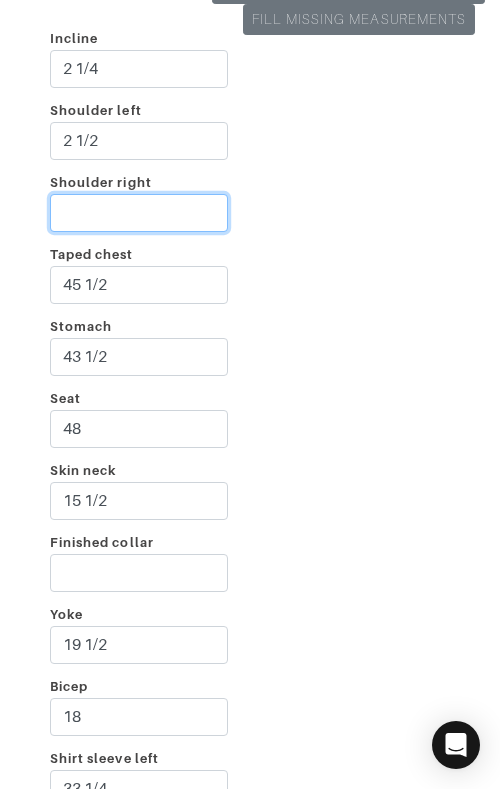 click on "Shoulder right" at bounding box center [139, 213] 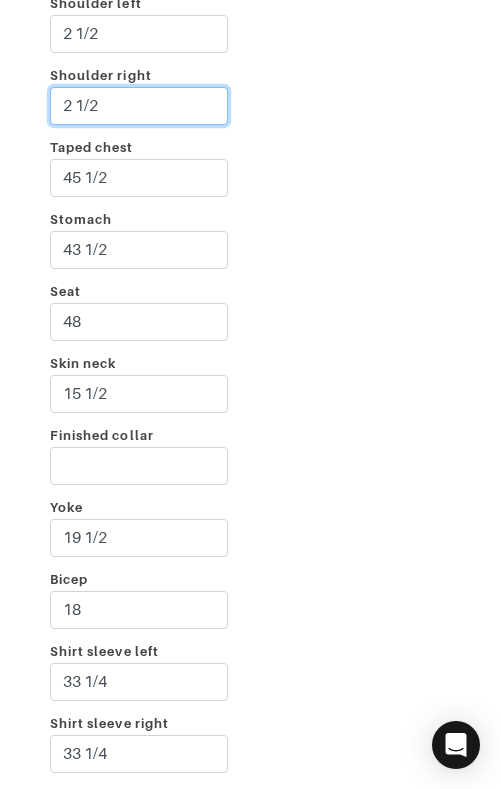 scroll, scrollTop: 3661, scrollLeft: 0, axis: vertical 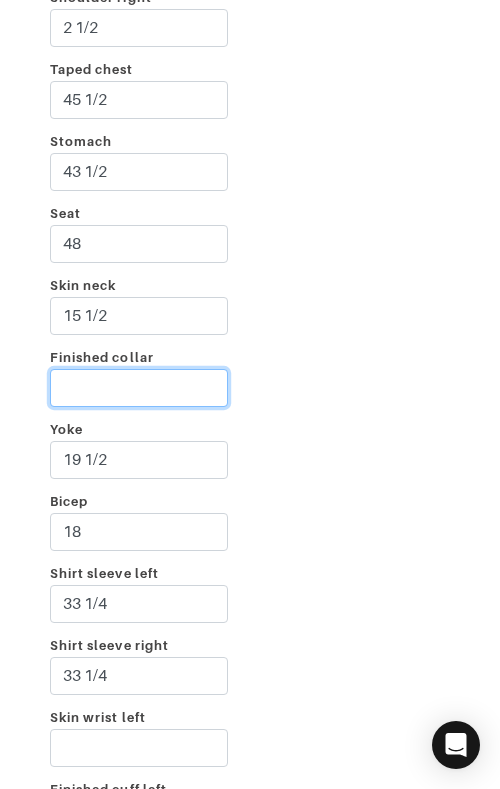 click on "Finished collar" at bounding box center [139, 388] 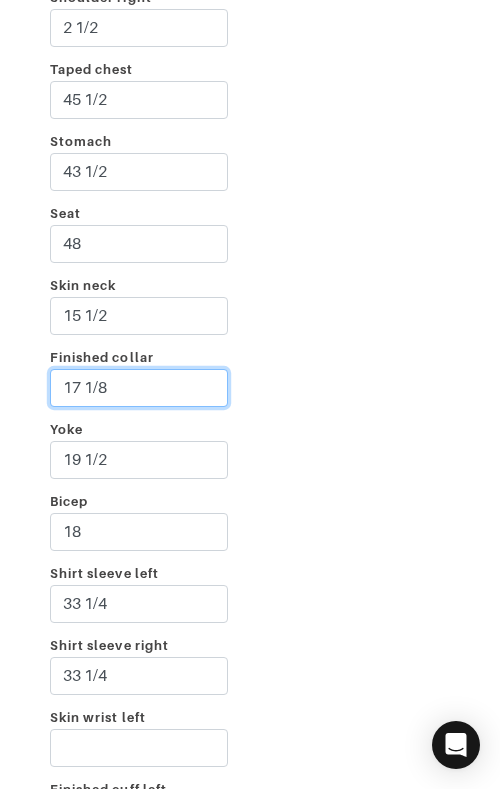 type on "17 1/8" 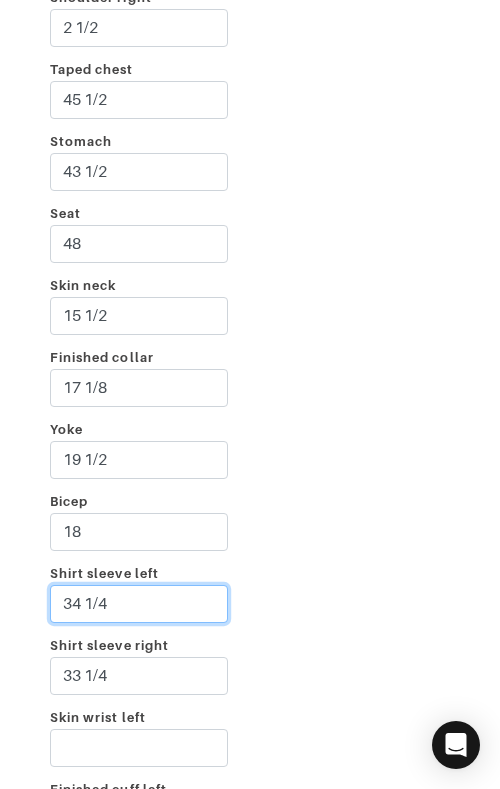type on "34 1/4" 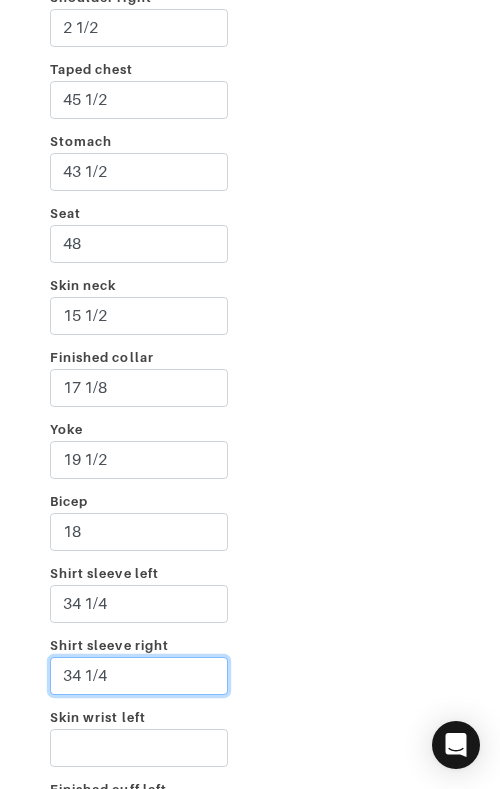 type on "34 1/4" 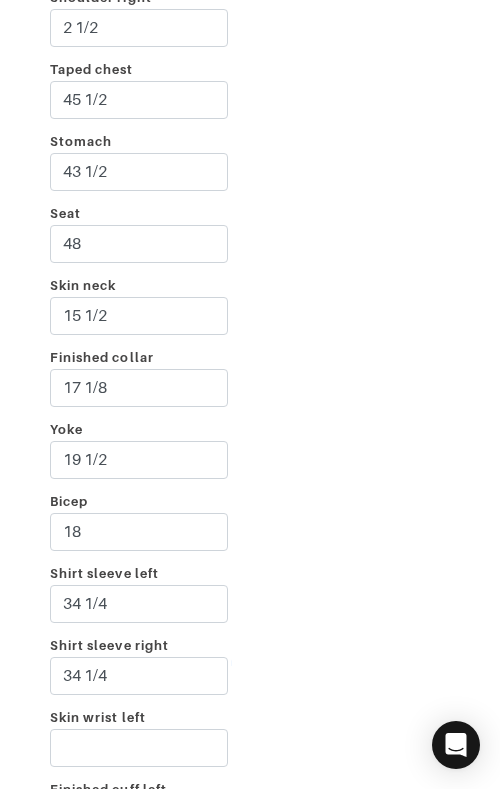 scroll, scrollTop: 4086, scrollLeft: 0, axis: vertical 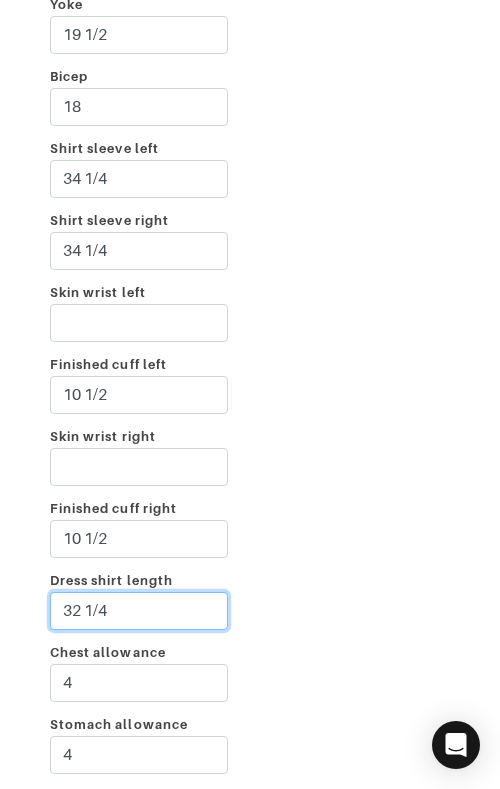 paste on "29 1/2 (Casual)" 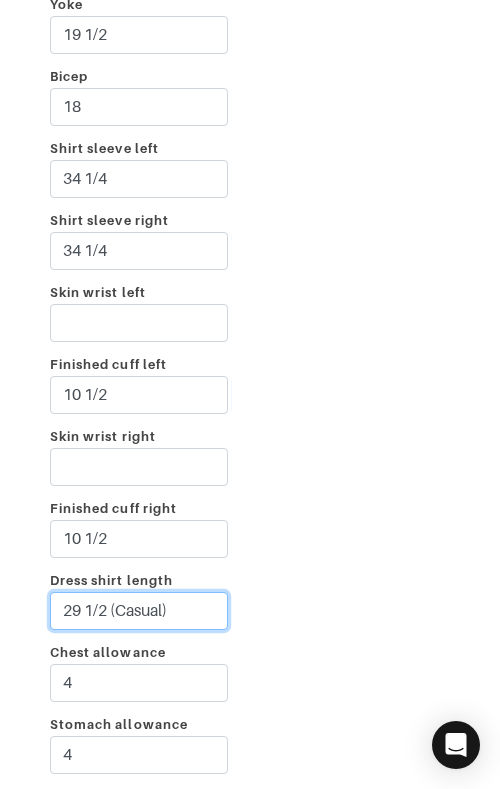type on "29 1/2 (Casual)" 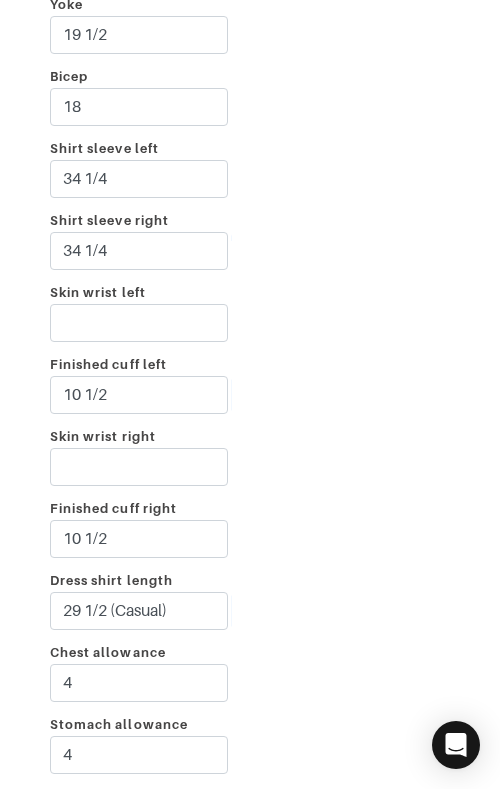 scroll, scrollTop: 4363, scrollLeft: 0, axis: vertical 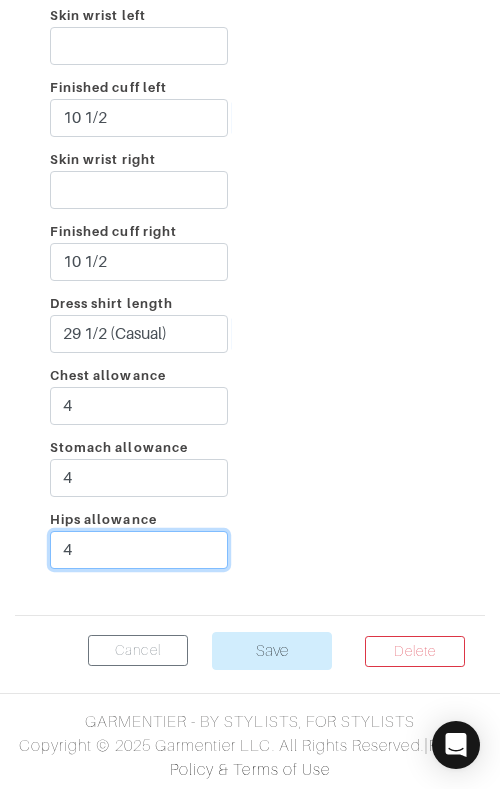 type on "4" 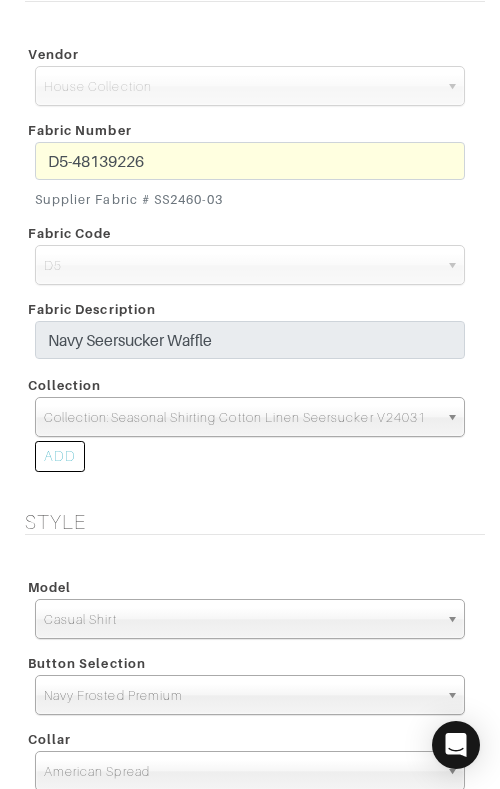 scroll, scrollTop: 918, scrollLeft: 0, axis: vertical 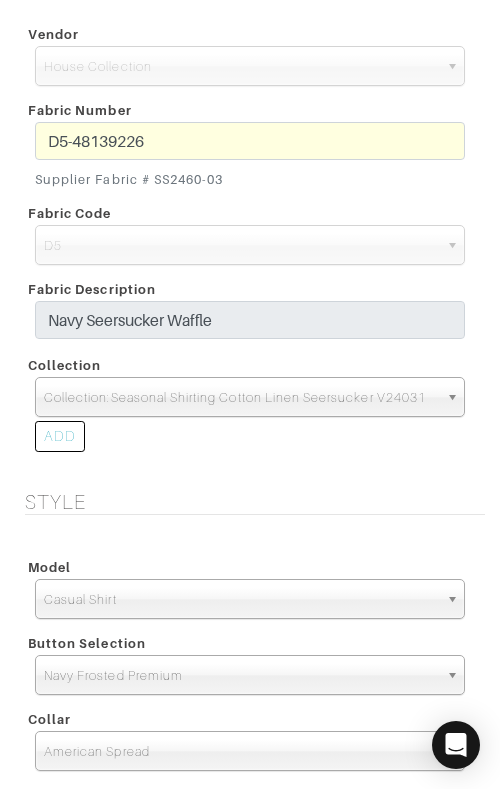 click on "D5-48139226
Supplier Fabric # SS2460-03" at bounding box center [250, 159] 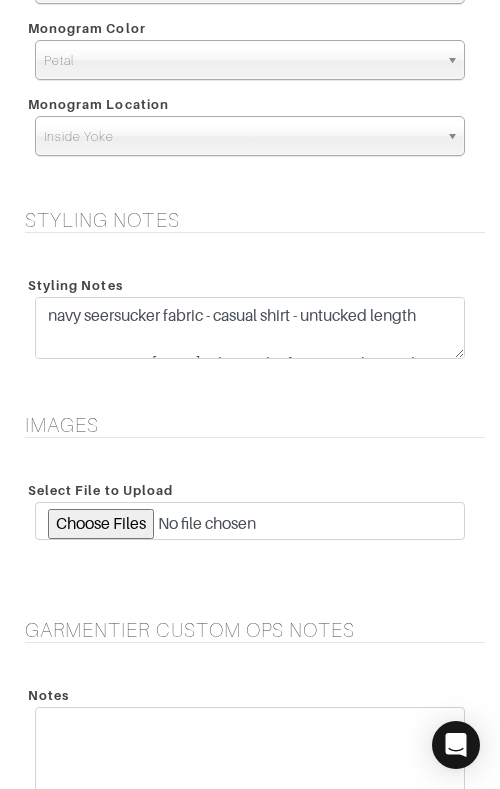 scroll, scrollTop: 2580, scrollLeft: 0, axis: vertical 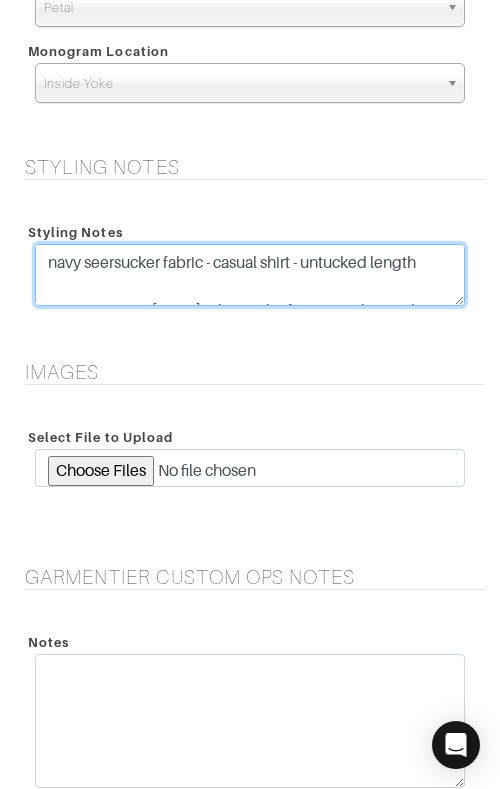 click on "navy seersucker fabric - casual shirt - untucked length
CUSTOM OPS [DATE]: Please clarify via email regarding Sleeve Armhole & Fit." at bounding box center (250, 275) 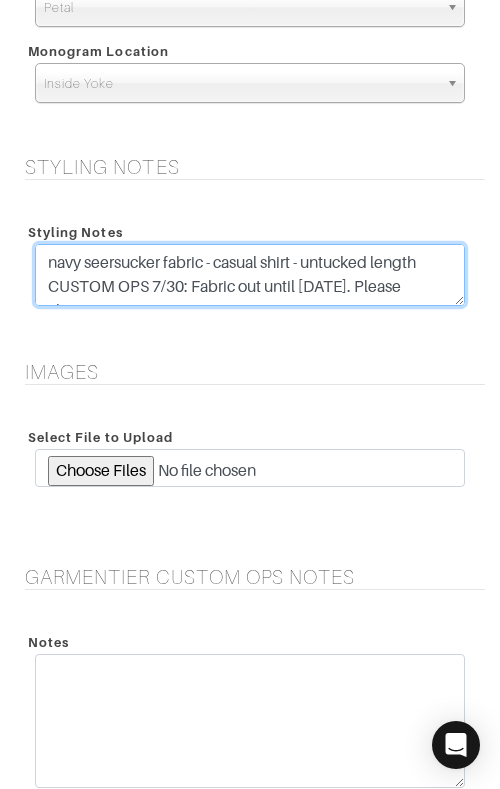 scroll, scrollTop: 15, scrollLeft: 0, axis: vertical 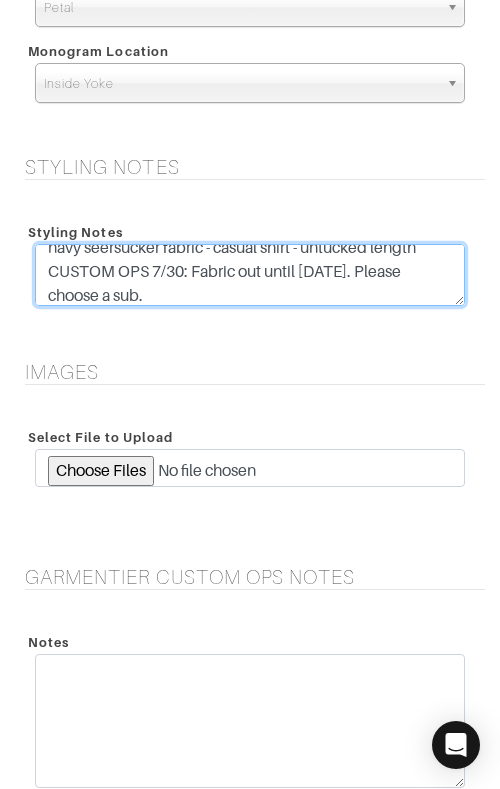 type on "navy seersucker fabric - casual shirt - untucked length
CUSTOM OPS 7/30: Fabric out until [DATE]. Please choose a sub.
CUSTOM OPS [DATE]: Please clarify via email regarding Sleeve Armhole & Fit." 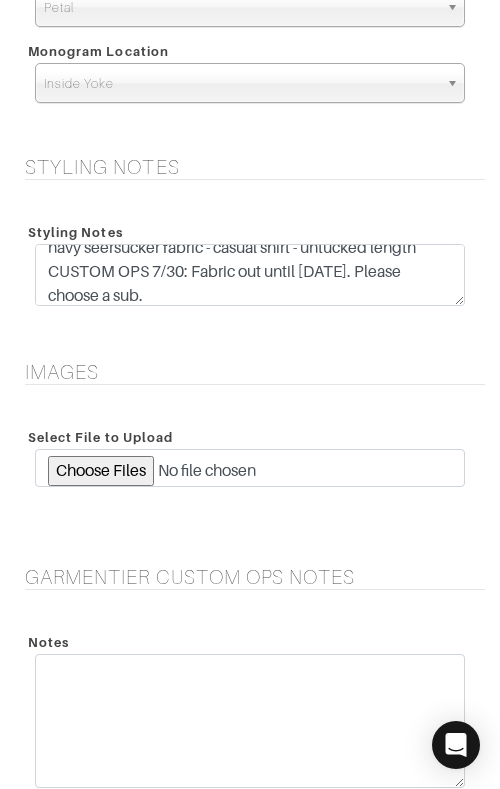 click on "See Custom Models & Style Options
Swatch & Detail Images
Price $ 225.00
Manufacturing & Shipping
Manufacturing Vendor
[GEOGRAPHIC_DATA]" at bounding box center [250, -8] 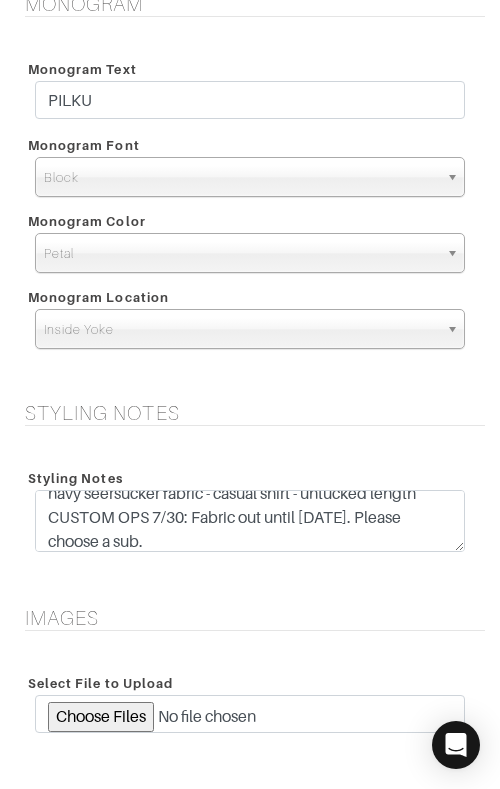 scroll, scrollTop: 2346, scrollLeft: 0, axis: vertical 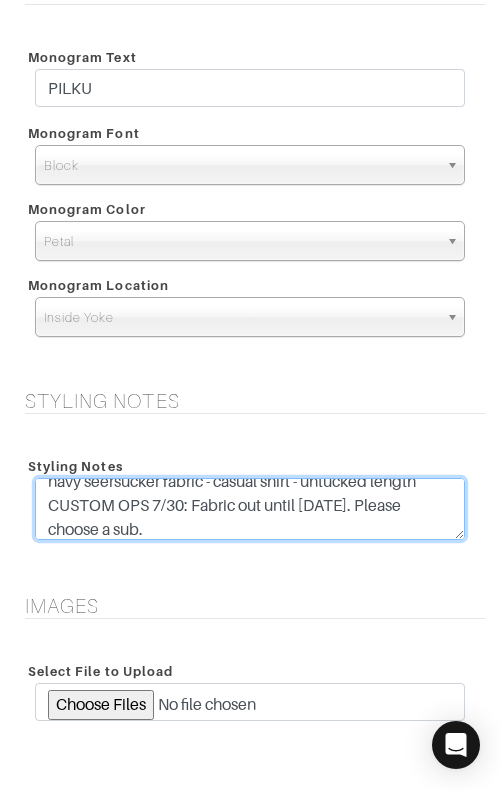 click on "navy seersucker fabric - casual shirt - untucked length
CUSTOM OPS 7/11/25: Please clarify via email regarding Sleeve Armhole & Fit." at bounding box center [250, 509] 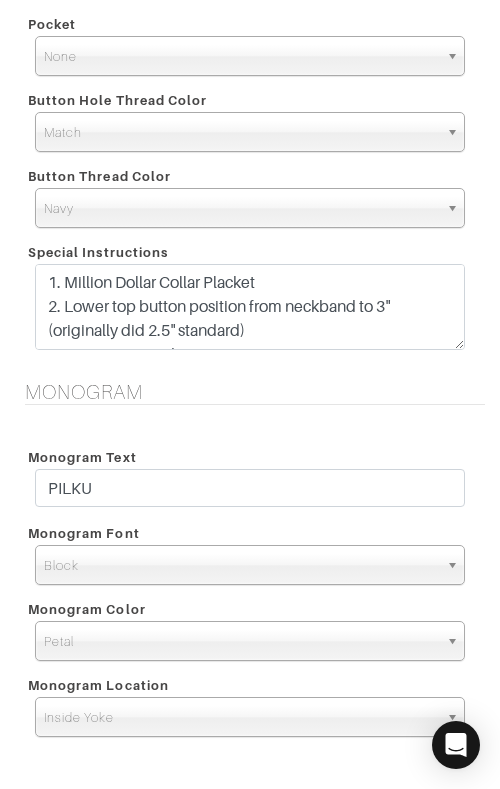 scroll, scrollTop: 1920, scrollLeft: 0, axis: vertical 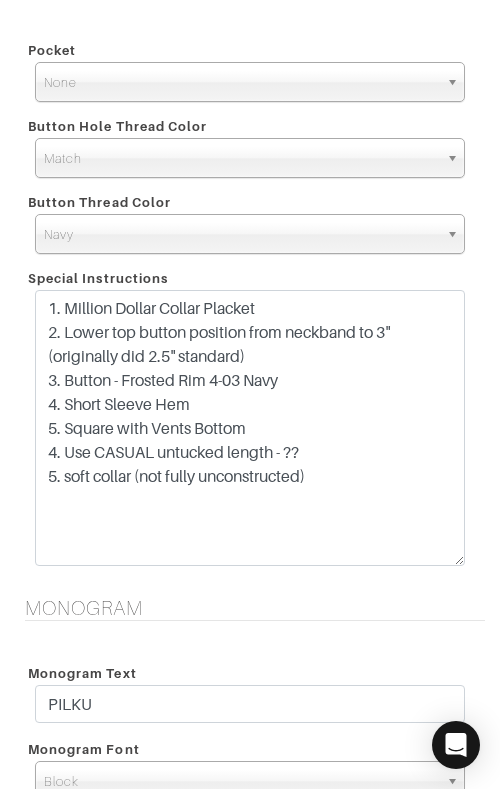drag, startPoint x: 461, startPoint y: 370, endPoint x: 465, endPoint y: 554, distance: 184.04347 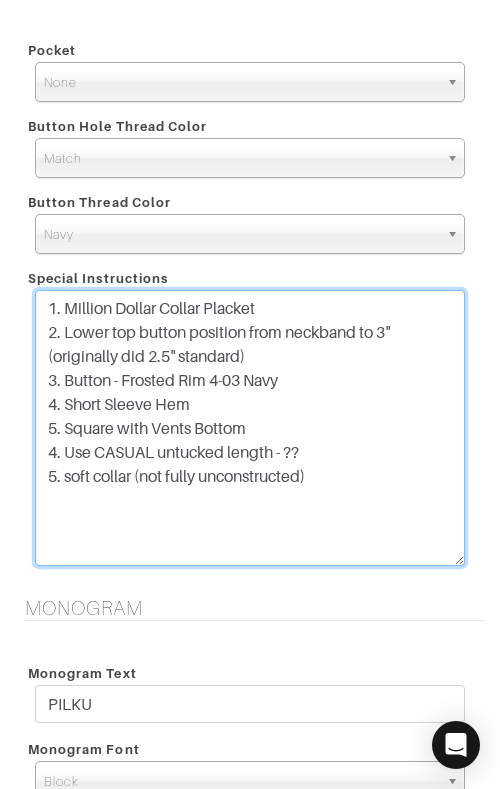 click on "1. Million Dollar Collar Placket
2. Lower top button position from neckband to 3" (originally did 2.5" standard)
3. Button - Frosted Rim 4-03 Navy
4. Short Sleeve Hem
5. Square with Vents Bottom
4. Use CASUAL untucked length - ??
5. soft collar (not fully unconstructed)" at bounding box center [250, 428] 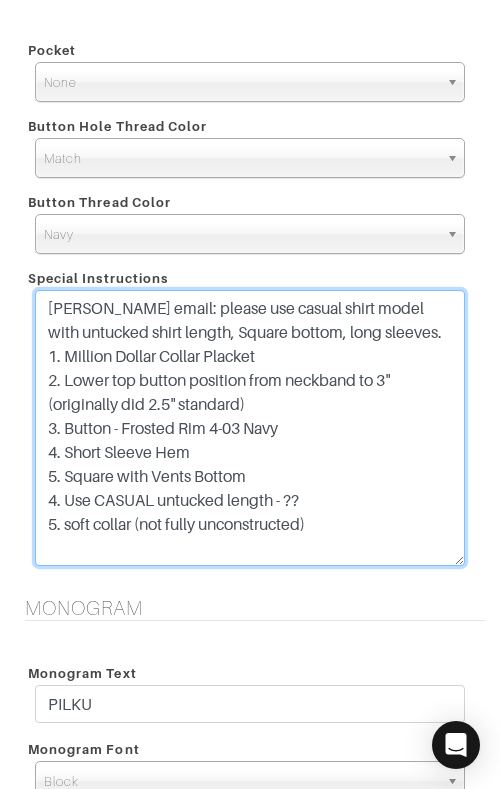 click on "1. Million Dollar Collar Placket
2. Lower top button position from neckband to 3" (originally did 2.5" standard)
3. Button - Frosted Rim 4-03 Navy
4. Short Sleeve Hem
5. Square with Vents Bottom
4. Use CASUAL untucked length - ??
5. soft collar (not fully unconstructed)" at bounding box center (250, 428) 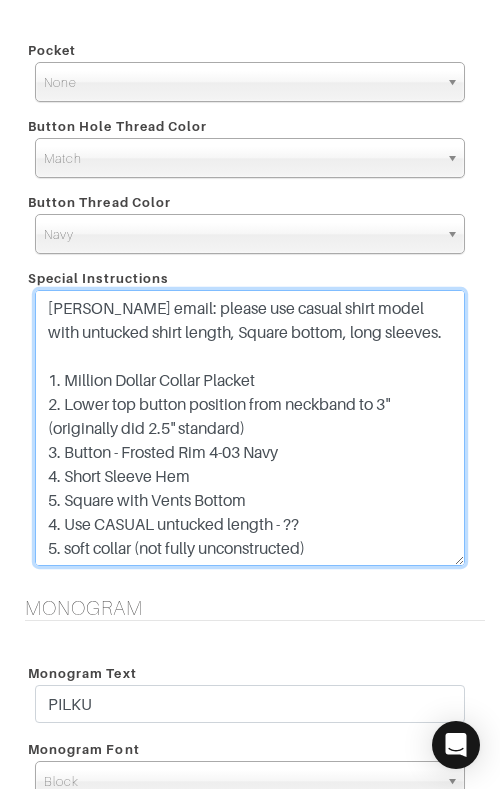 click on "1. Million Dollar Collar Placket
2. Lower top button position from neckband to 3" (originally did 2.5" standard)
3. Button - Frosted Rim 4-03 Navy
4. Short Sleeve Hem
5. Square with Vents Bottom
4. Use CASUAL untucked length - ??
5. soft collar (not fully unconstructed)" at bounding box center [250, 428] 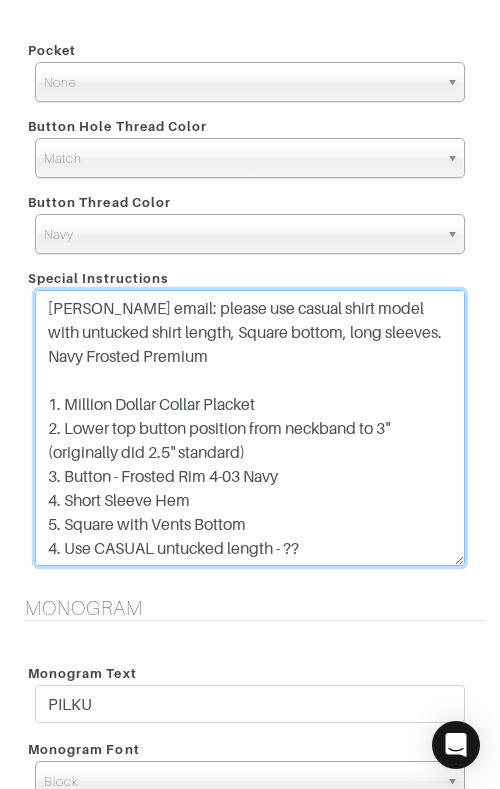 drag, startPoint x: 318, startPoint y: 477, endPoint x: 30, endPoint y: 474, distance: 288.01562 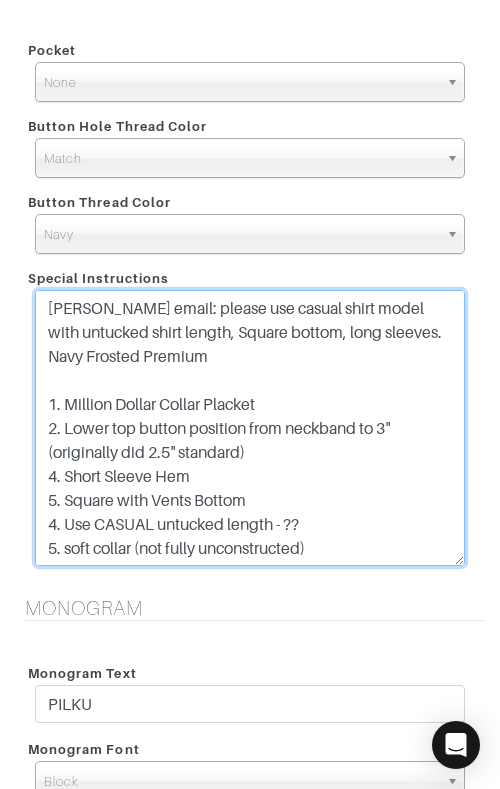 drag, startPoint x: 237, startPoint y: 480, endPoint x: 5, endPoint y: 477, distance: 232.0194 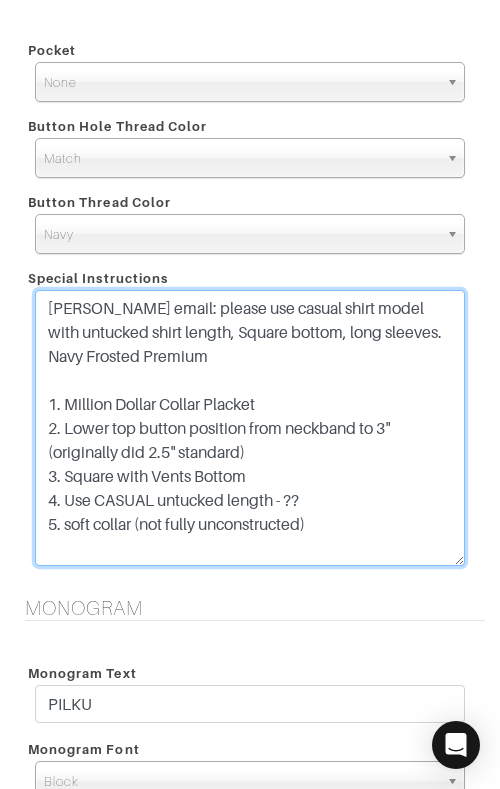 click on "1. Million Dollar Collar Placket
2. Lower top button position from neckband to 3" (originally did 2.5" standard)
3. Button - Frosted Rim 4-03 Navy
4. Short Sleeve Hem
5. Square with Vents Bottom
4. Use CASUAL untucked length - ??
5. soft collar (not fully unconstructed)" at bounding box center [250, 428] 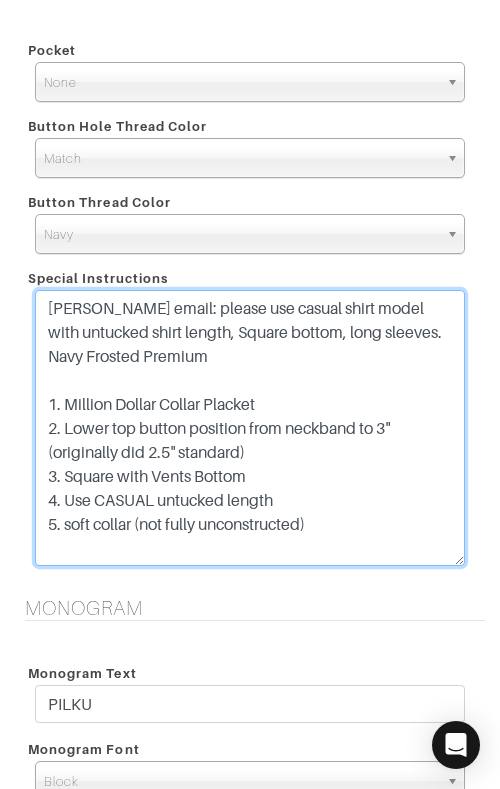 click on "1. Million Dollar Collar Placket
2. Lower top button position from neckband to 3" (originally did 2.5" standard)
3. Button - Frosted Rim 4-03 Navy
4. Short Sleeve Hem
5. Square with Vents Bottom
4. Use CASUAL untucked length - ??
5. soft collar (not fully unconstructed)" at bounding box center [250, 428] 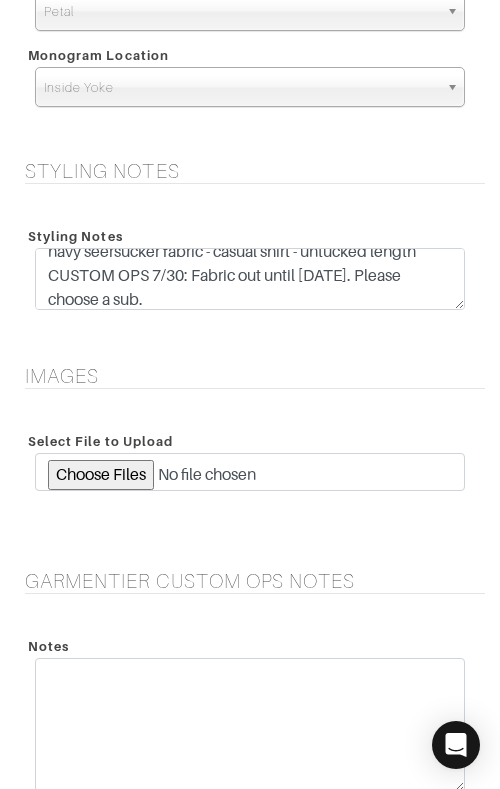 scroll, scrollTop: 2773, scrollLeft: 0, axis: vertical 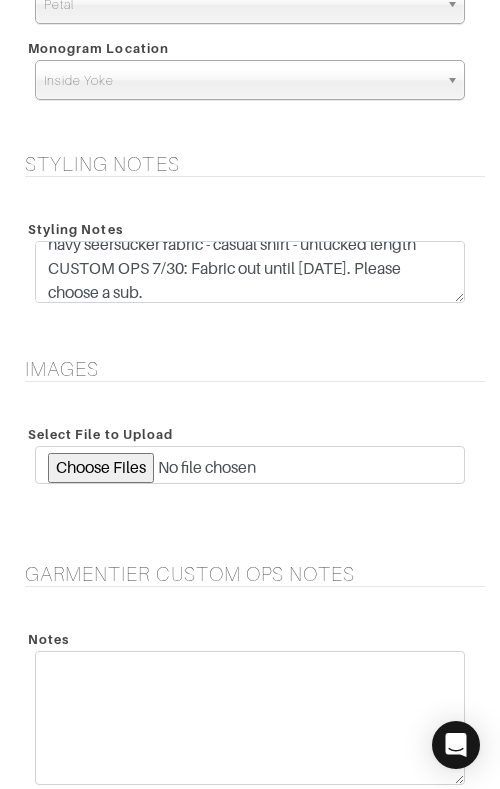 type on "sophie email: please use casual shirt model with untucked shirt length, Square bottom, long sleeves. Navy Frosted Premium
1. Million Dollar Collar Placket
2. Lower top button position from neckband to 3" (originally did 2.5" standard)
3. Square with Vents Bottom
4. Use CASUAL untucked length
5. soft collar (not fully unconstructed)" 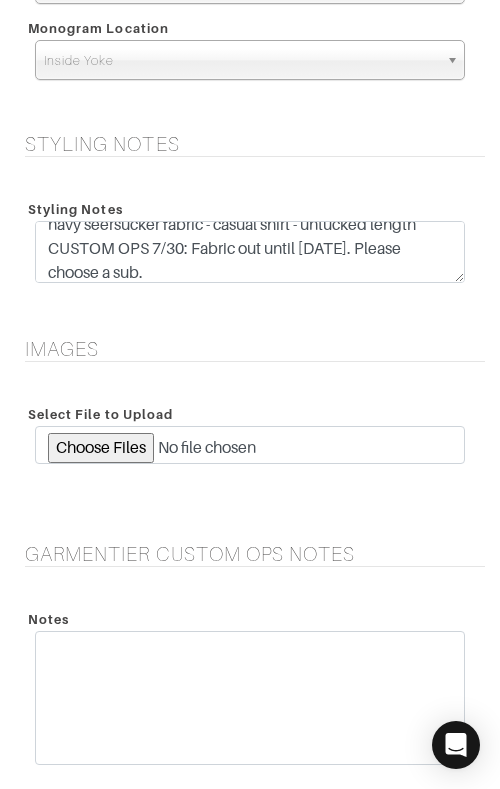 scroll, scrollTop: 2797, scrollLeft: 0, axis: vertical 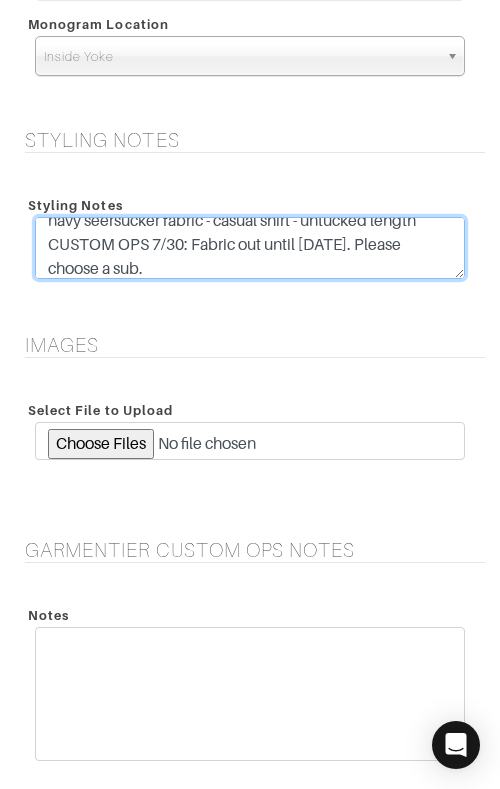 click on "navy seersucker fabric - casual shirt - untucked length
CUSTOM OPS [DATE]: Please clarify via email regarding Sleeve Armhole & Fit." at bounding box center (250, 248) 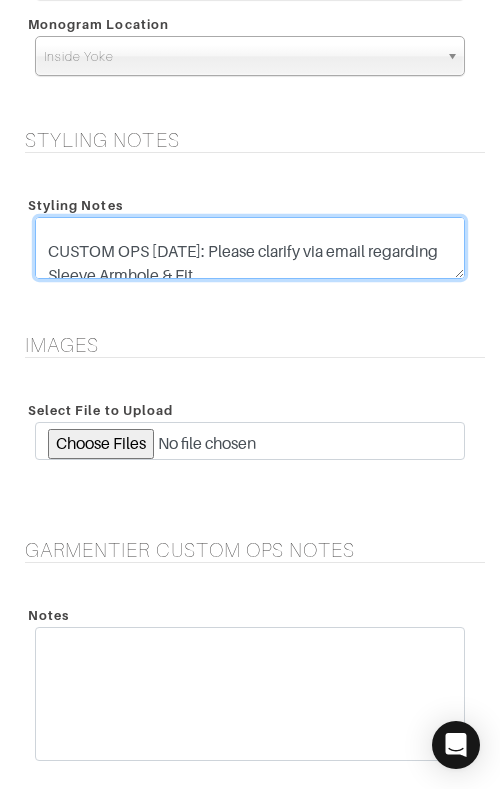 paste on "LB - CONFIRMING MEASUREMENTS 7/30/25" 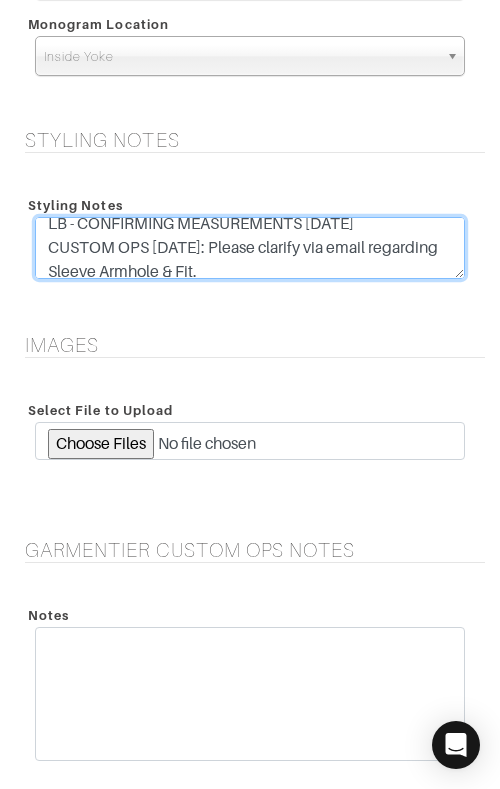 scroll, scrollTop: 86, scrollLeft: 0, axis: vertical 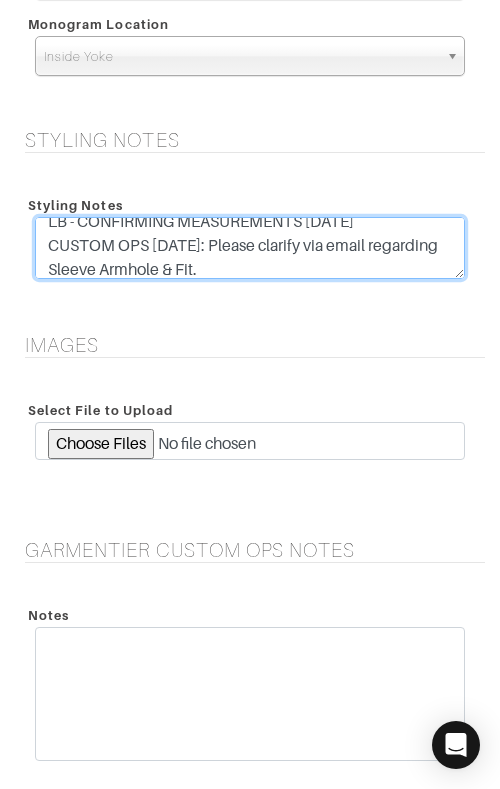 drag, startPoint x: 228, startPoint y: 270, endPoint x: 28, endPoint y: 254, distance: 200.63898 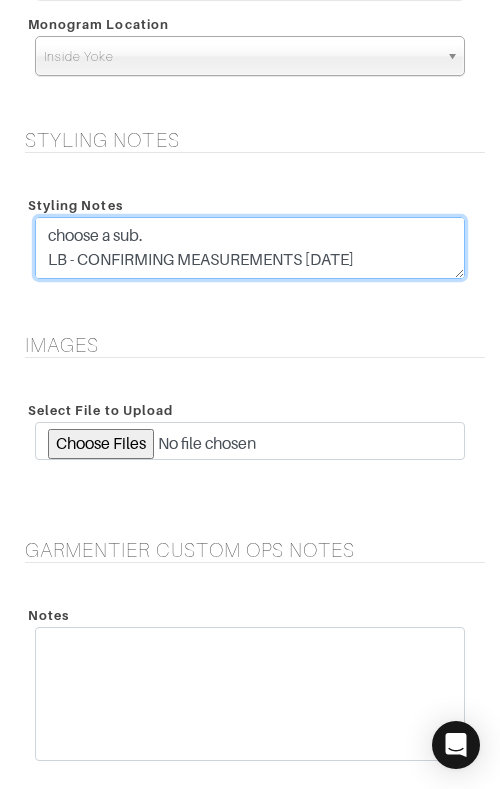 scroll, scrollTop: 48, scrollLeft: 0, axis: vertical 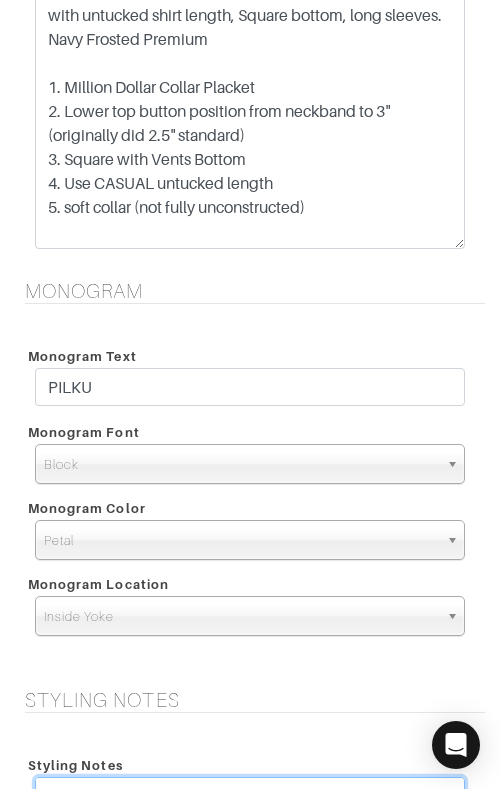 type on "navy seersucker fabric - casual shirt - untucked length
CUSTOM OPS 7/30: Fabric out until 8/30/25. Please choose a sub.
LB - CONFIRMING MEASUREMENTS 7/30/25" 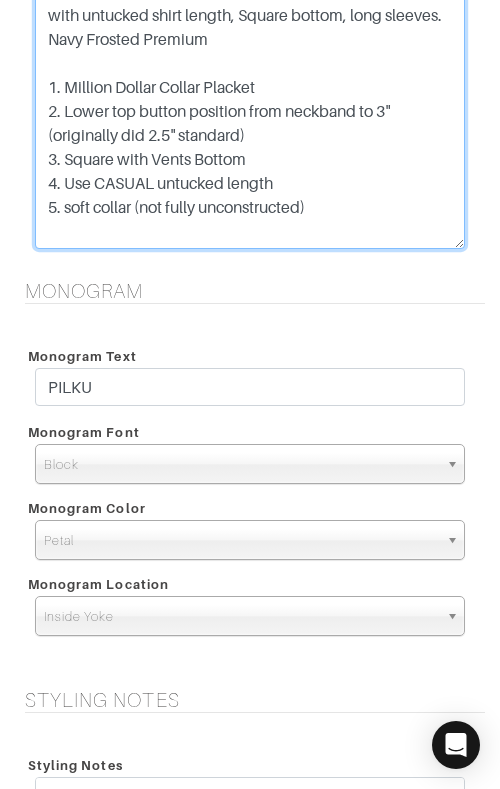 click on "1. Million Dollar Collar Placket
2. Lower top button position from neckband to 3" (originally did 2.5" standard)
3. Button - Frosted Rim 4-03 Navy
4. Short Sleeve Hem
5. Square with Vents Bottom
4. Use CASUAL untucked length - ??
5. soft collar (not fully unconstructed)" at bounding box center (250, 111) 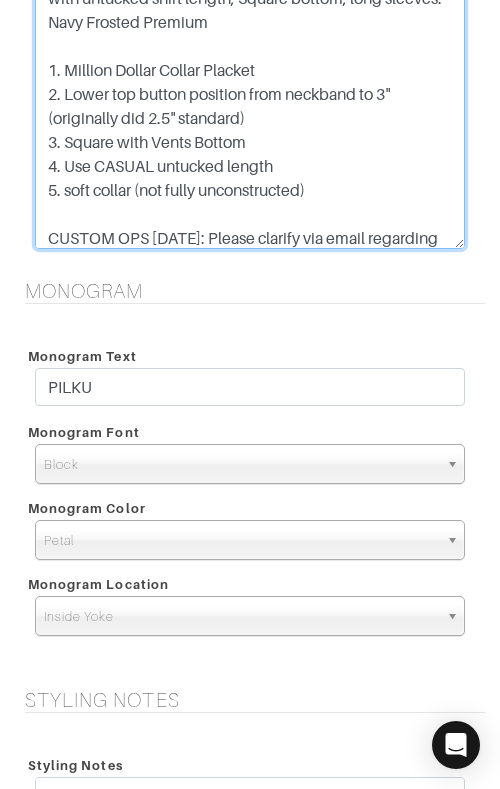 scroll, scrollTop: 41, scrollLeft: 0, axis: vertical 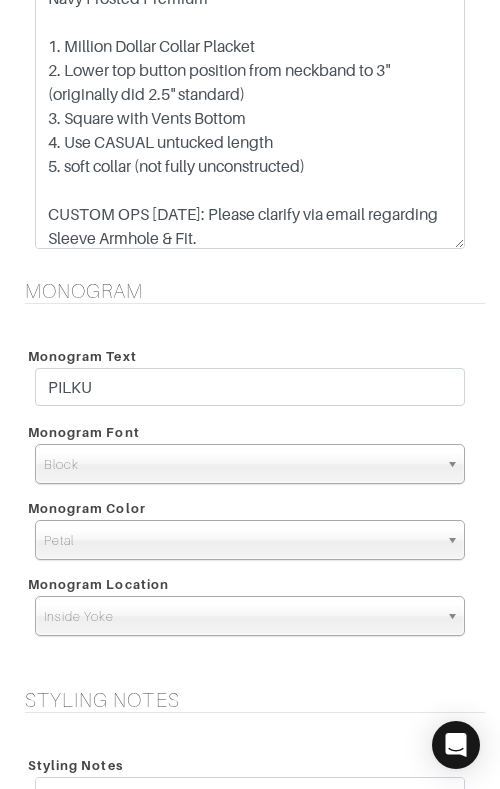drag, startPoint x: 395, startPoint y: 324, endPoint x: 379, endPoint y: 324, distance: 16 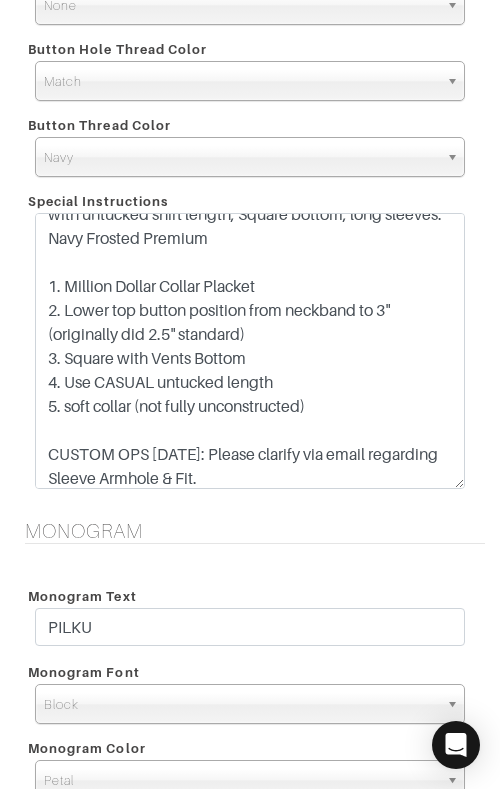 scroll, scrollTop: 1969, scrollLeft: 0, axis: vertical 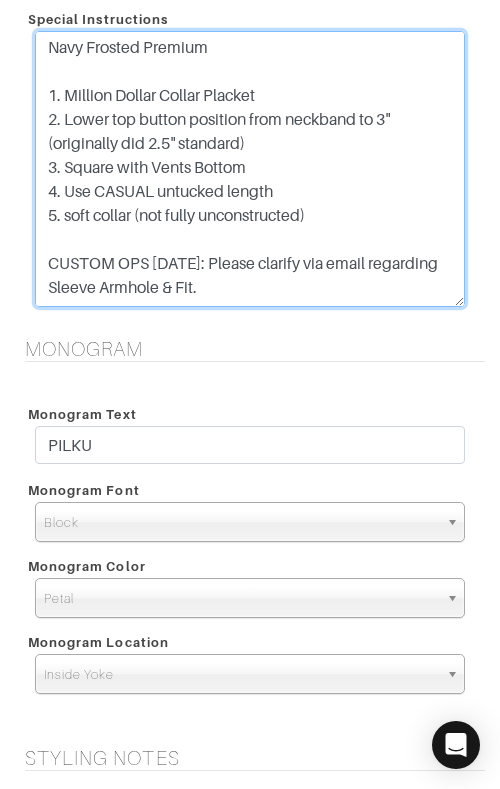 click on "1. Million Dollar Collar Placket
2. Lower top button position from neckband to 3" (originally did 2.5" standard)
3. Button - Frosted Rim 4-03 Navy
4. Short Sleeve Hem
5. Square with Vents Bottom
4. Use CASUAL untucked length - ??
5. soft collar (not fully unconstructed)" at bounding box center (250, 169) 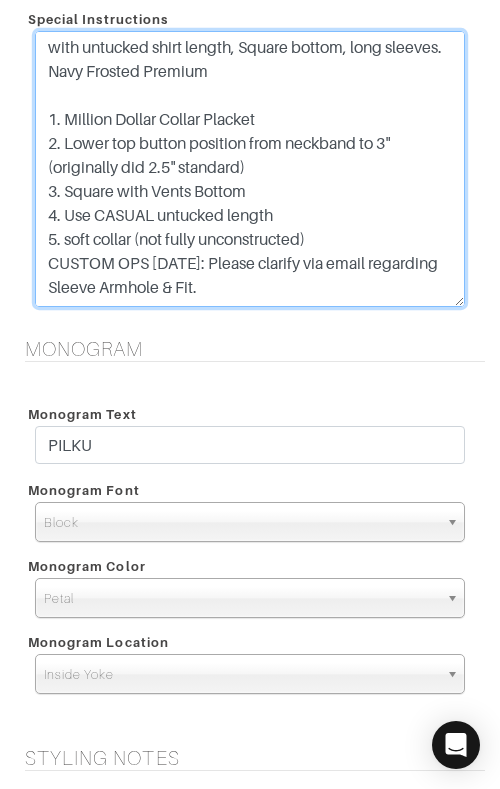 scroll, scrollTop: 26, scrollLeft: 0, axis: vertical 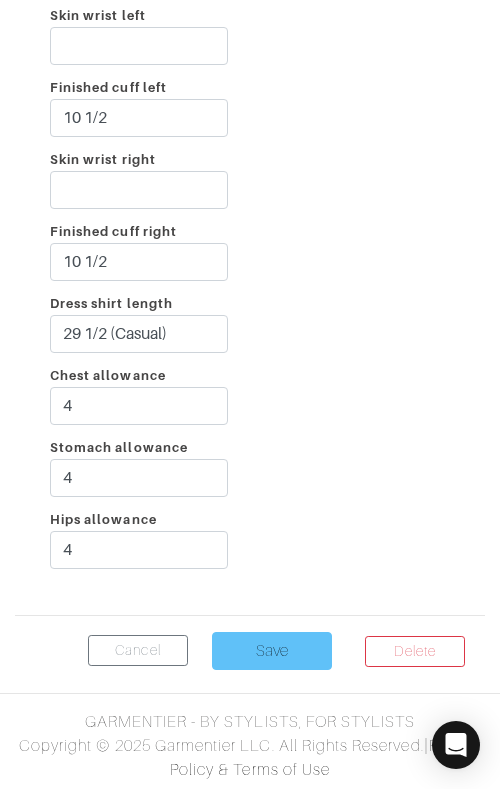 type on "sophie email: please use casual shirt model with untucked shirt length, Square bottom, long sleeves. Navy Frosted Premium
1. Million Dollar Collar Placket
2. Lower top button position from neckband to 3" (originally did 2.5" standard)
3. Square with Vents Bottom
4. Use CASUAL untucked length
5. soft collar (not fully unconstructed)
CUSTOM OPS 7/11/25: Please clarify via email regarding Sleeve Armhole & Fit." 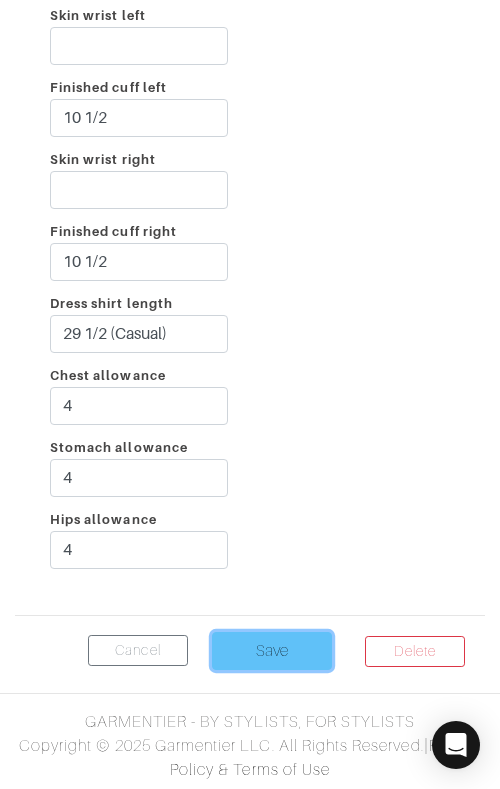 click on "Save" at bounding box center [272, 651] 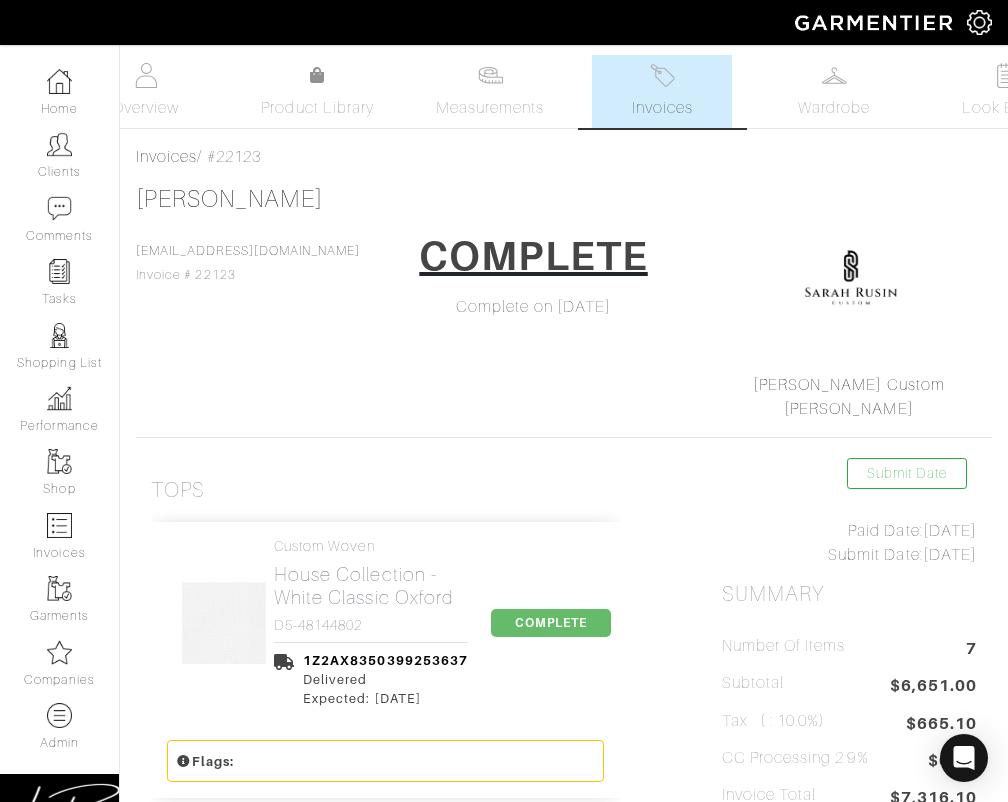 scroll, scrollTop: 0, scrollLeft: 0, axis: both 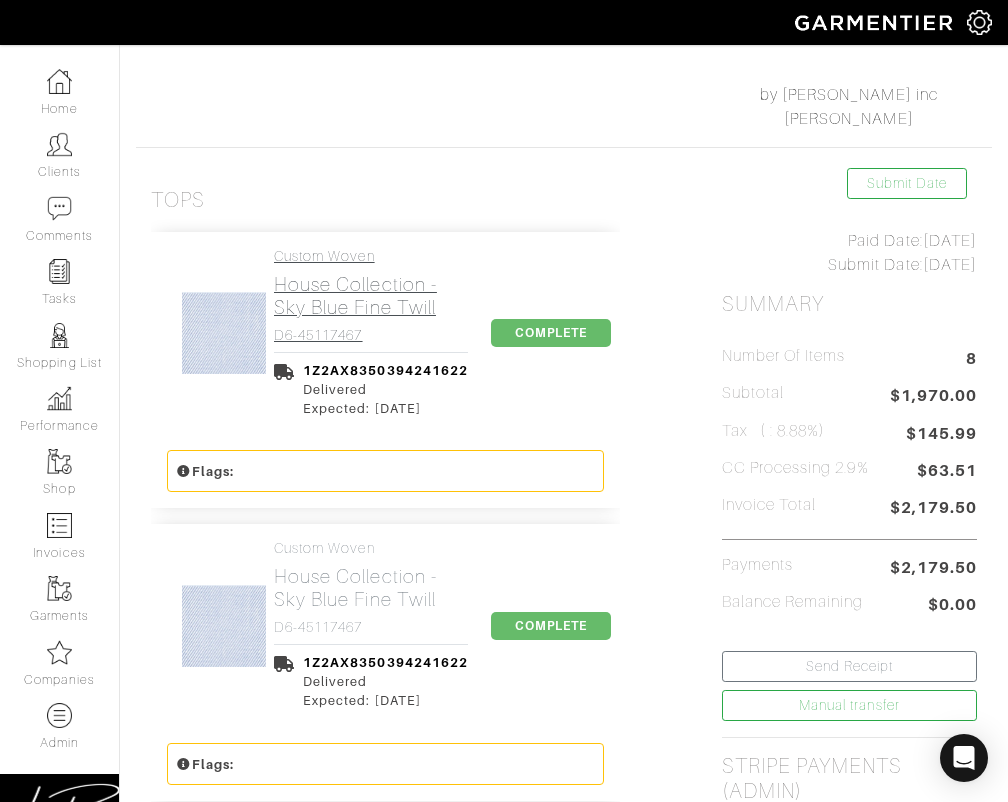 click on "House Collection -
Sky Blue Fine Twill" at bounding box center [371, 296] 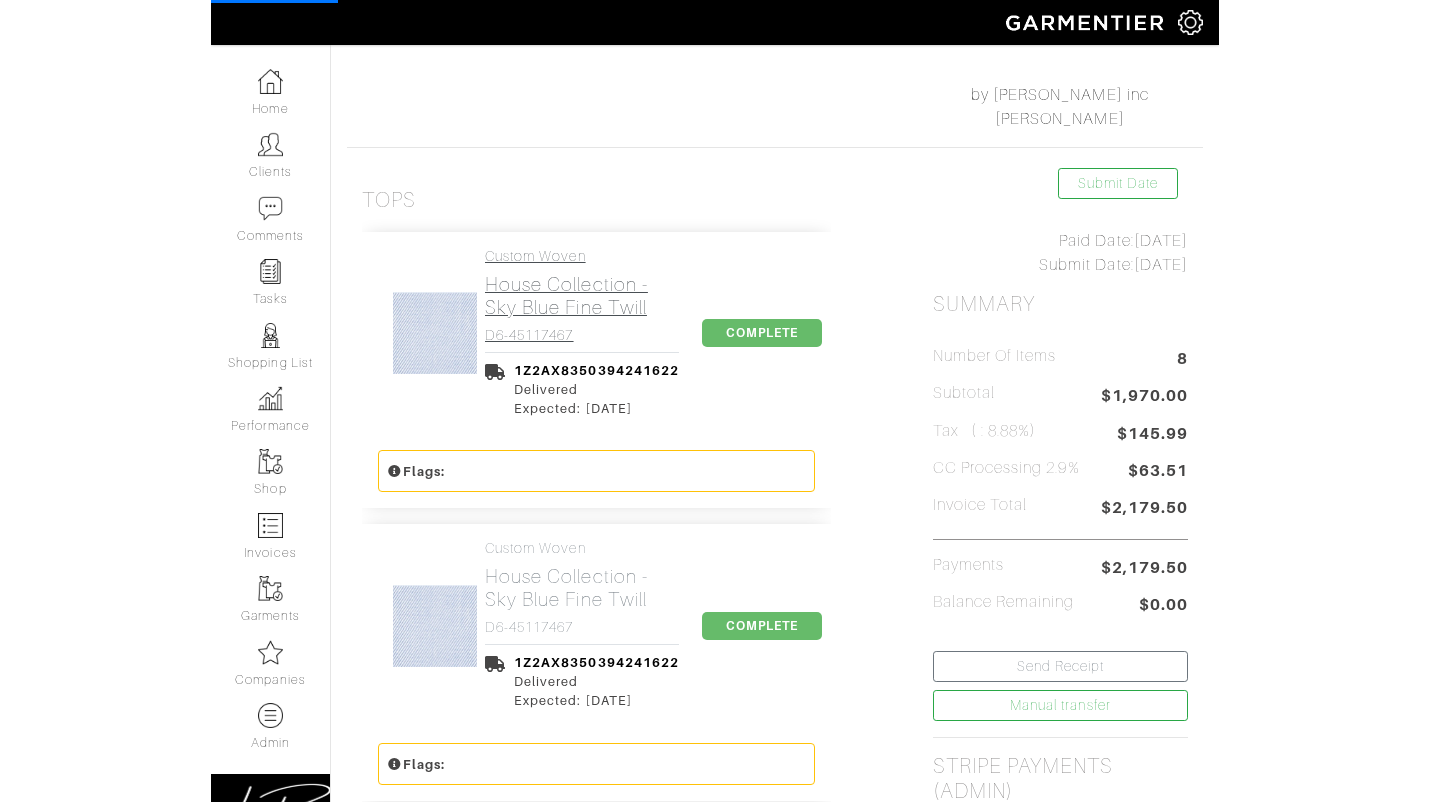 scroll, scrollTop: 0, scrollLeft: 0, axis: both 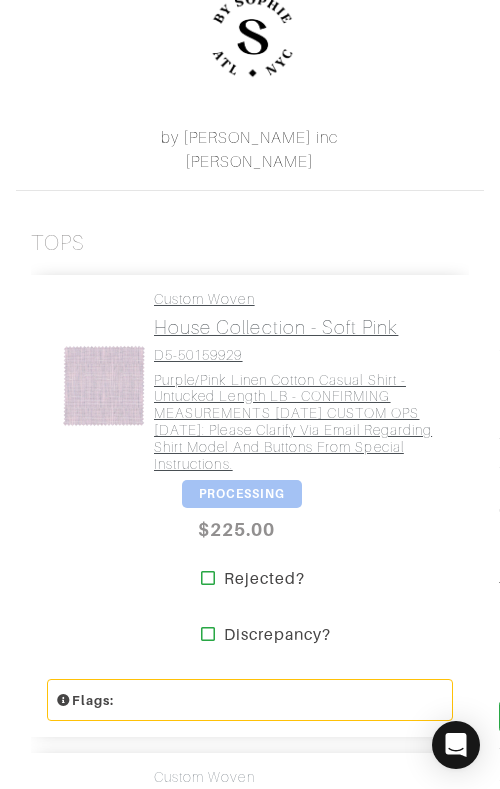 click on "purple/pink linen cotton casual shirt - untucked length
LB - CONFIRMING MEASUREMENTS 7/30/25
CUSTOM OPS 7/11/25: Please clarify via email regarding shirt model and buttons from Special Instructions." at bounding box center (296, 422) 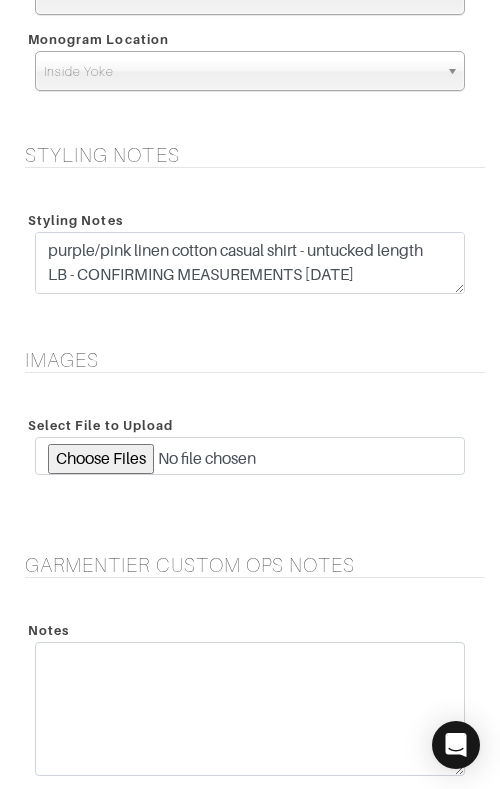 scroll, scrollTop: 2583, scrollLeft: 0, axis: vertical 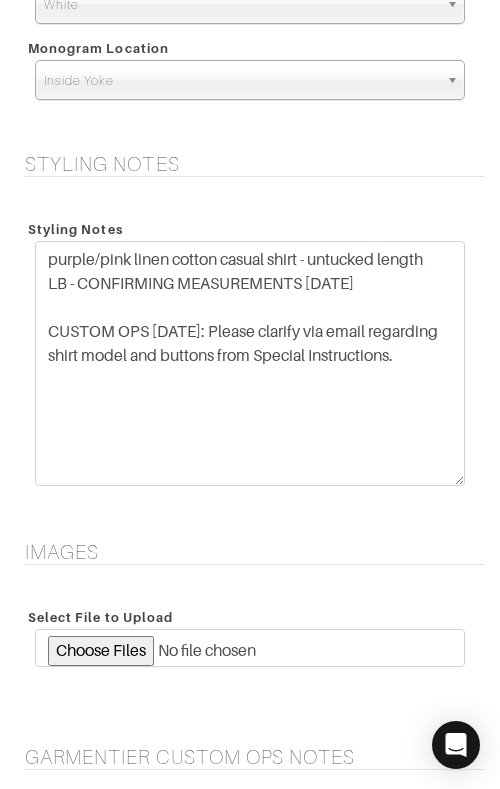 drag, startPoint x: 448, startPoint y: 345, endPoint x: 437, endPoint y: 478, distance: 133.45412 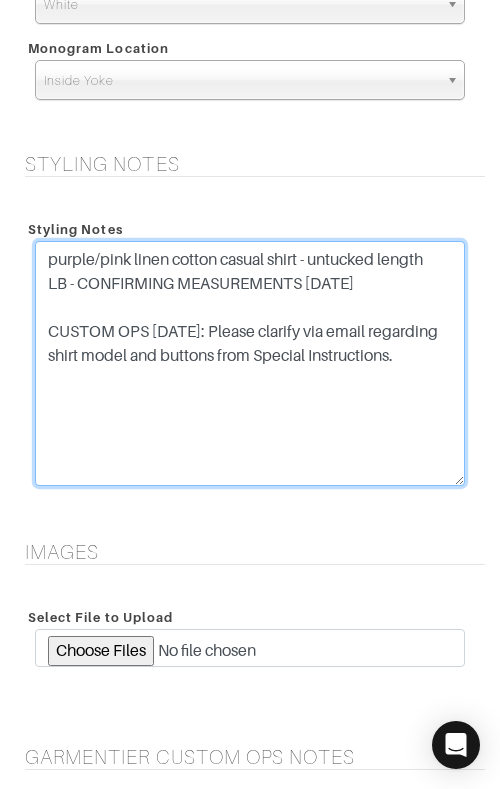 drag, startPoint x: 431, startPoint y: 355, endPoint x: 19, endPoint y: 324, distance: 413.1646 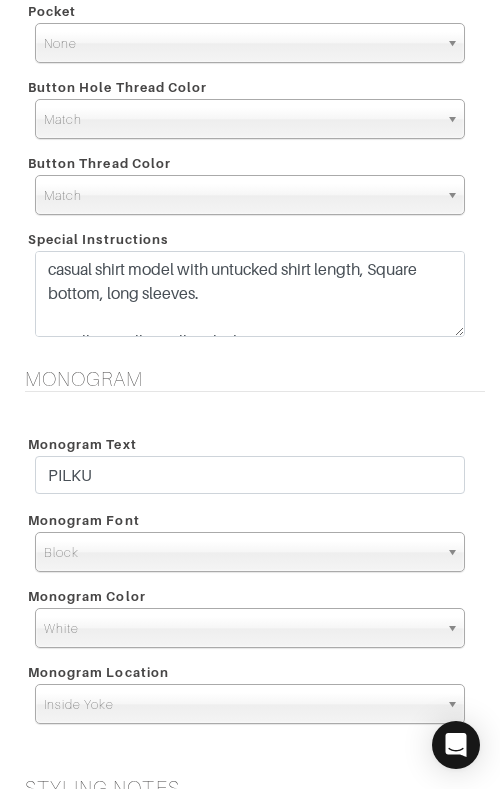 scroll, scrollTop: 1954, scrollLeft: 0, axis: vertical 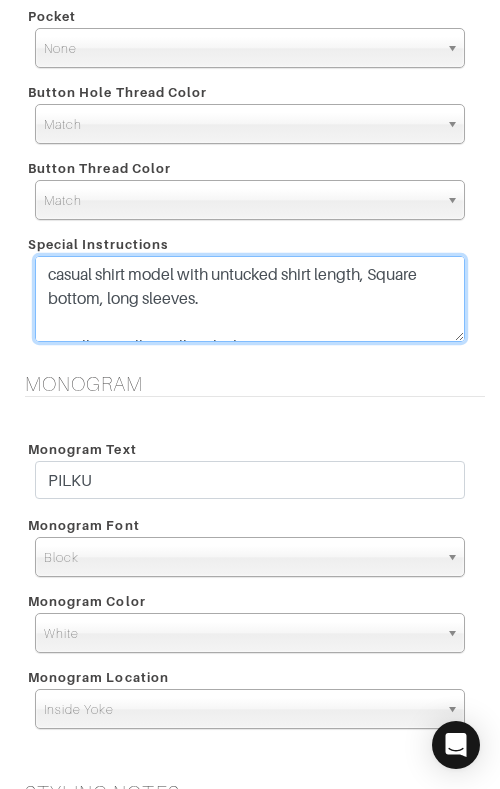 click on "casual shirt model with untucked shirt length, Square bottom, long sleeves.
1. Million Dollar Collar Placket
2. Lower top button position from neckband to 3" (originally did 2.5" standard)
3. Square with Vents Bottom
4. Use CASUAL untucked length
5. soft collar (not fully unconstructed)" at bounding box center [250, 299] 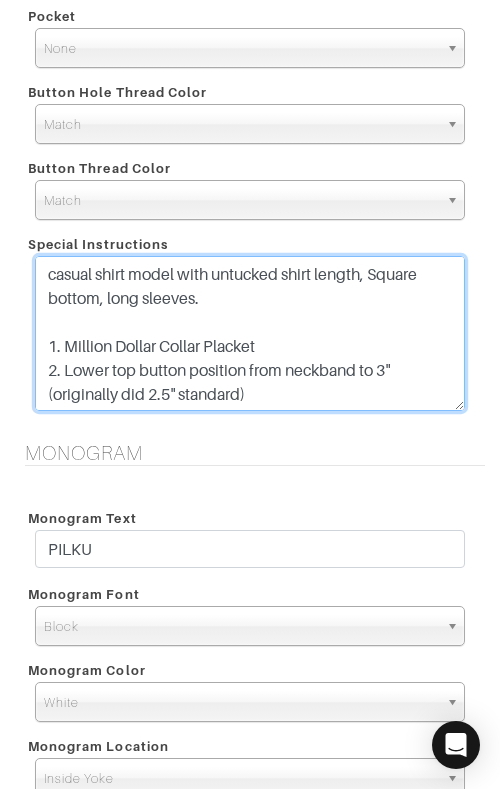 drag, startPoint x: 457, startPoint y: 341, endPoint x: 436, endPoint y: 438, distance: 99.24717 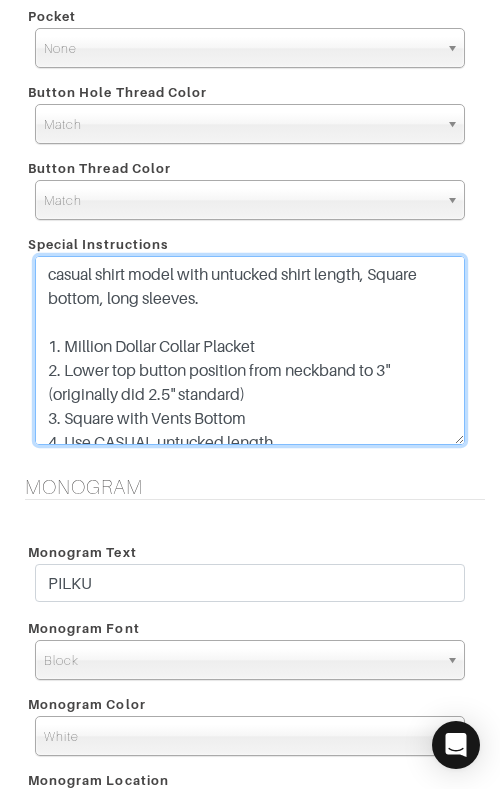 click on "casual shirt model with untucked shirt length, Square bottom, long sleeves.
1. Million Dollar Collar Placket
2. Lower top button position from neckband to 3" (originally did 2.5" standard)
3. Square with Vents Bottom
4. Use CASUAL untucked length
5. soft collar (not fully unconstructed)" at bounding box center (250, 350) 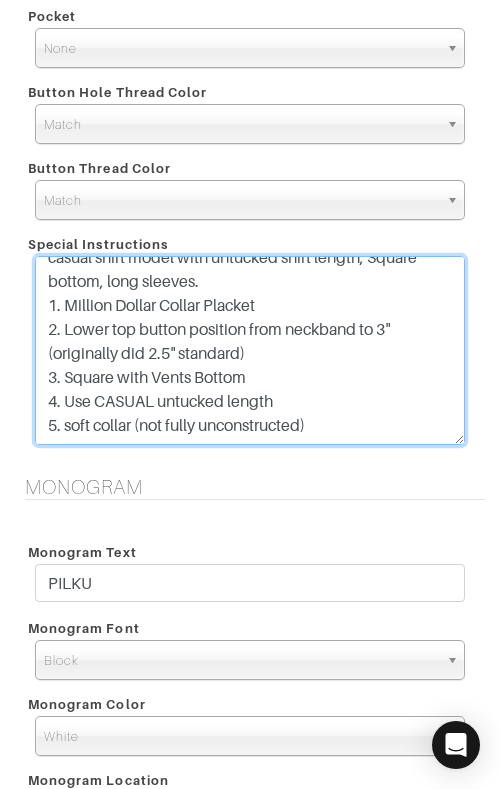 paste on "CUSTOM OPS 7/11/25: Please clarify via email regarding shirt model and buttons from Special Instructions." 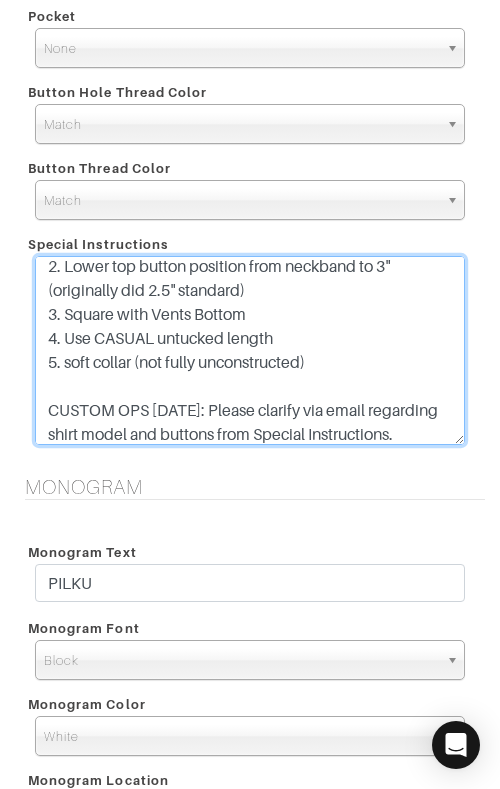 scroll, scrollTop: 89, scrollLeft: 0, axis: vertical 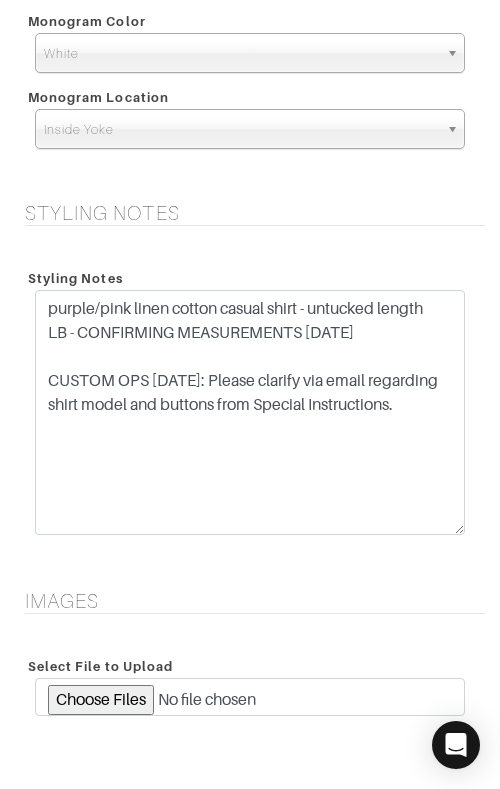 type on "casual shirt model with untucked shirt length, Square bottom, long sleeves.
1. Million Dollar Collar Placket
2. Lower top button position from neckband to 3" (originally did 2.5" standard)
3. Square with Vents Bottom
4. Use CASUAL untucked length
5. soft collar (not fully unconstructed)
CUSTOM OPS 7/11/25: Please clarify via email regarding shirt model and buttons from Special Instructions." 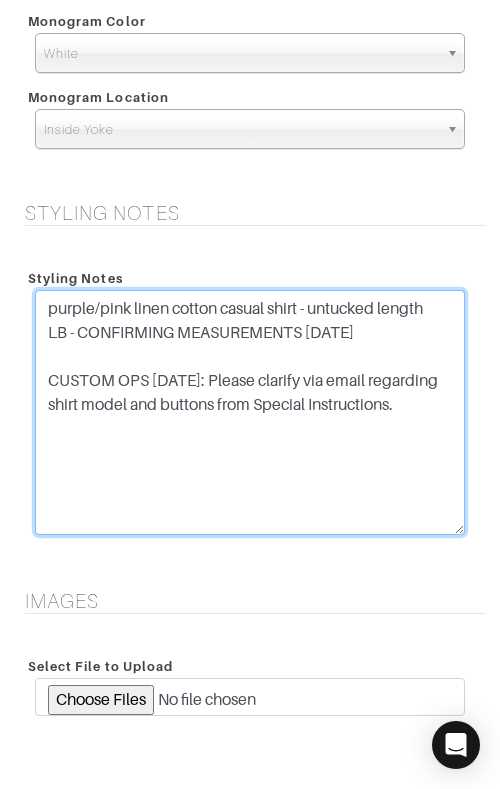 drag, startPoint x: 322, startPoint y: 452, endPoint x: 25, endPoint y: 357, distance: 311.82367 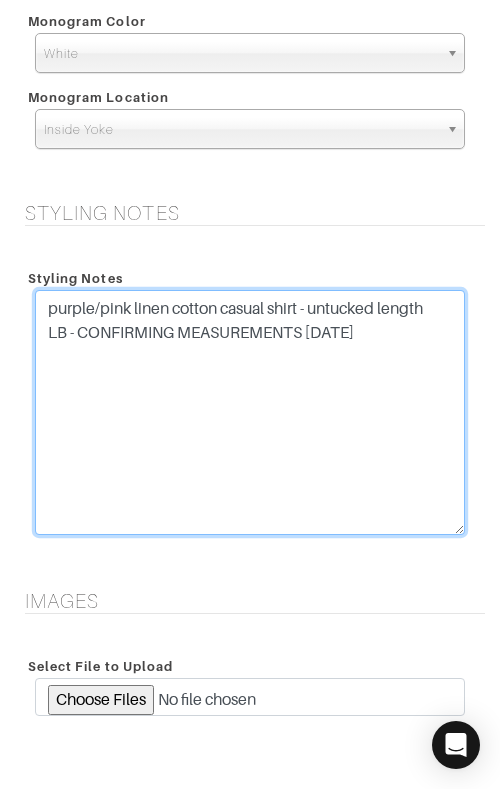 drag, startPoint x: 310, startPoint y: 325, endPoint x: 39, endPoint y: 330, distance: 271.0461 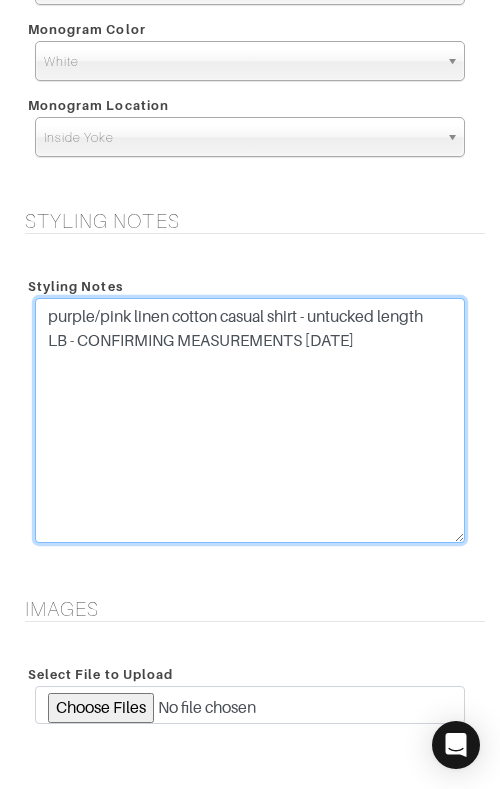 scroll, scrollTop: 2563, scrollLeft: 0, axis: vertical 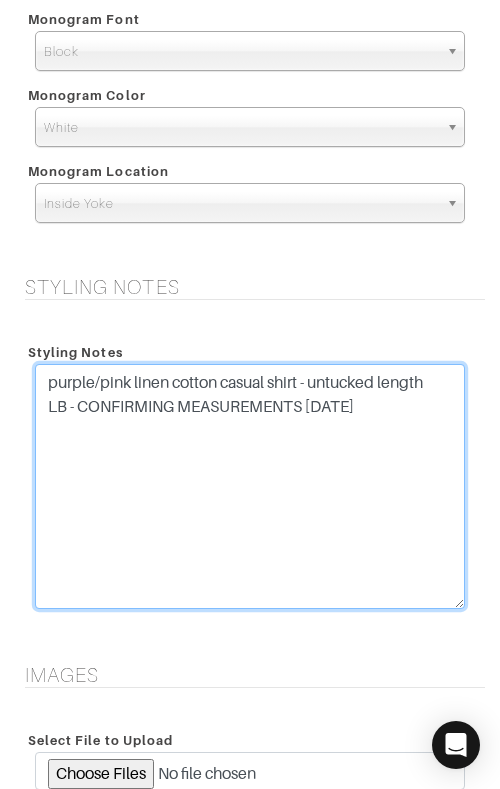 click on "purple/pink linen cotton casual shirt - untucked length
LB - CONFIRMING MEASUREMENTS 7/30/25
CUSTOM OPS 7/11/25: Please clarify via email regarding shirt model and buttons from Special Instructions." at bounding box center (250, 486) 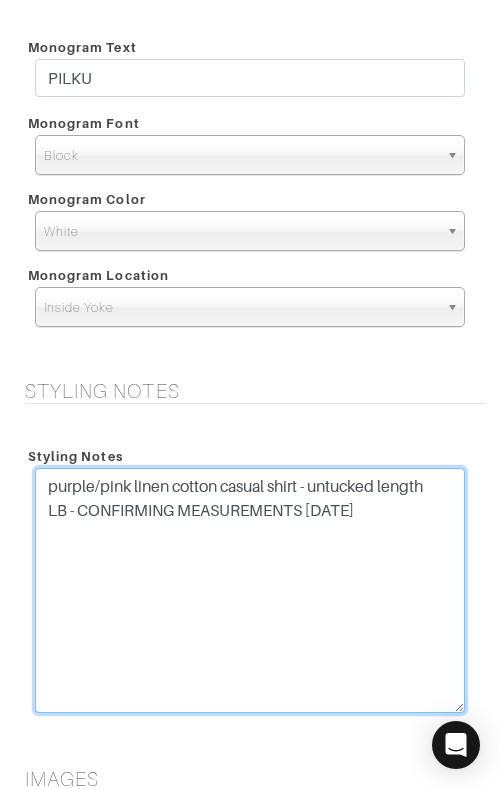 scroll, scrollTop: 2463, scrollLeft: 0, axis: vertical 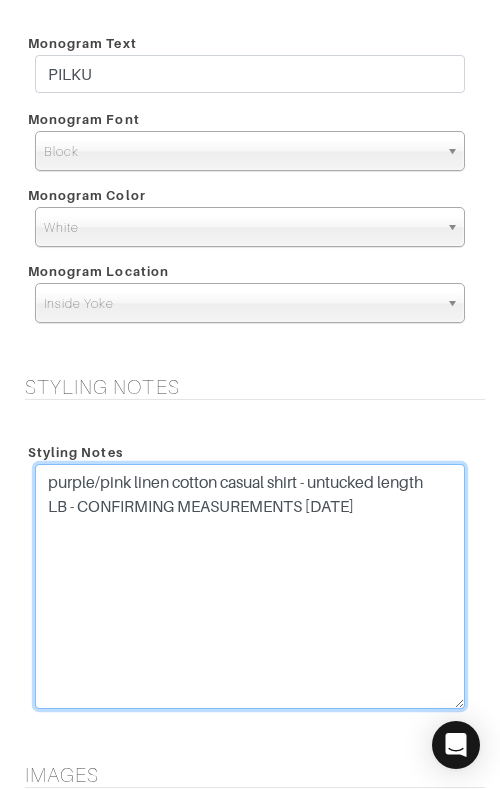 drag, startPoint x: 414, startPoint y: 507, endPoint x: 51, endPoint y: 497, distance: 363.13773 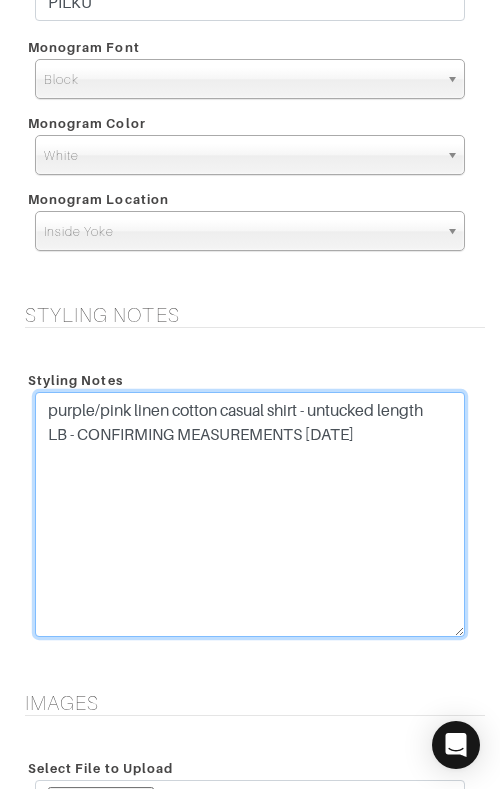 scroll, scrollTop: 3188, scrollLeft: 0, axis: vertical 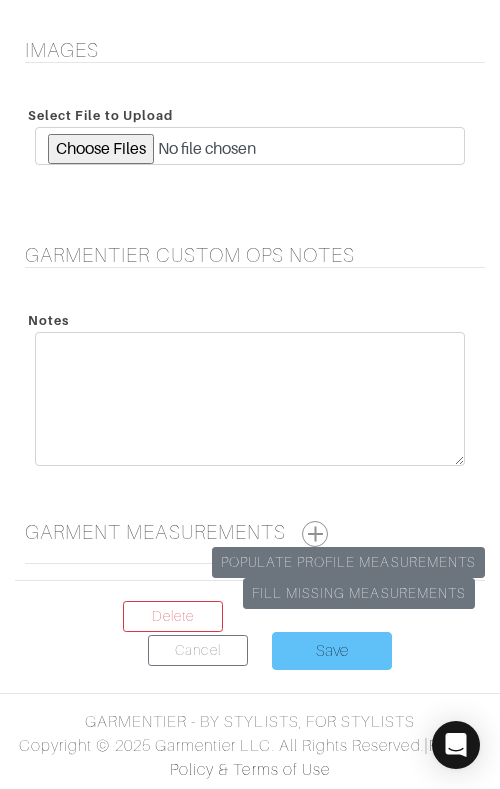 type on "purple/pink linen cotton casual shirt - untucked length
LB - CONFIRMING MEASUREMENTS 7/30/25" 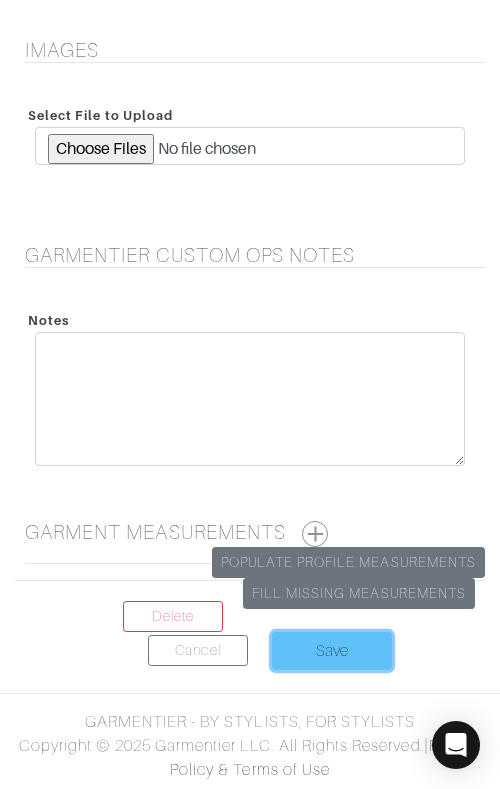click on "Save" at bounding box center (332, 651) 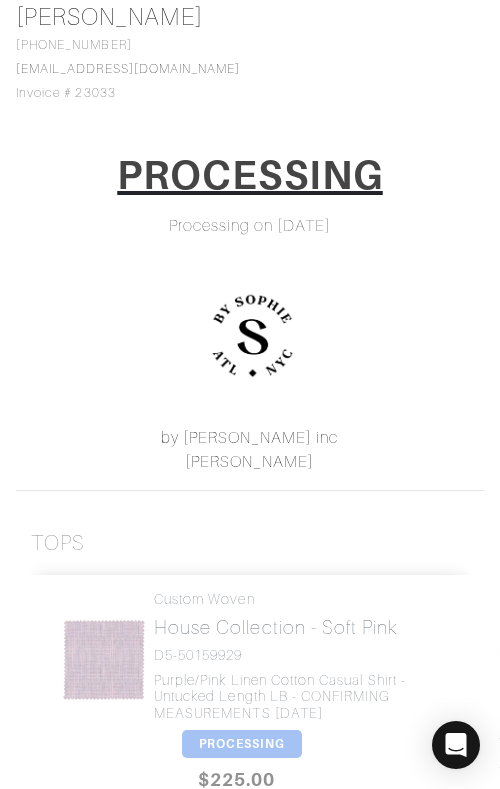 scroll, scrollTop: 490, scrollLeft: 0, axis: vertical 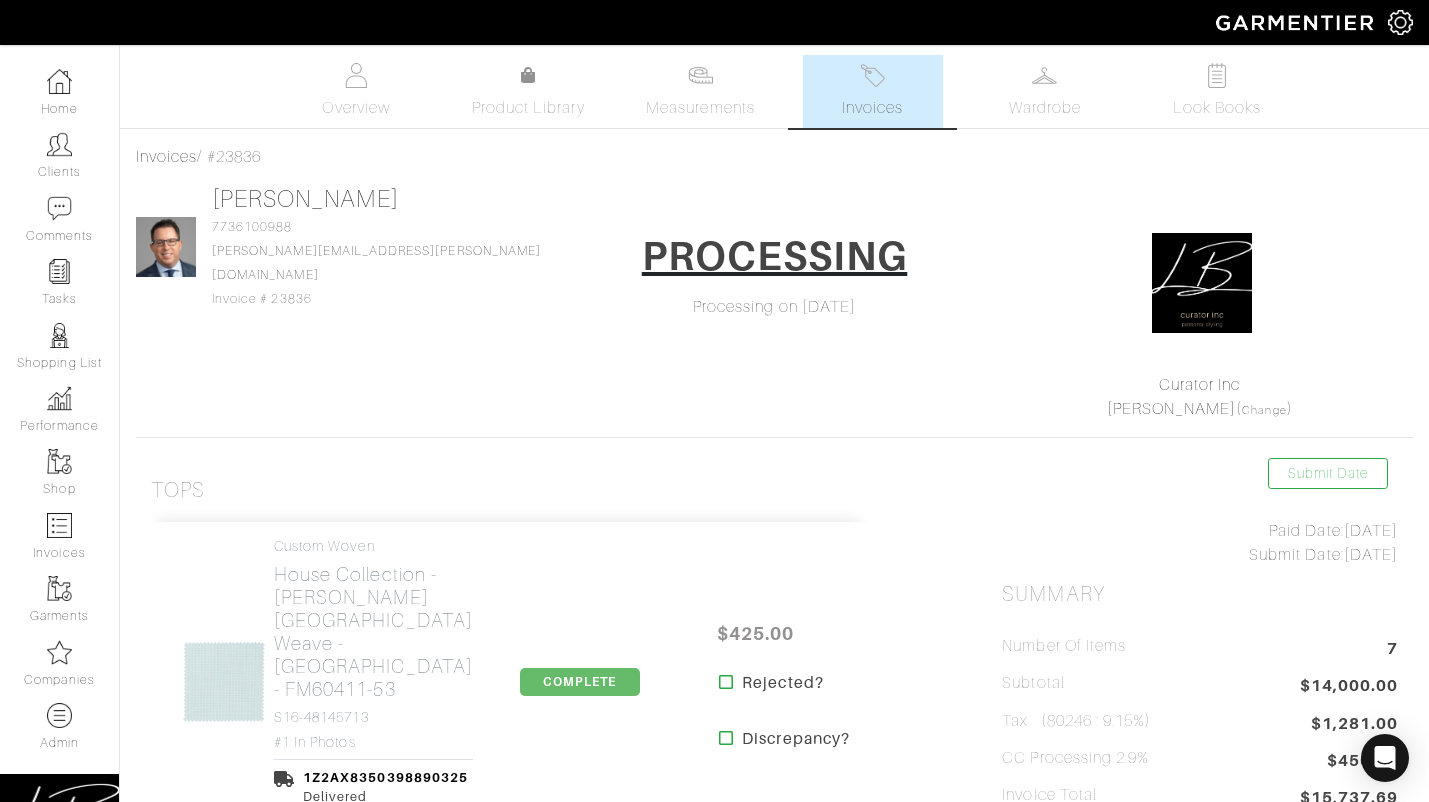 click on "Invoices" at bounding box center [872, 108] 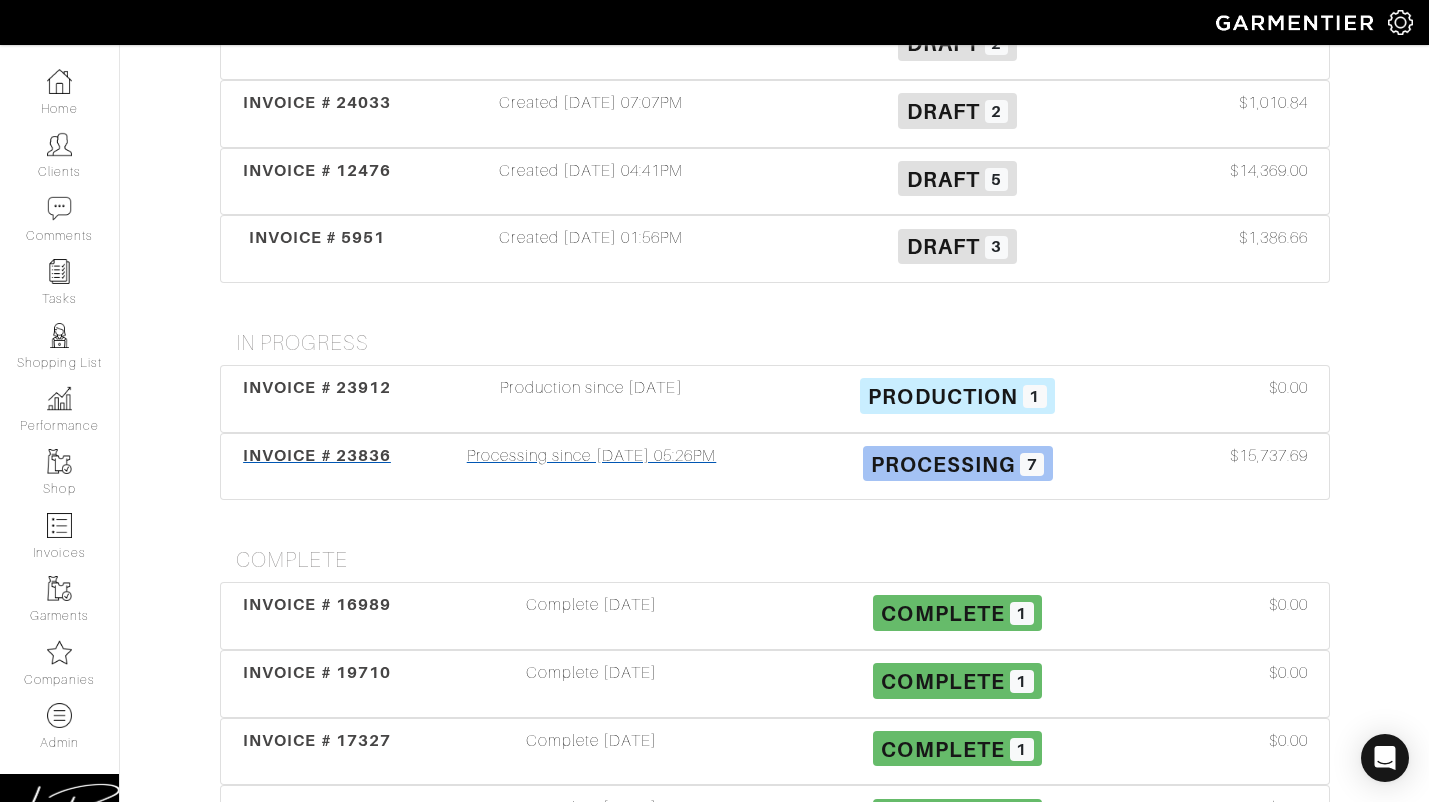 scroll, scrollTop: 618, scrollLeft: 0, axis: vertical 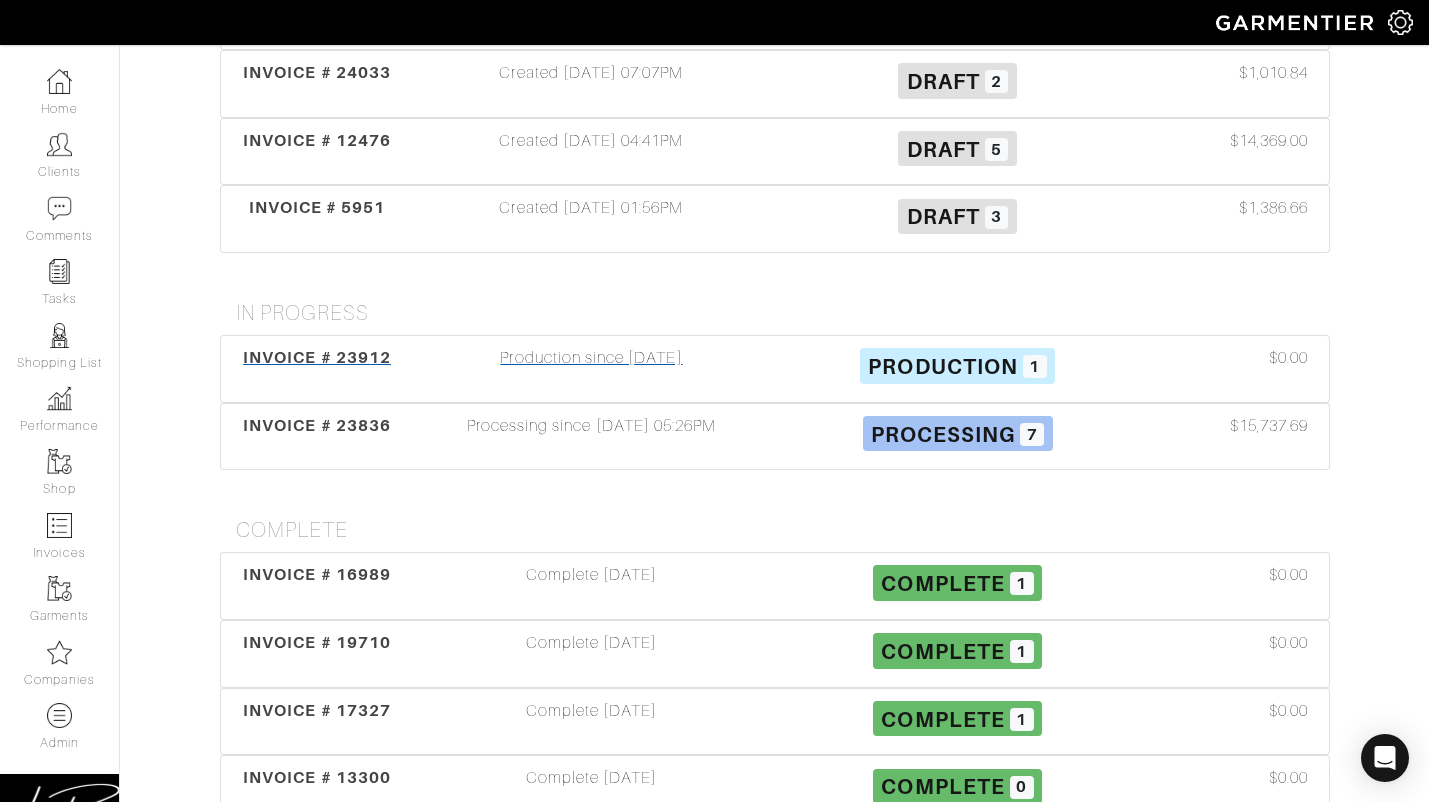 click on "Production
1" at bounding box center (958, 369) 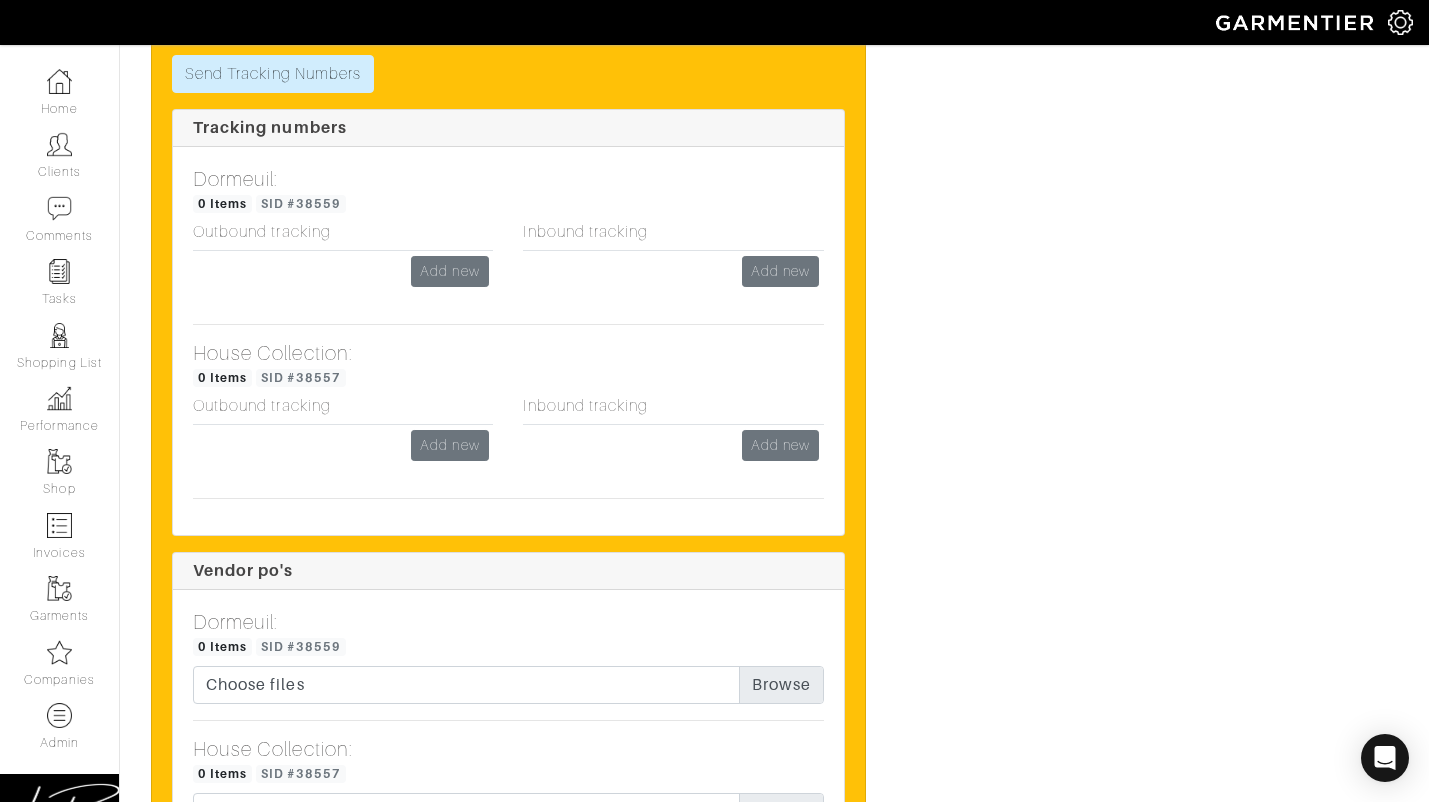 scroll, scrollTop: 2441, scrollLeft: 0, axis: vertical 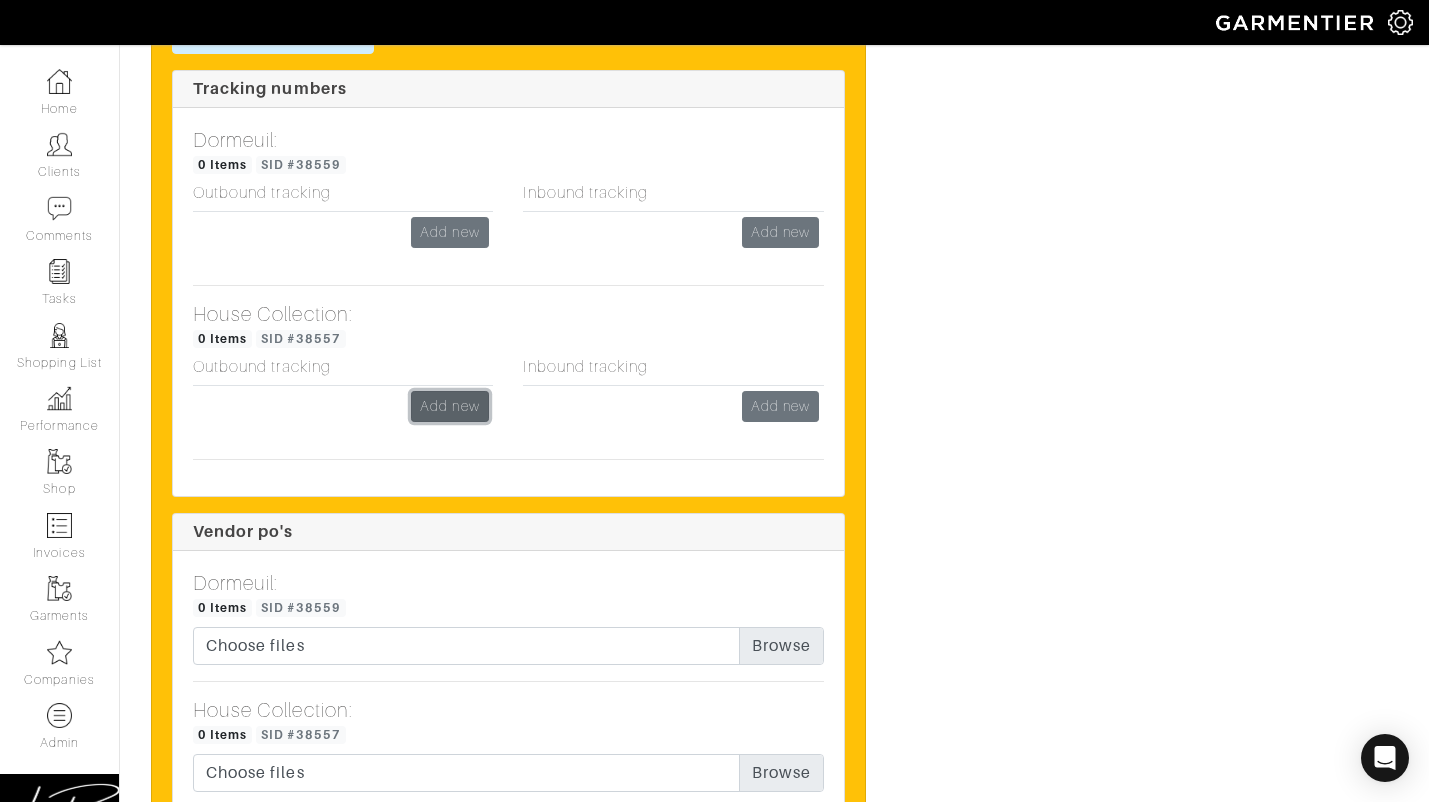 click on "Add new" at bounding box center [449, 406] 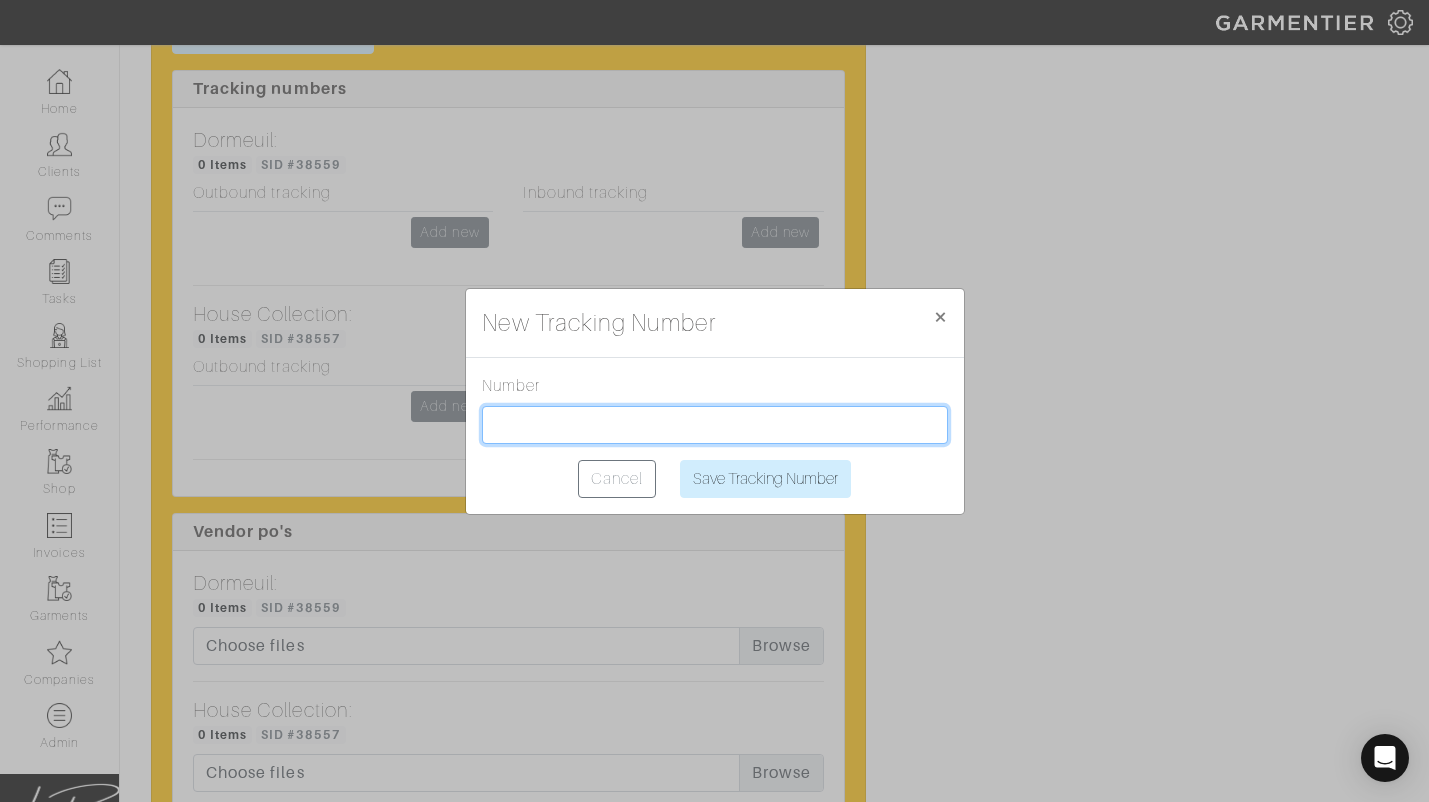 click at bounding box center [715, 425] 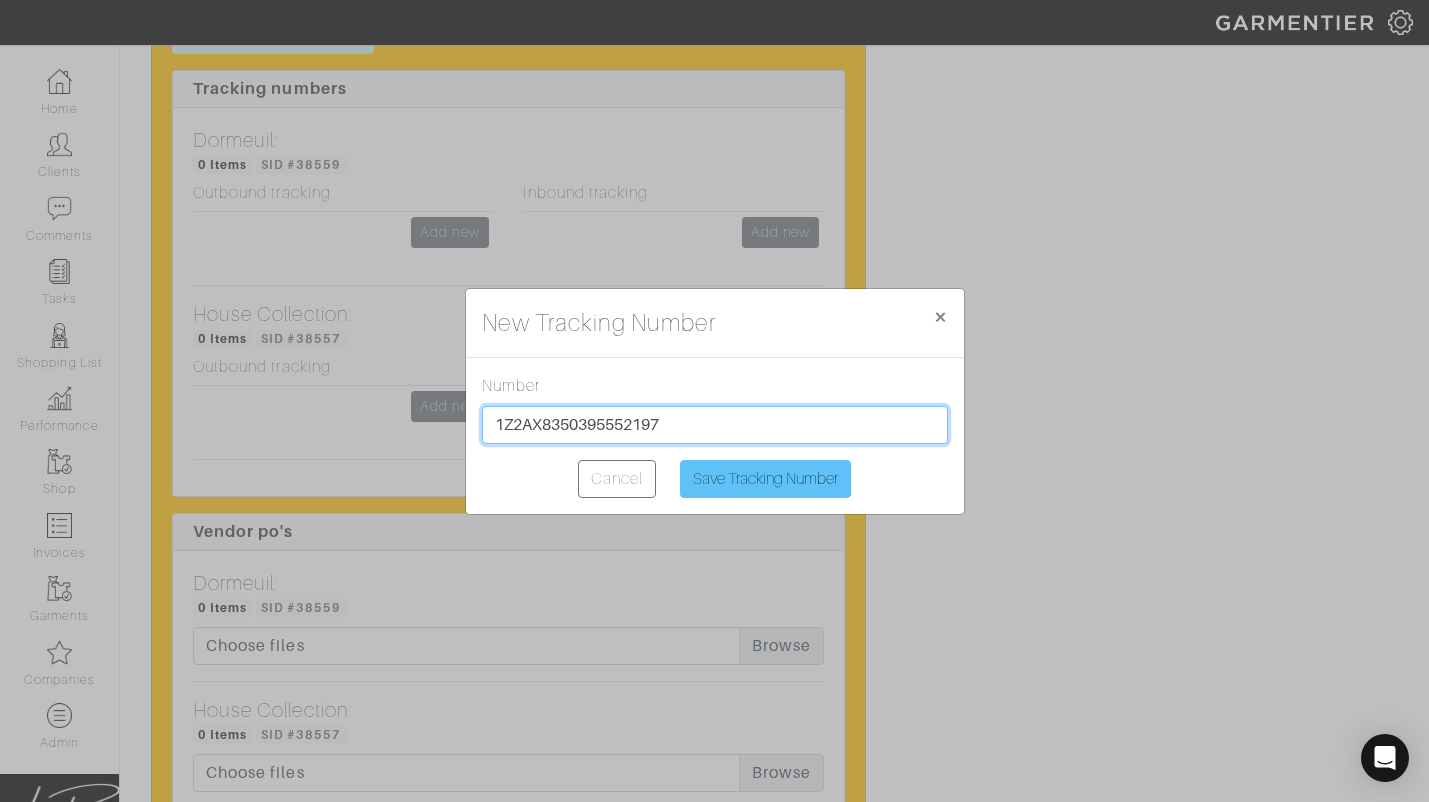 type on "1Z2AX8350395552197" 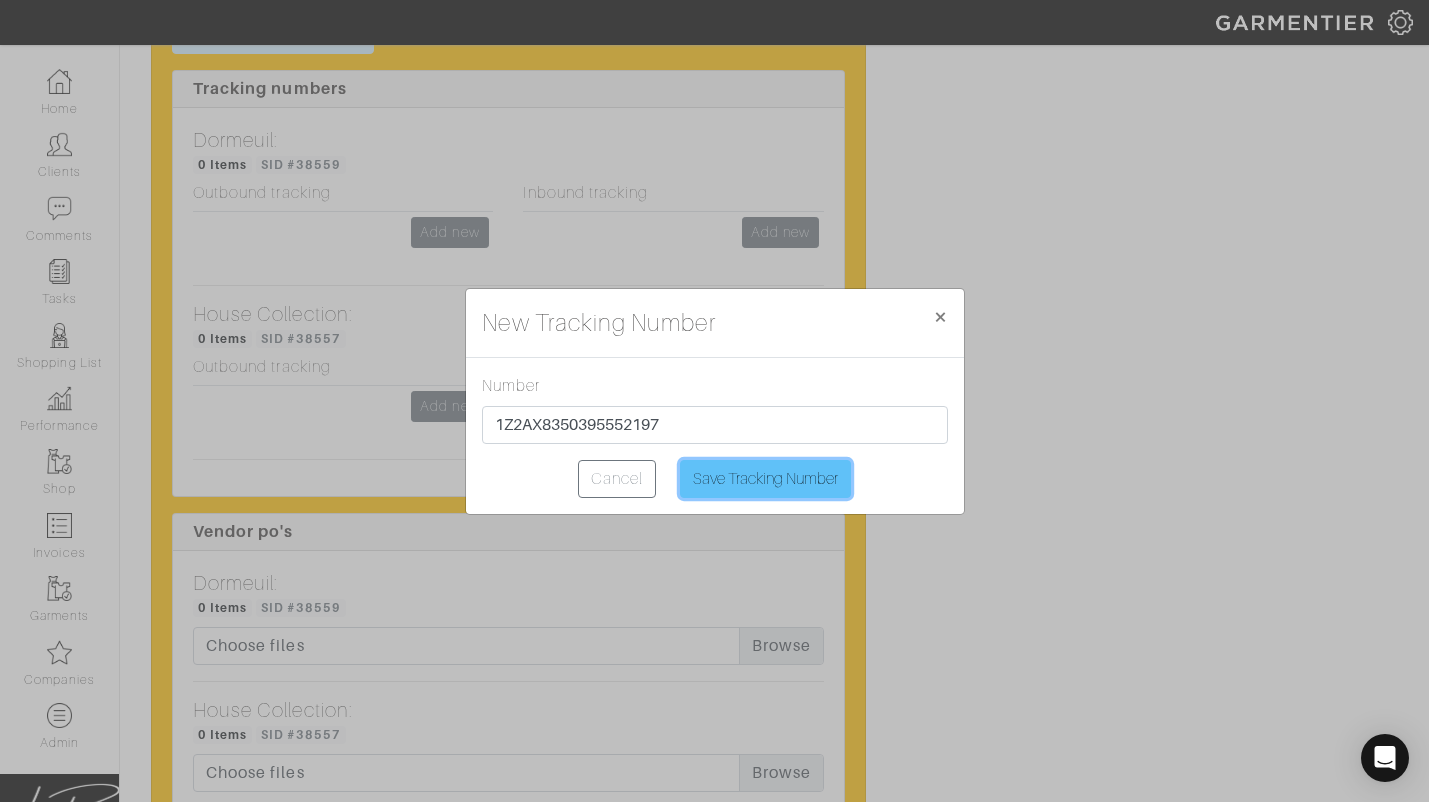 click on "Save Tracking Number" at bounding box center (765, 479) 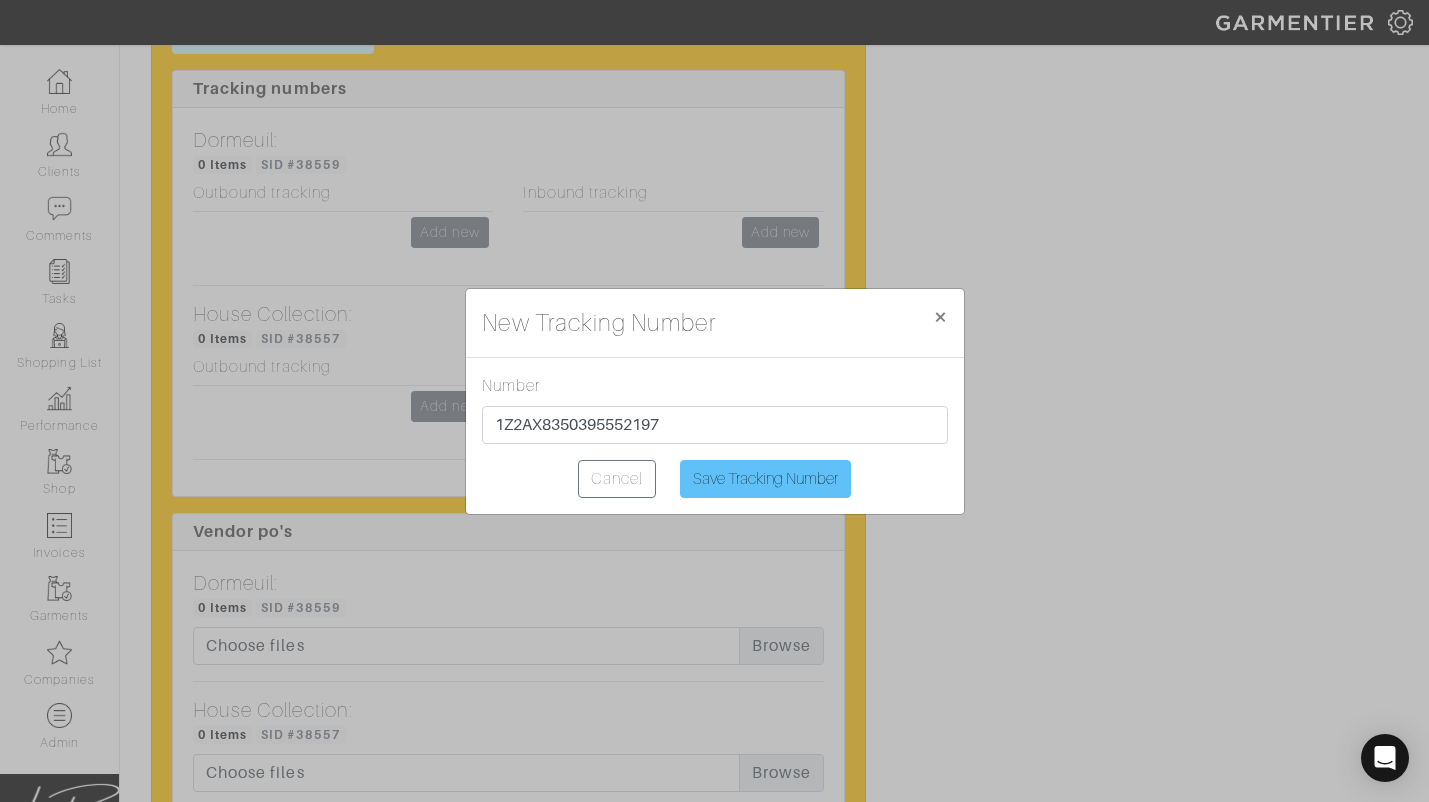 type on "Saving..." 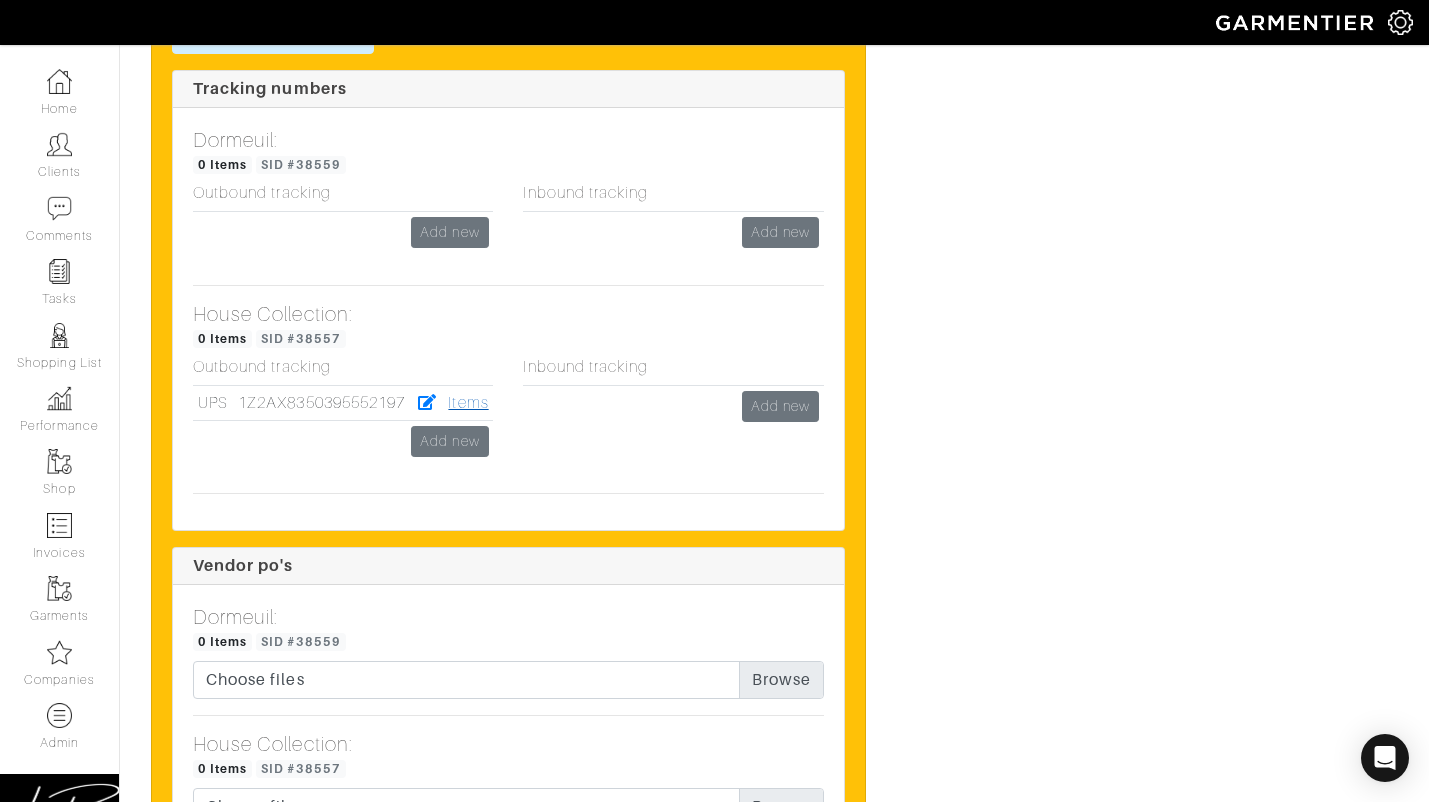 click on "Items" at bounding box center [468, 403] 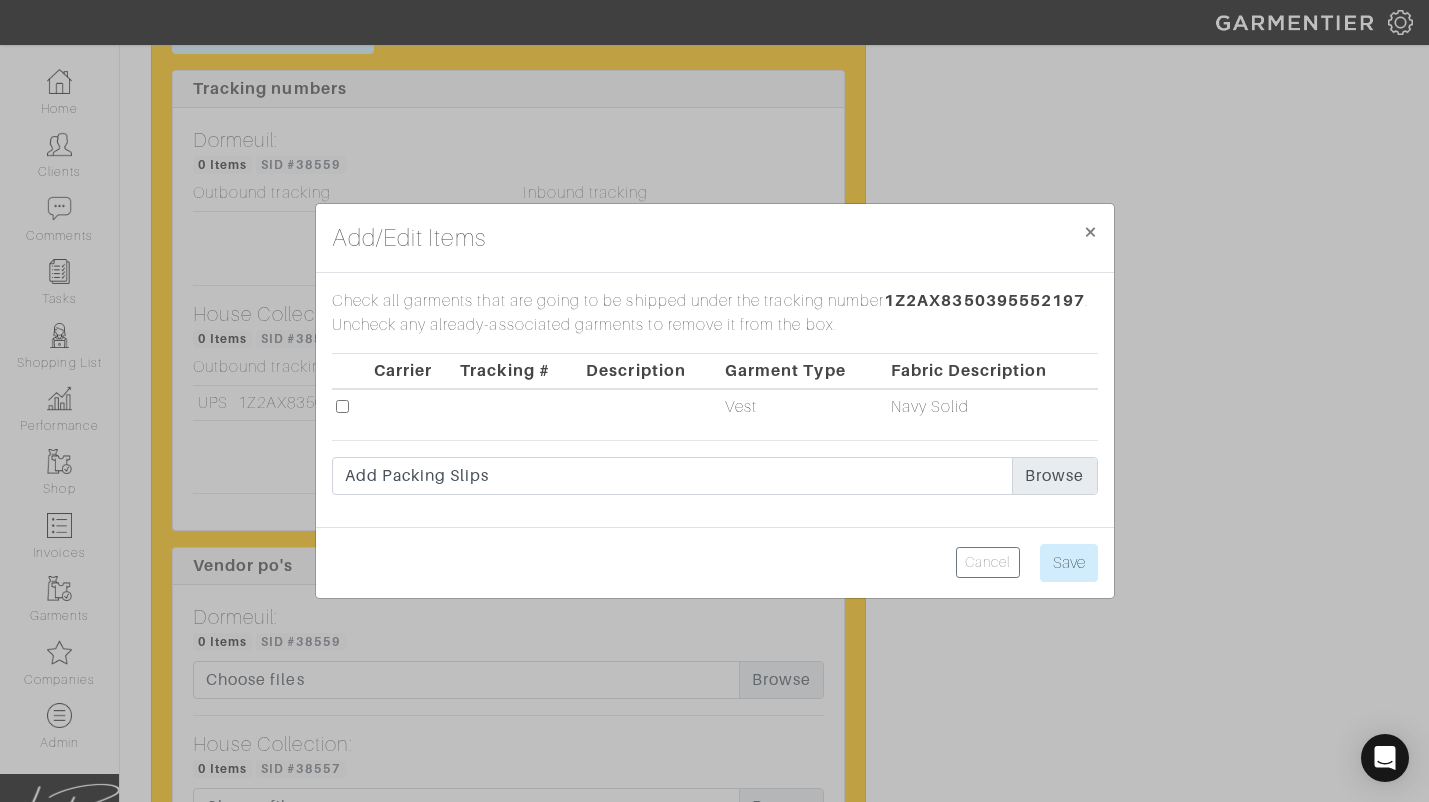 click at bounding box center [342, 406] 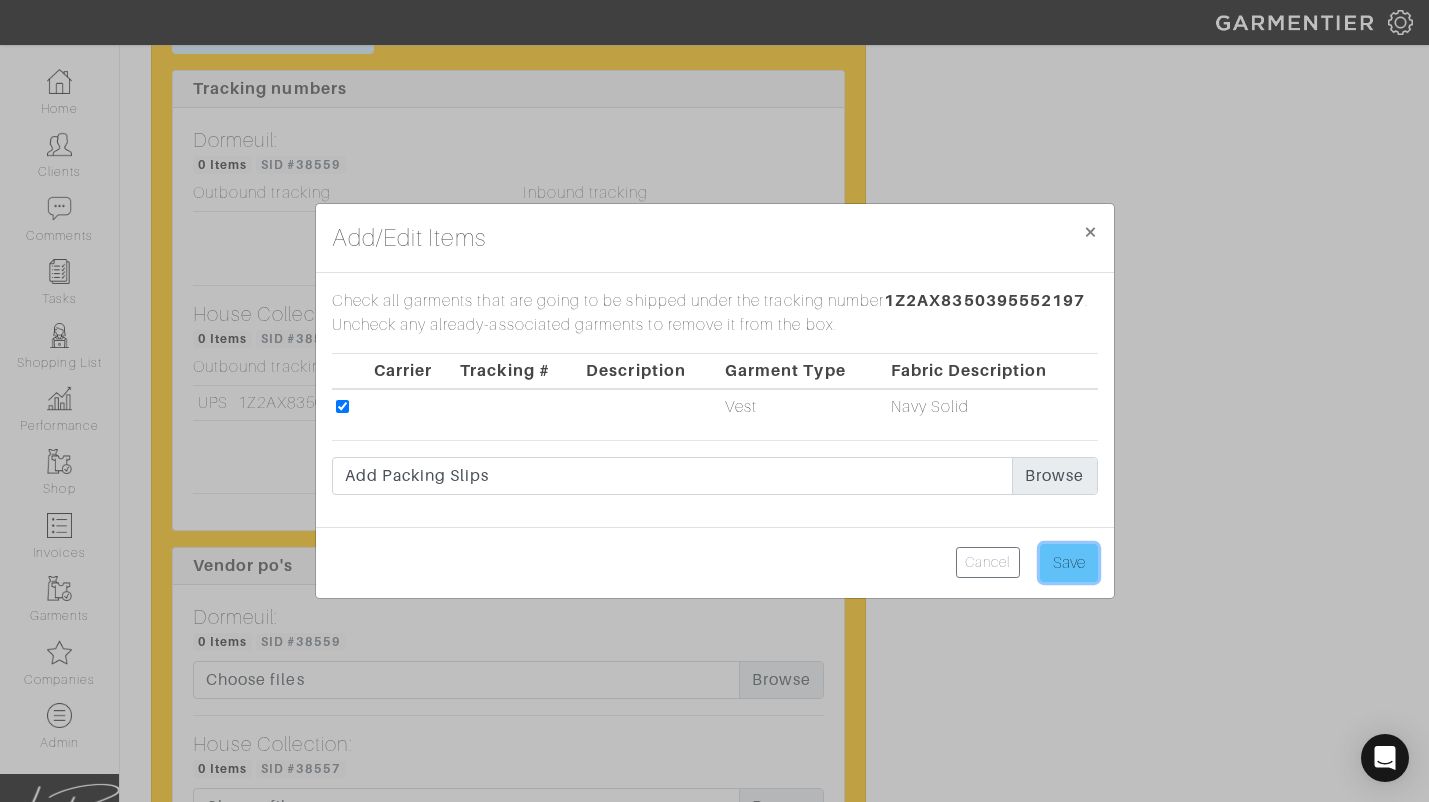 click on "Save" at bounding box center (1069, 563) 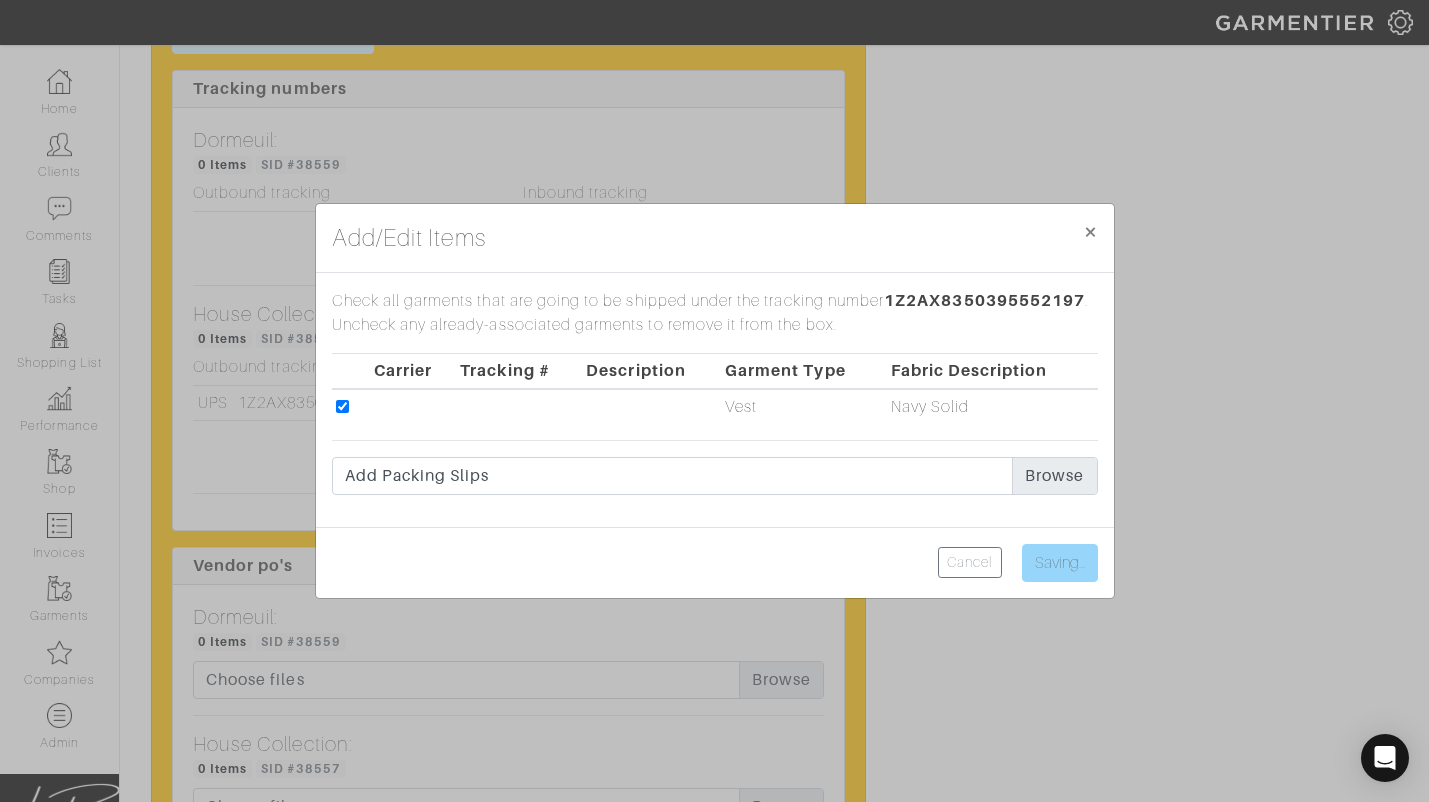type on "Save" 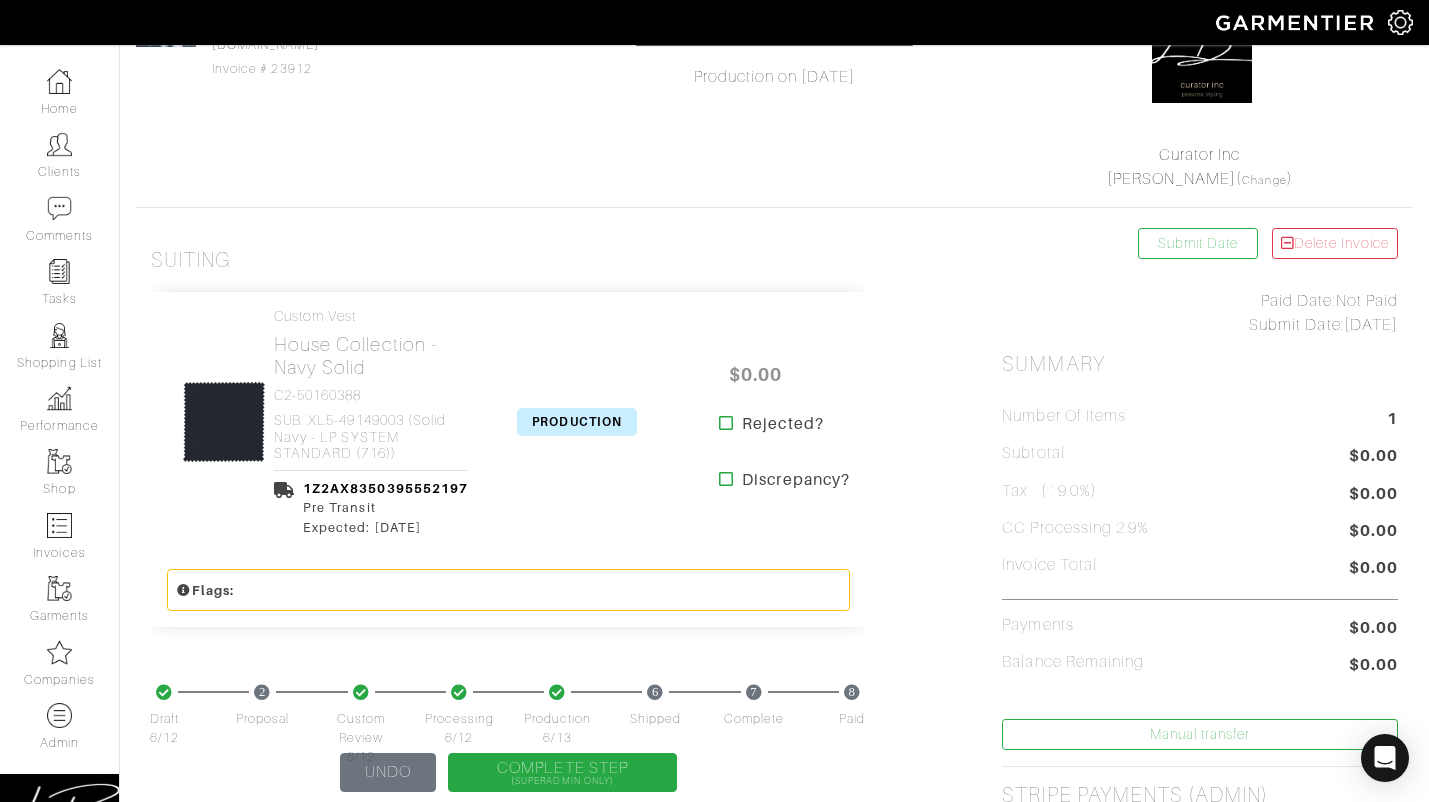 scroll, scrollTop: 236, scrollLeft: 0, axis: vertical 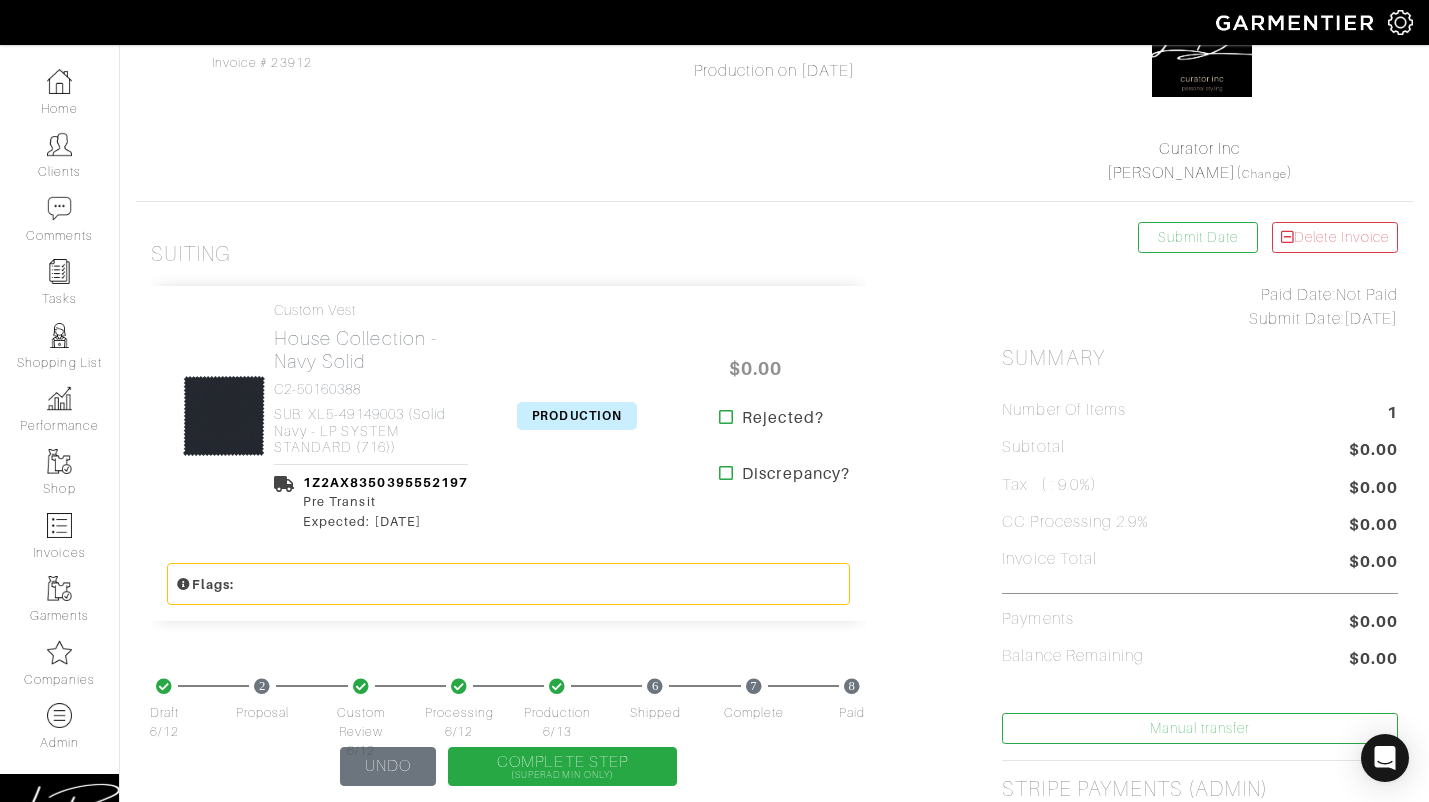 click on "PRODUCTION" at bounding box center [577, 416] 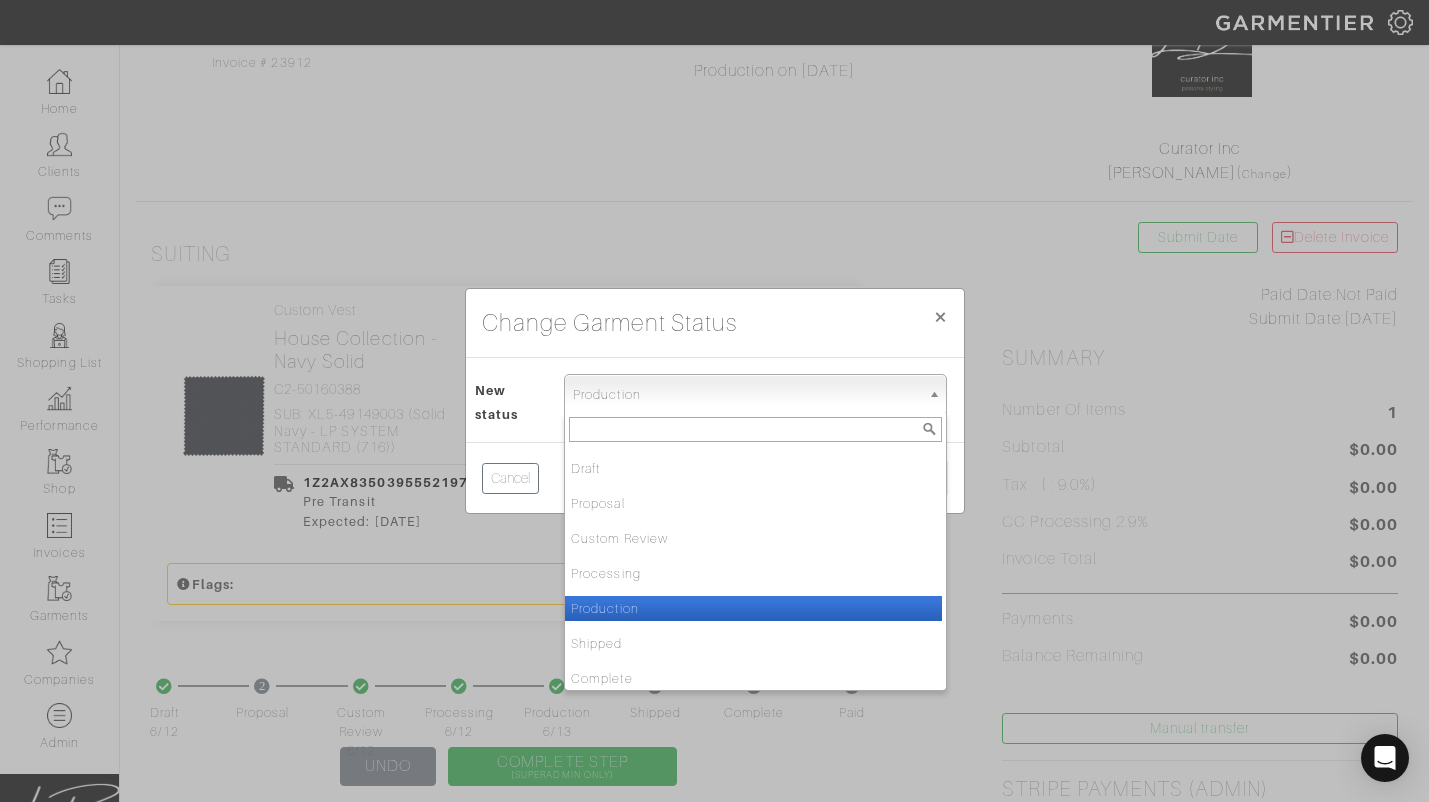 drag, startPoint x: 631, startPoint y: 401, endPoint x: 632, endPoint y: 424, distance: 23.021729 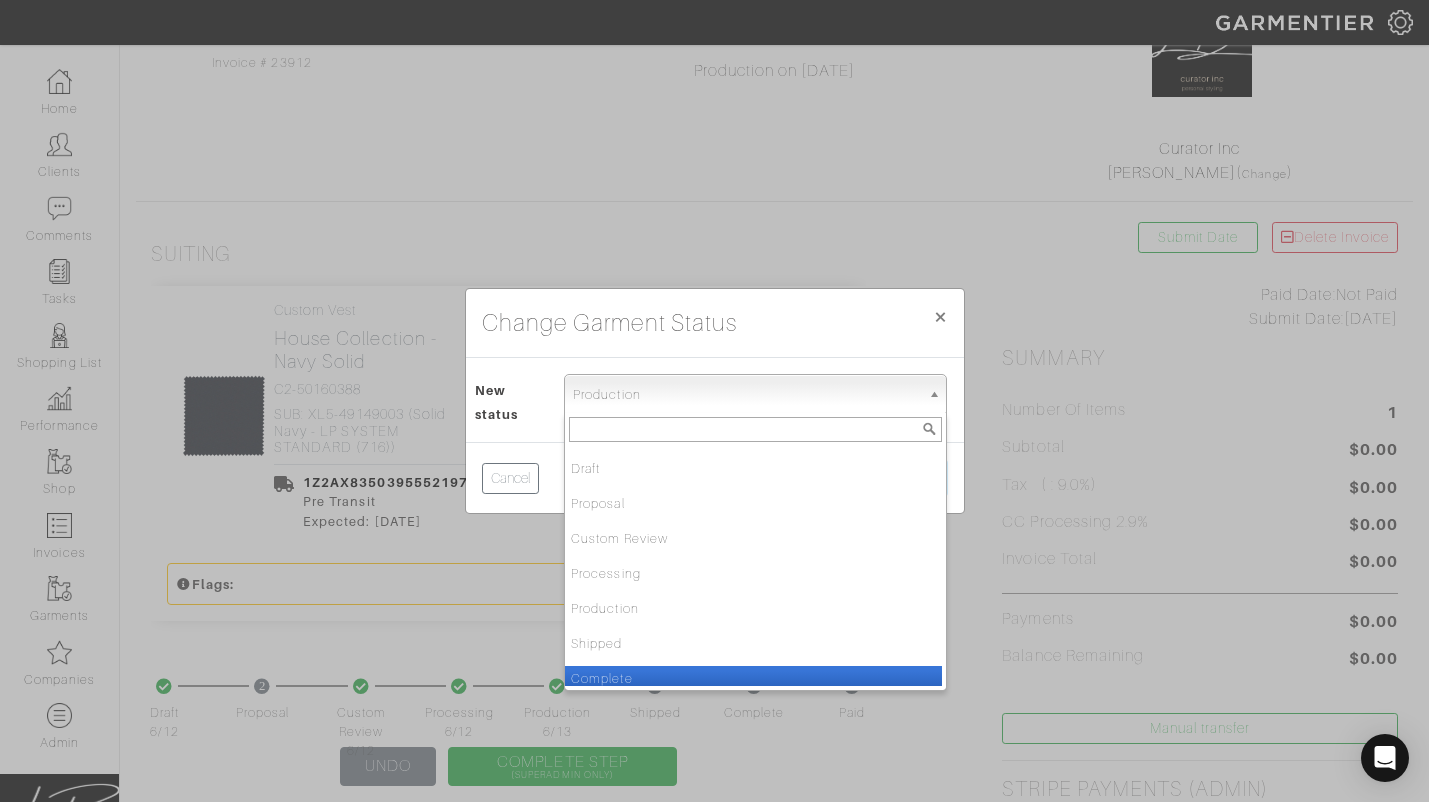 click on "Complete" at bounding box center [753, 678] 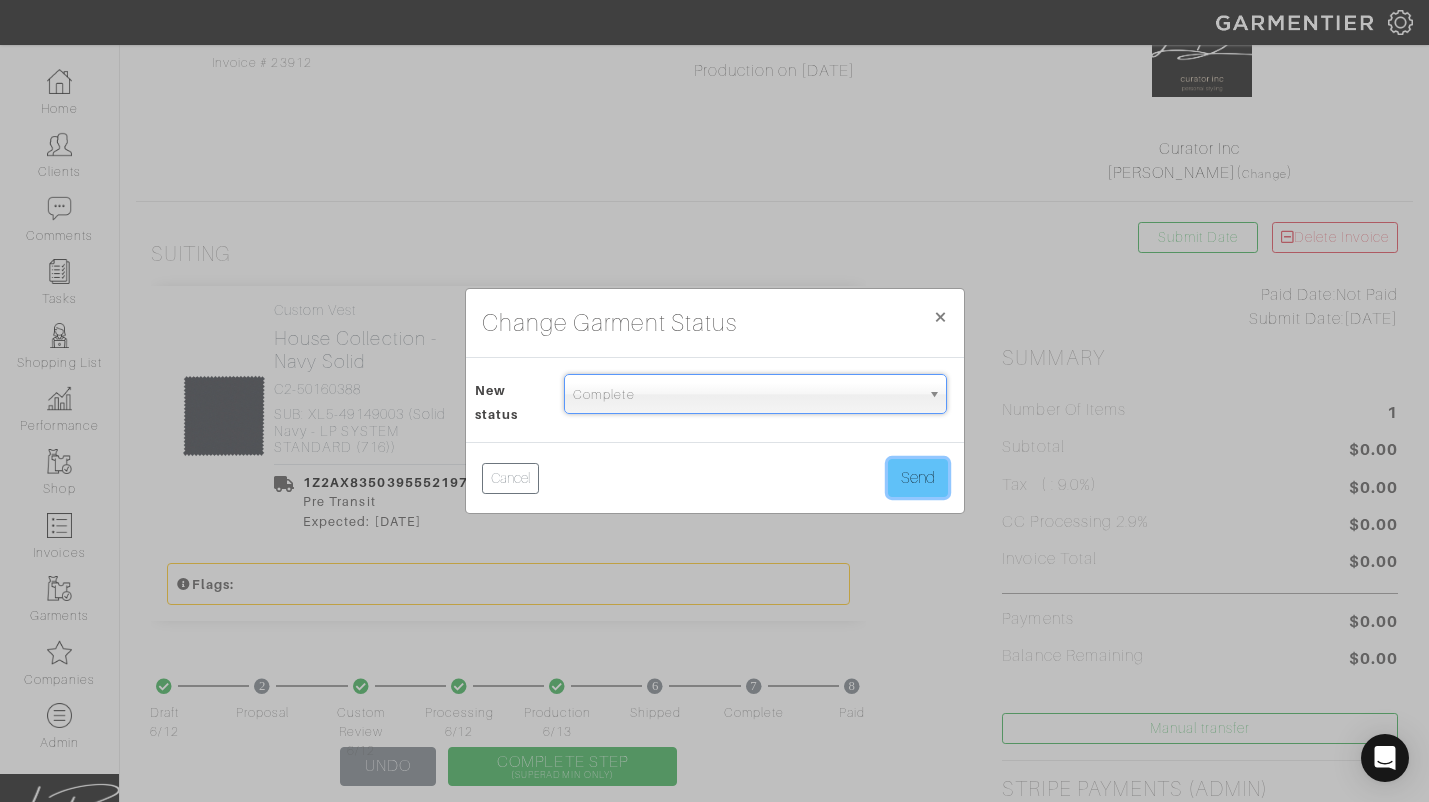 click on "Send" at bounding box center [918, 478] 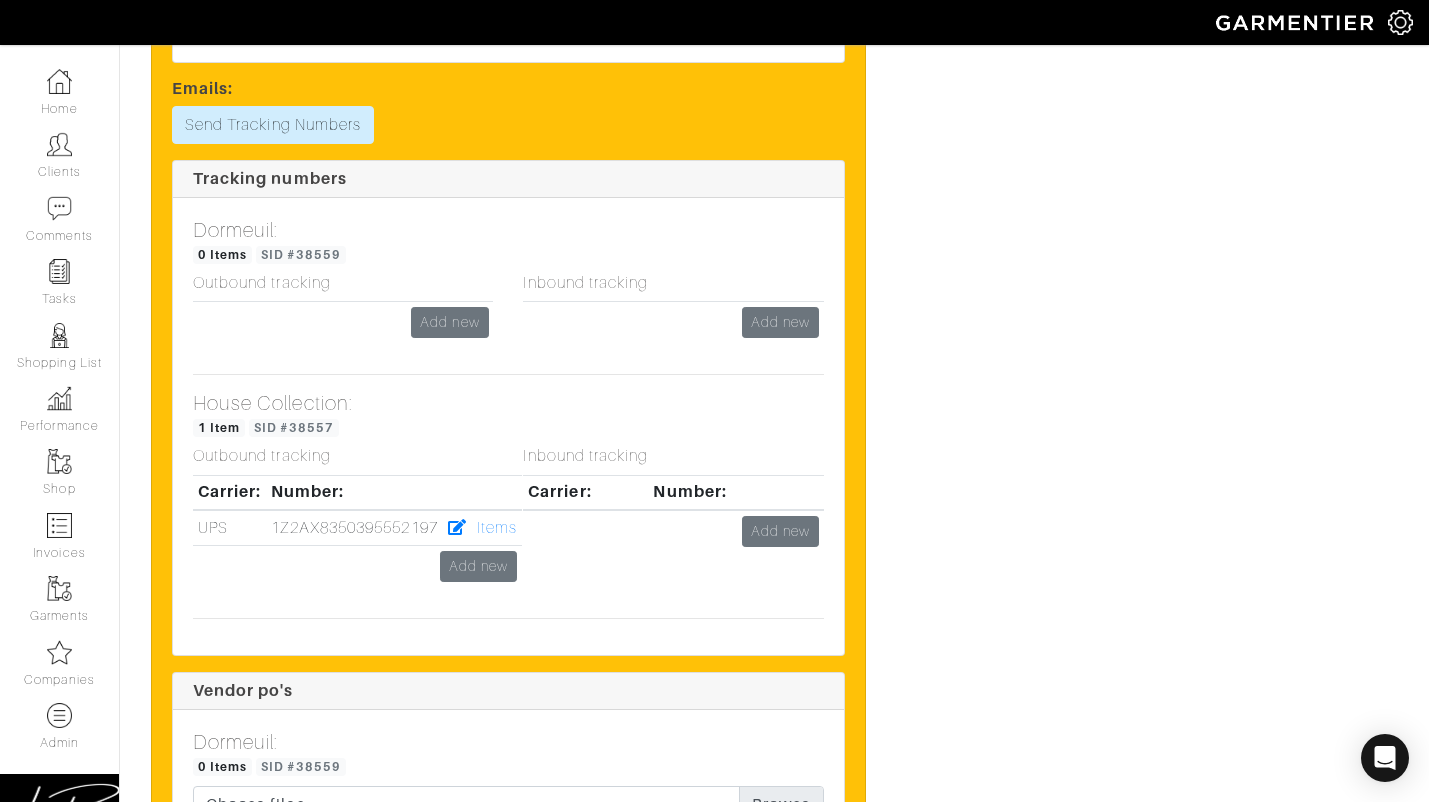 scroll, scrollTop: 2411, scrollLeft: 0, axis: vertical 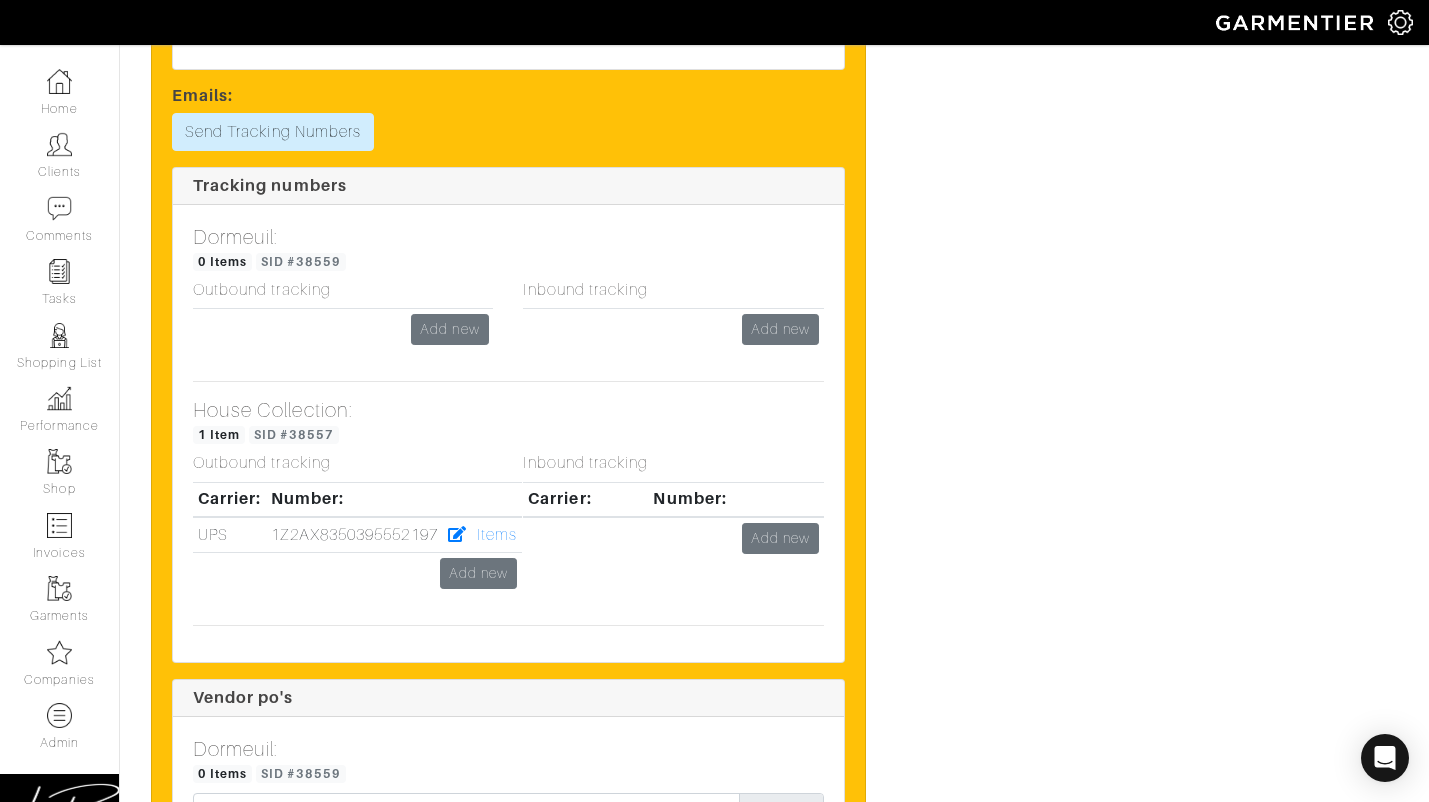 click on "Emails:" at bounding box center [508, 99] 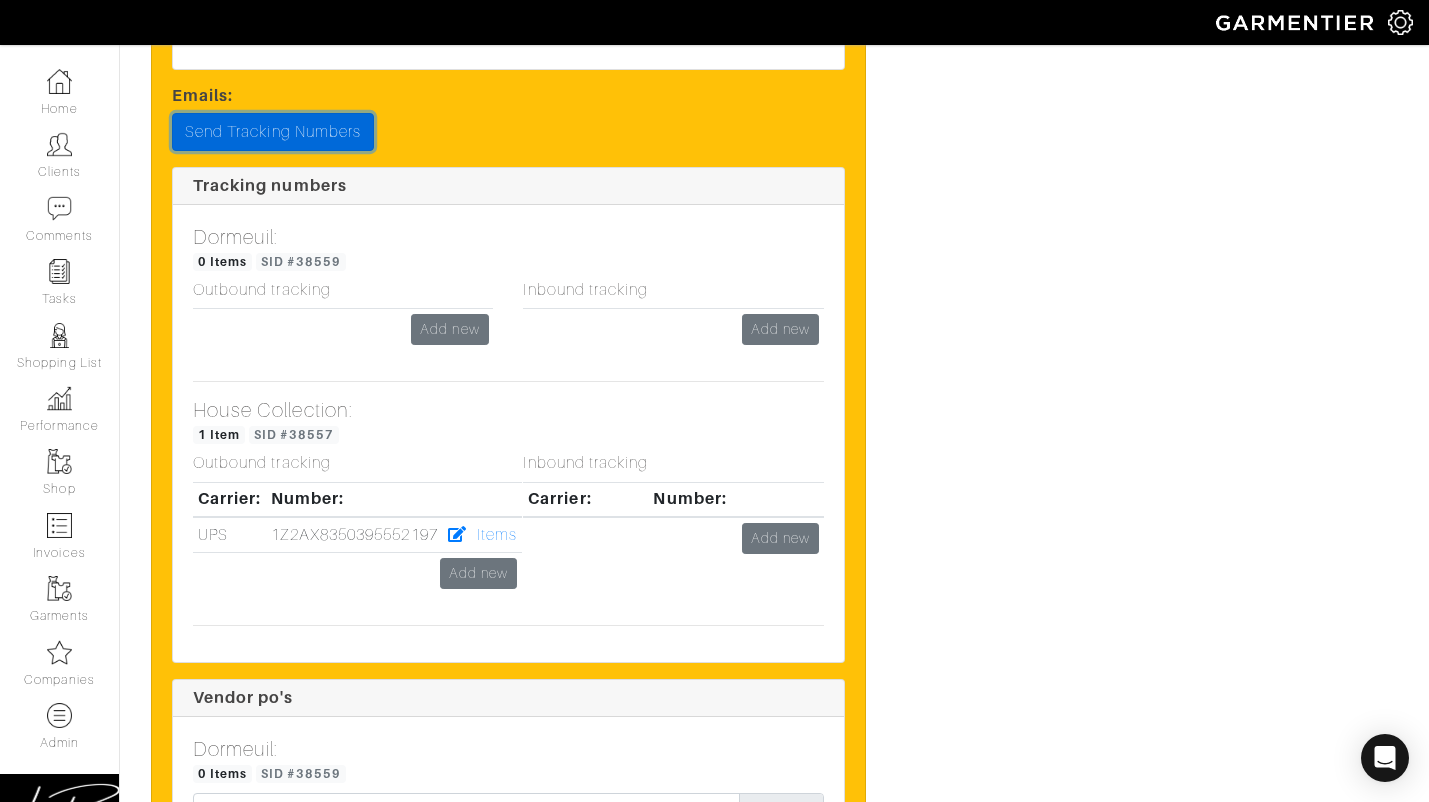 click on "Send Tracking Numbers" at bounding box center (273, 132) 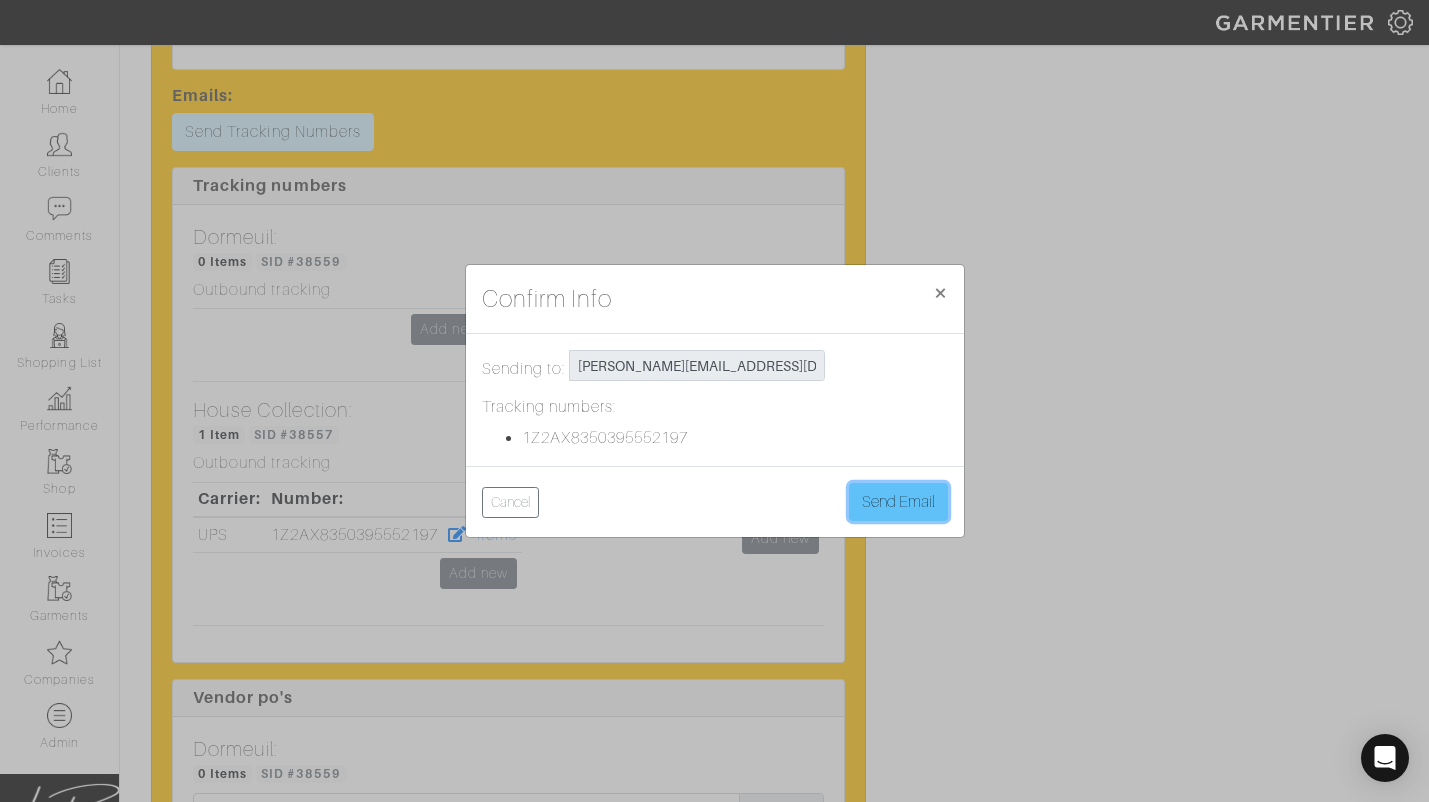 click on "Send Email" at bounding box center (898, 502) 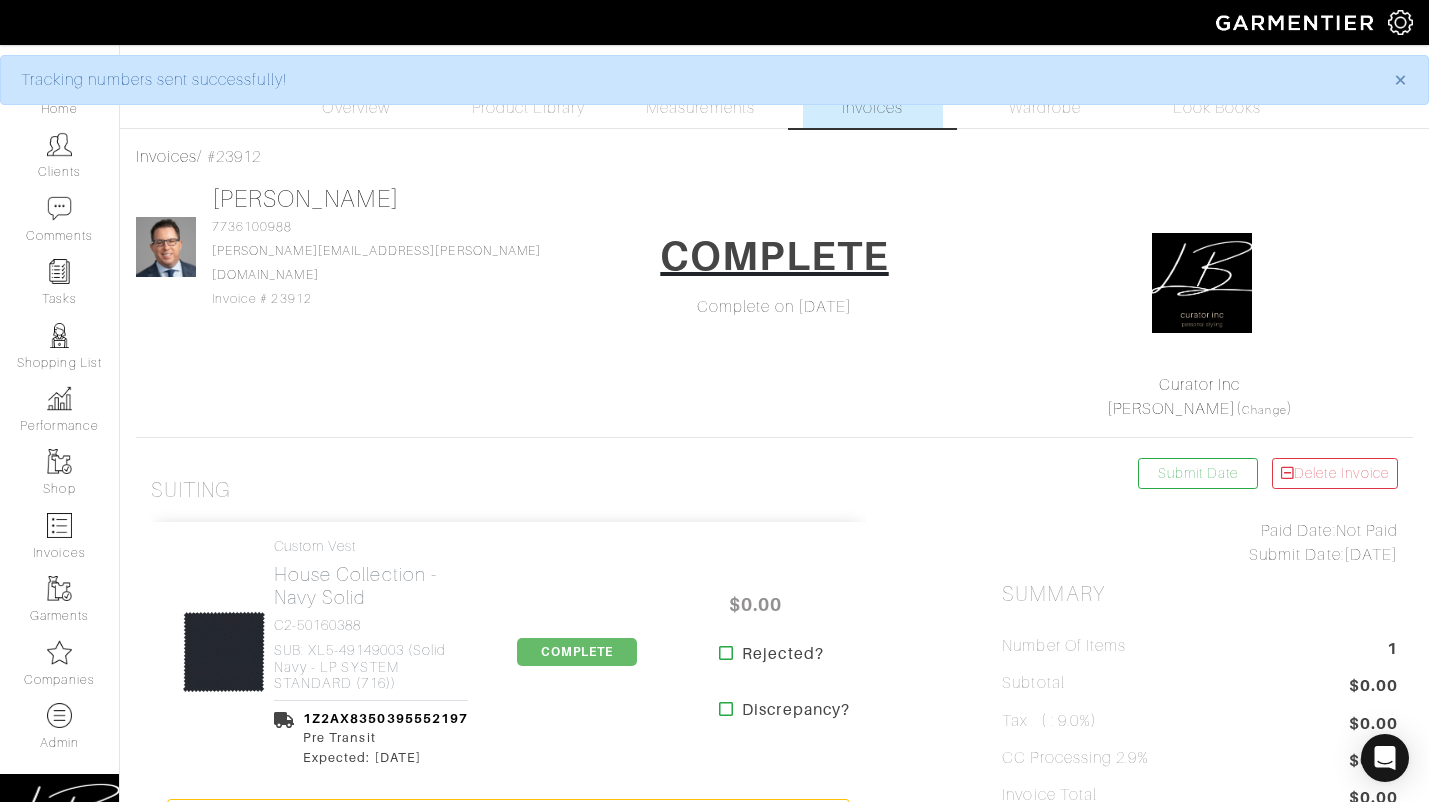scroll, scrollTop: 0, scrollLeft: 0, axis: both 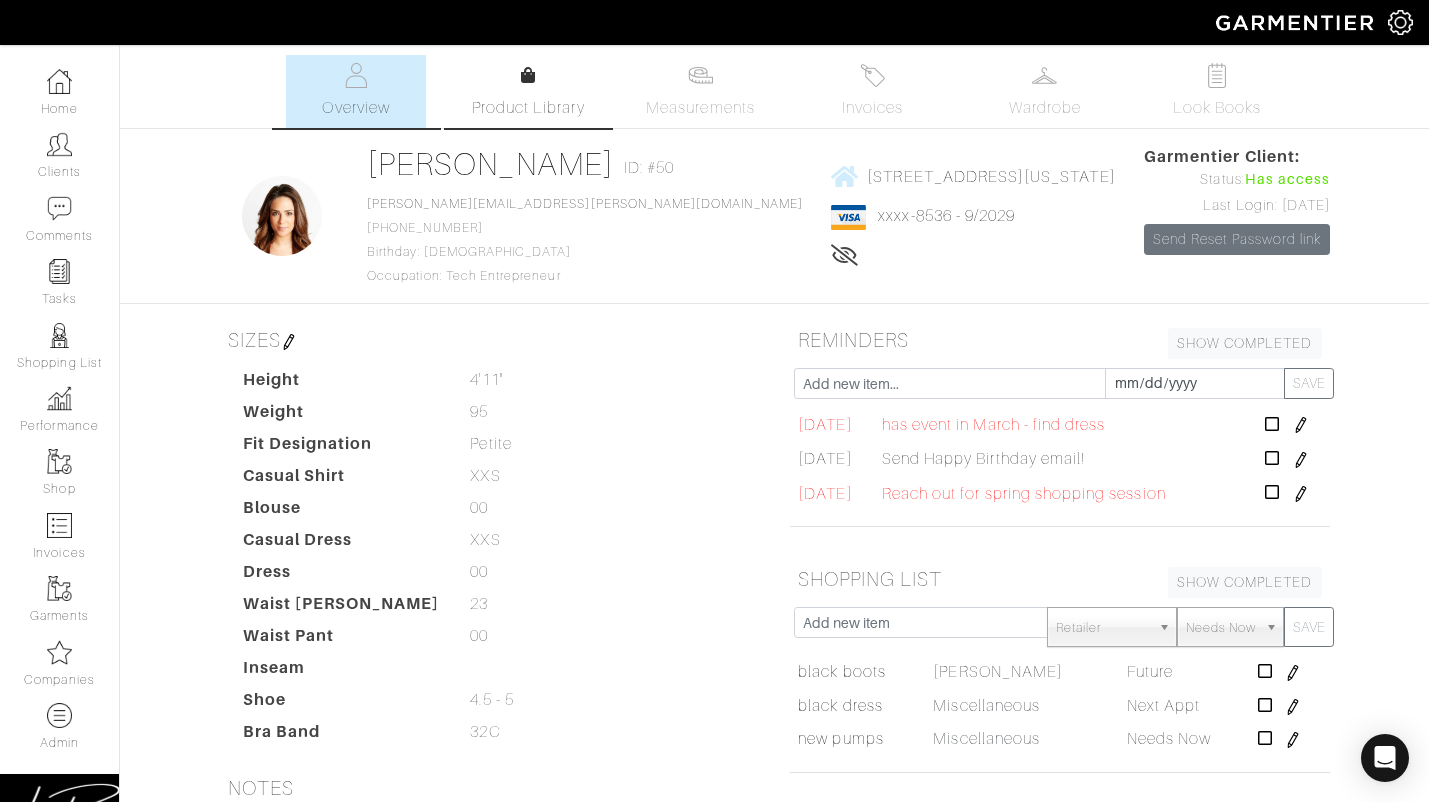 click on "Product Library" at bounding box center [528, 108] 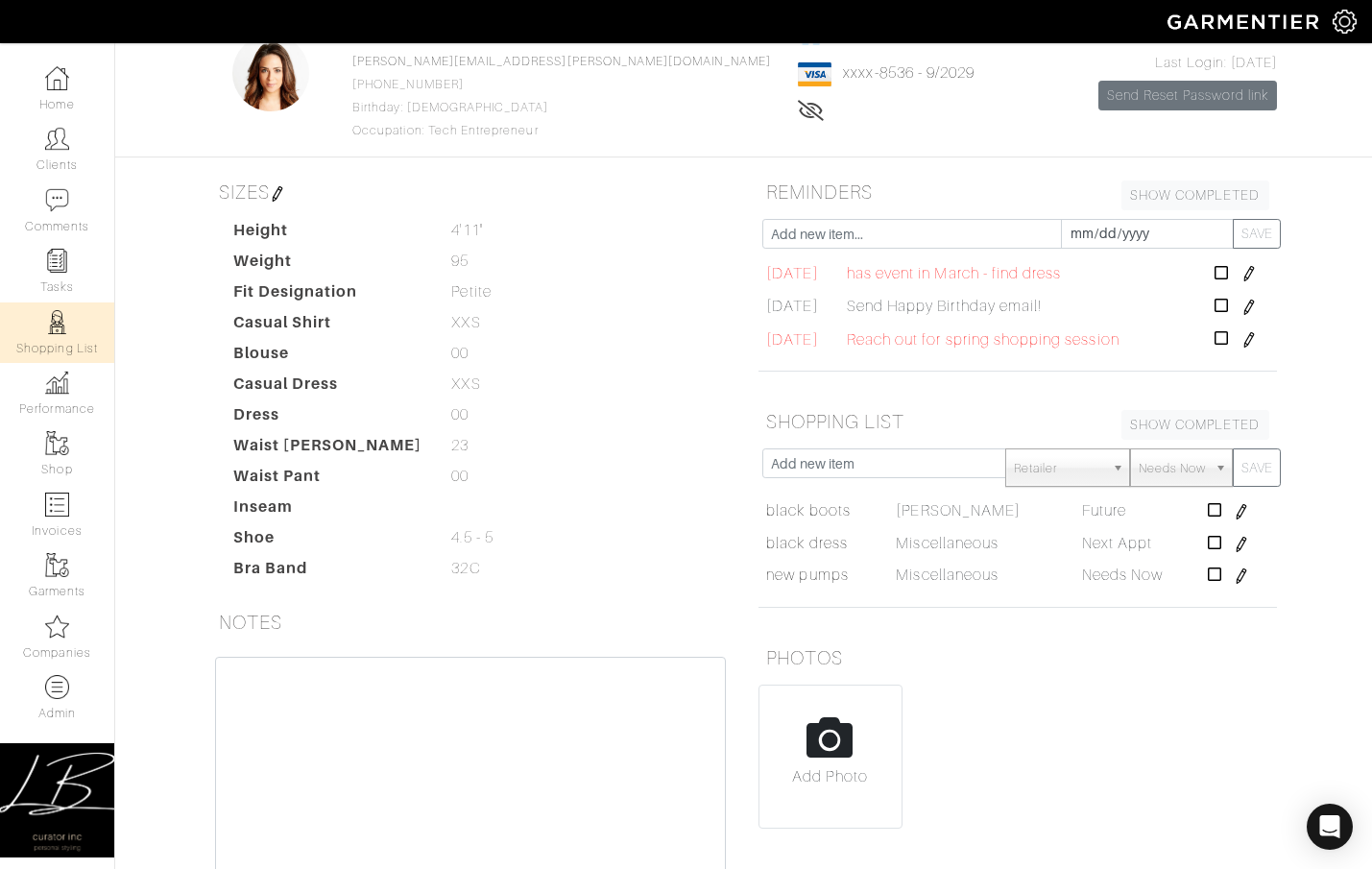 scroll, scrollTop: 129, scrollLeft: 0, axis: vertical 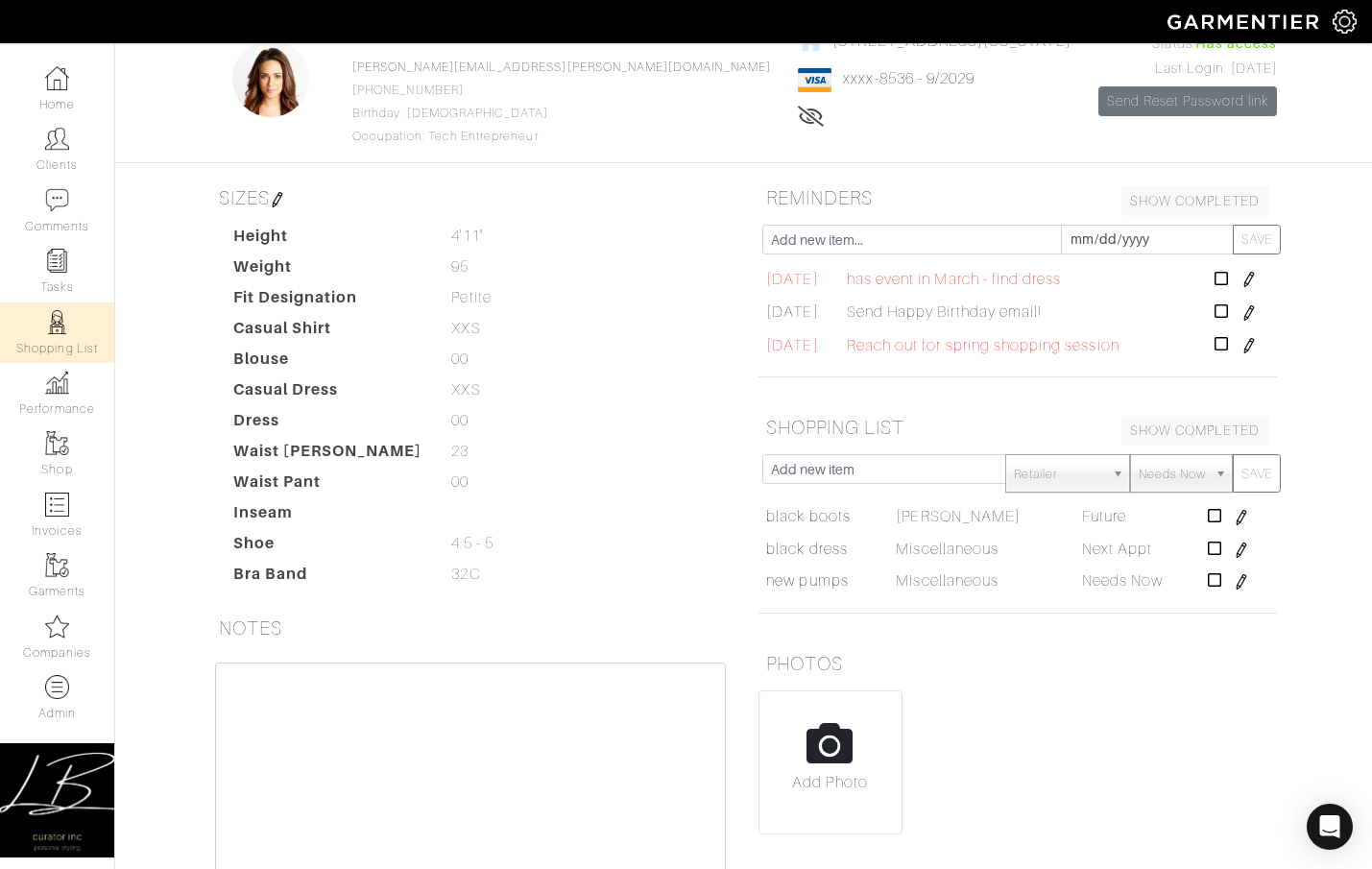 click on "Shopping List" at bounding box center [57, 332] 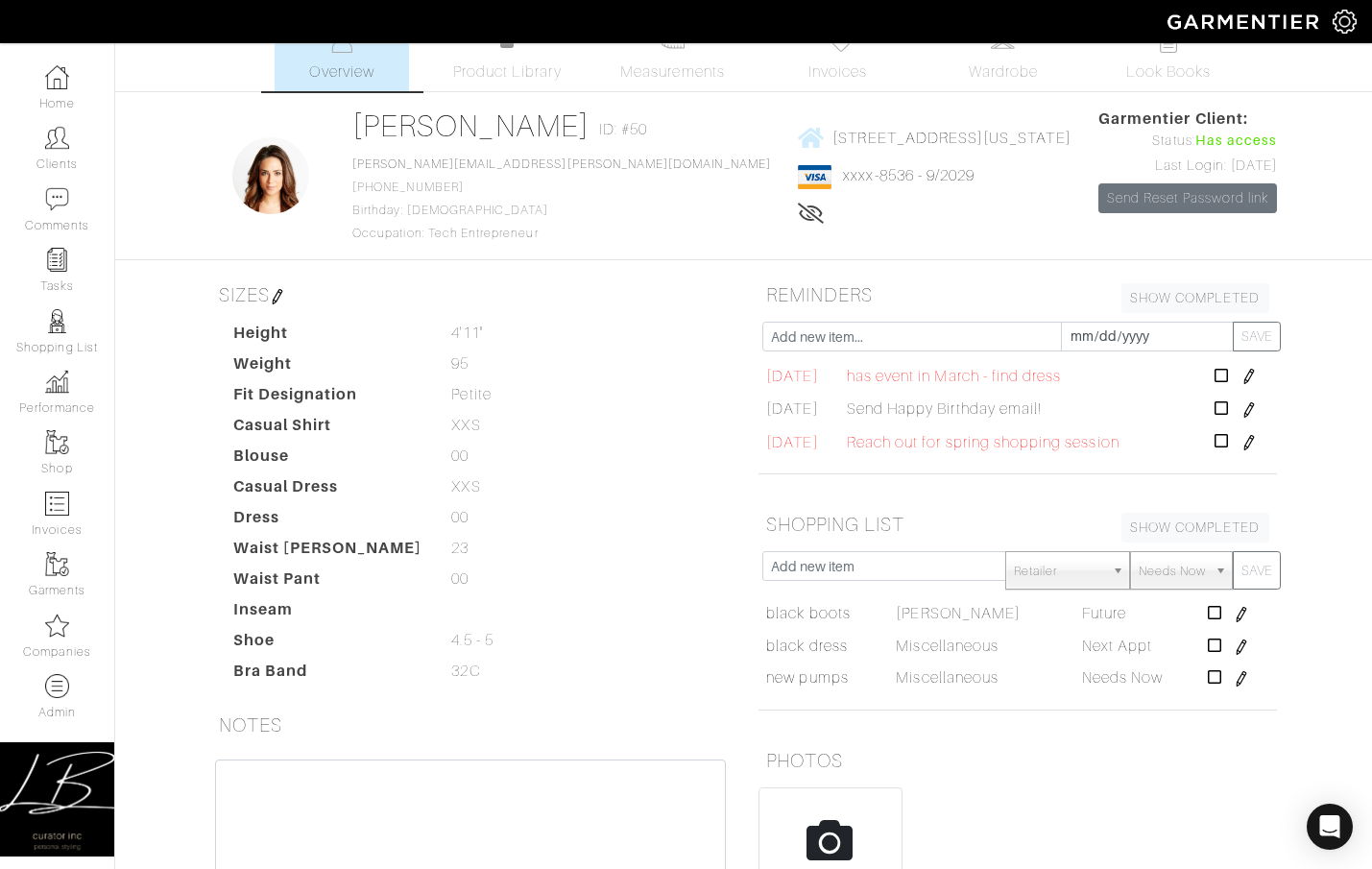 scroll, scrollTop: 0, scrollLeft: 0, axis: both 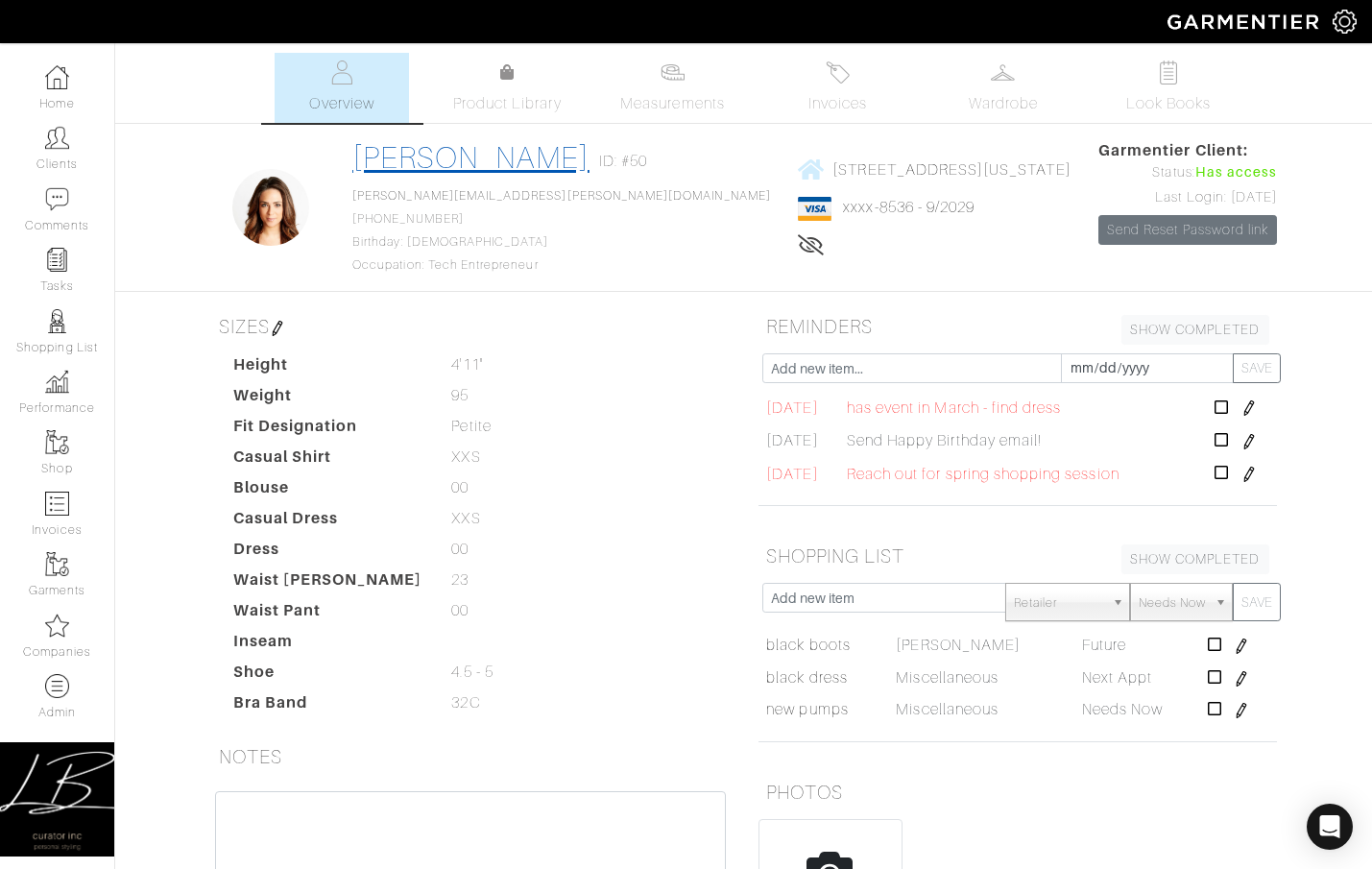 click on "[PERSON_NAME]" at bounding box center (470, 157) 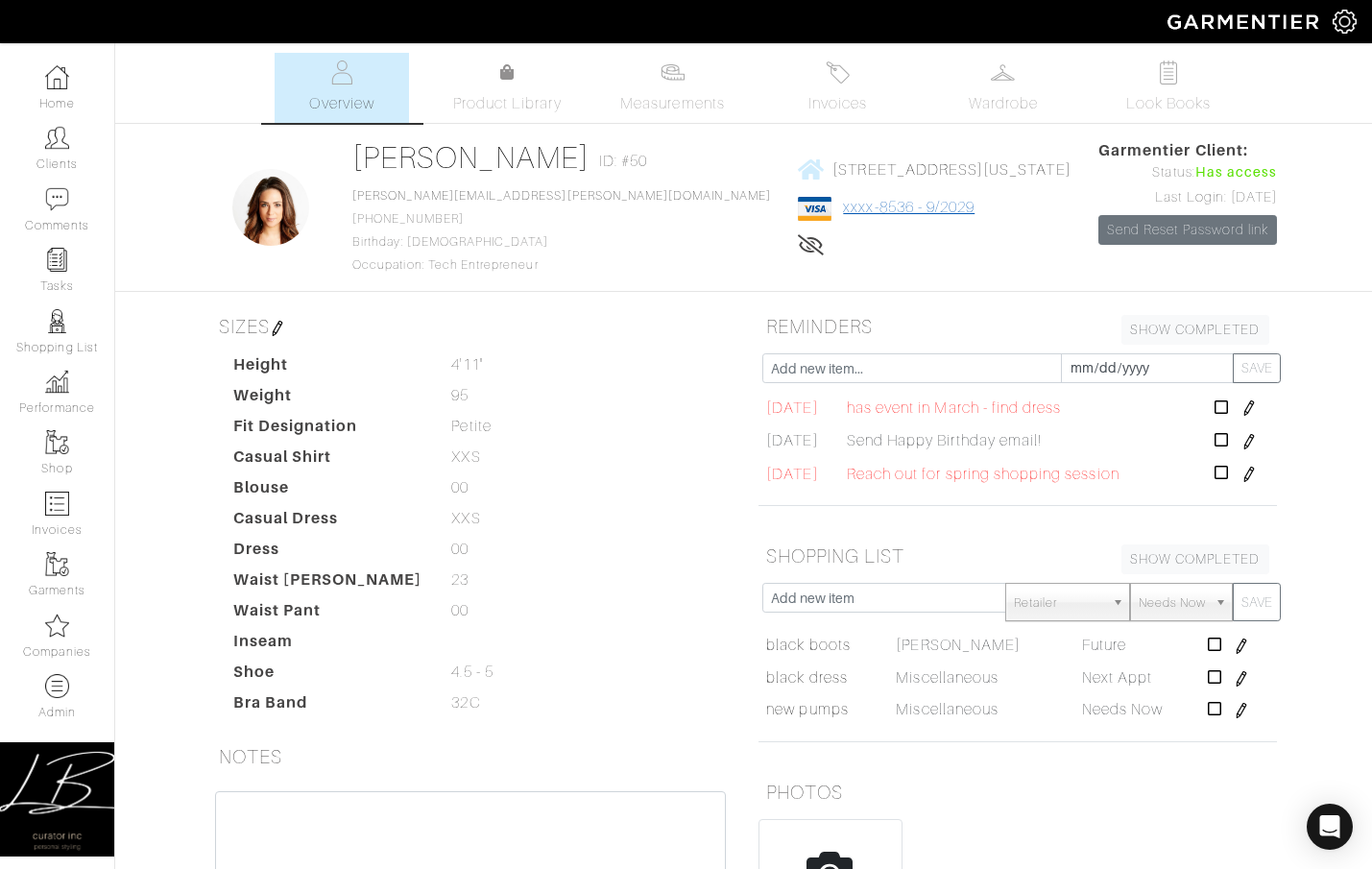 click on "xxxx-8536 -
9/2029" at bounding box center (908, 207) 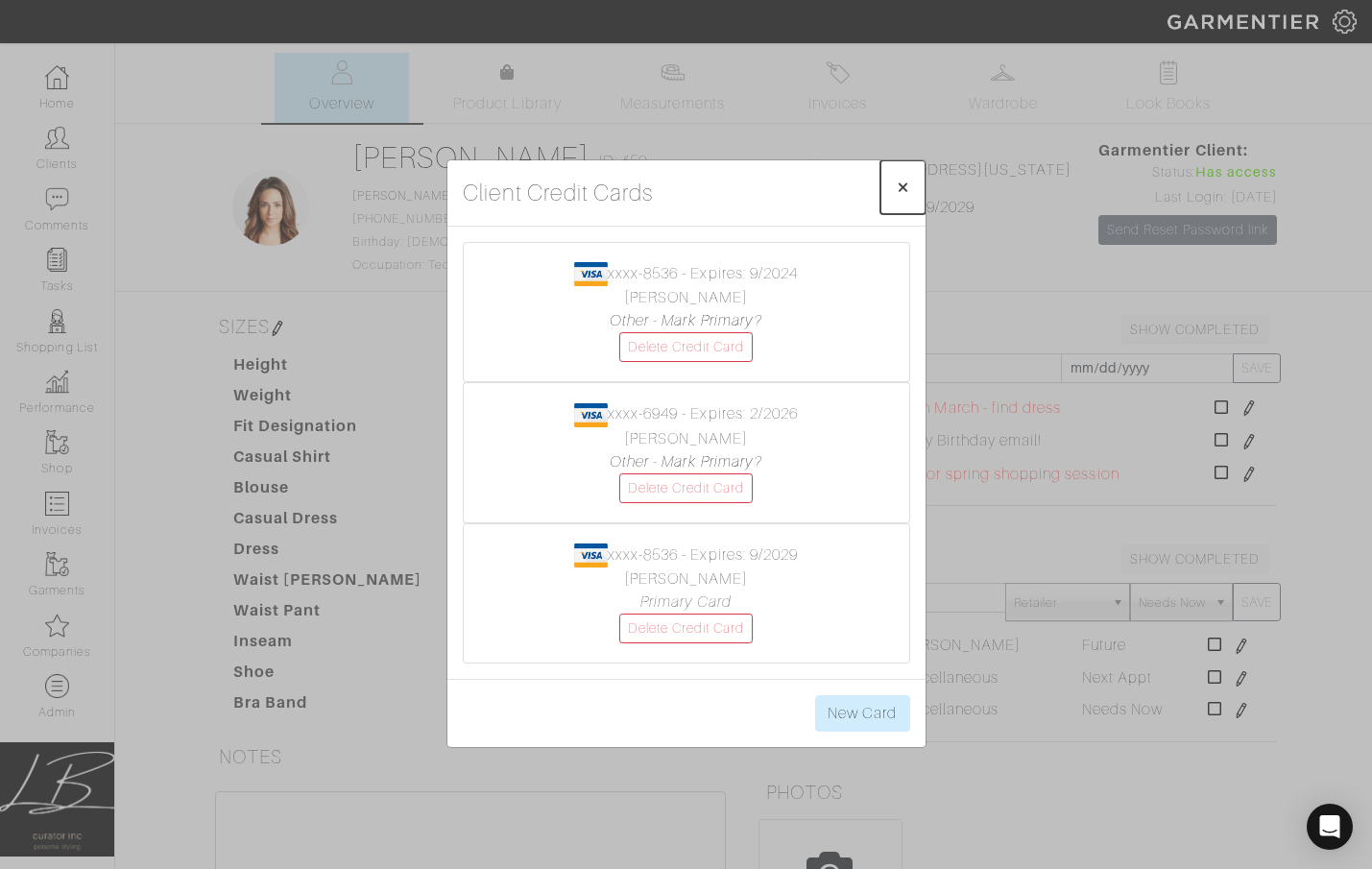click on "× Close" at bounding box center (903, 187) 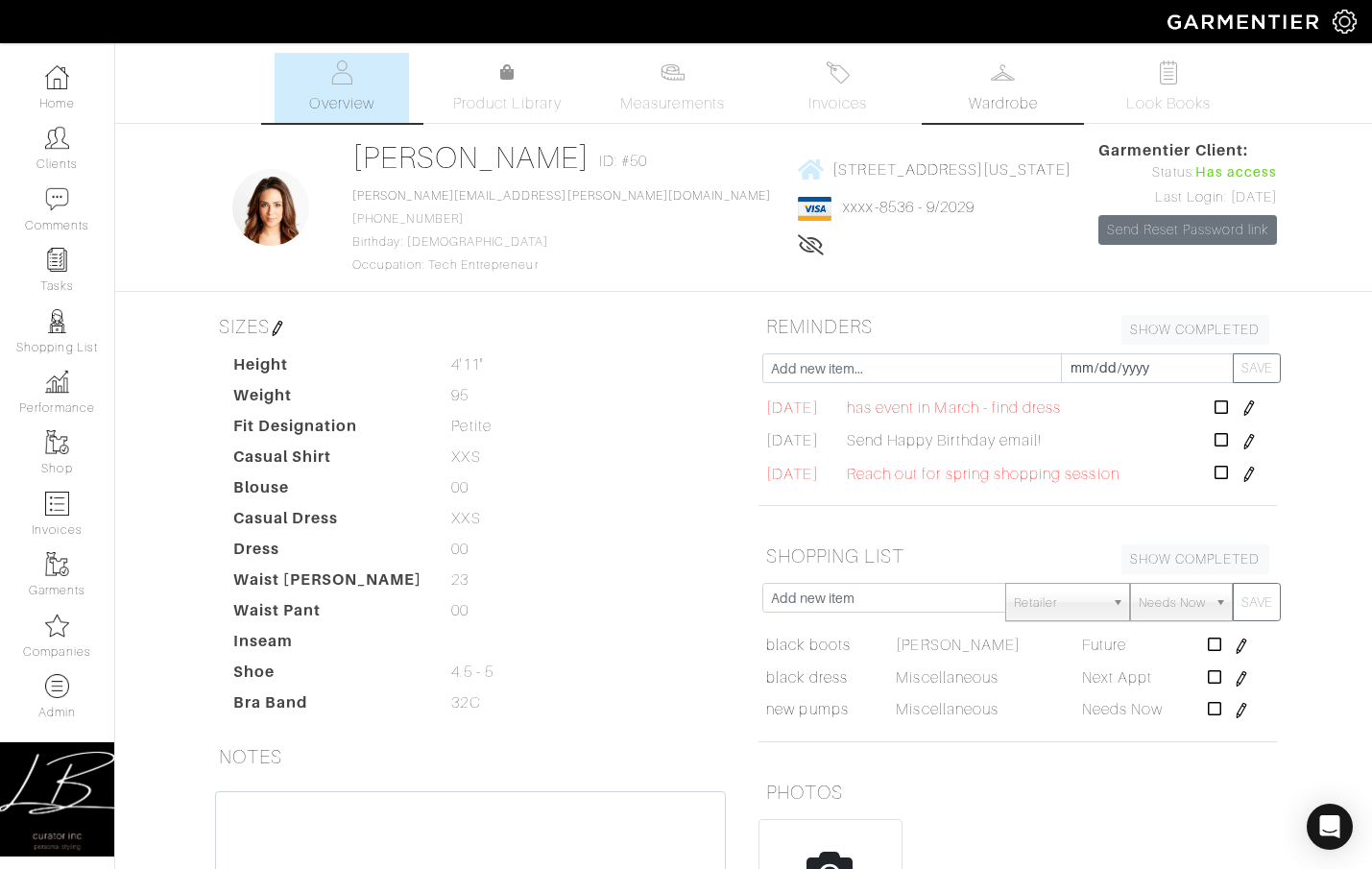 click on "Wardrobe" at bounding box center [1003, 104] 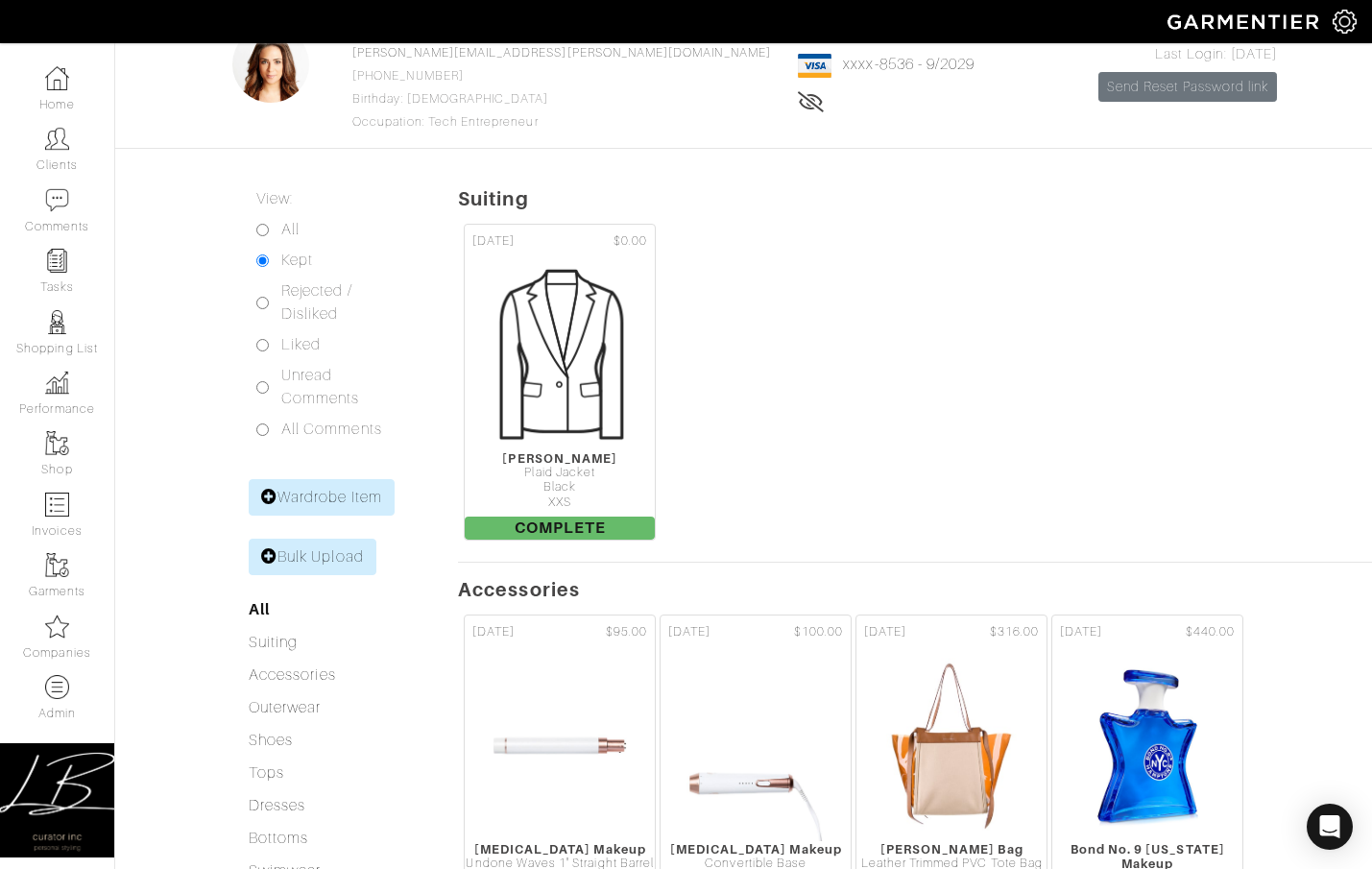 scroll, scrollTop: 133, scrollLeft: 0, axis: vertical 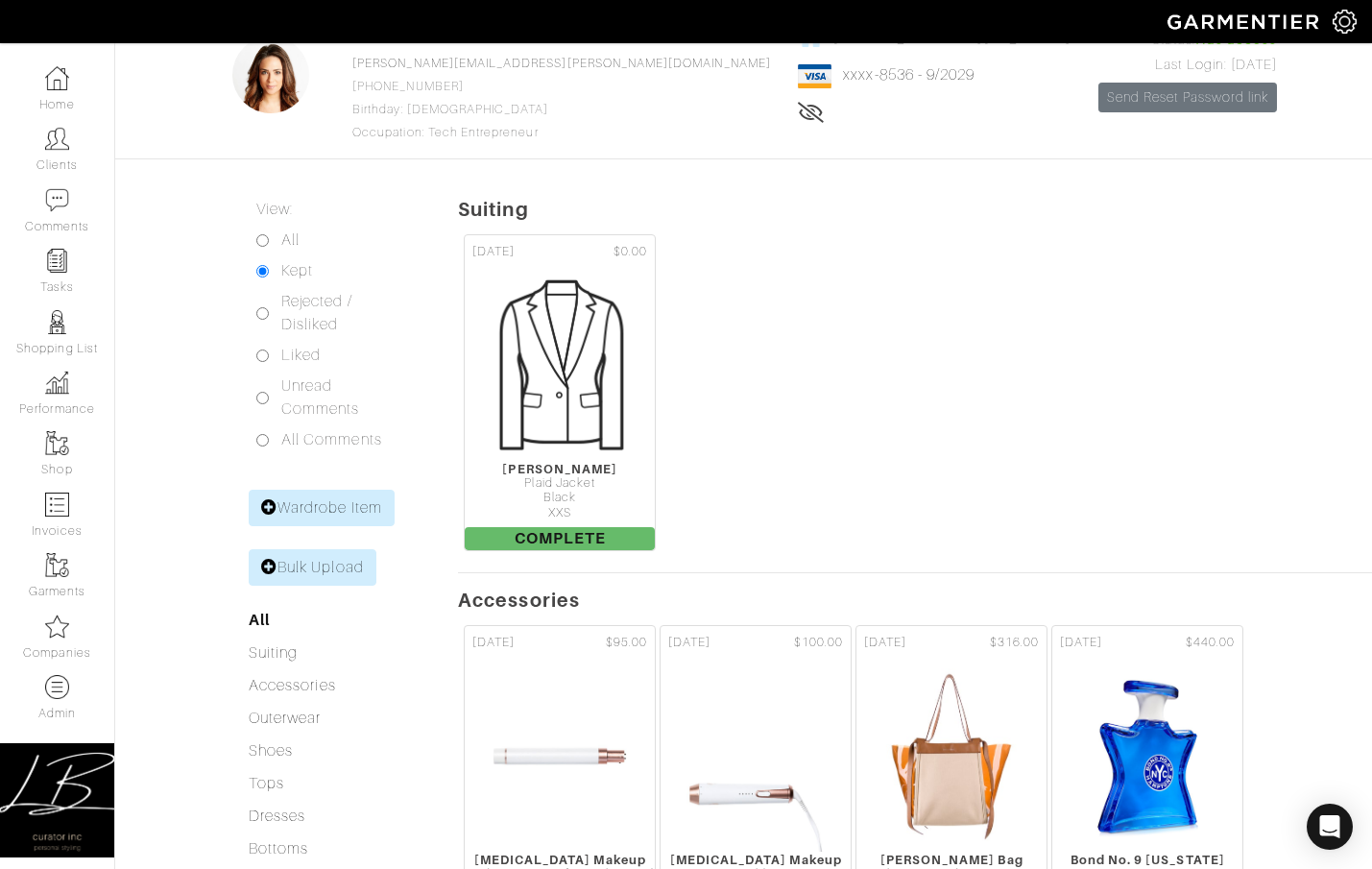 click on "All" at bounding box center [262, 240] 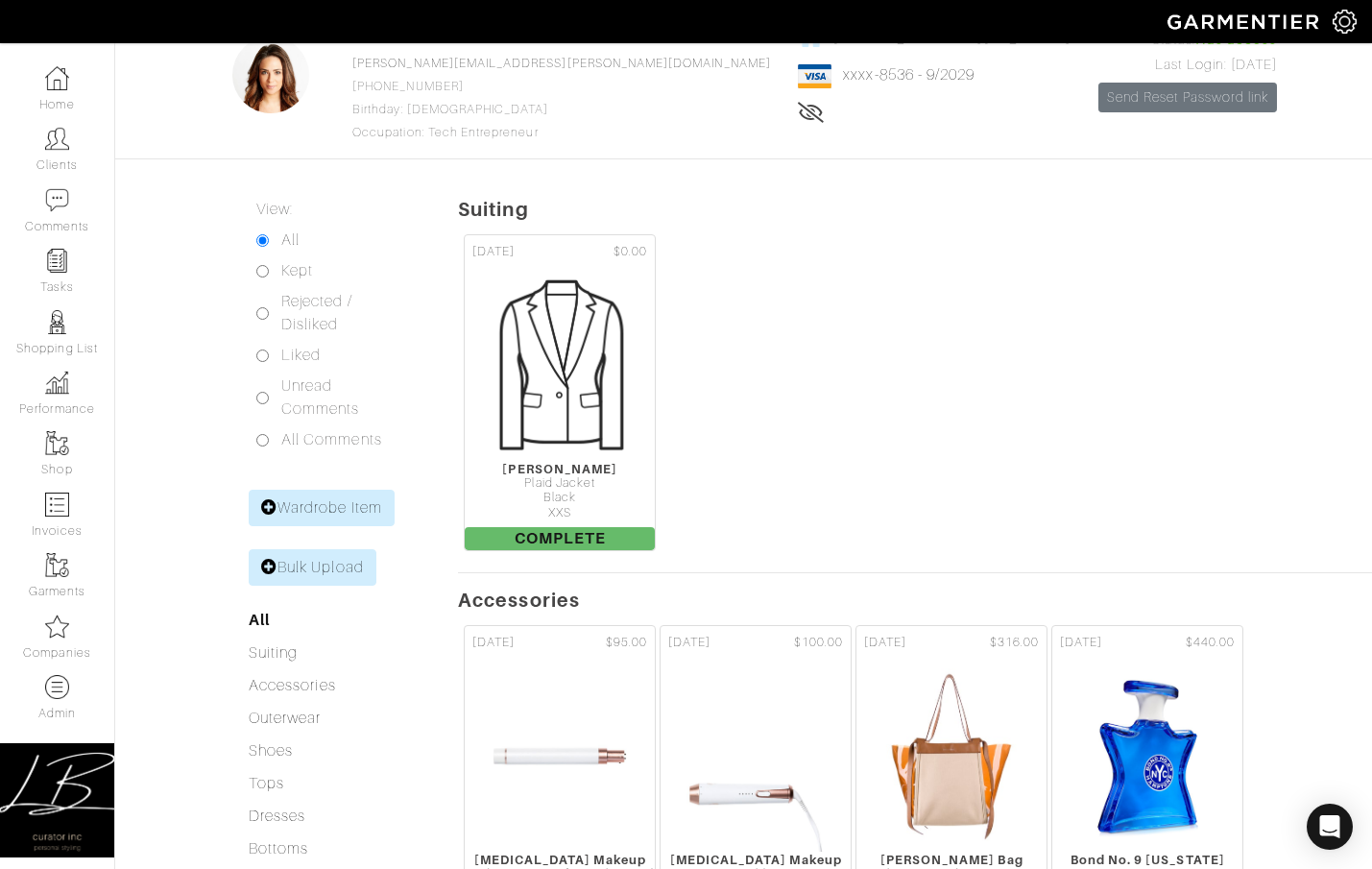 scroll, scrollTop: 265, scrollLeft: 0, axis: vertical 